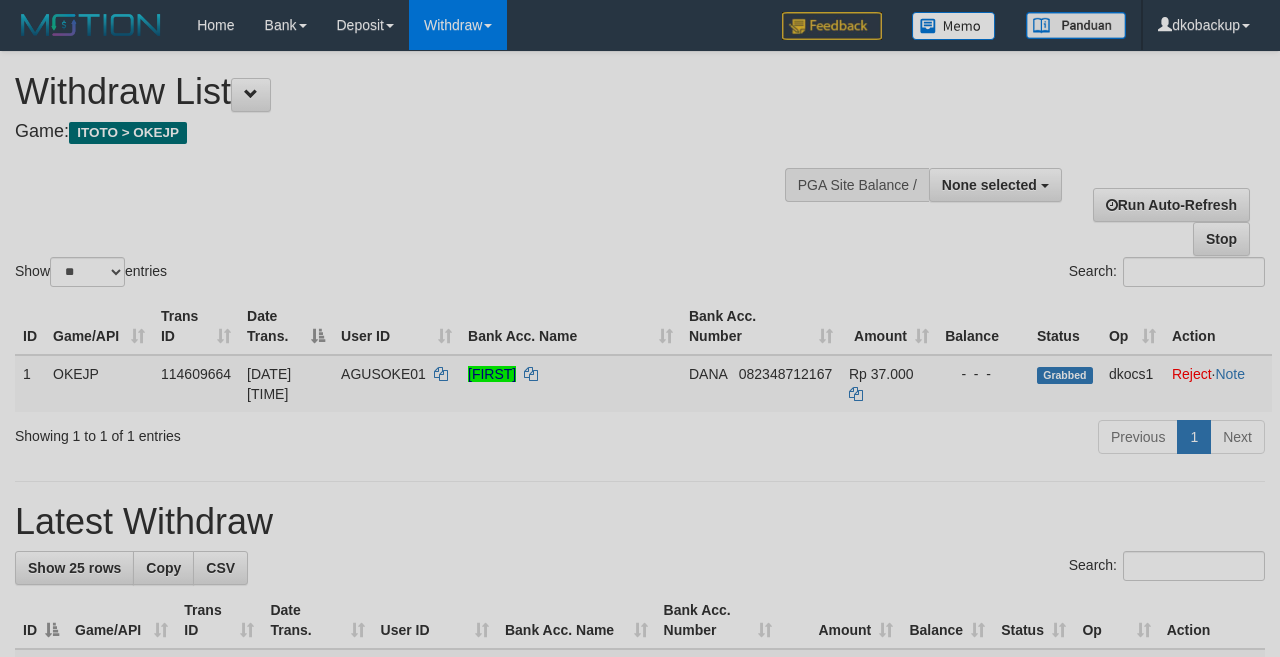 select 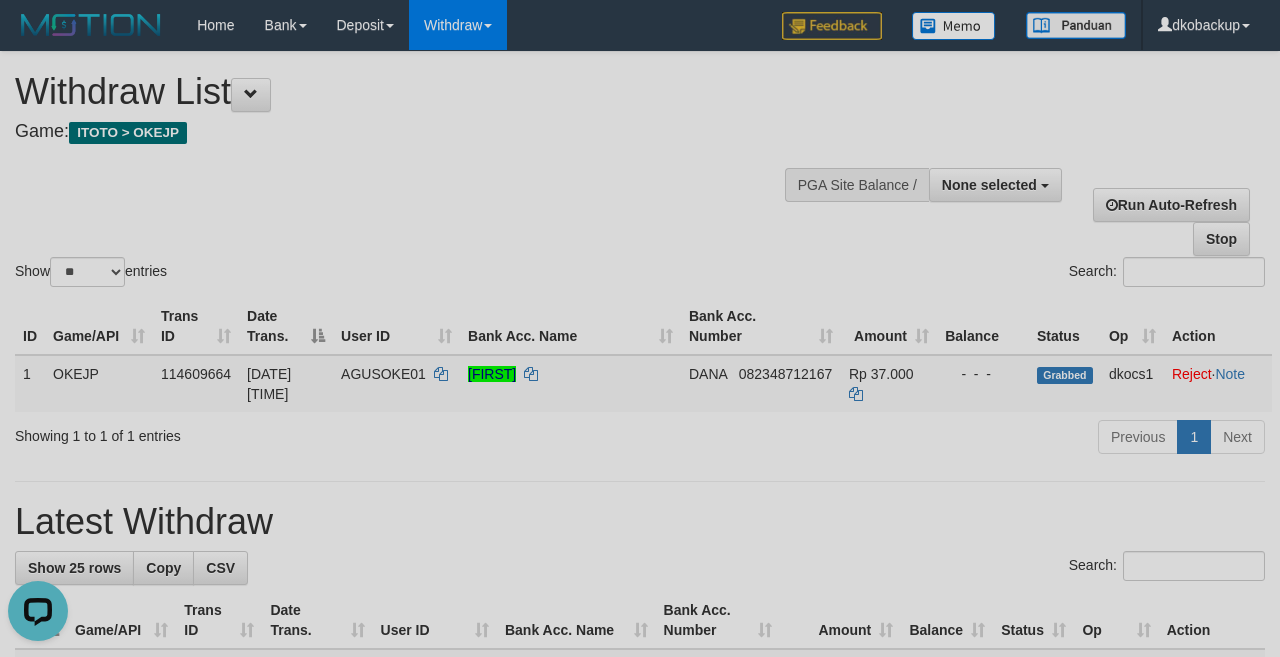 scroll, scrollTop: 0, scrollLeft: 0, axis: both 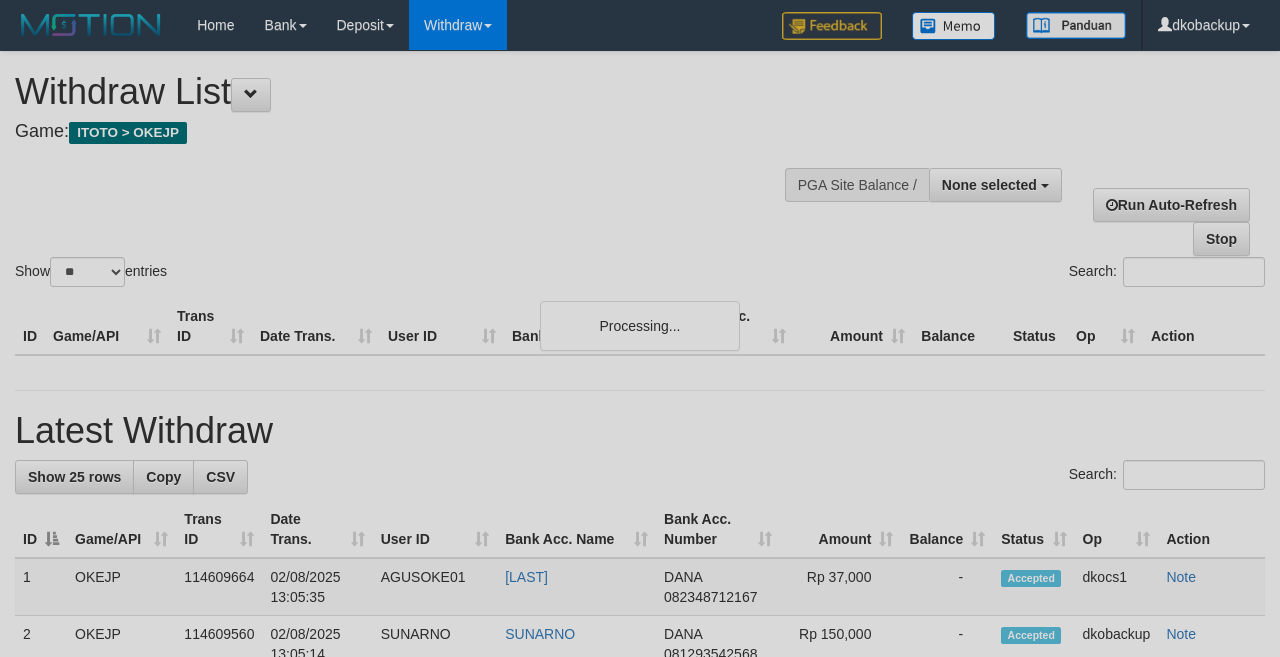 select 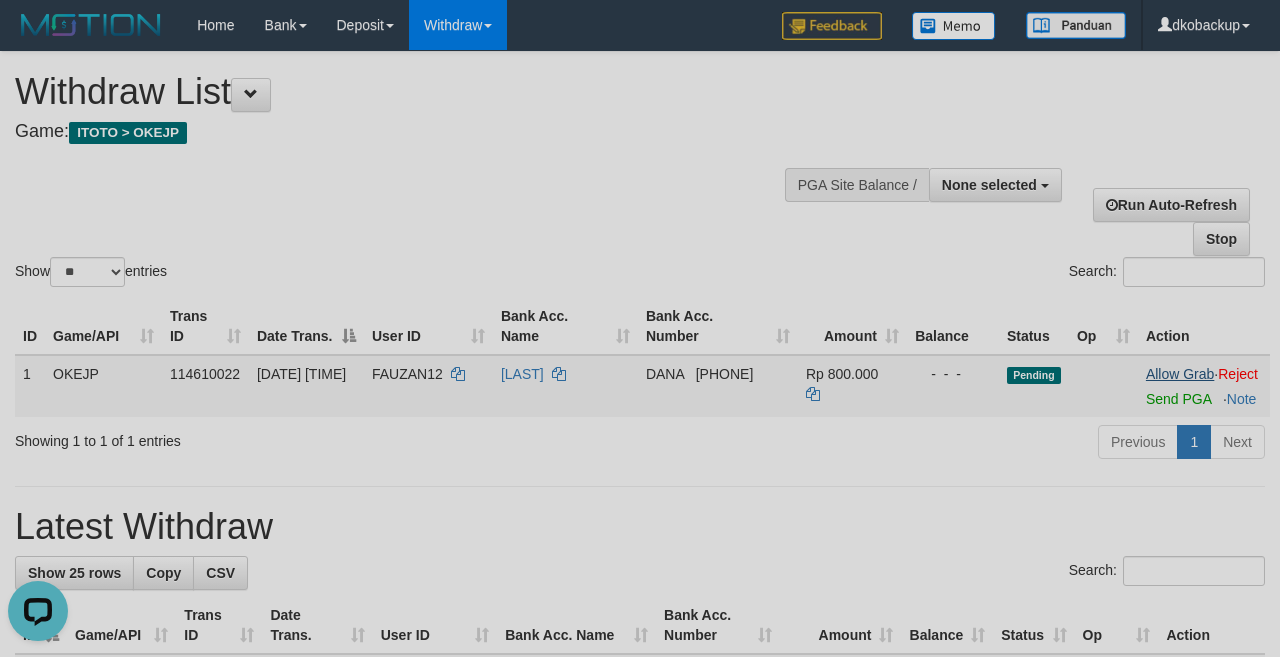 scroll, scrollTop: 0, scrollLeft: 0, axis: both 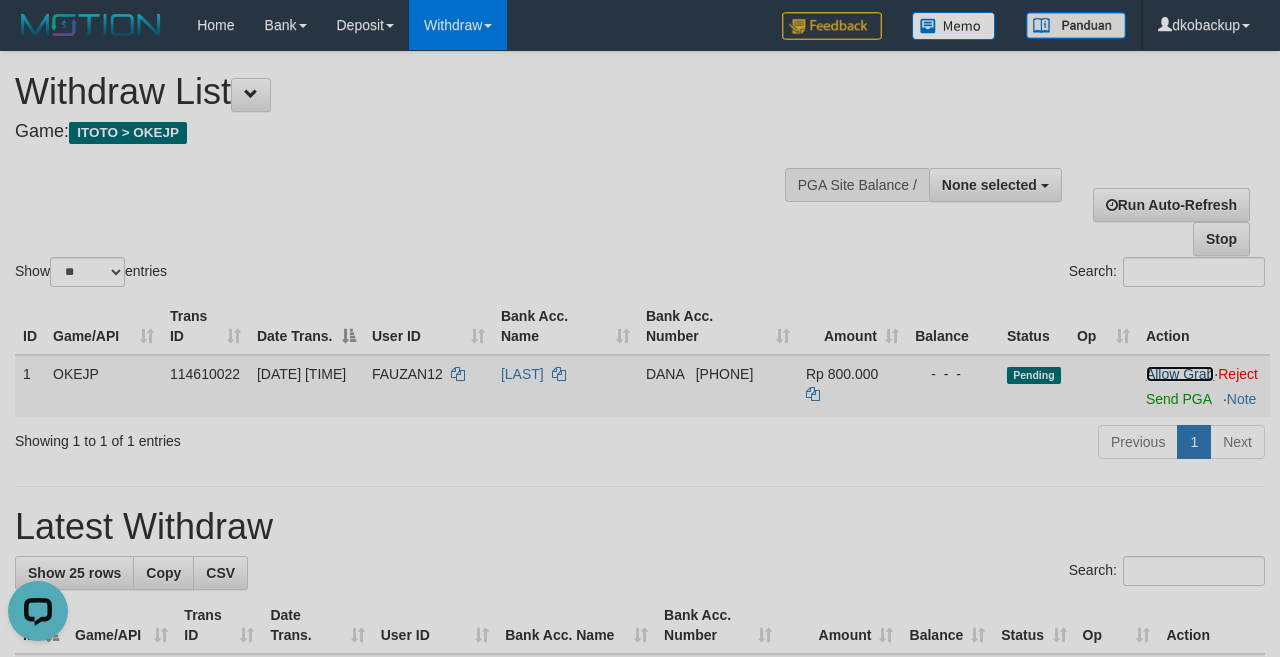 click on "Allow Grab" at bounding box center (1180, 374) 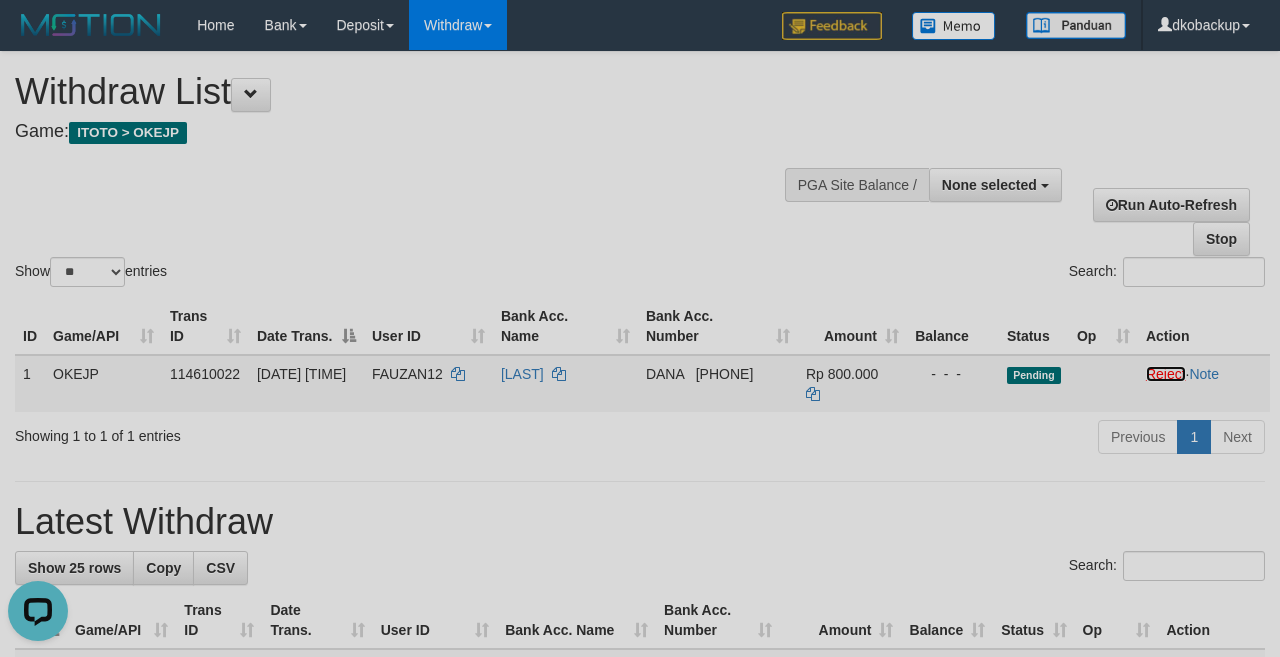 click on "Reject" at bounding box center (1166, 374) 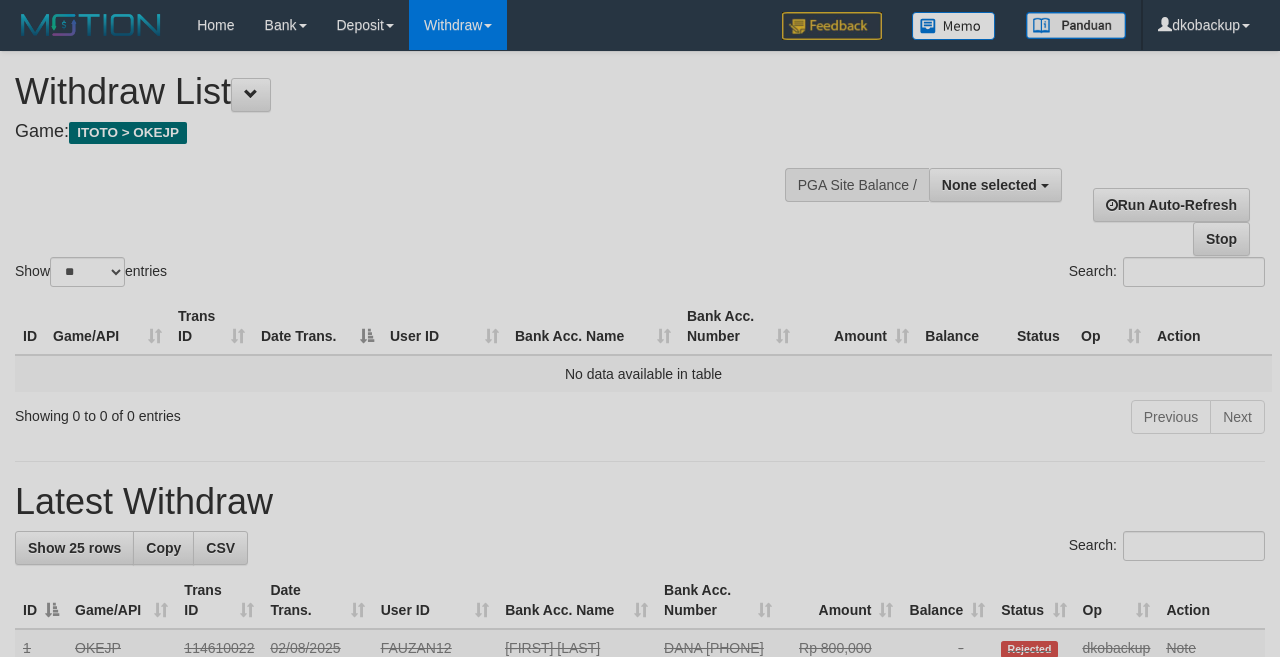 select 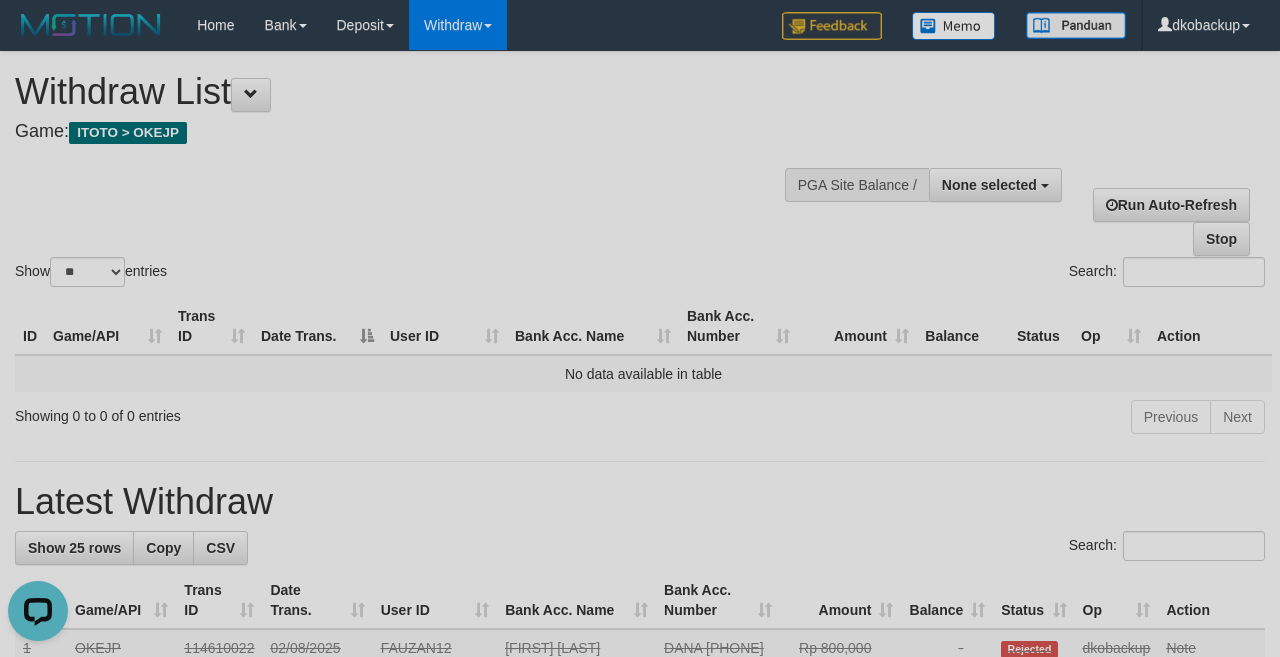 scroll, scrollTop: 0, scrollLeft: 0, axis: both 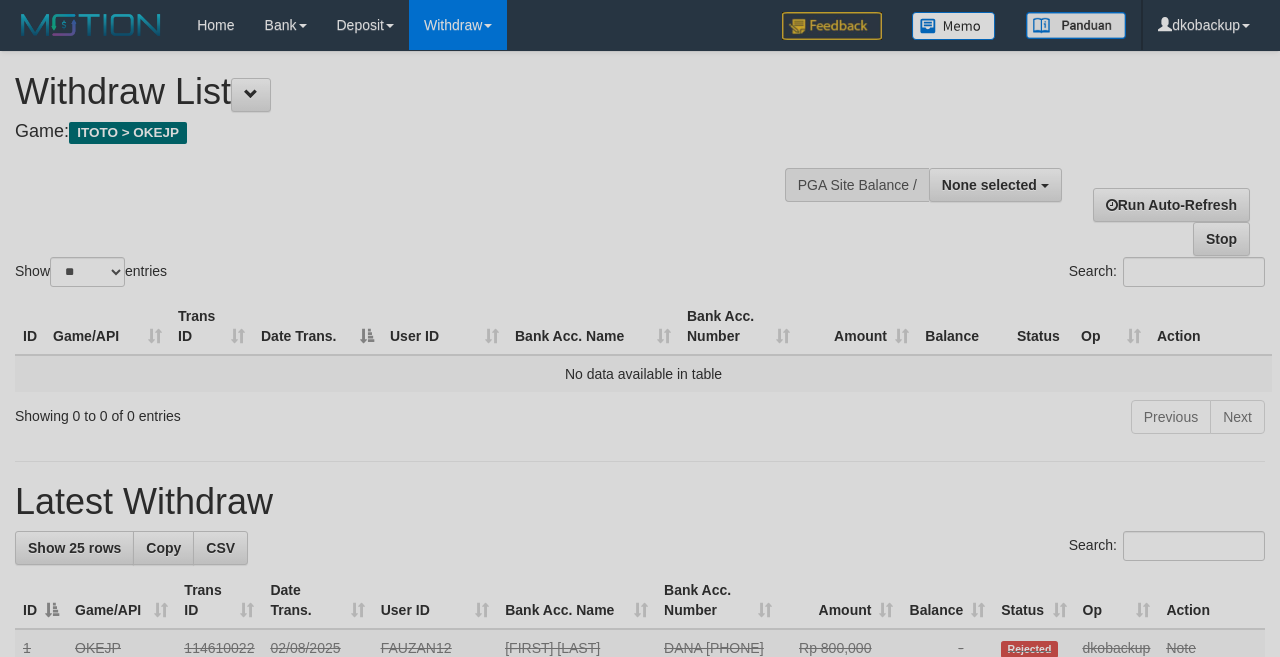 select 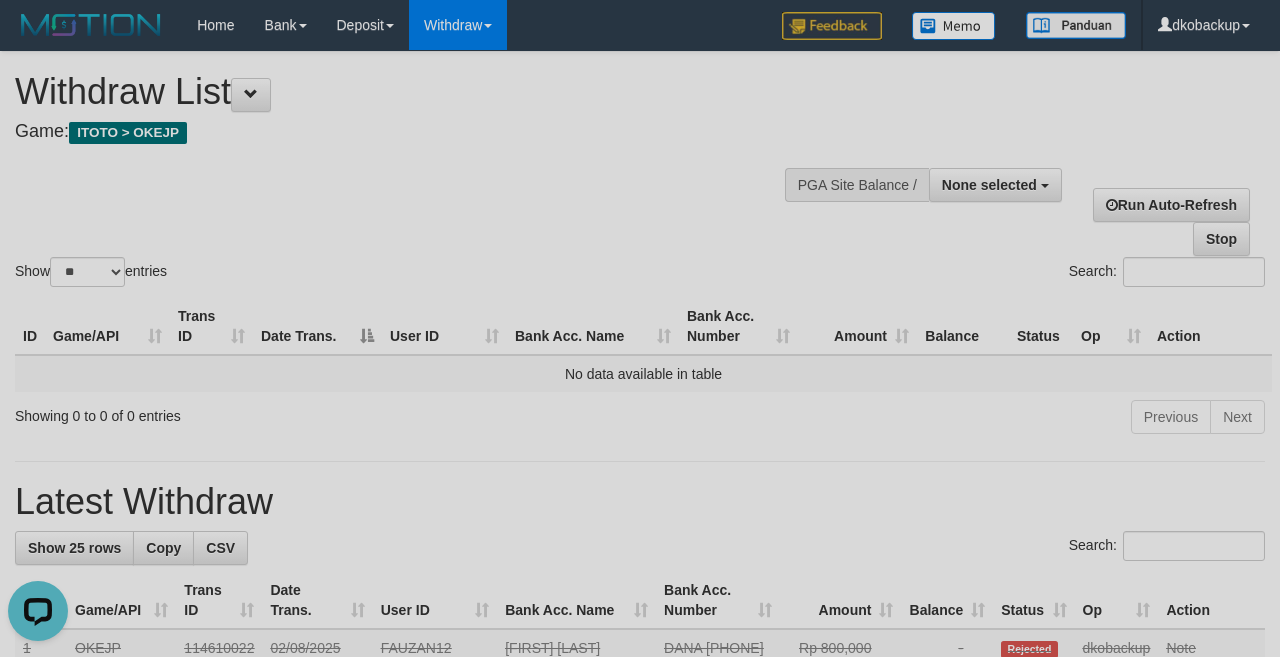 scroll, scrollTop: 0, scrollLeft: 0, axis: both 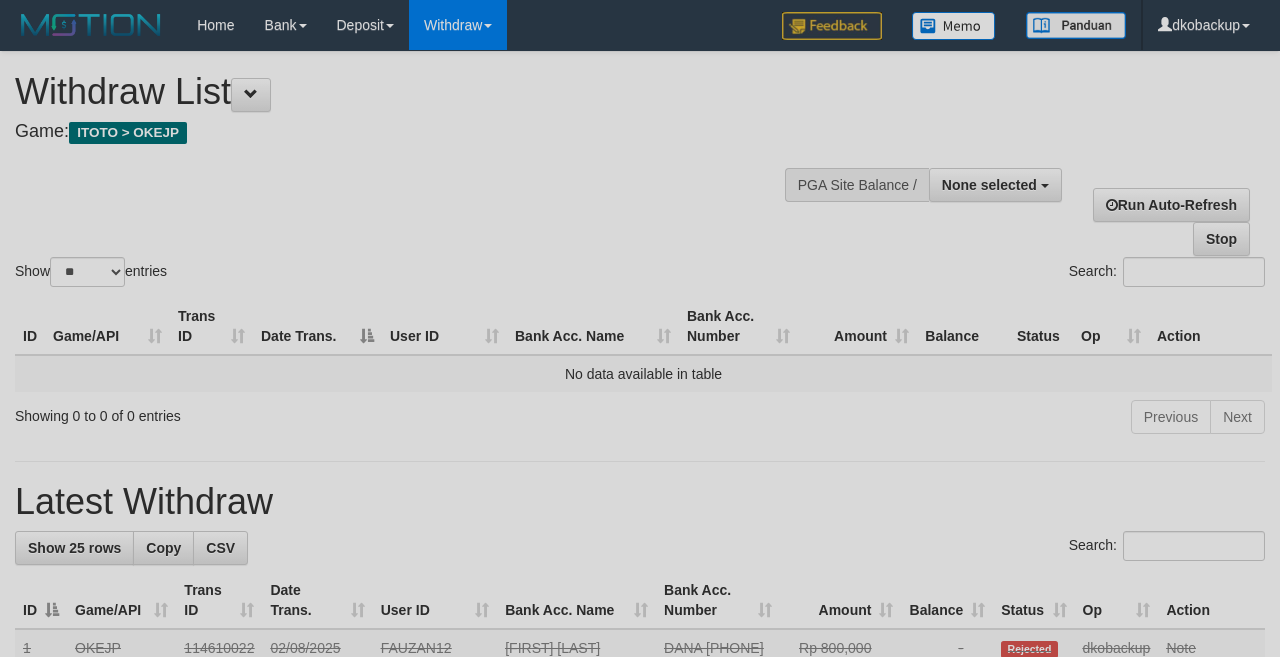 select 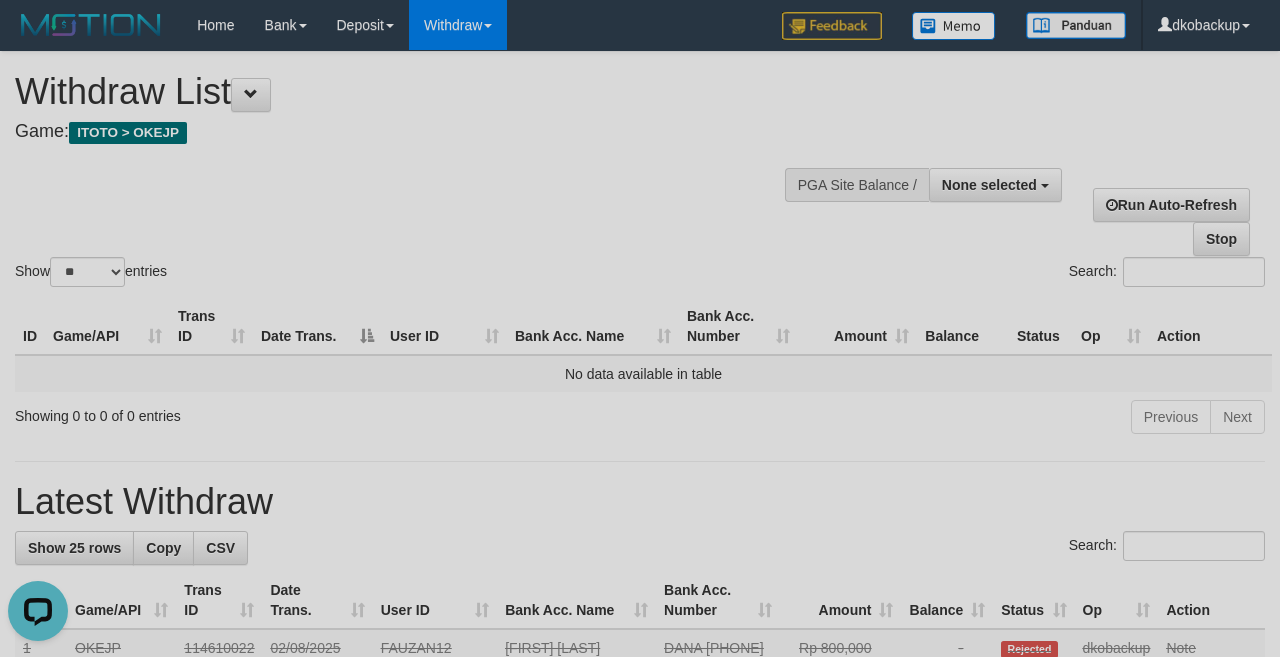 scroll, scrollTop: 0, scrollLeft: 0, axis: both 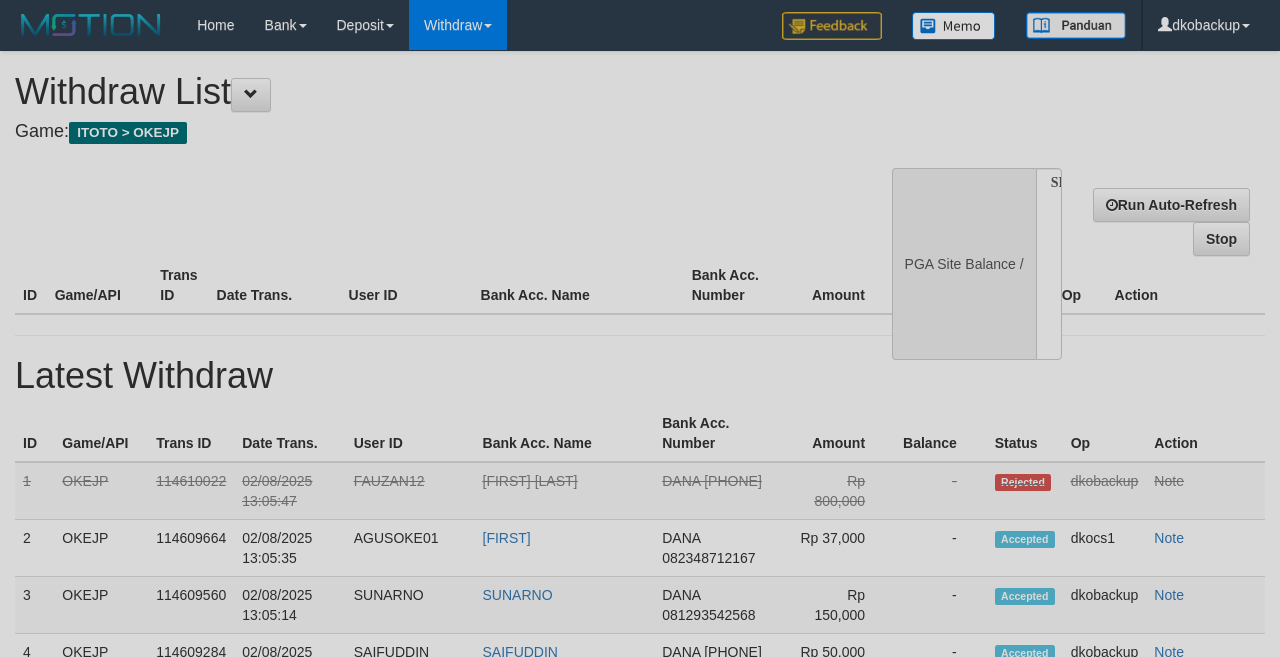 select 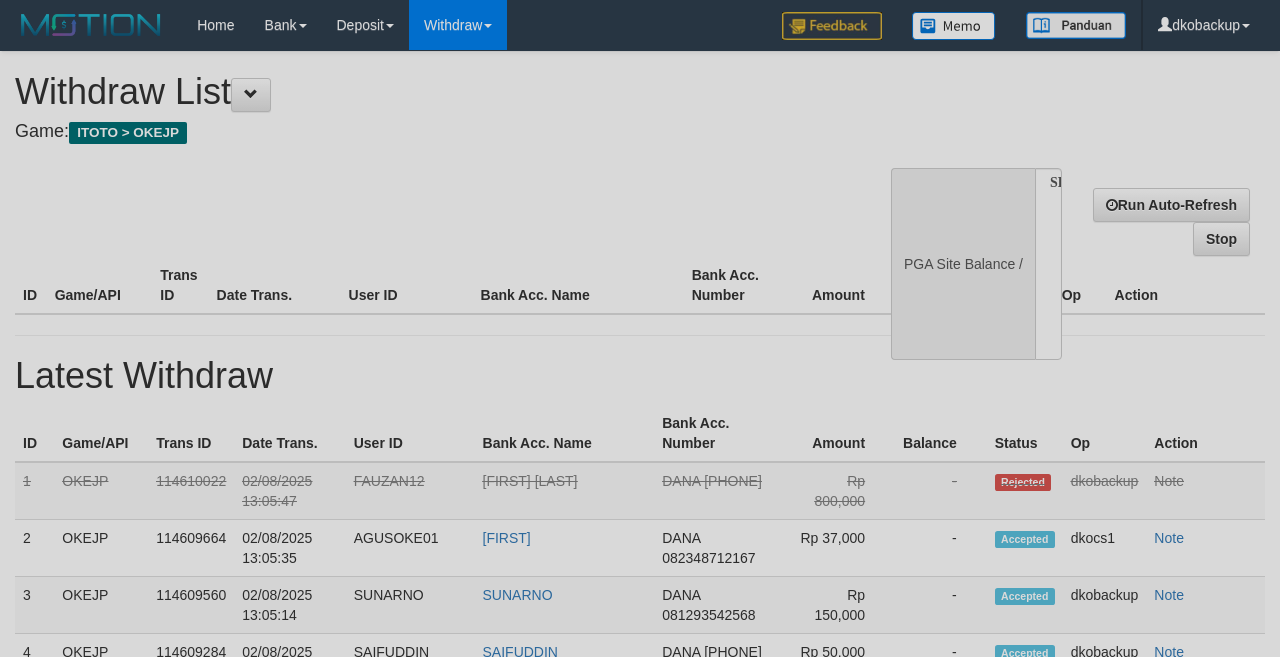 scroll, scrollTop: 0, scrollLeft: 0, axis: both 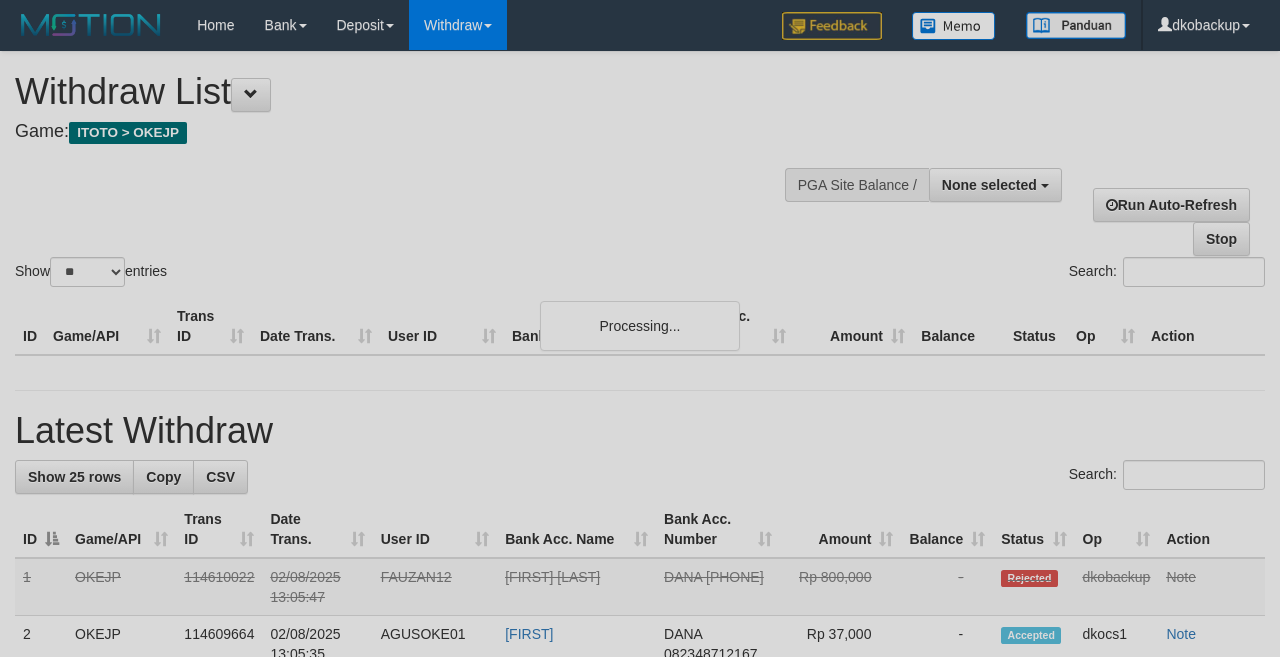 select 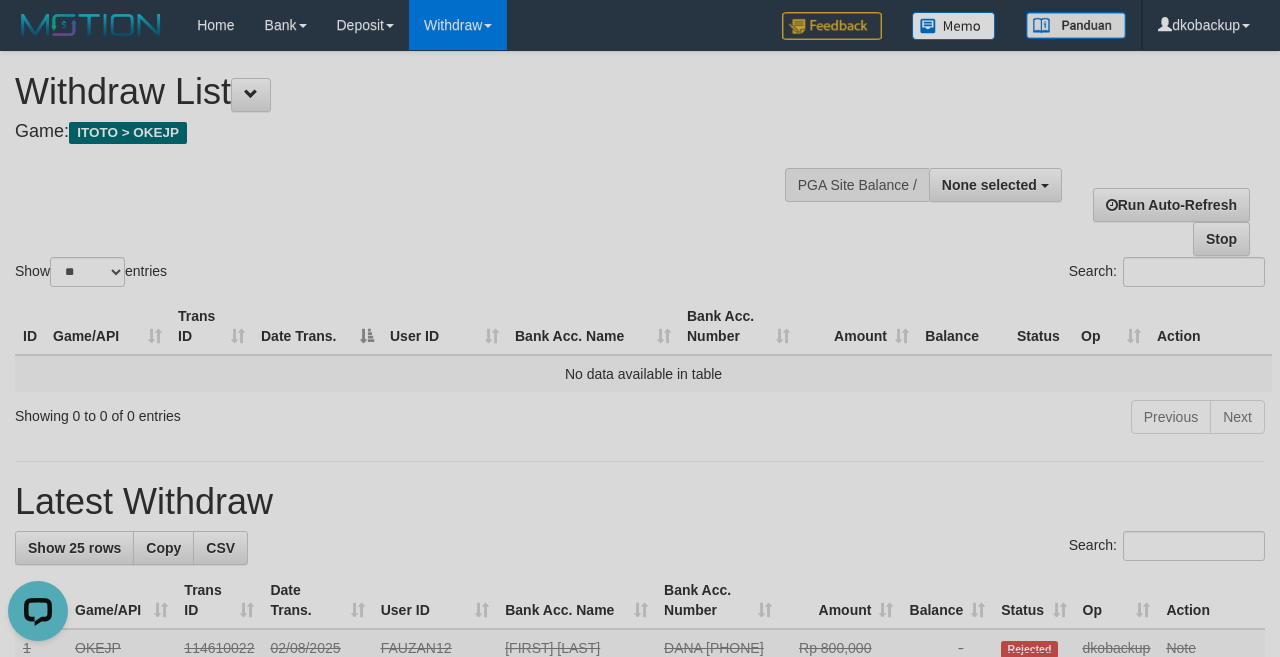 scroll, scrollTop: 0, scrollLeft: 0, axis: both 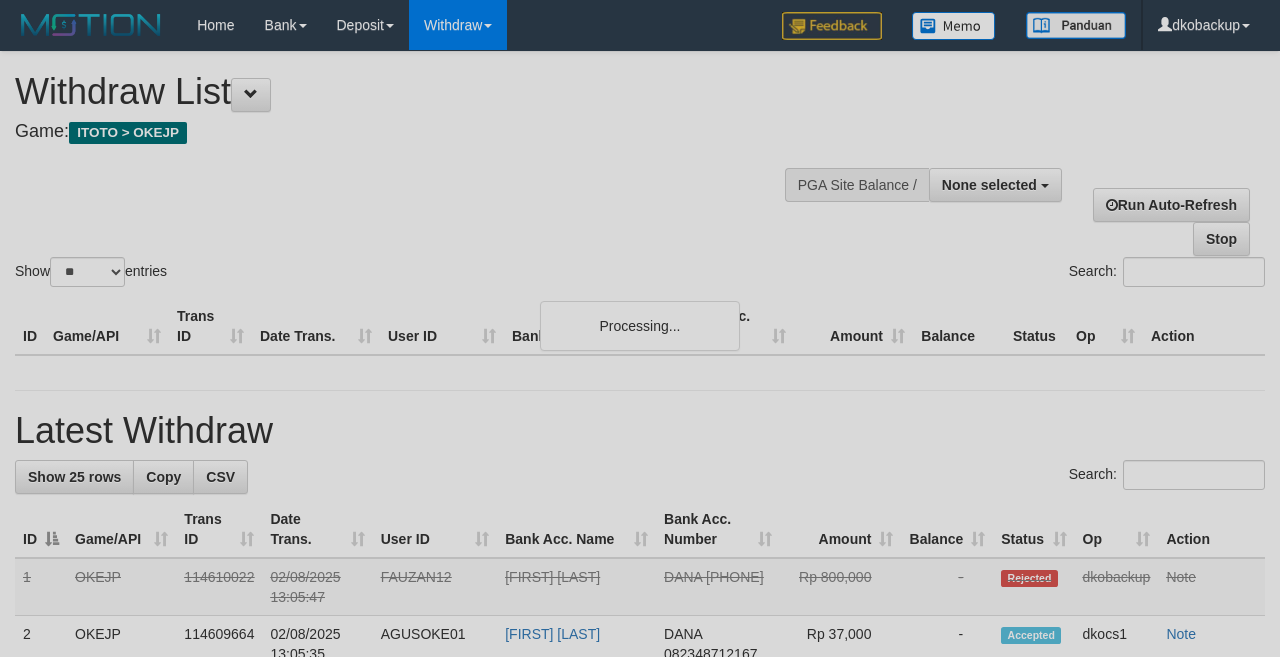 select 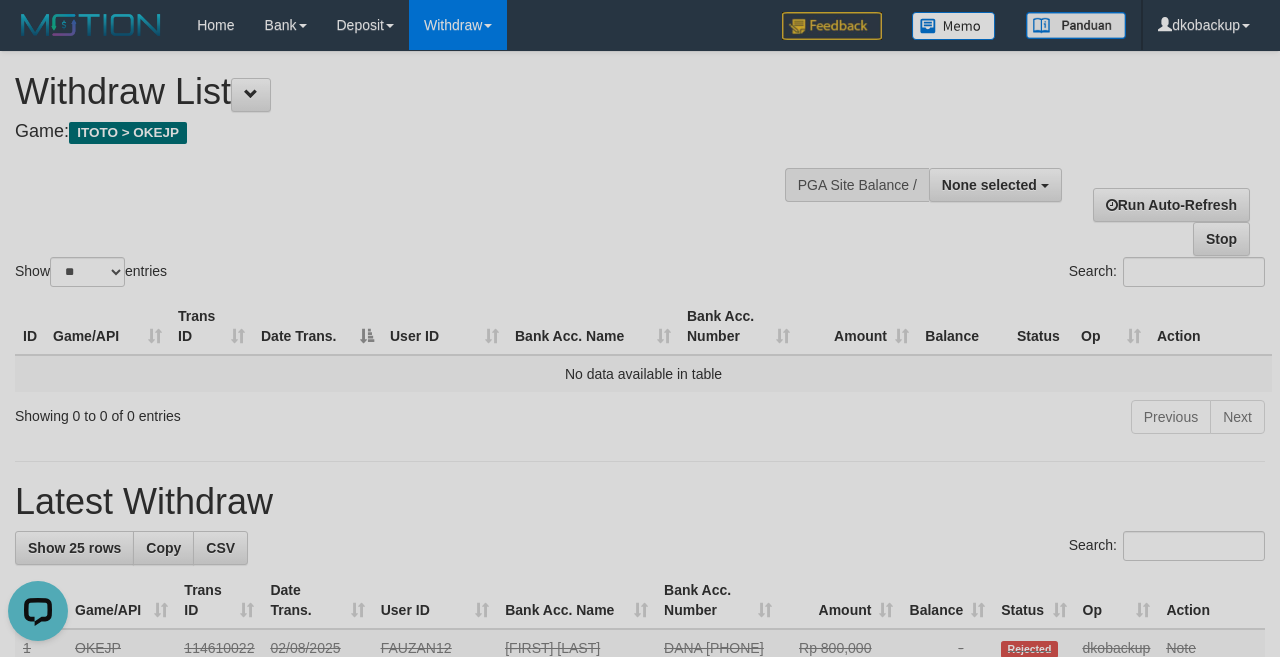 scroll, scrollTop: 0, scrollLeft: 0, axis: both 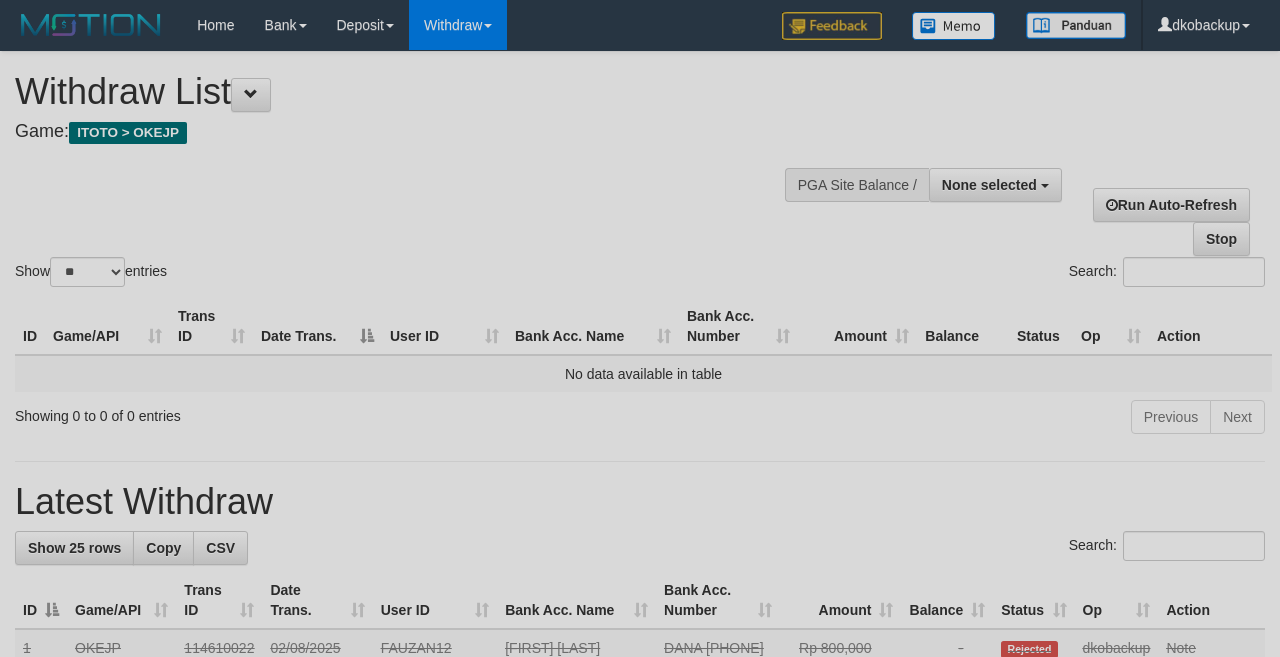 select 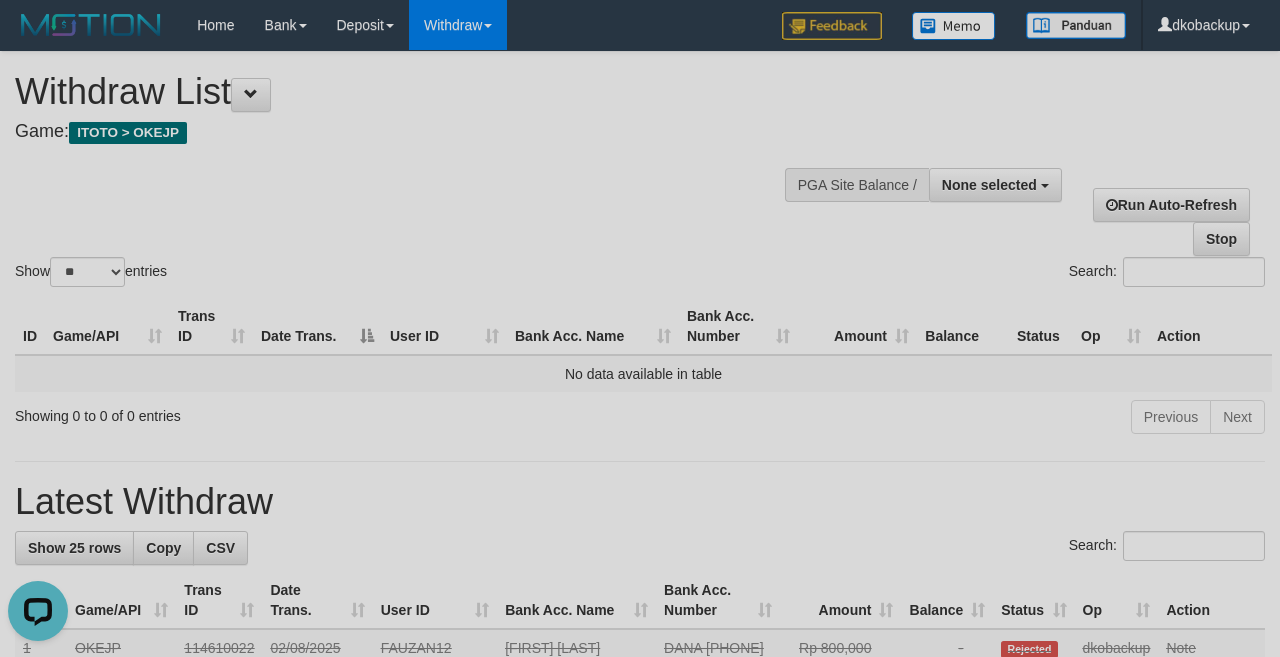 scroll, scrollTop: 0, scrollLeft: 0, axis: both 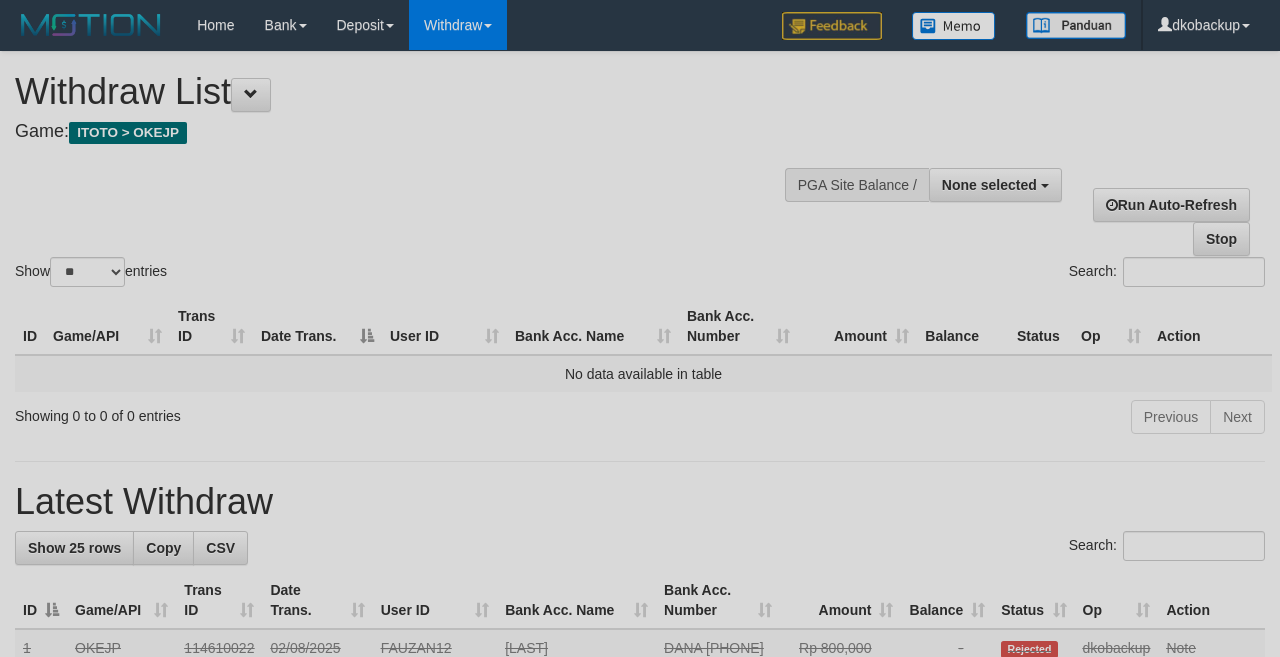 select 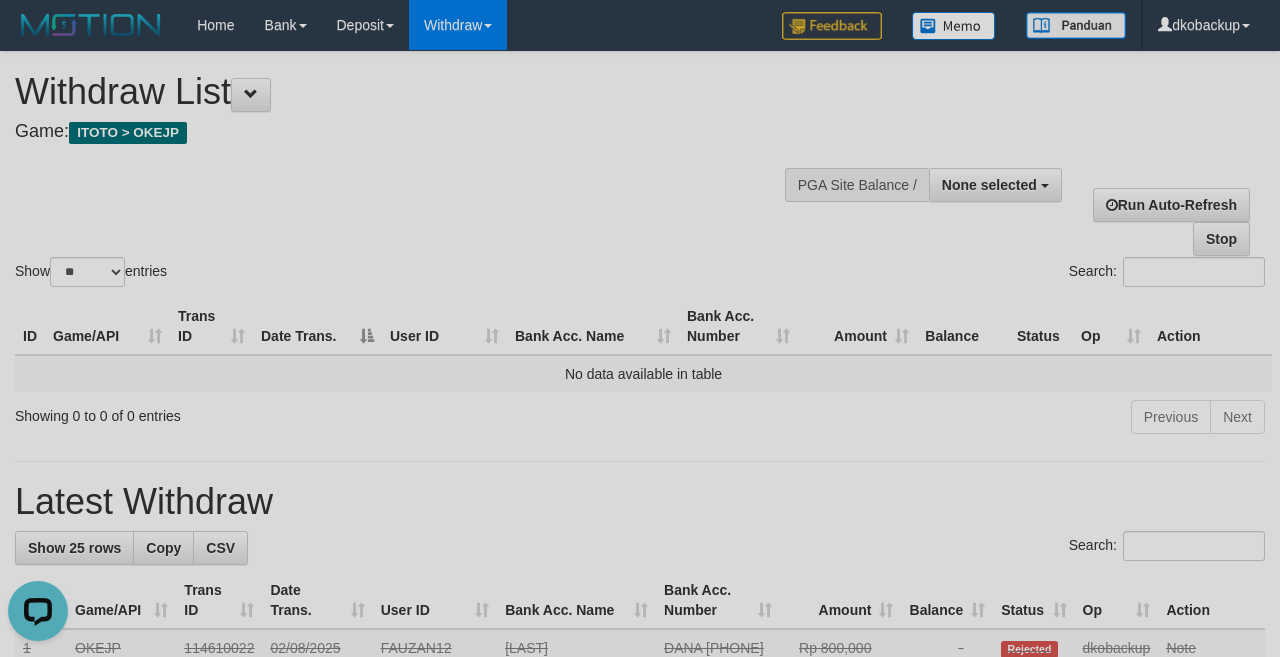 scroll, scrollTop: 0, scrollLeft: 0, axis: both 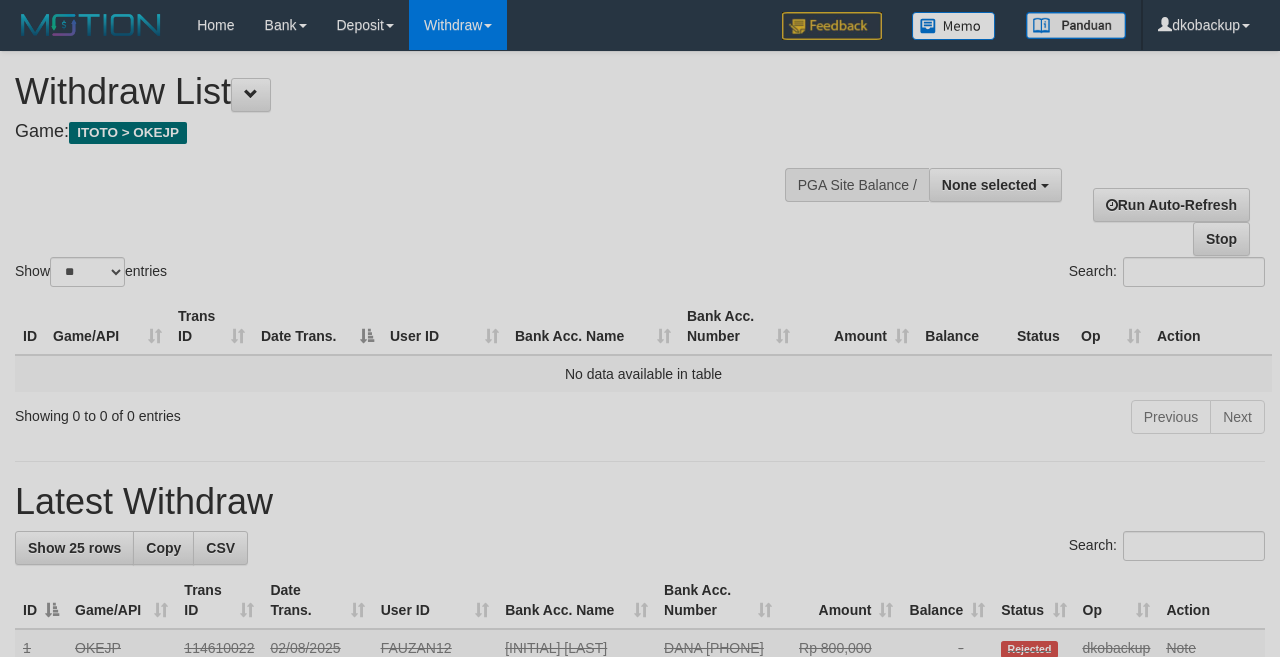 select 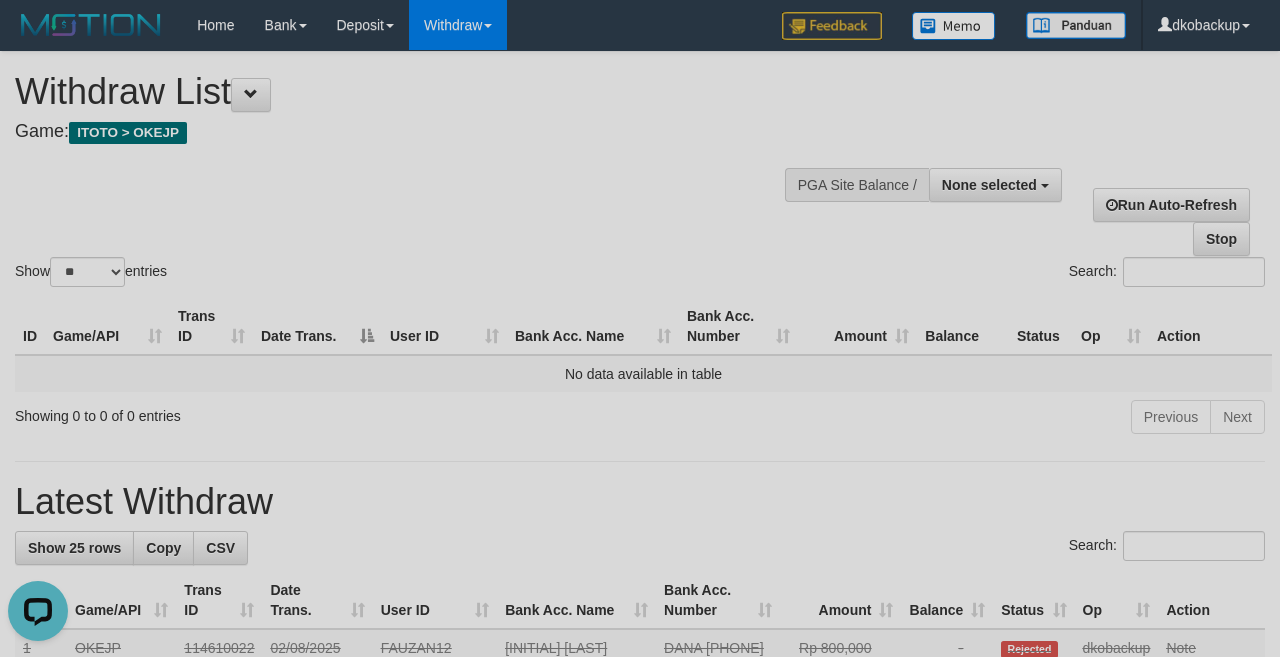 scroll, scrollTop: 0, scrollLeft: 0, axis: both 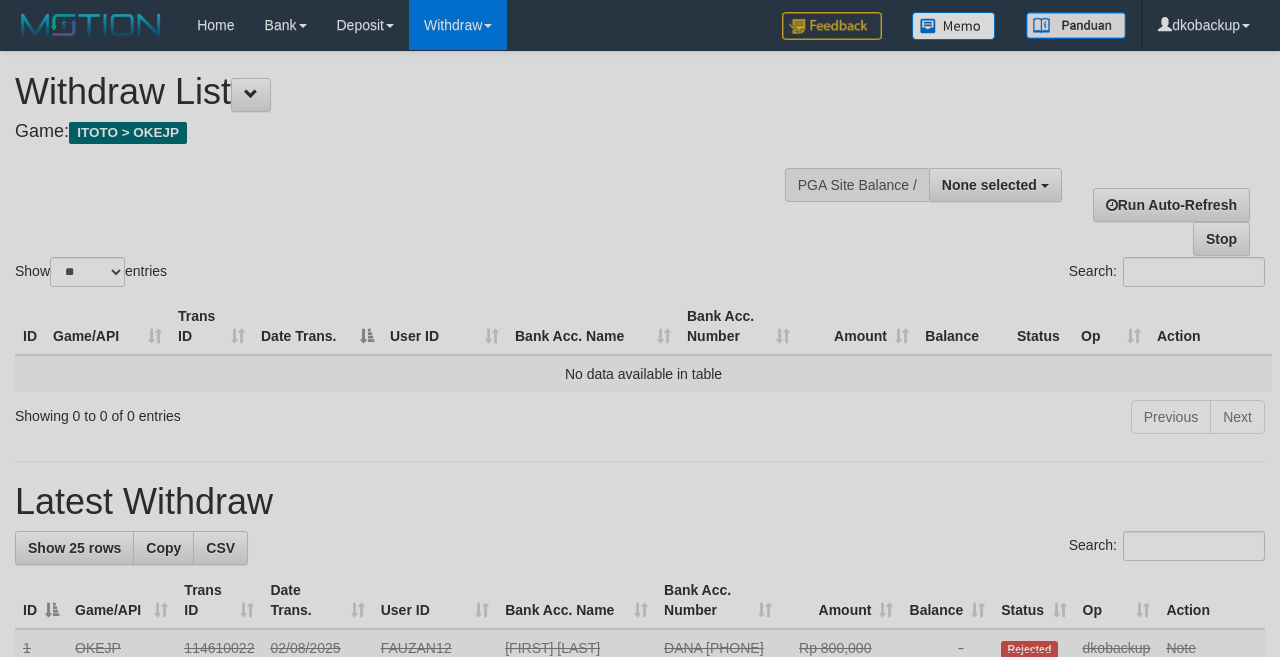 select 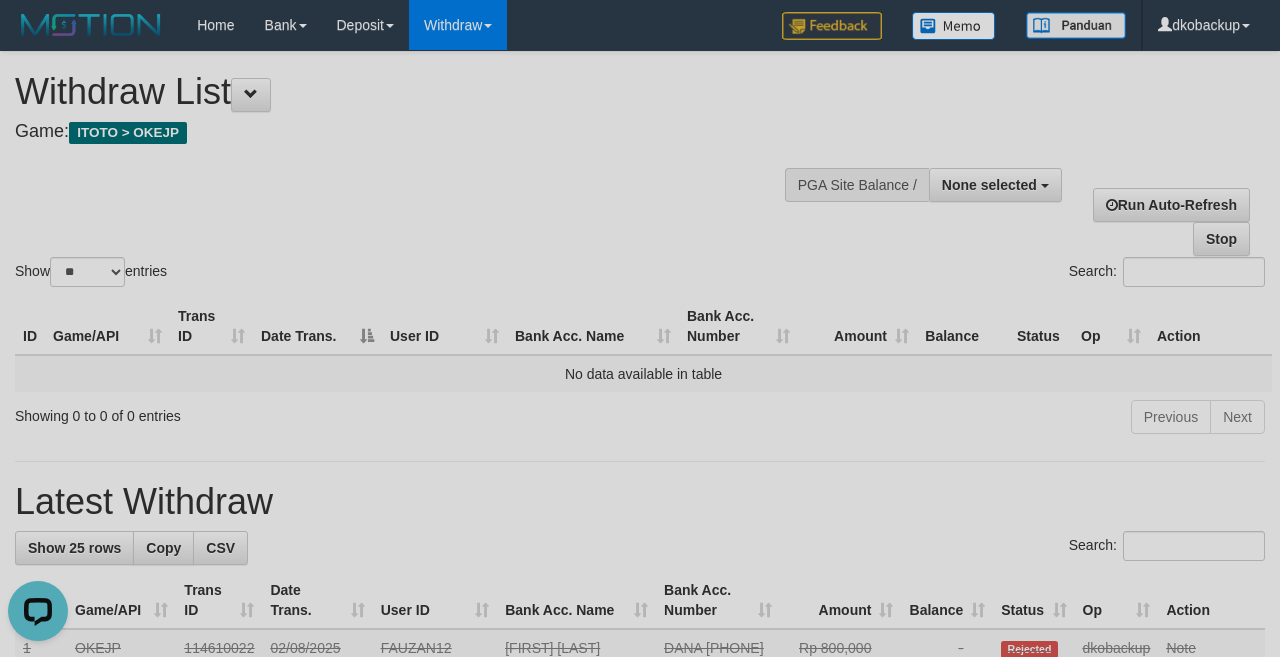 scroll, scrollTop: 0, scrollLeft: 0, axis: both 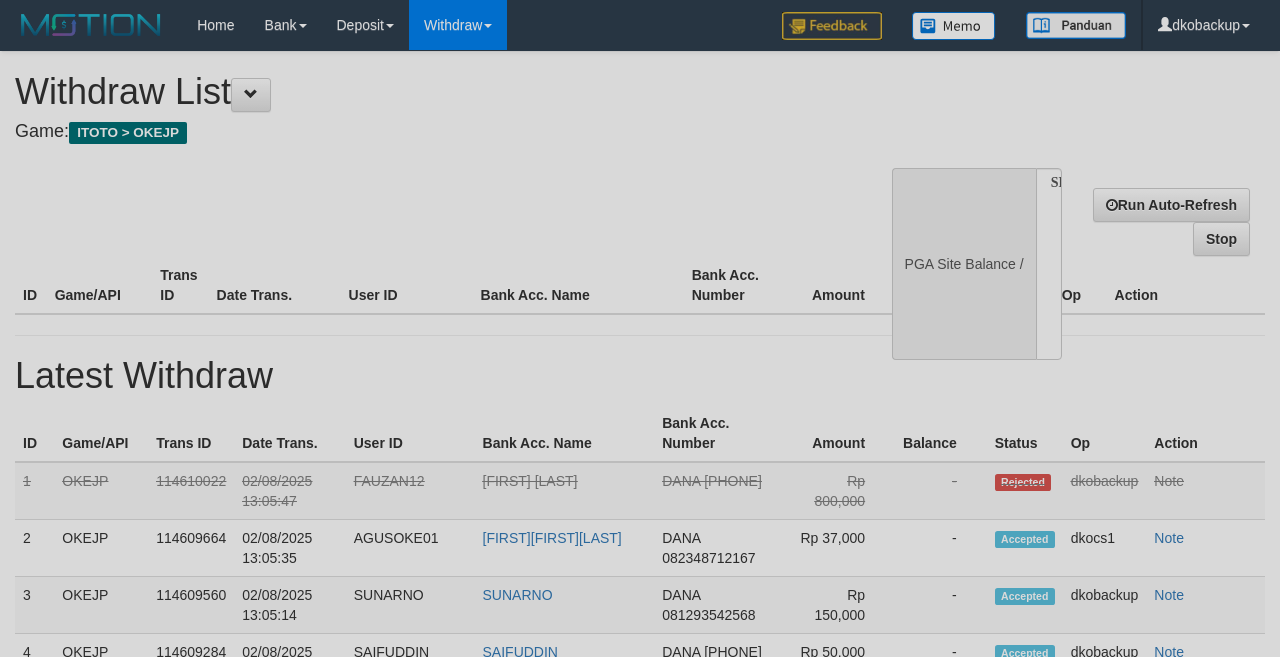 select 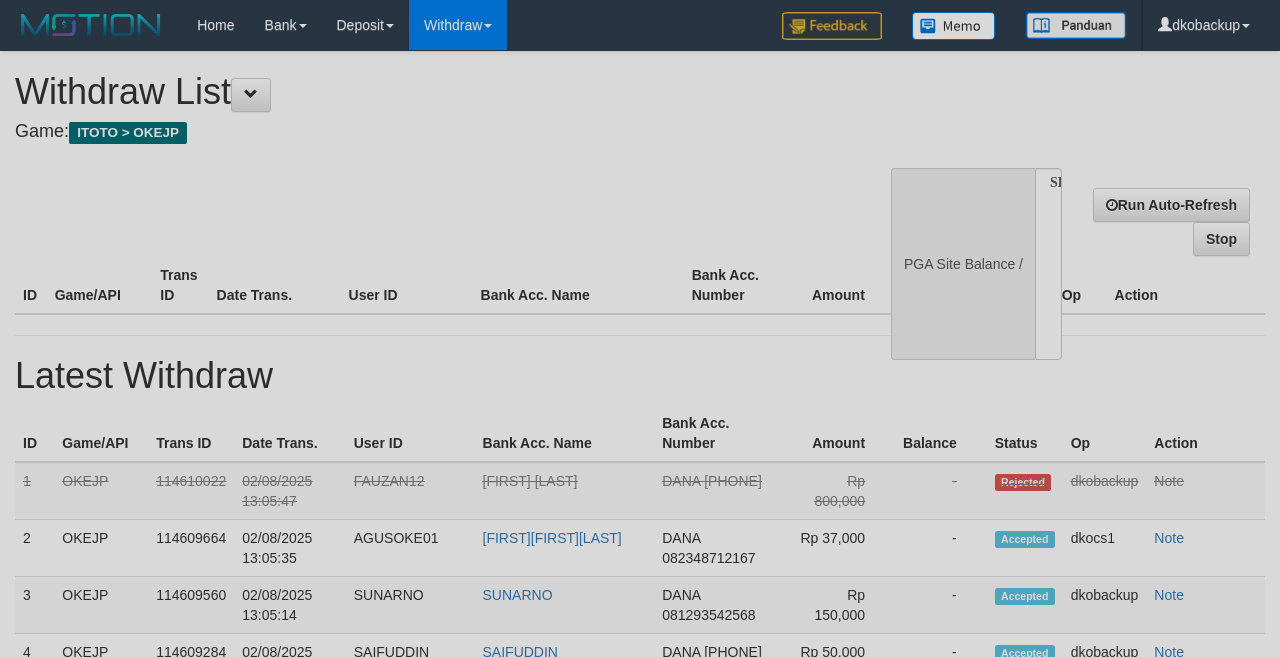 scroll, scrollTop: 0, scrollLeft: 0, axis: both 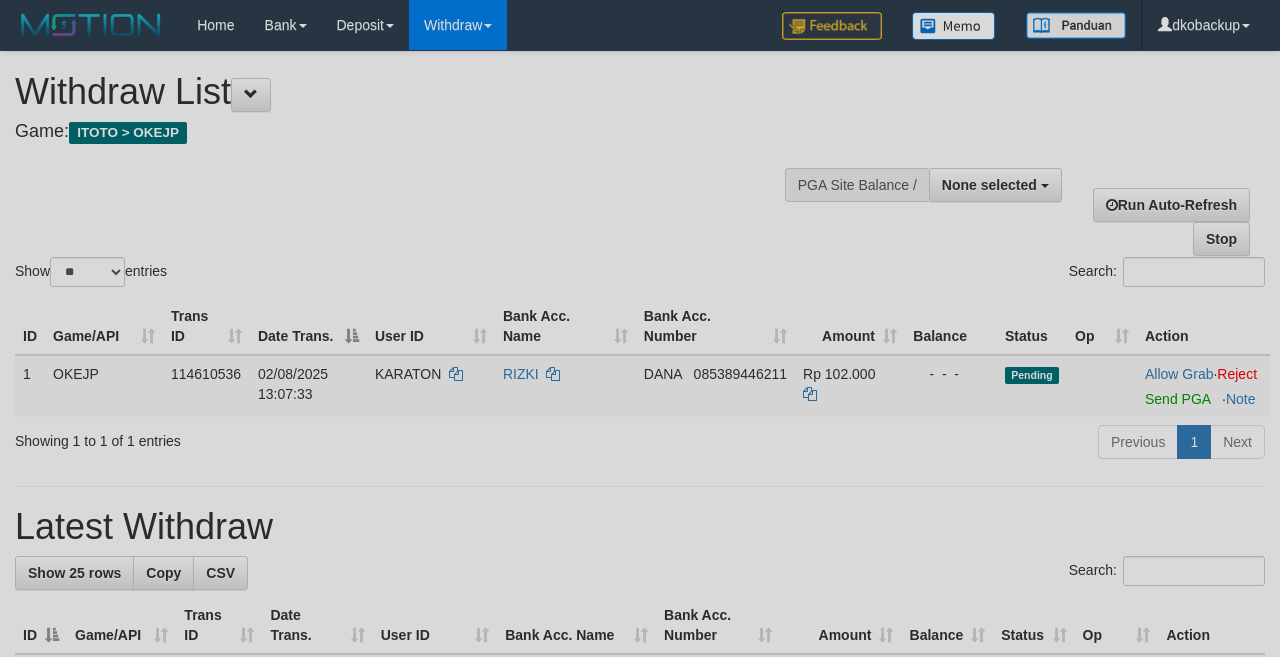 select 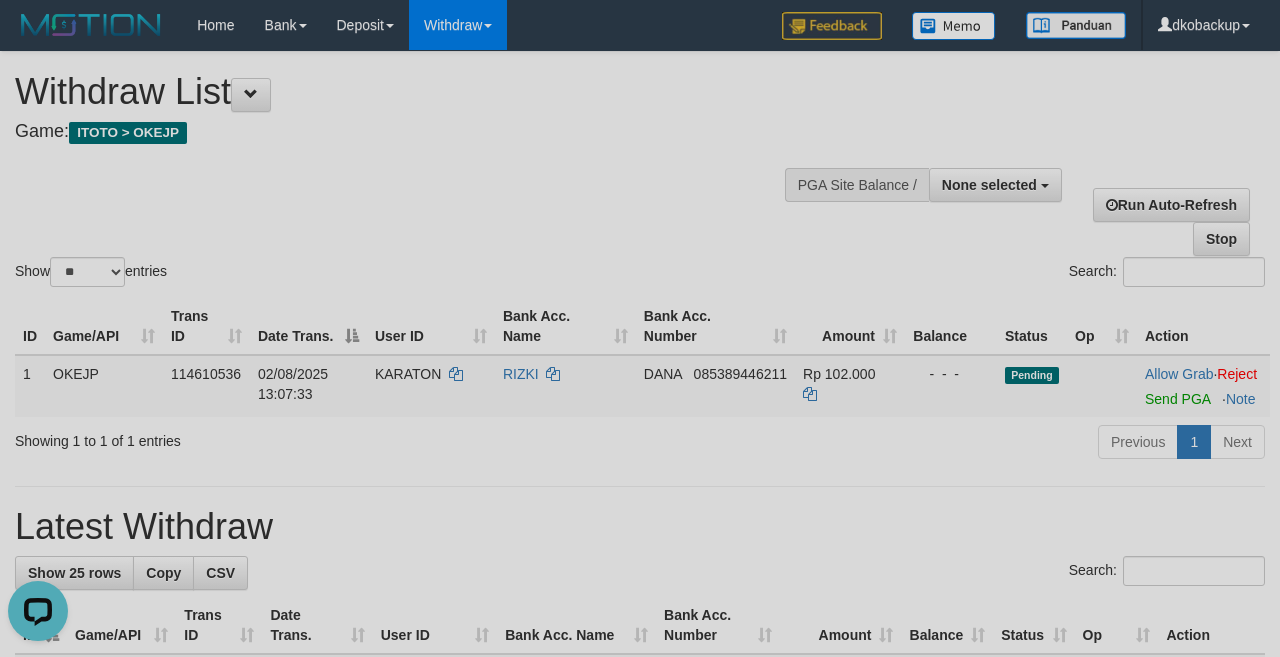 scroll, scrollTop: 0, scrollLeft: 0, axis: both 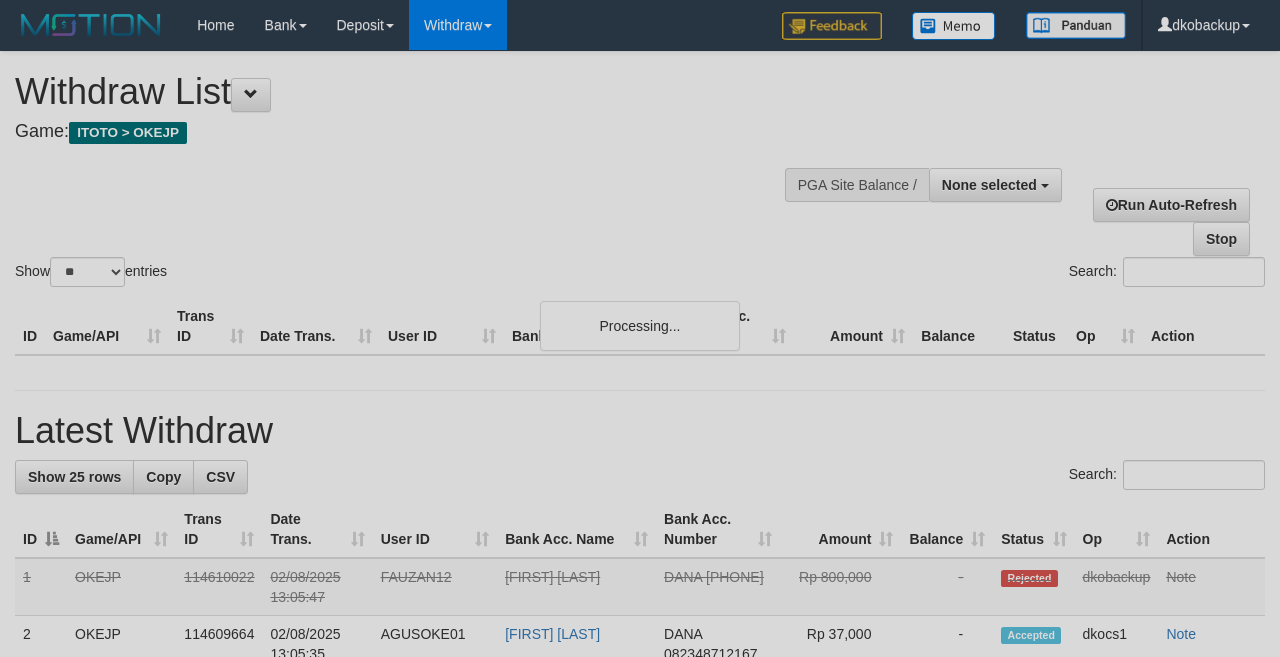 select 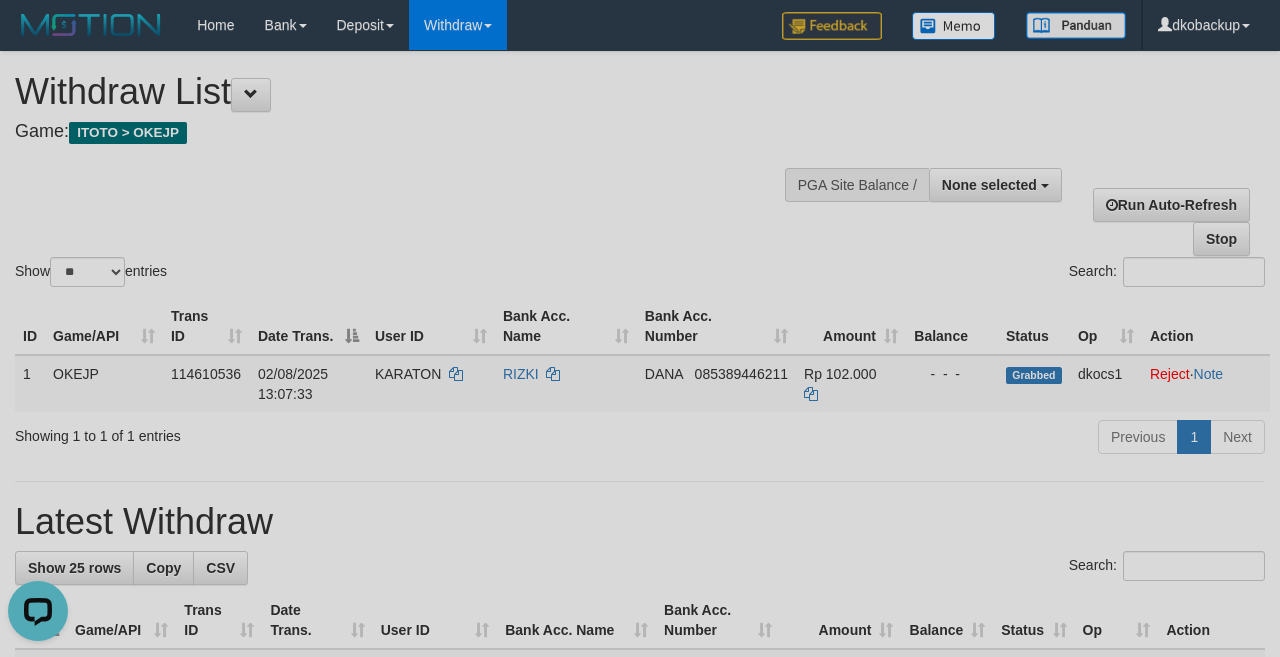scroll, scrollTop: 0, scrollLeft: 0, axis: both 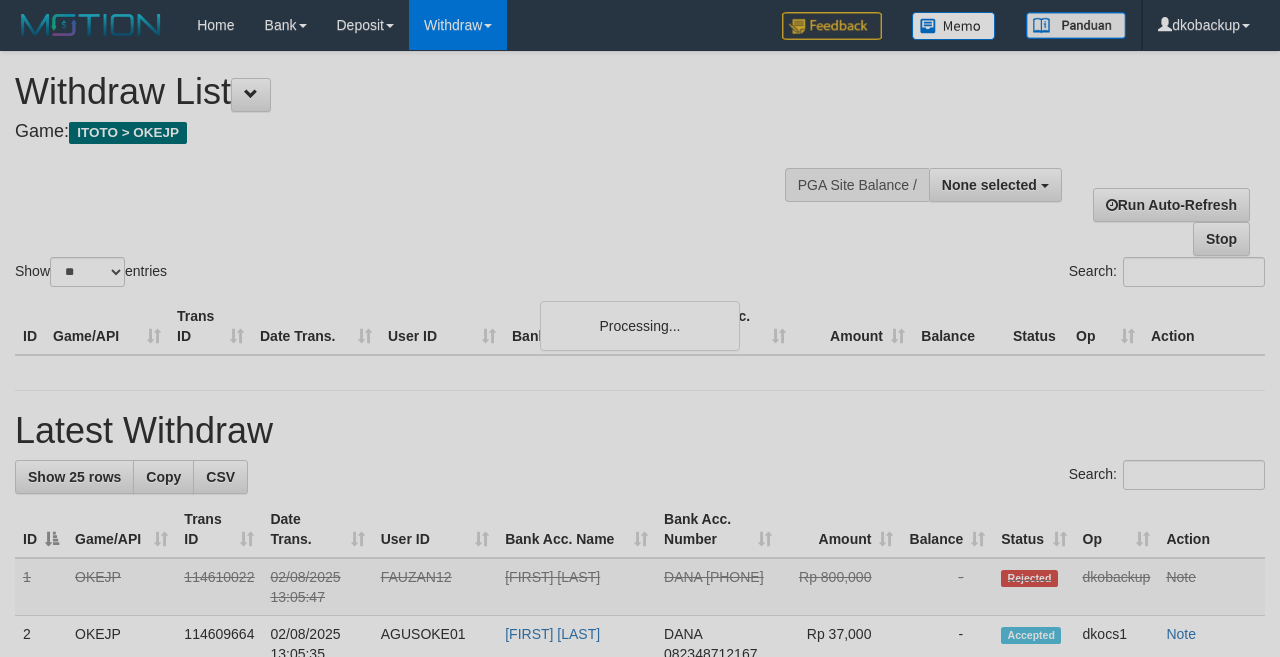 select 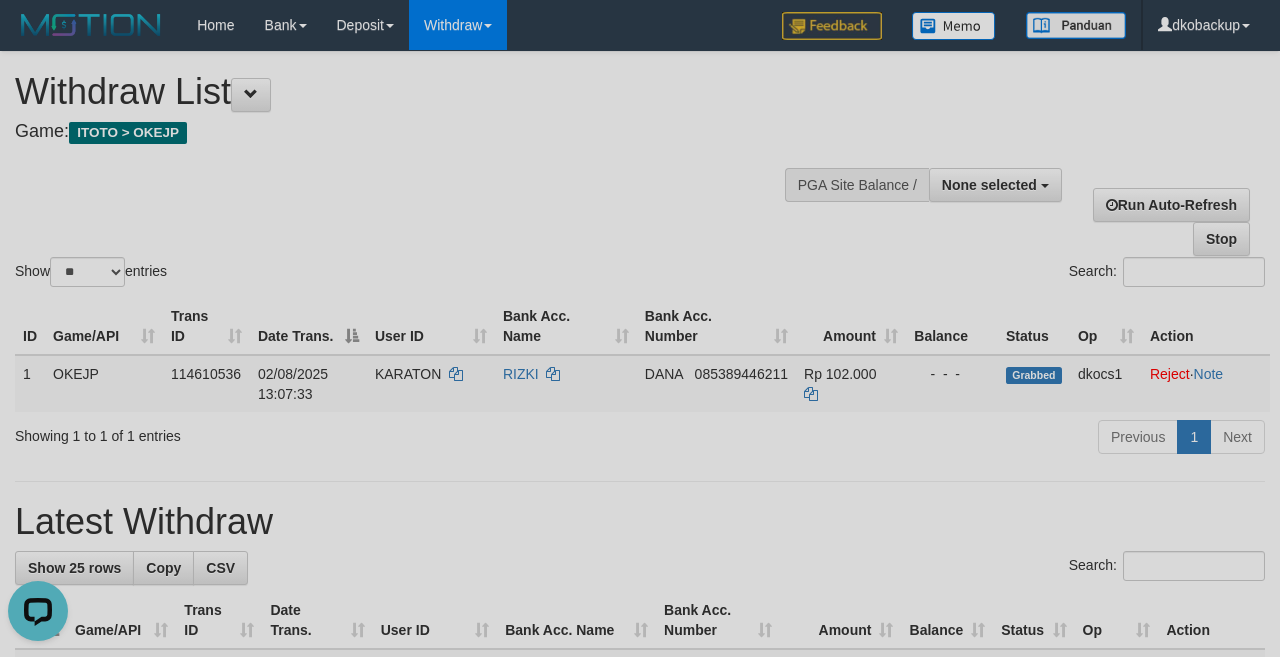 scroll, scrollTop: 0, scrollLeft: 0, axis: both 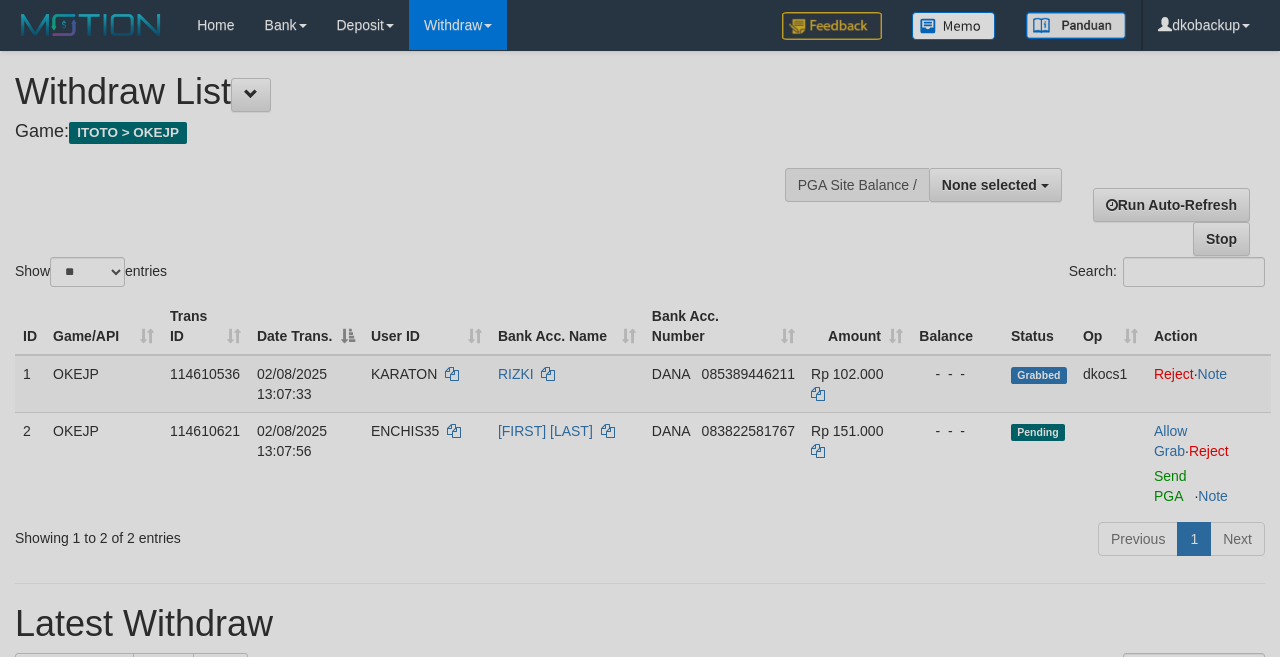 select 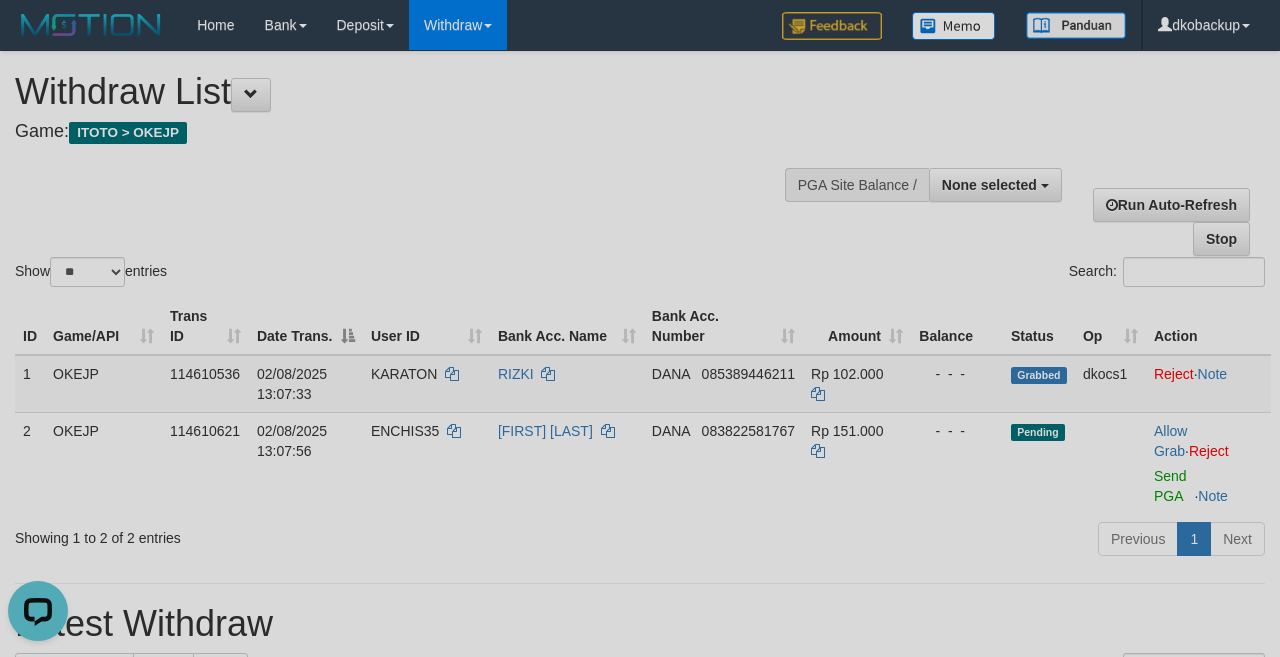 scroll, scrollTop: 0, scrollLeft: 0, axis: both 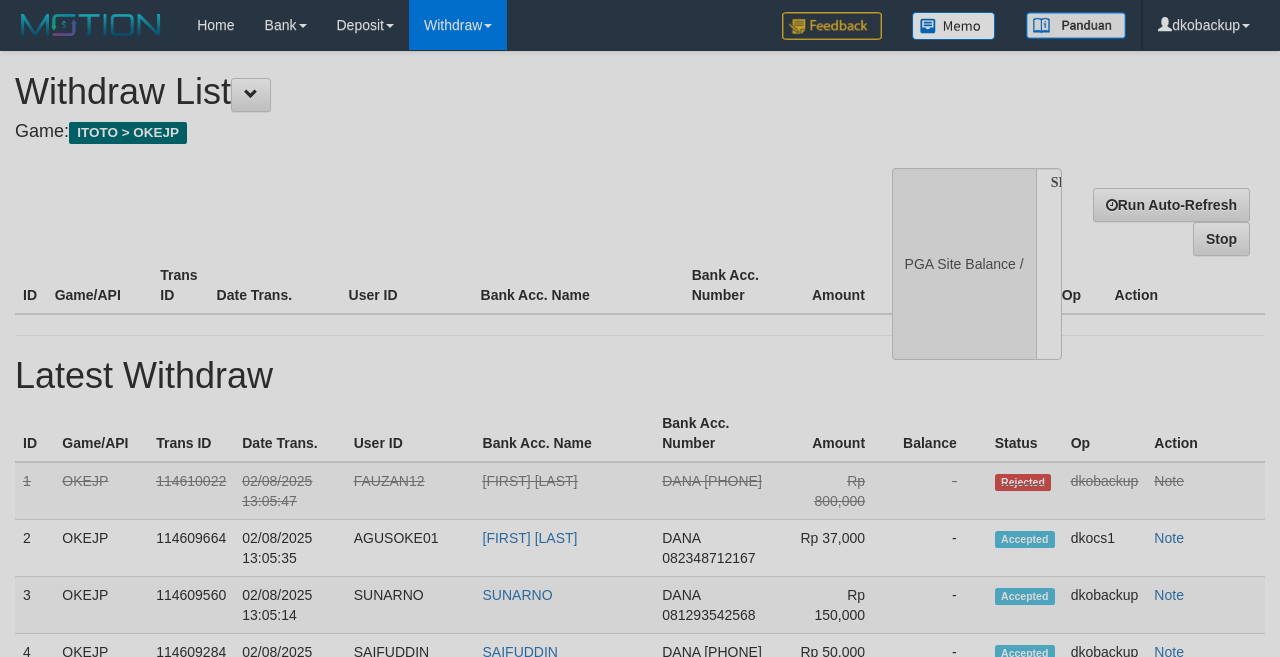 select 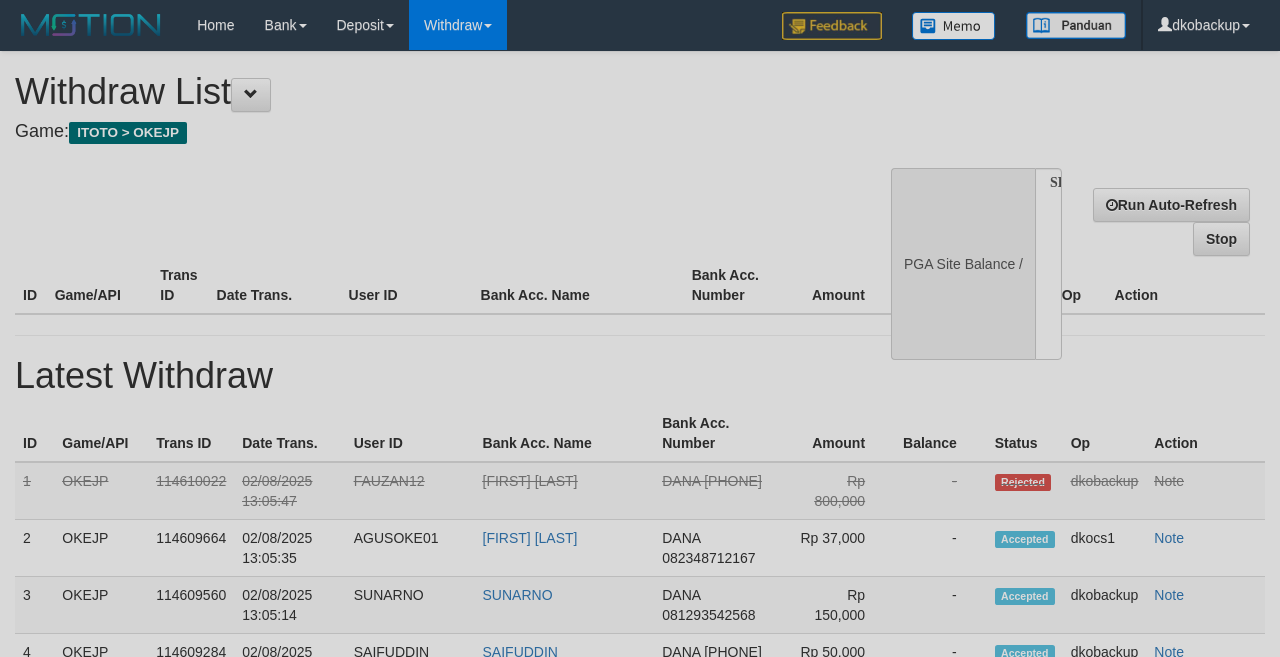 scroll, scrollTop: 0, scrollLeft: 0, axis: both 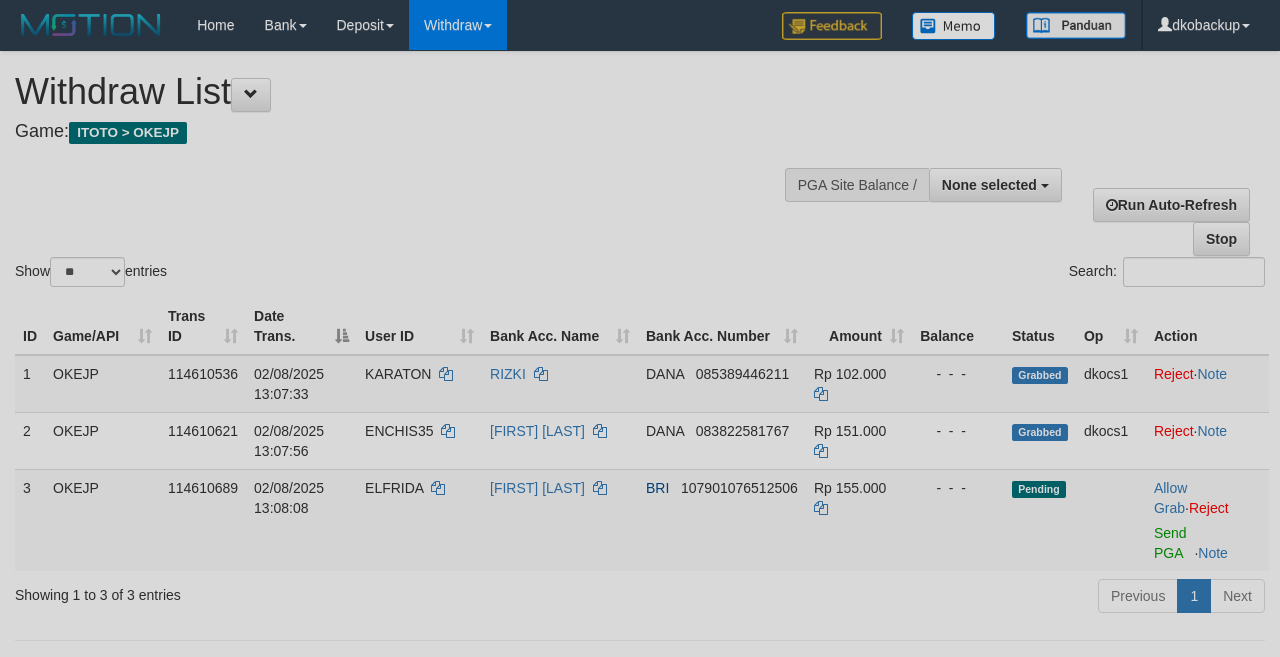 select 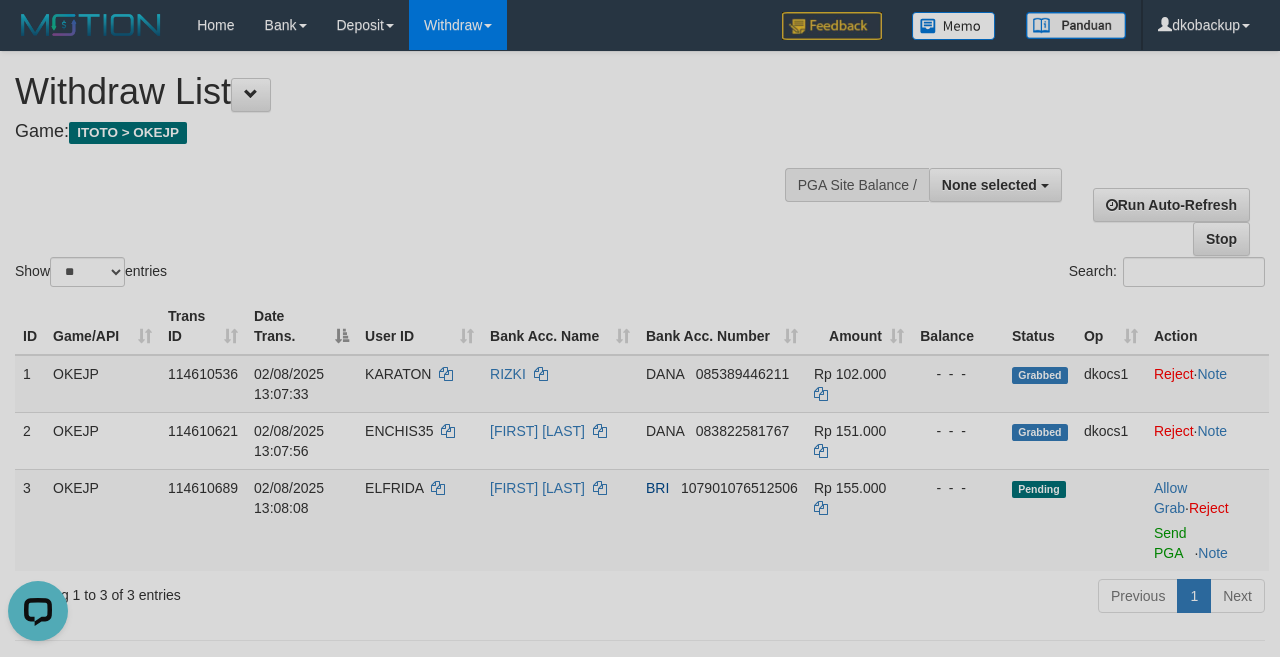scroll, scrollTop: 0, scrollLeft: 0, axis: both 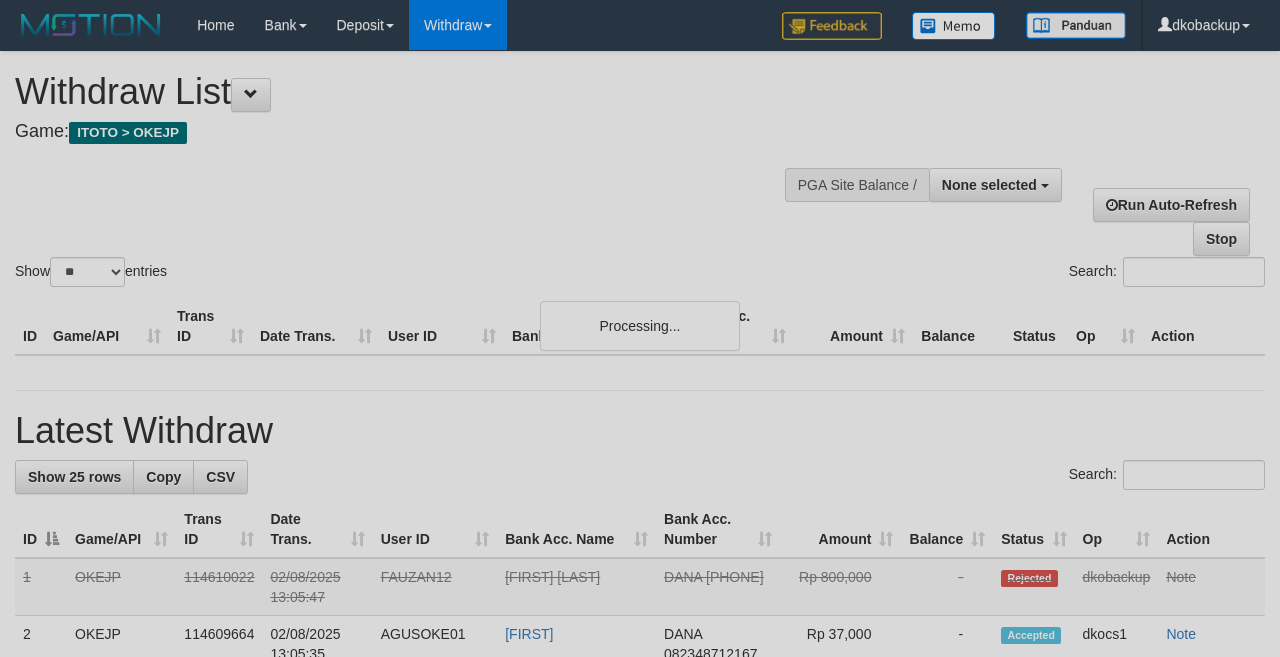 select 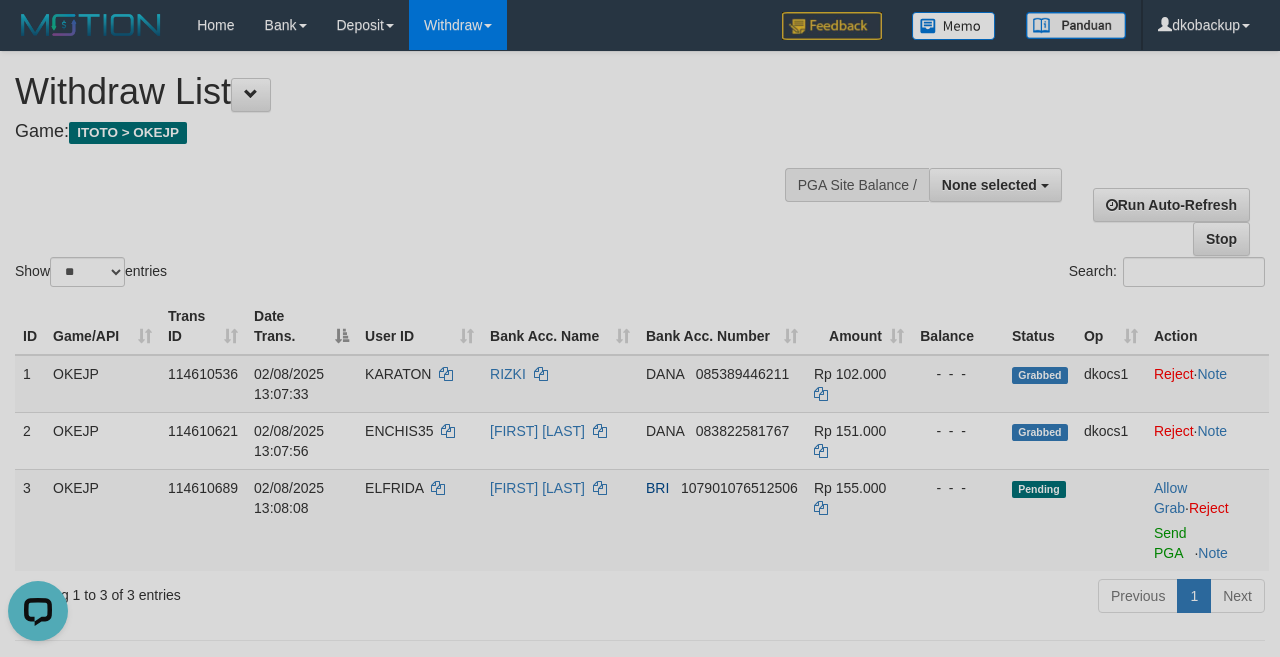 scroll, scrollTop: 0, scrollLeft: 0, axis: both 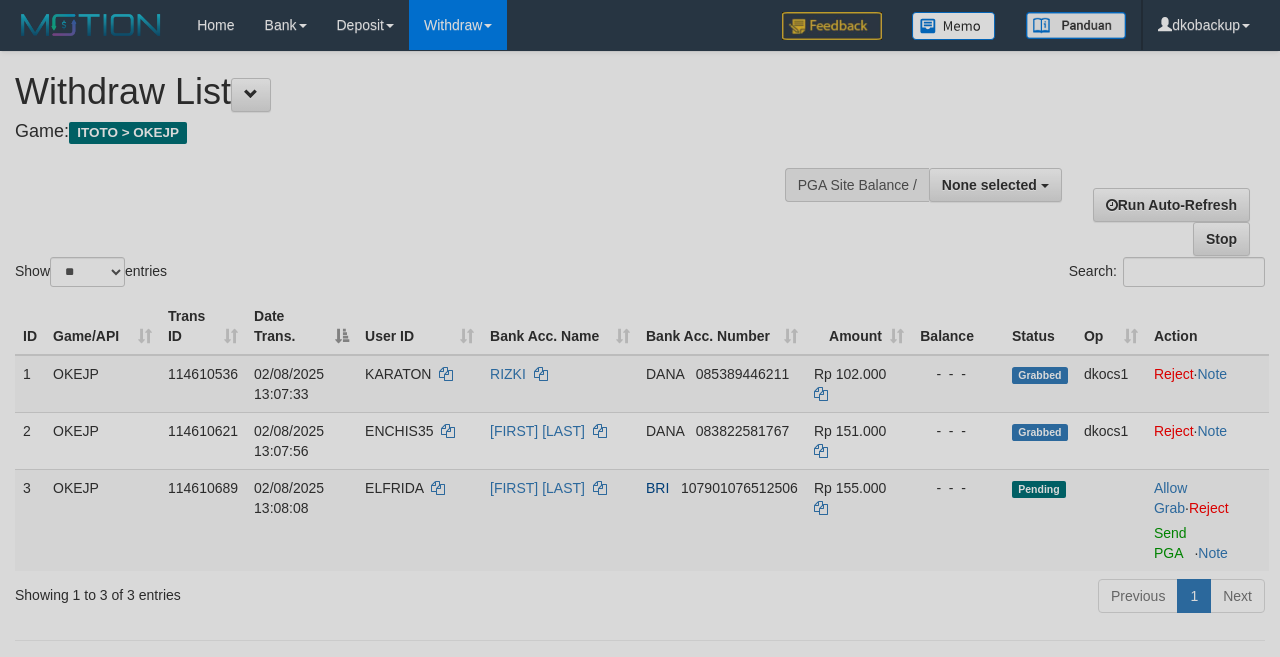 select 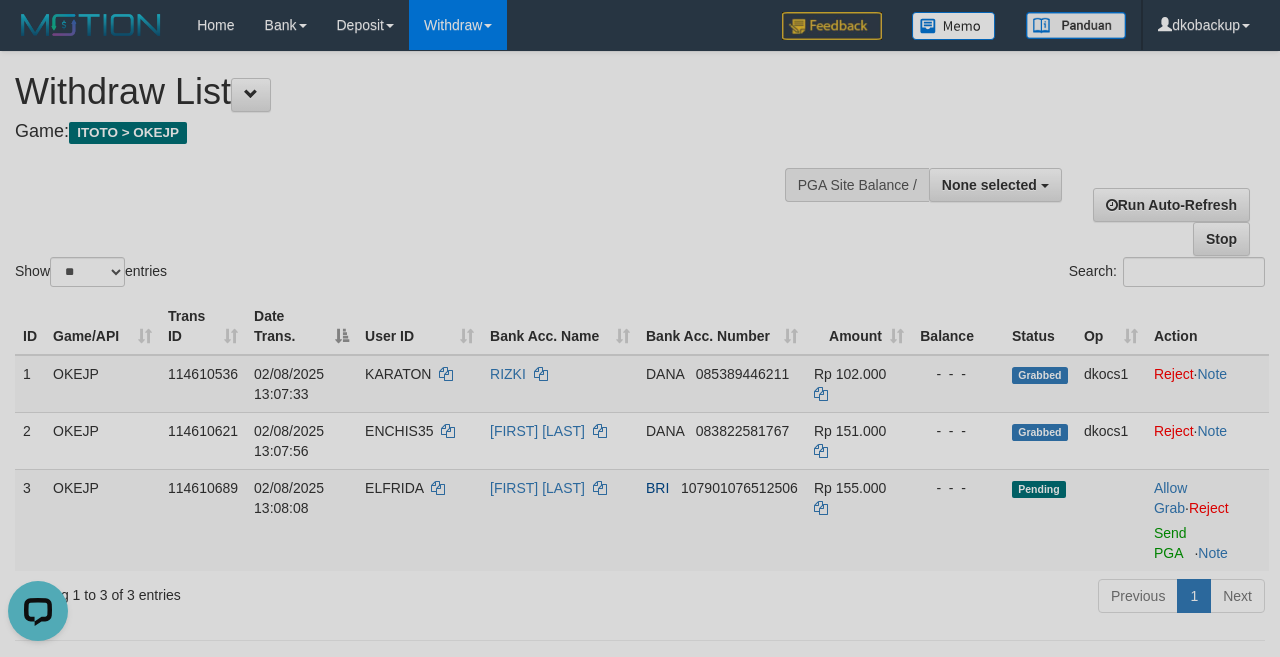 scroll, scrollTop: 0, scrollLeft: 0, axis: both 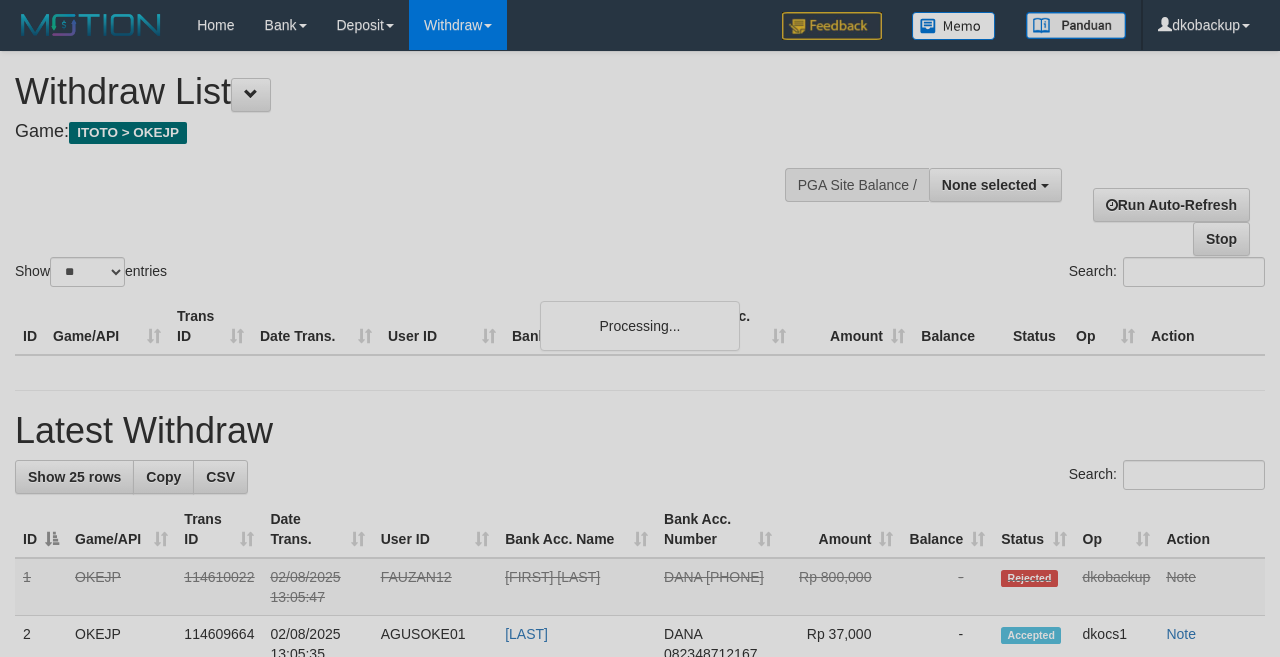 select 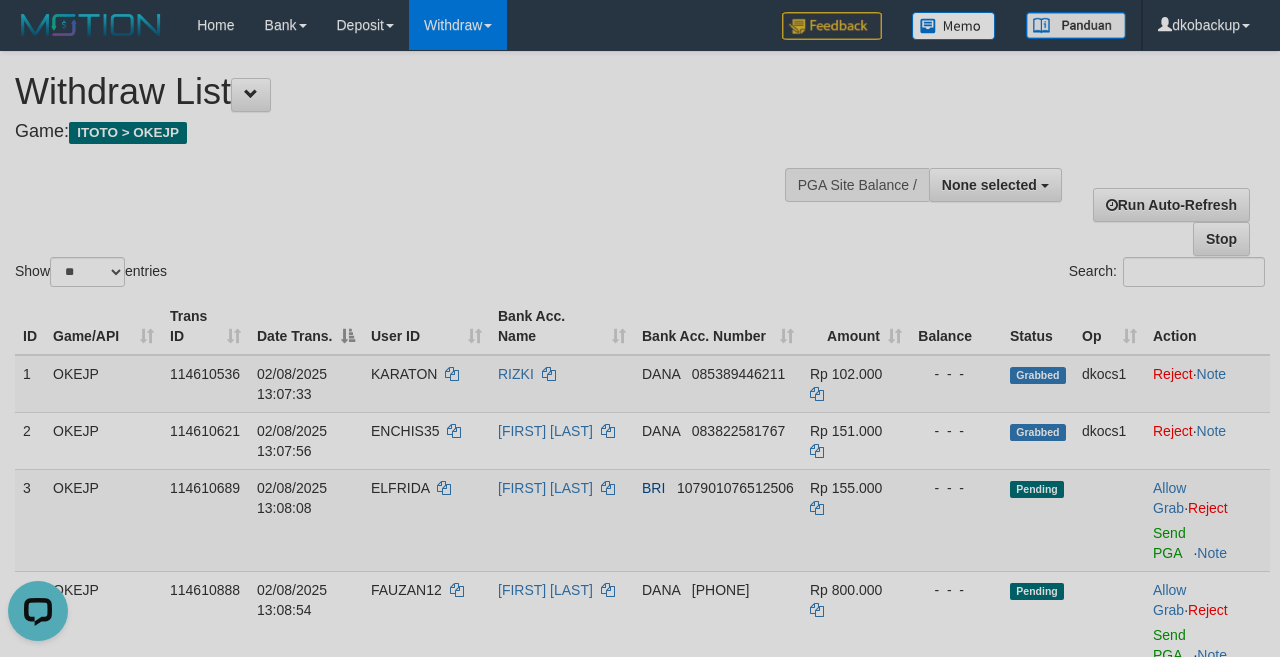 scroll, scrollTop: 0, scrollLeft: 0, axis: both 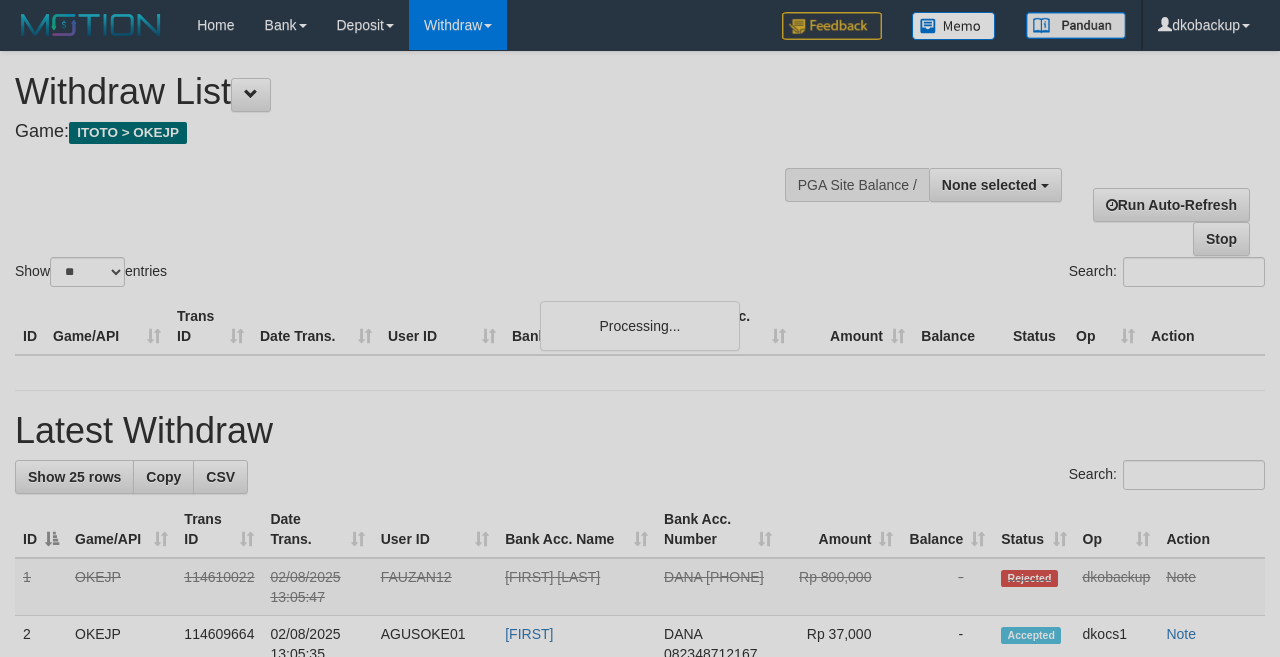 select 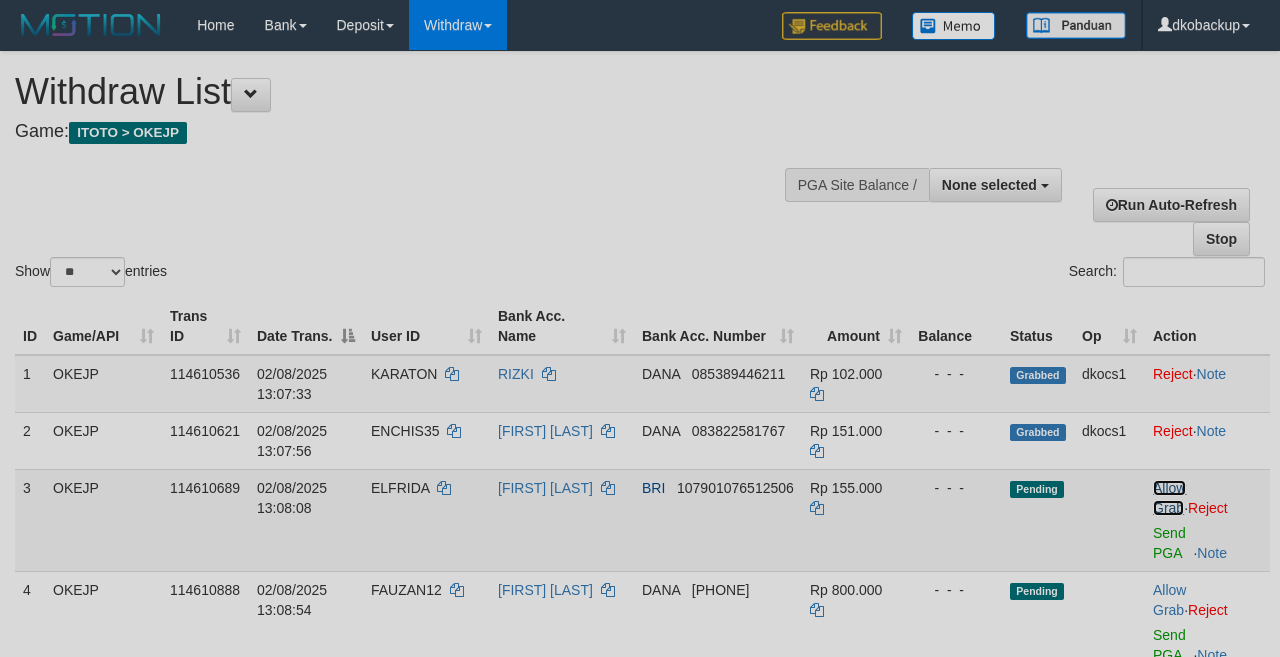 click on "Allow Grab" at bounding box center (1169, 498) 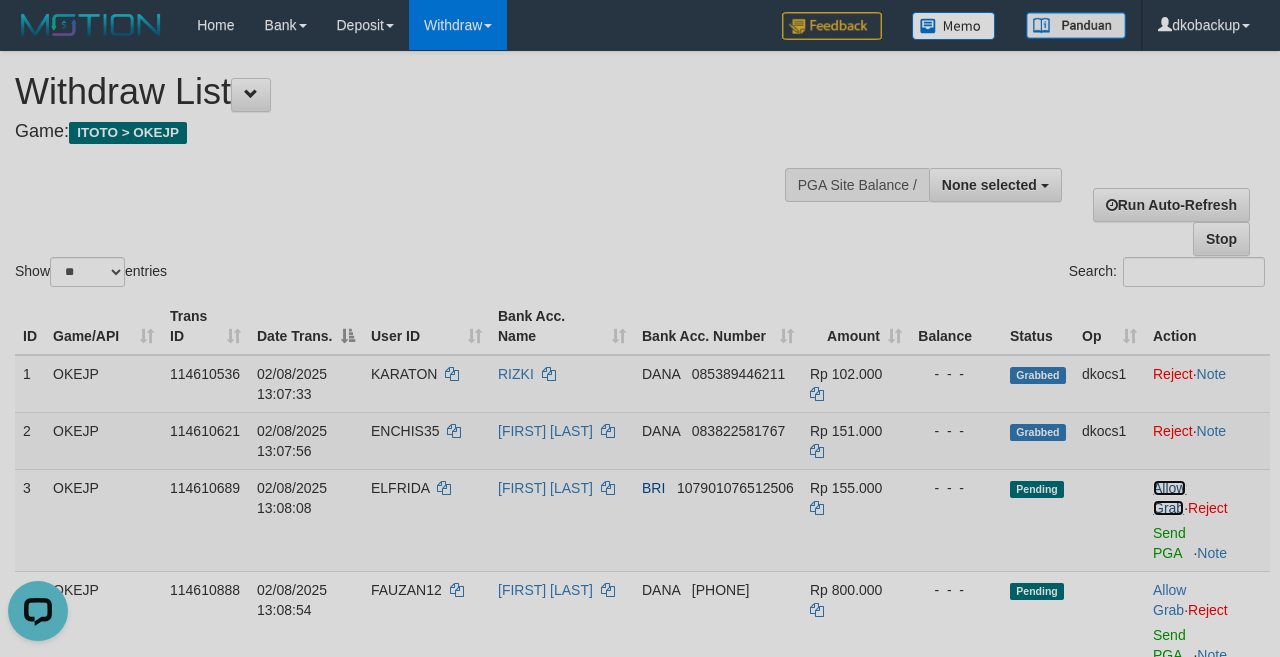 scroll, scrollTop: 0, scrollLeft: 0, axis: both 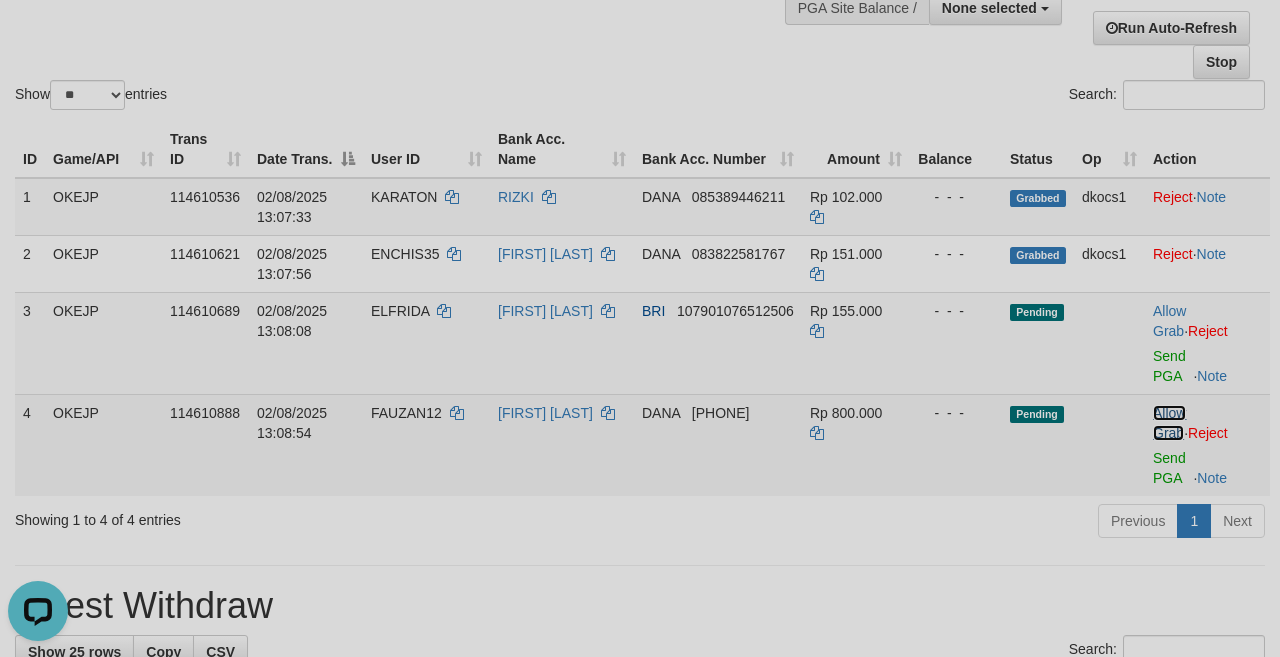 click on "Allow Grab" at bounding box center [1169, 423] 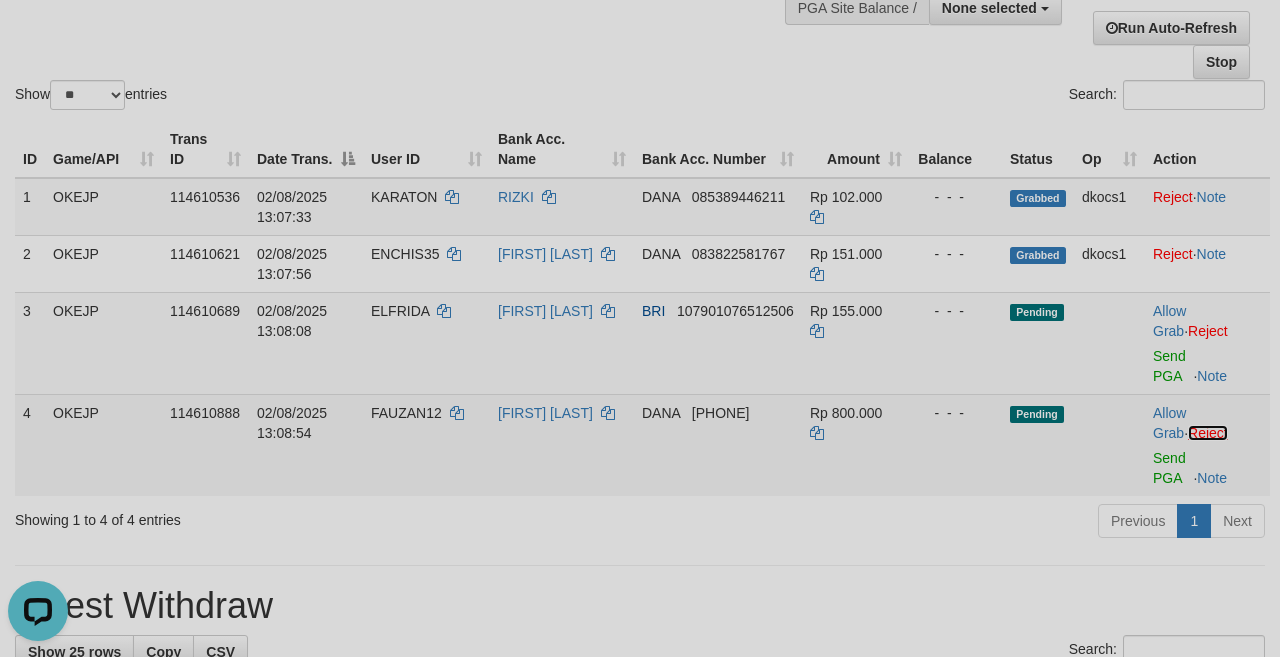 click on "Reject" at bounding box center [1208, 433] 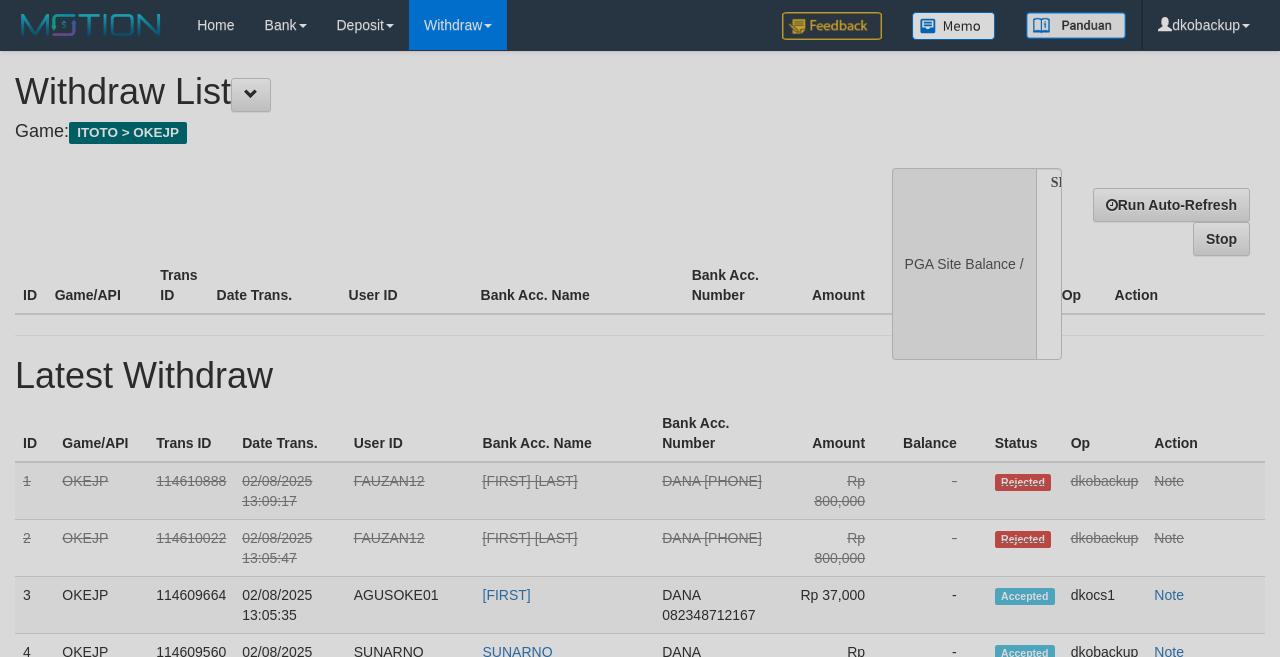 select 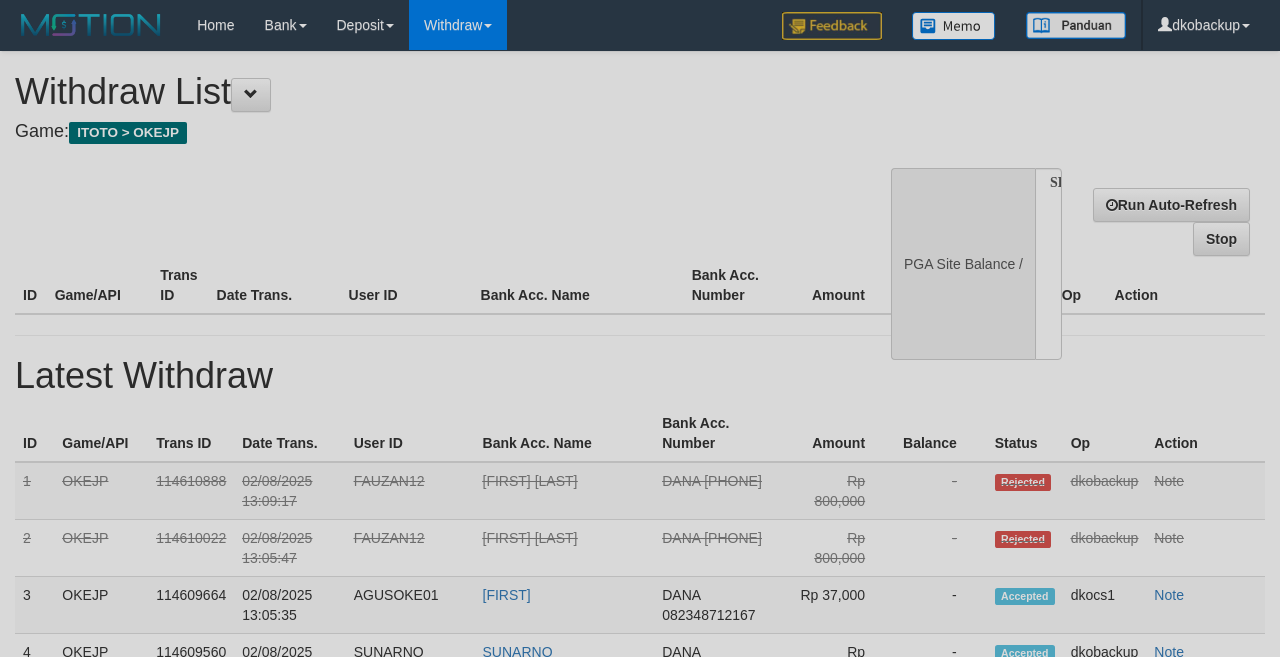 scroll, scrollTop: 177, scrollLeft: 0, axis: vertical 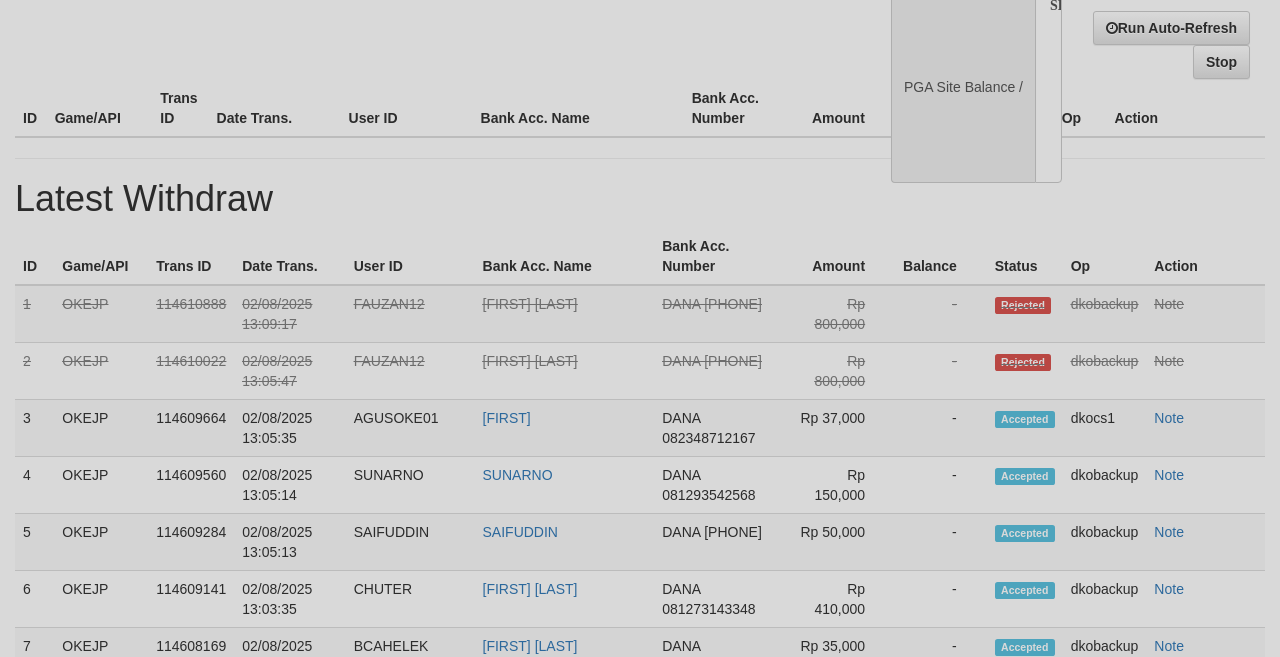 select on "**" 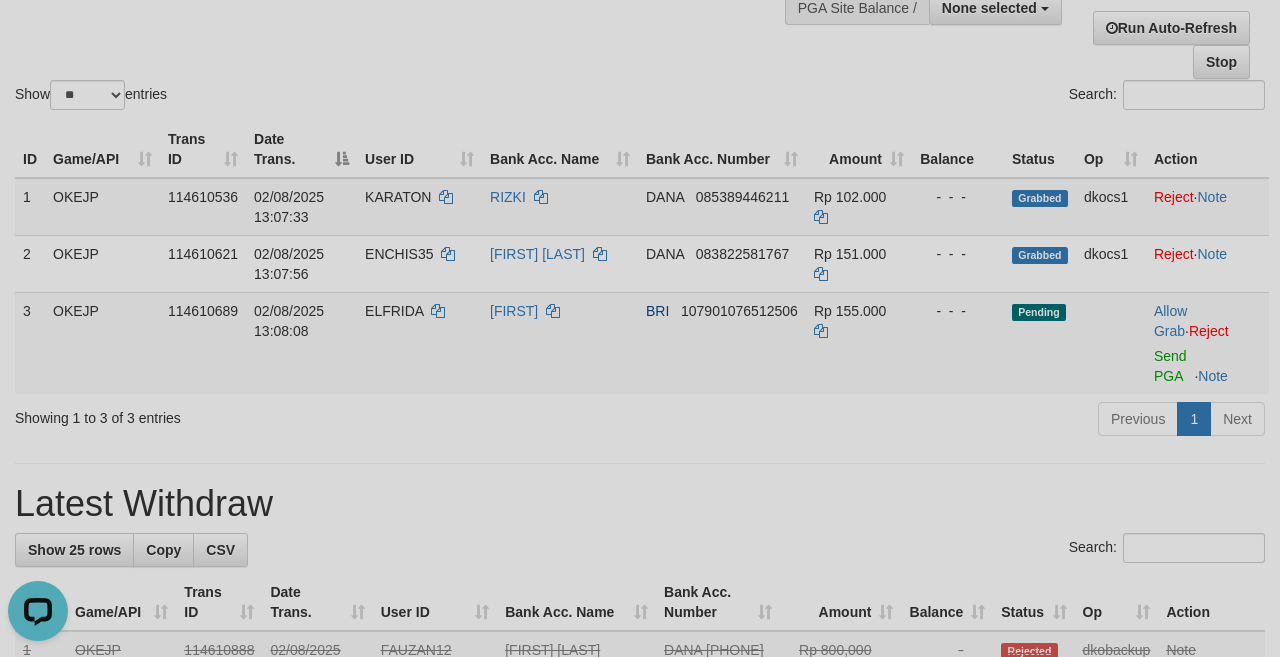 scroll, scrollTop: 0, scrollLeft: 0, axis: both 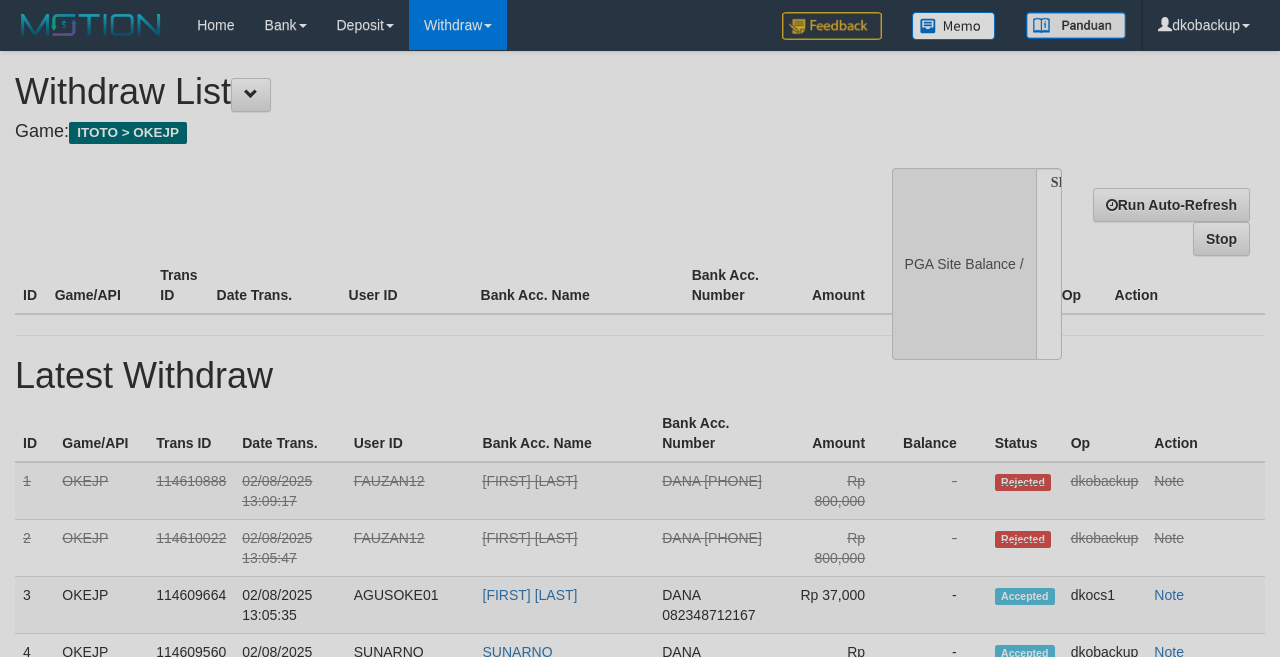 select 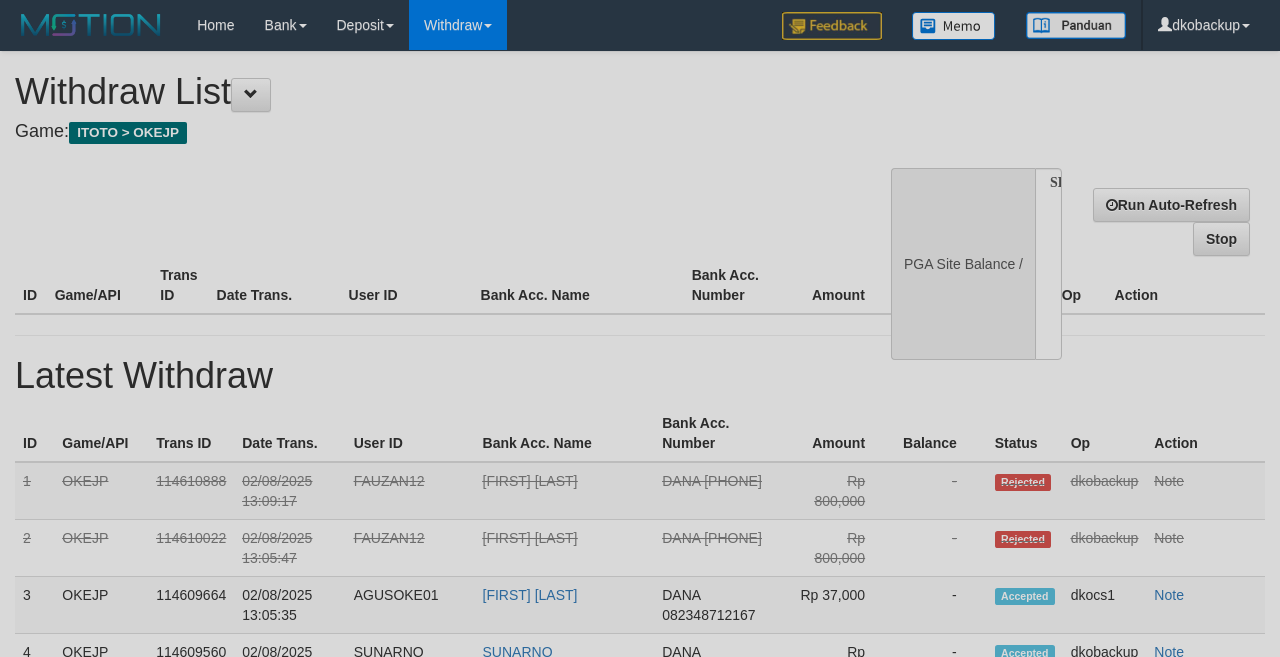 scroll, scrollTop: 177, scrollLeft: 0, axis: vertical 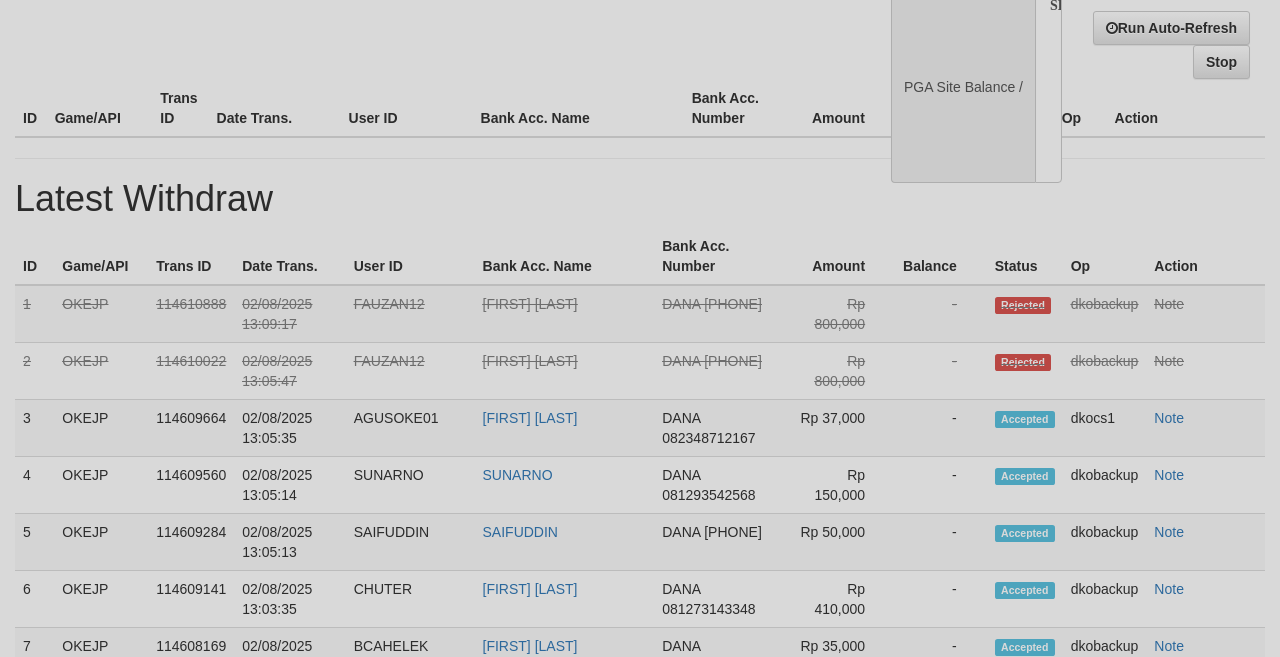select on "**" 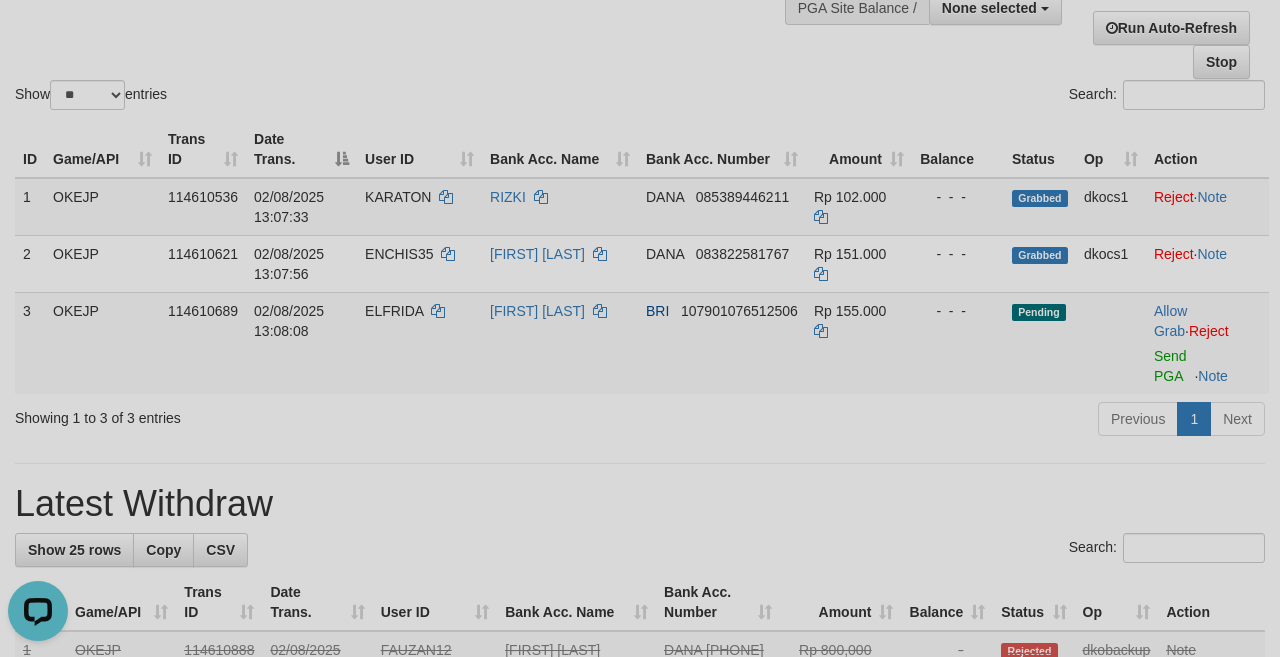 scroll, scrollTop: 0, scrollLeft: 0, axis: both 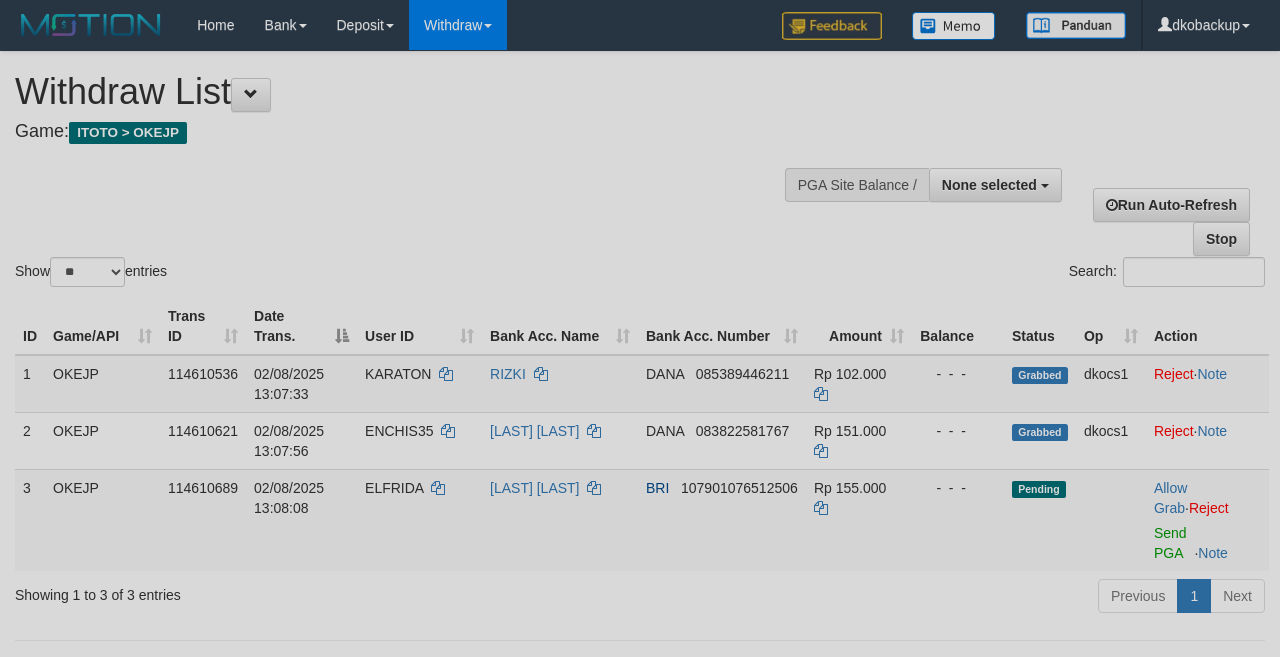 select 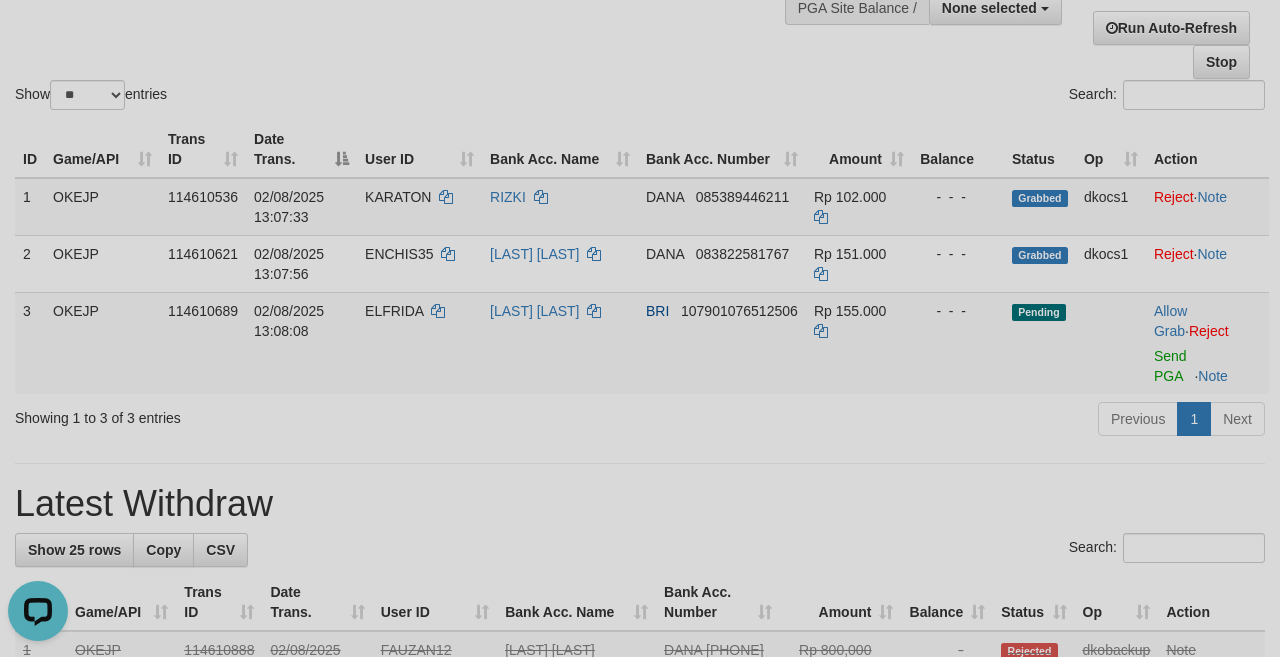 scroll, scrollTop: 0, scrollLeft: 0, axis: both 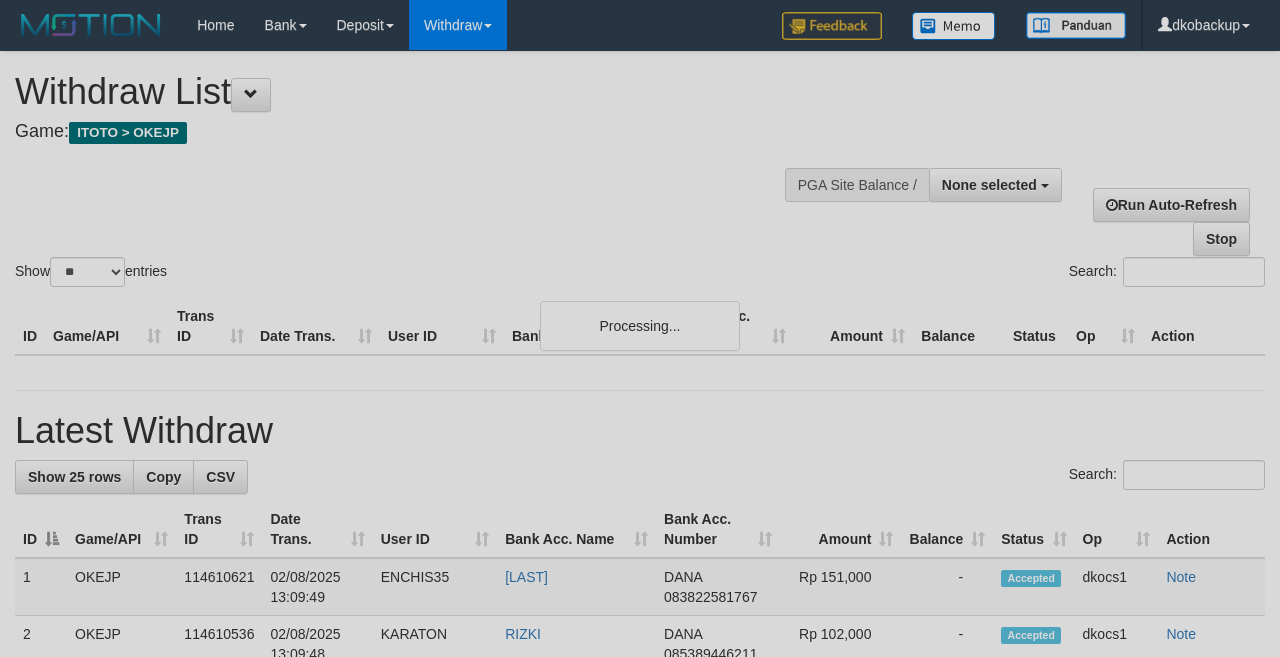 select 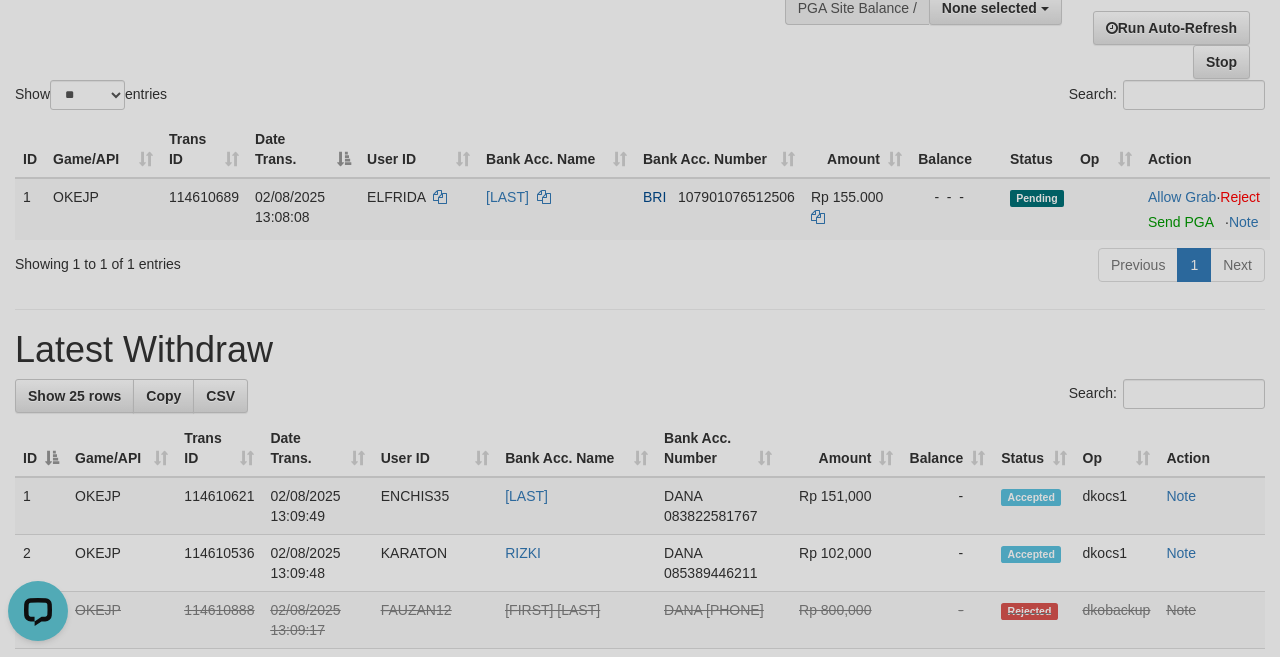 scroll, scrollTop: 0, scrollLeft: 0, axis: both 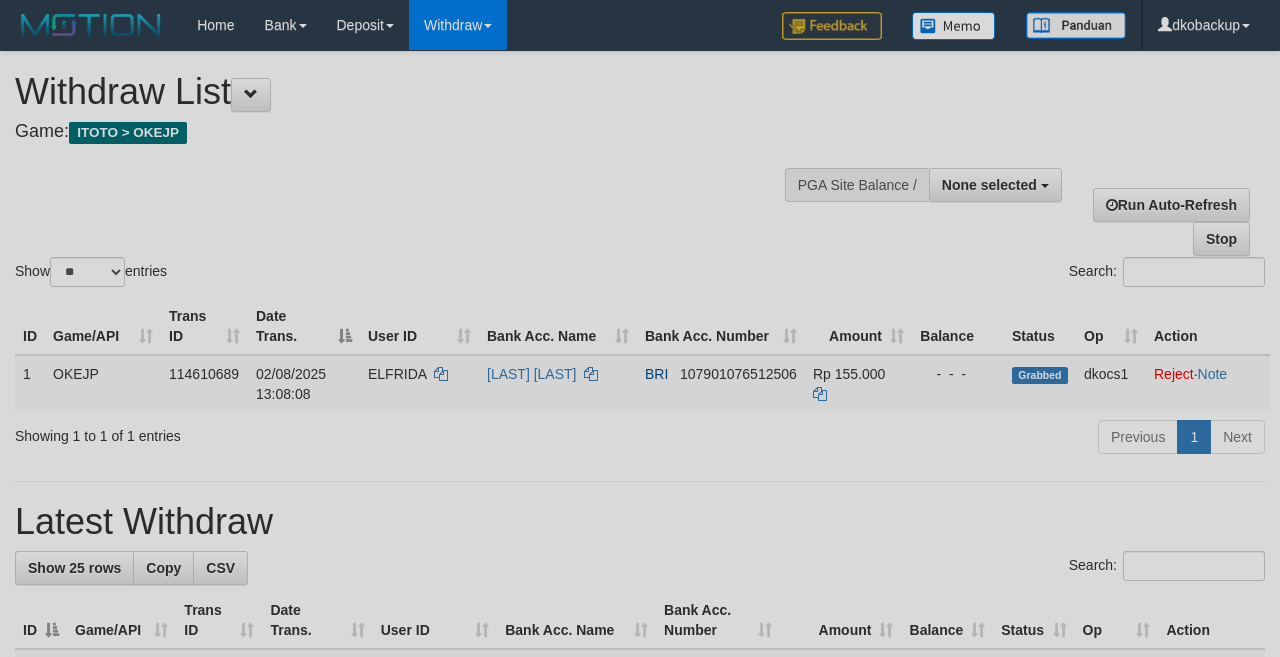 select 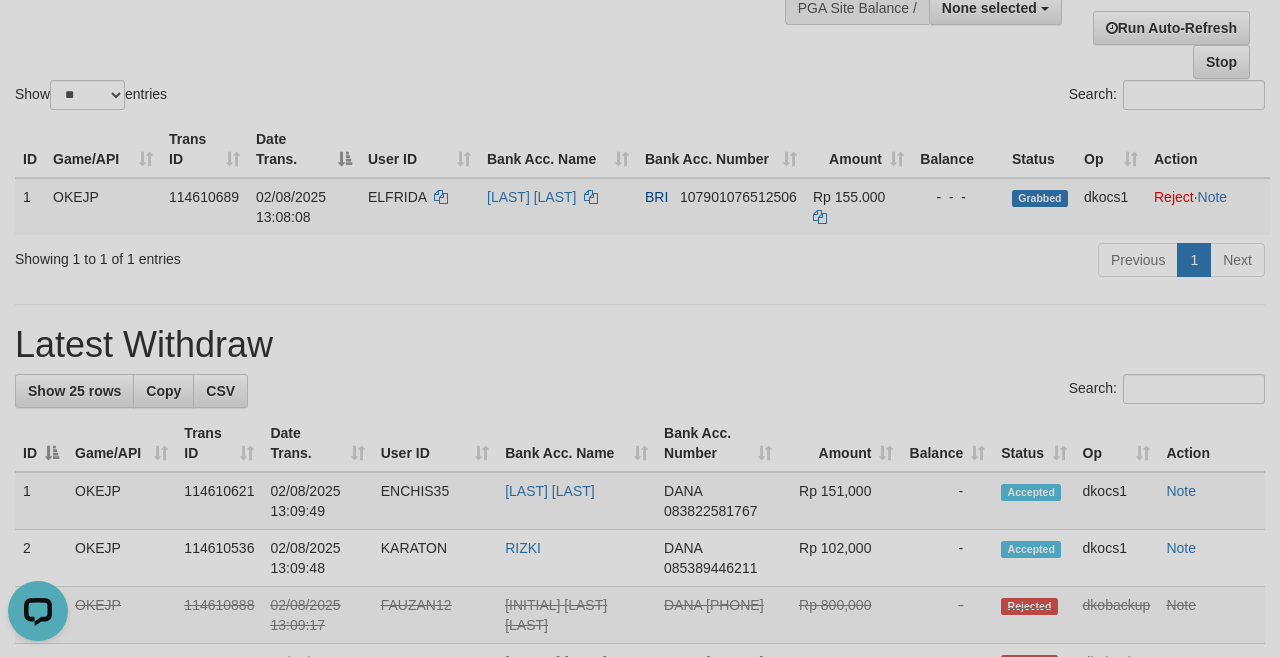 scroll, scrollTop: 0, scrollLeft: 0, axis: both 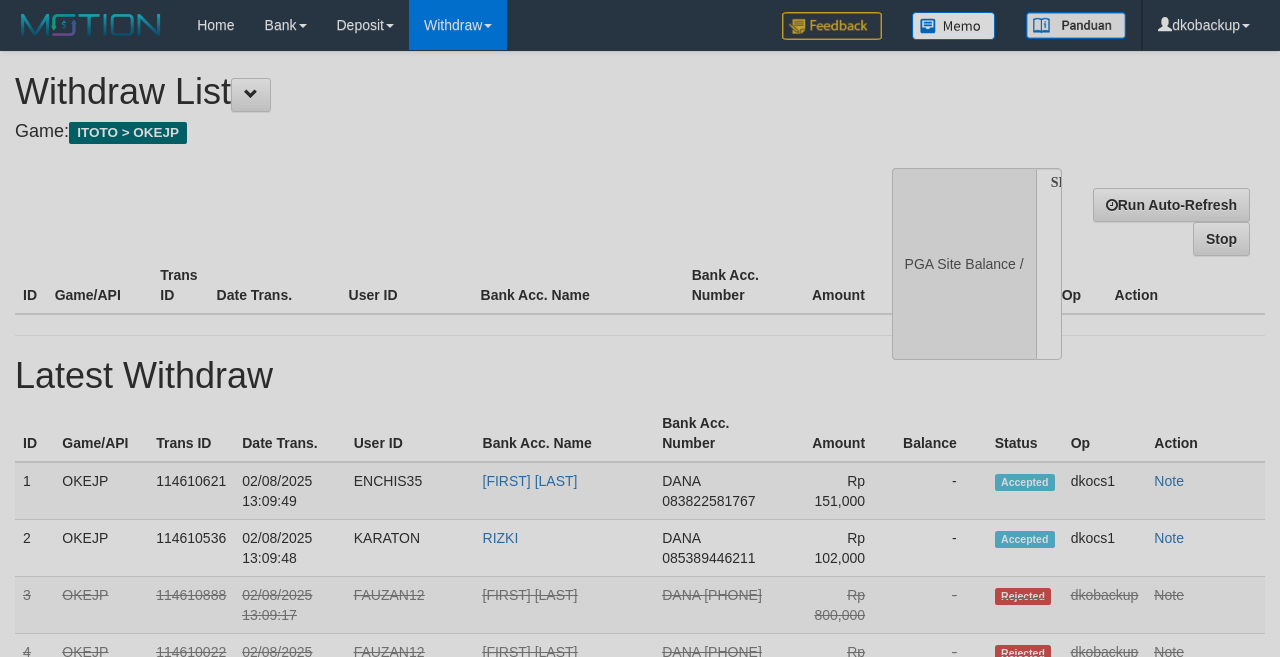 select 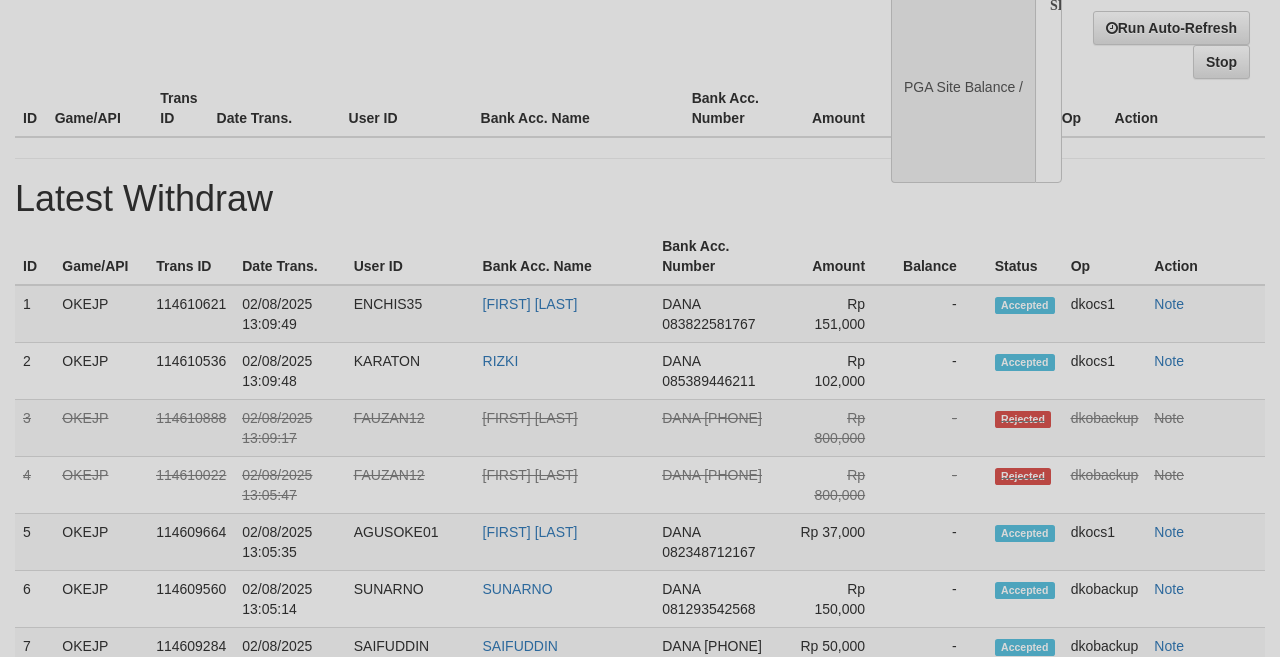 scroll, scrollTop: 177, scrollLeft: 0, axis: vertical 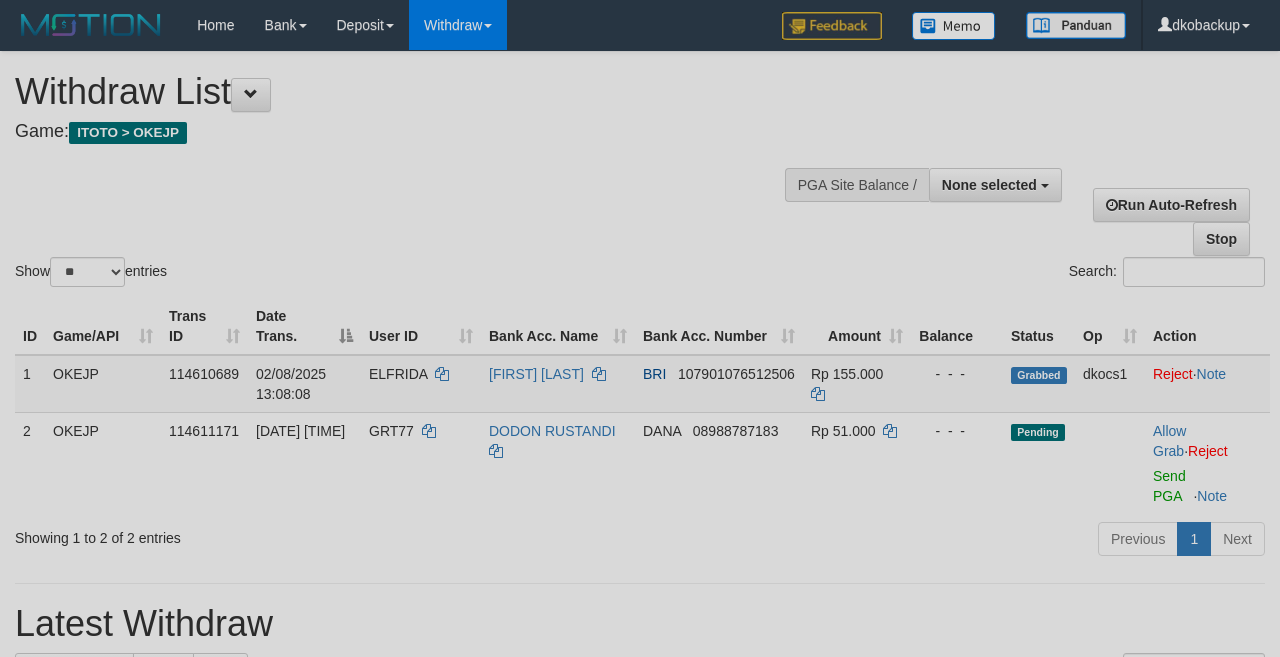 select 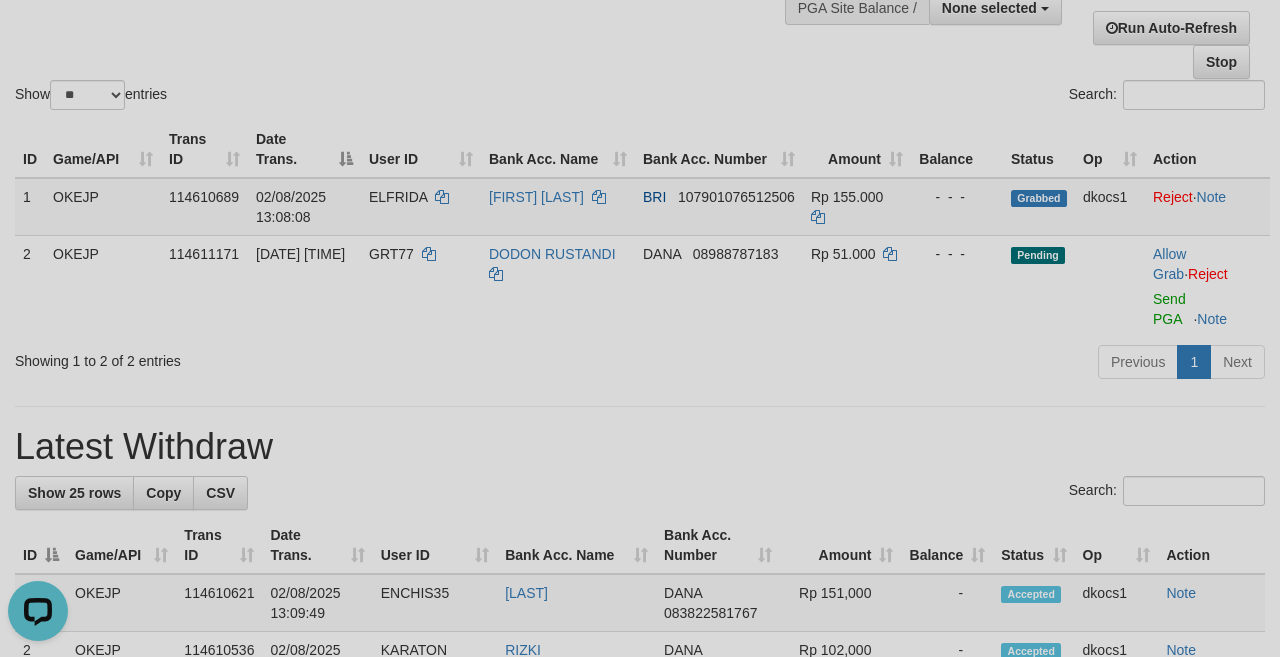 scroll, scrollTop: 0, scrollLeft: 0, axis: both 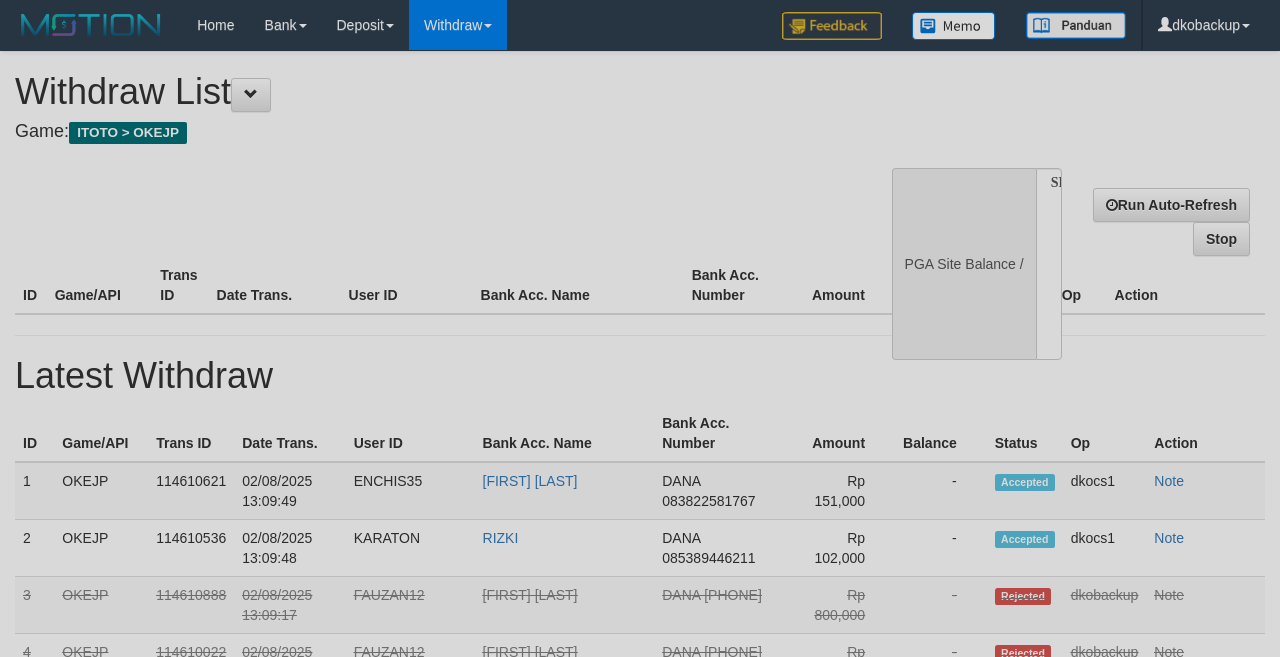 select 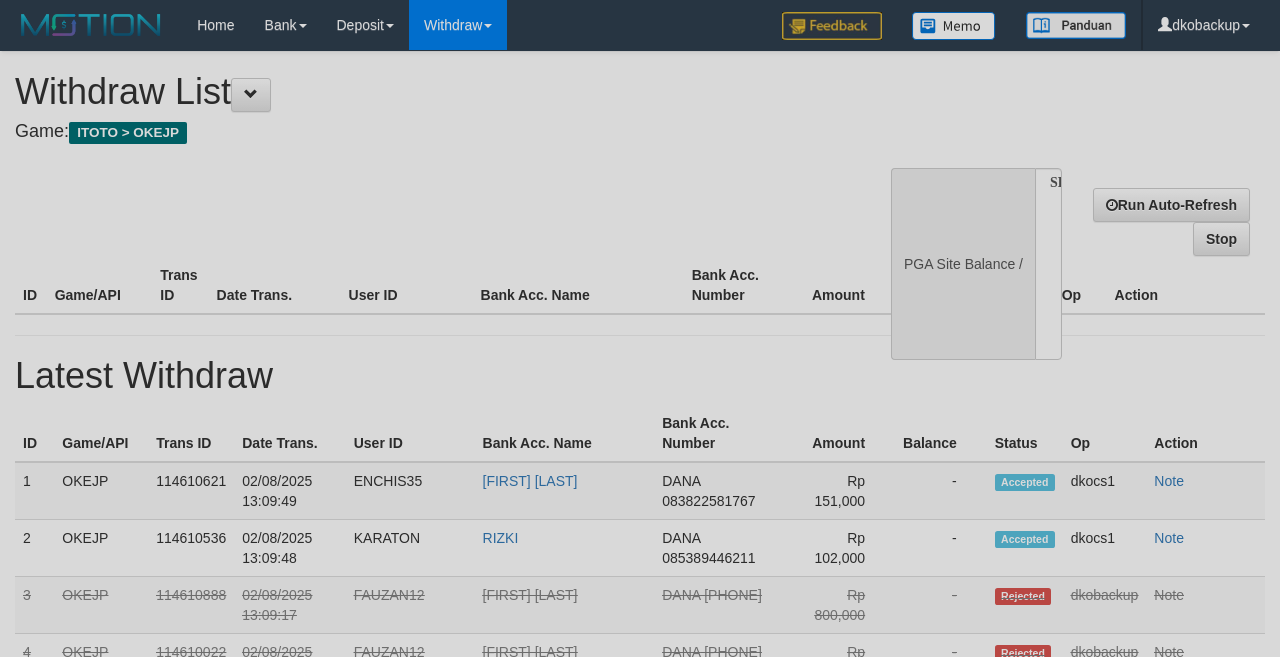 scroll, scrollTop: 177, scrollLeft: 0, axis: vertical 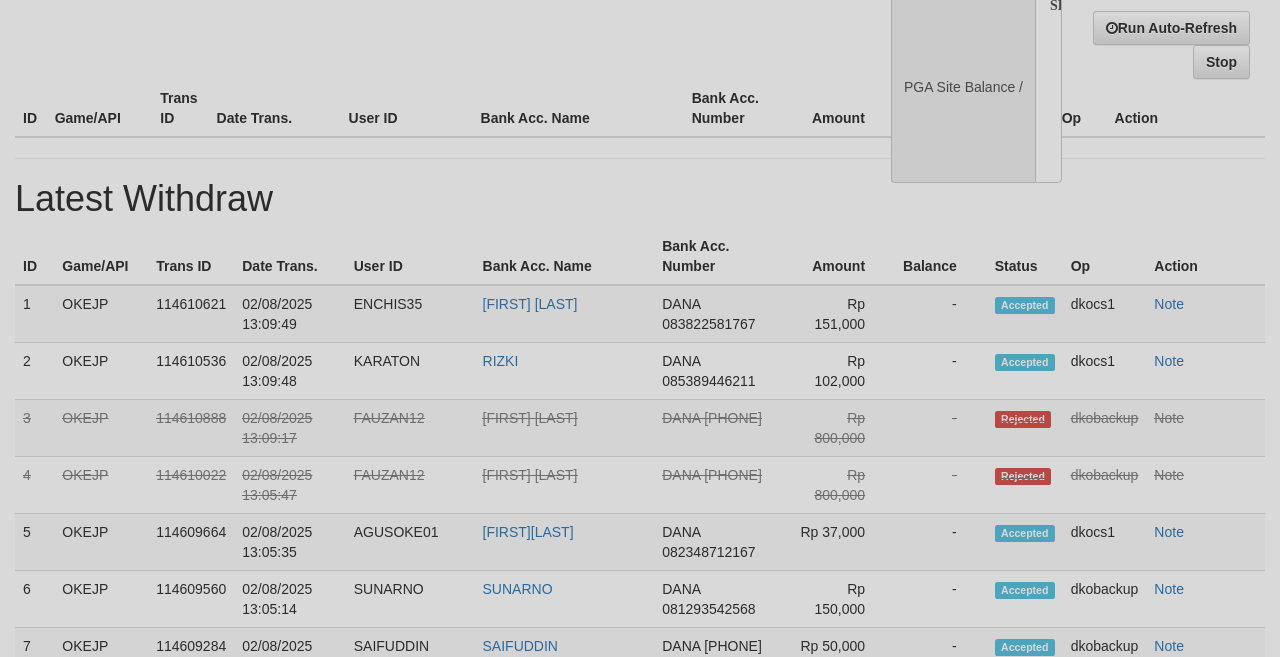 select on "**" 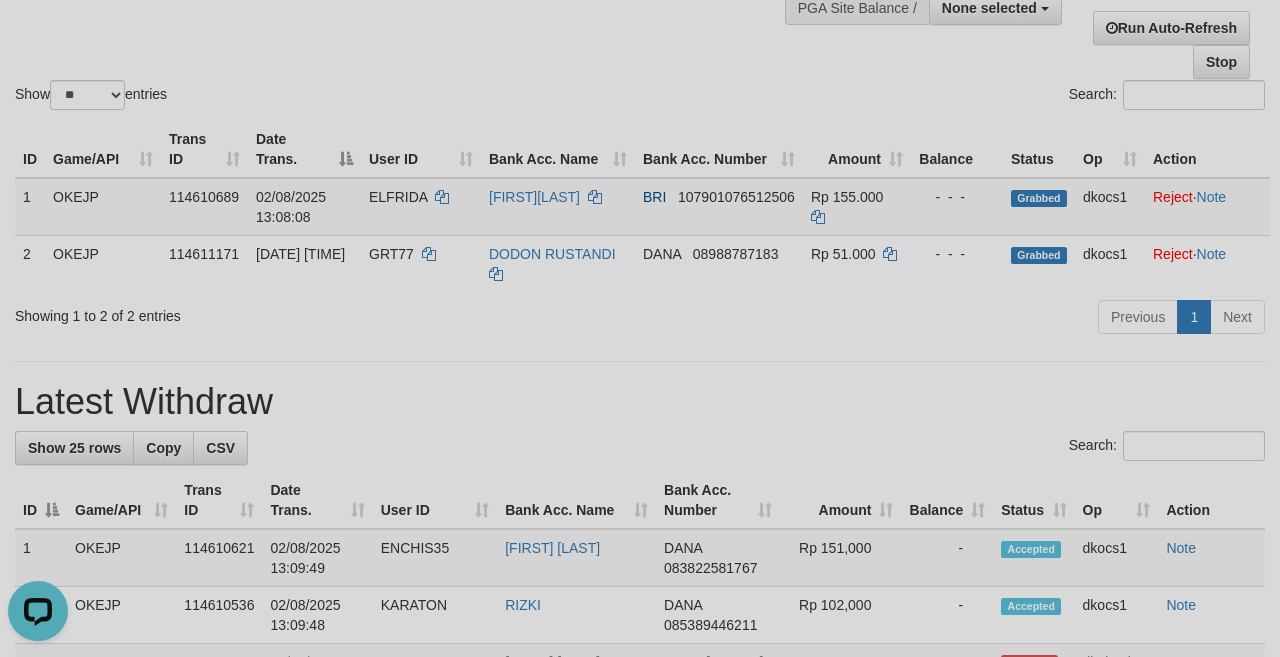 scroll, scrollTop: 0, scrollLeft: 0, axis: both 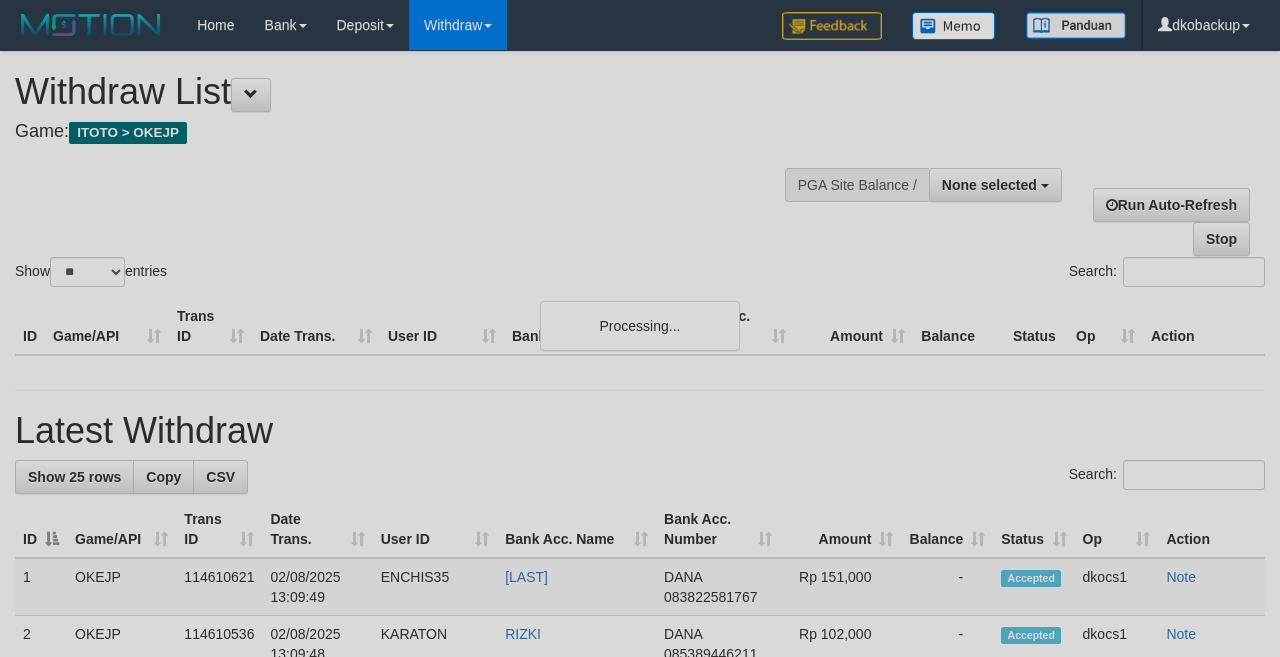 select 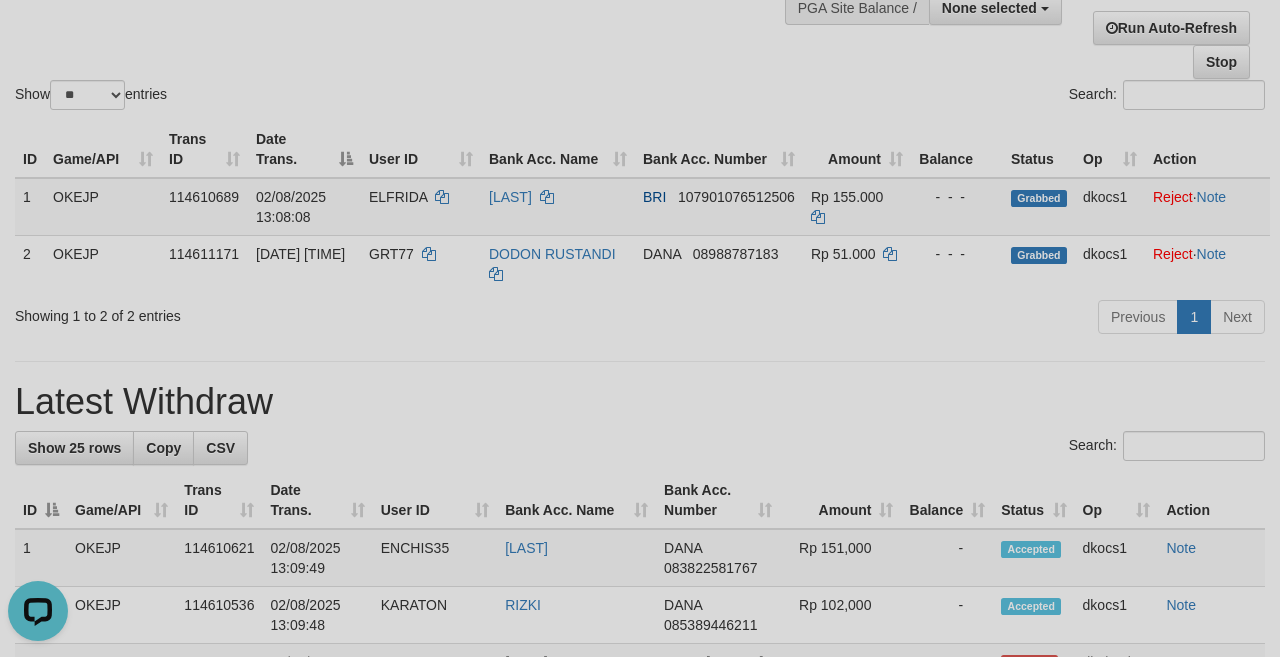 scroll, scrollTop: 0, scrollLeft: 0, axis: both 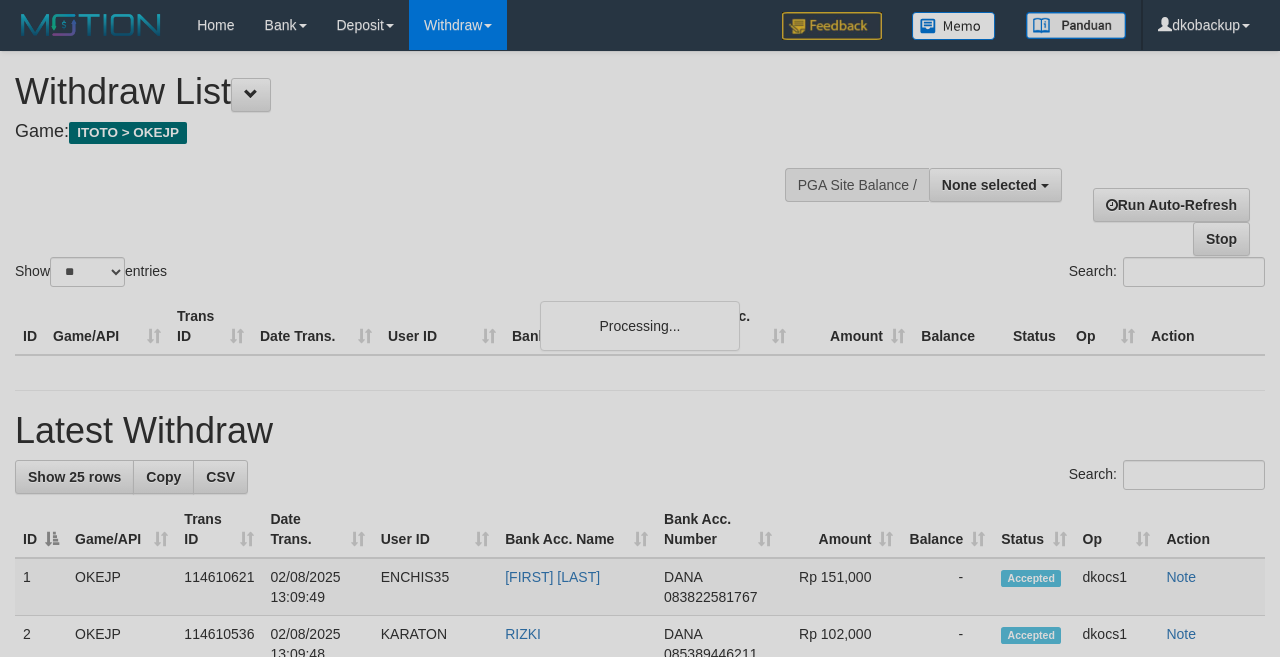 select 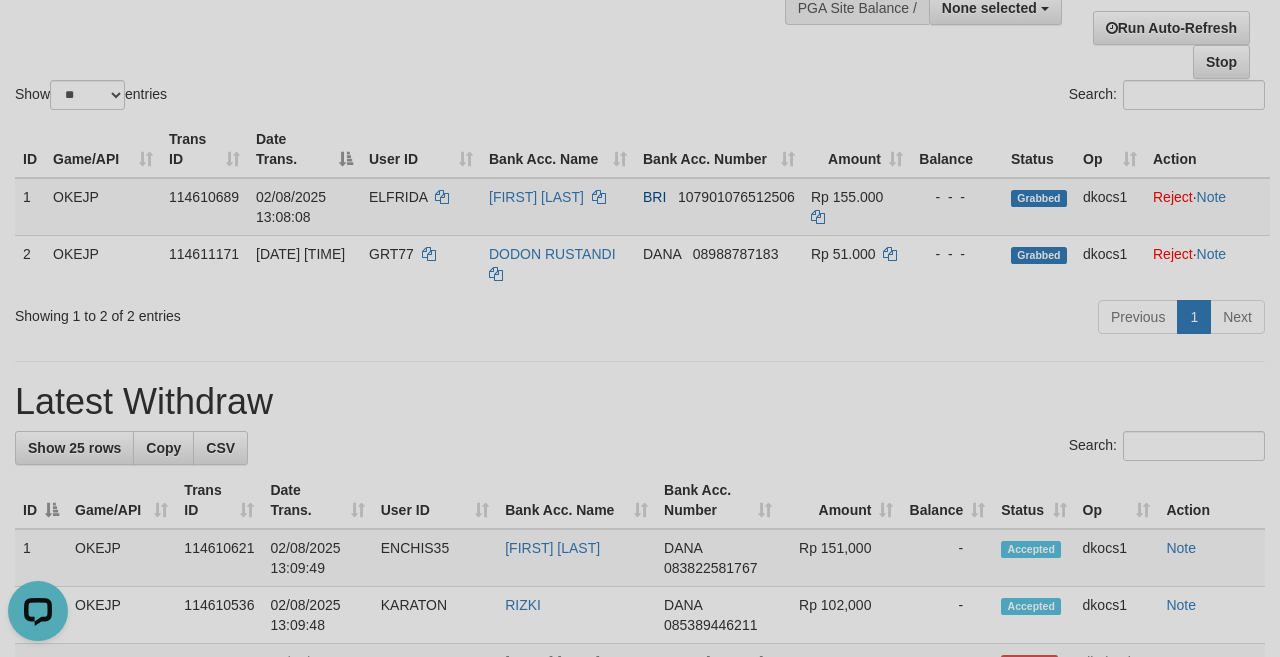 scroll, scrollTop: 0, scrollLeft: 0, axis: both 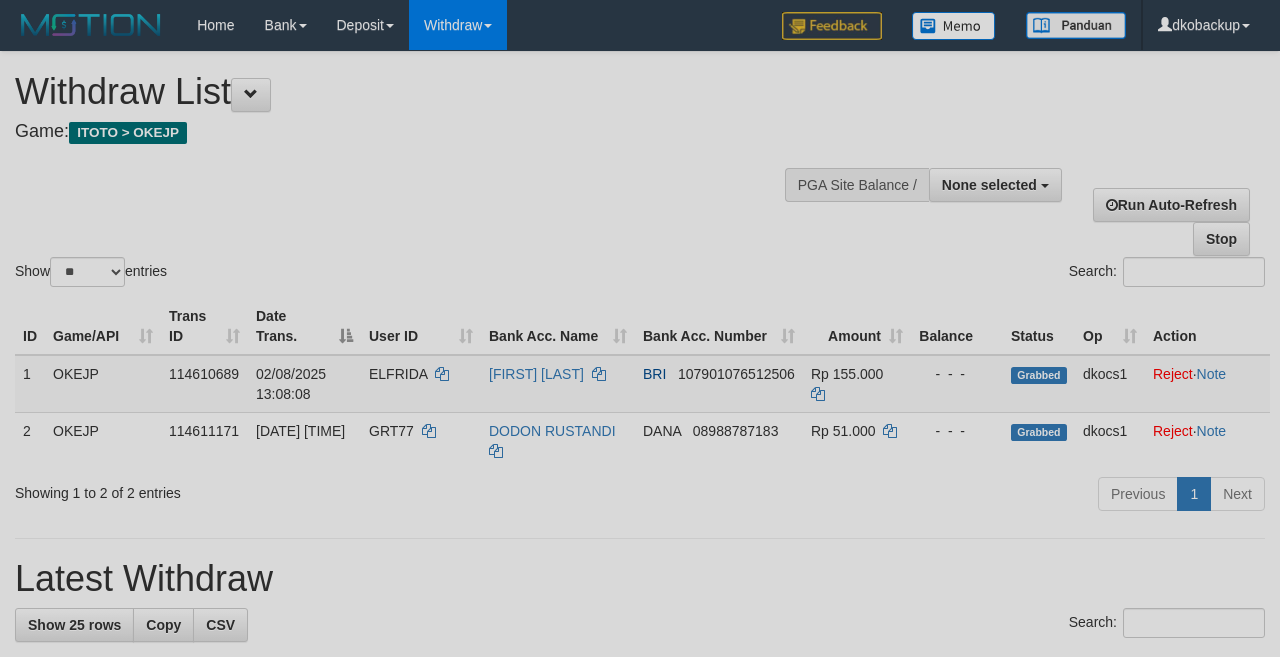 select 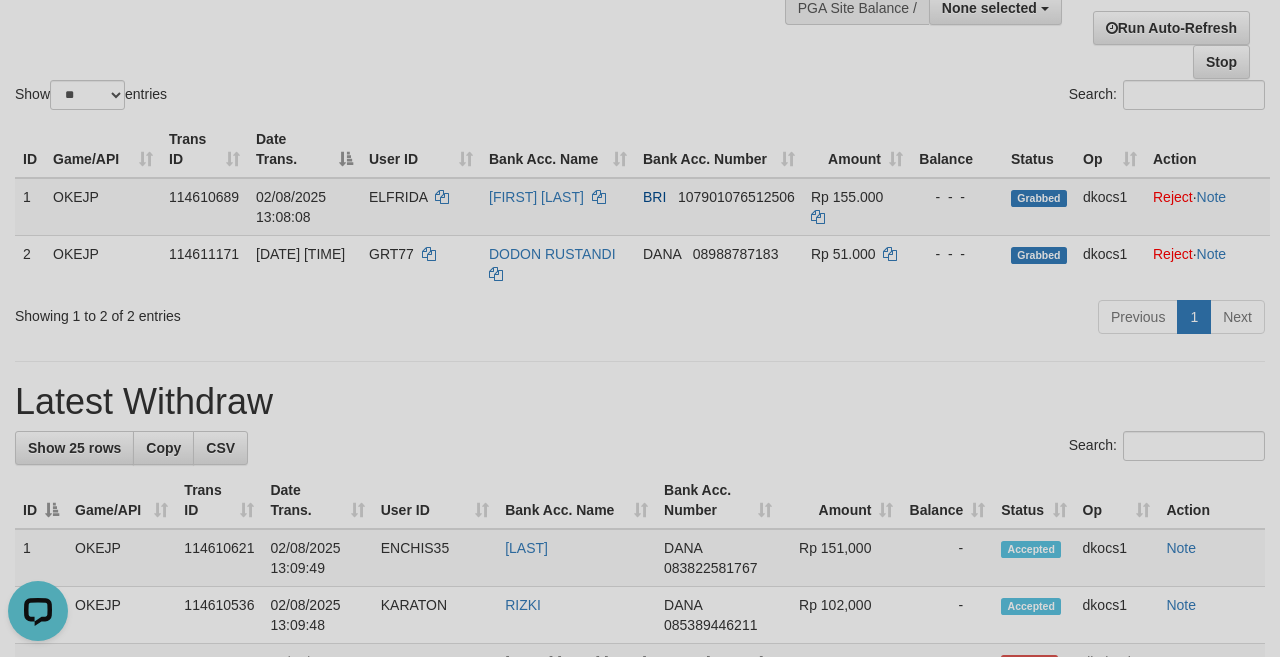 scroll, scrollTop: 0, scrollLeft: 0, axis: both 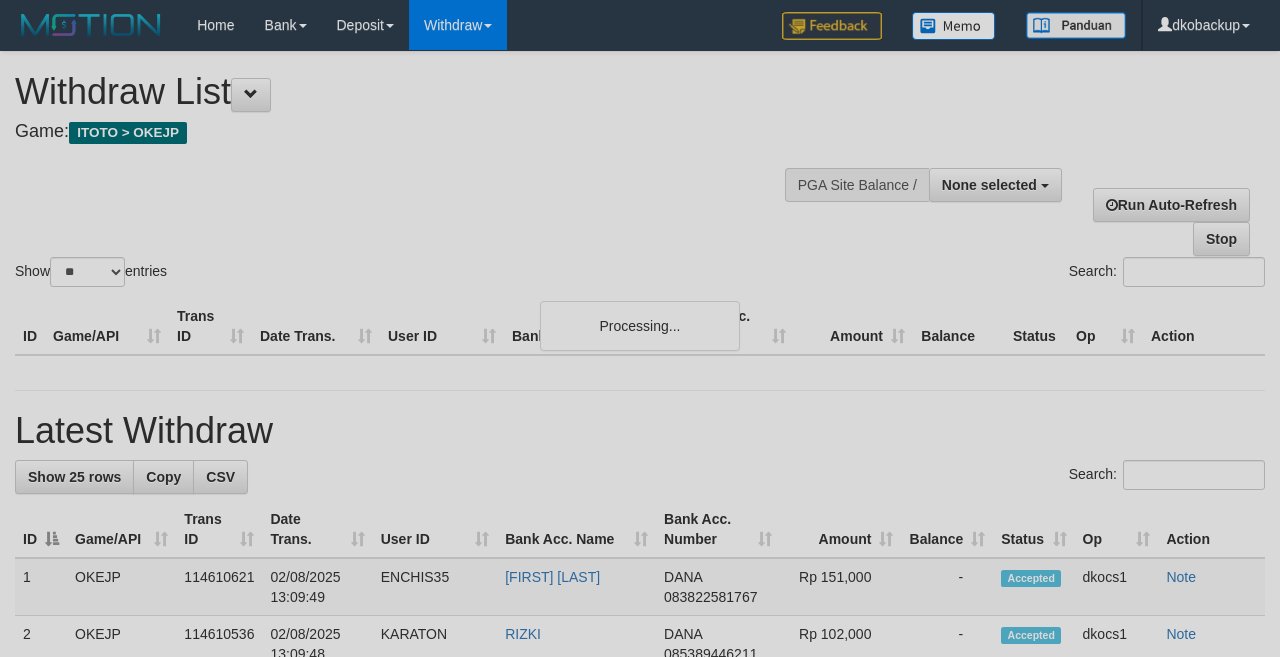 select 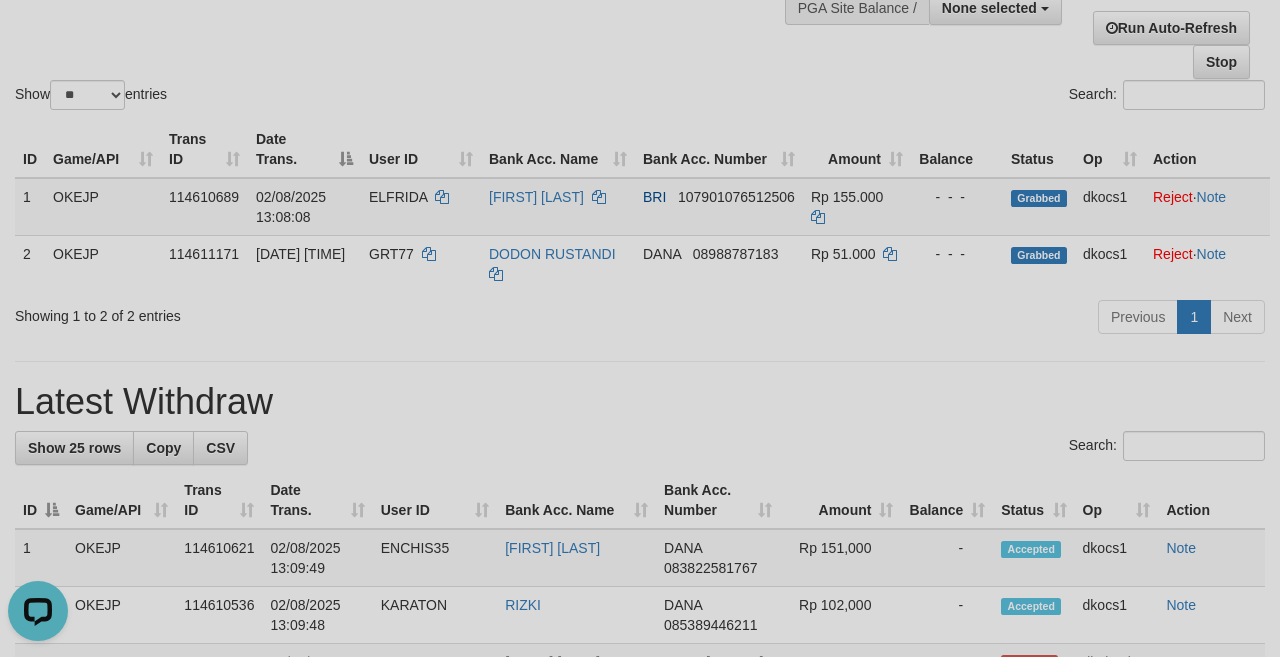 scroll, scrollTop: 0, scrollLeft: 0, axis: both 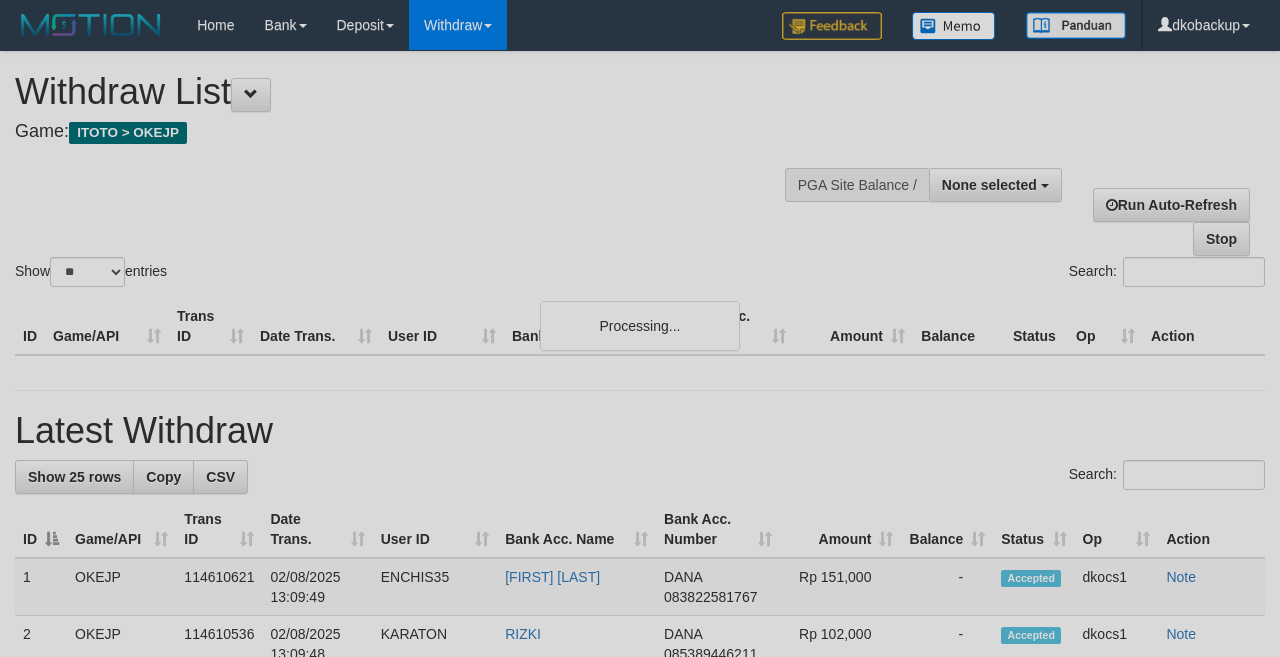 select 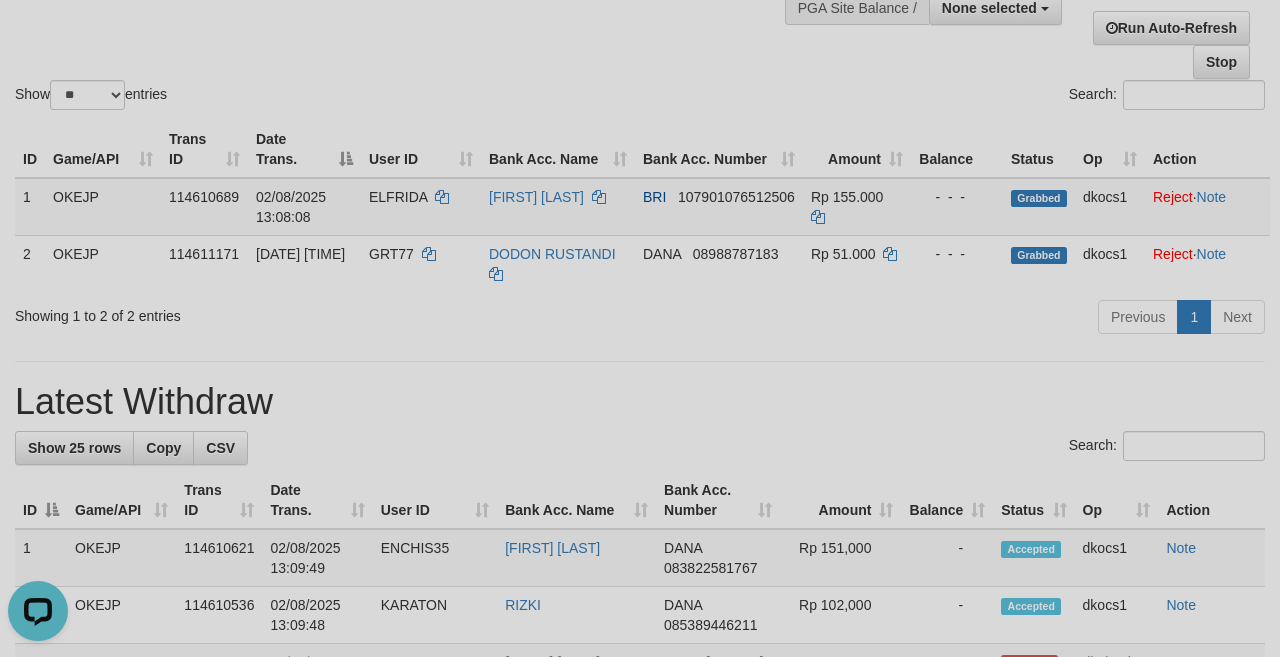 scroll, scrollTop: 0, scrollLeft: 0, axis: both 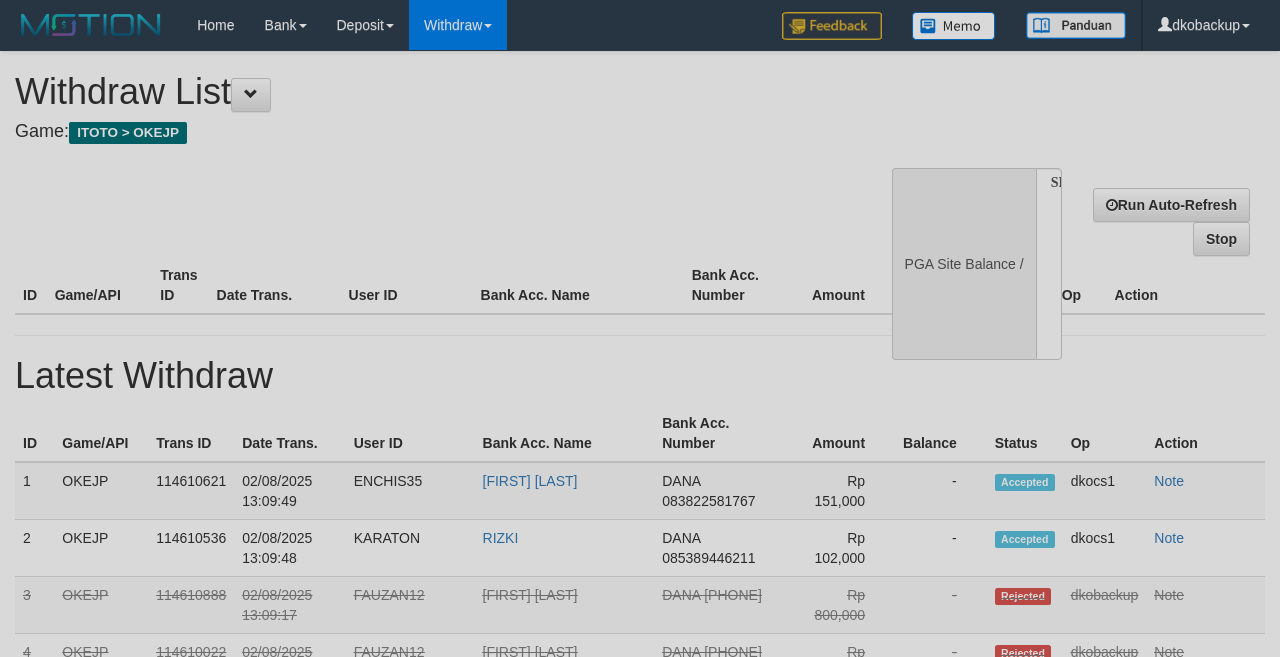 select 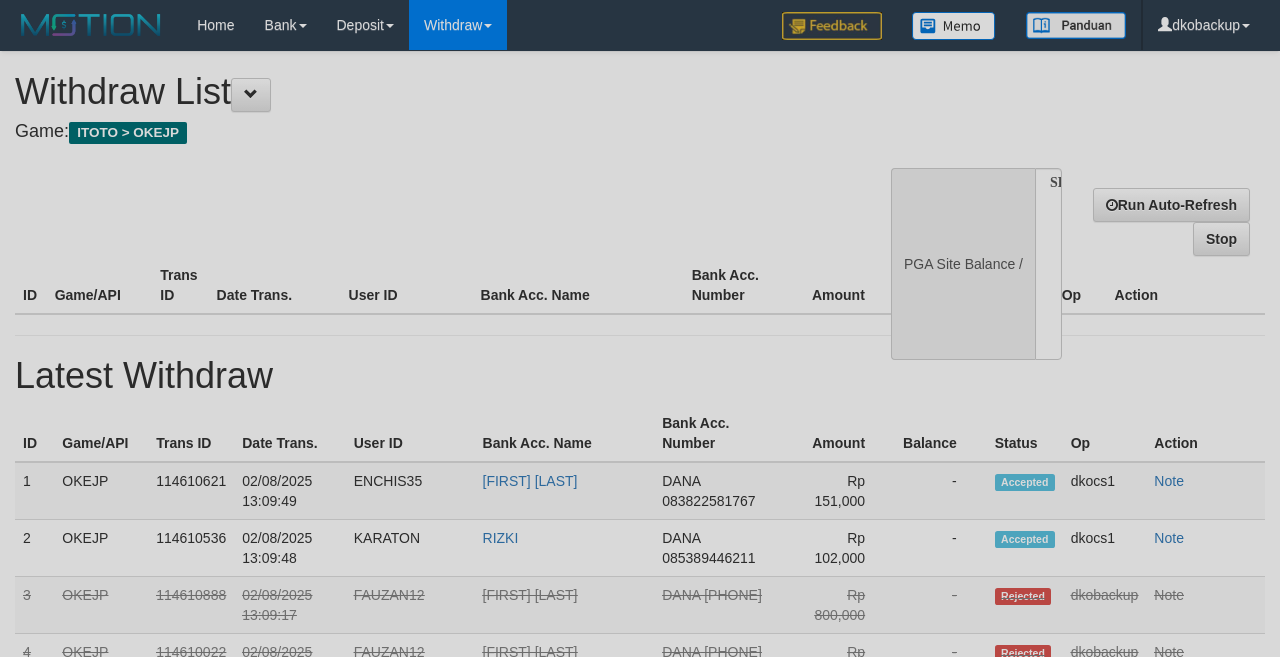 scroll, scrollTop: 177, scrollLeft: 0, axis: vertical 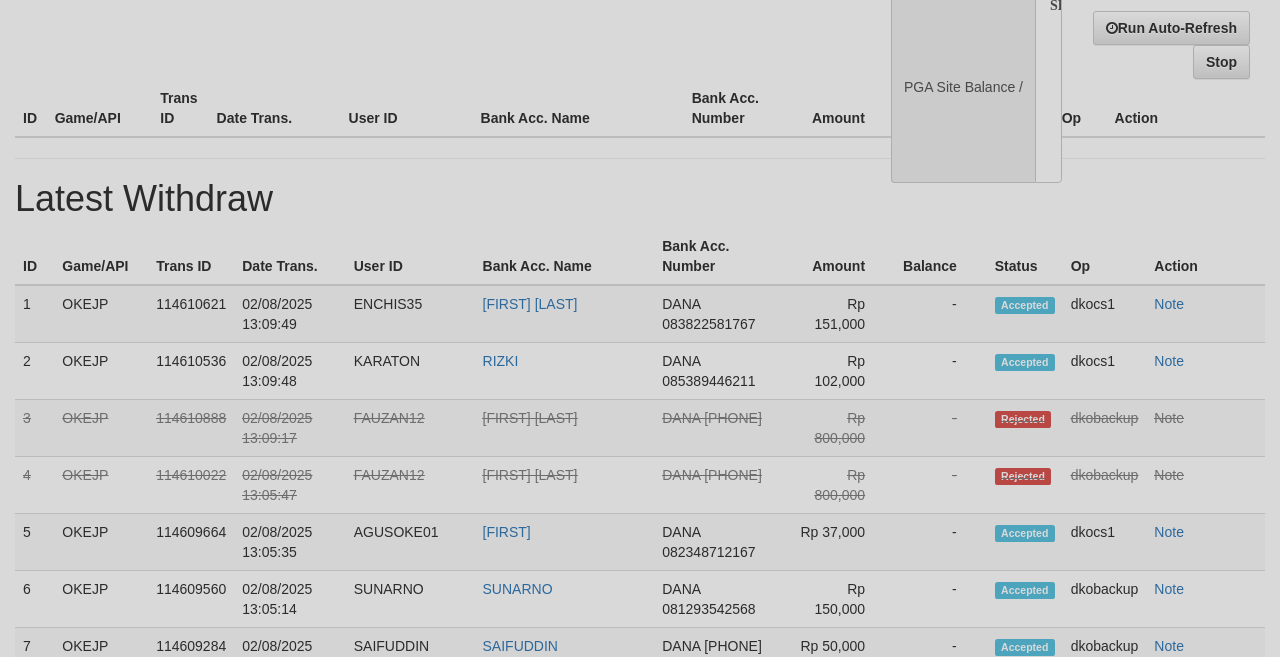 select on "**" 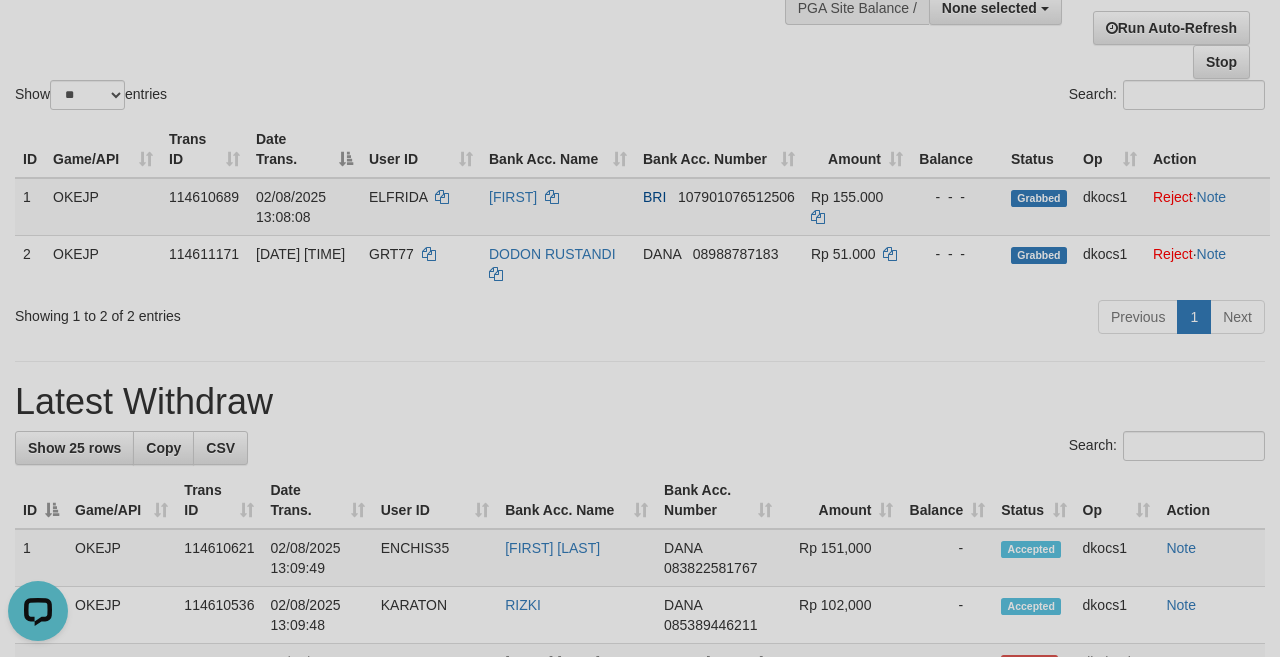 scroll, scrollTop: 0, scrollLeft: 0, axis: both 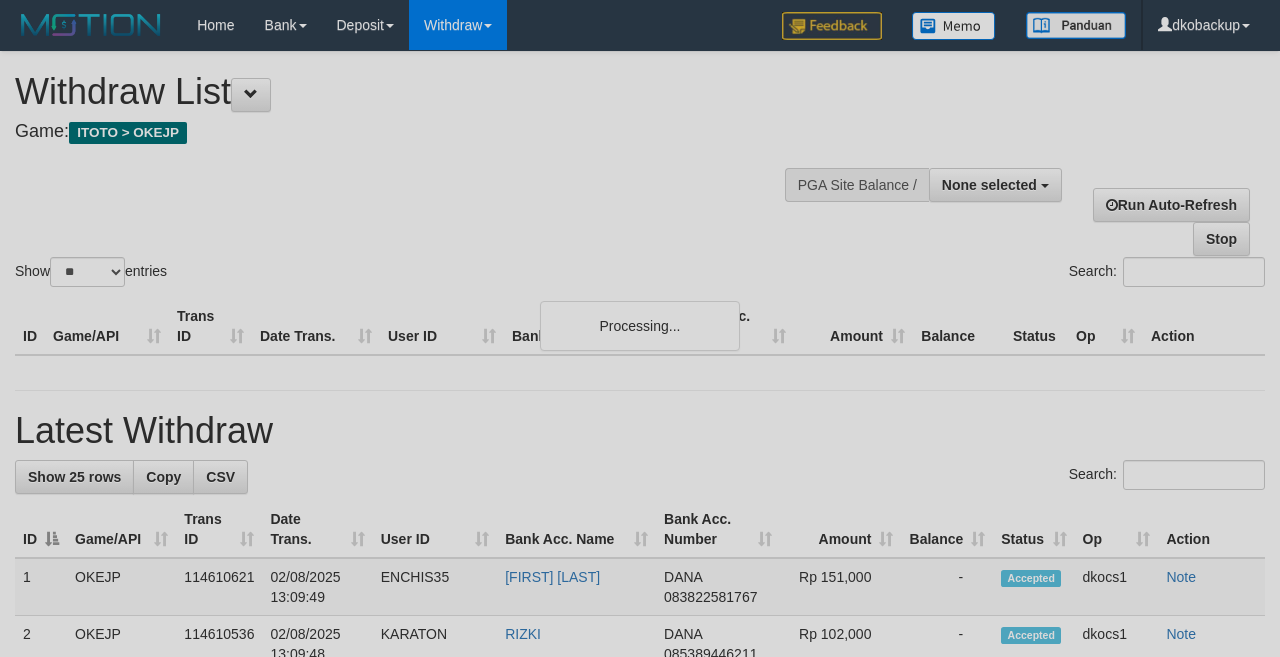 select 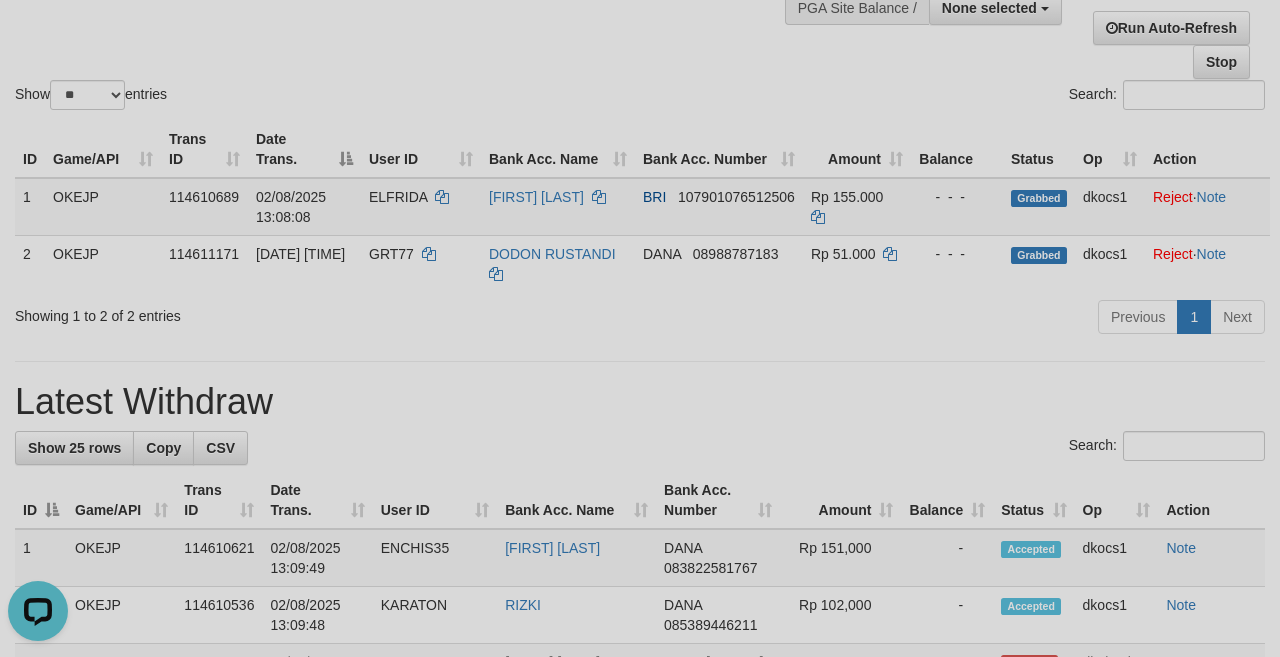 scroll, scrollTop: 0, scrollLeft: 0, axis: both 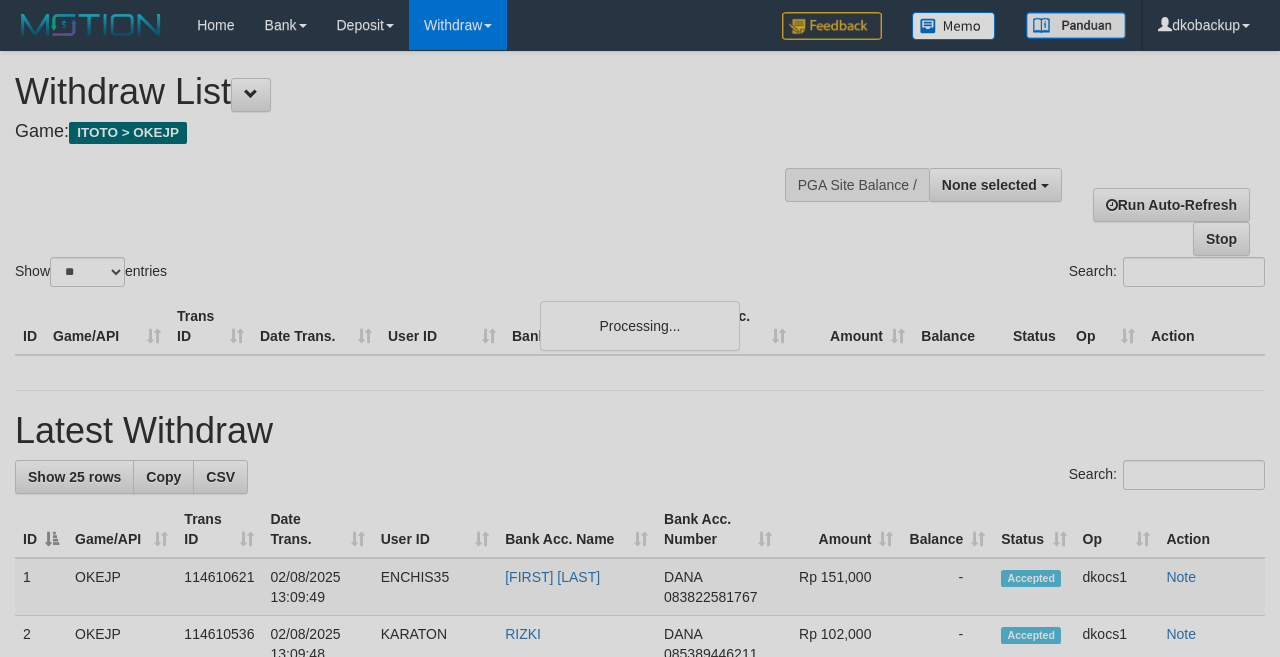 select 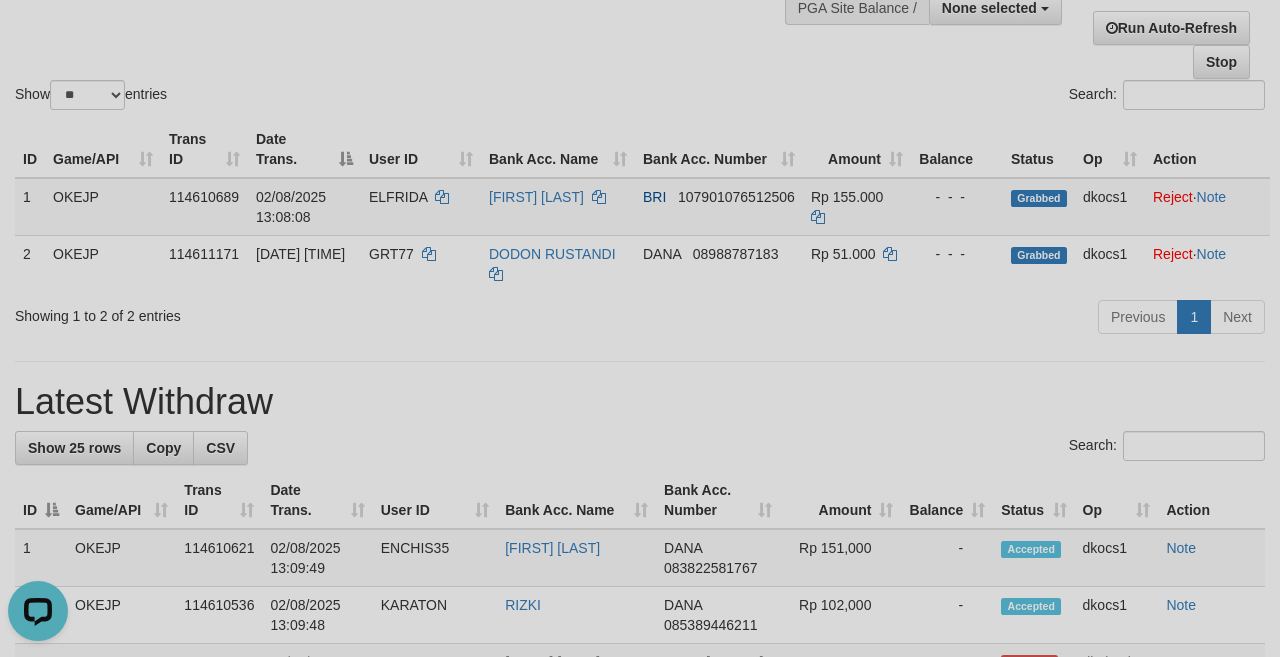 scroll, scrollTop: 0, scrollLeft: 0, axis: both 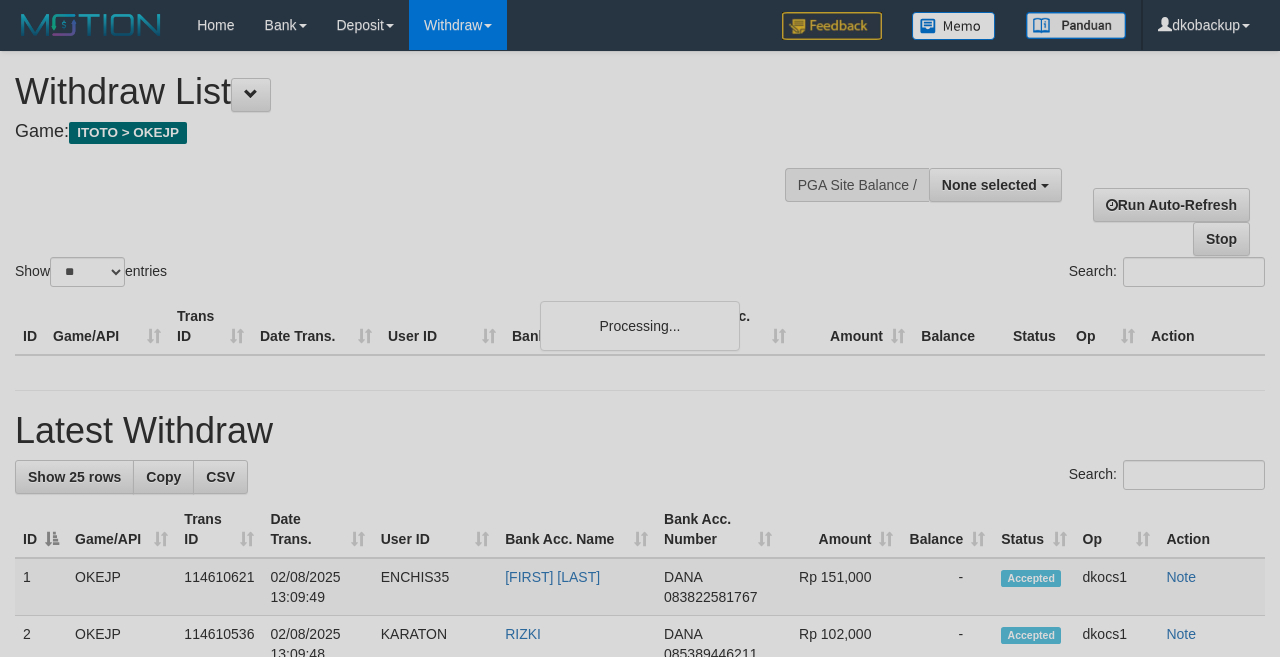 select 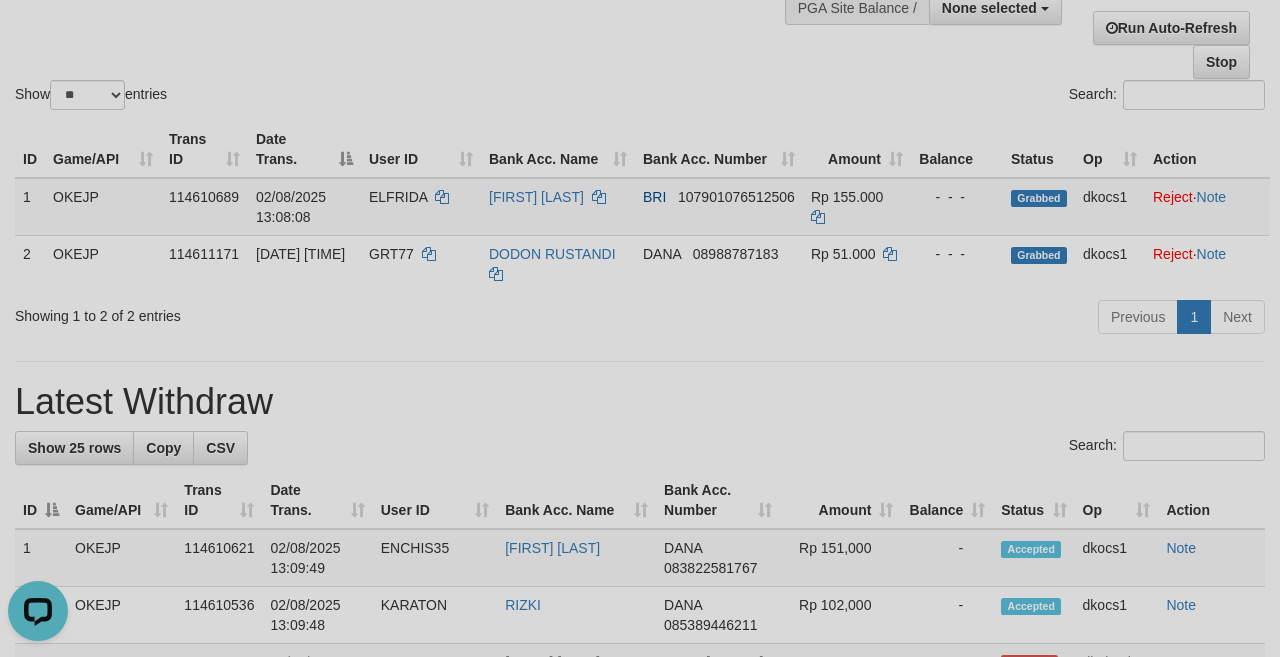 scroll, scrollTop: 0, scrollLeft: 0, axis: both 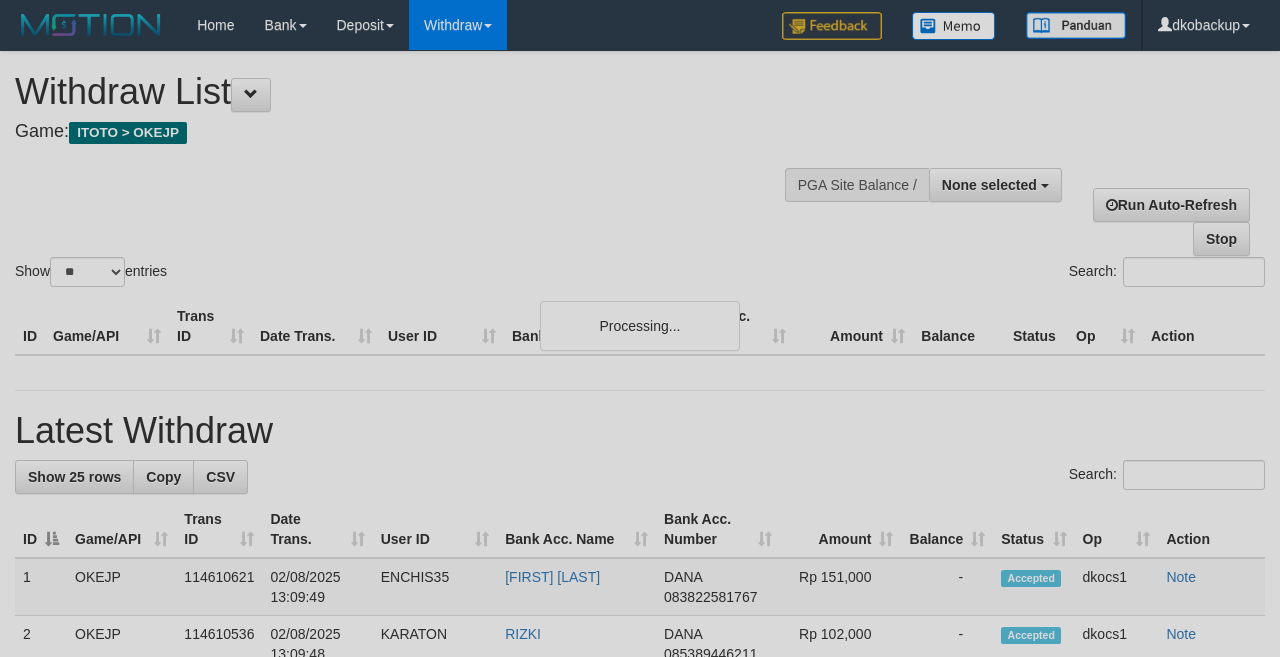 select 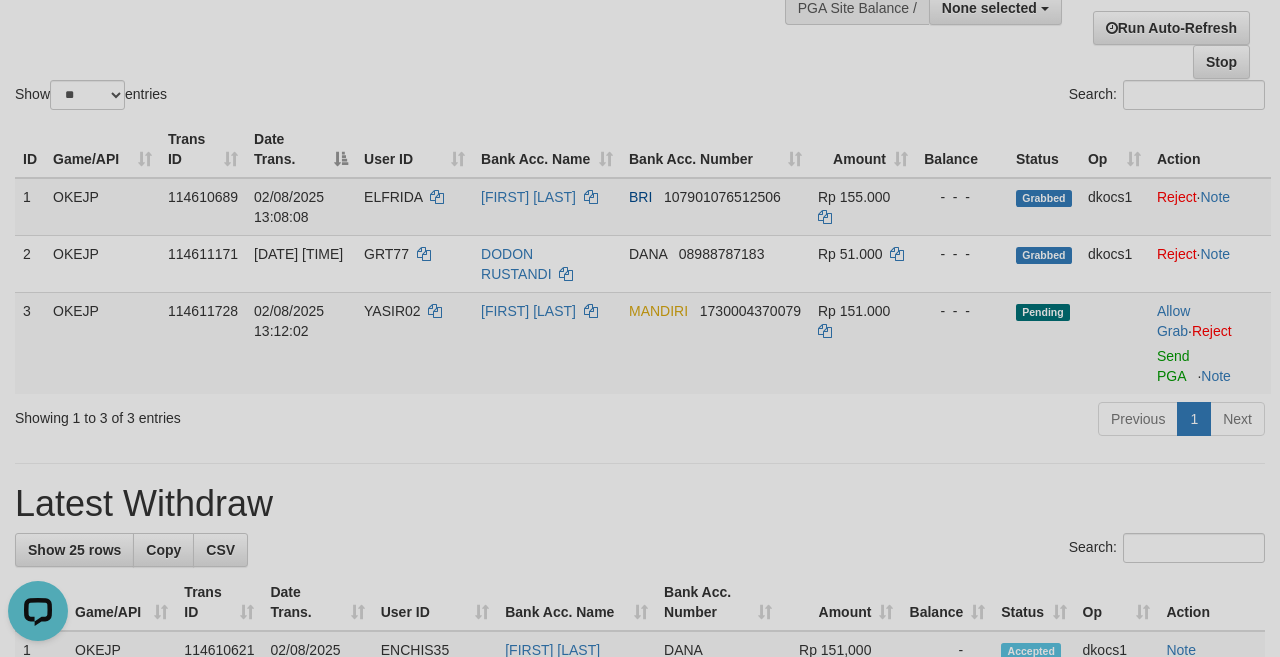 scroll, scrollTop: 0, scrollLeft: 0, axis: both 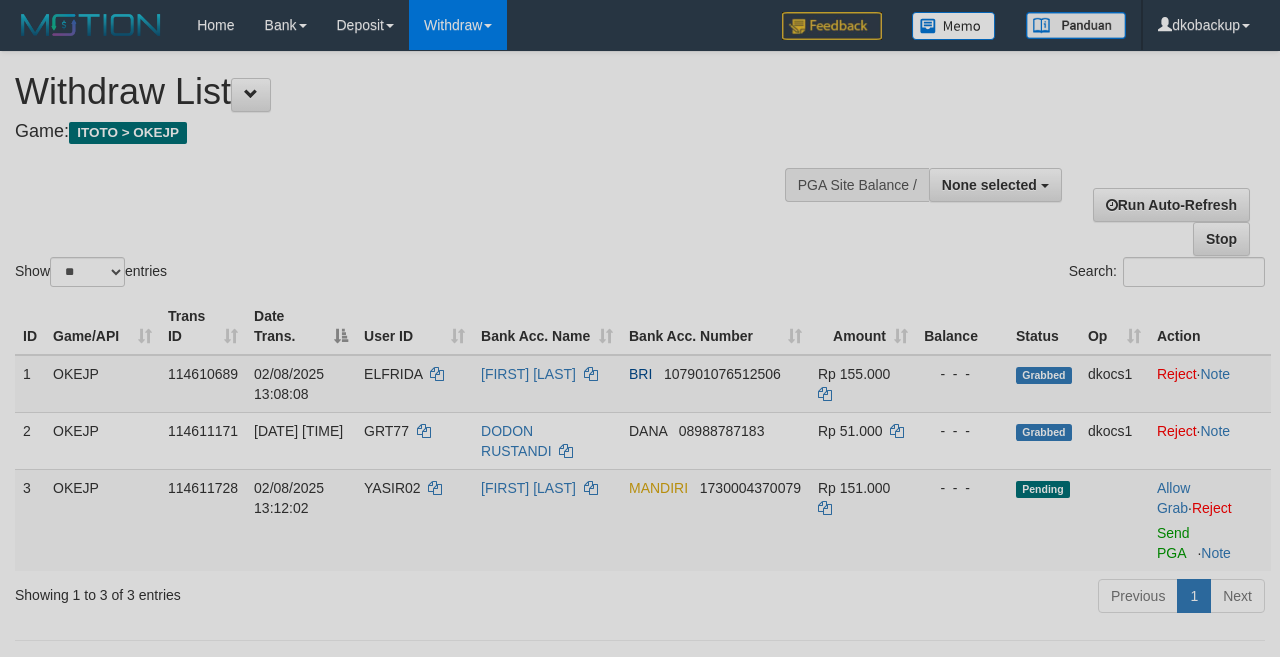 select 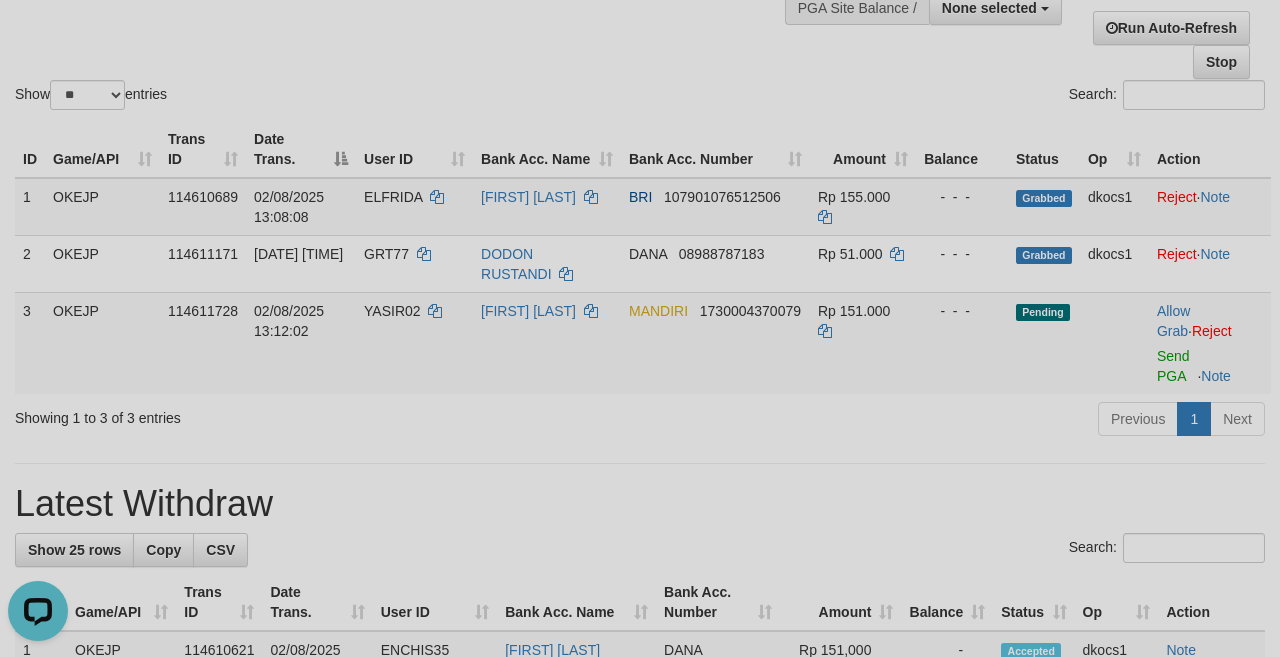 scroll, scrollTop: 0, scrollLeft: 0, axis: both 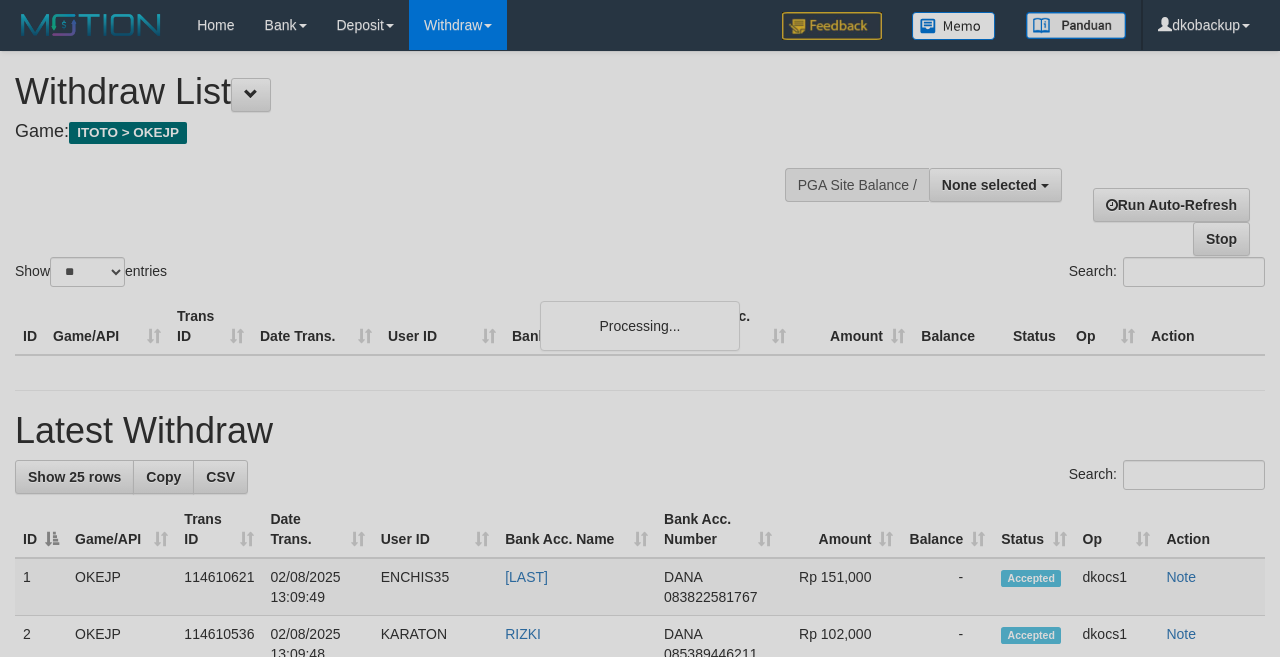 select 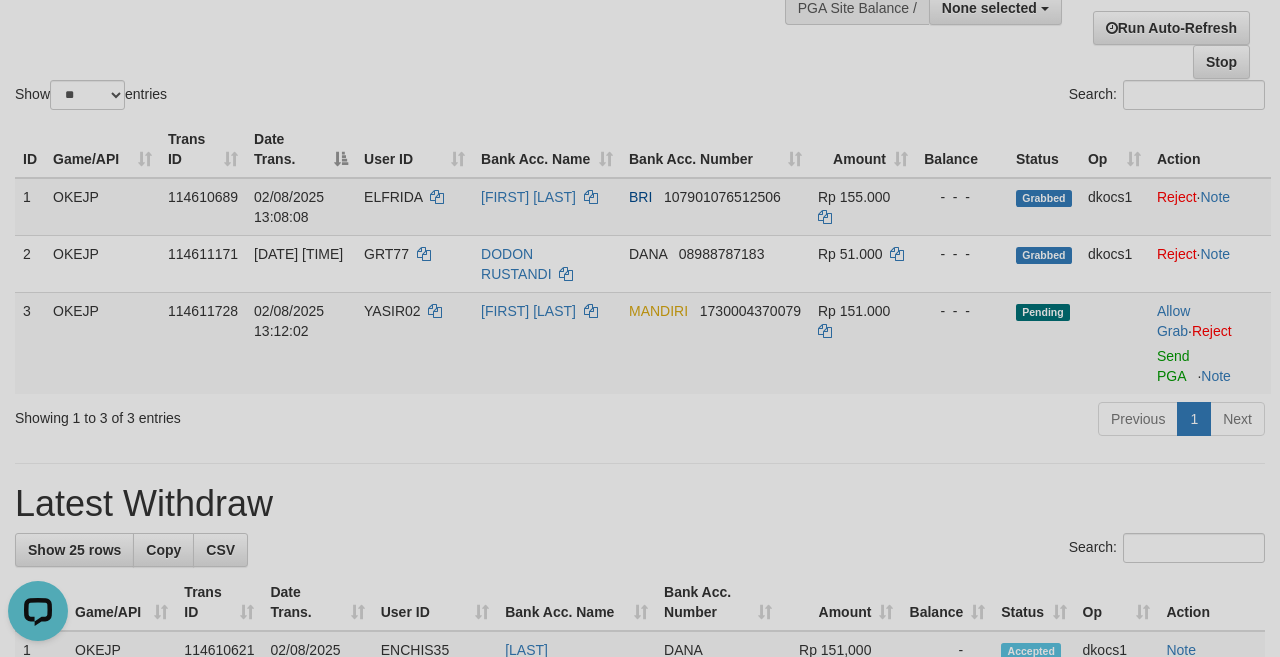 scroll, scrollTop: 0, scrollLeft: 0, axis: both 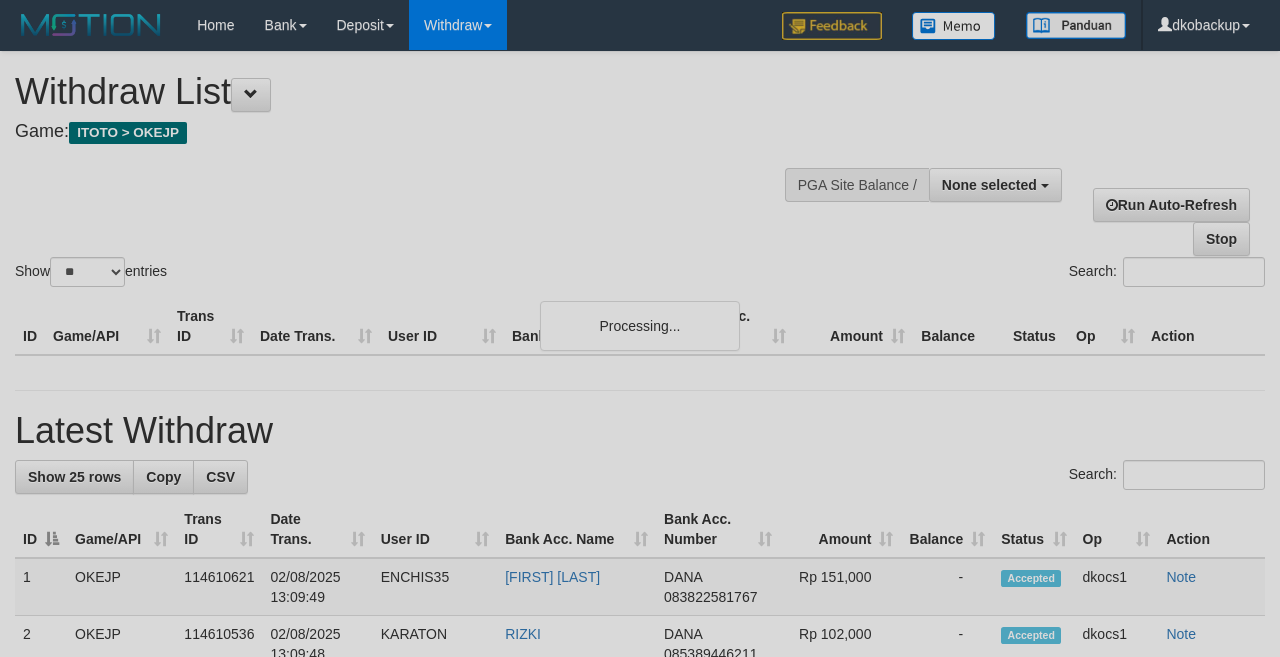 select 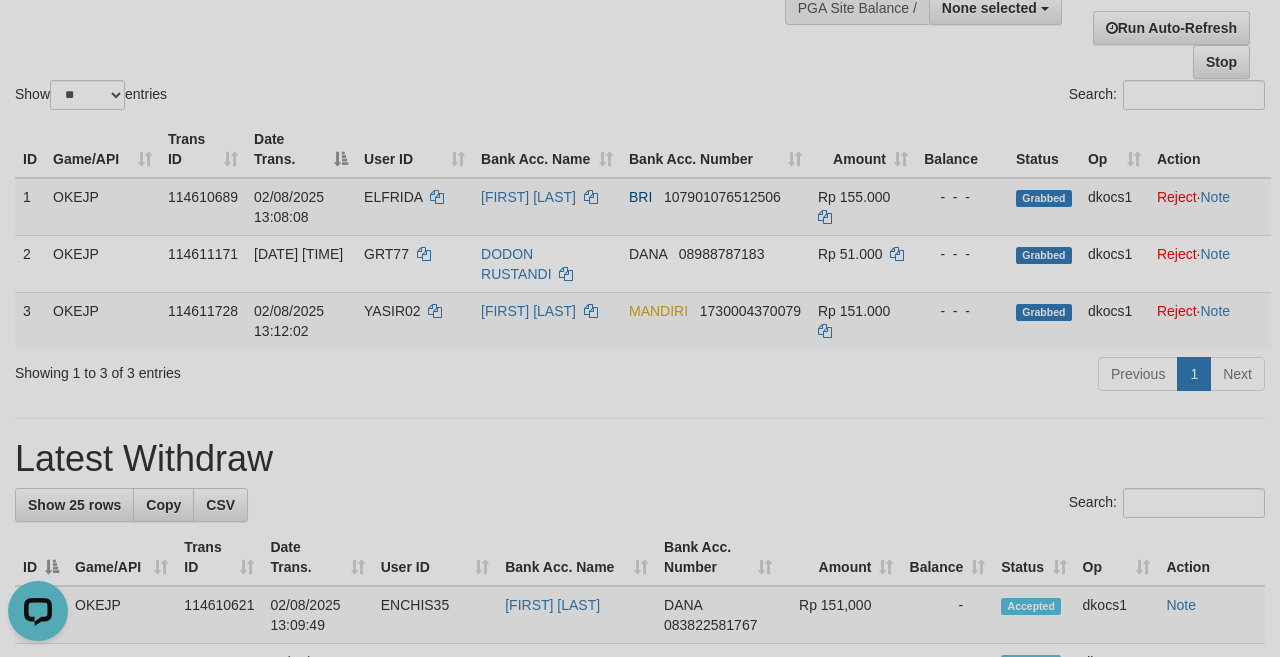 scroll, scrollTop: 0, scrollLeft: 0, axis: both 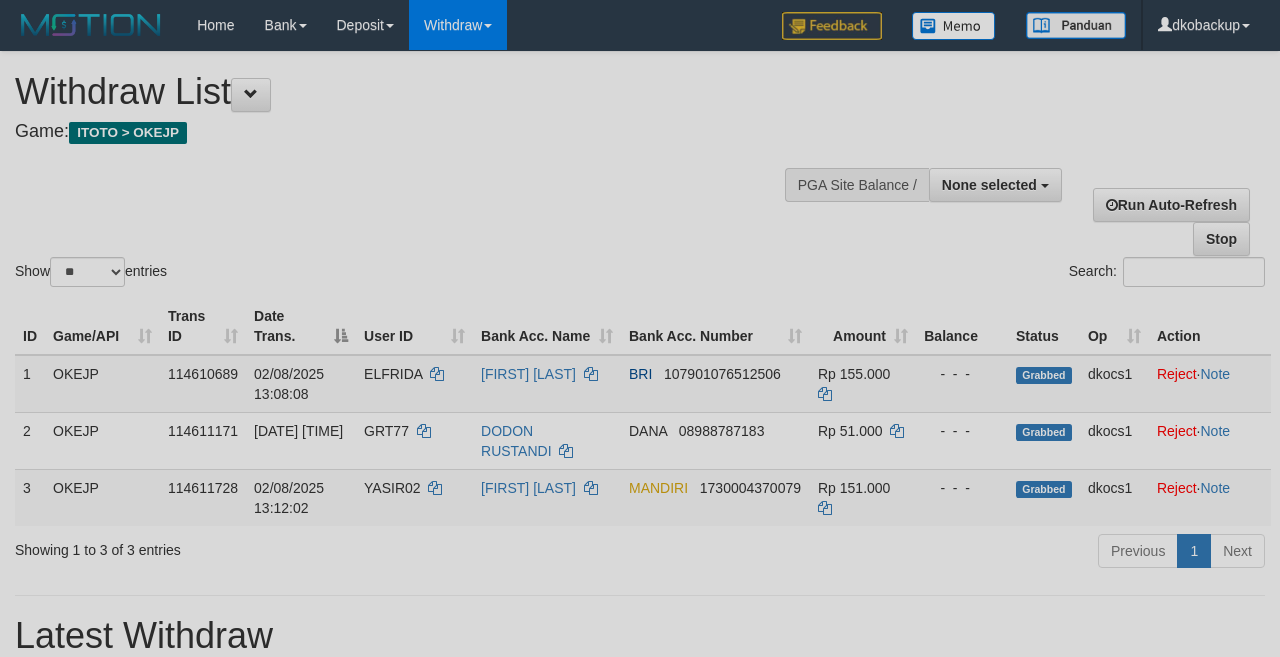 select 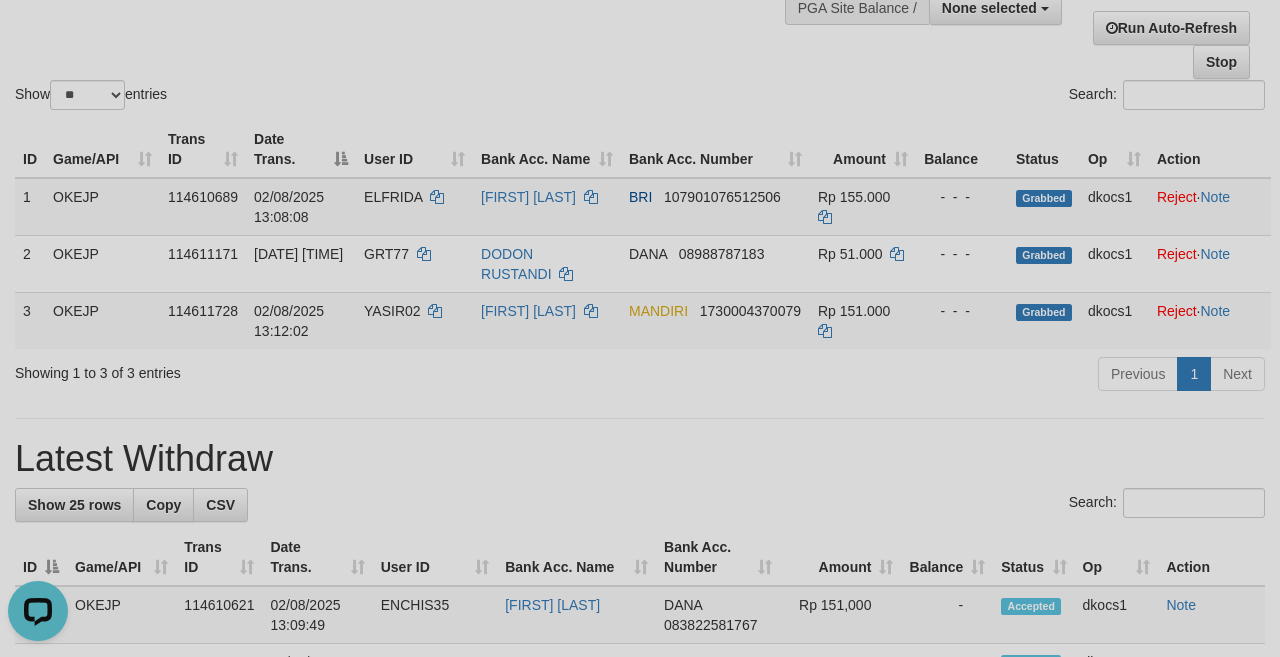 scroll, scrollTop: 0, scrollLeft: 0, axis: both 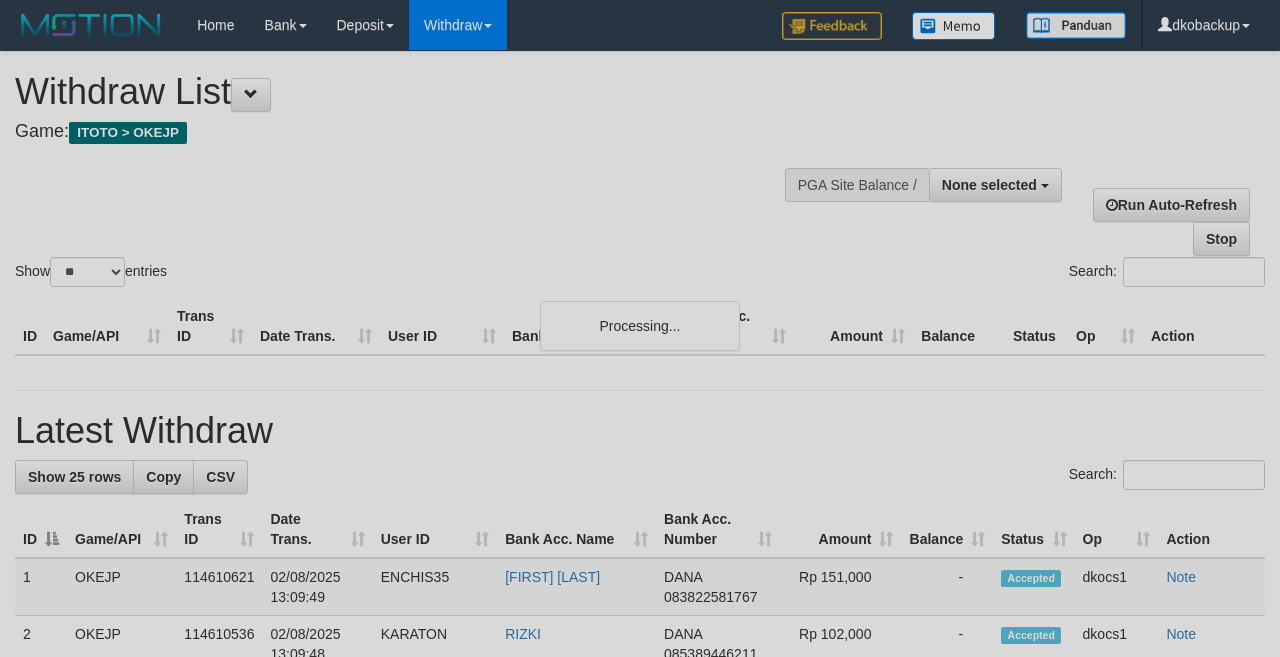 select 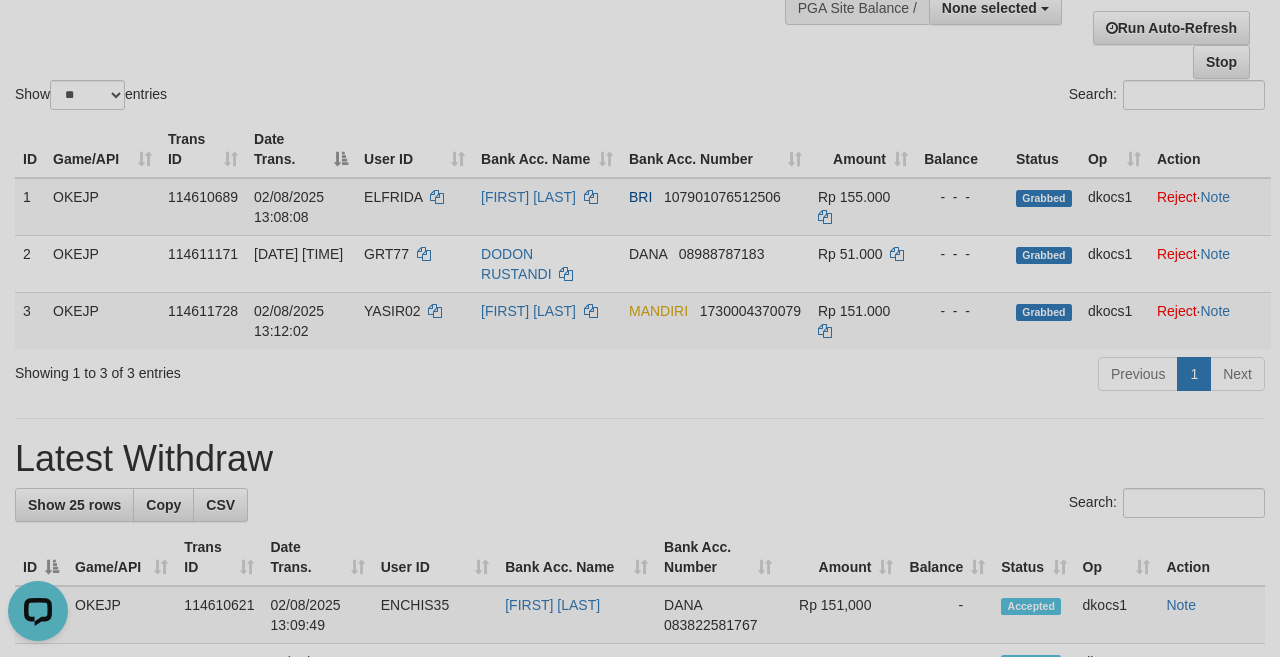 scroll, scrollTop: 0, scrollLeft: 0, axis: both 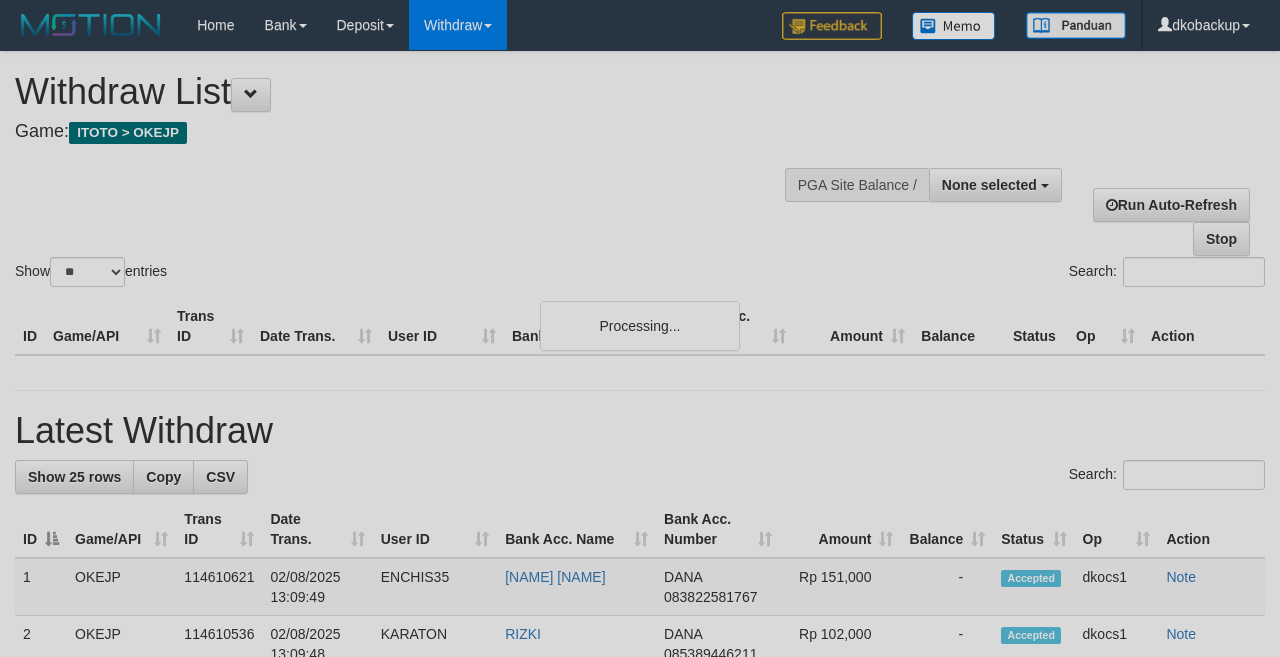select 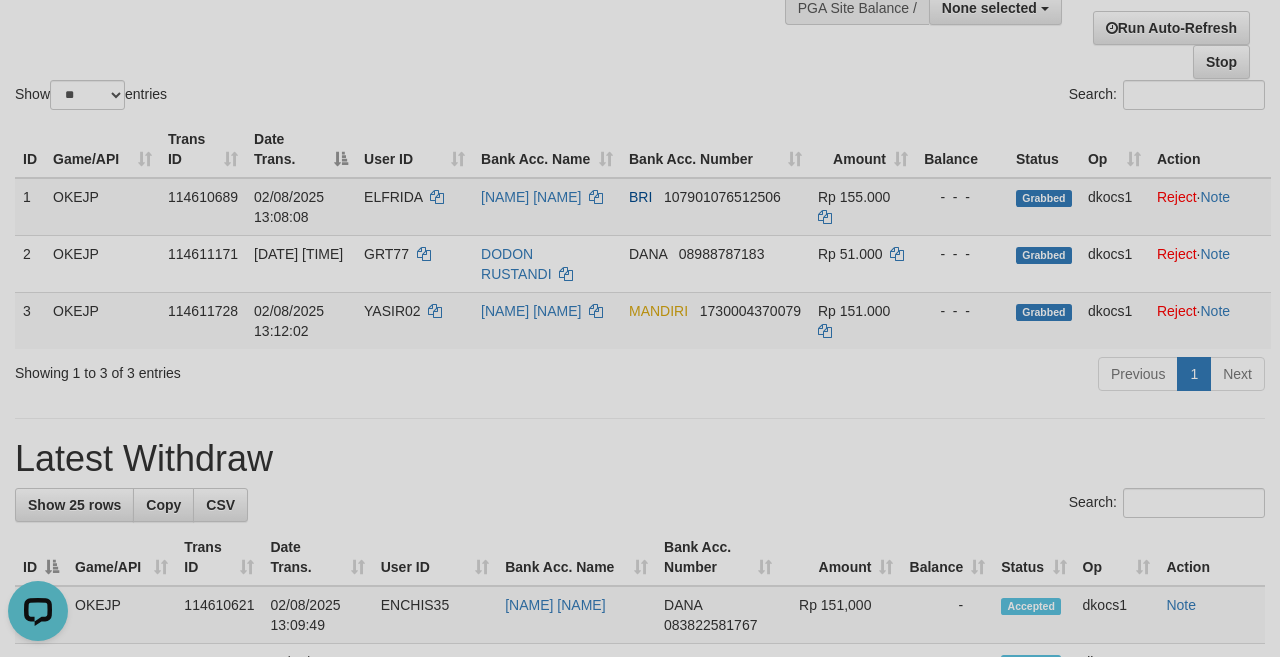 scroll, scrollTop: 0, scrollLeft: 0, axis: both 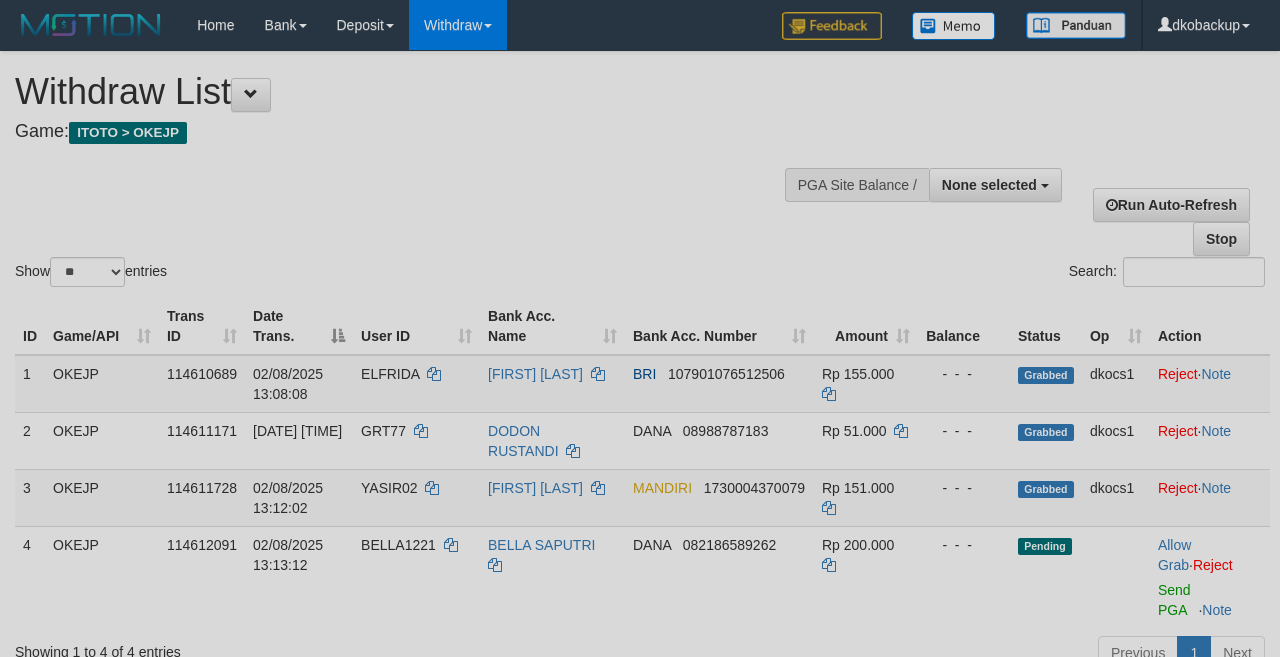select 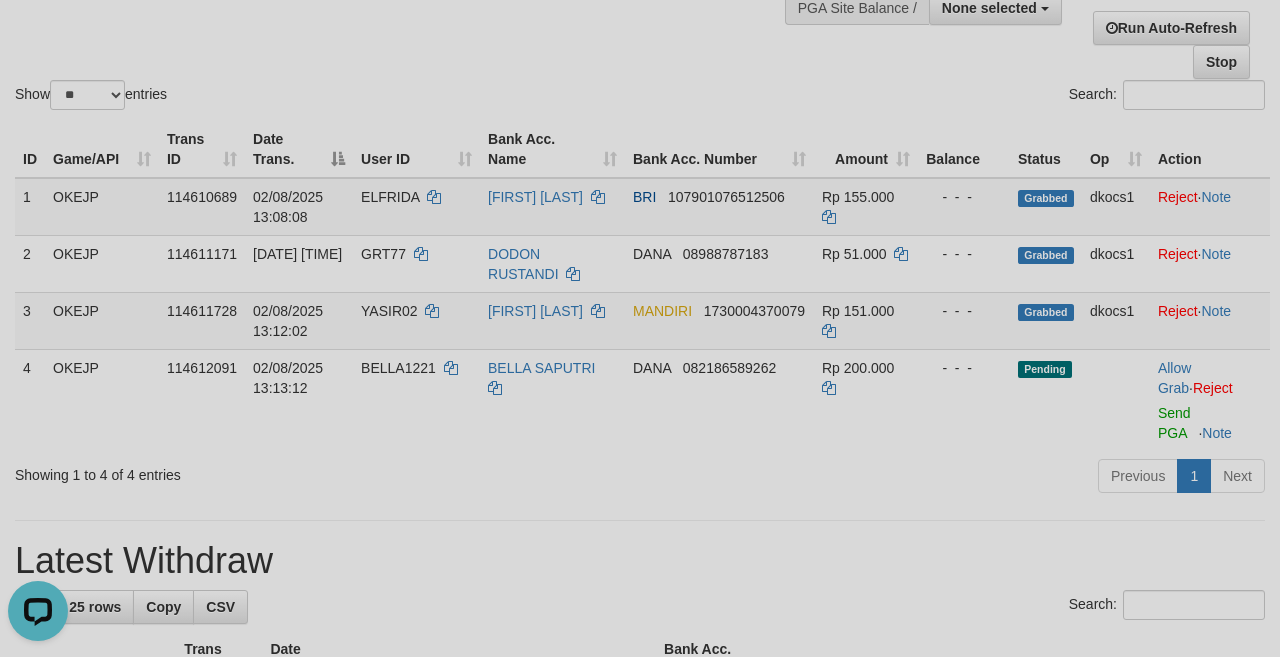 scroll, scrollTop: 0, scrollLeft: 0, axis: both 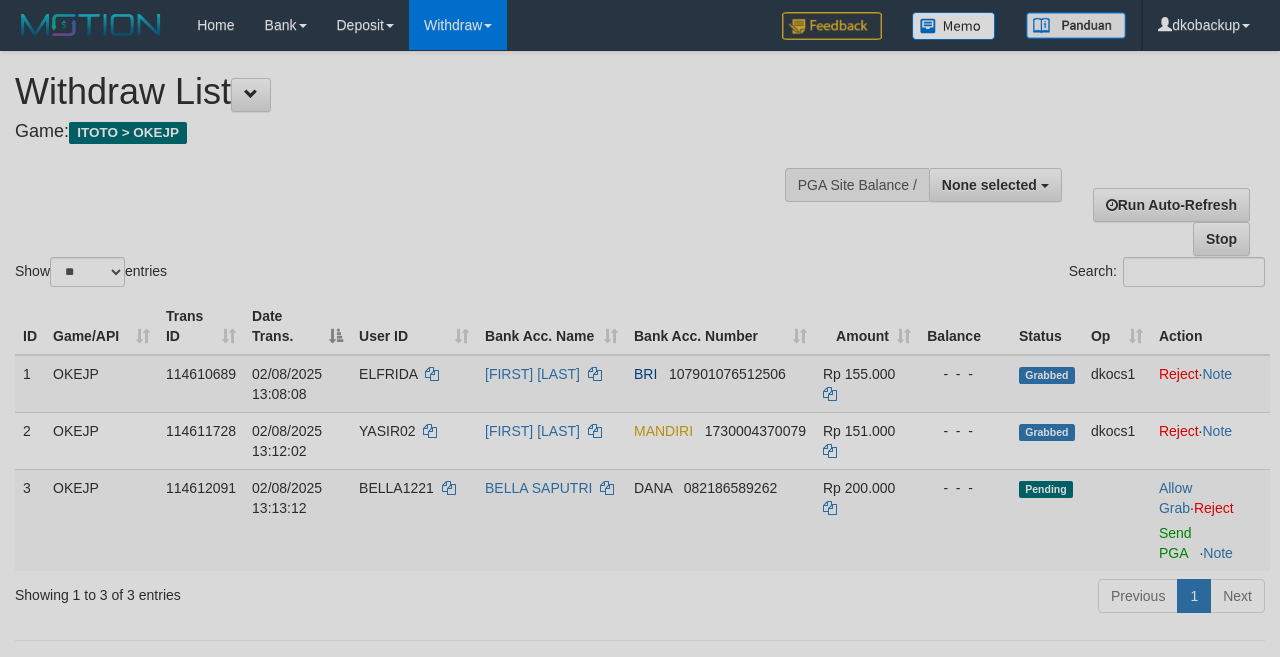 select 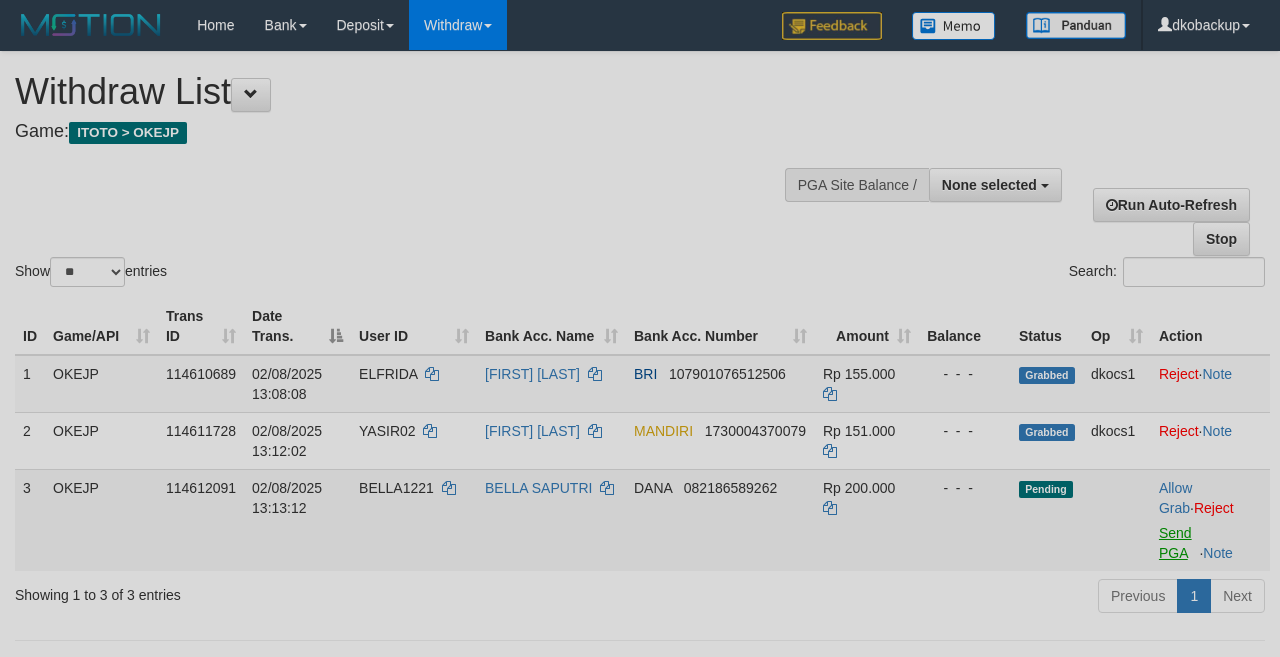 scroll, scrollTop: 177, scrollLeft: 0, axis: vertical 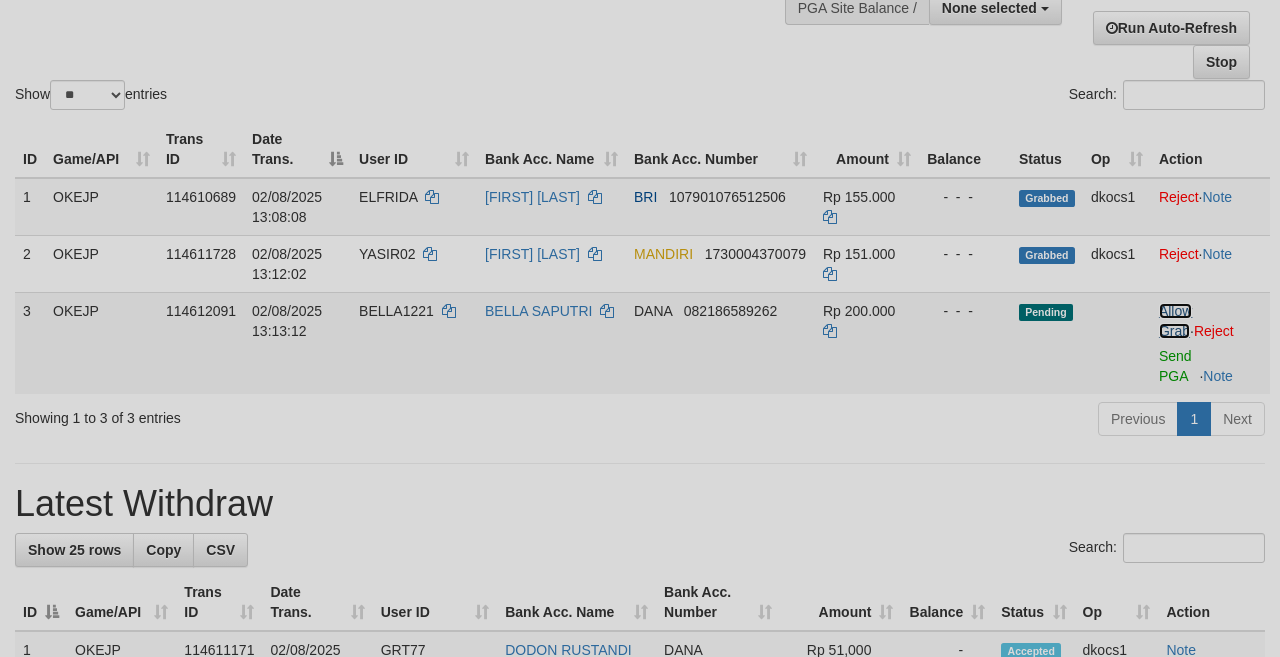 click on "Allow Grab" at bounding box center [1175, 321] 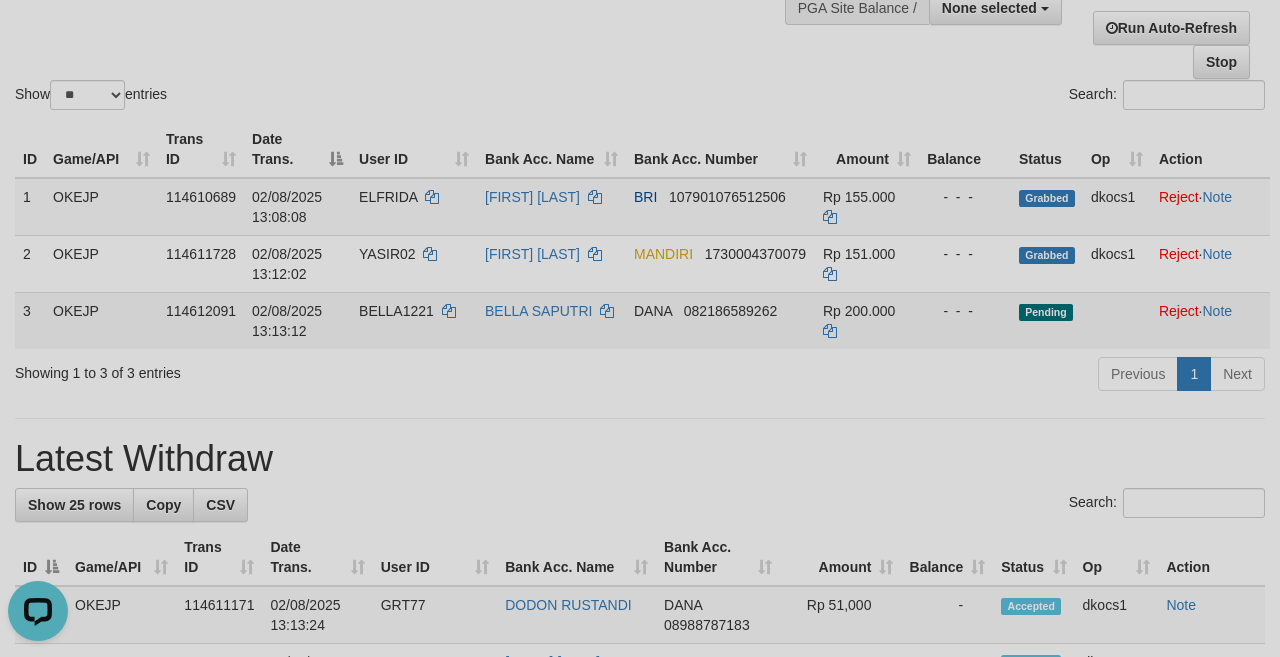 scroll, scrollTop: 0, scrollLeft: 0, axis: both 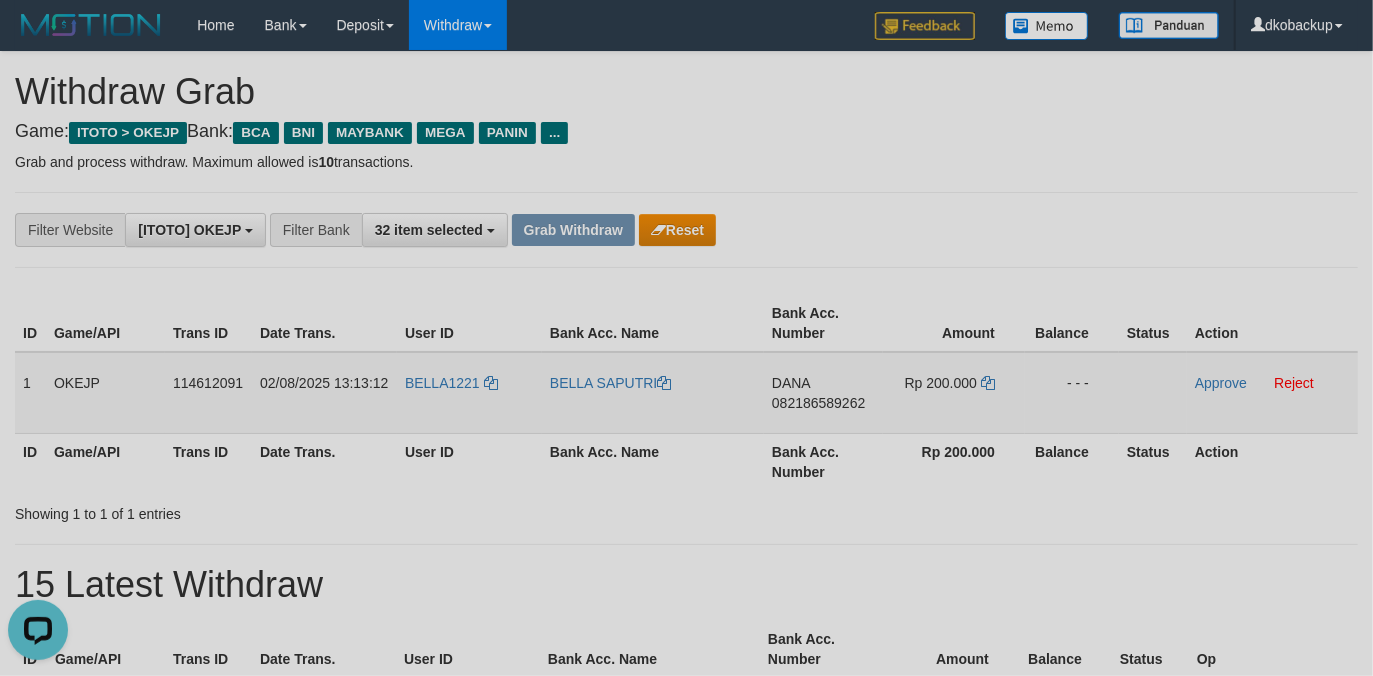 click on "BELLA1221" at bounding box center [469, 393] 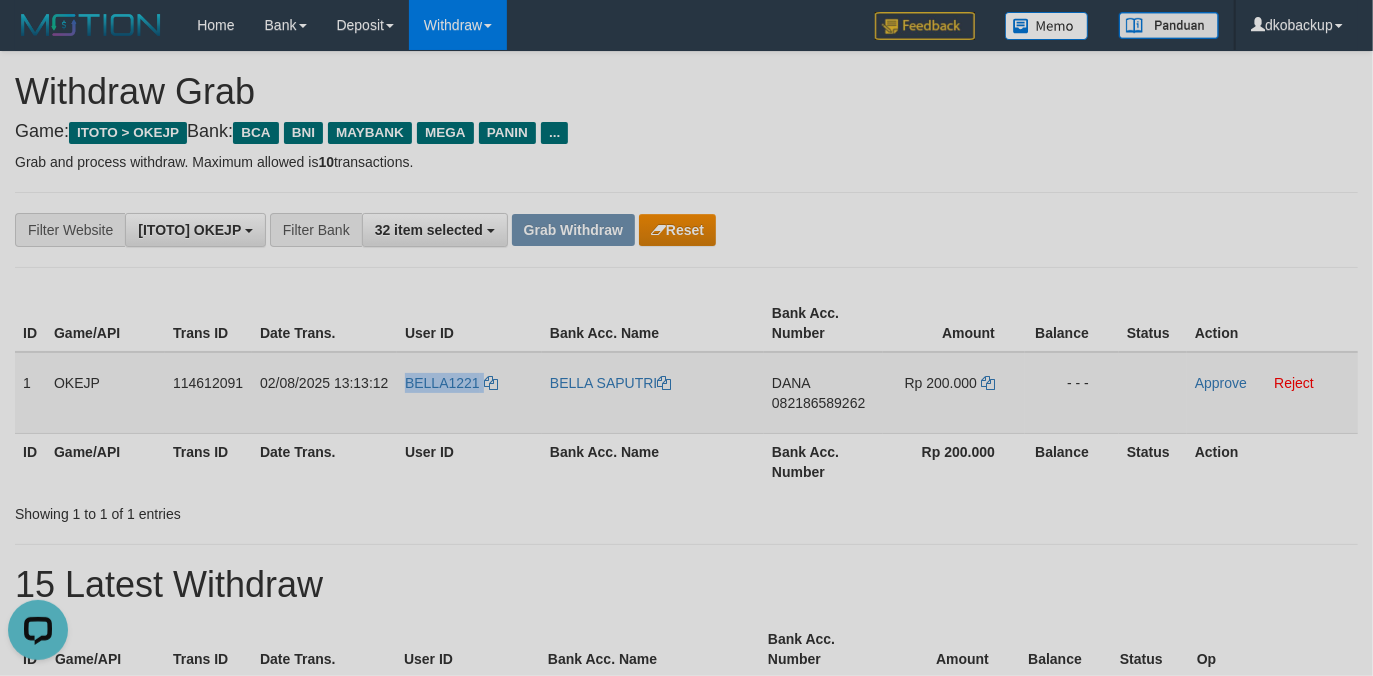 click on "BELLA1221" at bounding box center [469, 393] 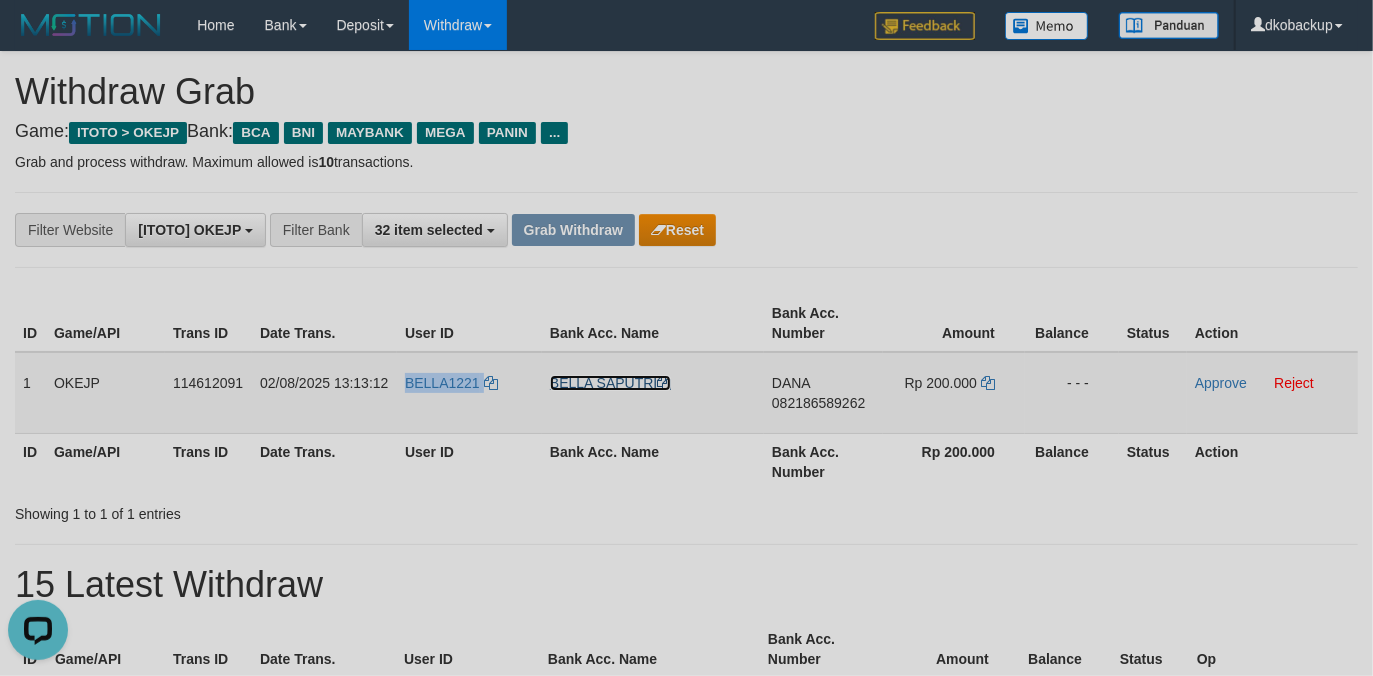 drag, startPoint x: 606, startPoint y: 378, endPoint x: 1353, endPoint y: 378, distance: 747 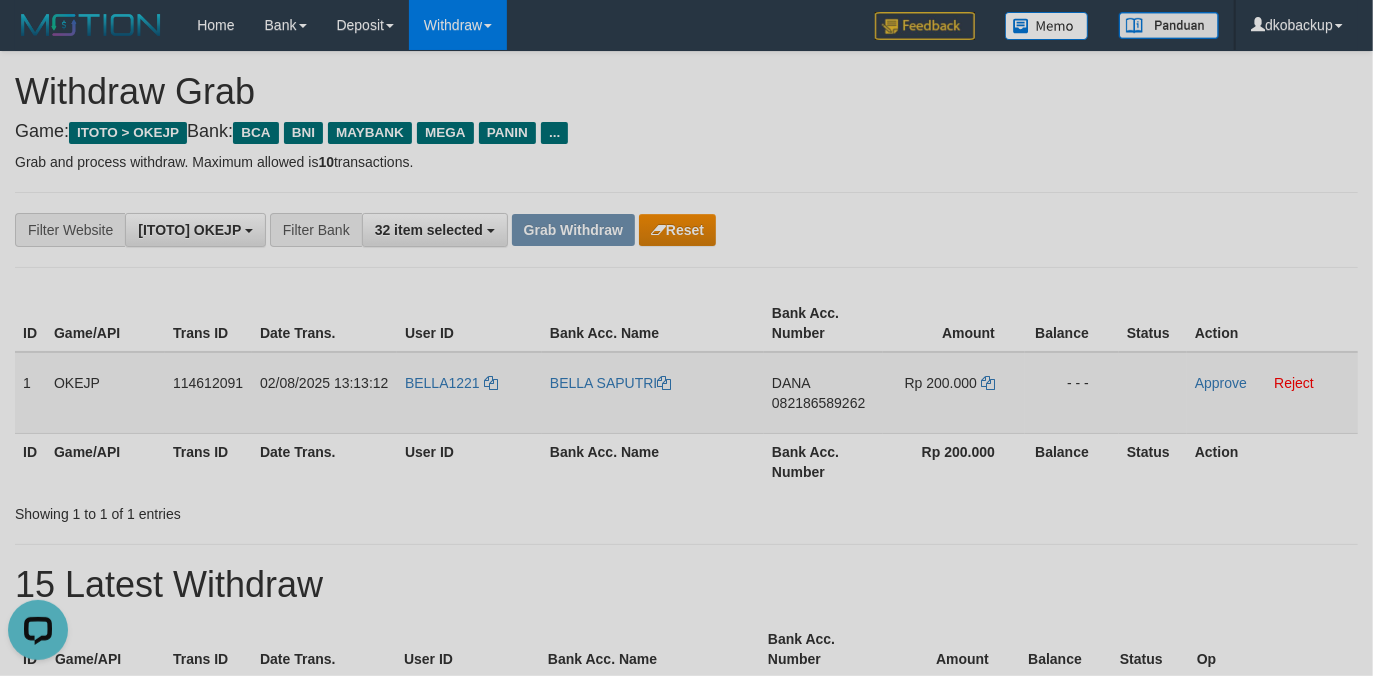 click on "DANA
082186589262" at bounding box center (823, 393) 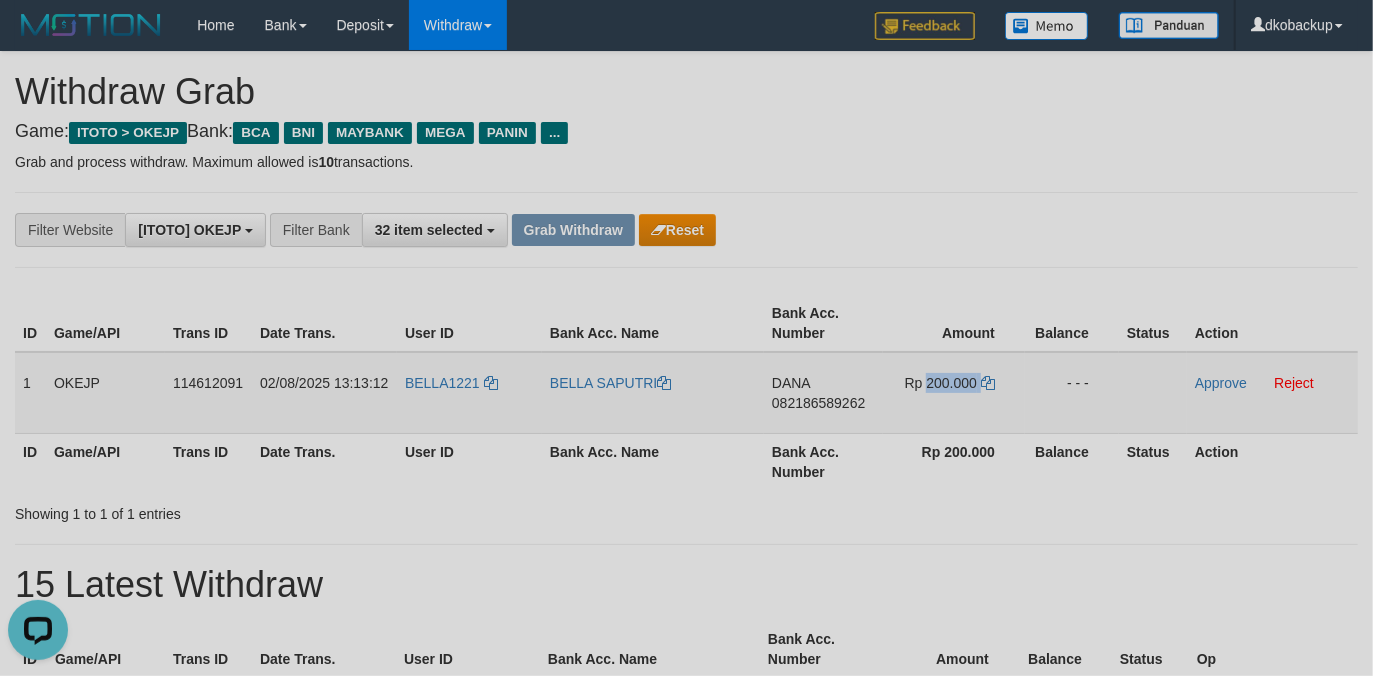 click on "Rp 200.000" at bounding box center (941, 383) 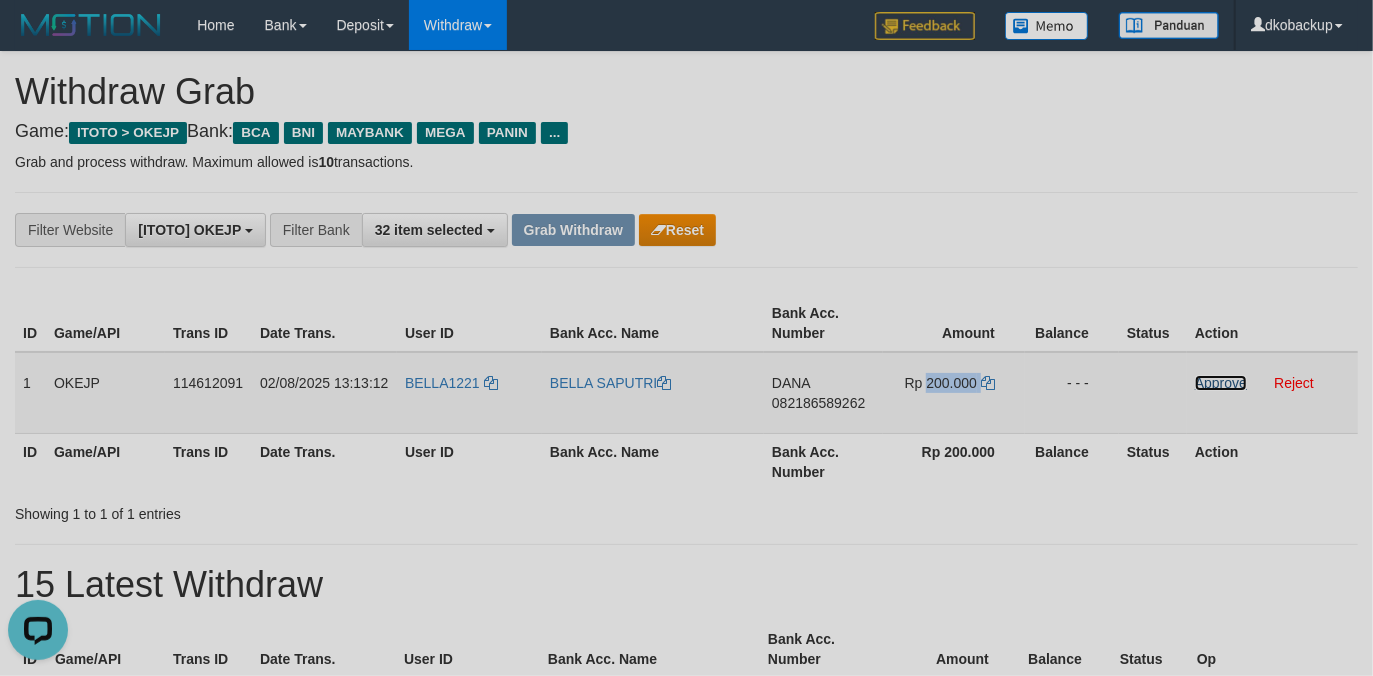 click on "Approve" at bounding box center (1221, 383) 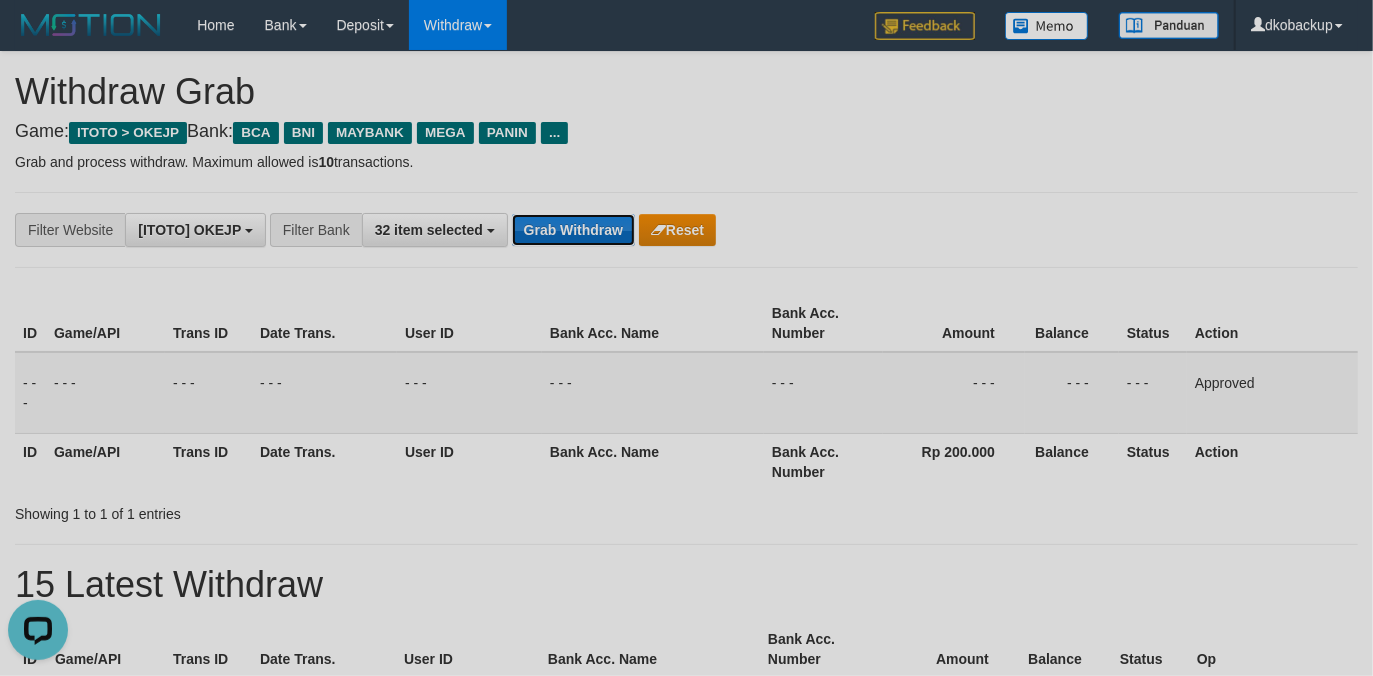click on "Grab Withdraw" at bounding box center [573, 230] 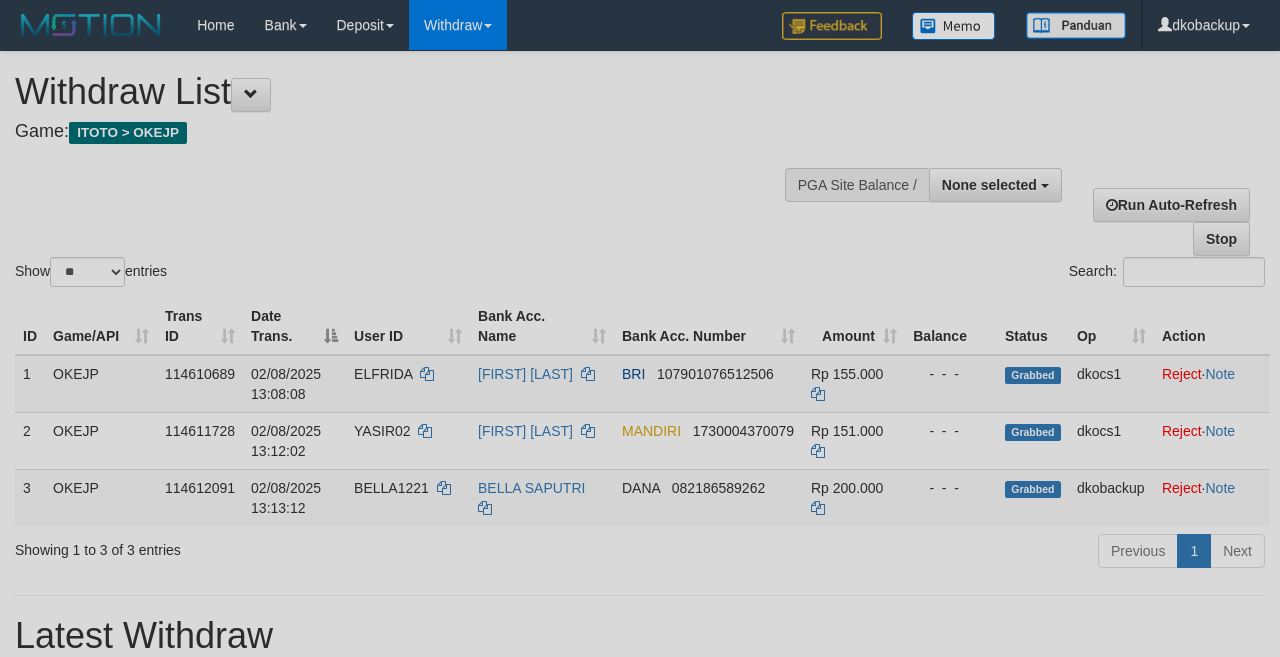 select 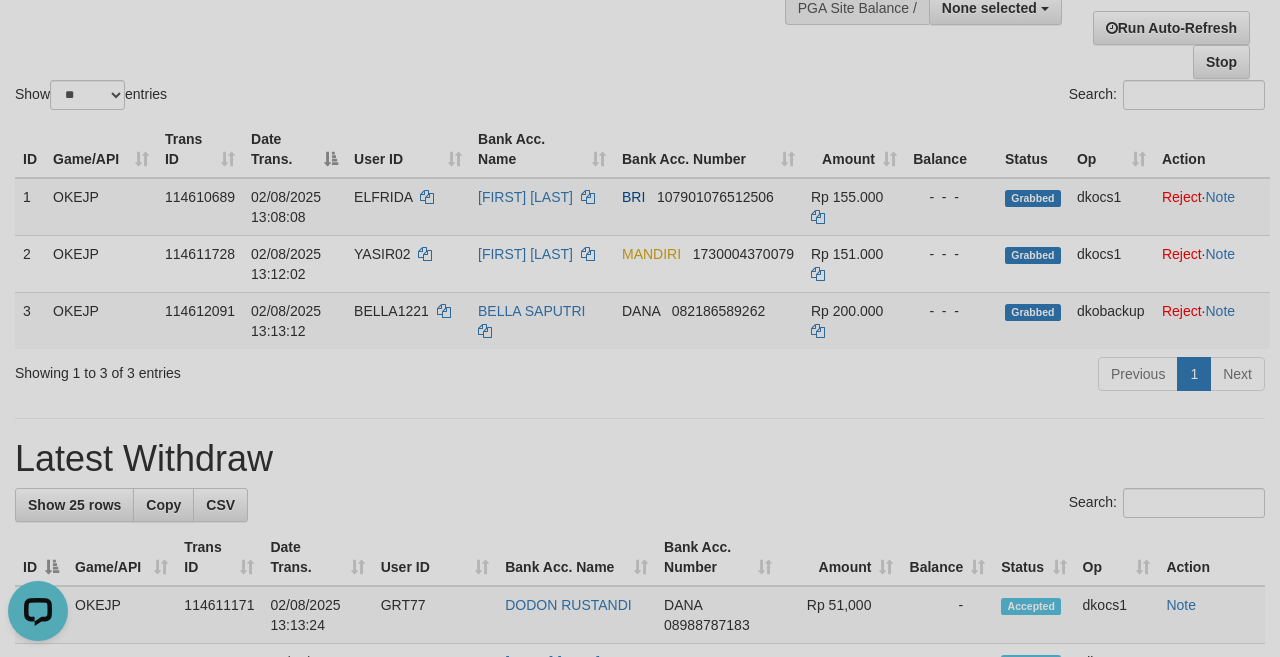 scroll, scrollTop: 0, scrollLeft: 0, axis: both 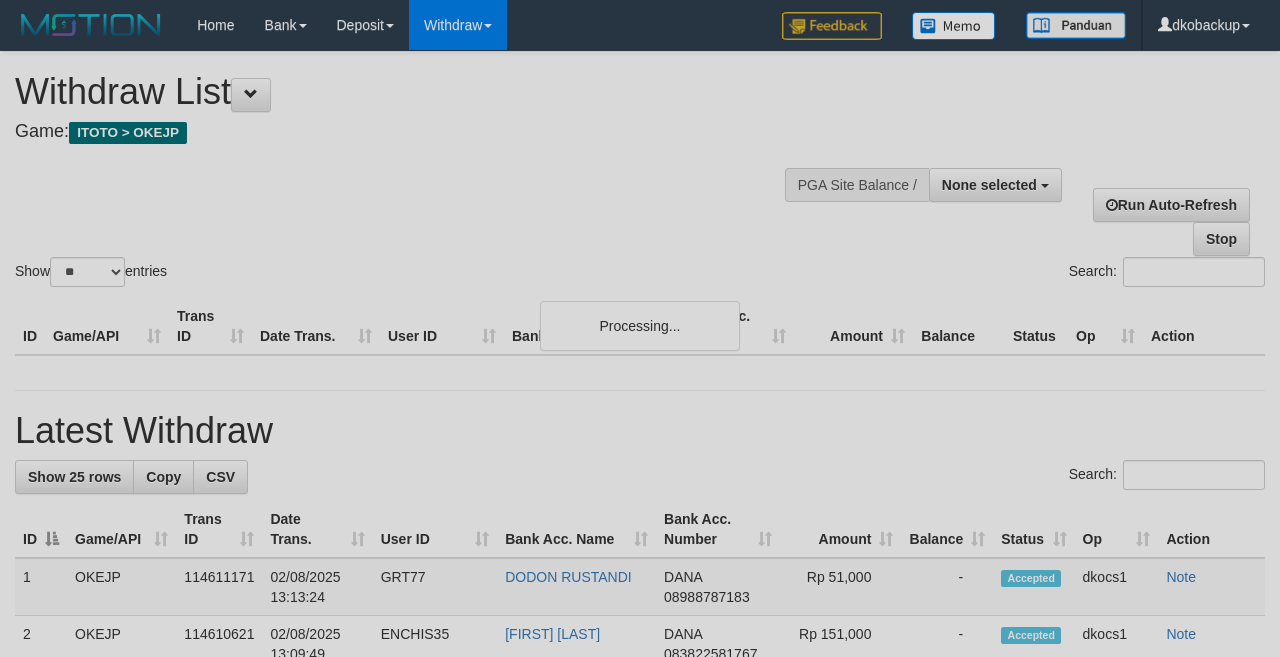 select 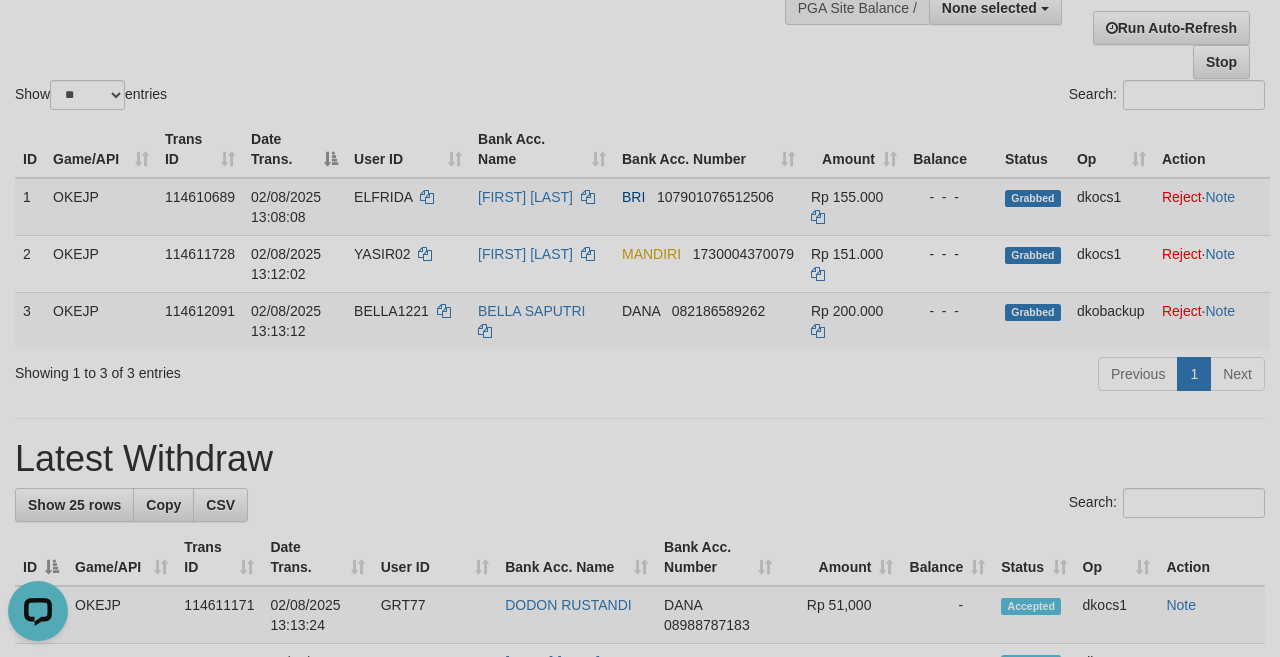 scroll, scrollTop: 0, scrollLeft: 0, axis: both 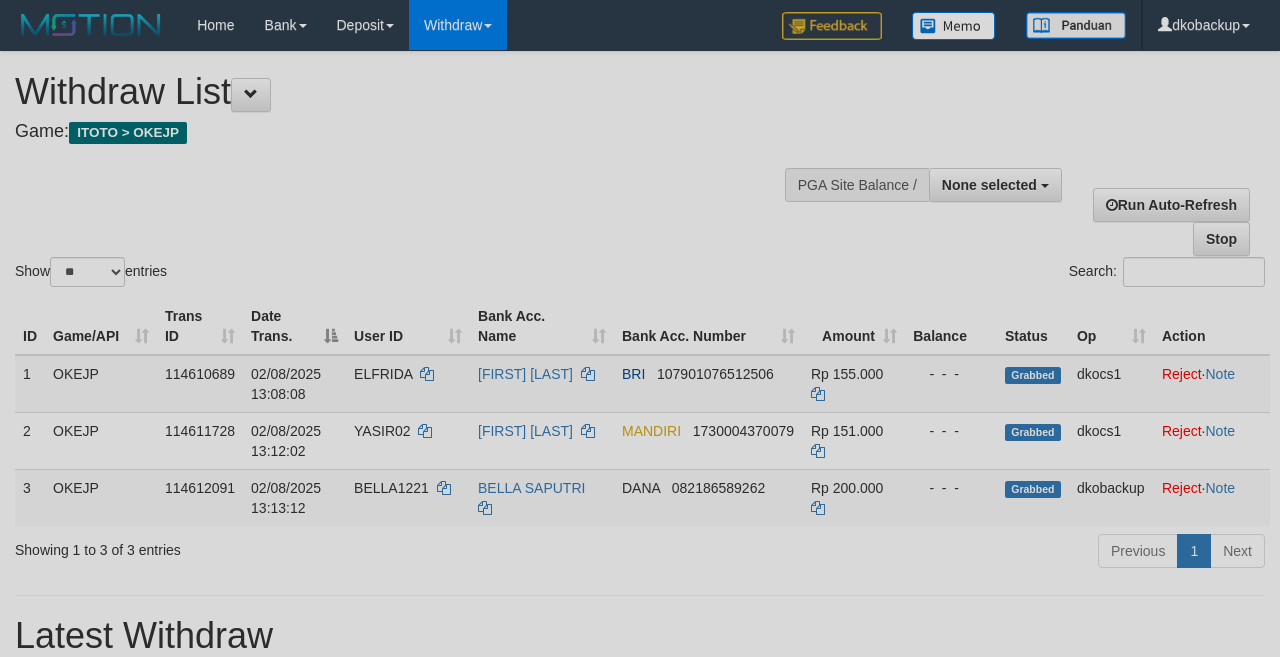 select 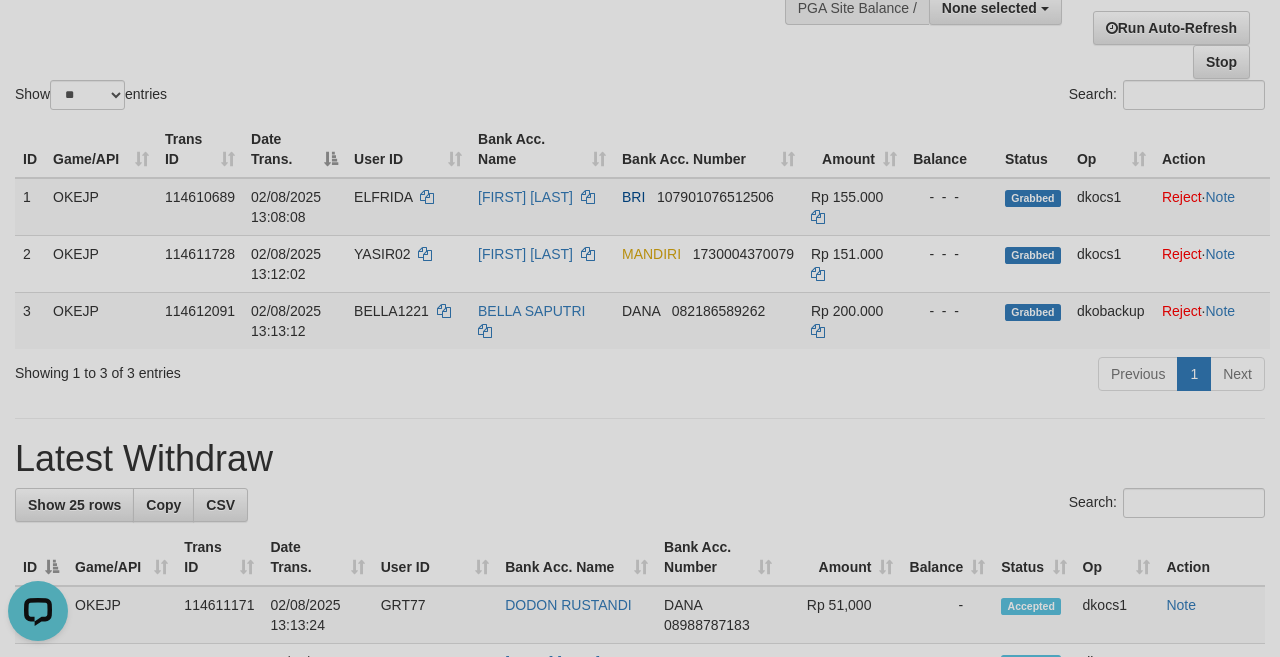 scroll, scrollTop: 0, scrollLeft: 0, axis: both 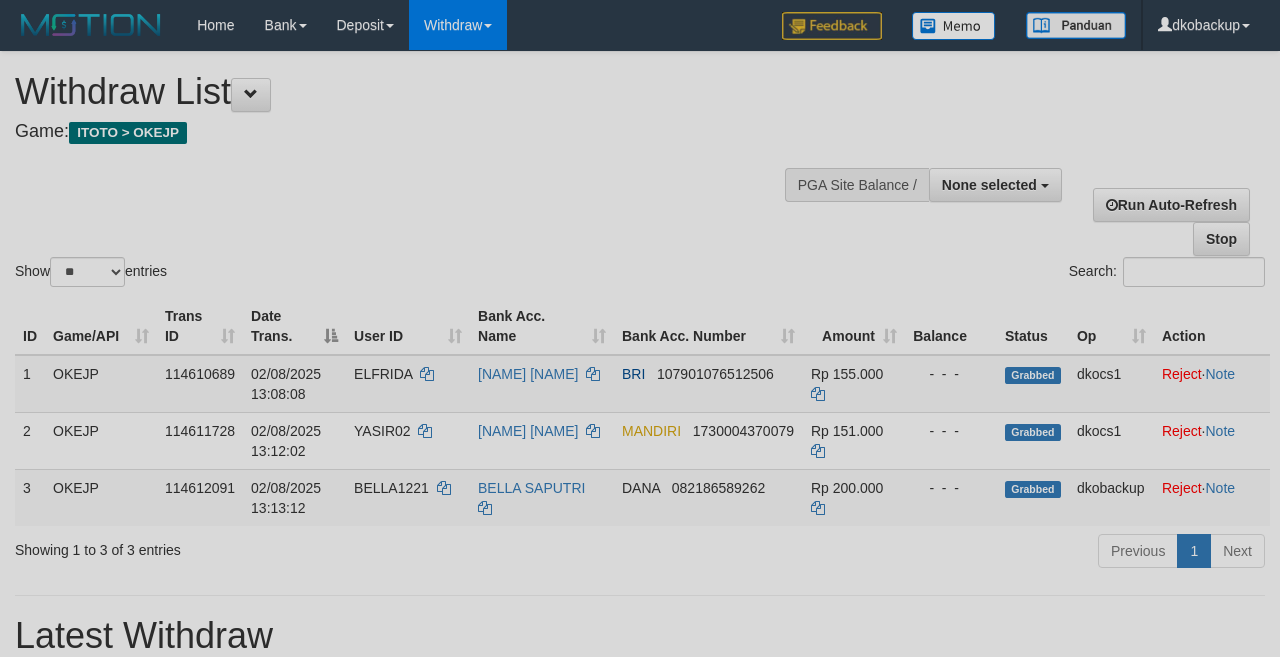 select 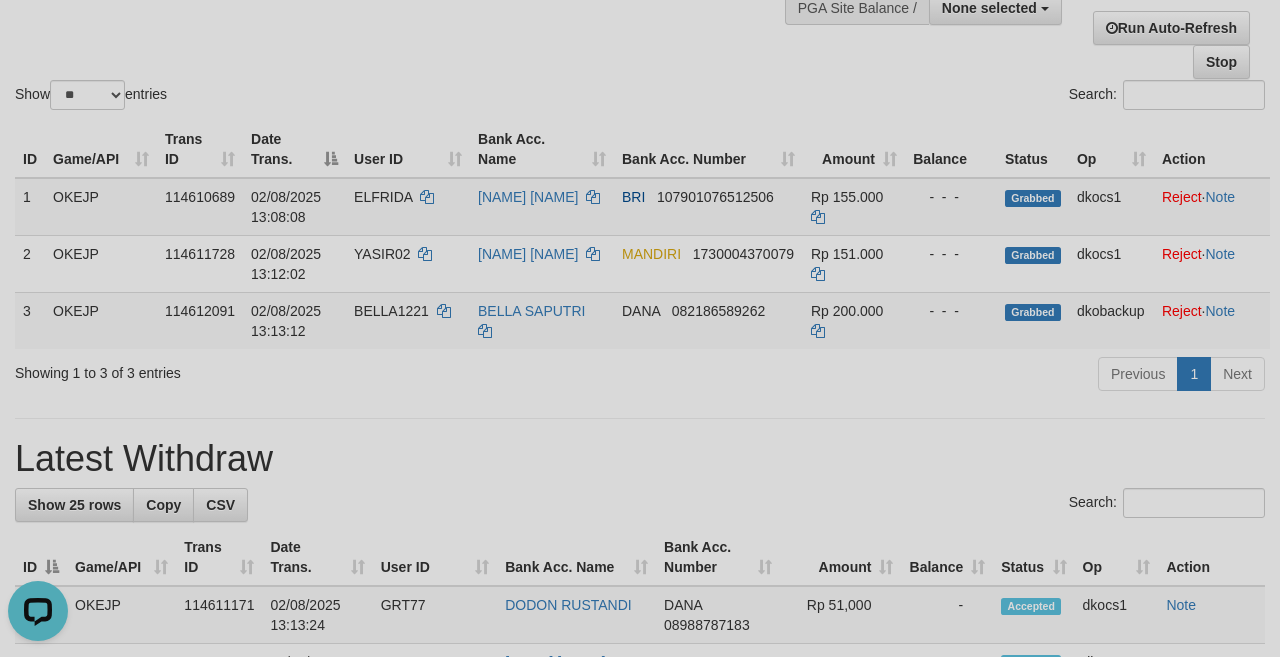 scroll, scrollTop: 0, scrollLeft: 0, axis: both 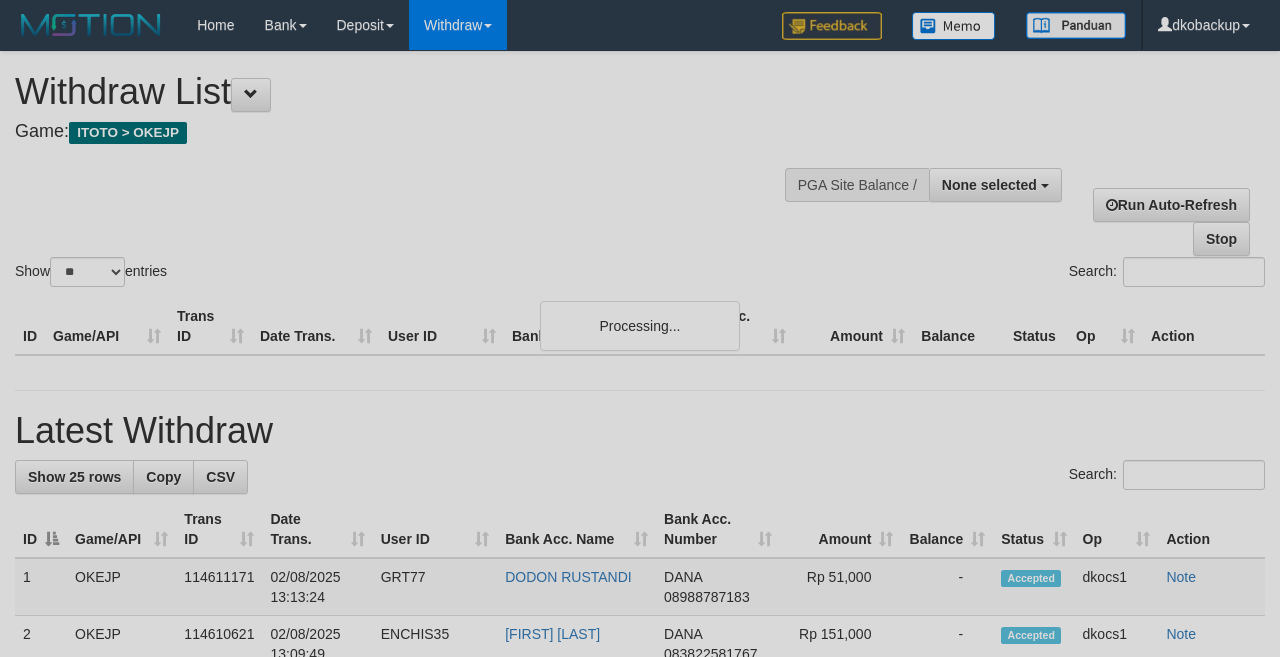 select 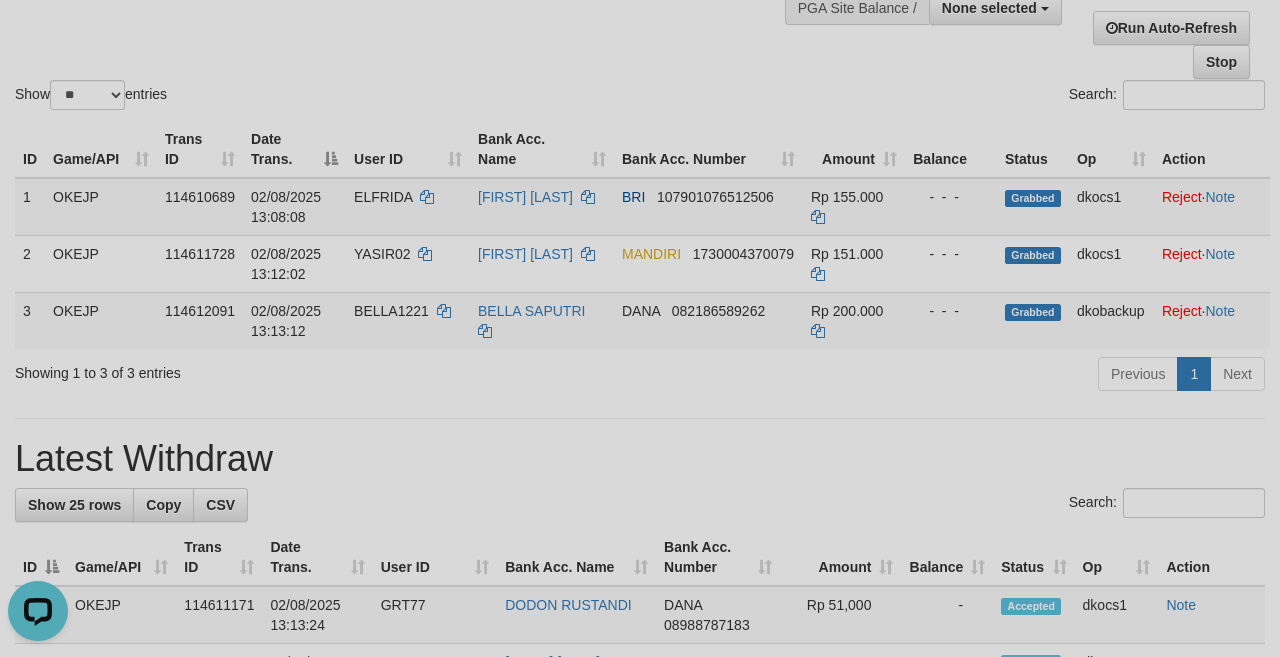 scroll, scrollTop: 0, scrollLeft: 0, axis: both 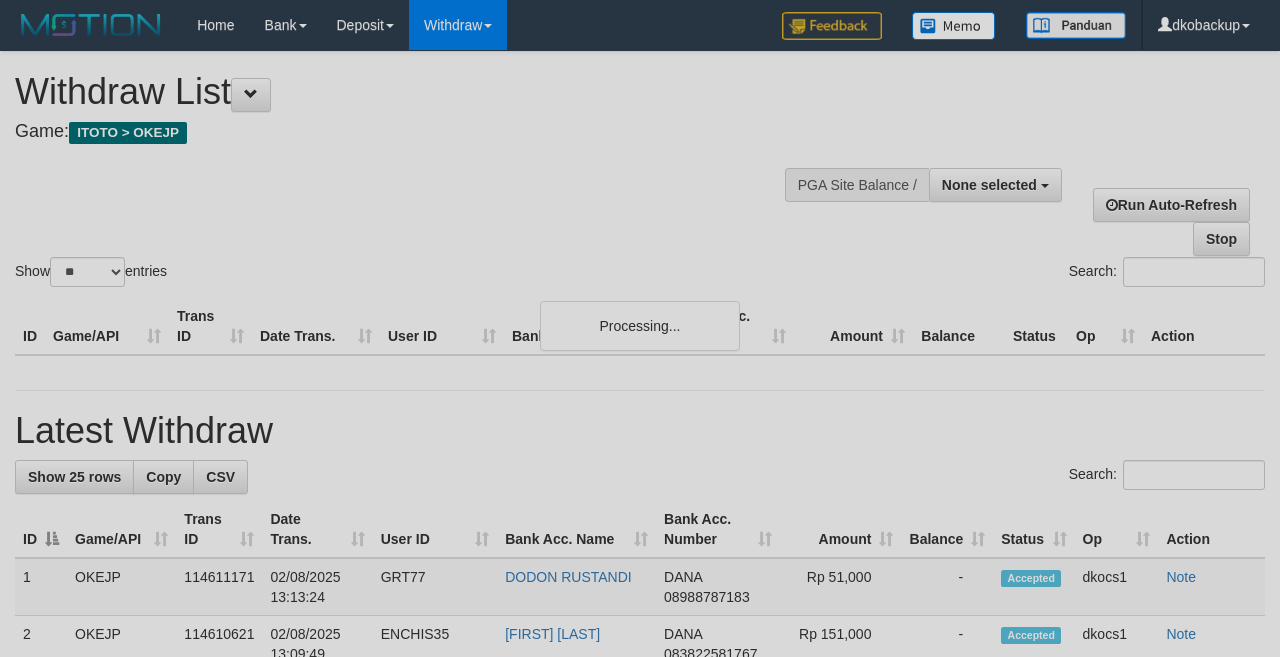 select 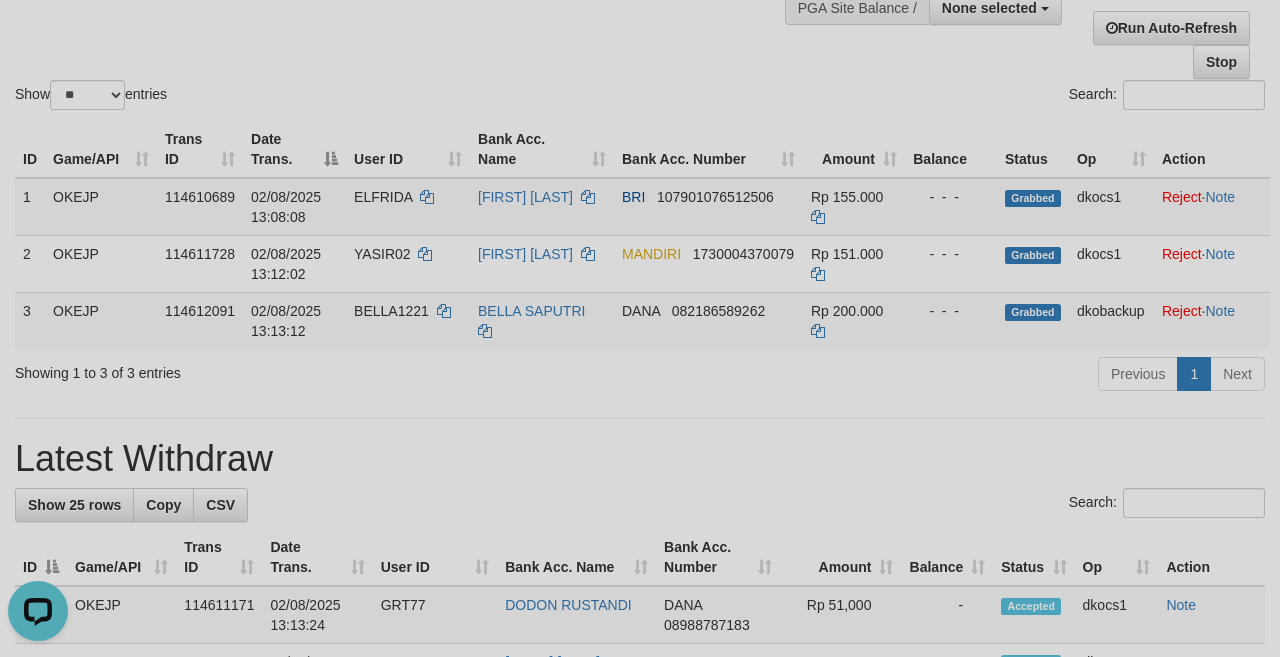 scroll, scrollTop: 0, scrollLeft: 0, axis: both 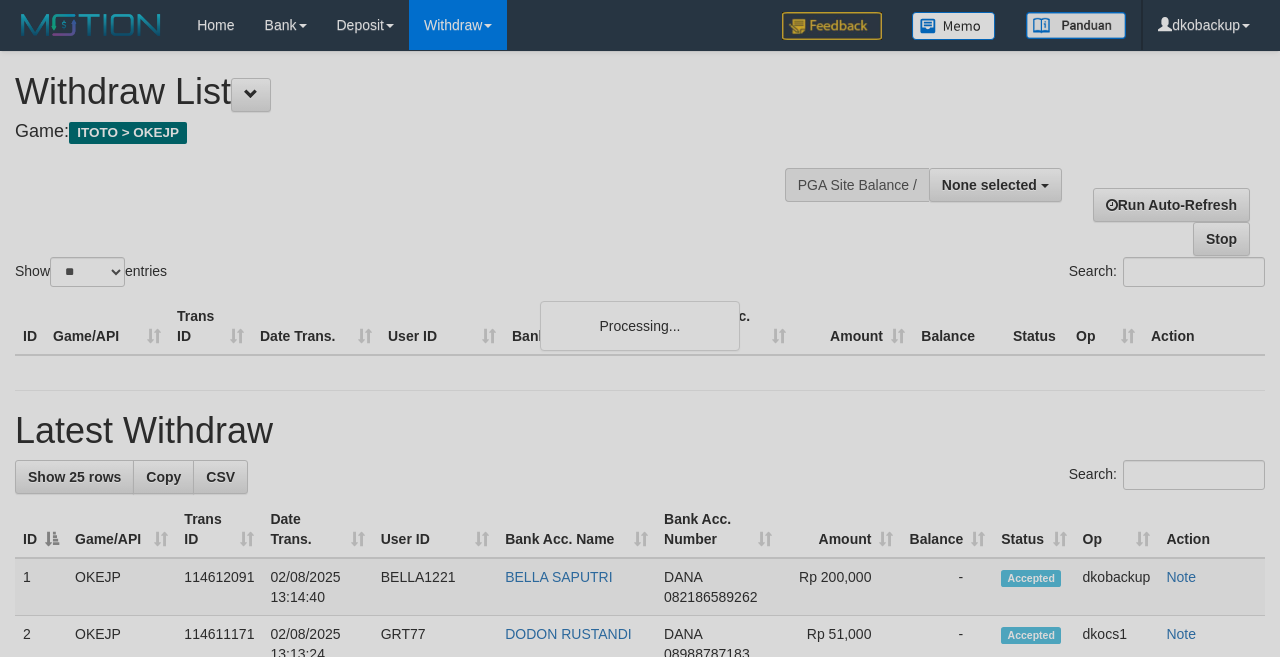 select 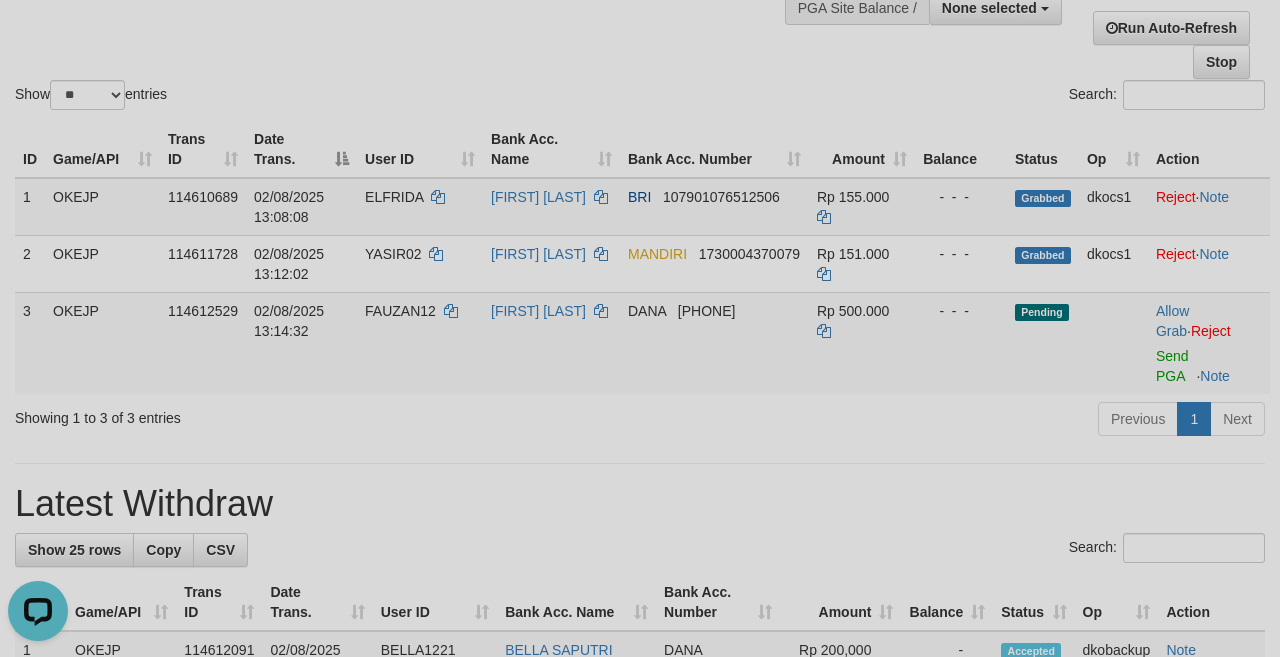 scroll, scrollTop: 0, scrollLeft: 0, axis: both 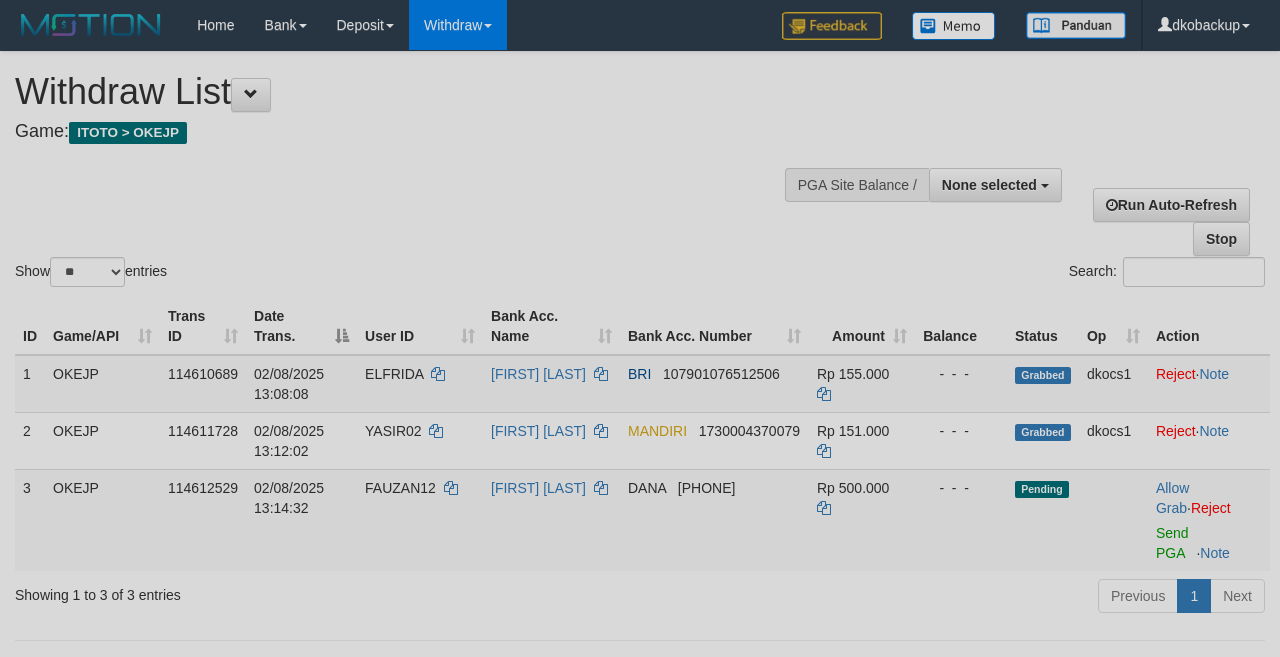 select 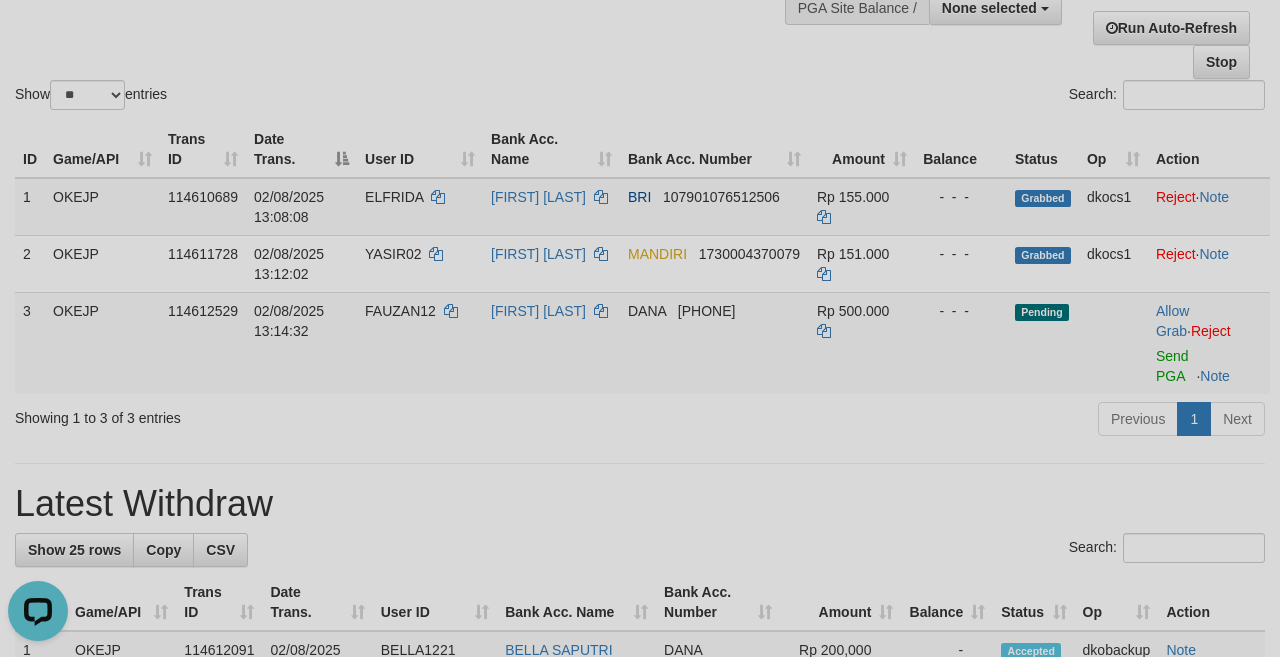 scroll, scrollTop: 0, scrollLeft: 0, axis: both 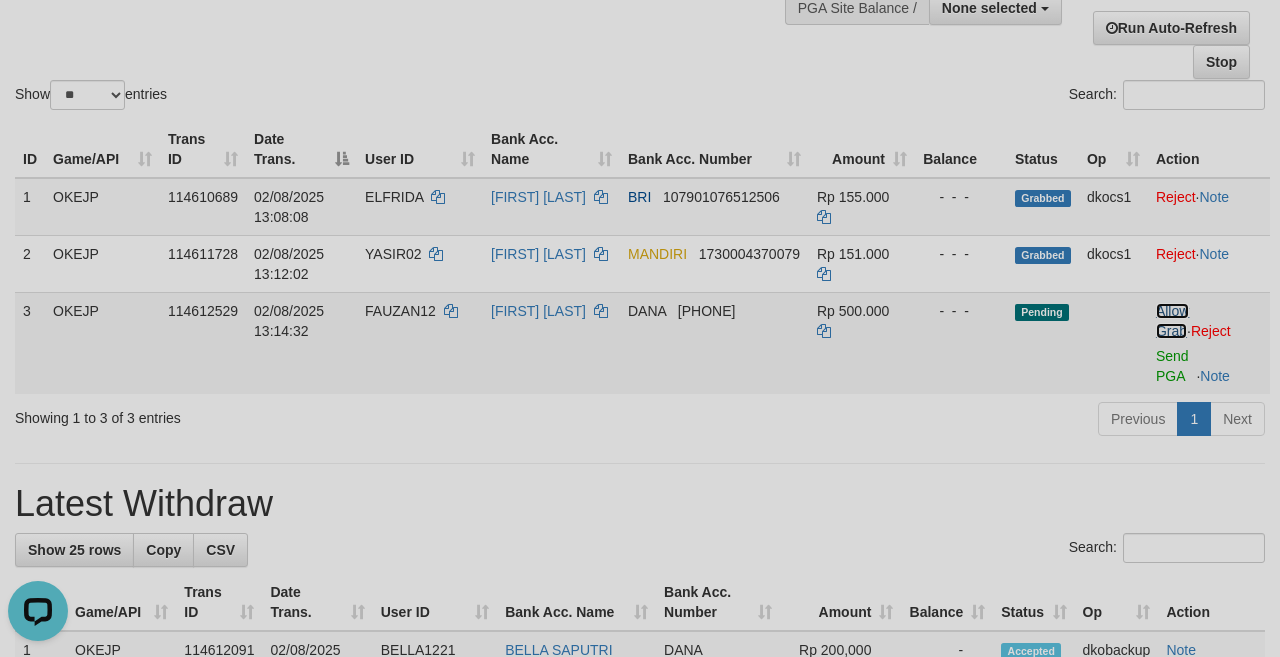 click on "Allow Grab" at bounding box center [1172, 321] 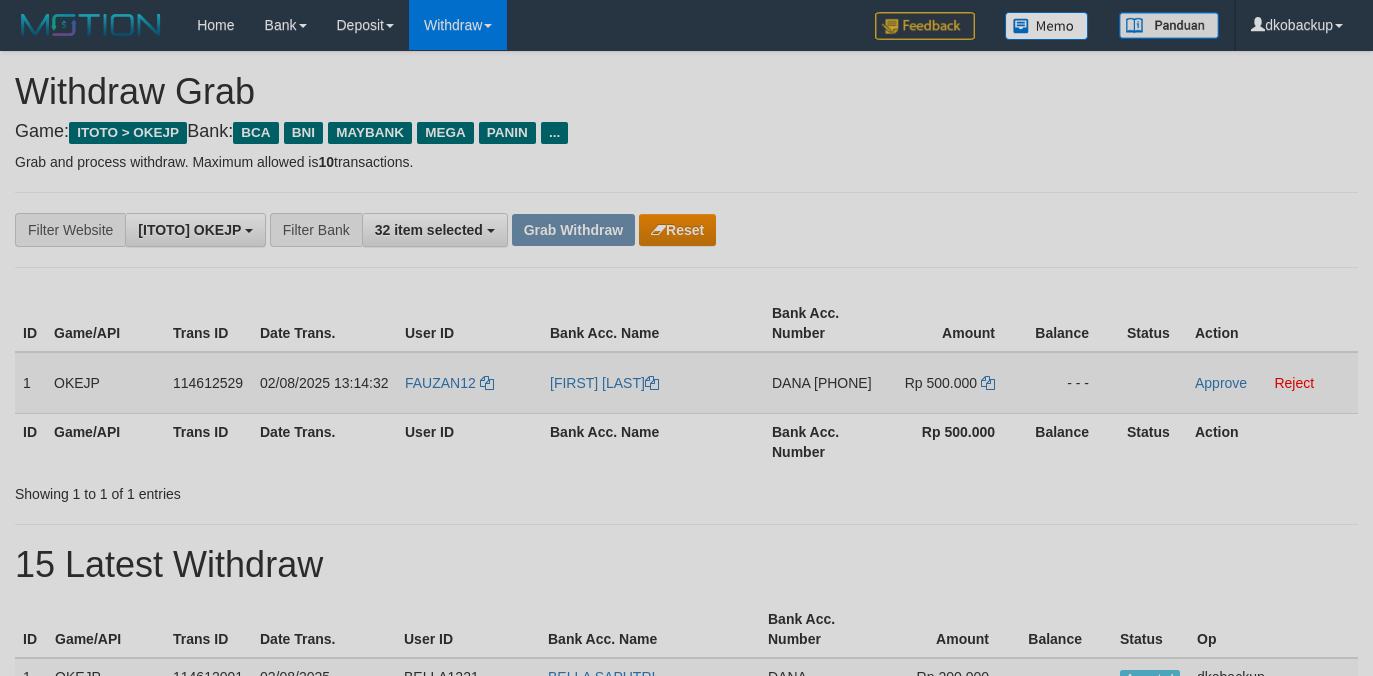 scroll, scrollTop: 0, scrollLeft: 0, axis: both 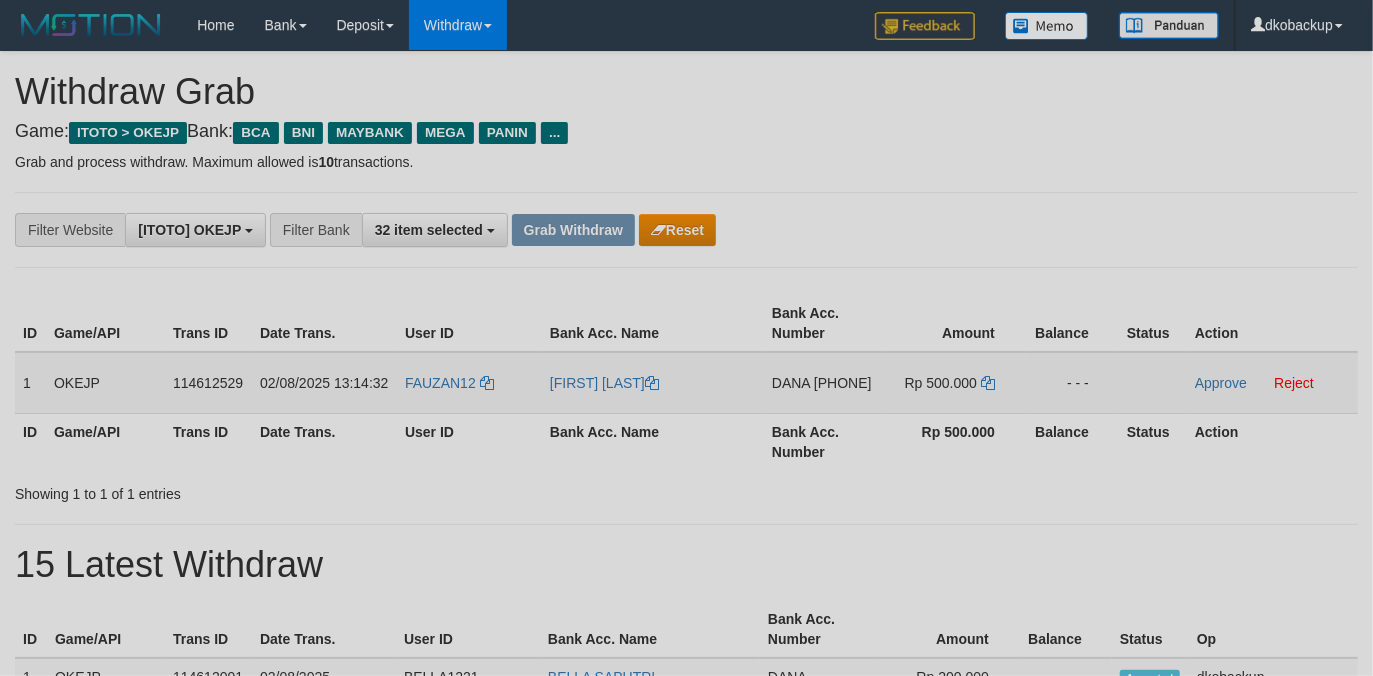 click on "FAUZAN12" at bounding box center (469, 383) 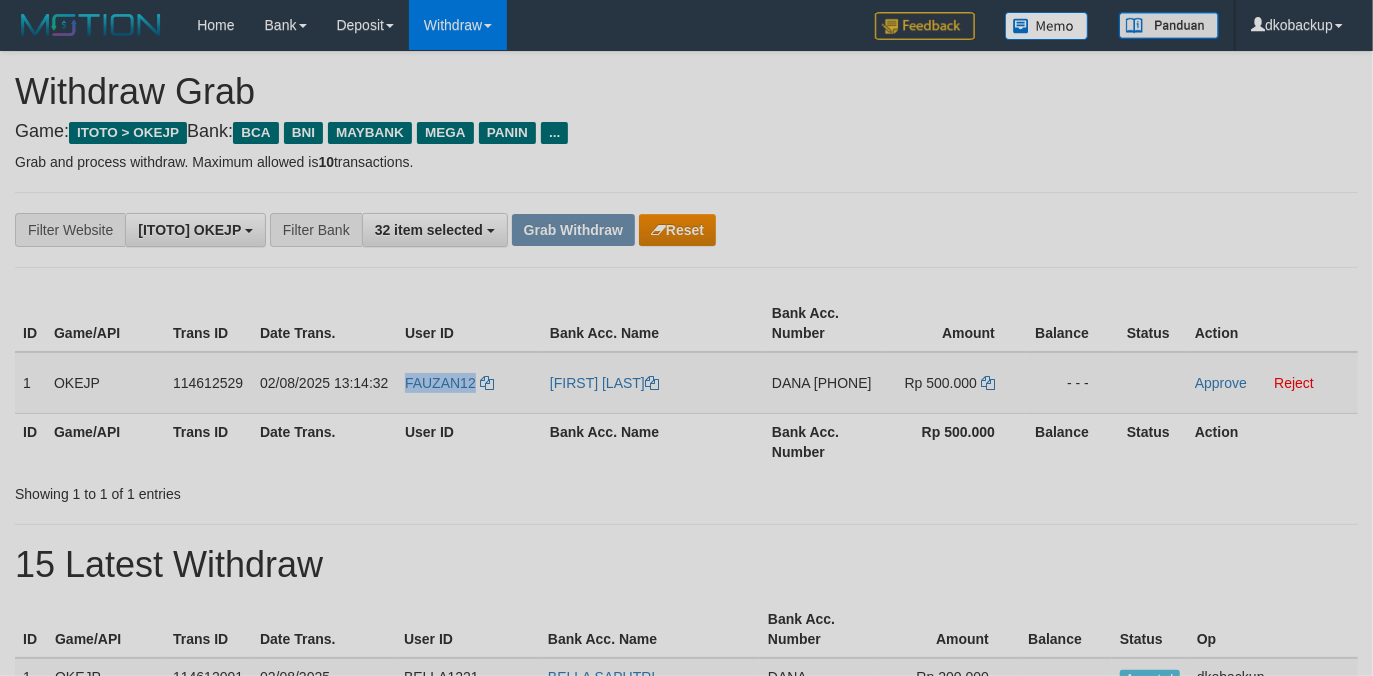drag, startPoint x: 418, startPoint y: 414, endPoint x: 436, endPoint y: 473, distance: 61.68468 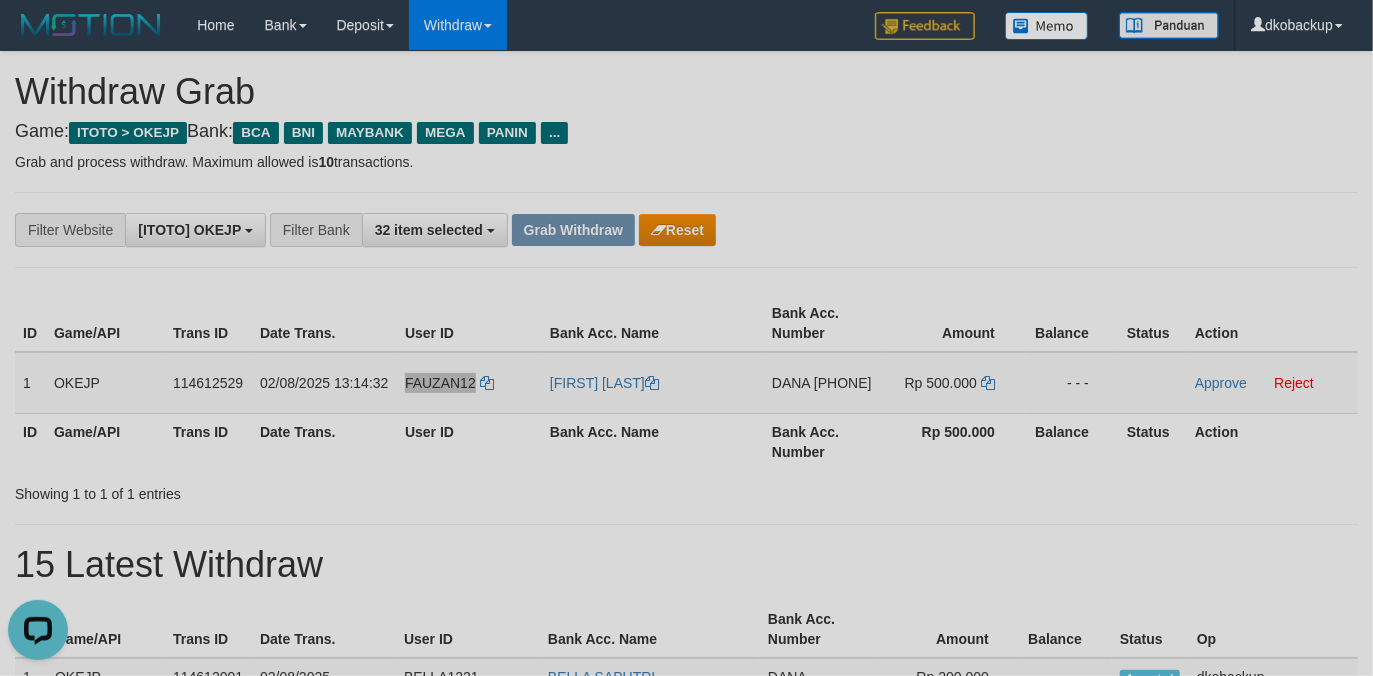 scroll, scrollTop: 0, scrollLeft: 0, axis: both 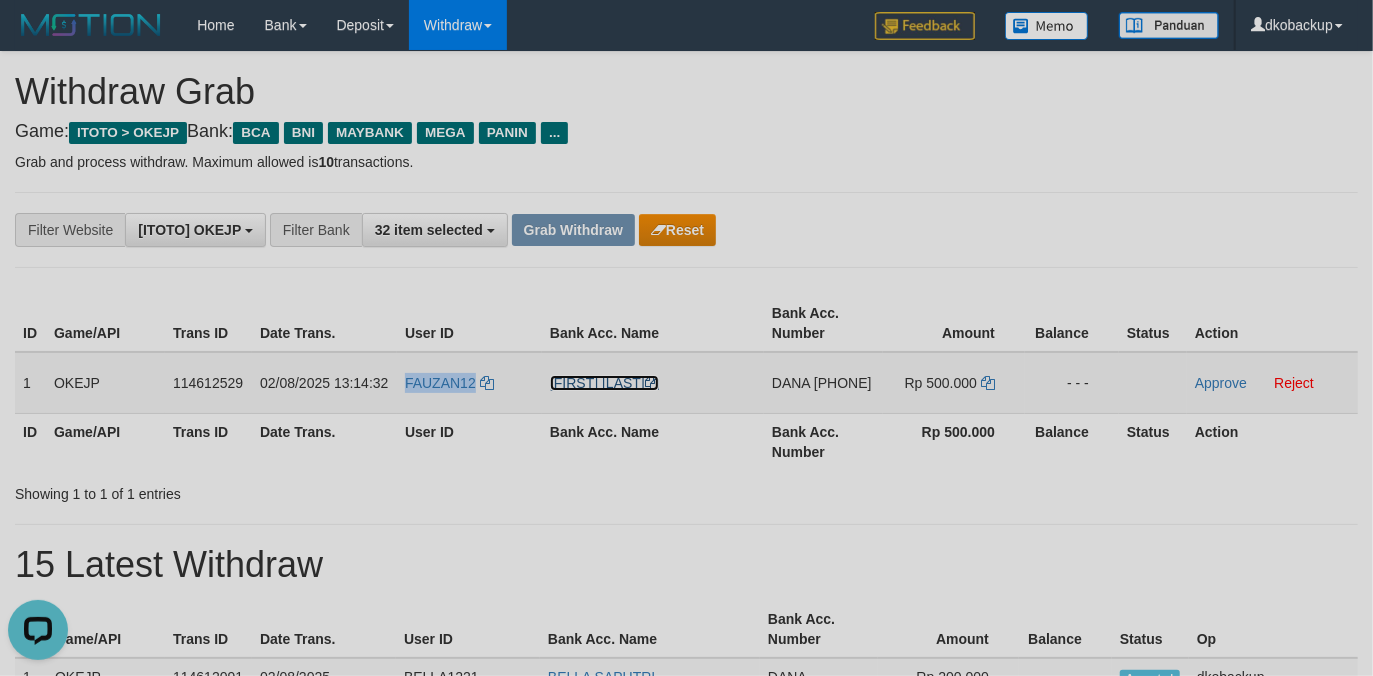 click on "[FIRST] [LAST]" at bounding box center (604, 383) 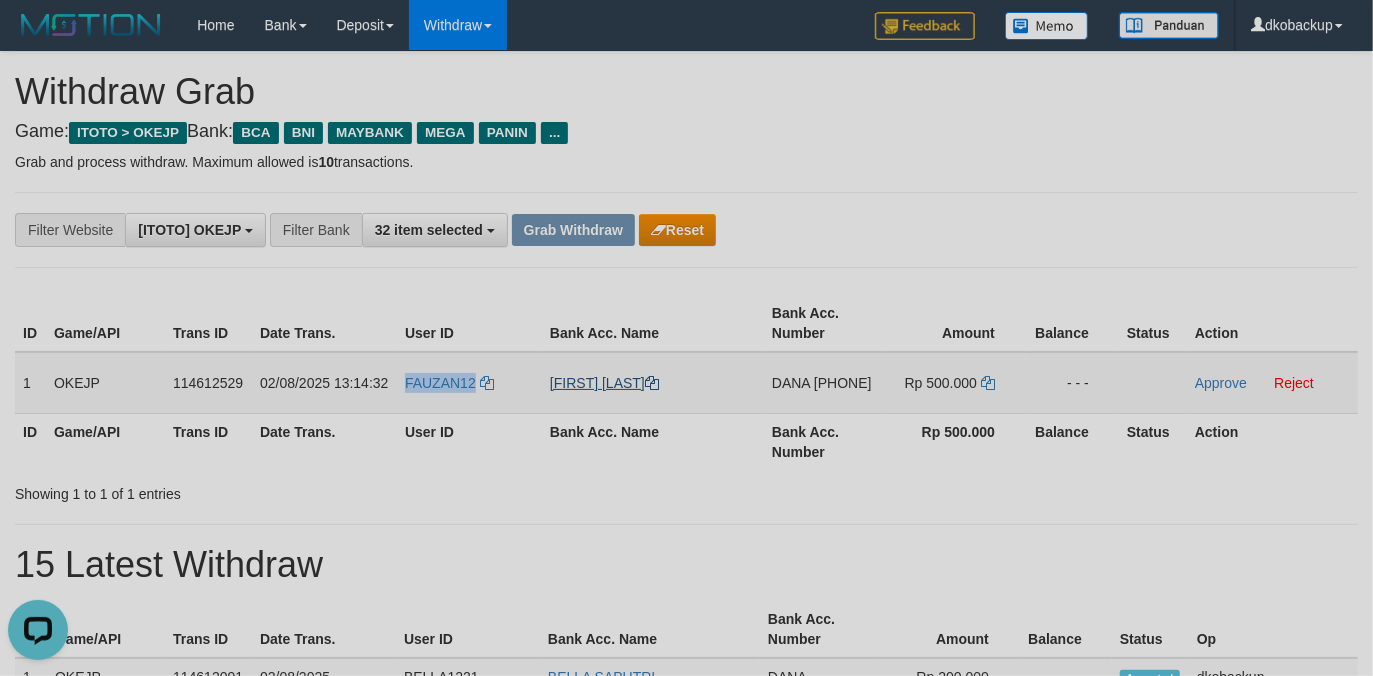 copy on "FAUZAN12" 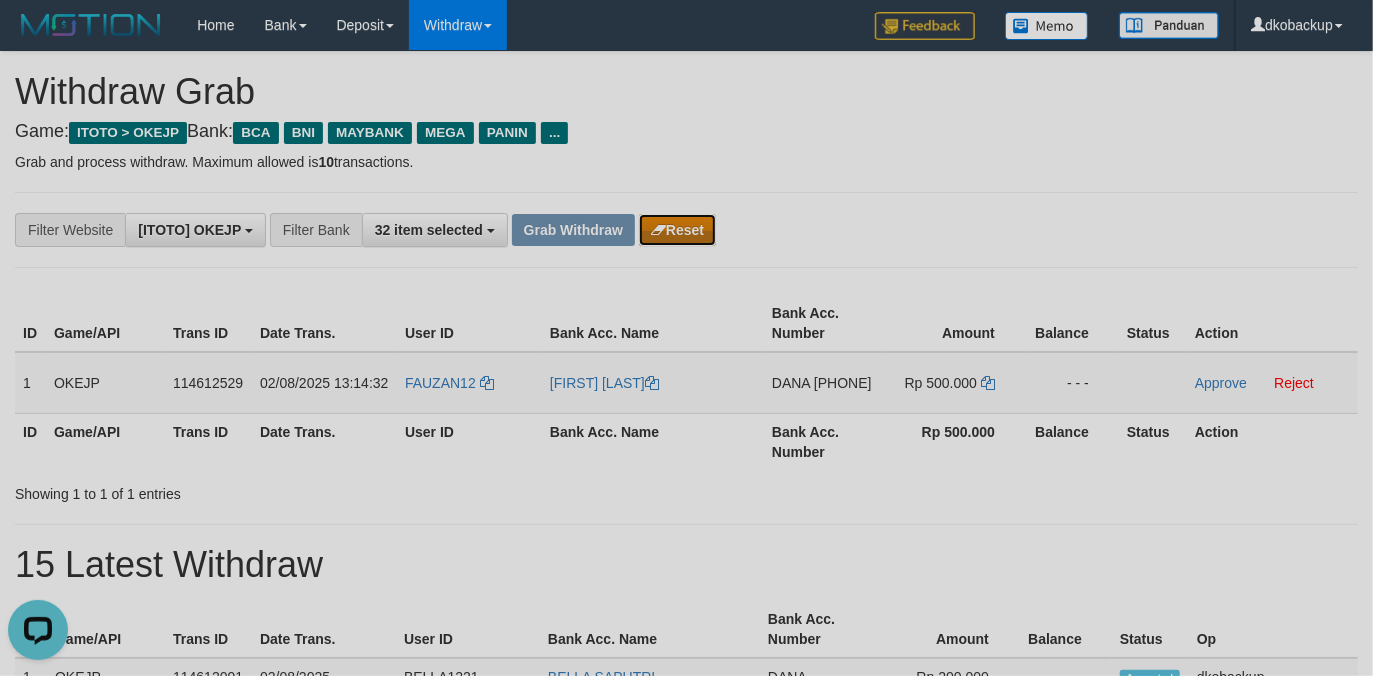 click at bounding box center (658, 230) 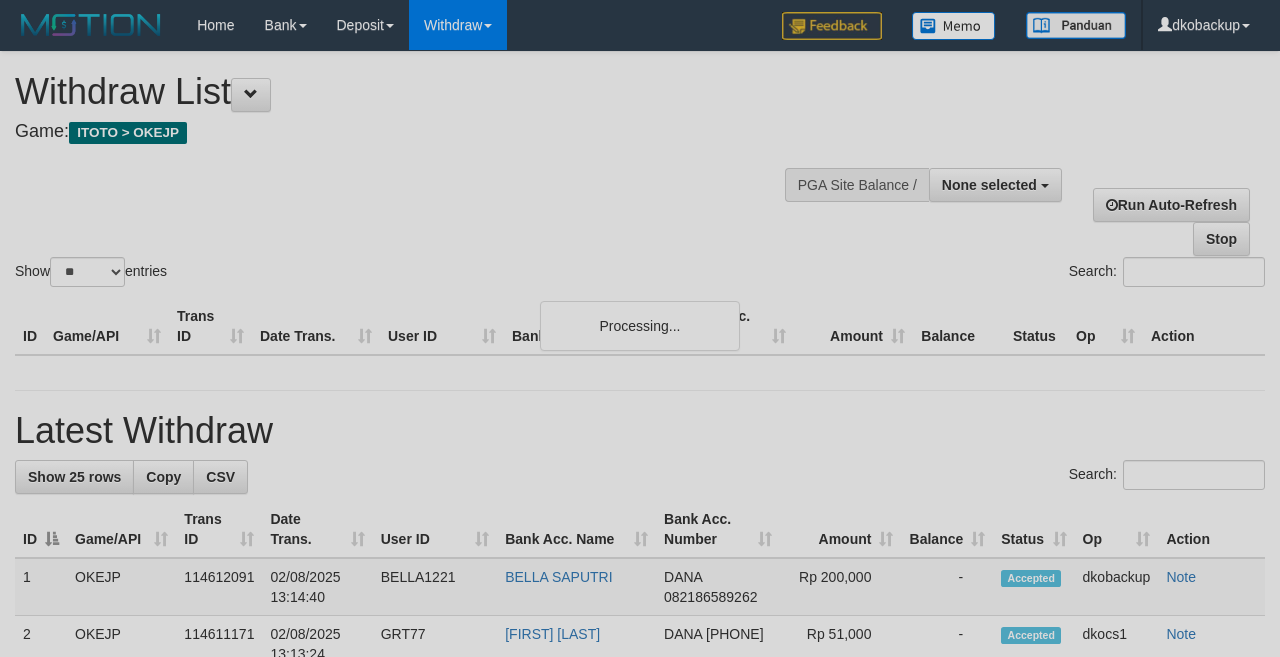 select 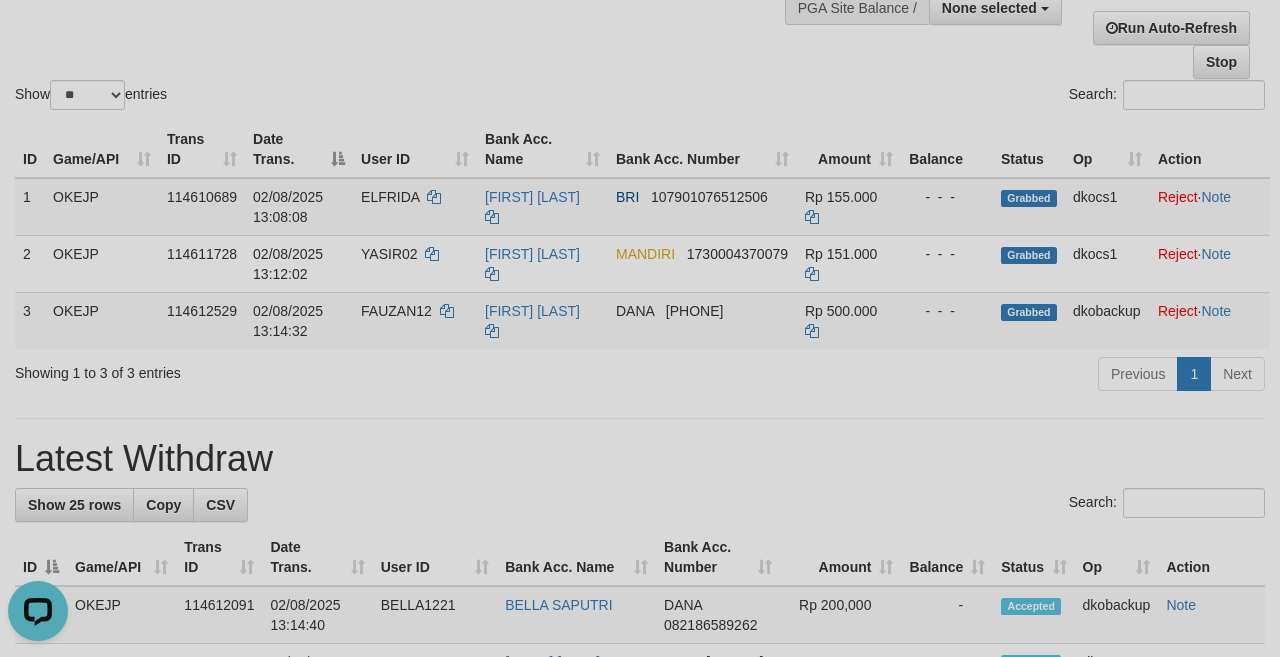 scroll, scrollTop: 0, scrollLeft: 0, axis: both 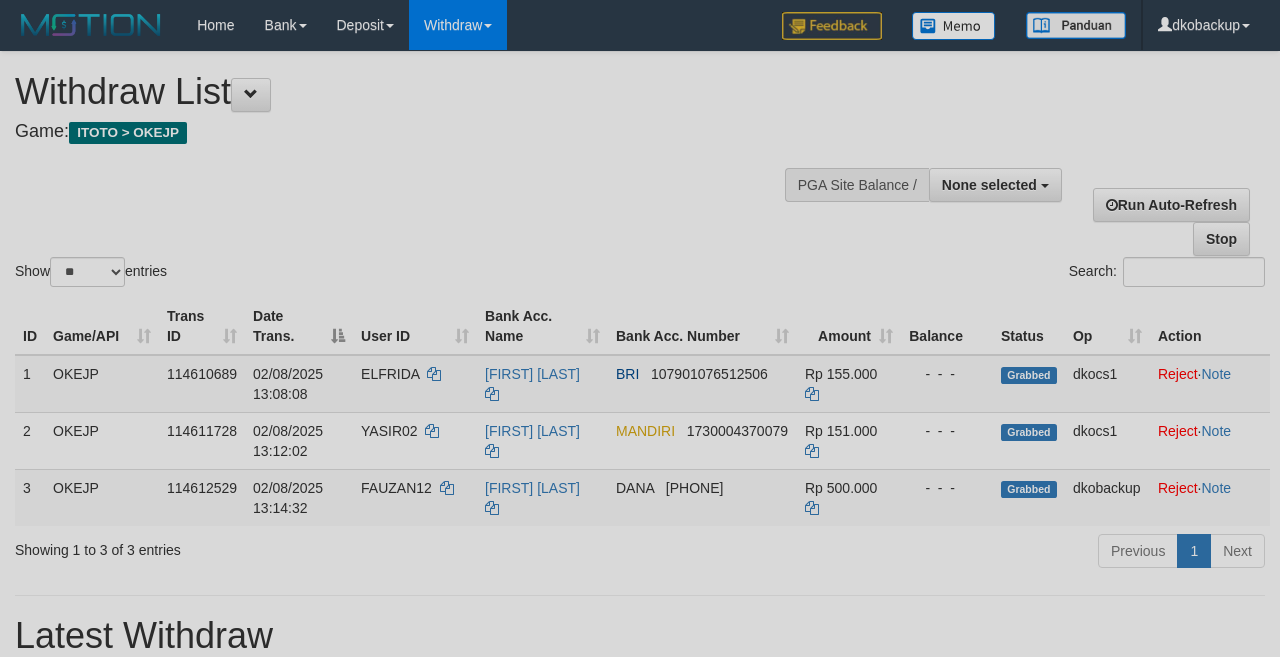 select 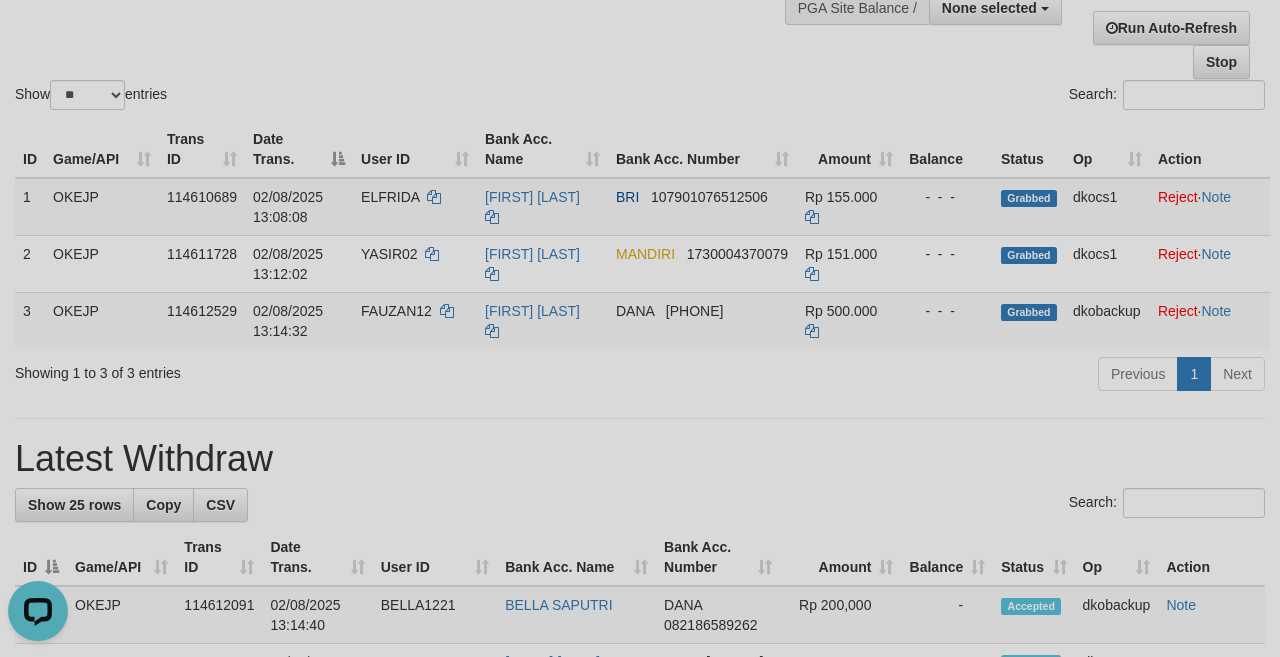 scroll, scrollTop: 0, scrollLeft: 0, axis: both 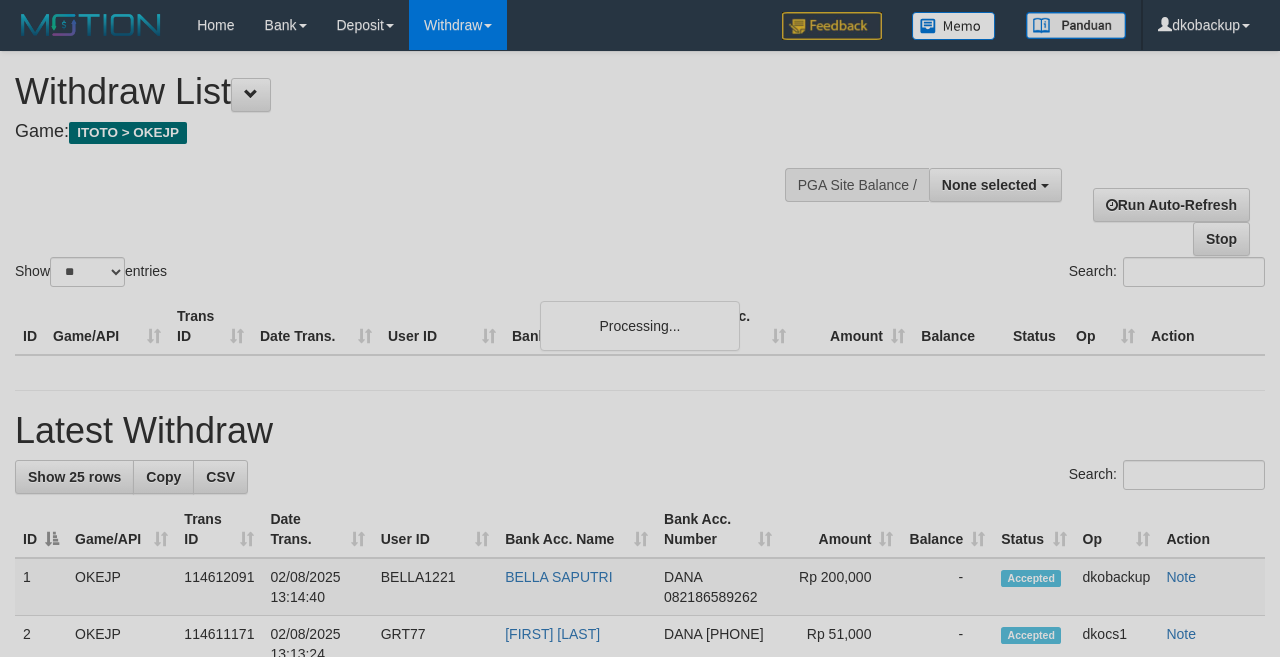 select 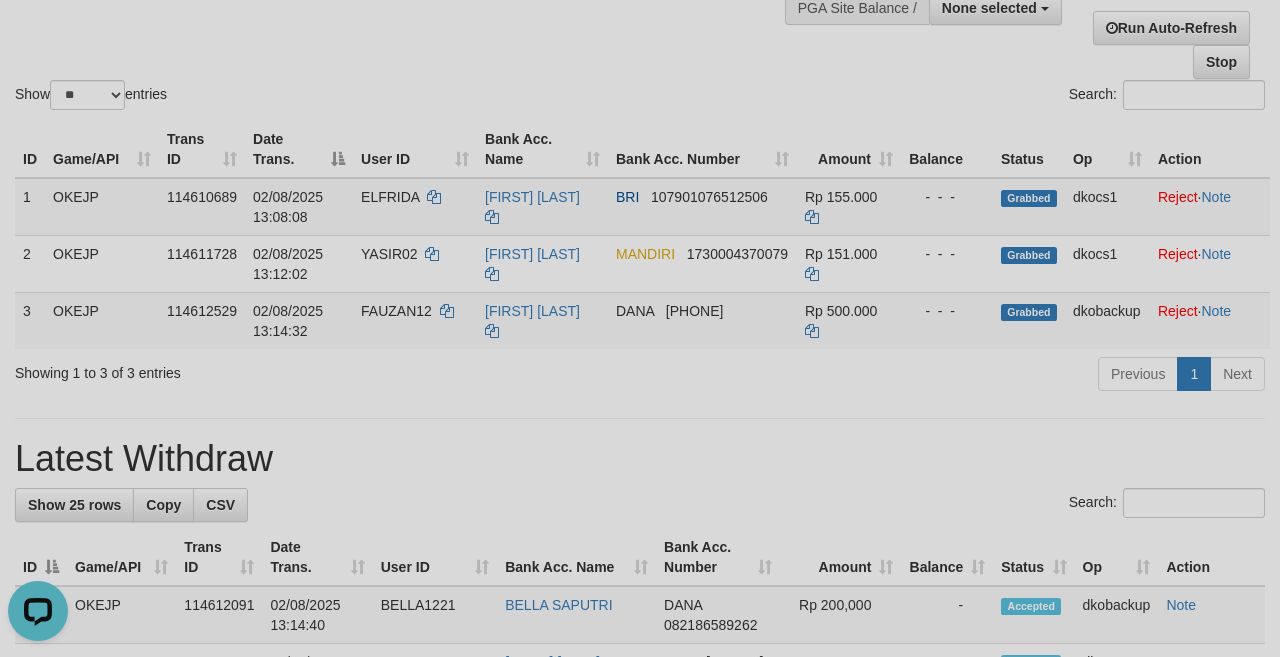 scroll, scrollTop: 0, scrollLeft: 0, axis: both 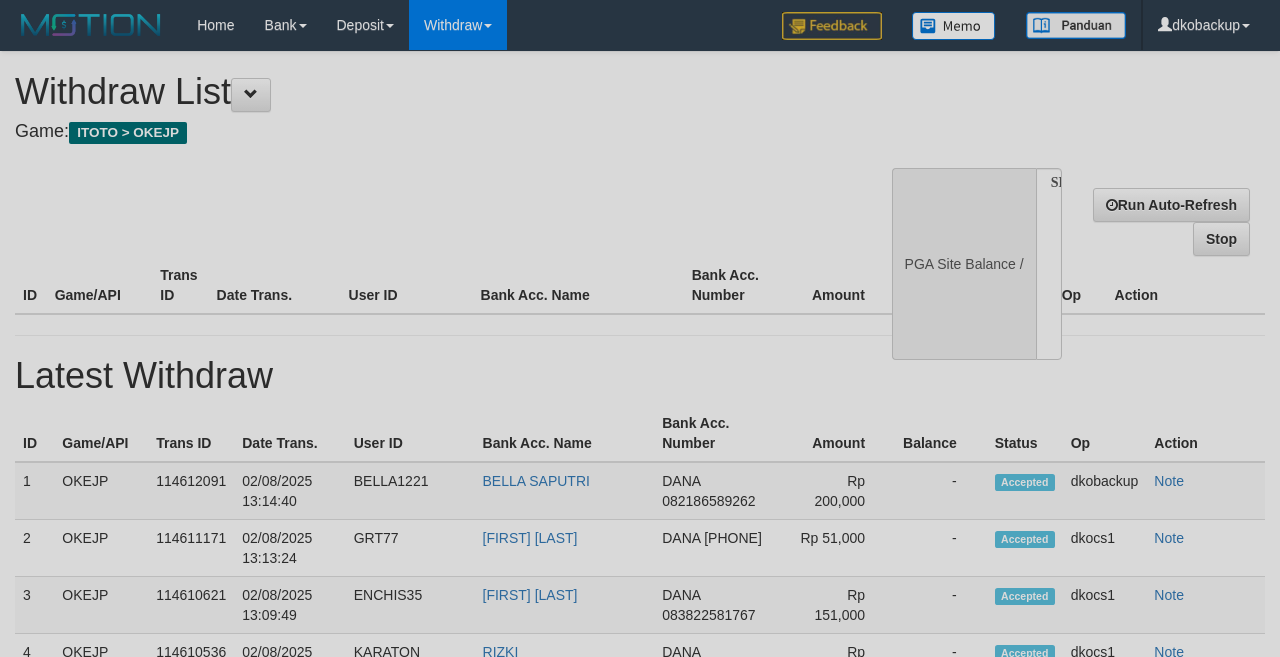 select 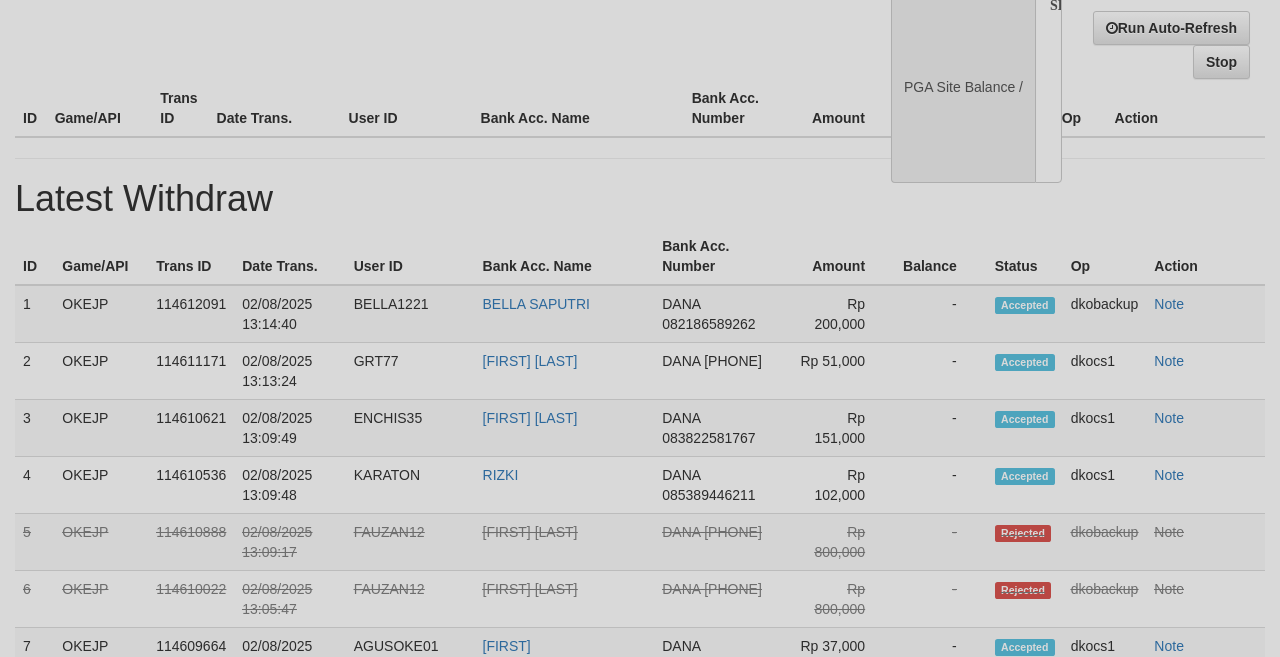 scroll, scrollTop: 177, scrollLeft: 0, axis: vertical 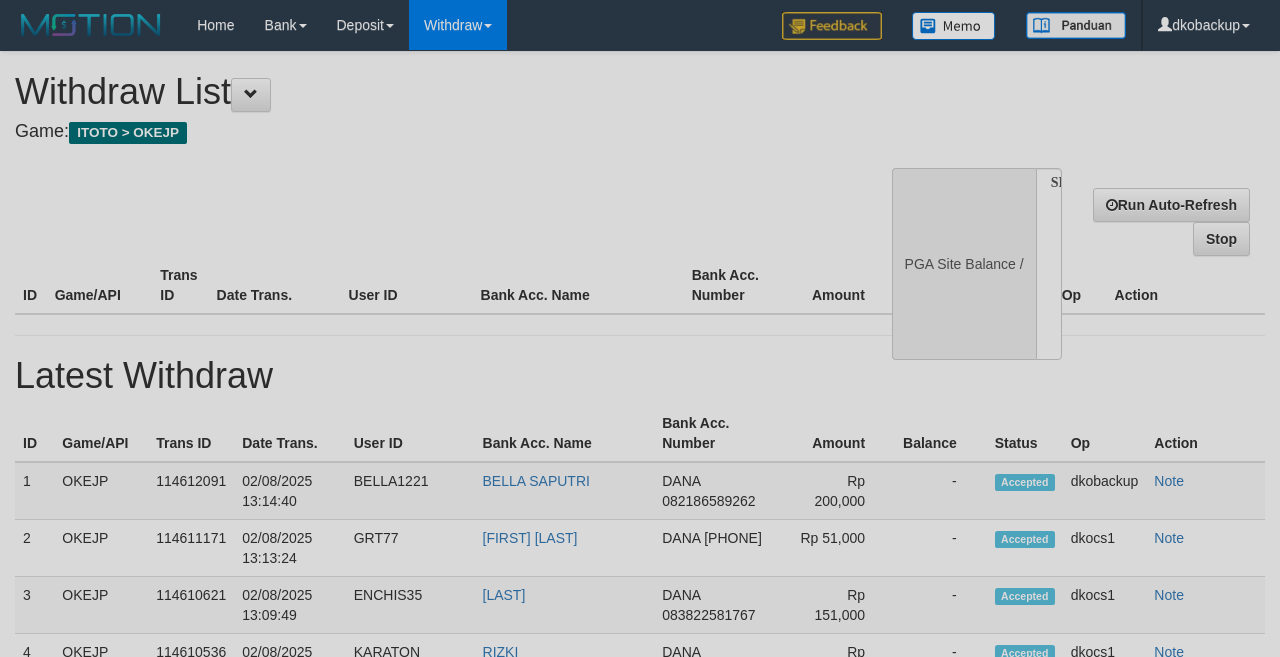 select 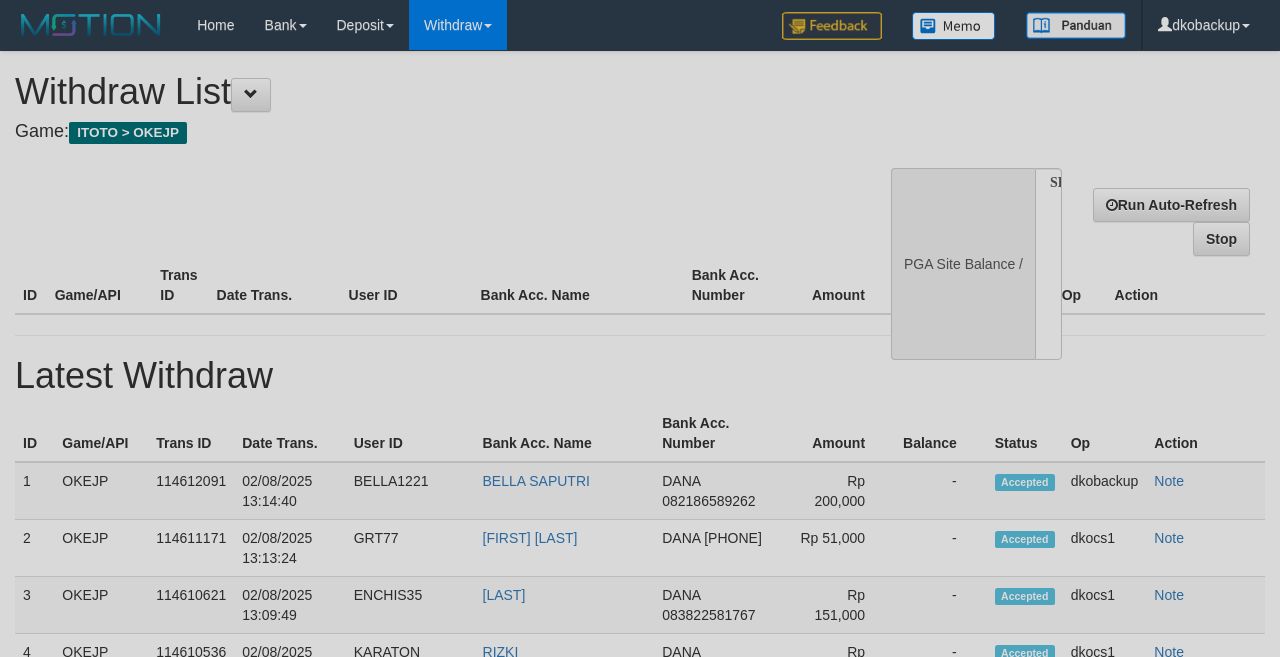 scroll, scrollTop: 177, scrollLeft: 0, axis: vertical 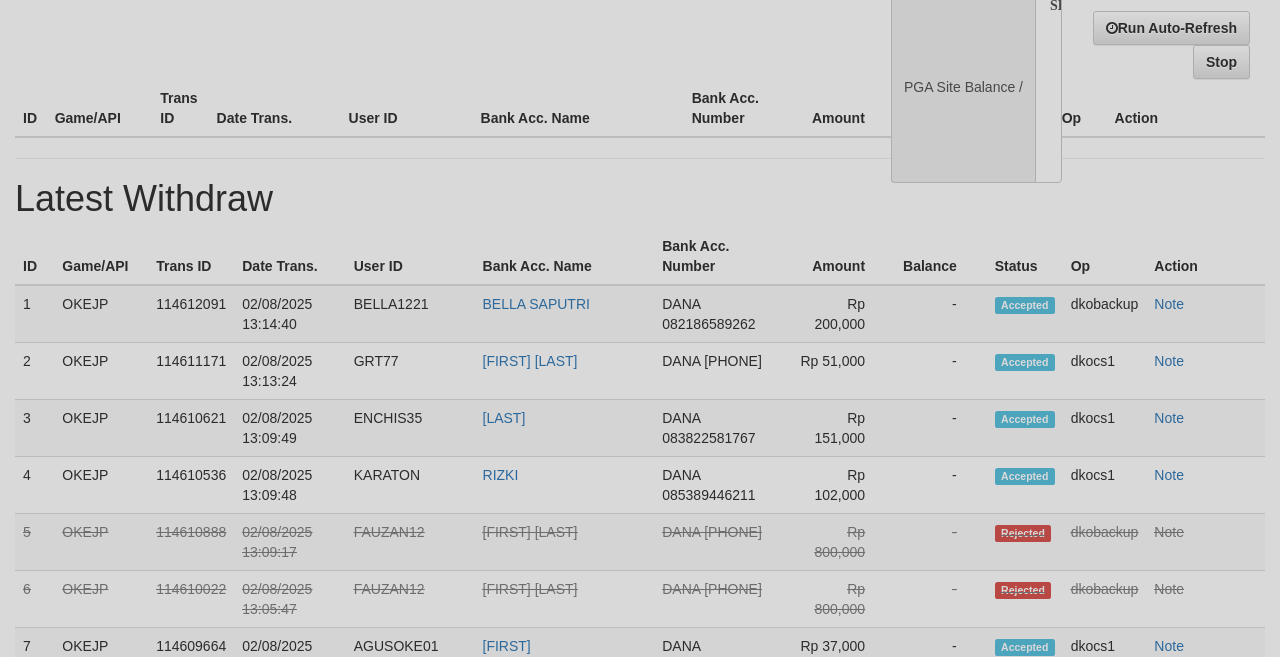 select on "**" 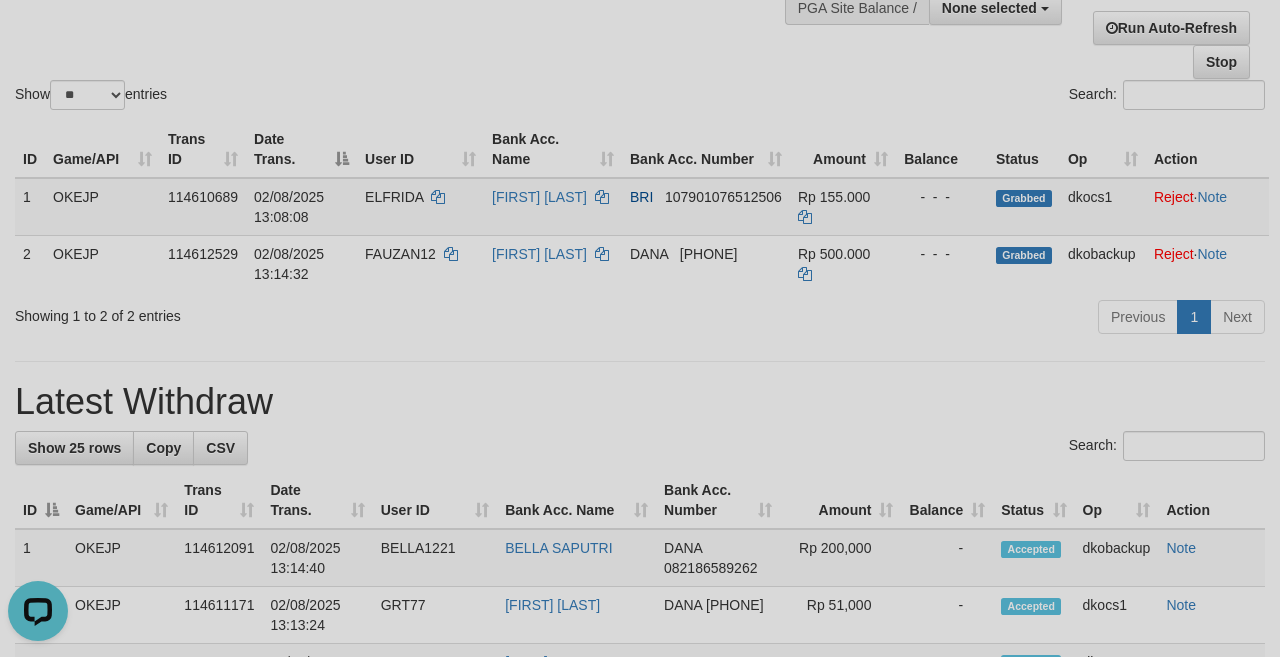 scroll, scrollTop: 0, scrollLeft: 0, axis: both 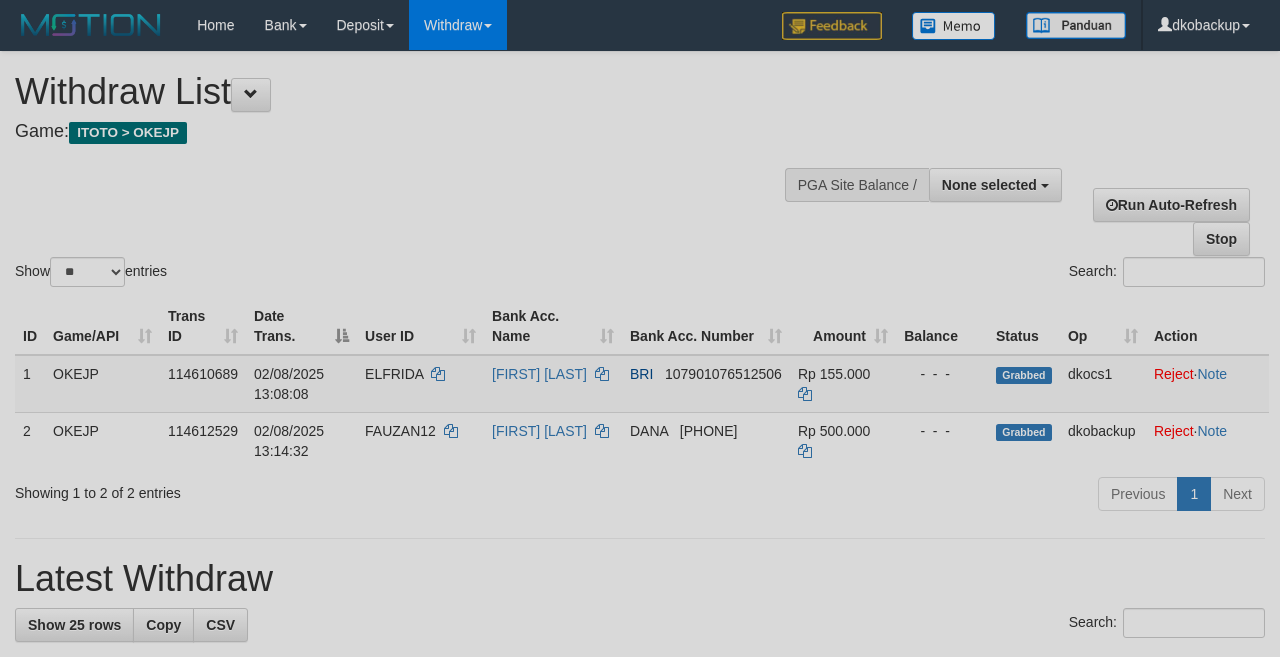 select 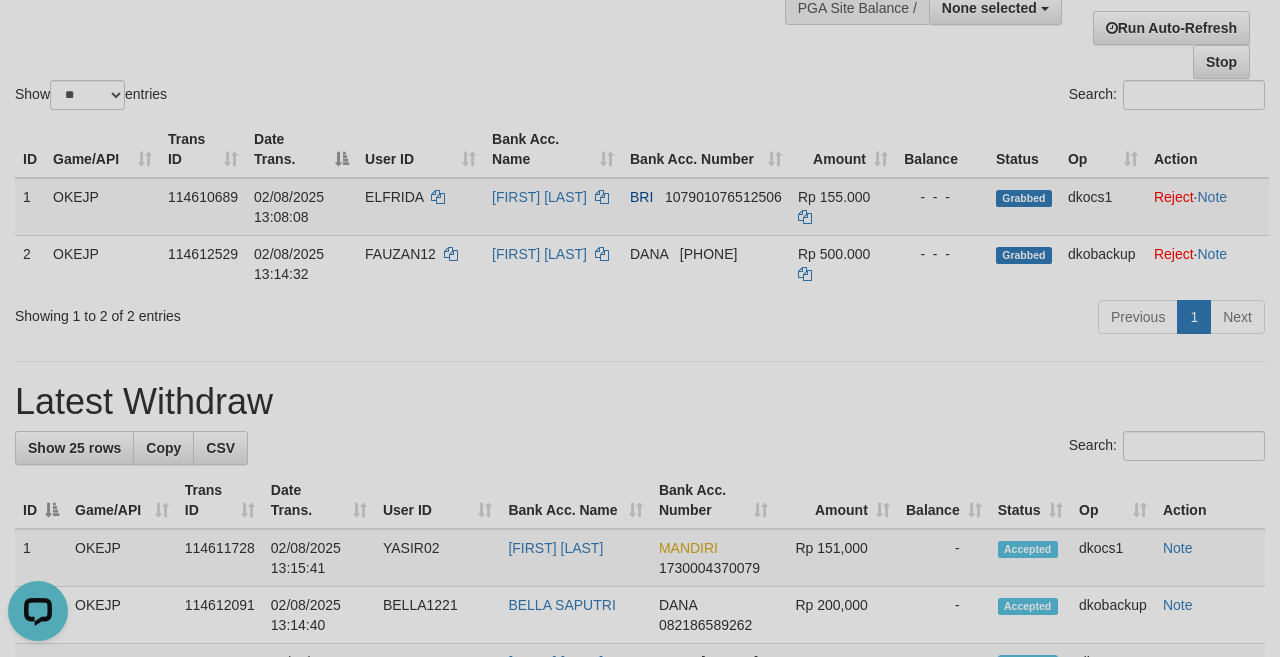 scroll, scrollTop: 0, scrollLeft: 0, axis: both 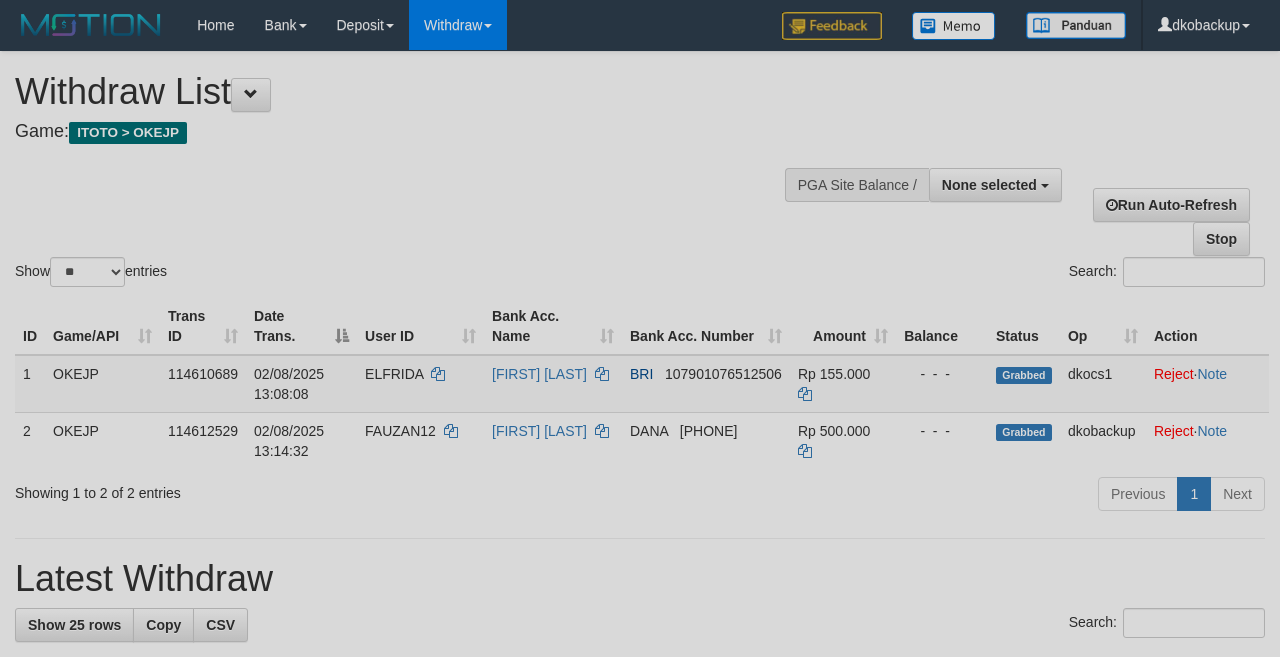 select 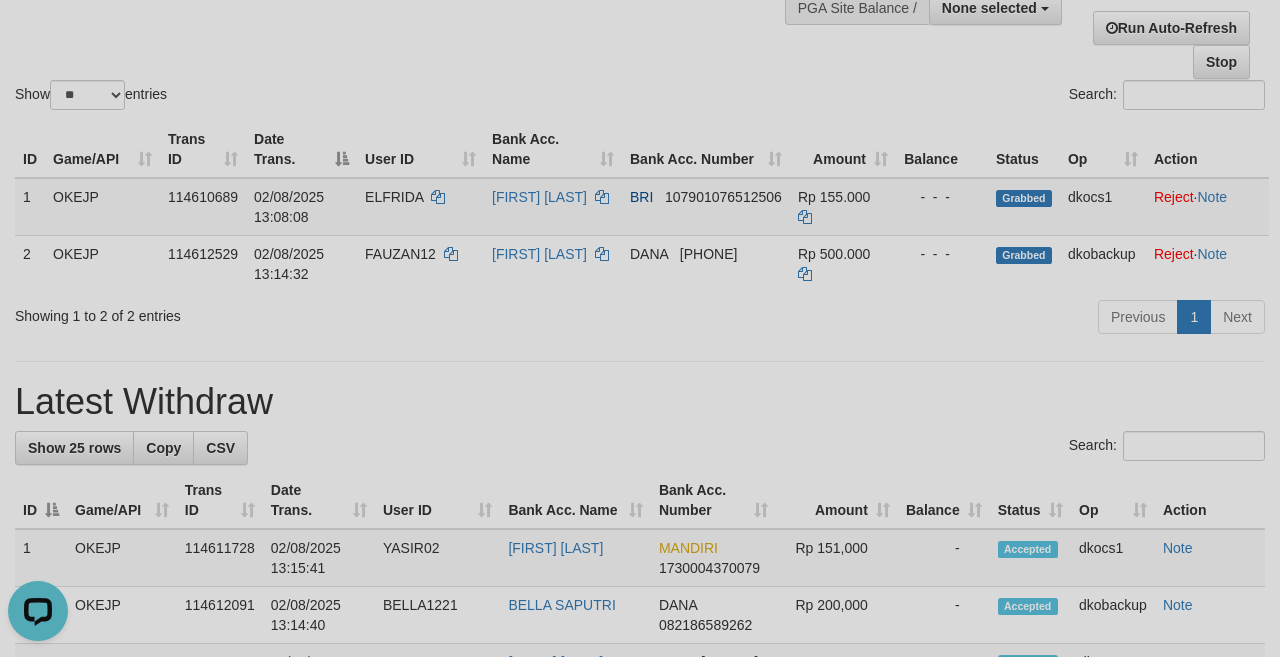 scroll, scrollTop: 0, scrollLeft: 0, axis: both 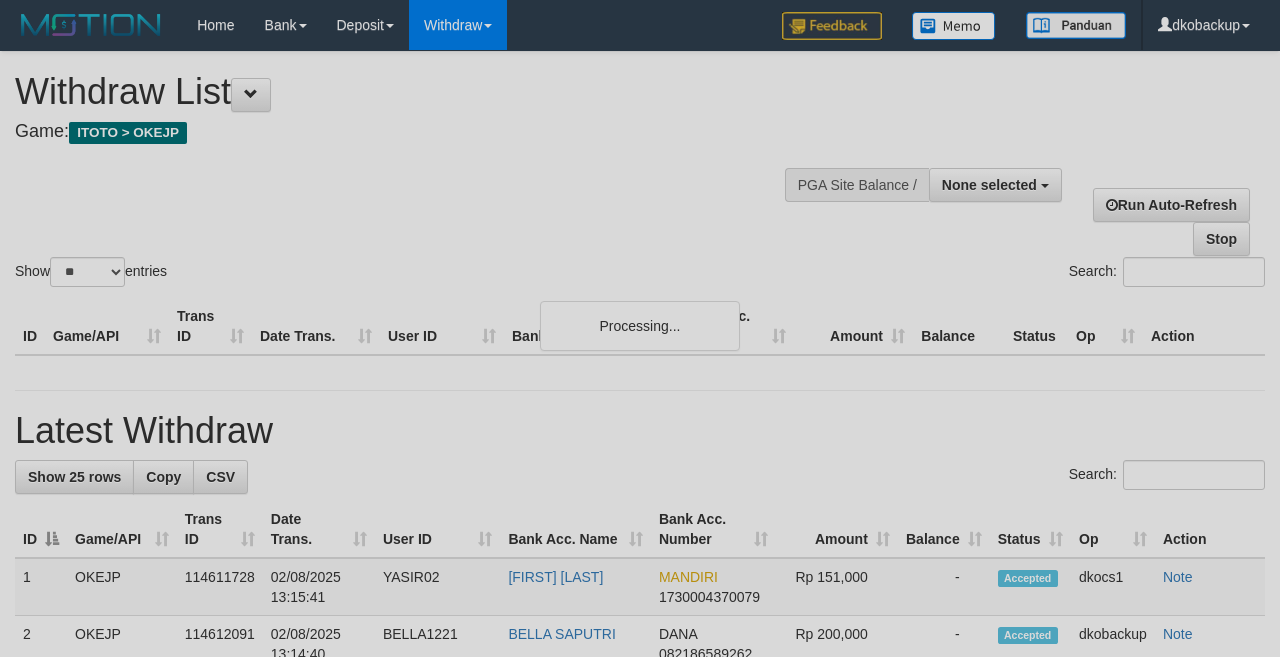 select 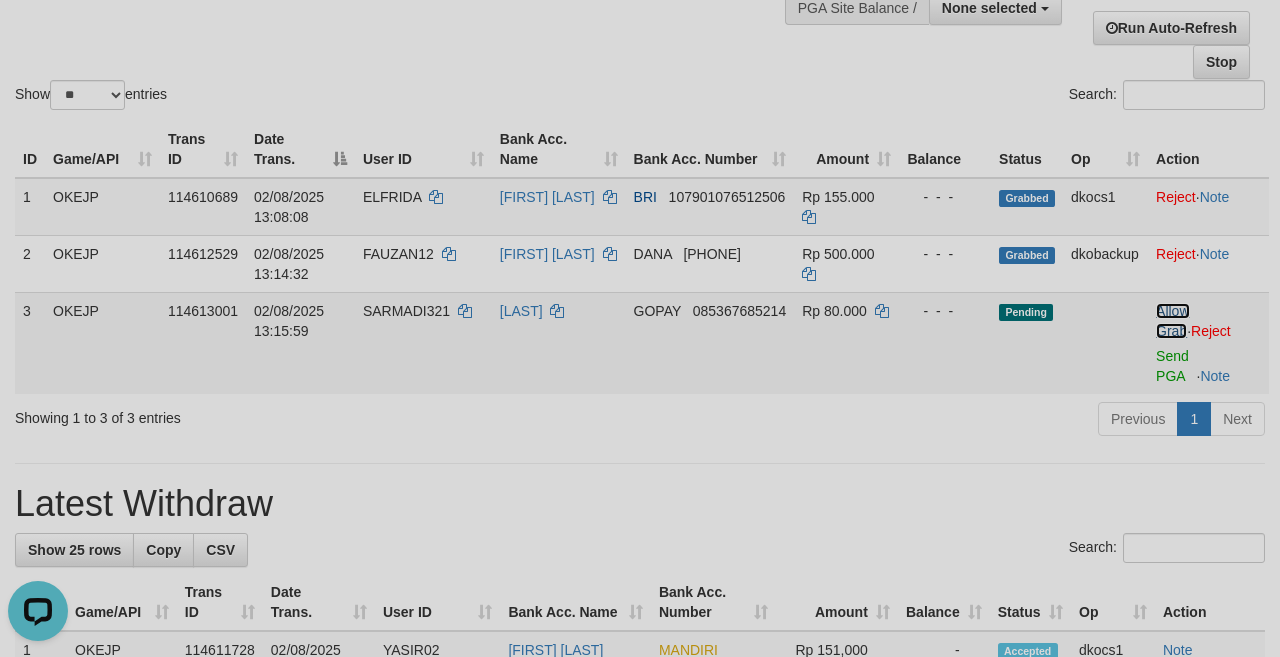 scroll, scrollTop: 0, scrollLeft: 0, axis: both 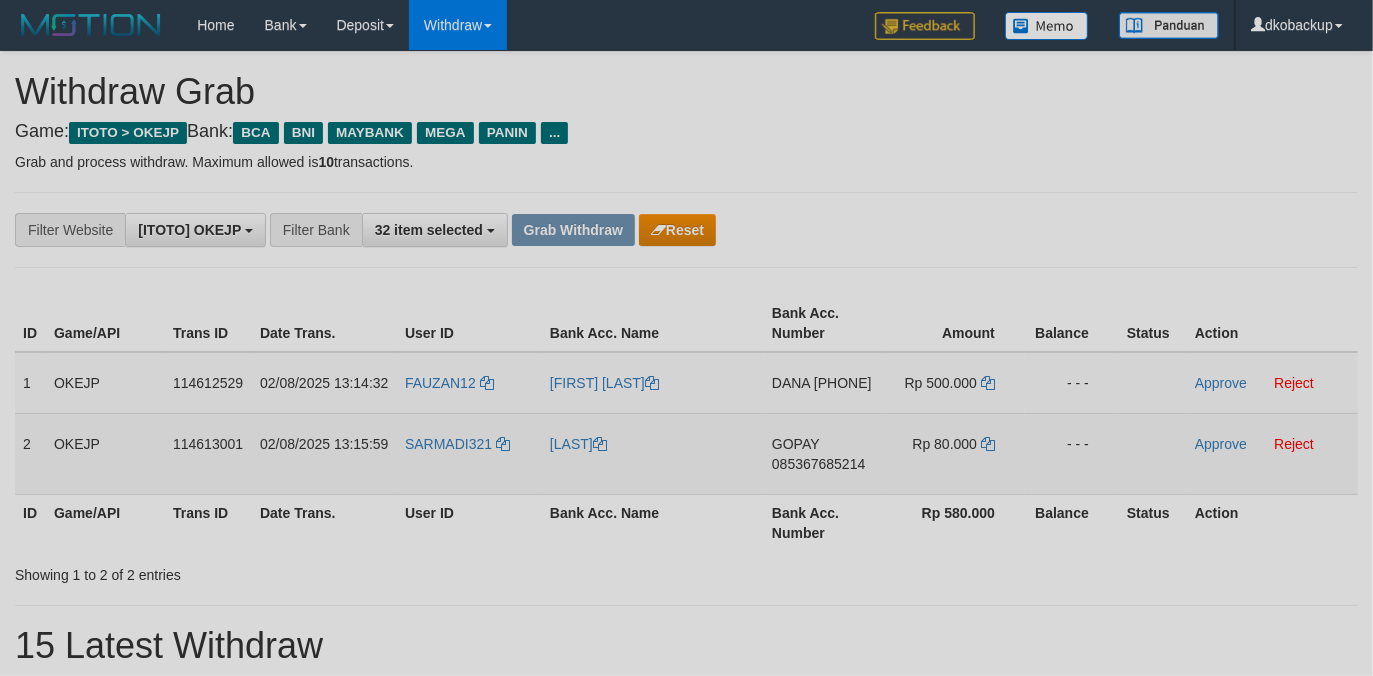 click on "SARMADI321" at bounding box center (469, 453) 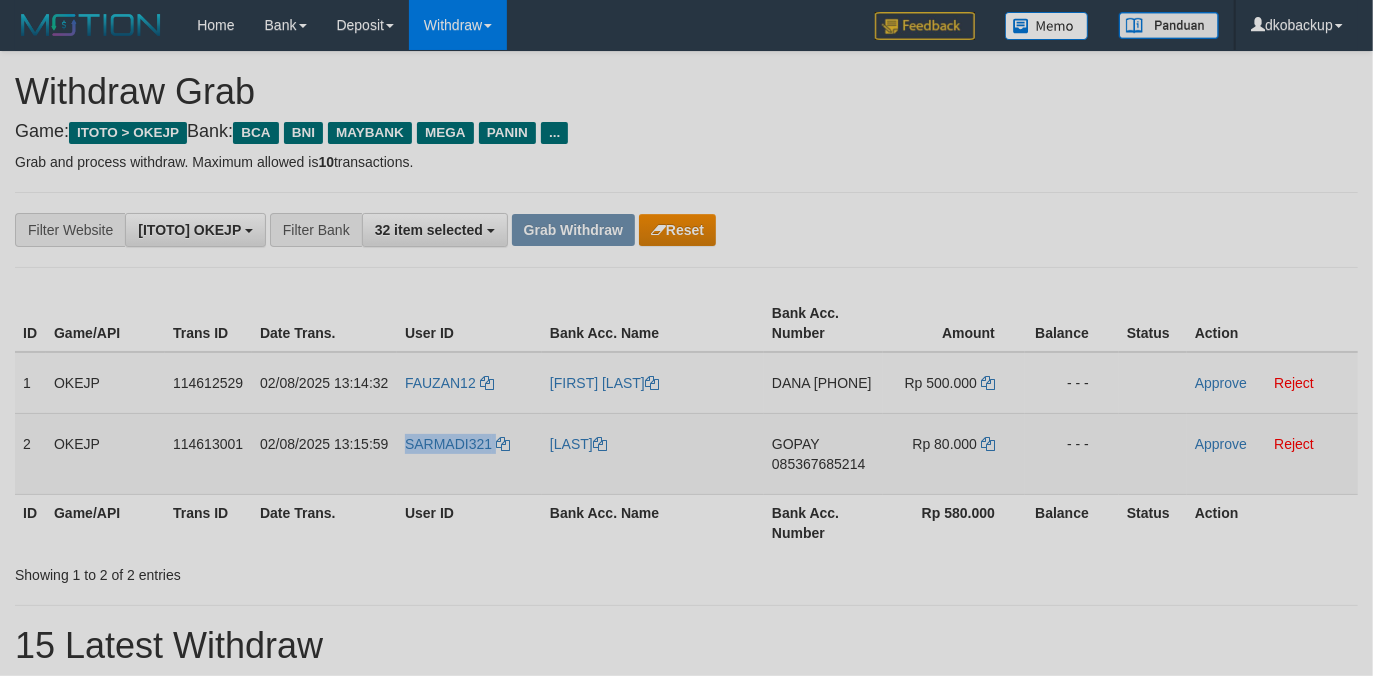 click on "SARMADI321" at bounding box center (469, 453) 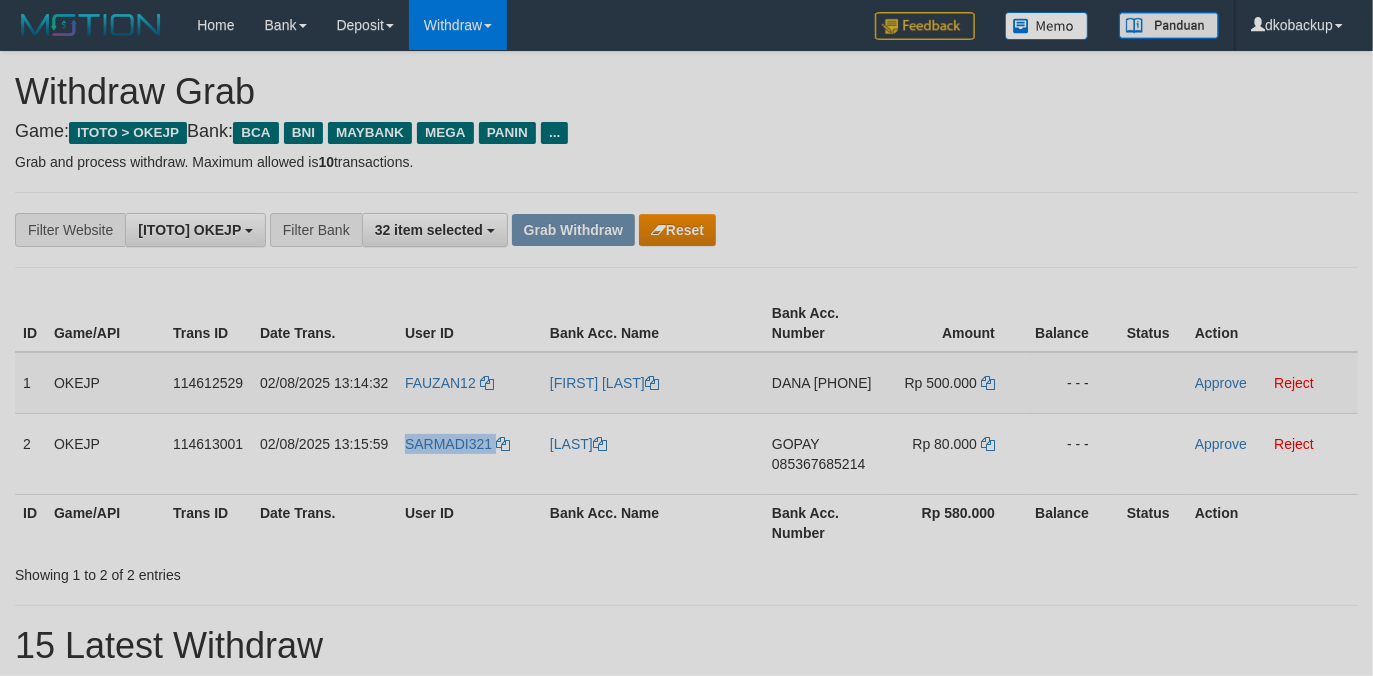 copy on "SARMADI321" 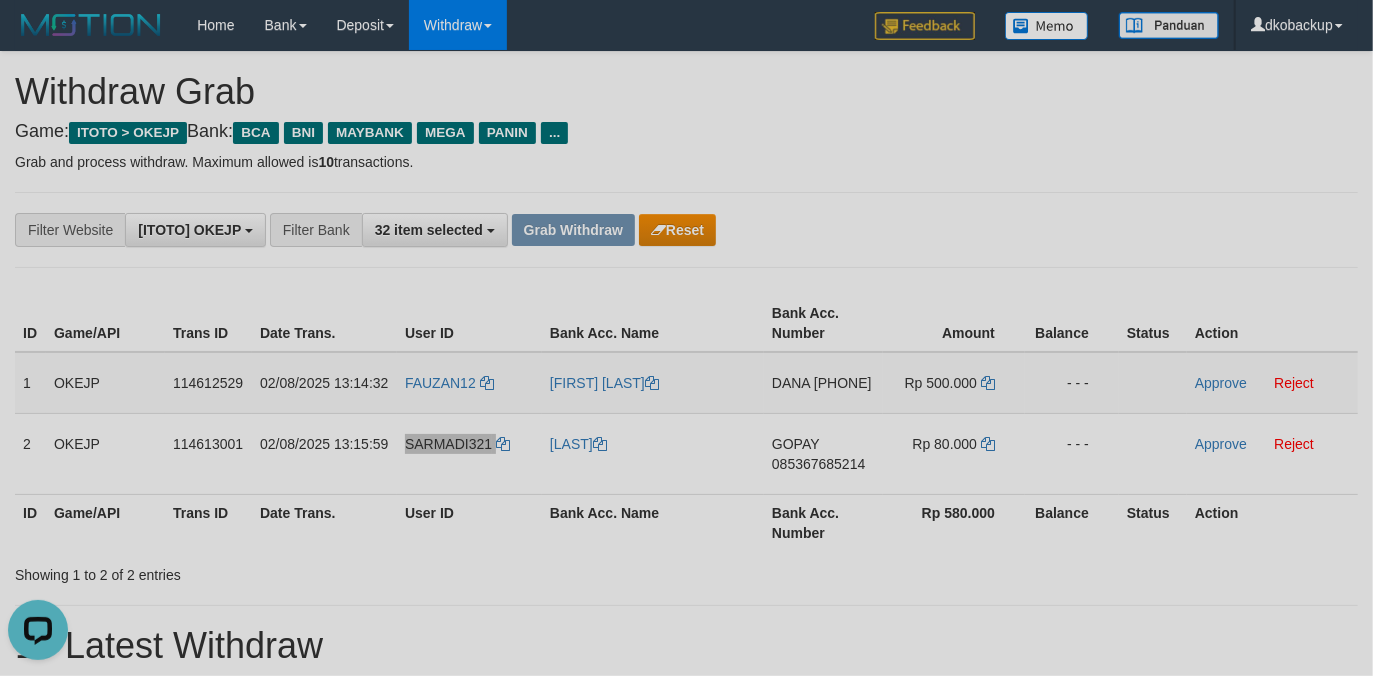 scroll, scrollTop: 0, scrollLeft: 0, axis: both 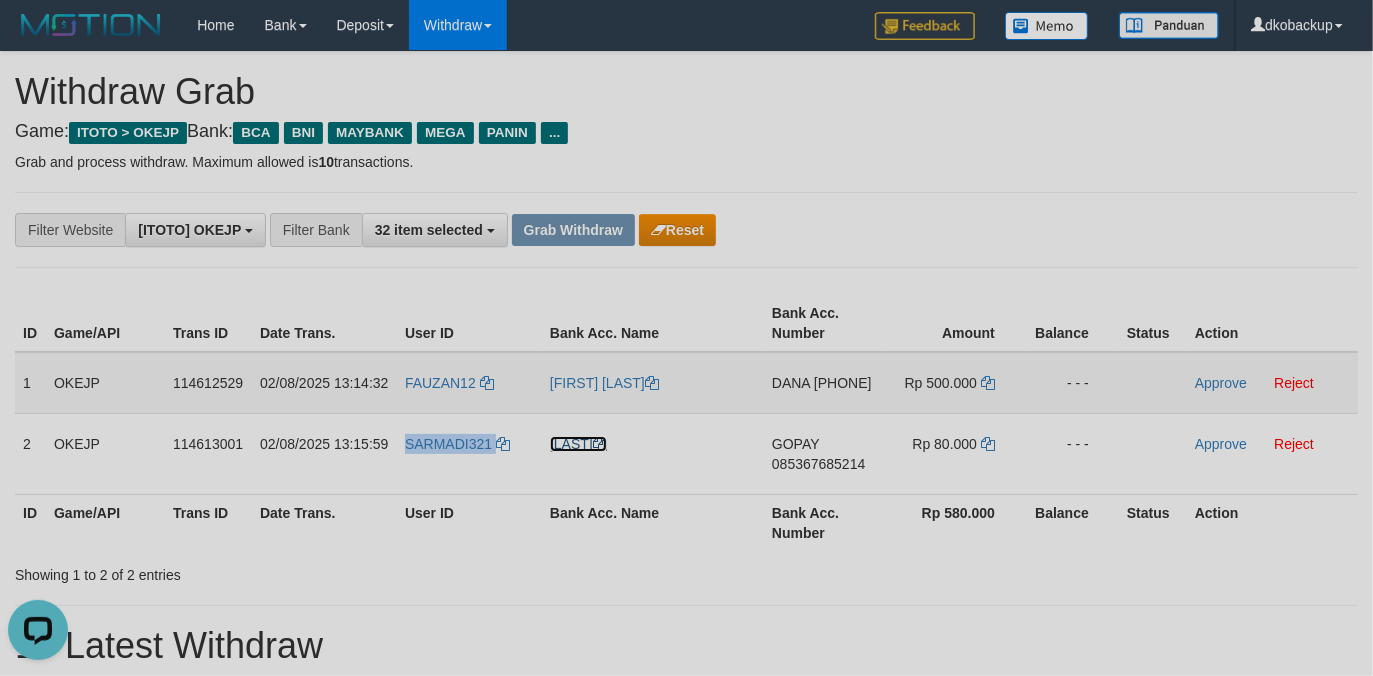 drag, startPoint x: 576, startPoint y: 460, endPoint x: 1272, endPoint y: 388, distance: 699.71423 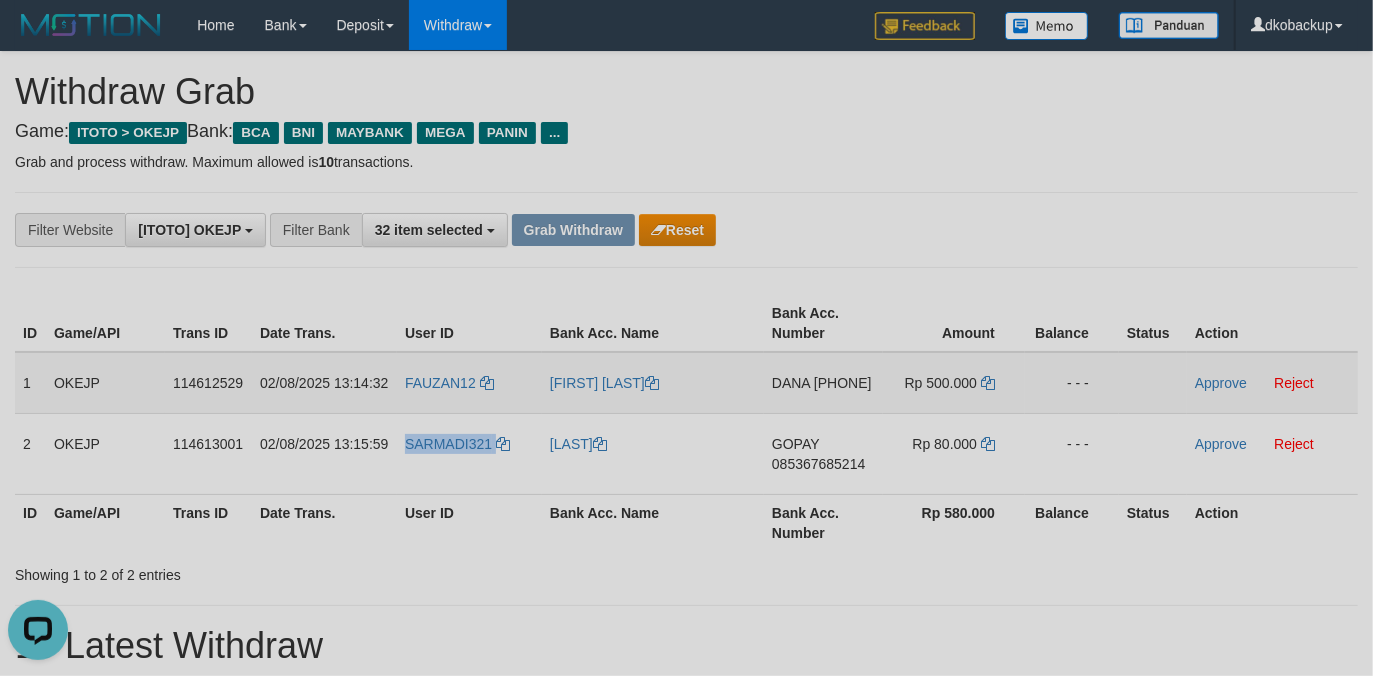 copy on "SARMADI321" 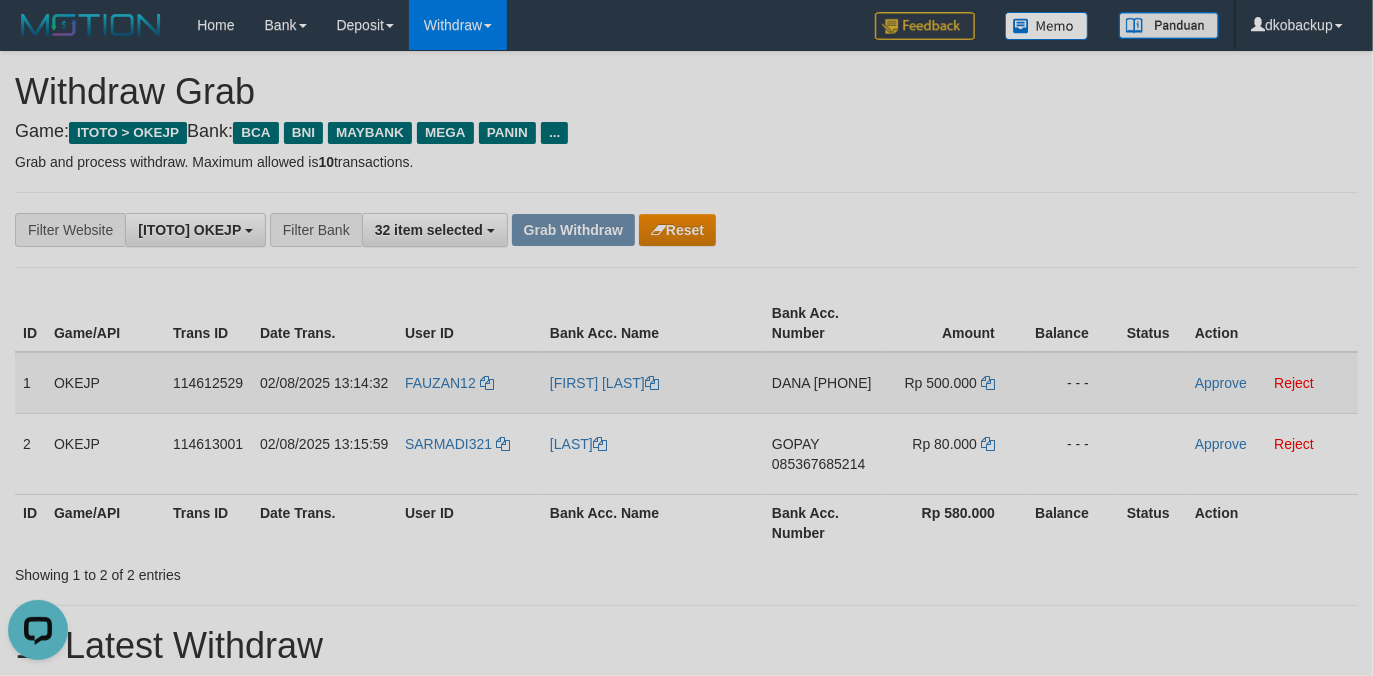 click on "[PHONE]" at bounding box center [843, 383] 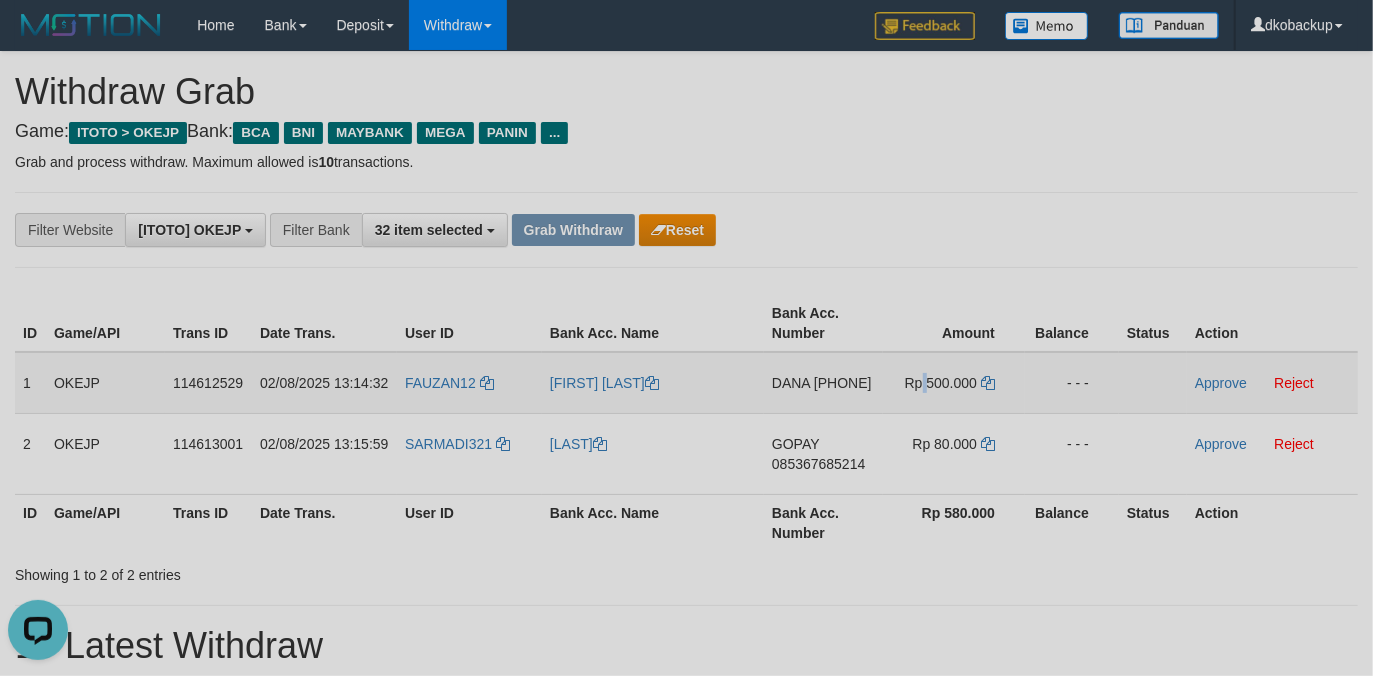 click on "Rp 500.000" at bounding box center [941, 383] 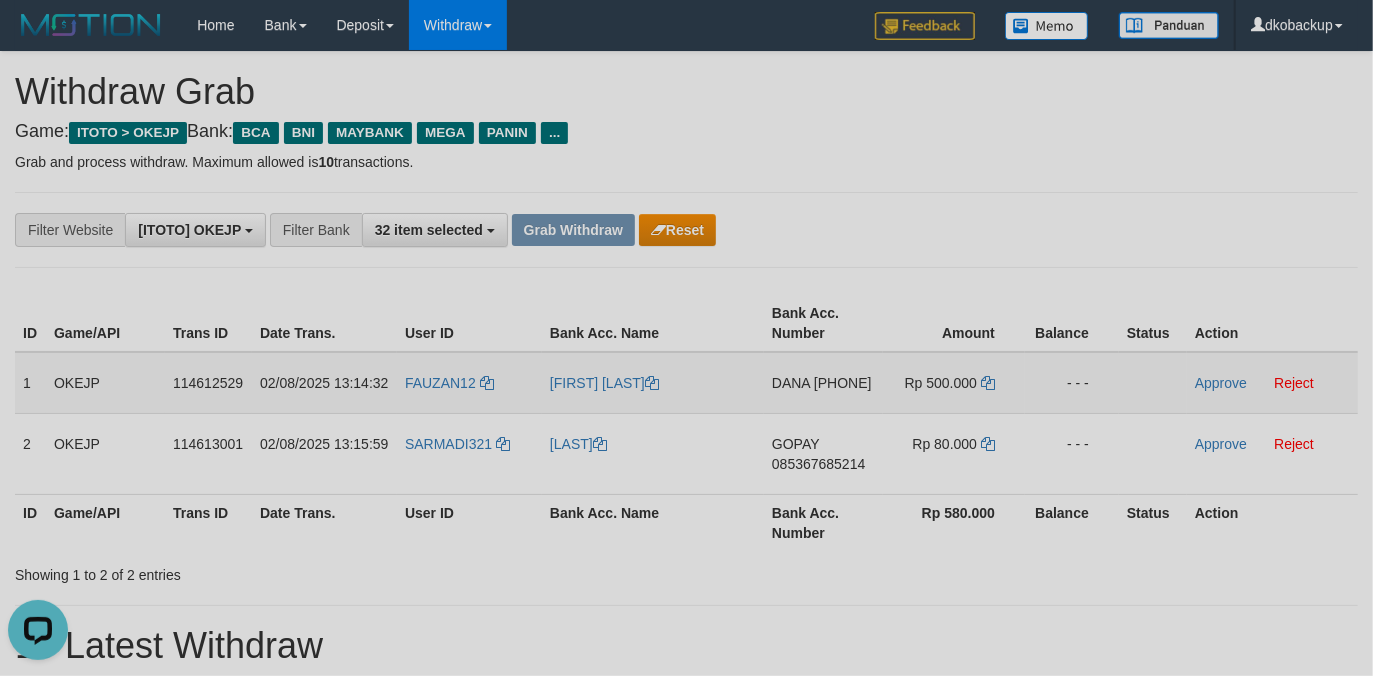 click on "Rp 500.000" at bounding box center [941, 383] 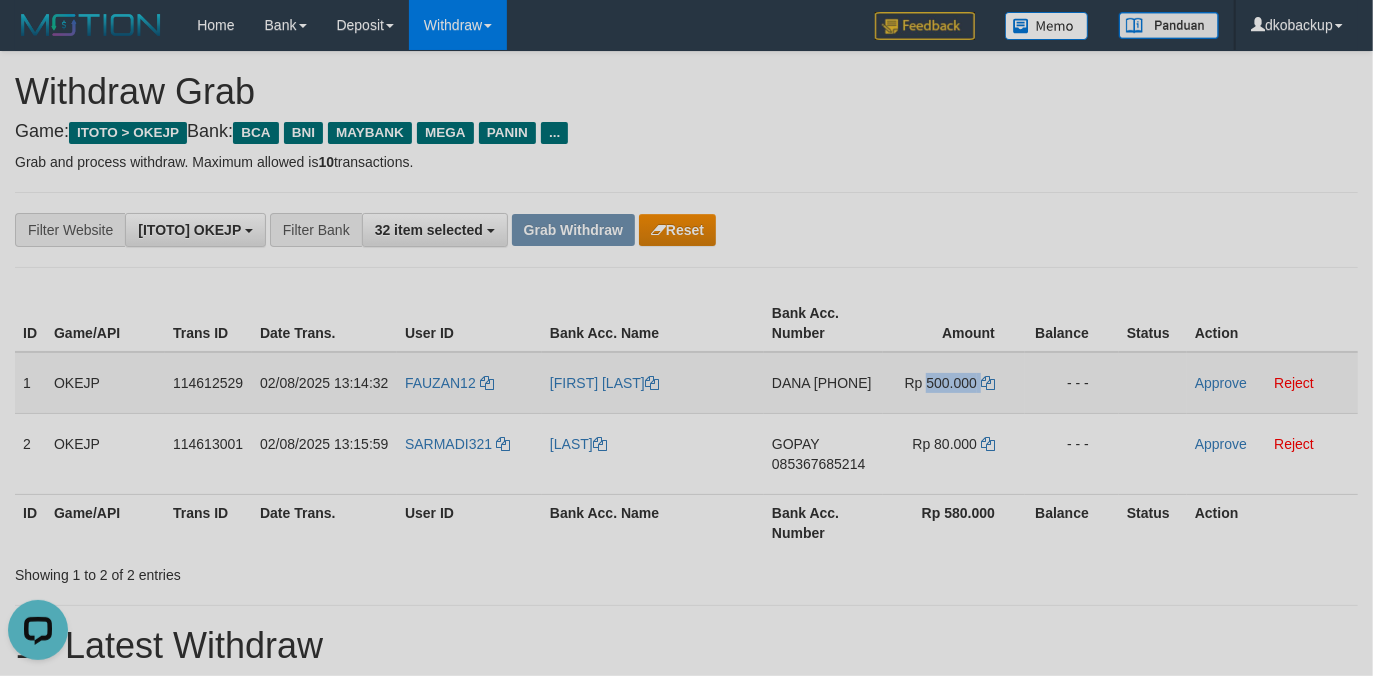 click on "Rp 500.000" at bounding box center [941, 383] 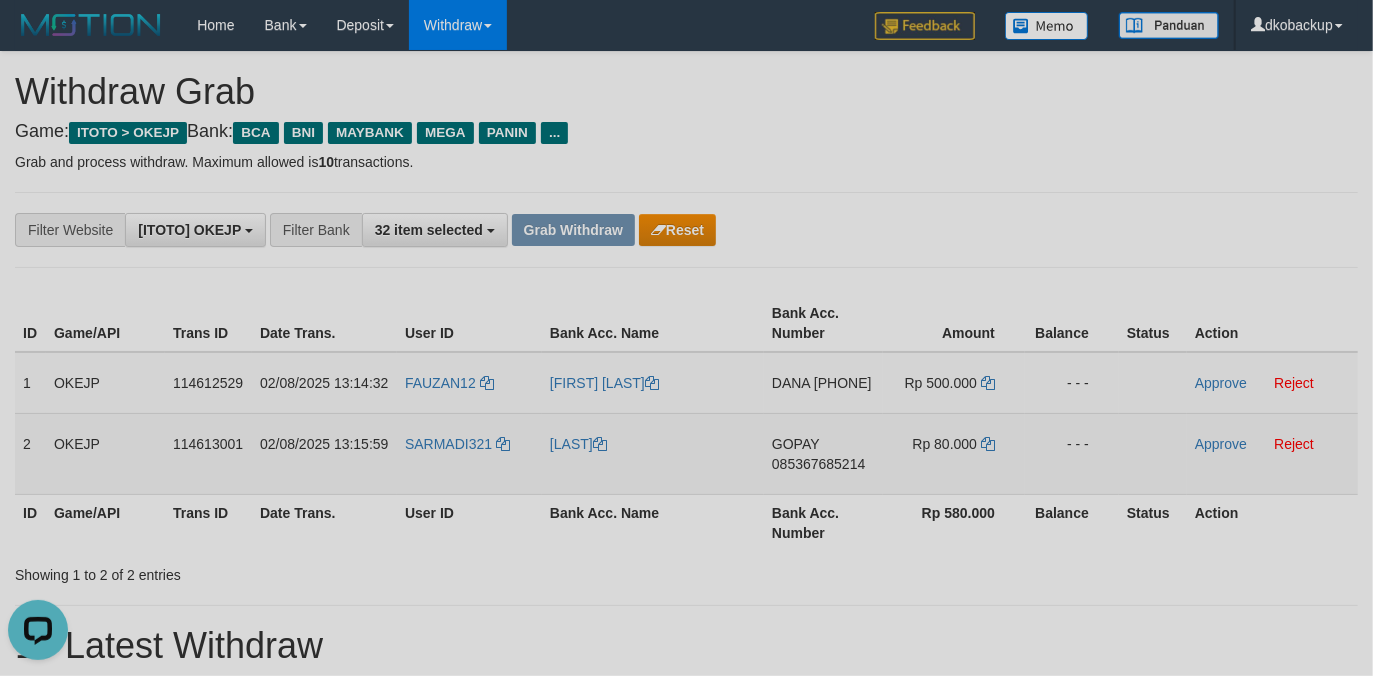 click on "085367685214" at bounding box center [818, 464] 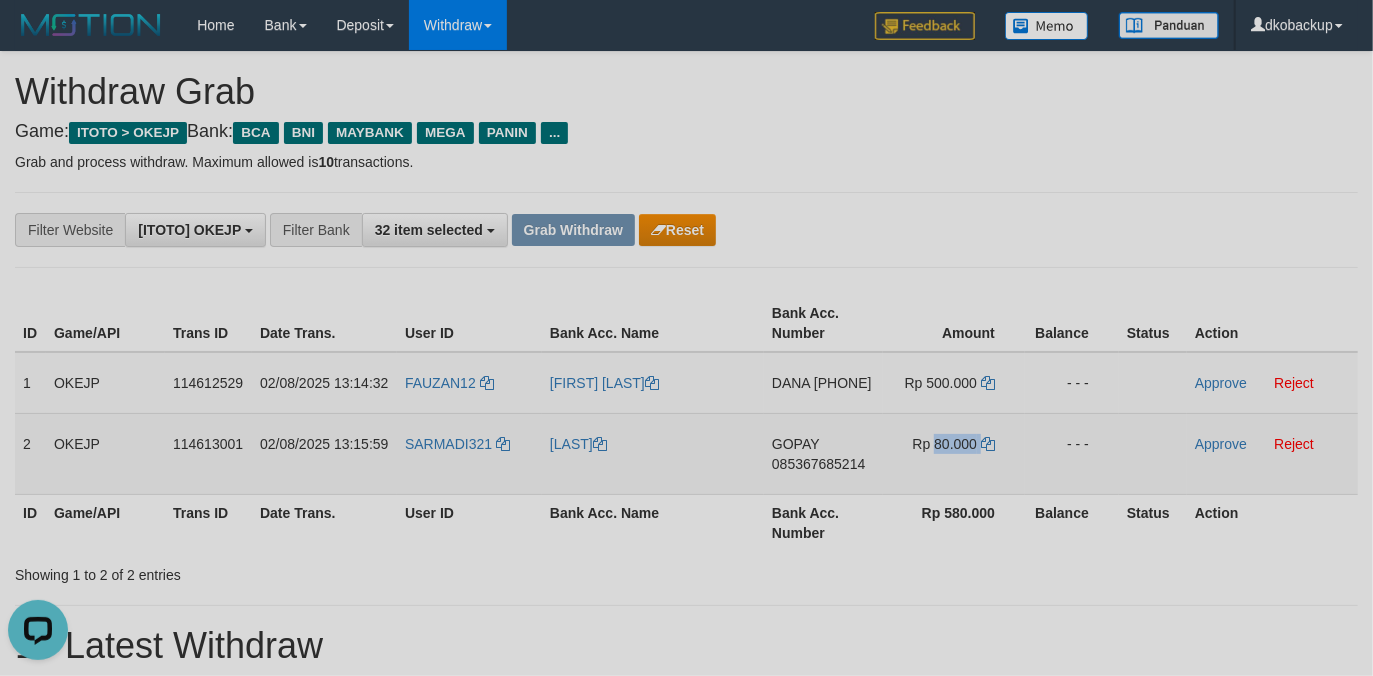 click on "Rp 80.000" at bounding box center [954, 453] 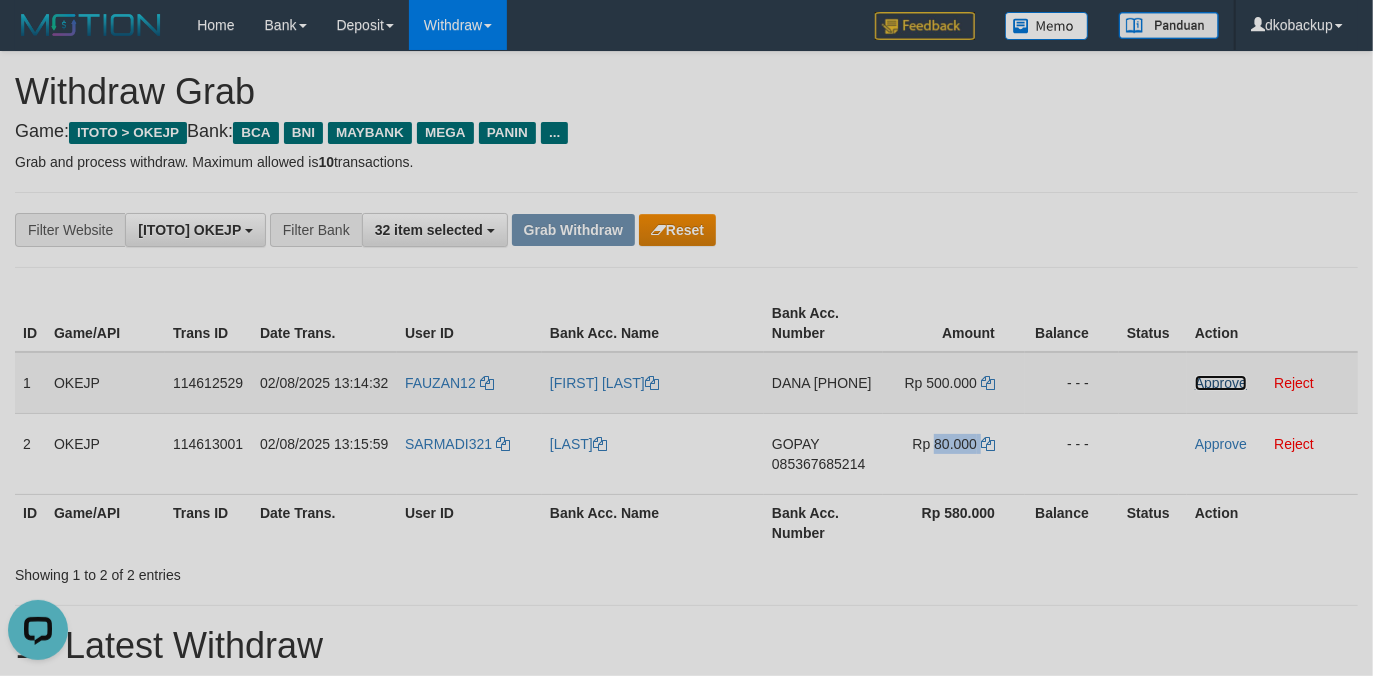 click on "Approve" at bounding box center [1221, 383] 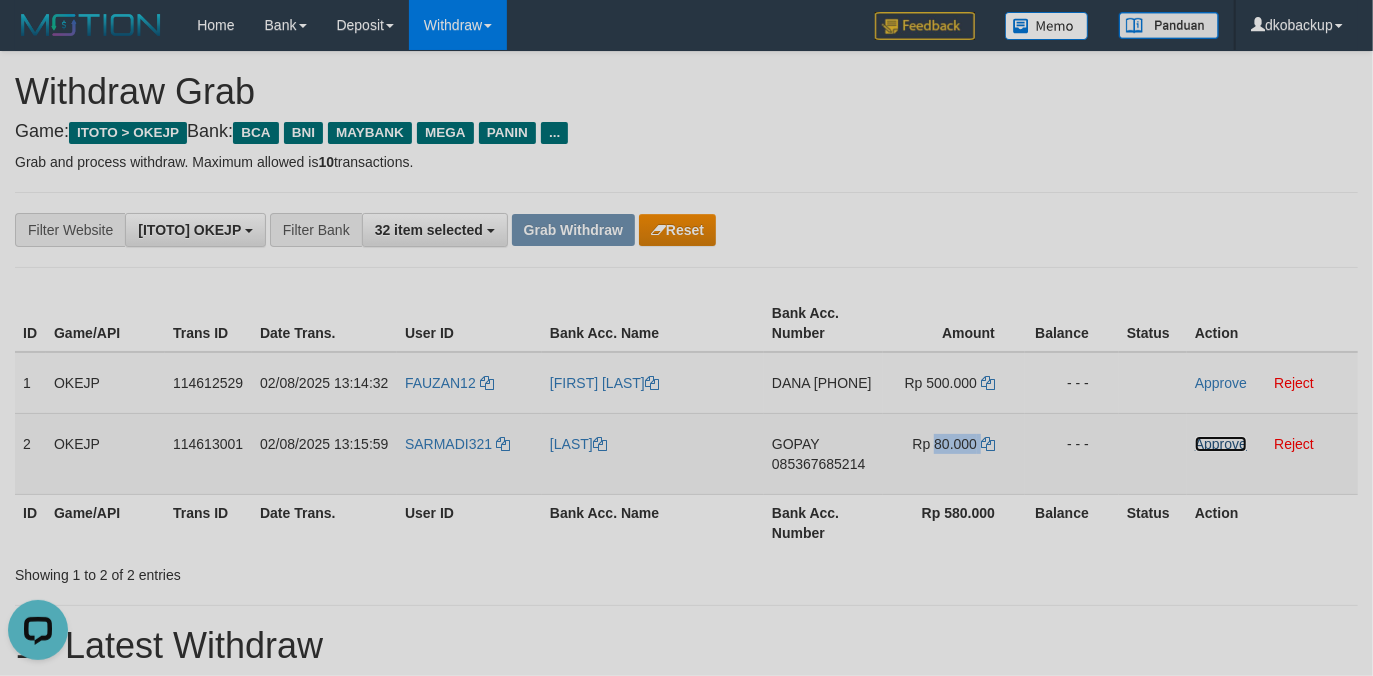 click on "Approve" at bounding box center [1221, 444] 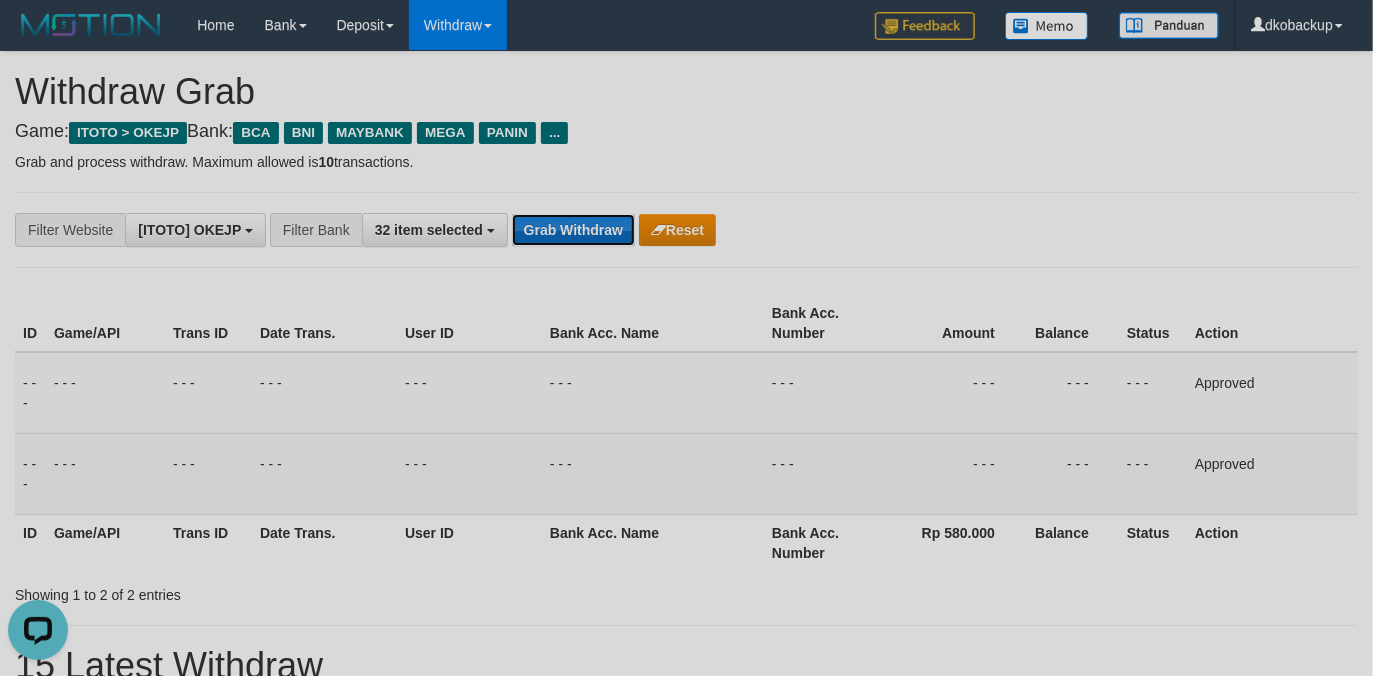 click on "Grab Withdraw" at bounding box center [573, 230] 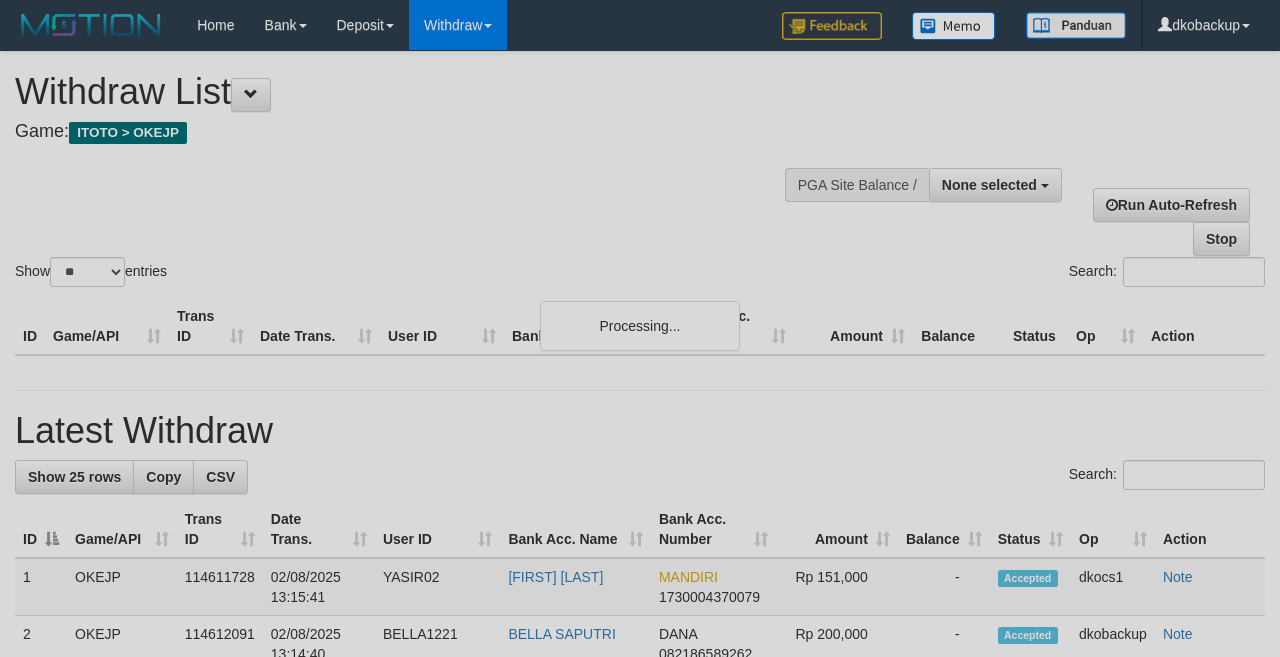select 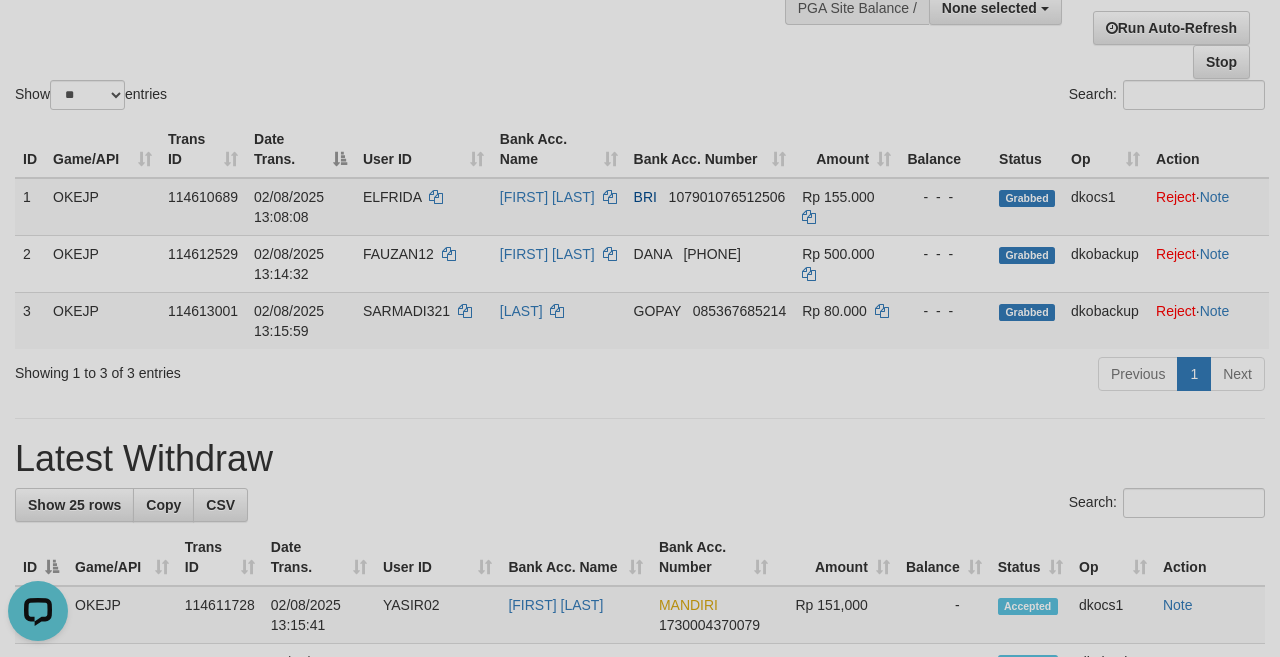 scroll, scrollTop: 0, scrollLeft: 0, axis: both 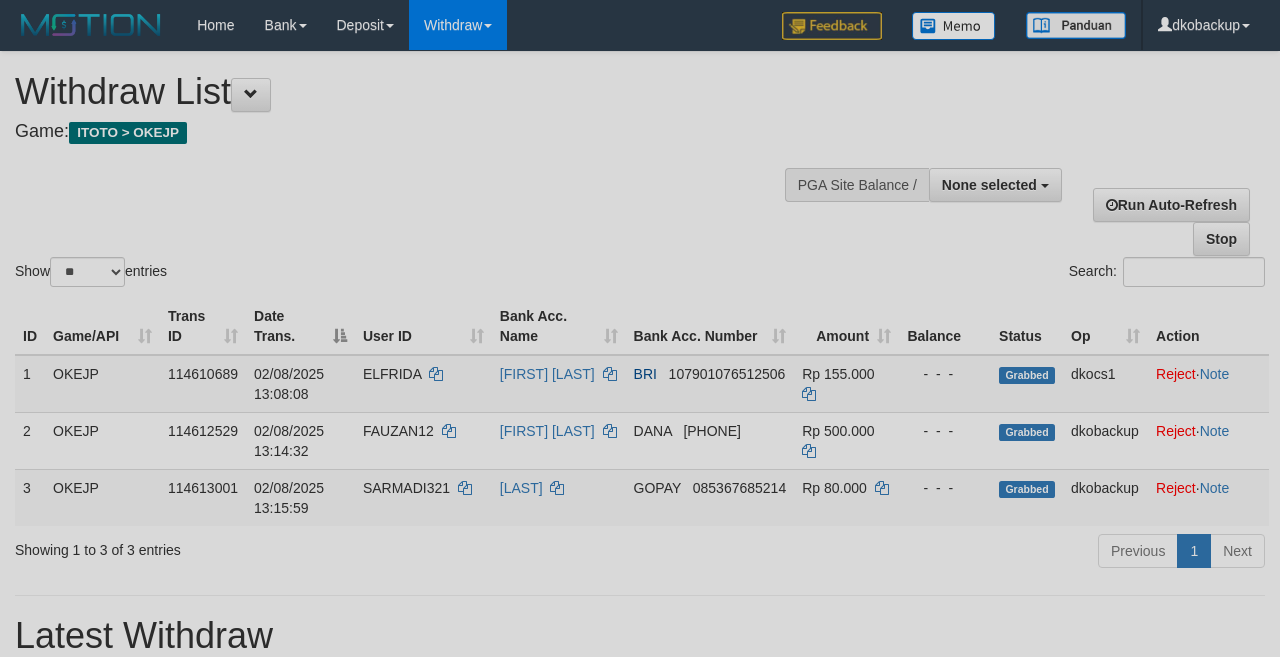 select 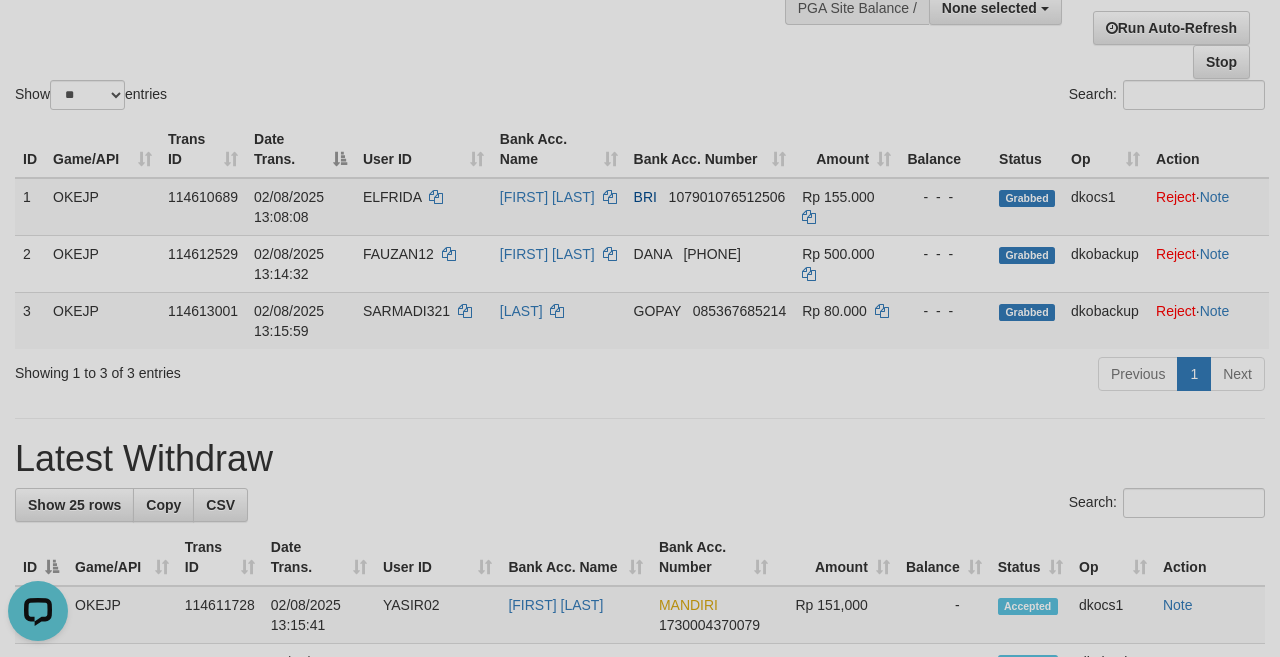 scroll, scrollTop: 0, scrollLeft: 0, axis: both 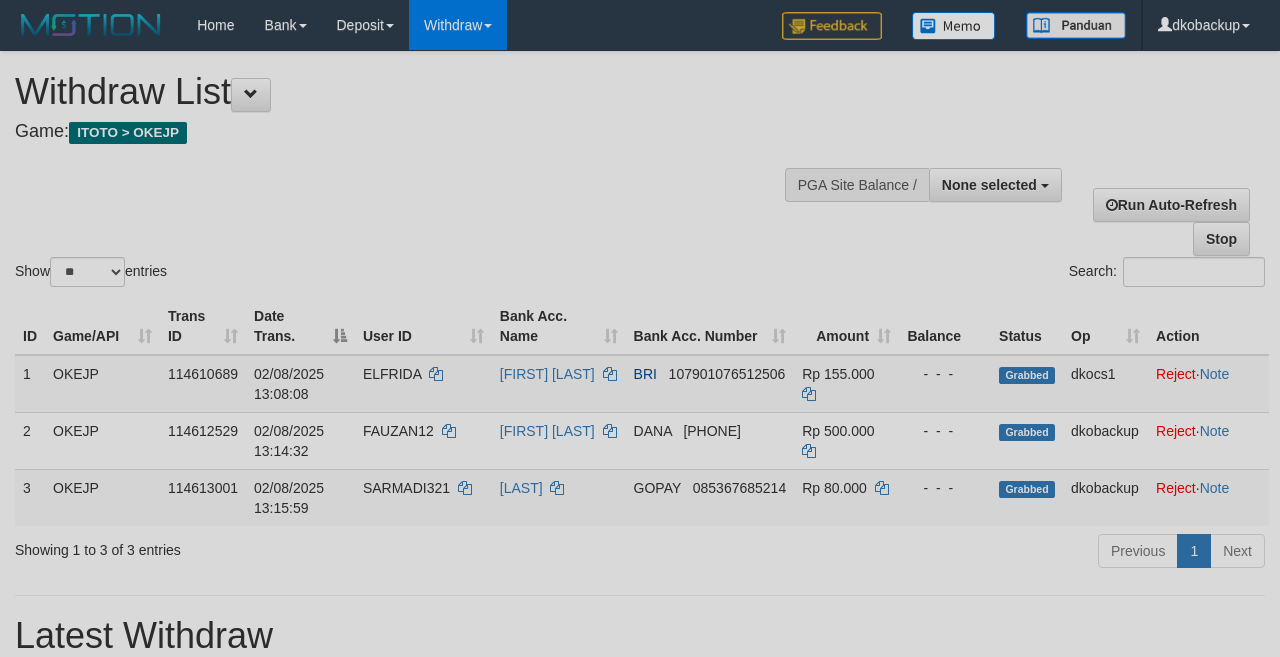 select 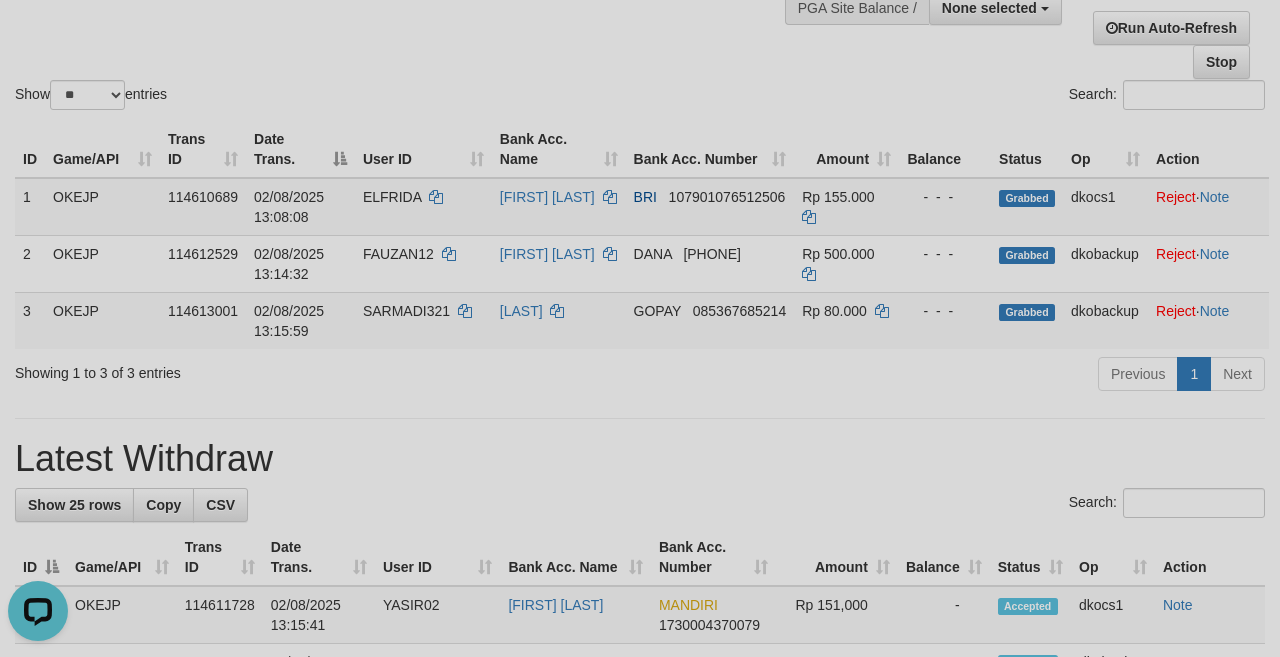 scroll, scrollTop: 0, scrollLeft: 0, axis: both 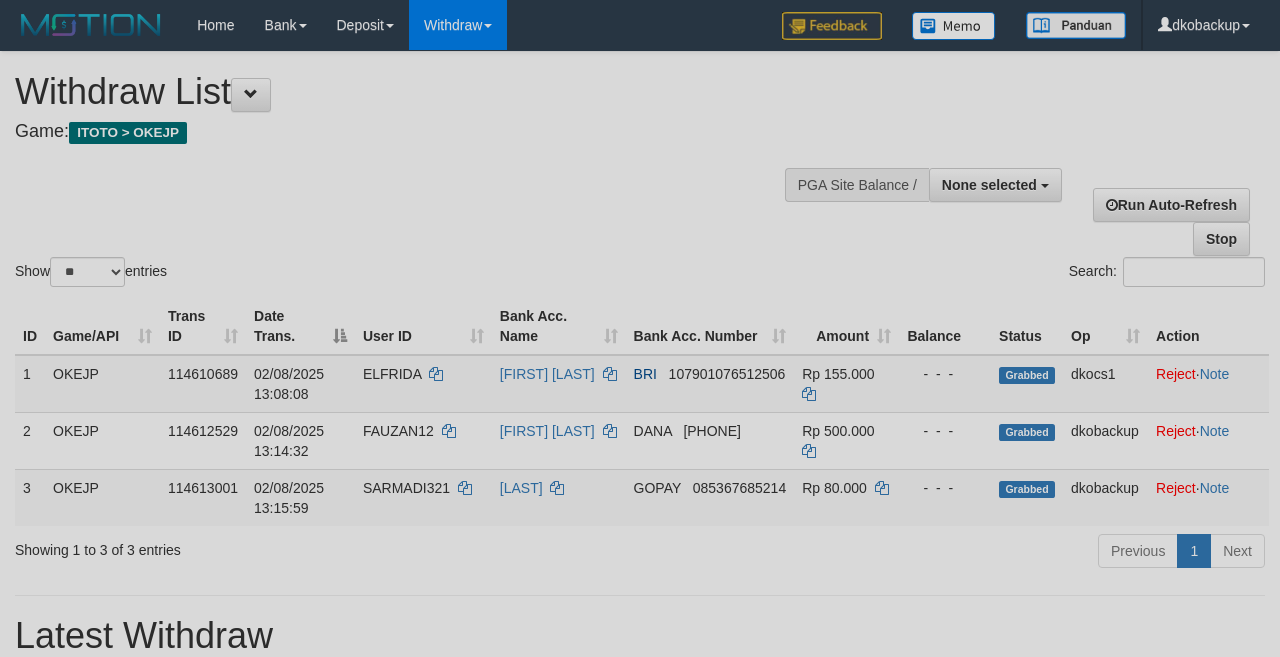 select 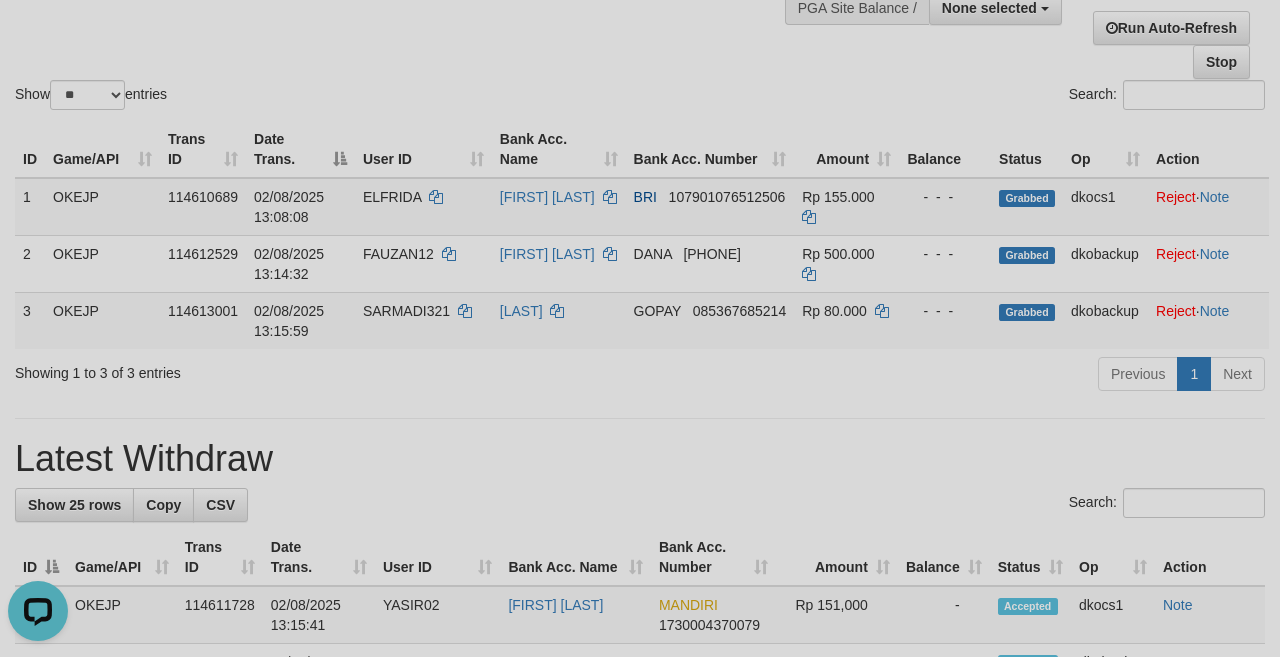 scroll, scrollTop: 0, scrollLeft: 0, axis: both 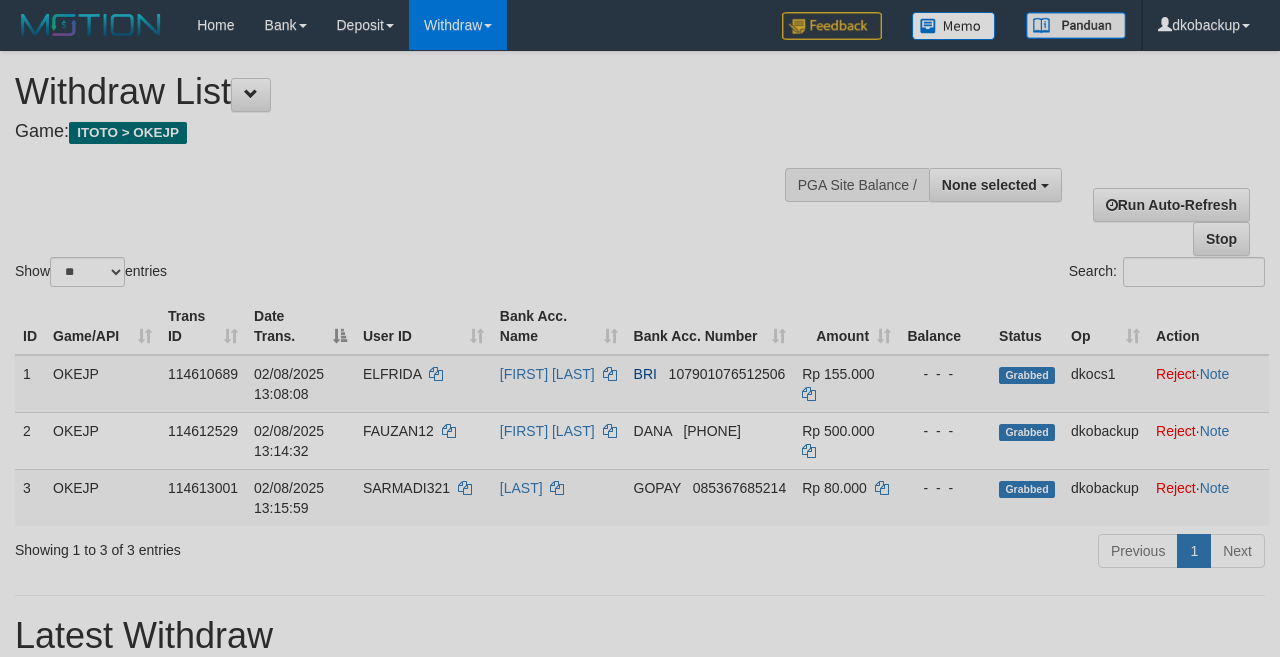 select 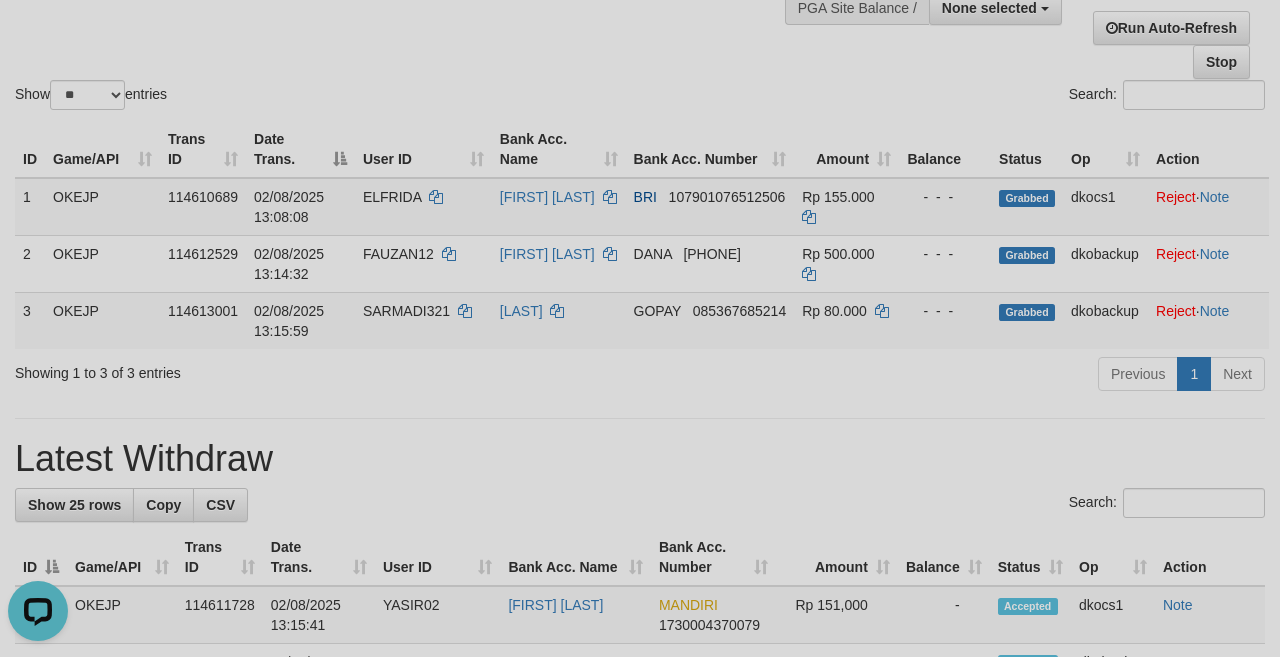 scroll, scrollTop: 0, scrollLeft: 0, axis: both 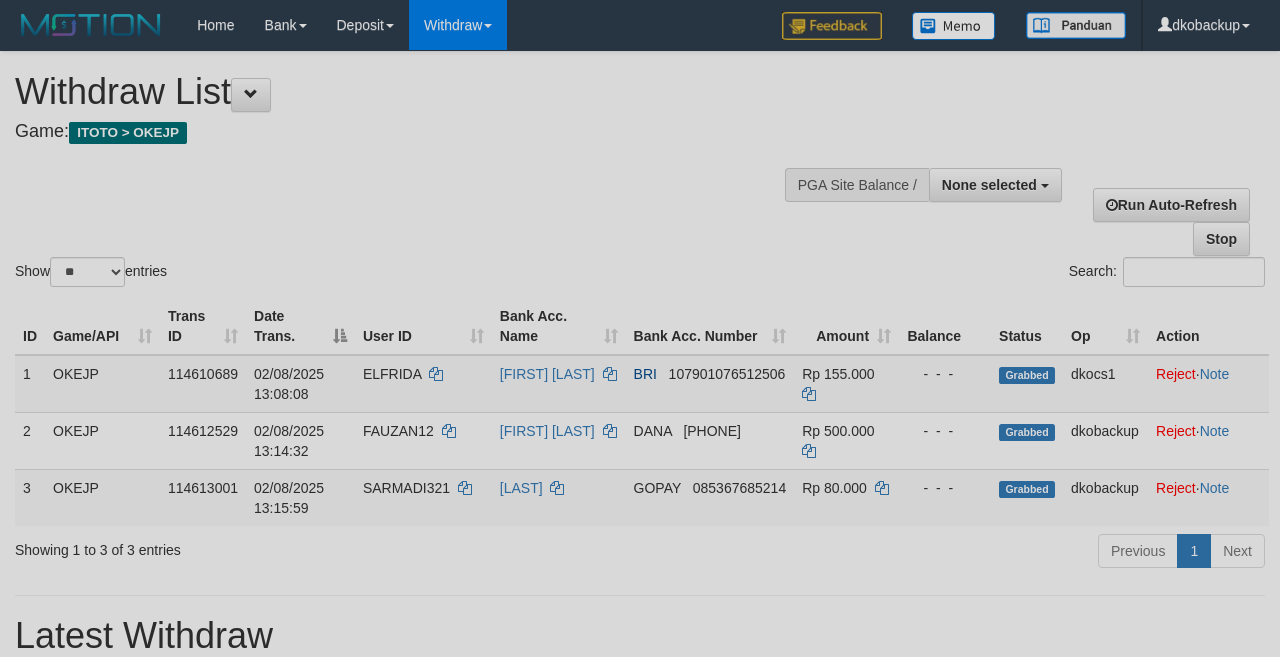 select 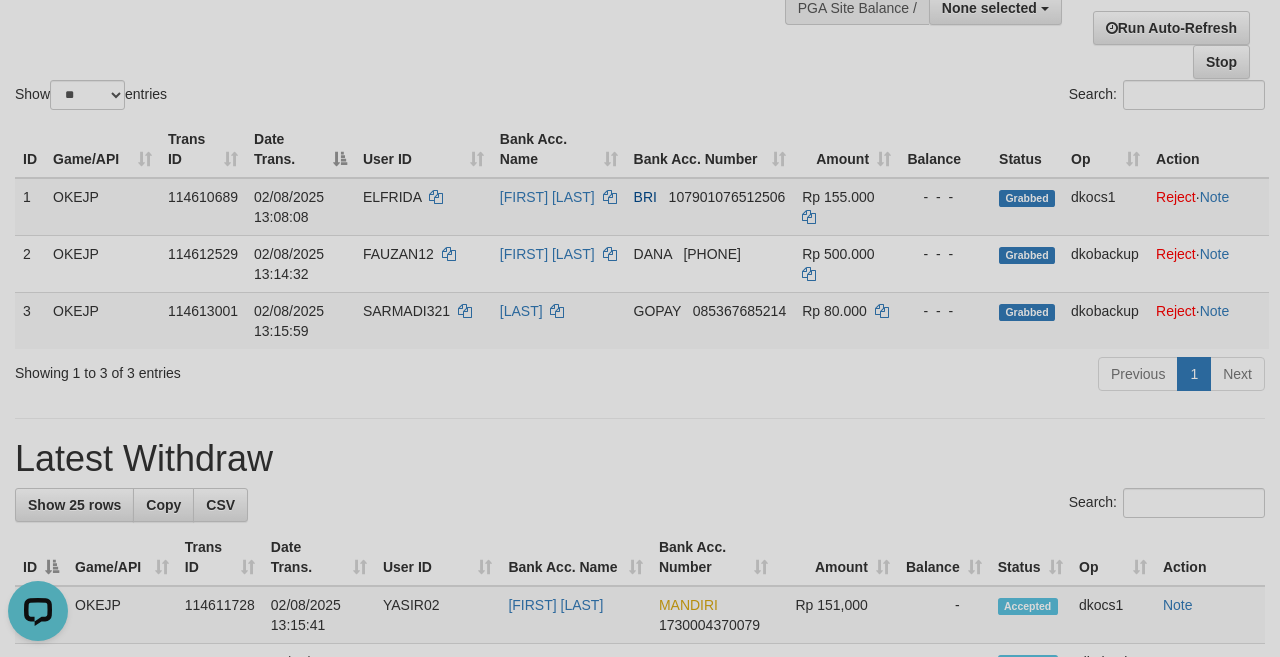 scroll, scrollTop: 0, scrollLeft: 0, axis: both 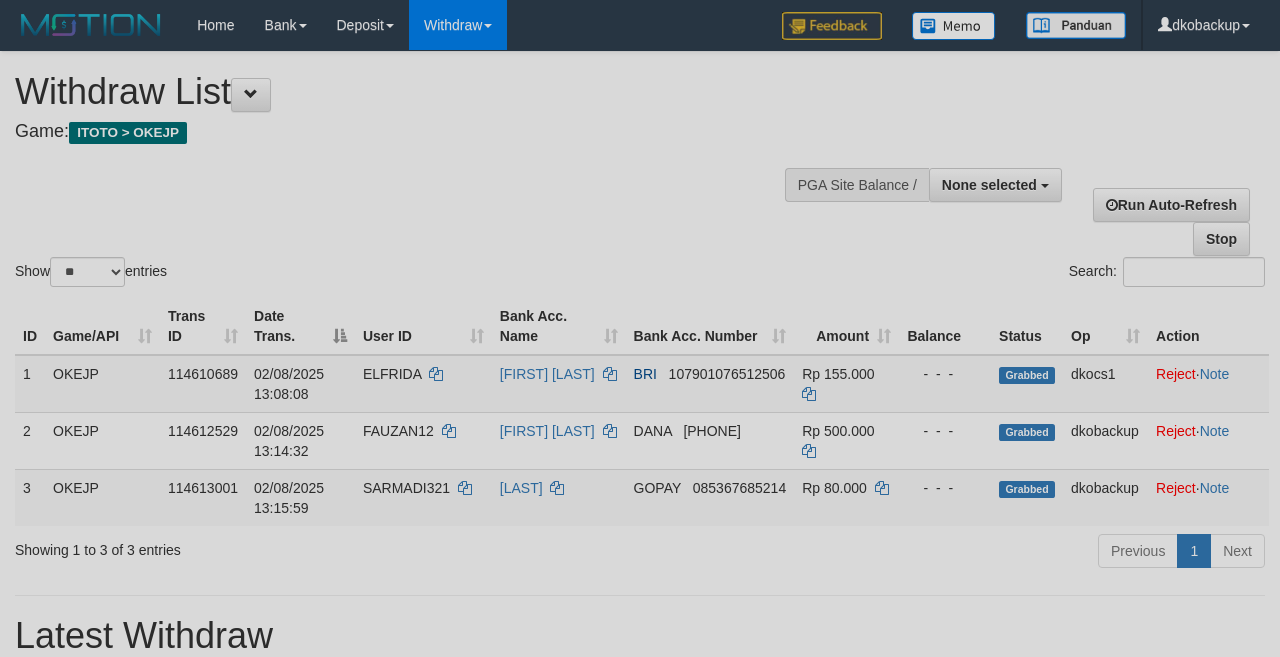 select 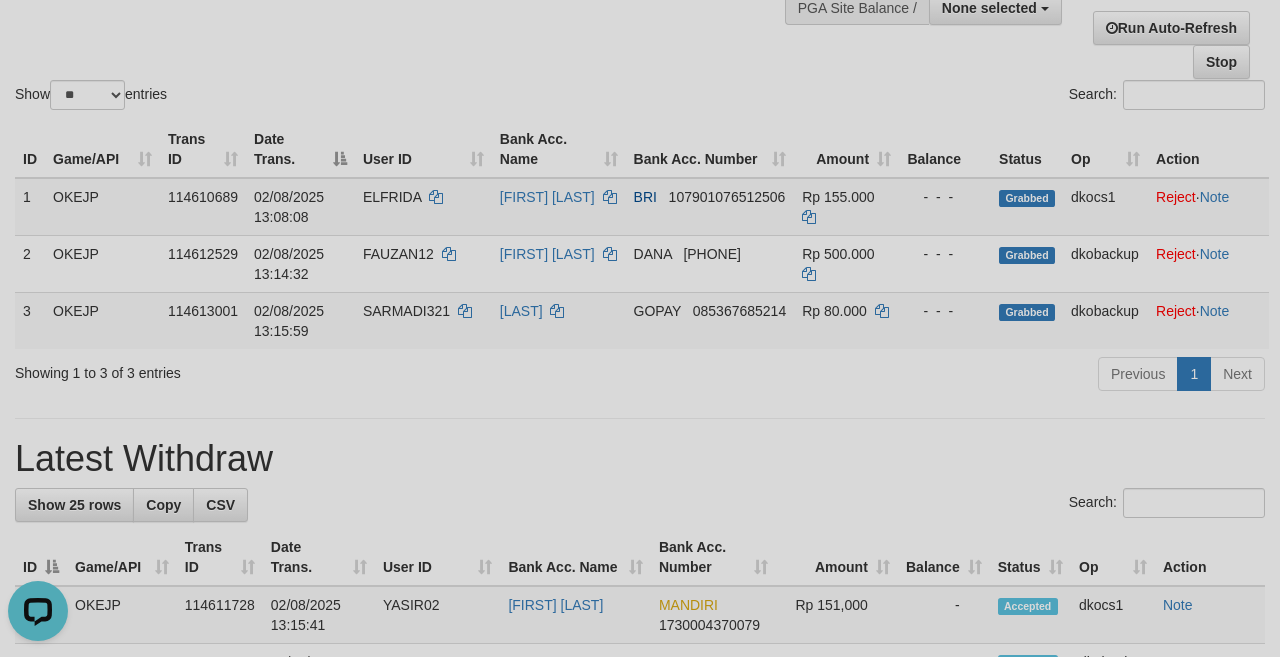 scroll, scrollTop: 0, scrollLeft: 0, axis: both 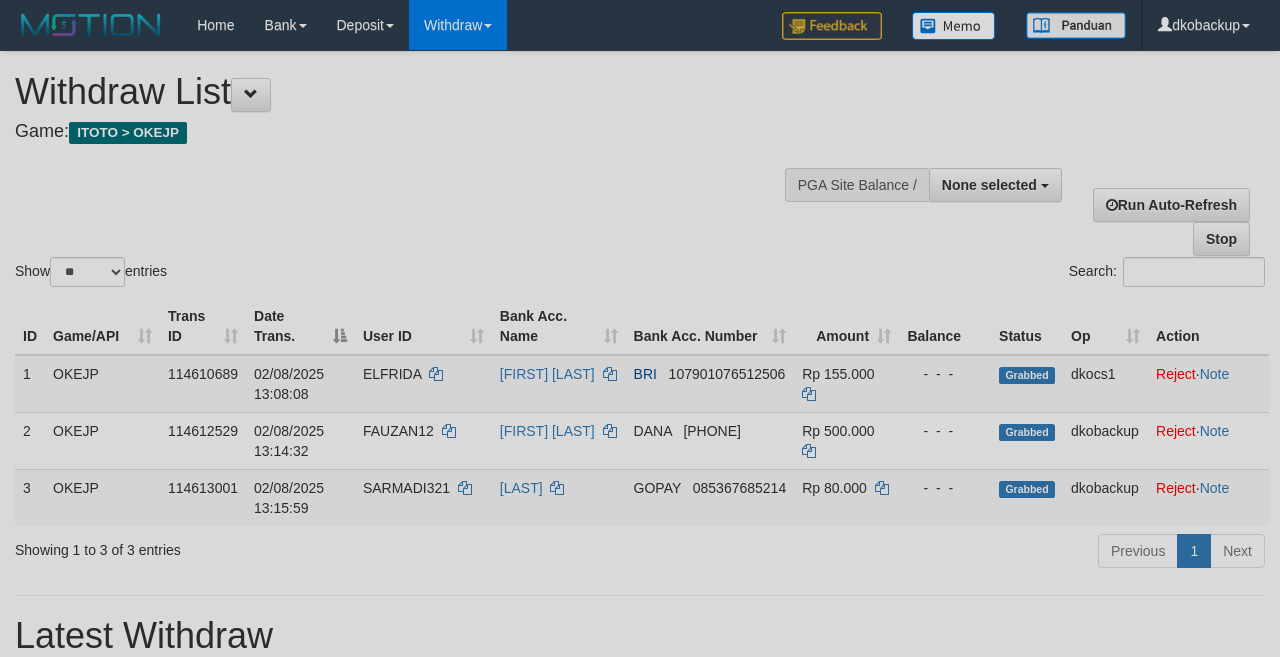 select 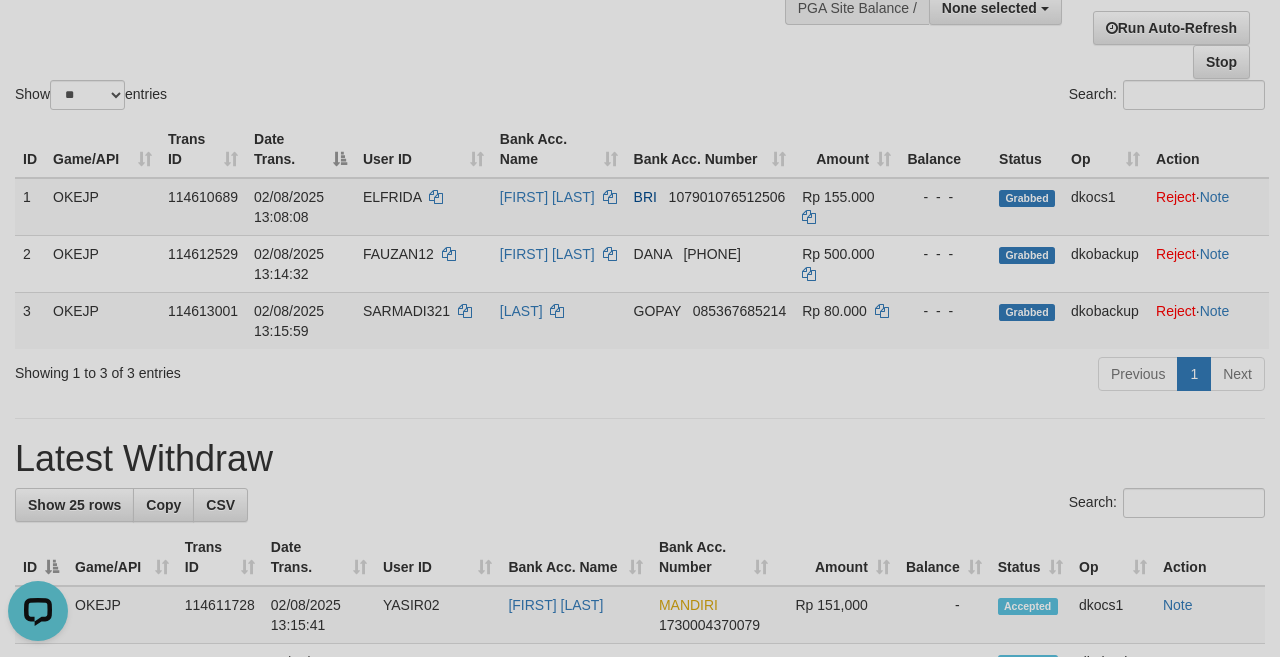 scroll, scrollTop: 0, scrollLeft: 0, axis: both 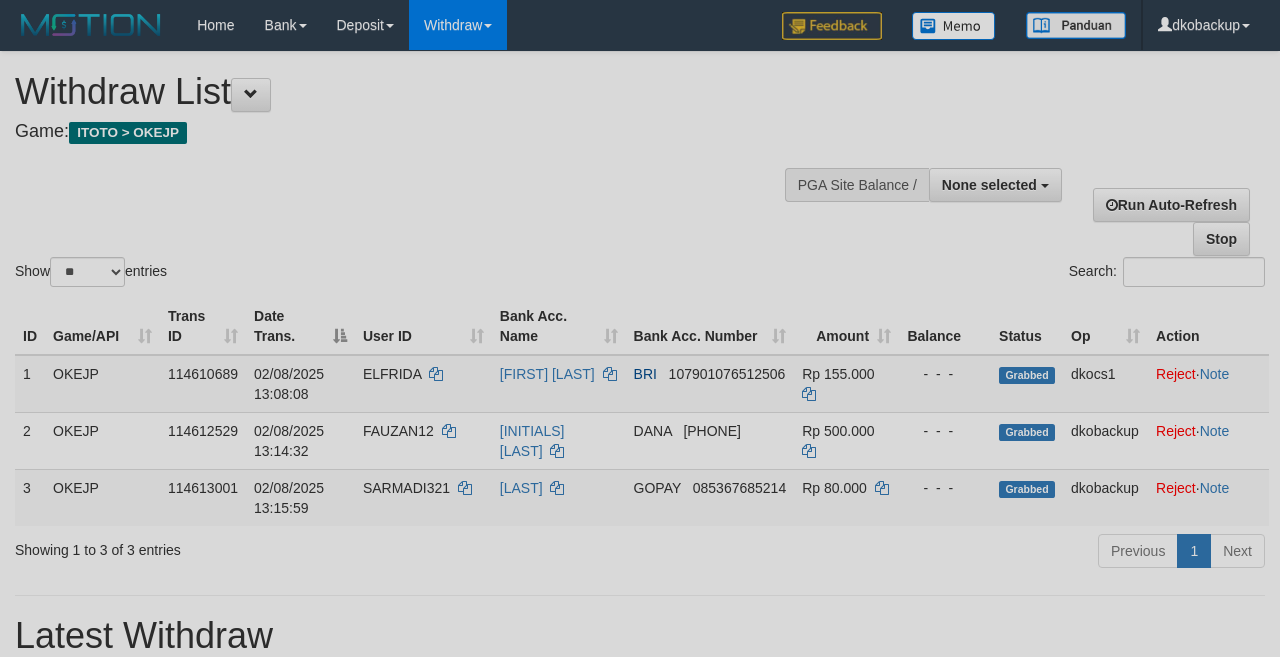 select 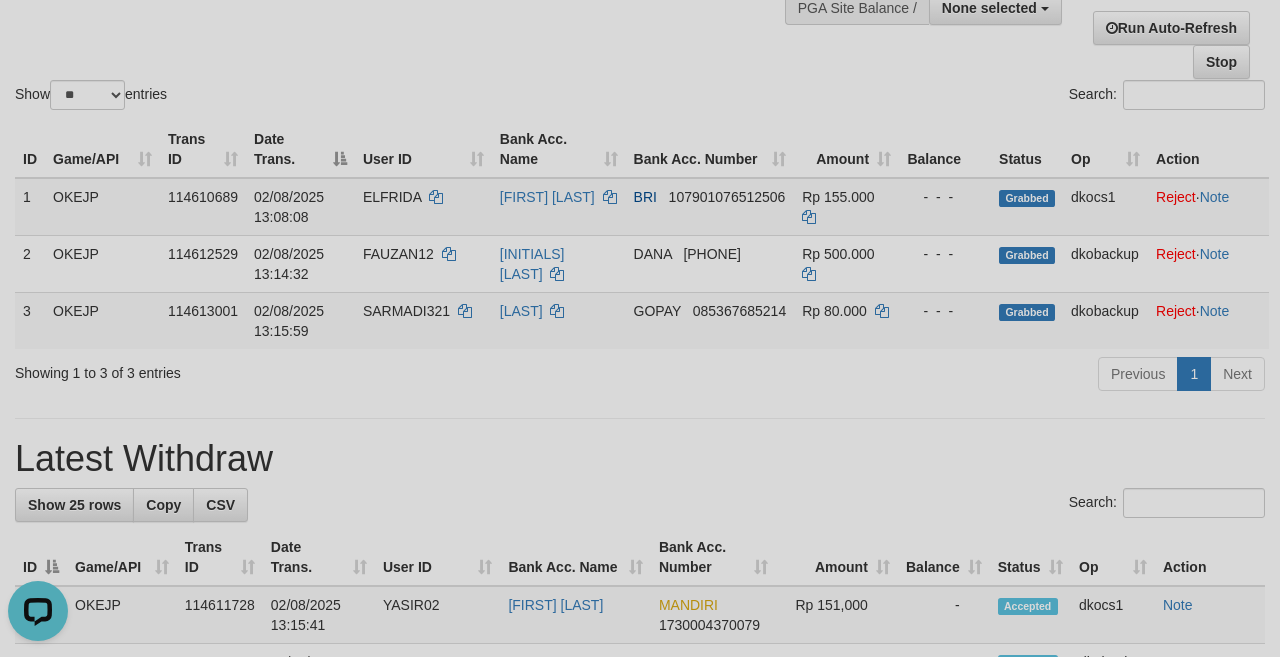 scroll, scrollTop: 0, scrollLeft: 0, axis: both 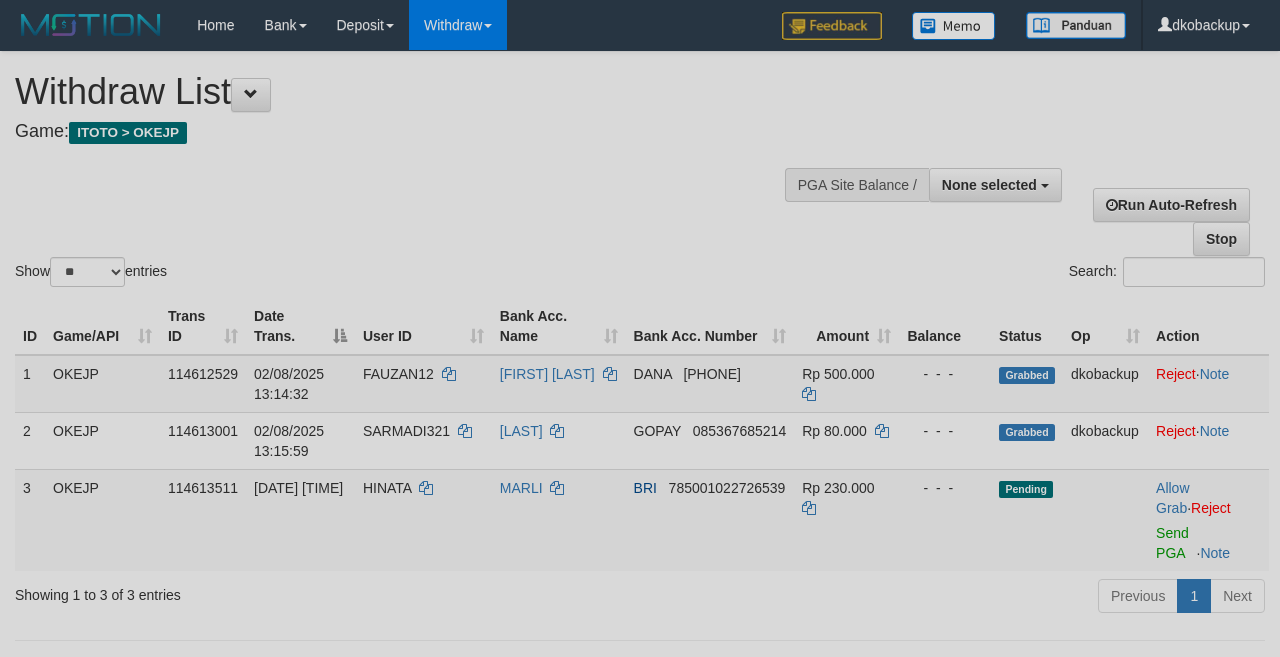 select 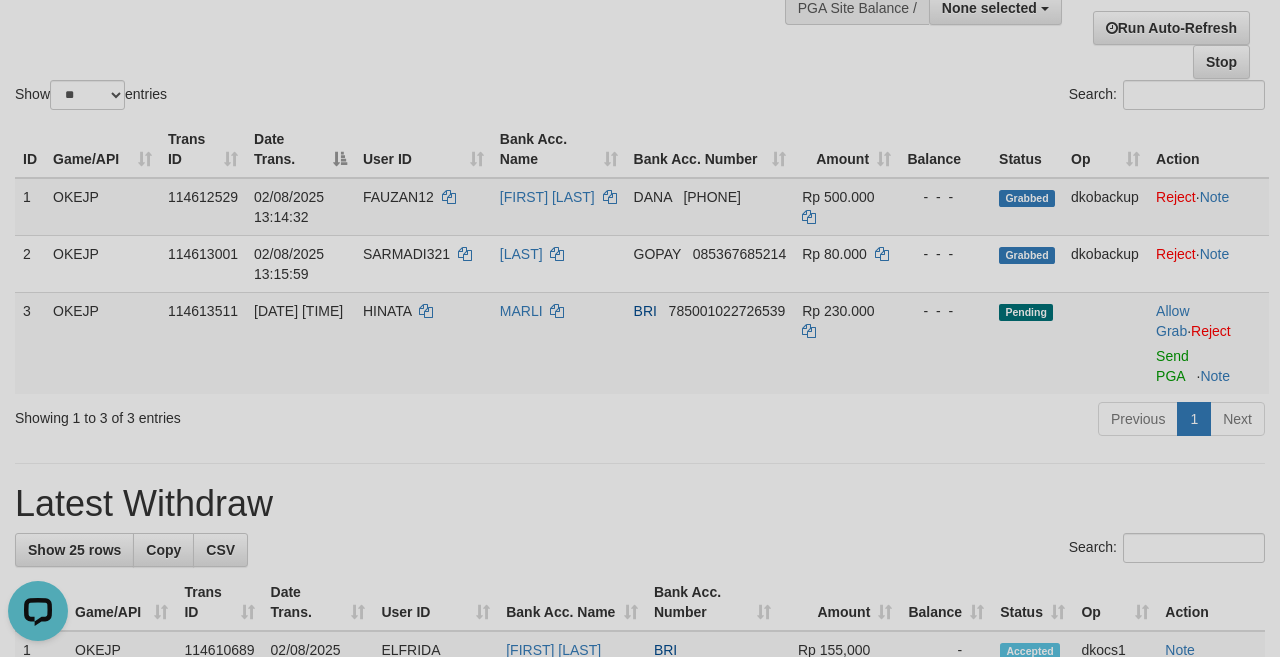 scroll, scrollTop: 0, scrollLeft: 0, axis: both 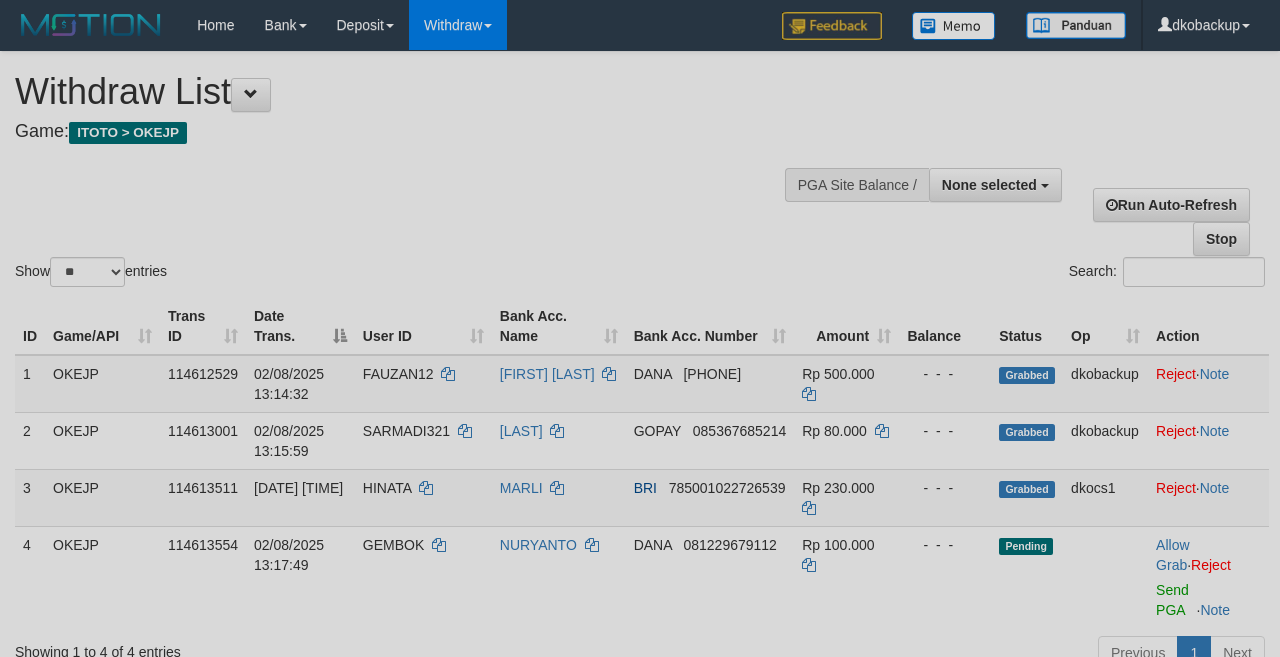 select 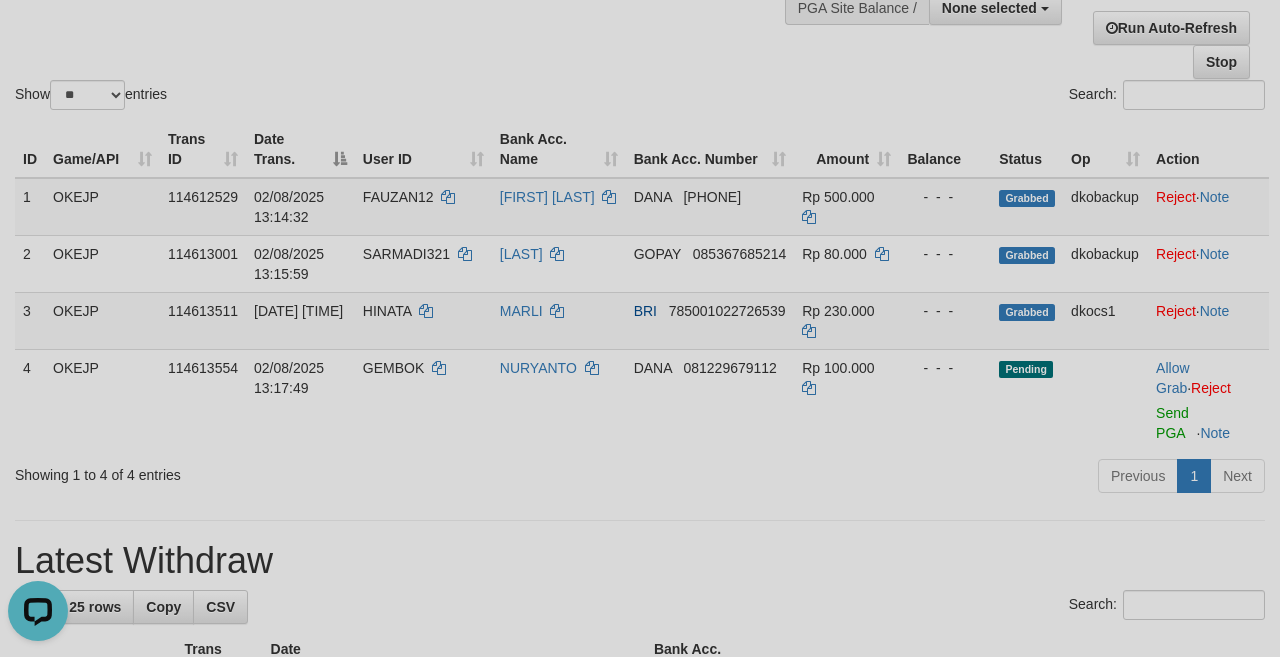 scroll, scrollTop: 0, scrollLeft: 0, axis: both 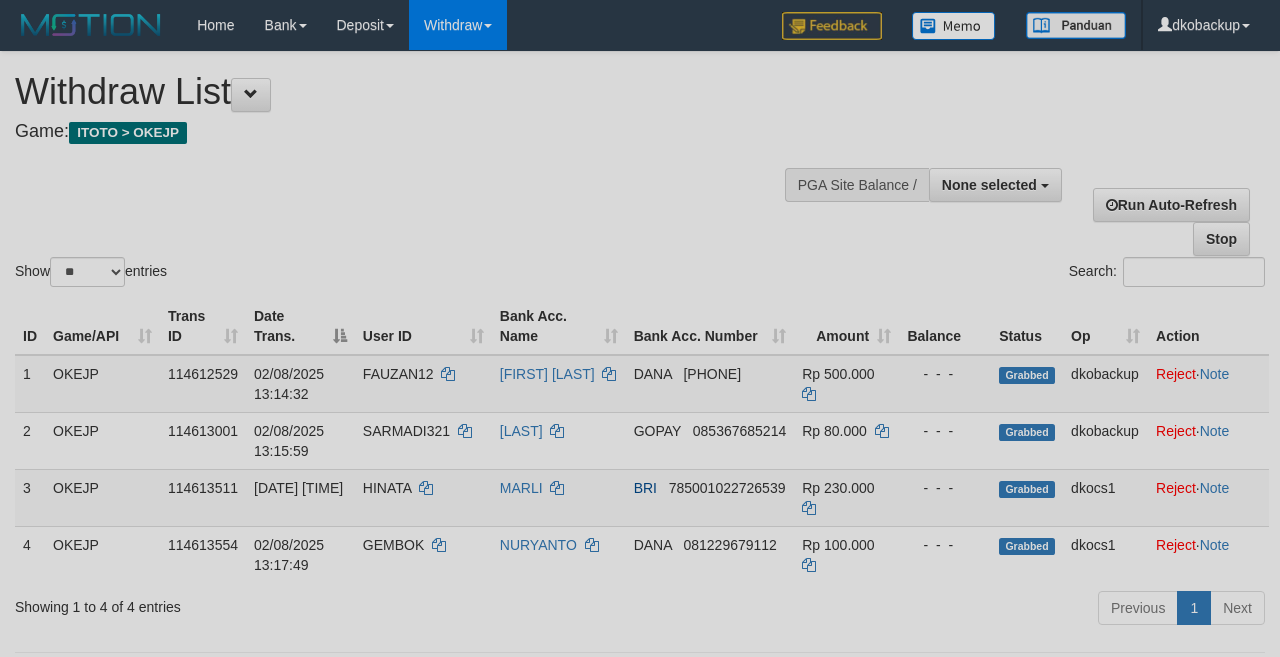 select 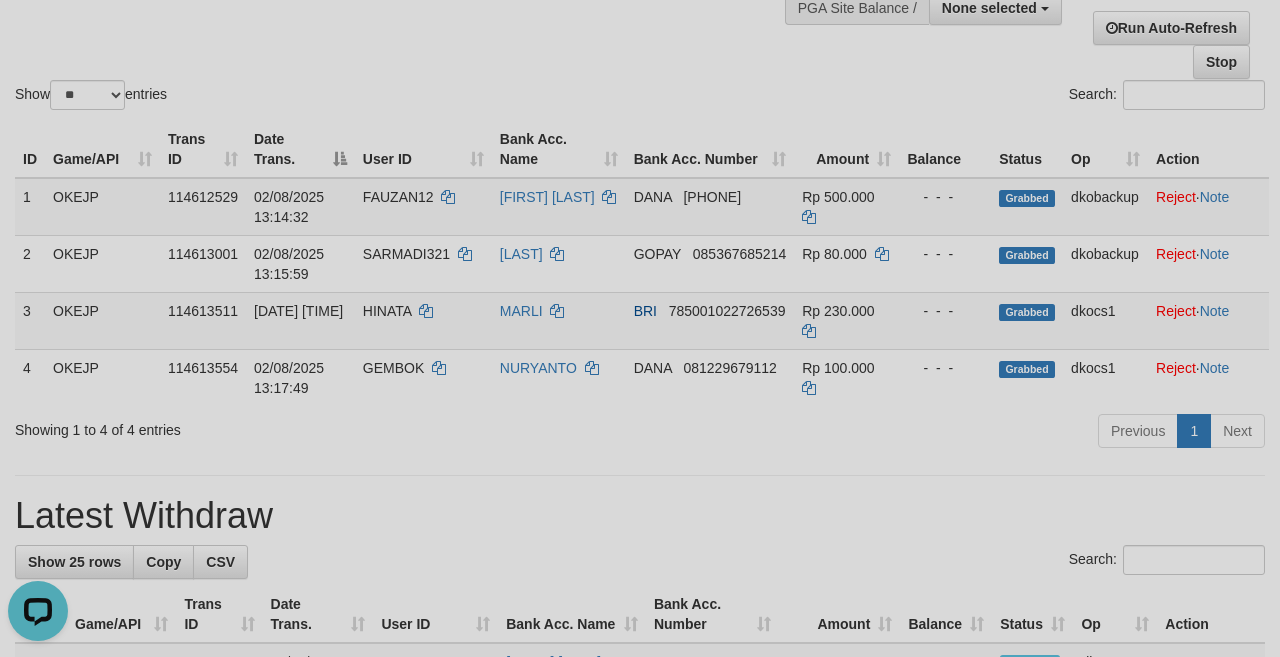 scroll, scrollTop: 0, scrollLeft: 0, axis: both 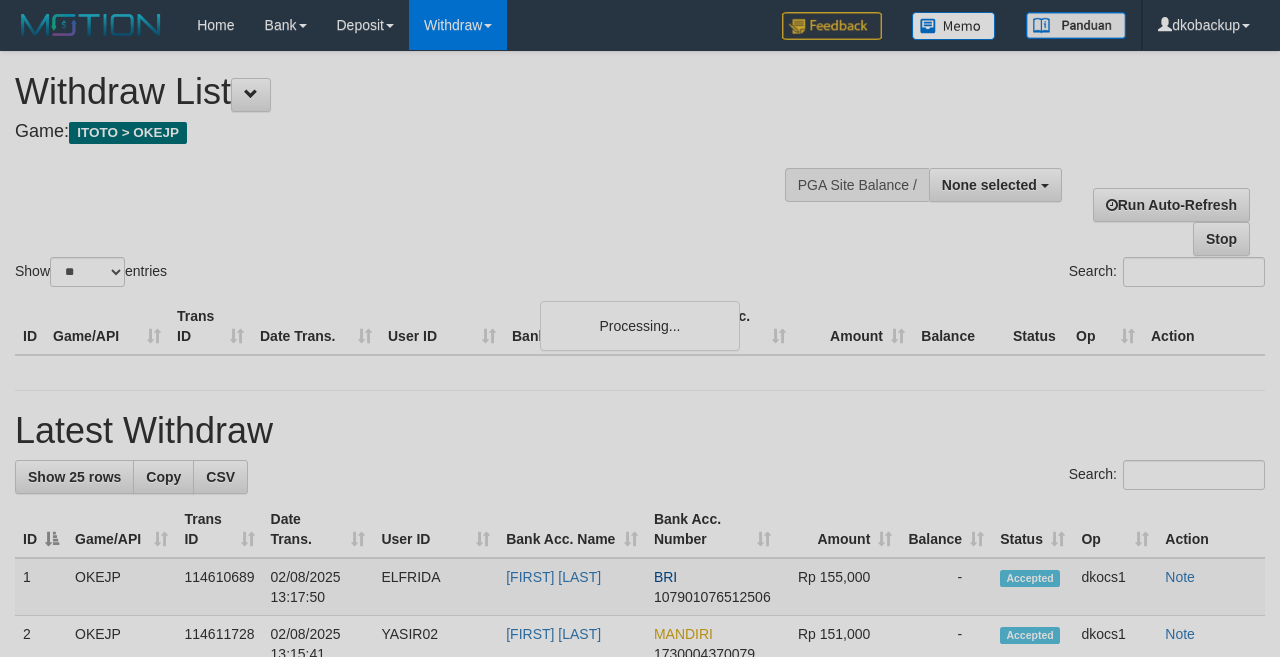 select 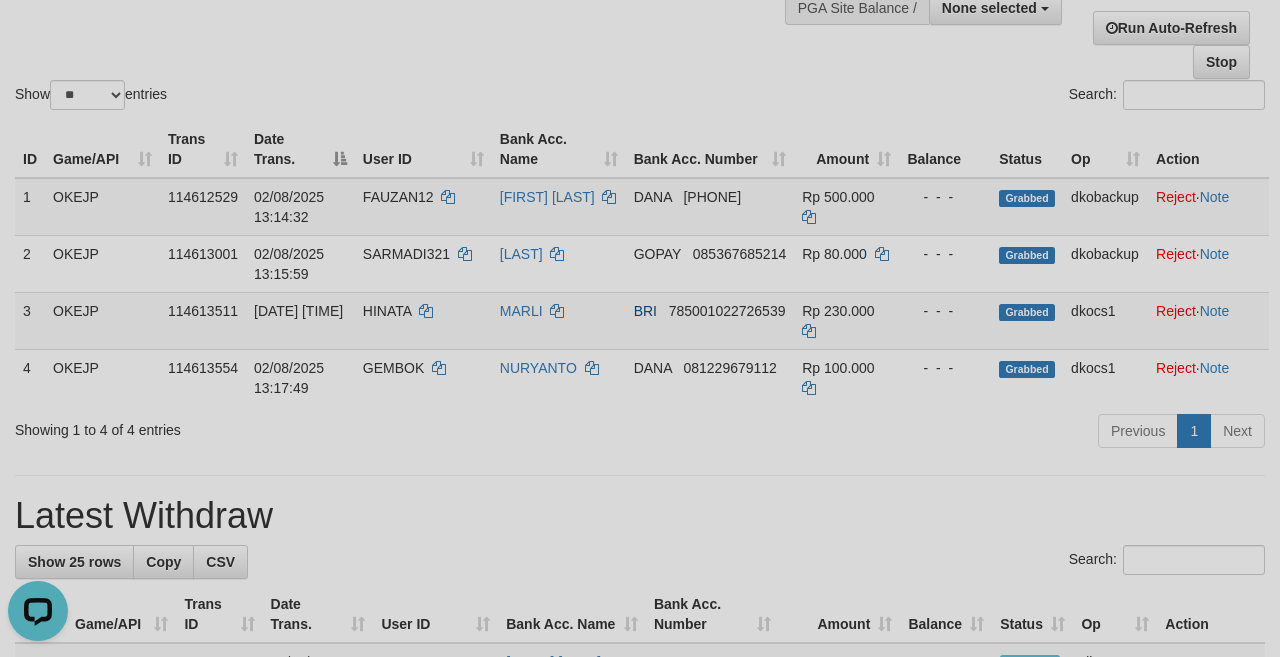 scroll, scrollTop: 0, scrollLeft: 0, axis: both 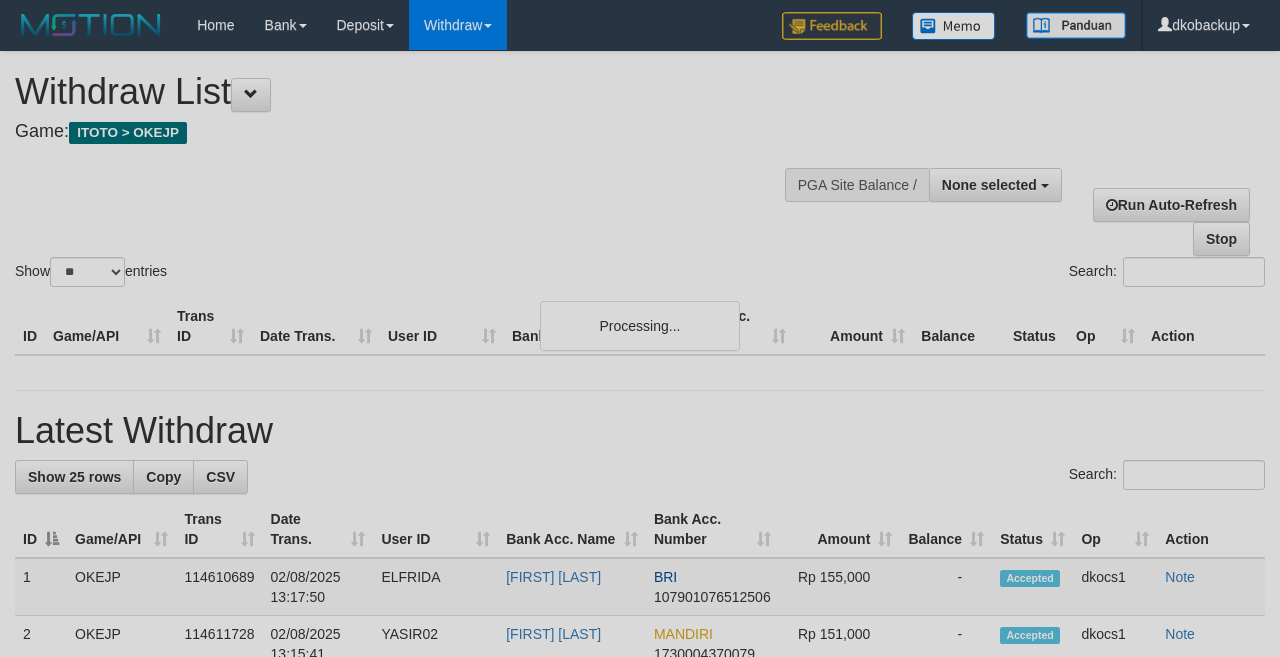 select 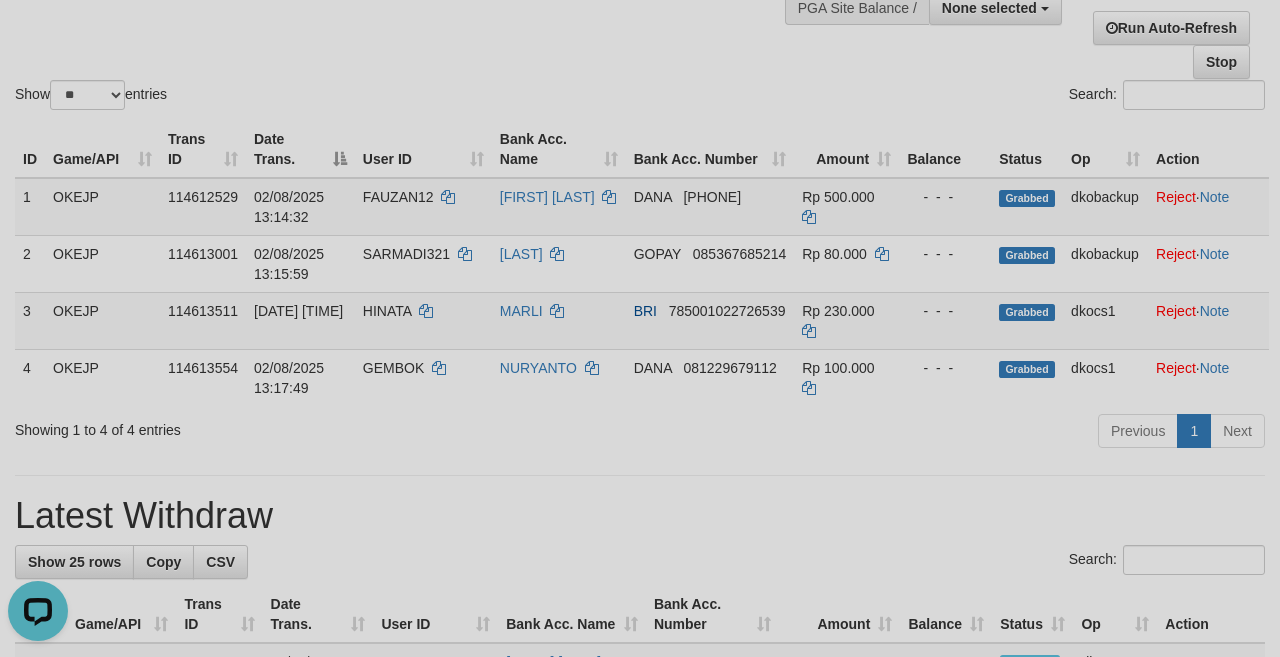 scroll, scrollTop: 0, scrollLeft: 0, axis: both 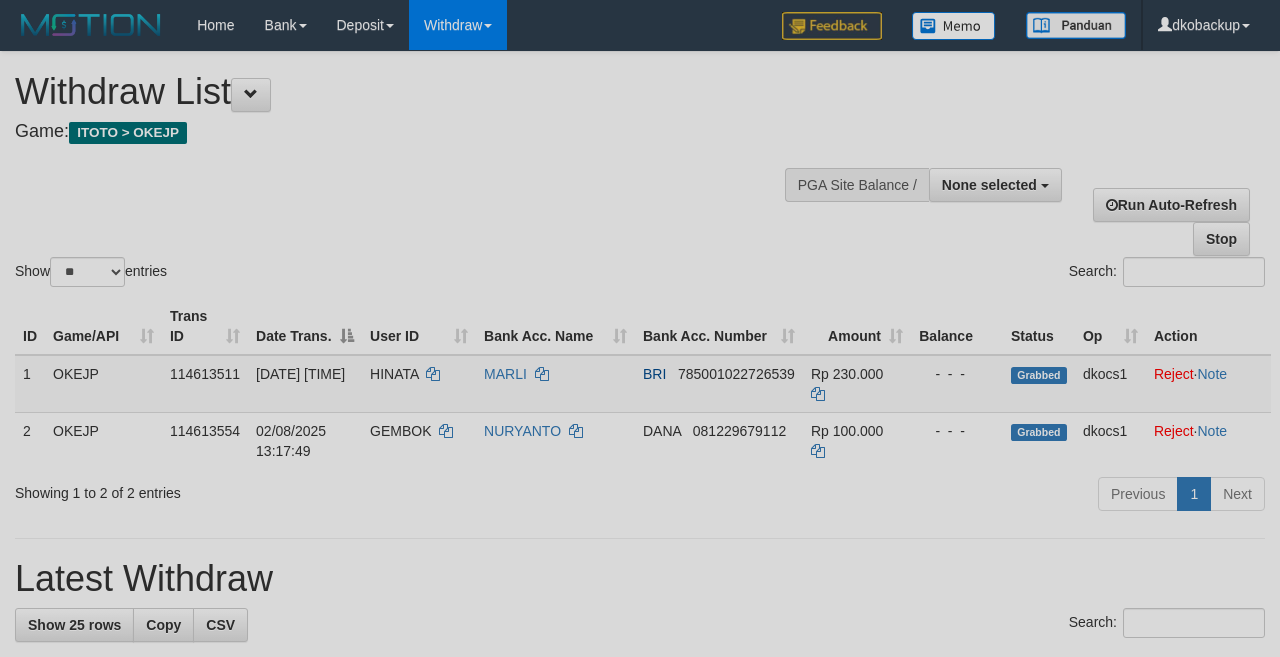 select 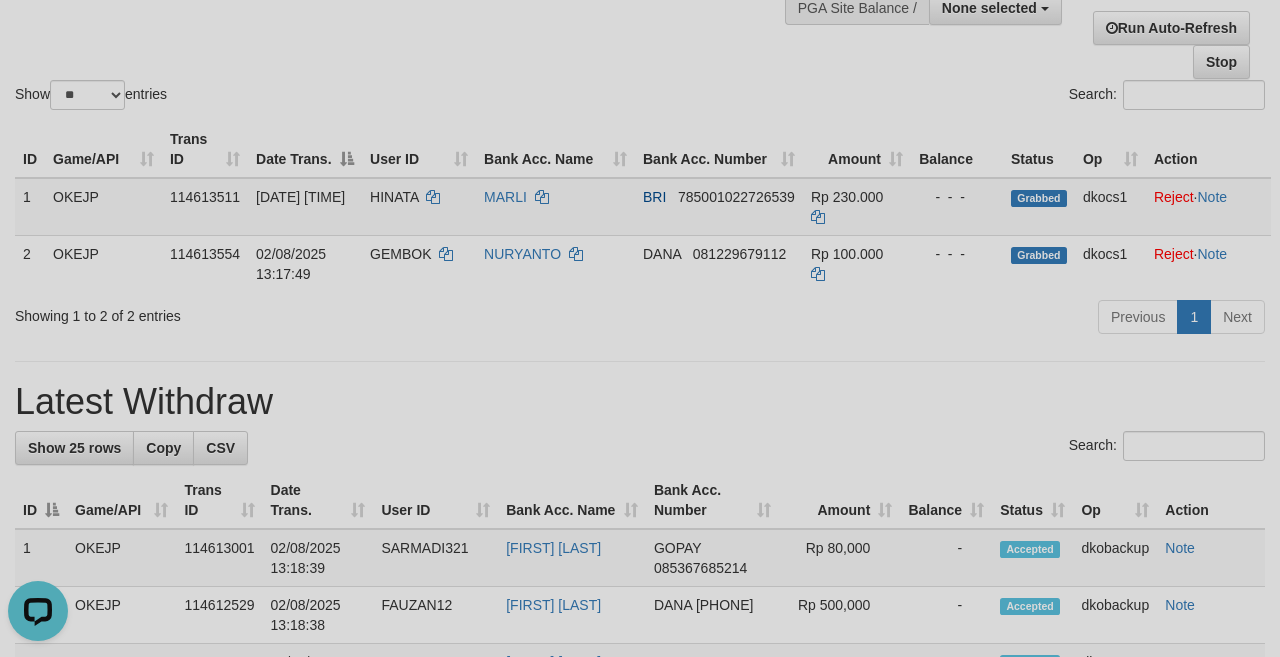 scroll, scrollTop: 0, scrollLeft: 0, axis: both 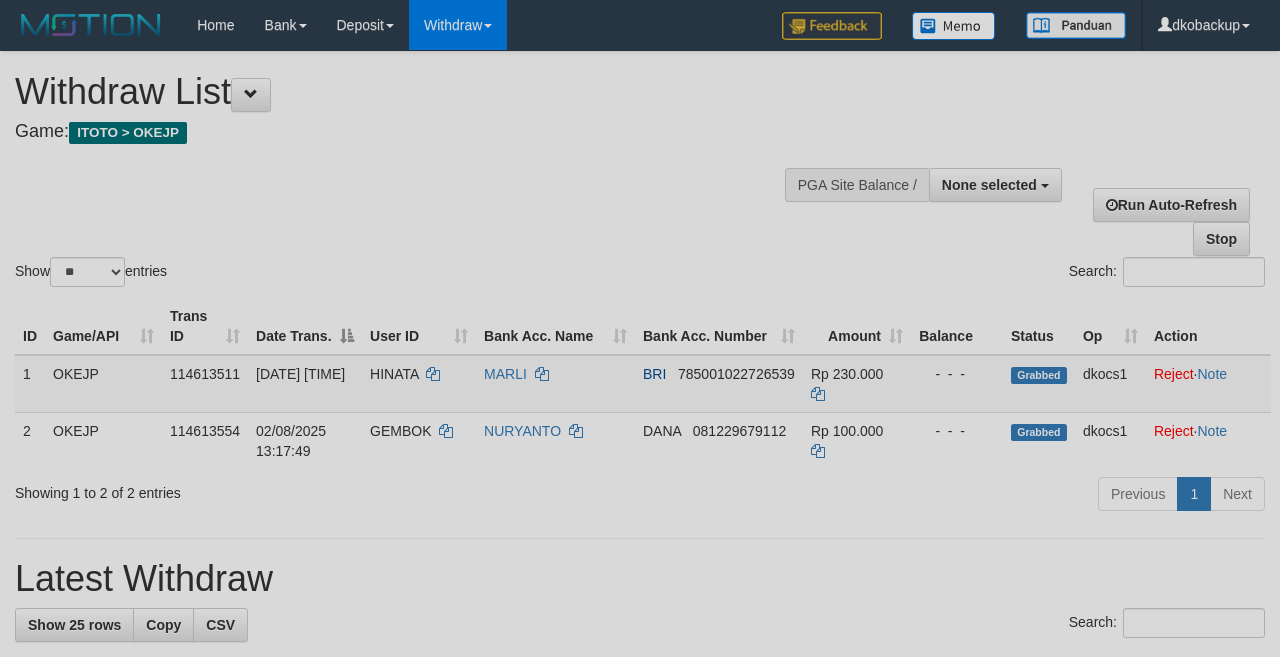 select 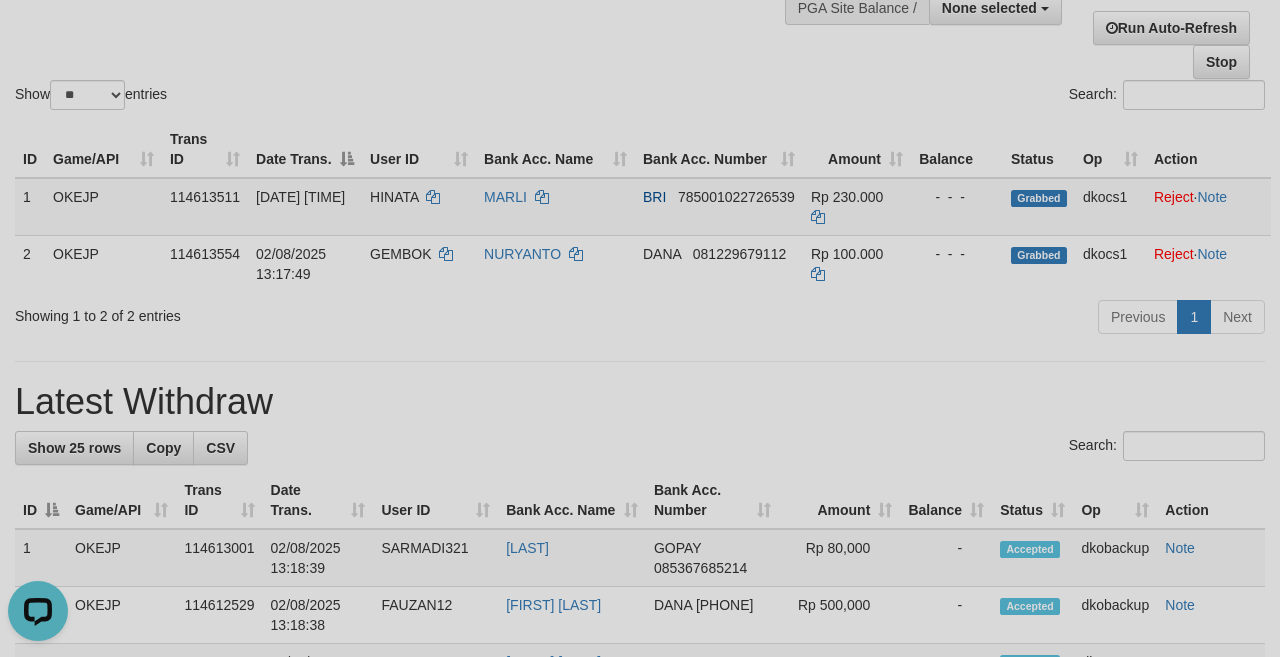 scroll, scrollTop: 0, scrollLeft: 0, axis: both 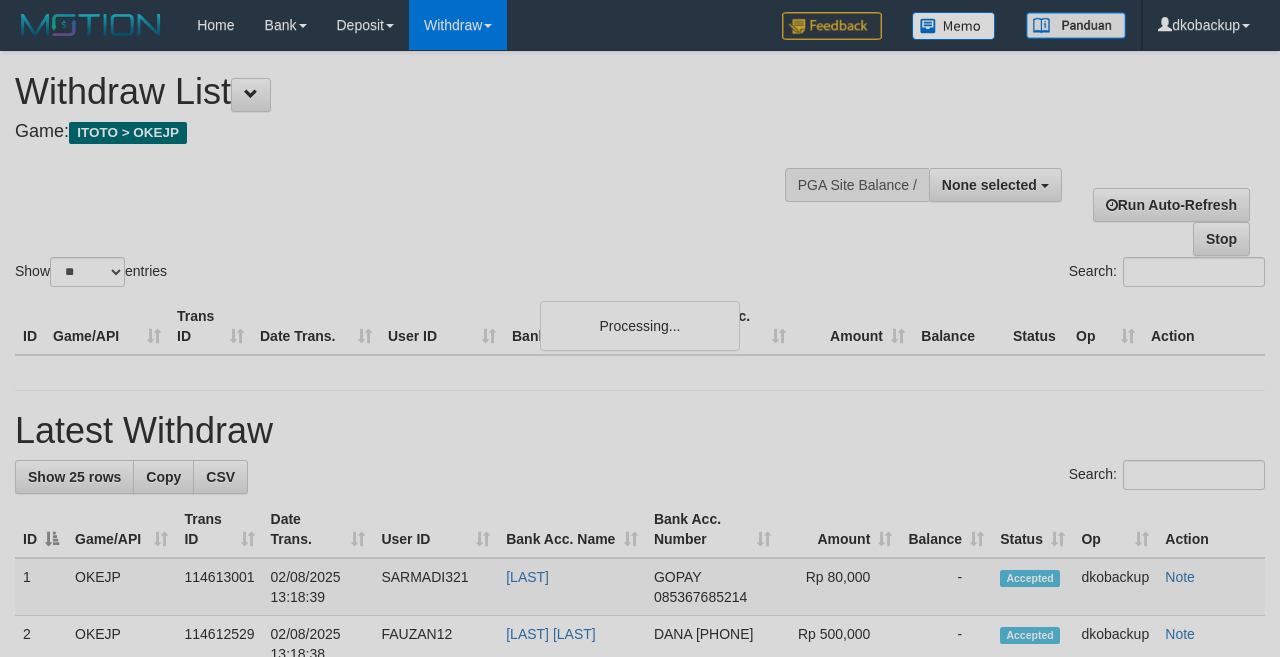 select 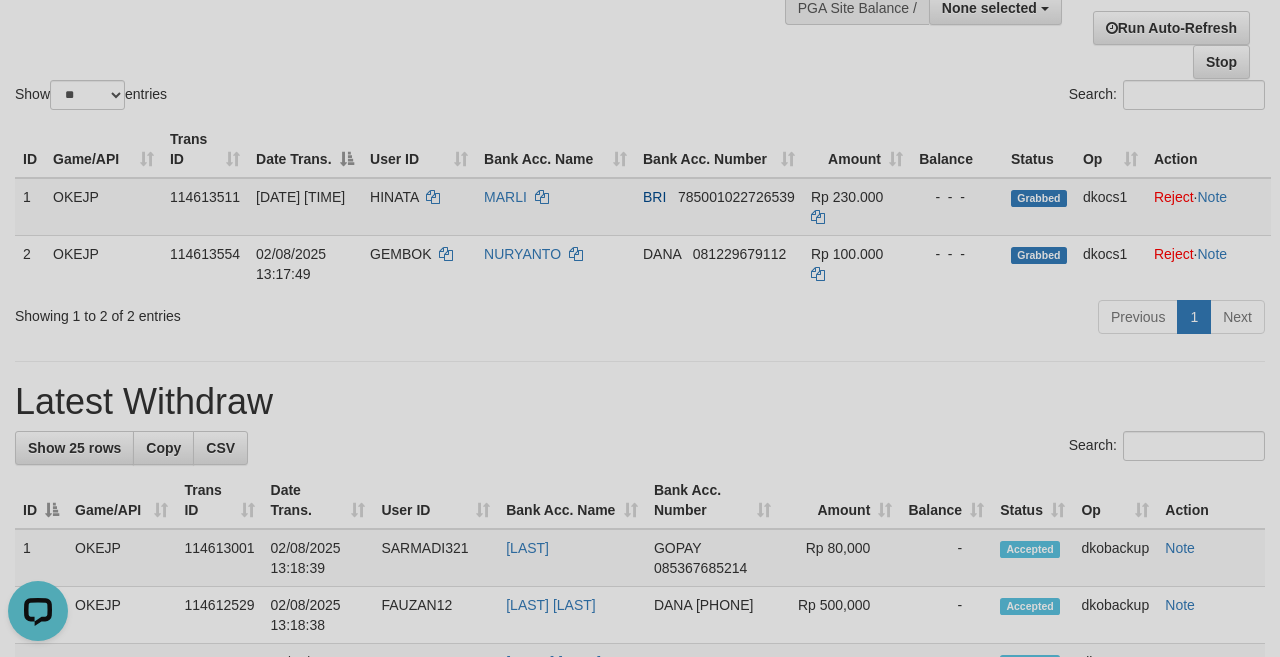 scroll, scrollTop: 0, scrollLeft: 0, axis: both 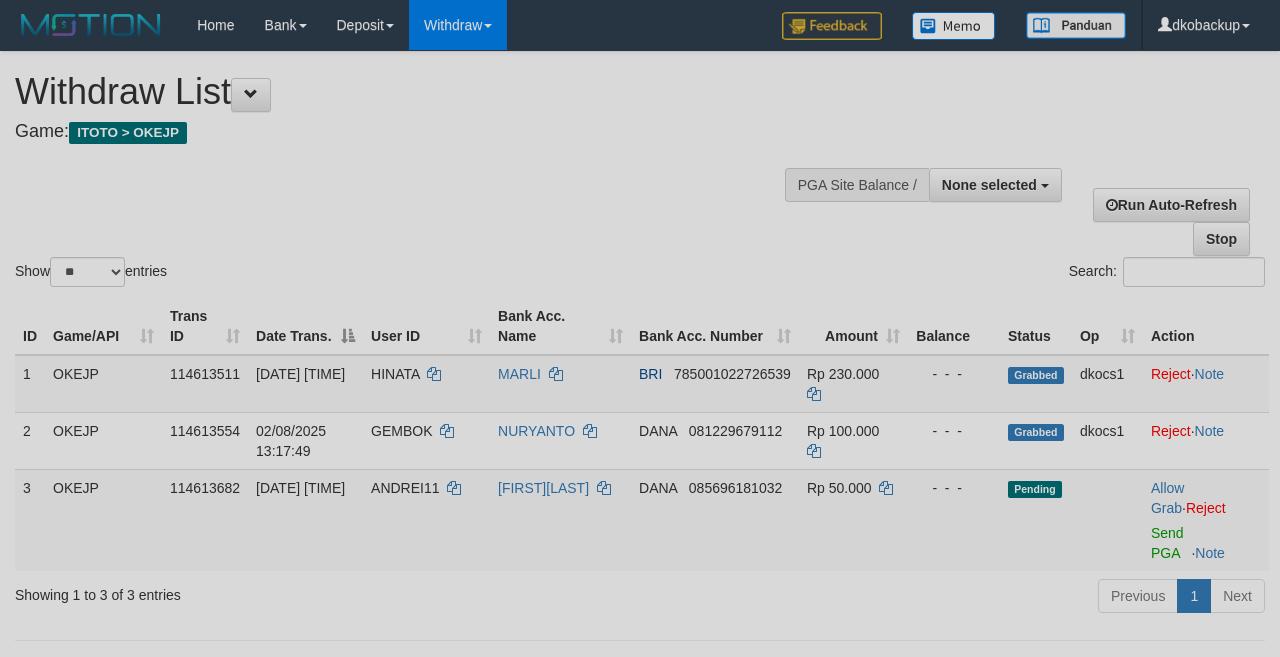 select 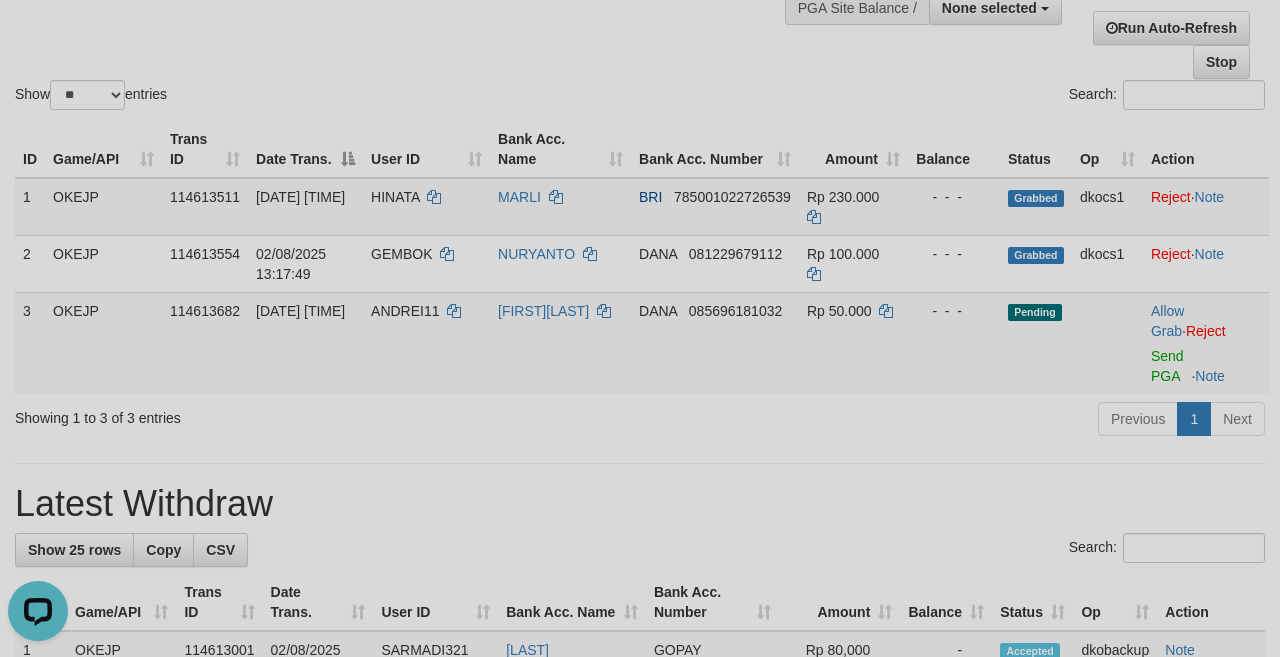scroll, scrollTop: 0, scrollLeft: 0, axis: both 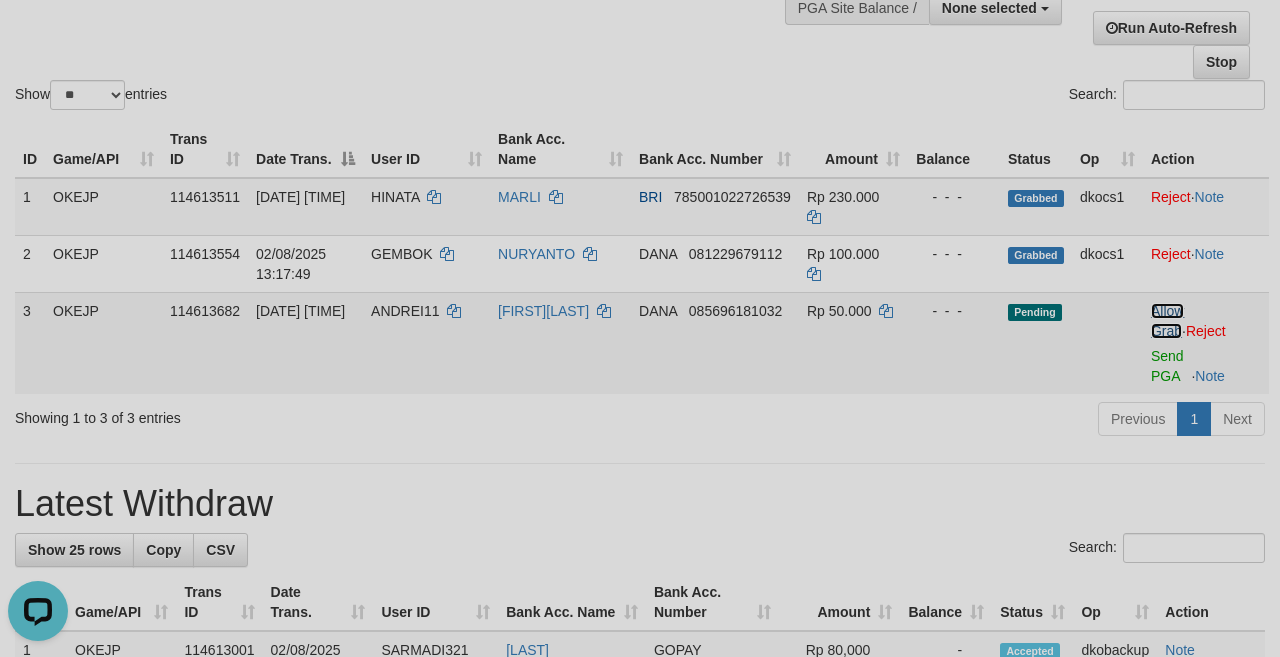 click on "Allow Grab" at bounding box center [1167, 321] 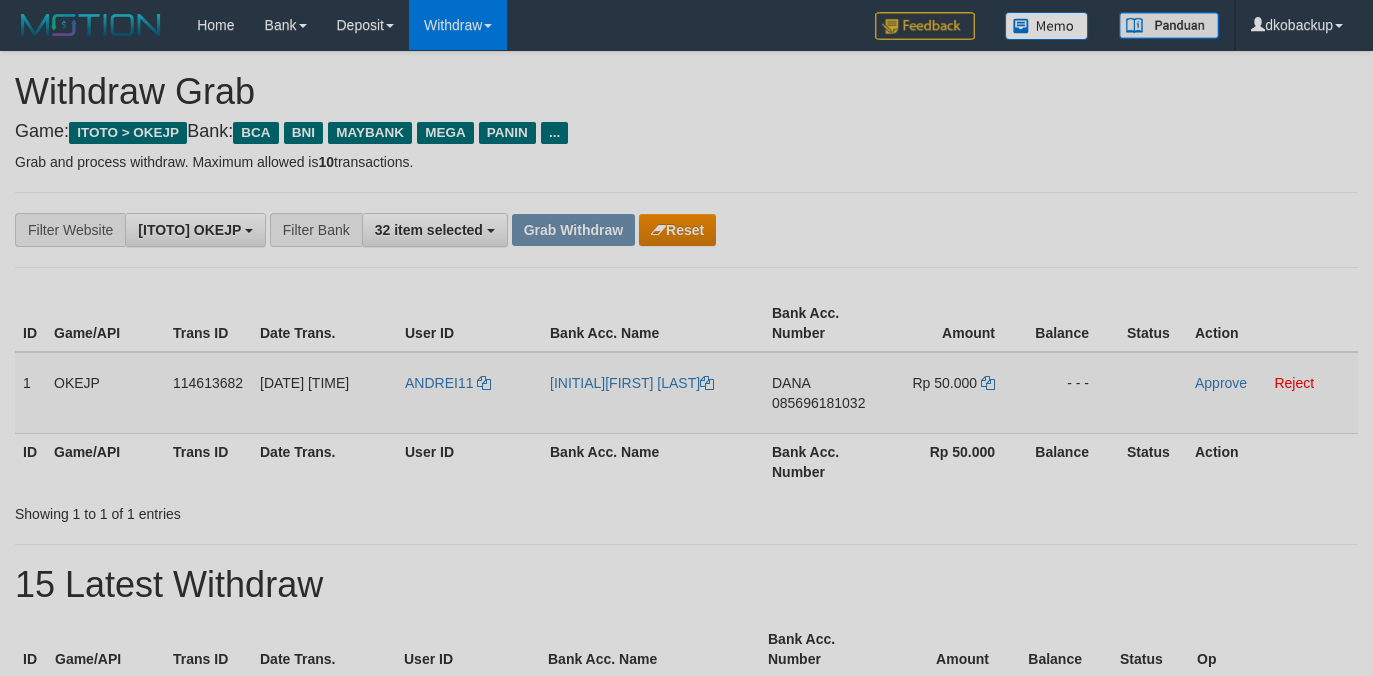 scroll, scrollTop: 0, scrollLeft: 0, axis: both 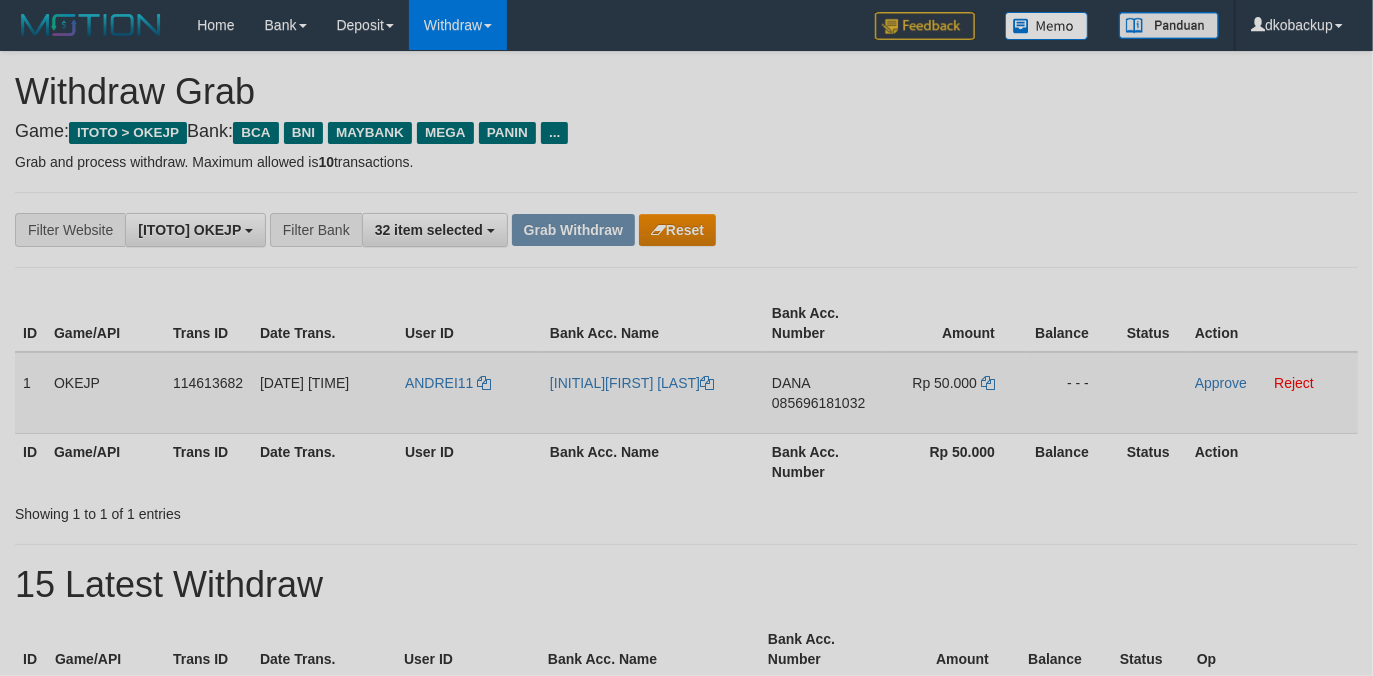 click on "ANDREI11" at bounding box center (469, 393) 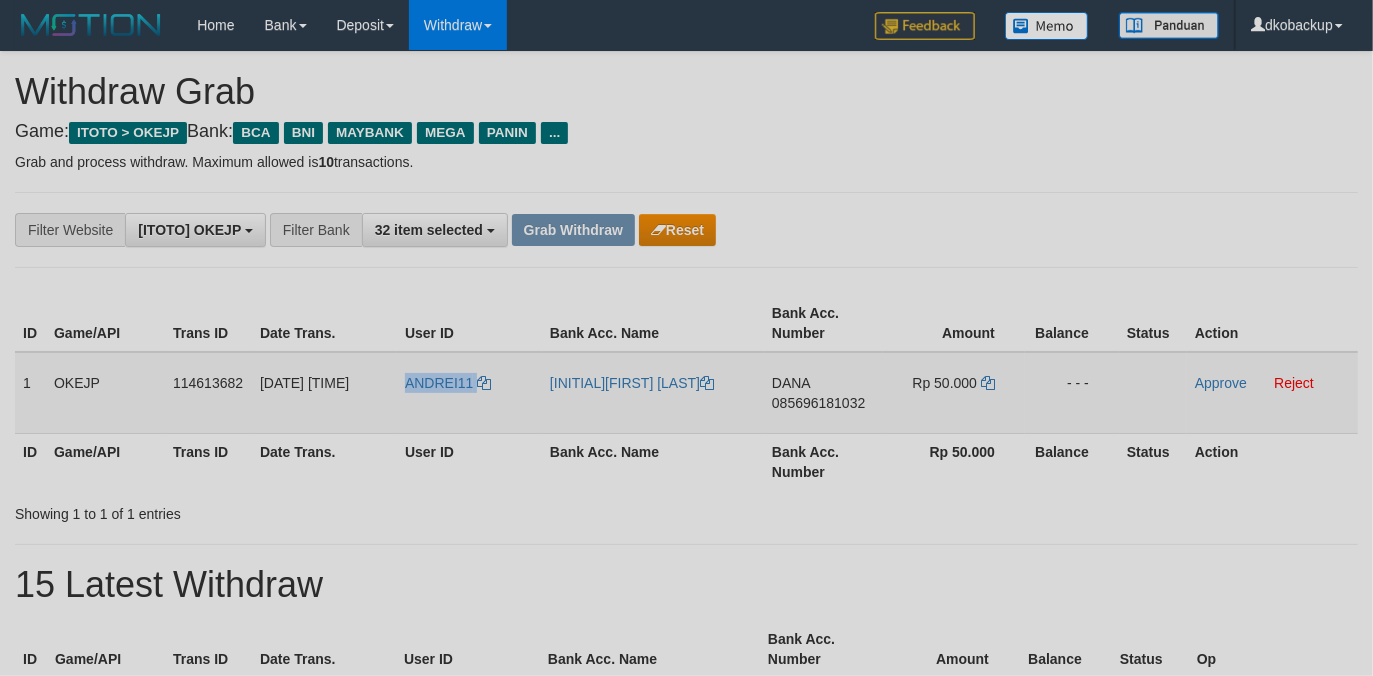 click on "ANDREI11" at bounding box center [469, 393] 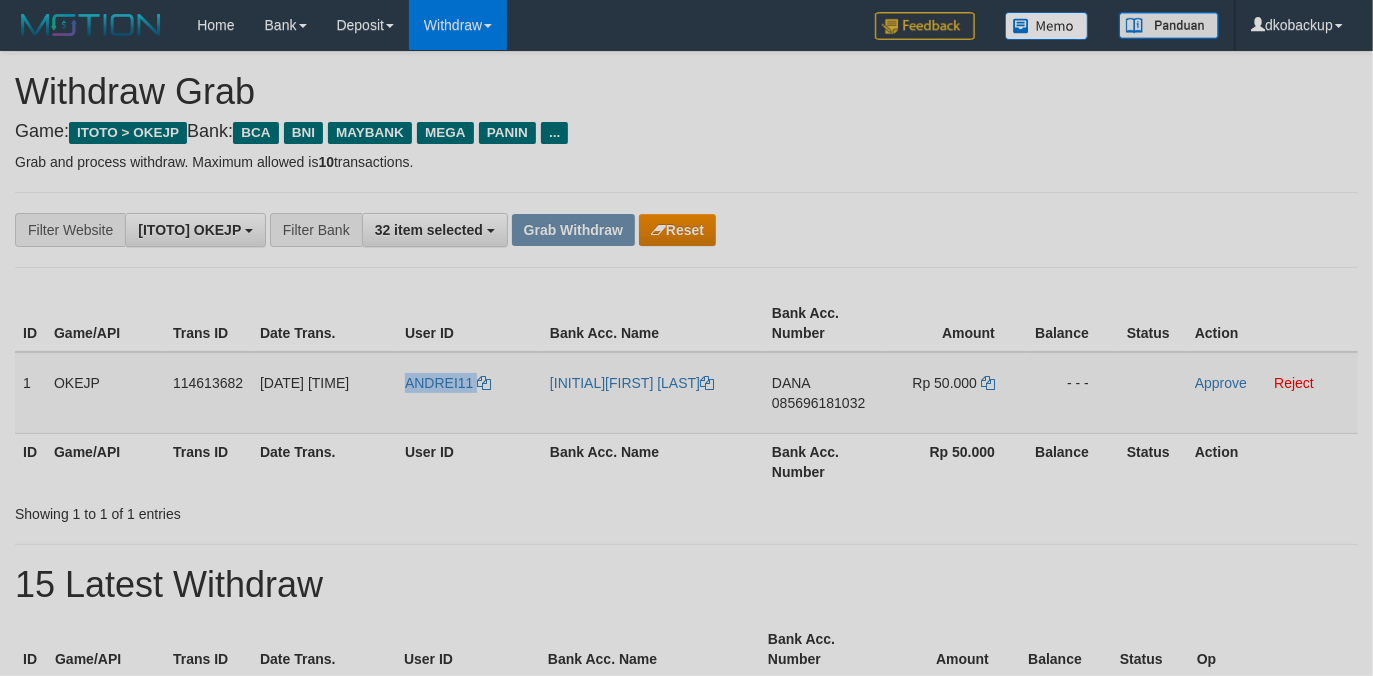 copy on "ANDREI11" 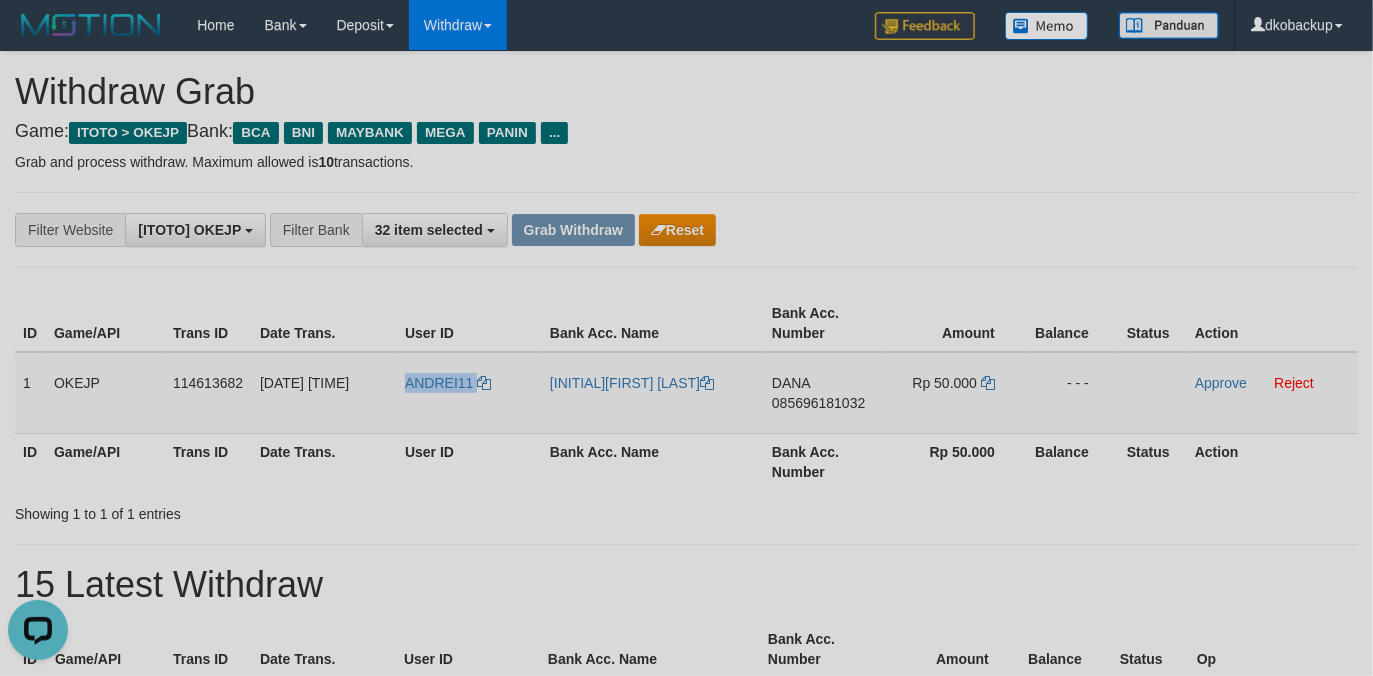 scroll, scrollTop: 0, scrollLeft: 0, axis: both 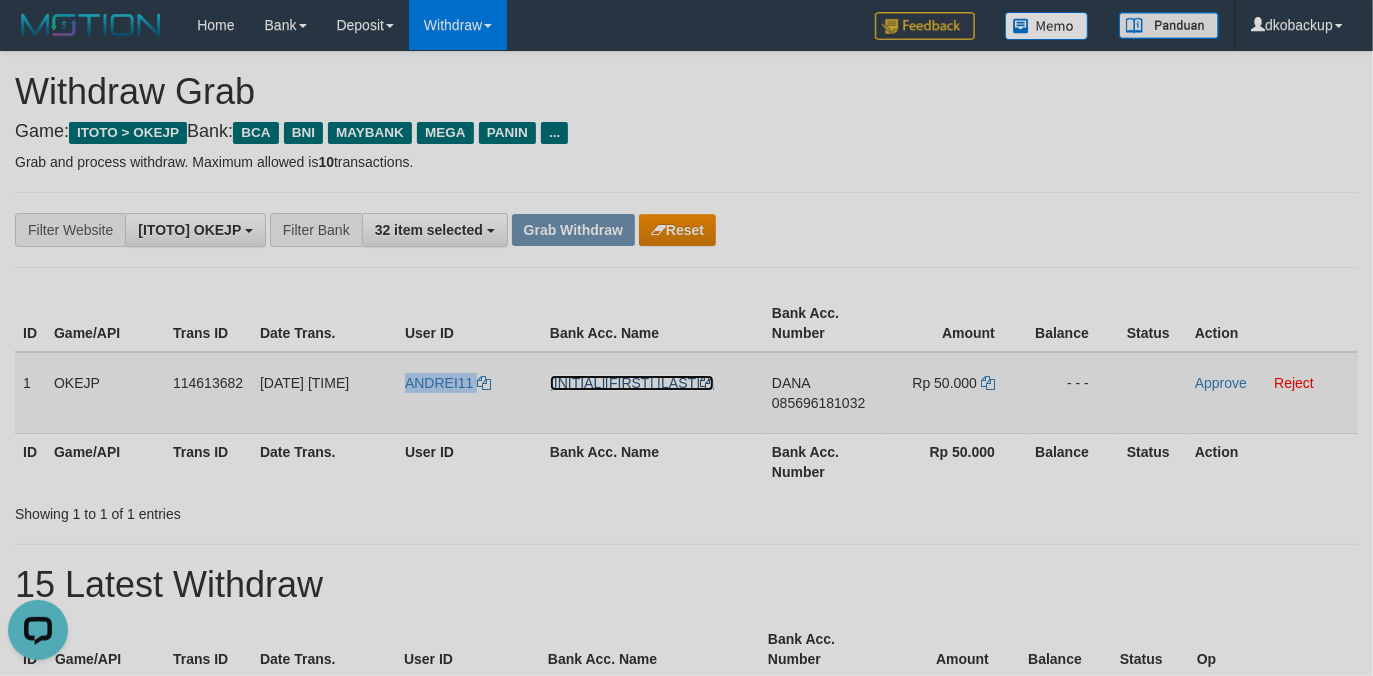 click on "[INITIAL][FIRST] [LAST]" at bounding box center [632, 383] 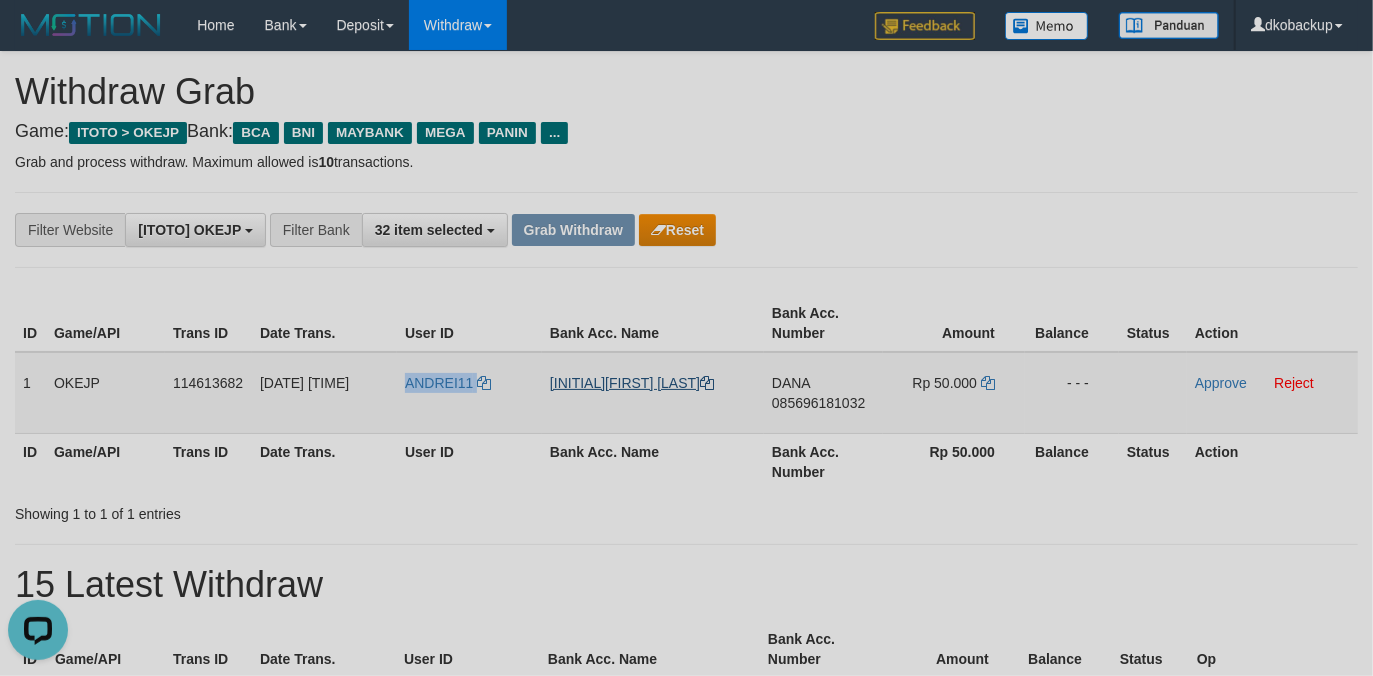 copy on "ANDREI11" 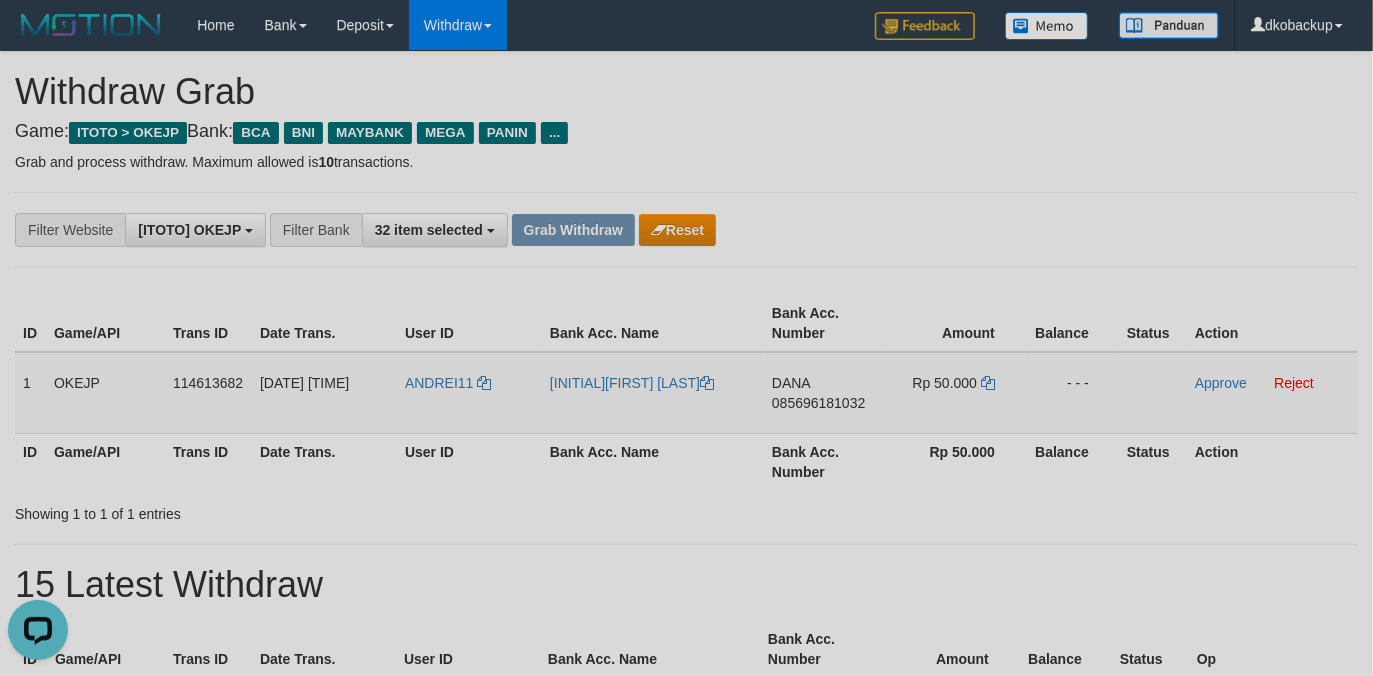 drag, startPoint x: 822, startPoint y: 398, endPoint x: 572, endPoint y: 456, distance: 256.63983 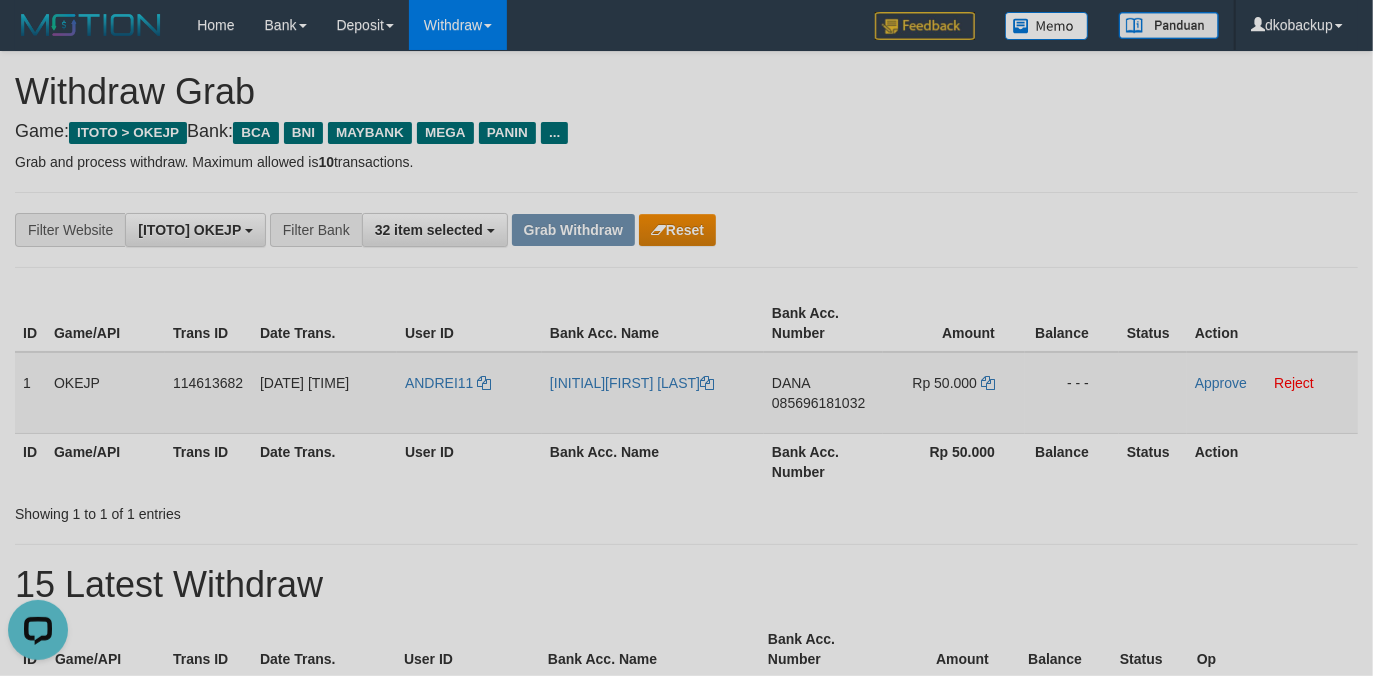 click on "Rp 50.000" at bounding box center [945, 383] 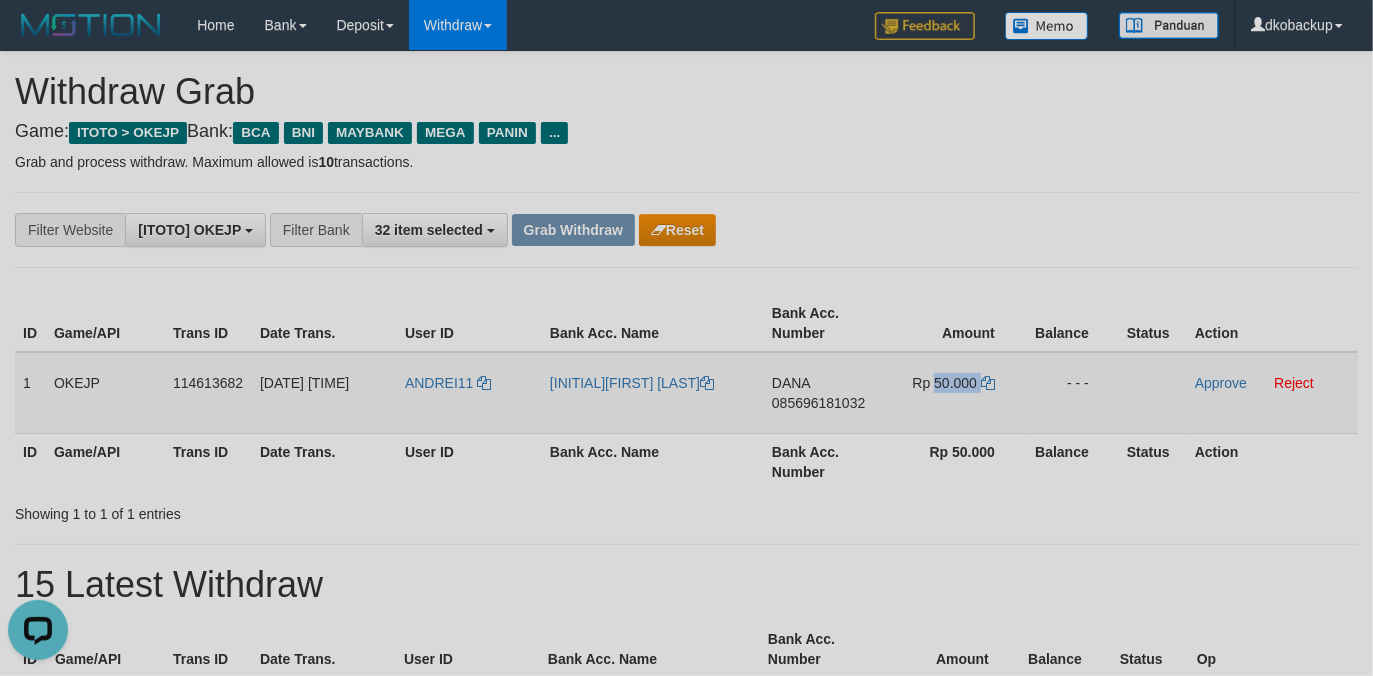 click on "Rp 50.000" at bounding box center (945, 383) 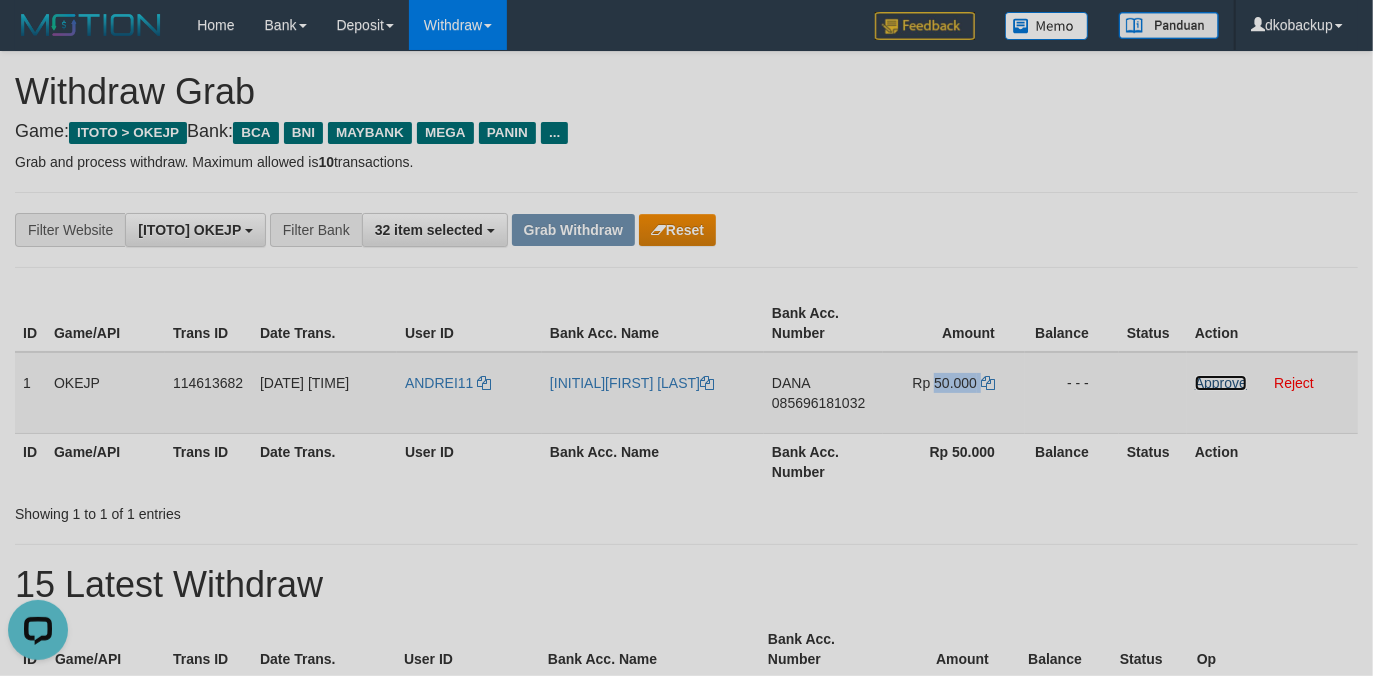 click on "Approve" at bounding box center (1221, 383) 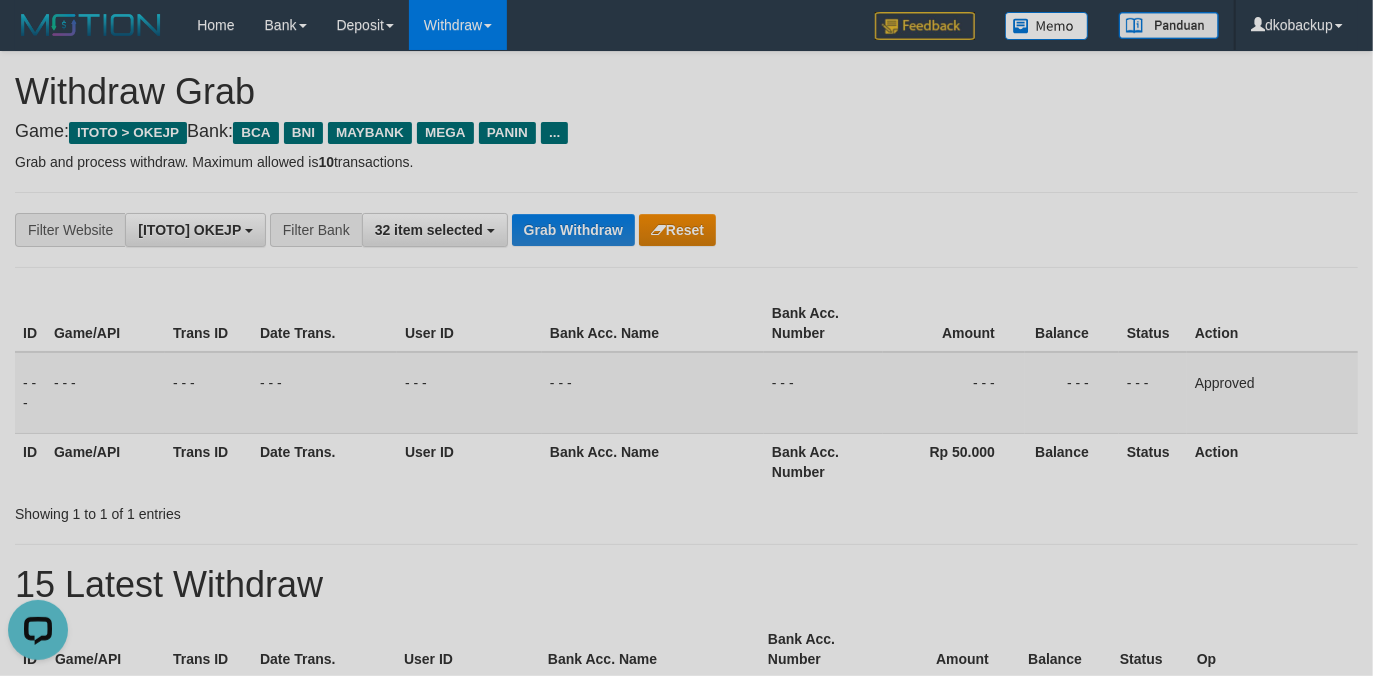 click on "**********" at bounding box center (686, 230) 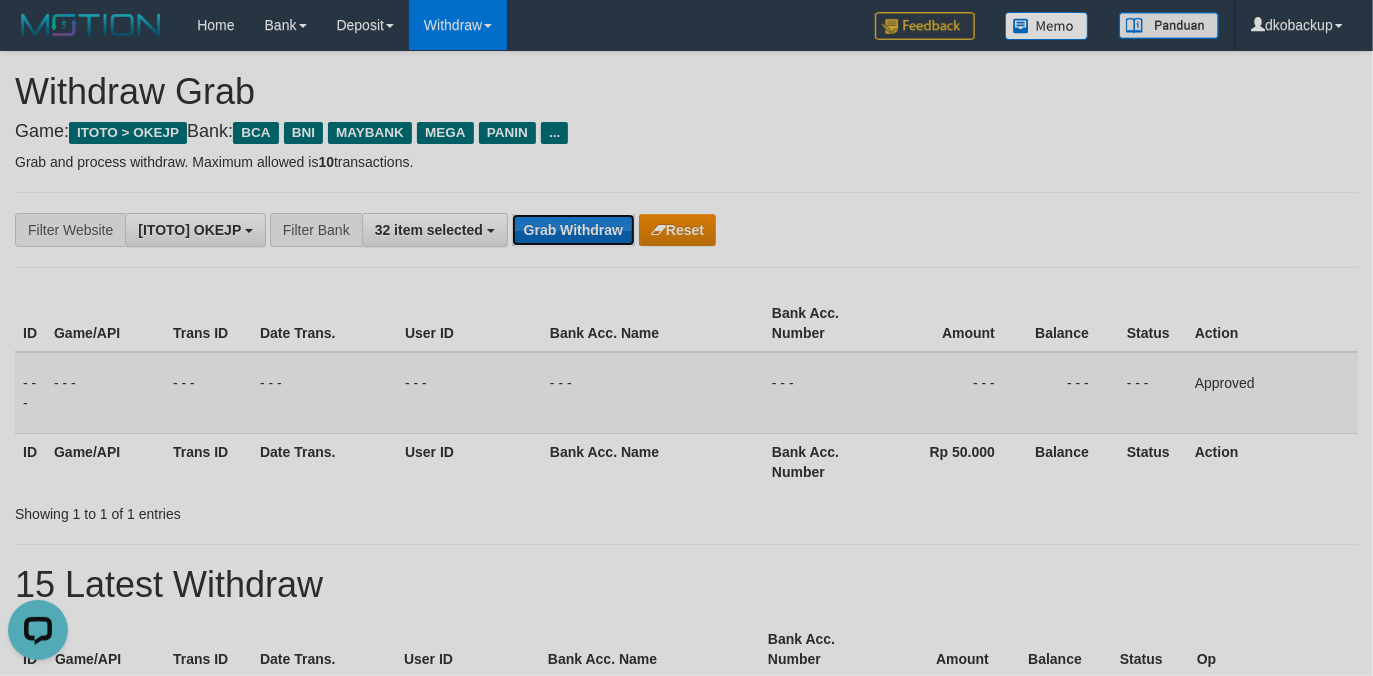 click on "Grab Withdraw" at bounding box center (573, 230) 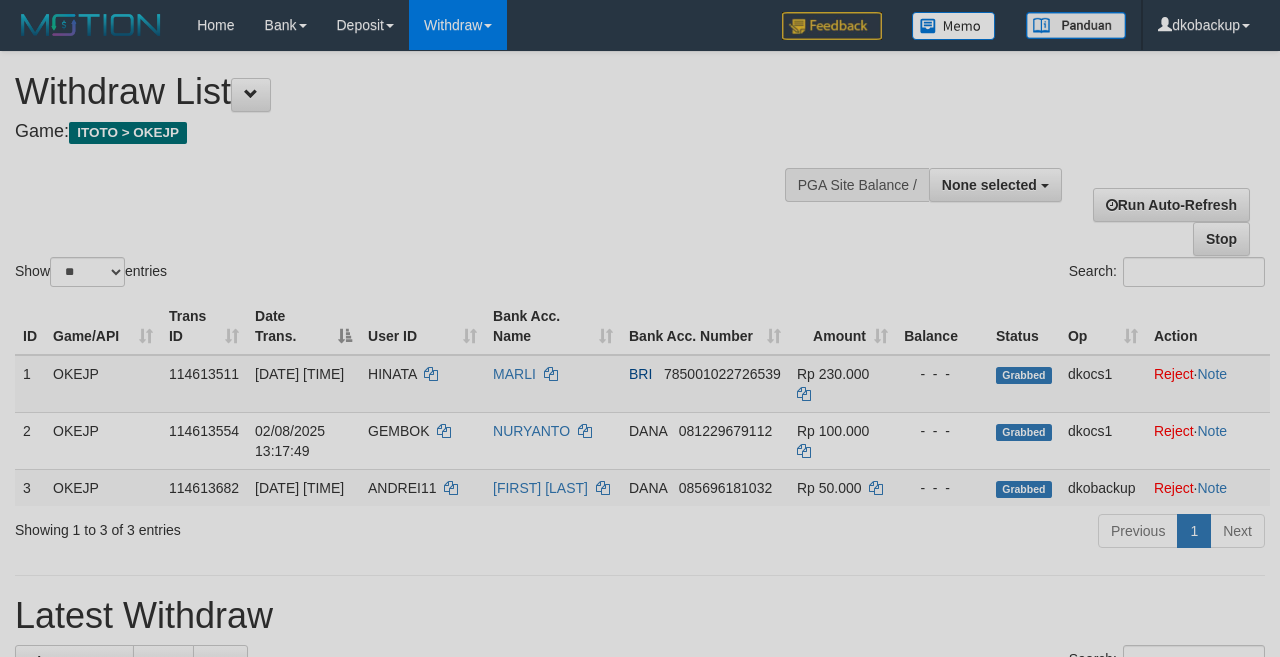 select 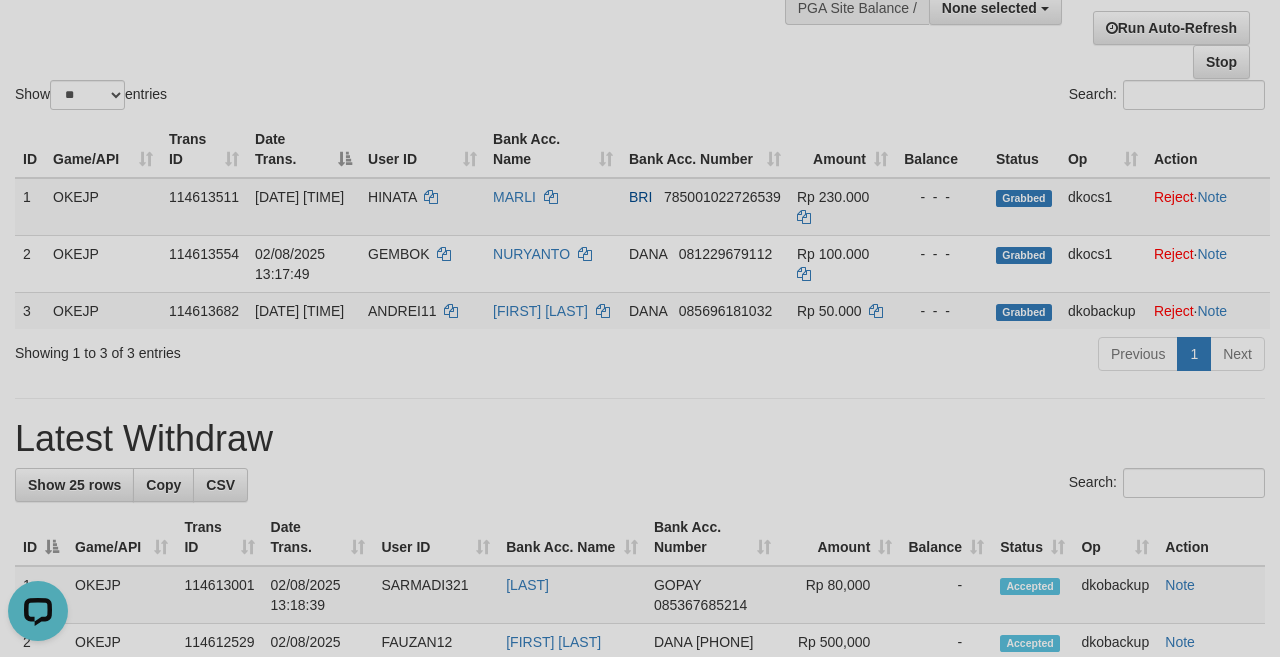 scroll, scrollTop: 0, scrollLeft: 0, axis: both 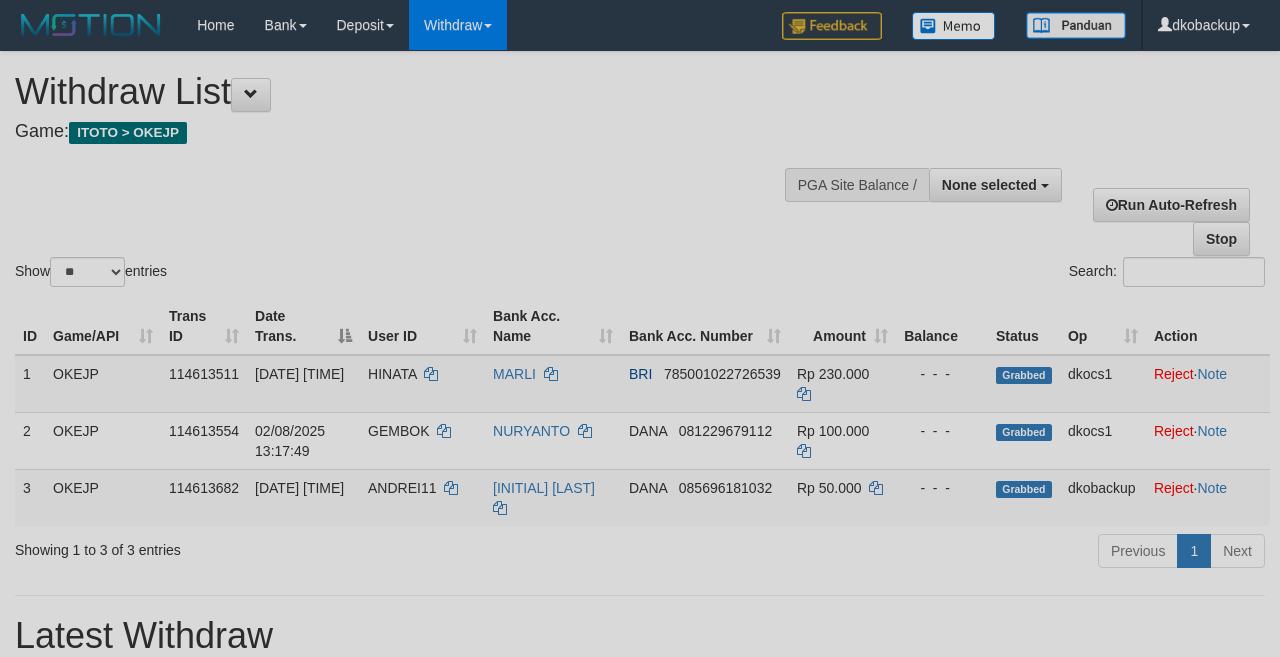 select 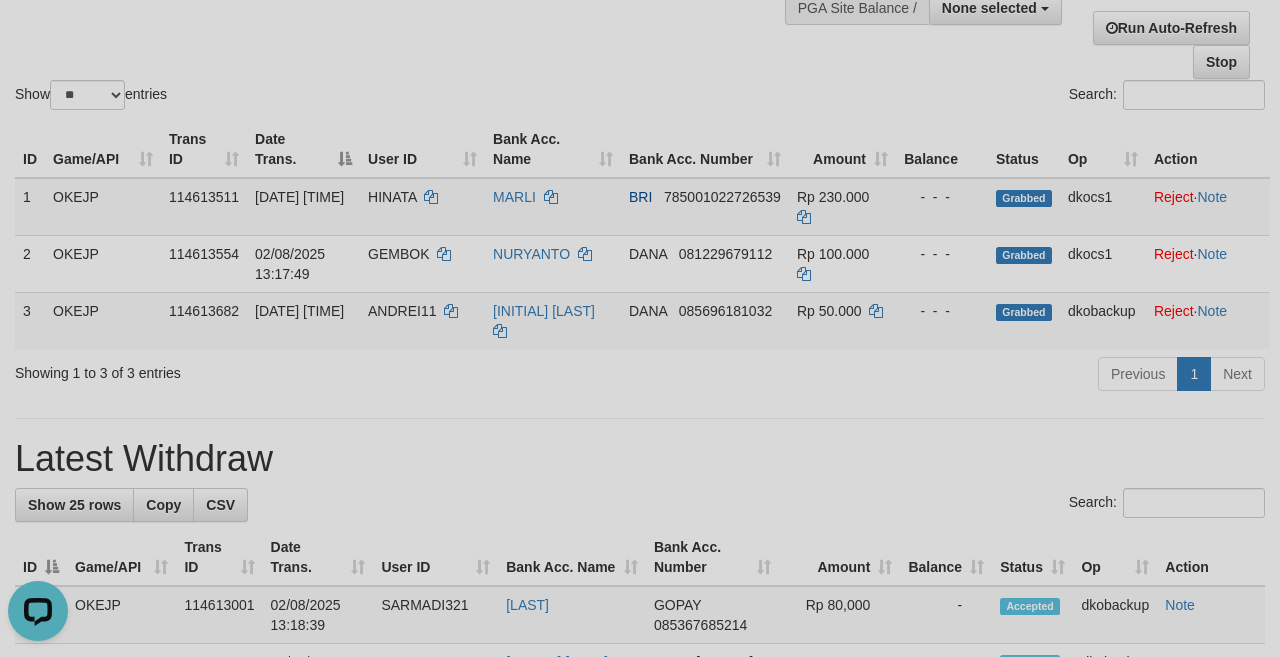 scroll, scrollTop: 0, scrollLeft: 0, axis: both 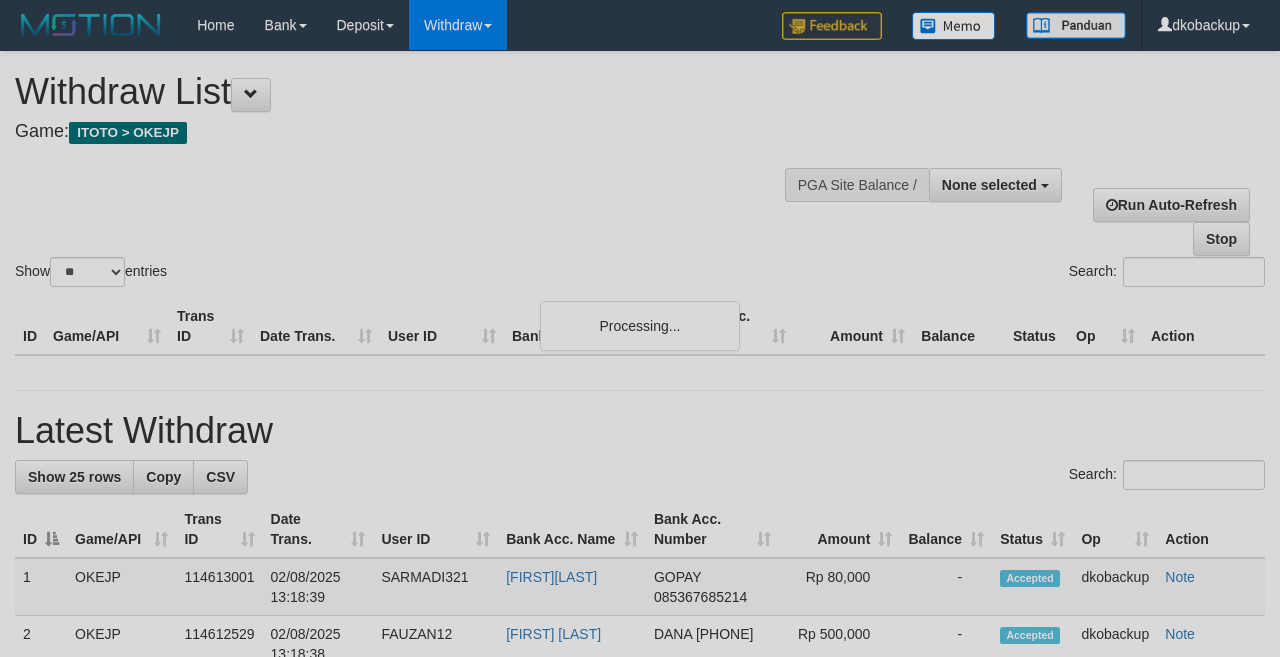 select 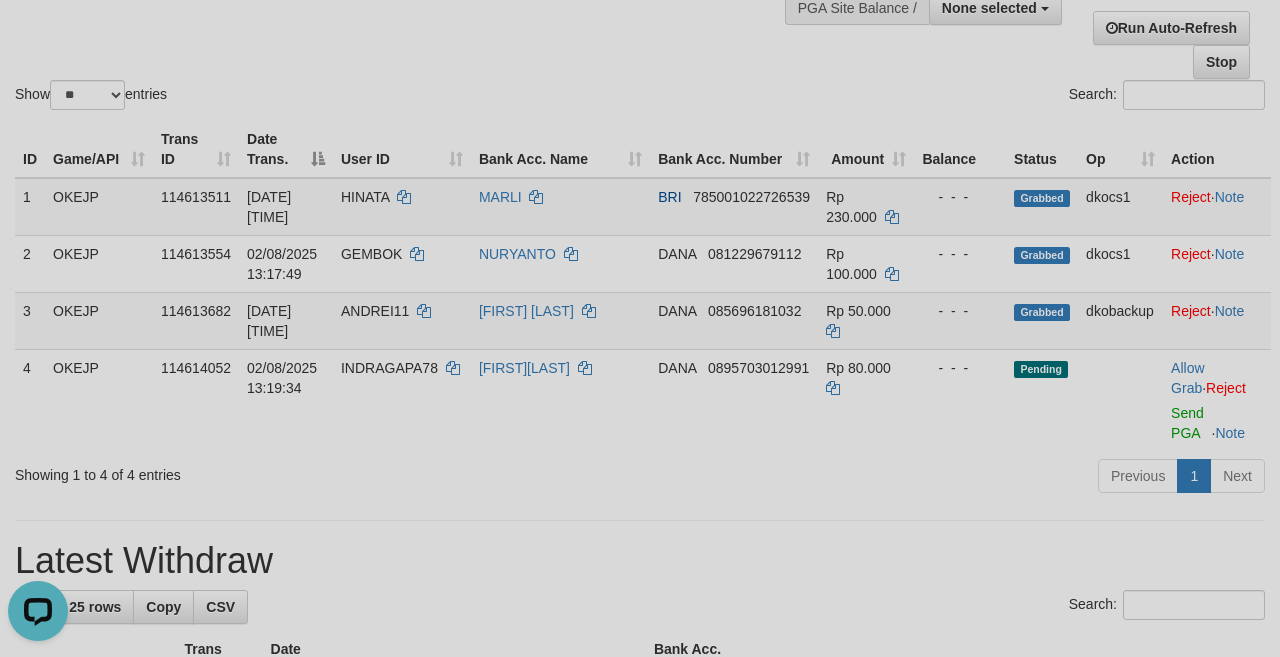 scroll, scrollTop: 0, scrollLeft: 0, axis: both 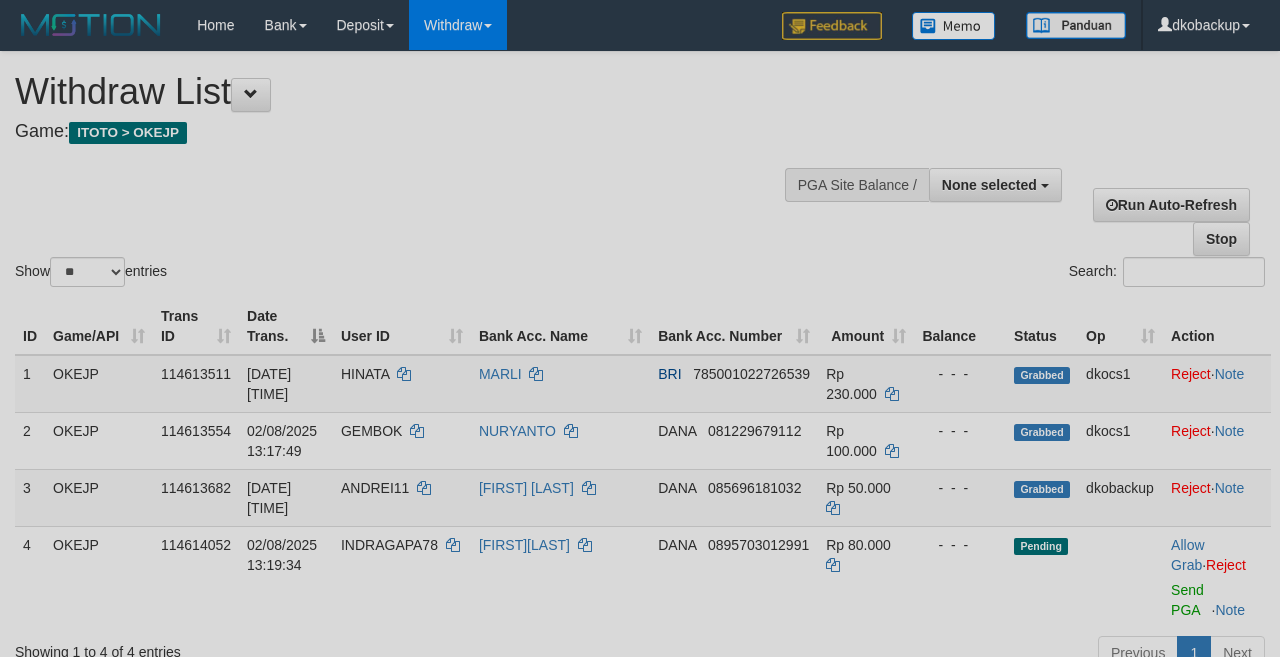 select 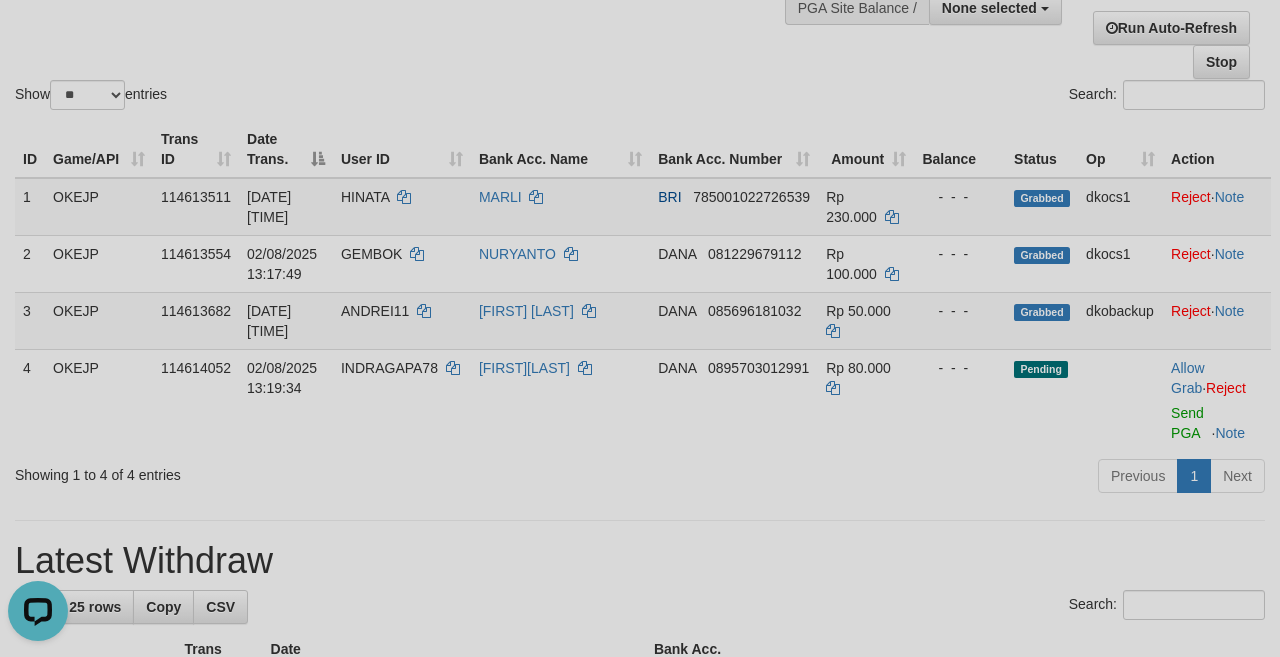 scroll, scrollTop: 0, scrollLeft: 0, axis: both 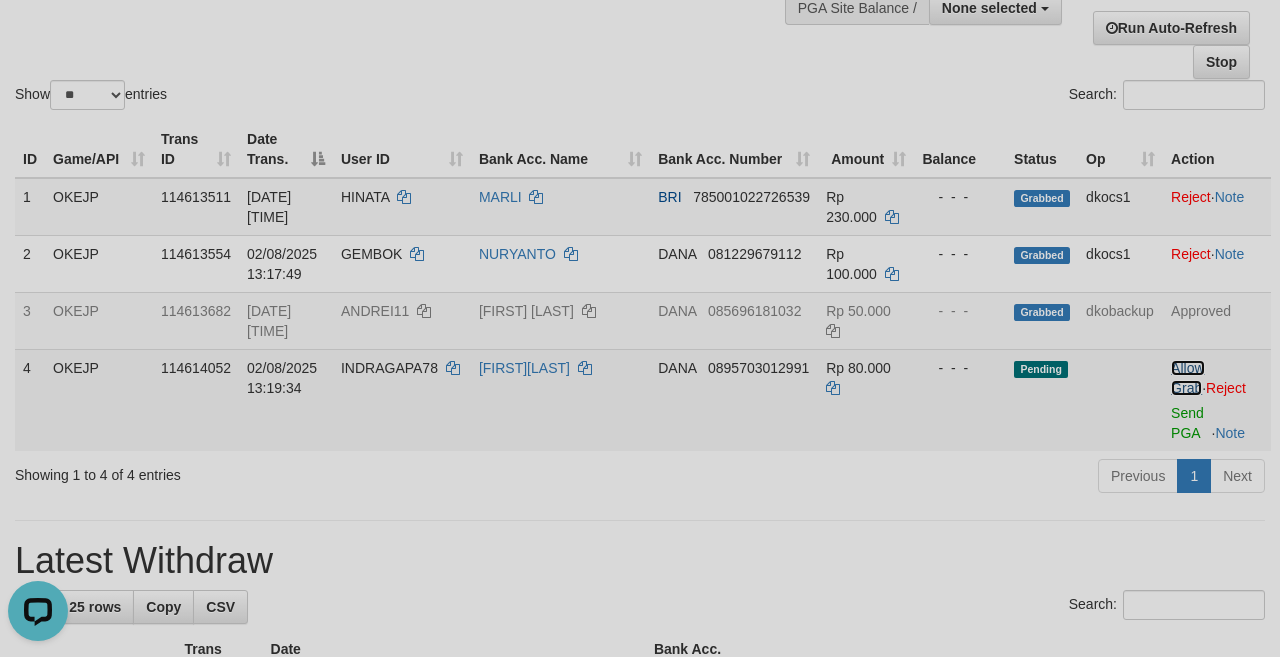click on "Allow Grab" at bounding box center (1187, 378) 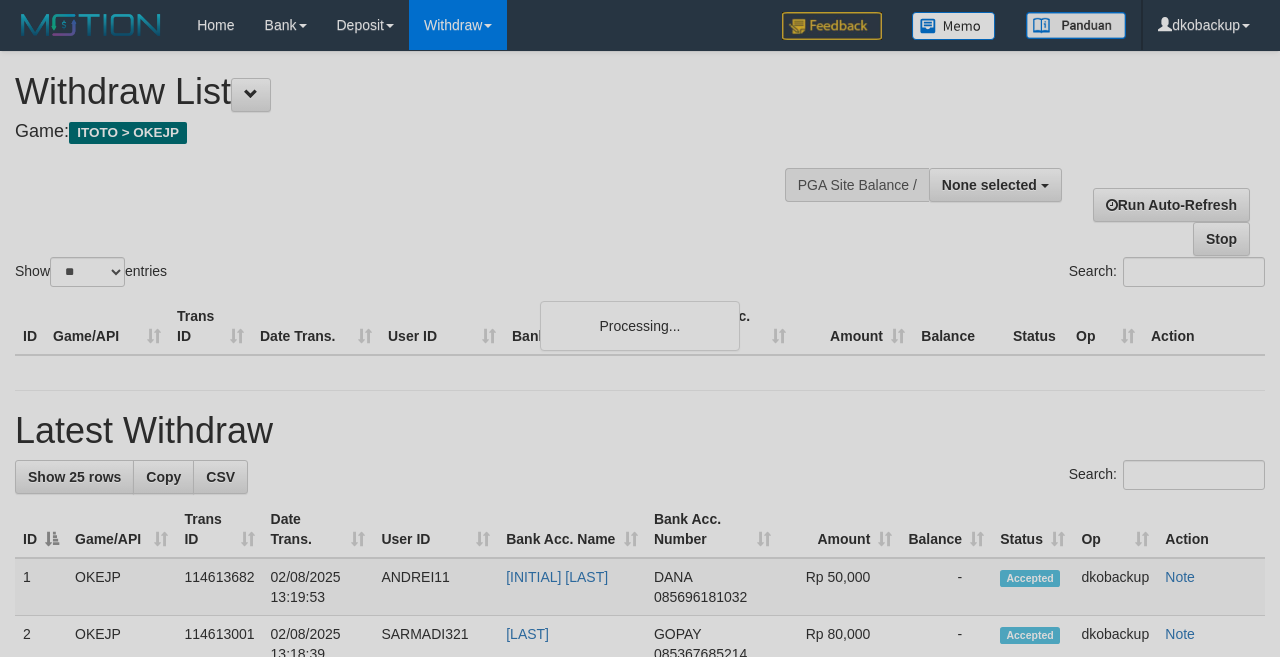 select 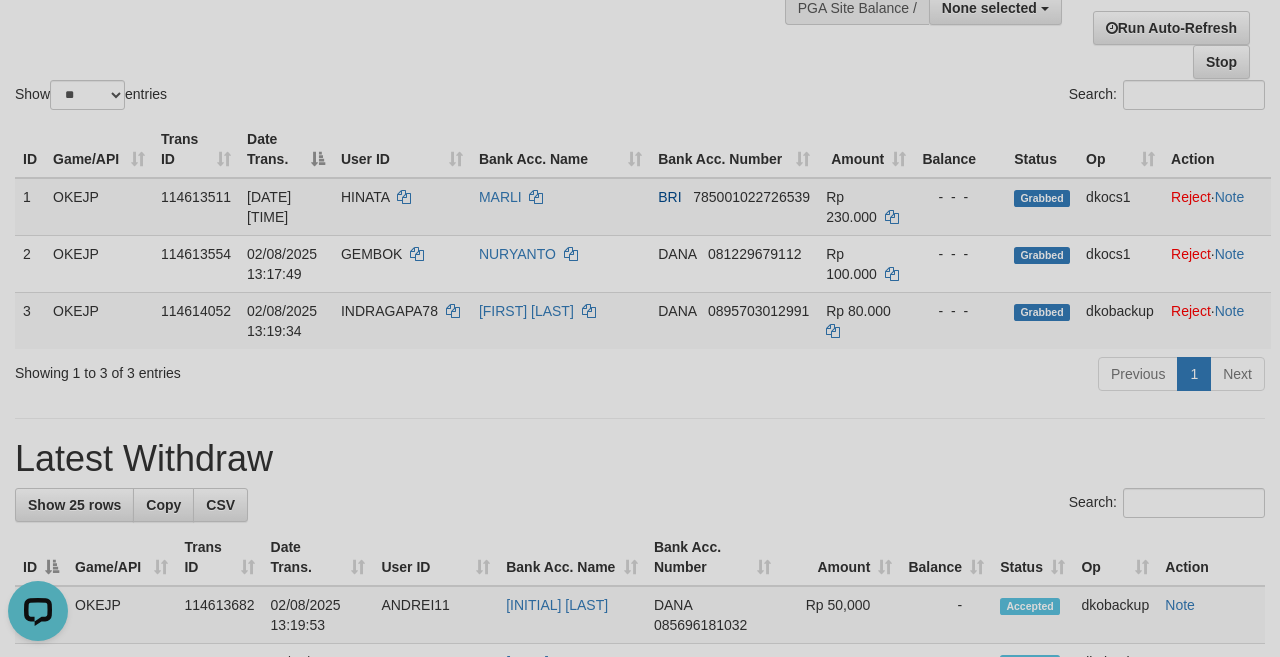 scroll, scrollTop: 0, scrollLeft: 0, axis: both 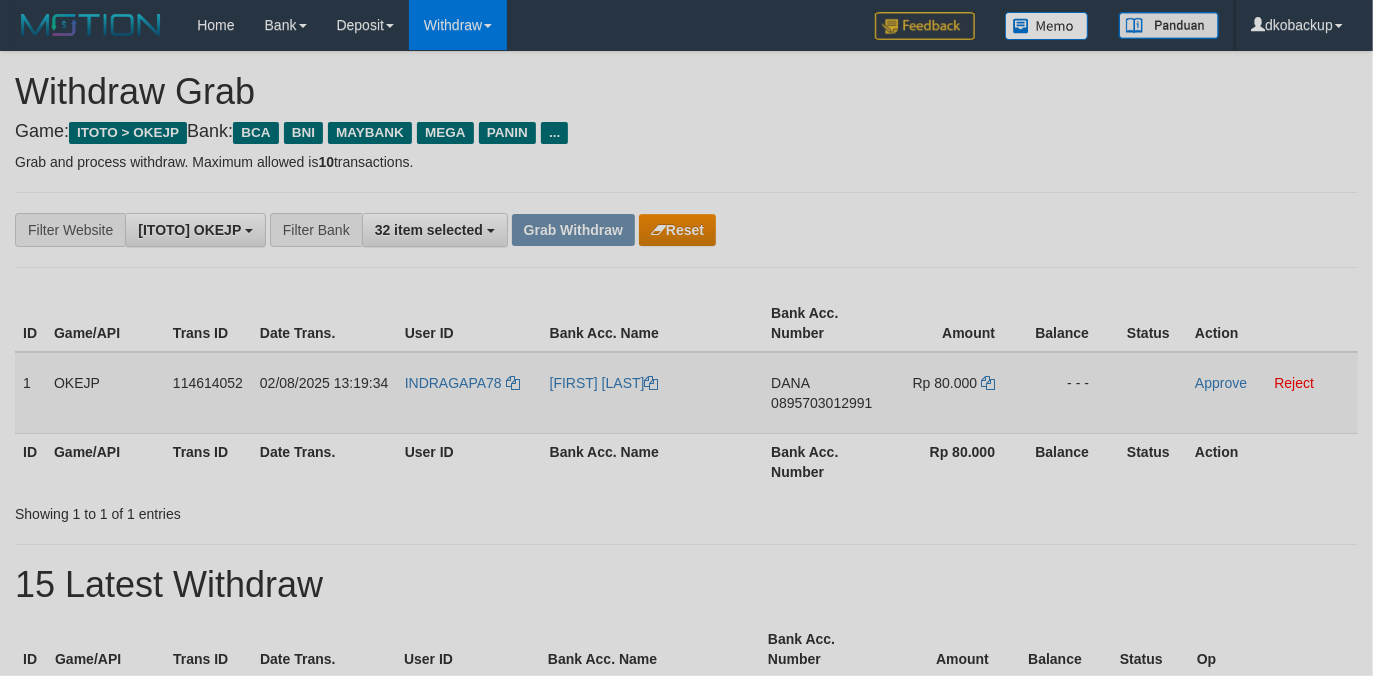 click on "INDRAGAPA78" at bounding box center (469, 393) 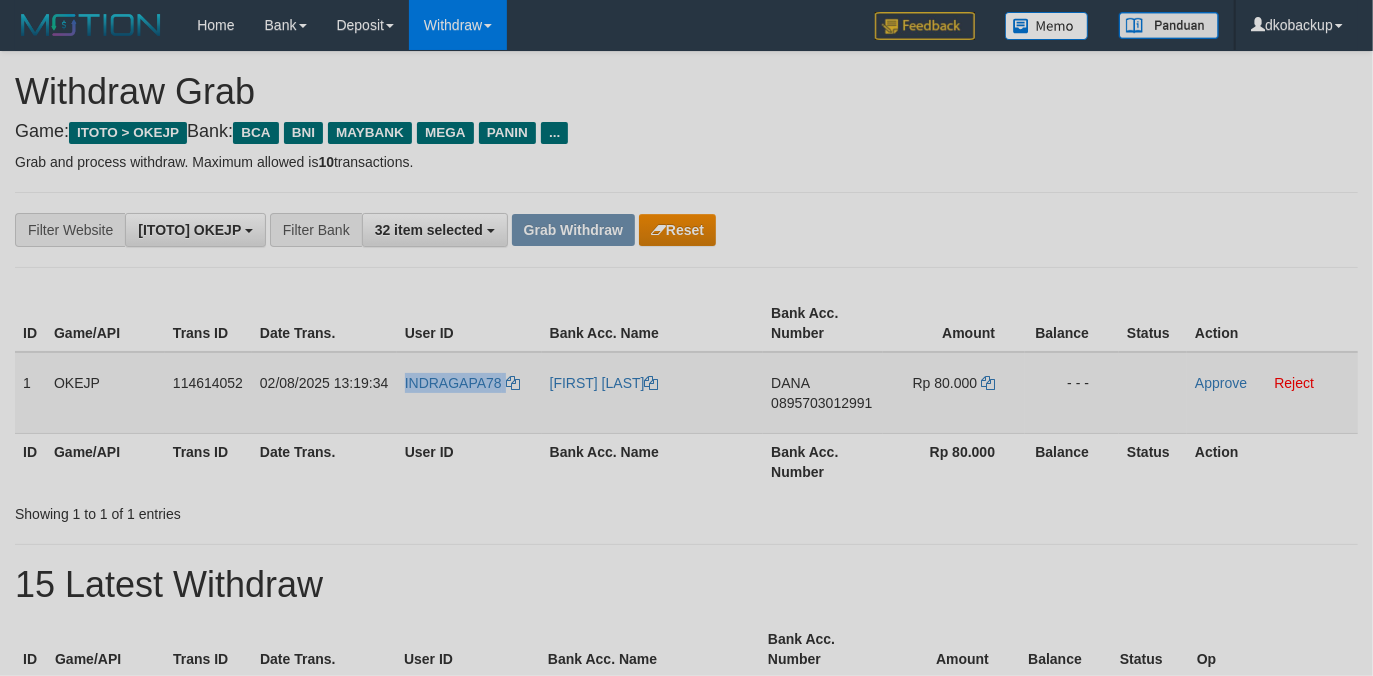 click on "INDRAGAPA78" at bounding box center (469, 393) 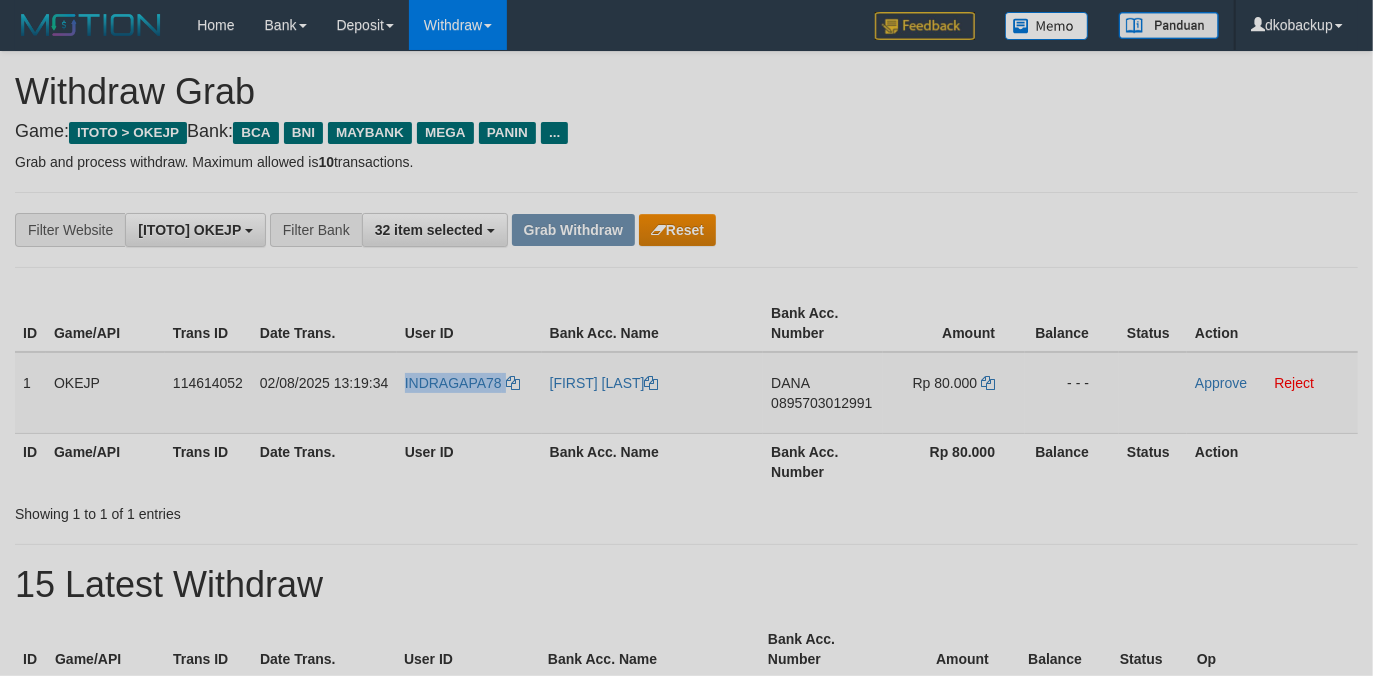 copy on "INDRAGAPA78" 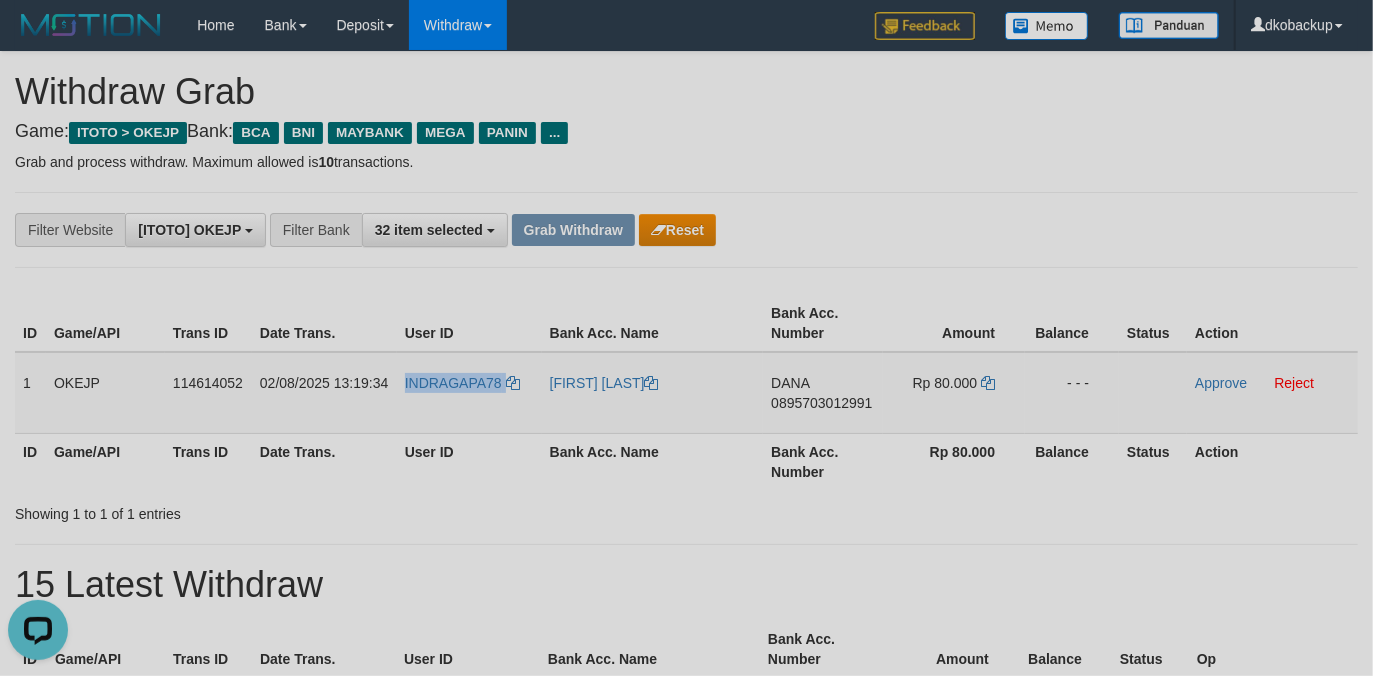 scroll, scrollTop: 0, scrollLeft: 0, axis: both 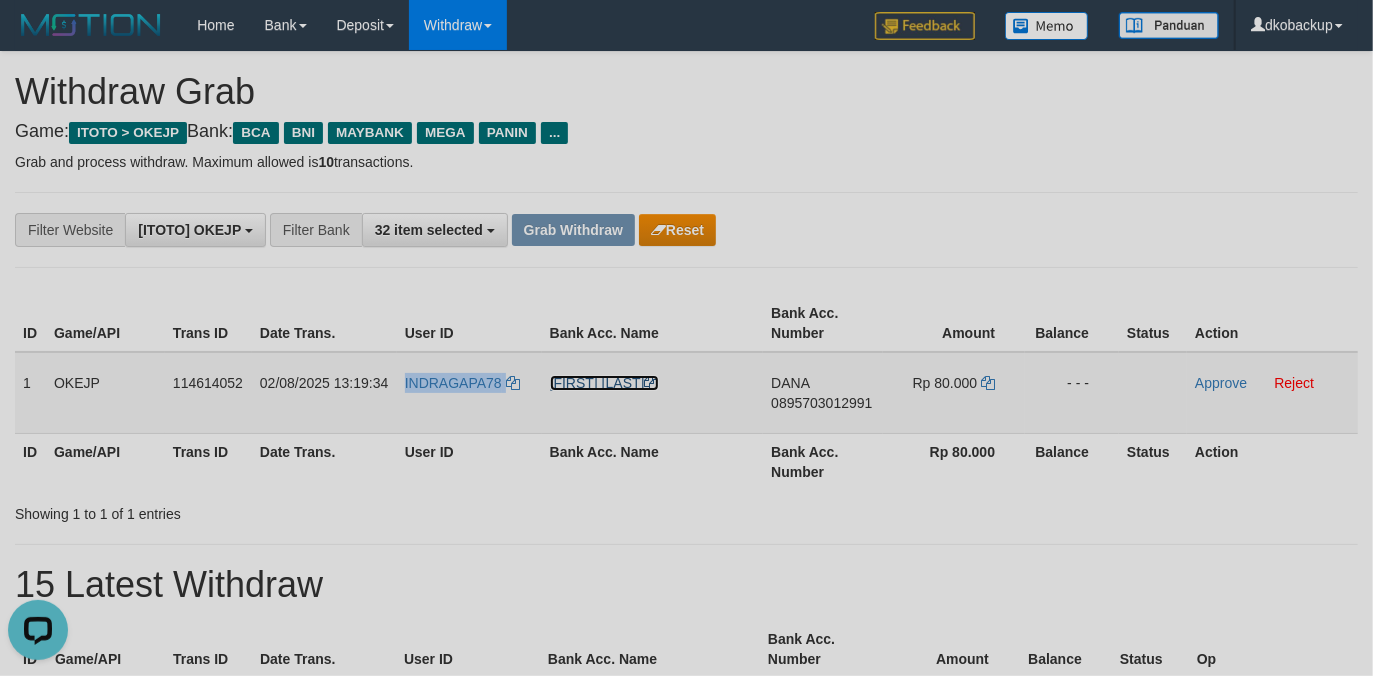 drag, startPoint x: 617, startPoint y: 388, endPoint x: 898, endPoint y: 388, distance: 281 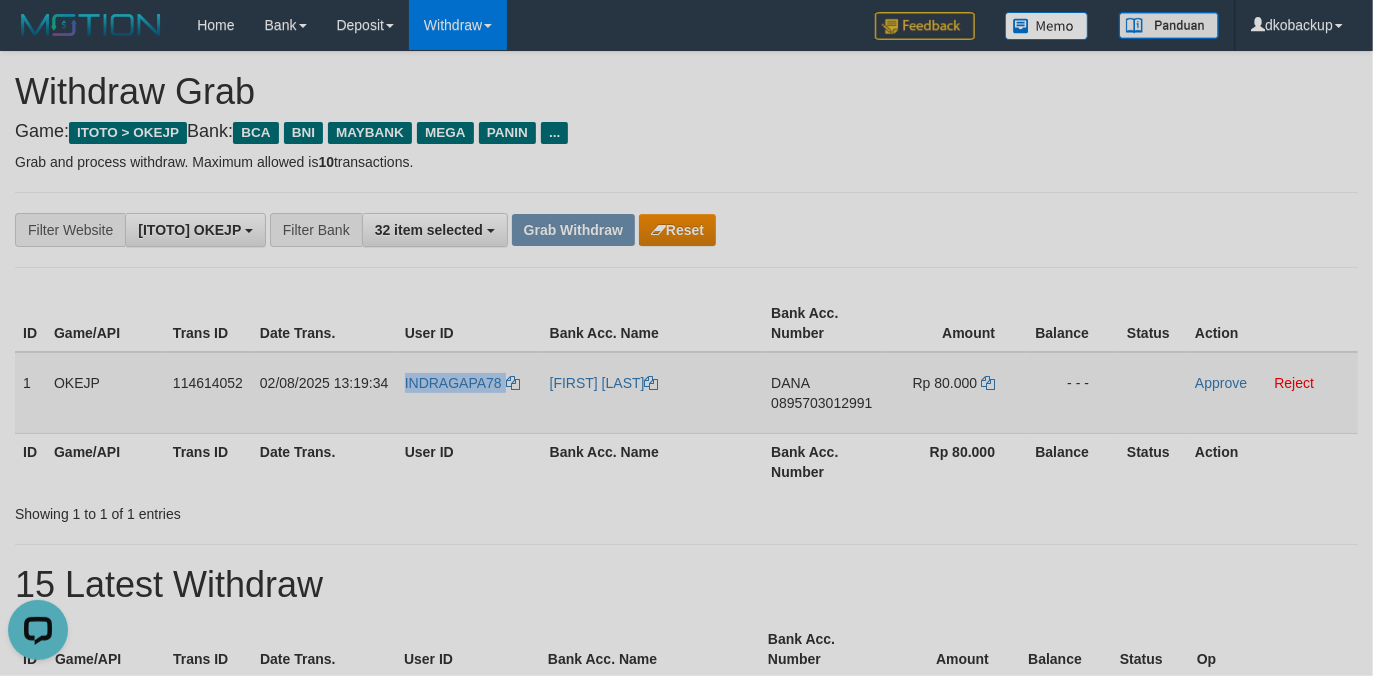 copy on "INDRAGAPA78" 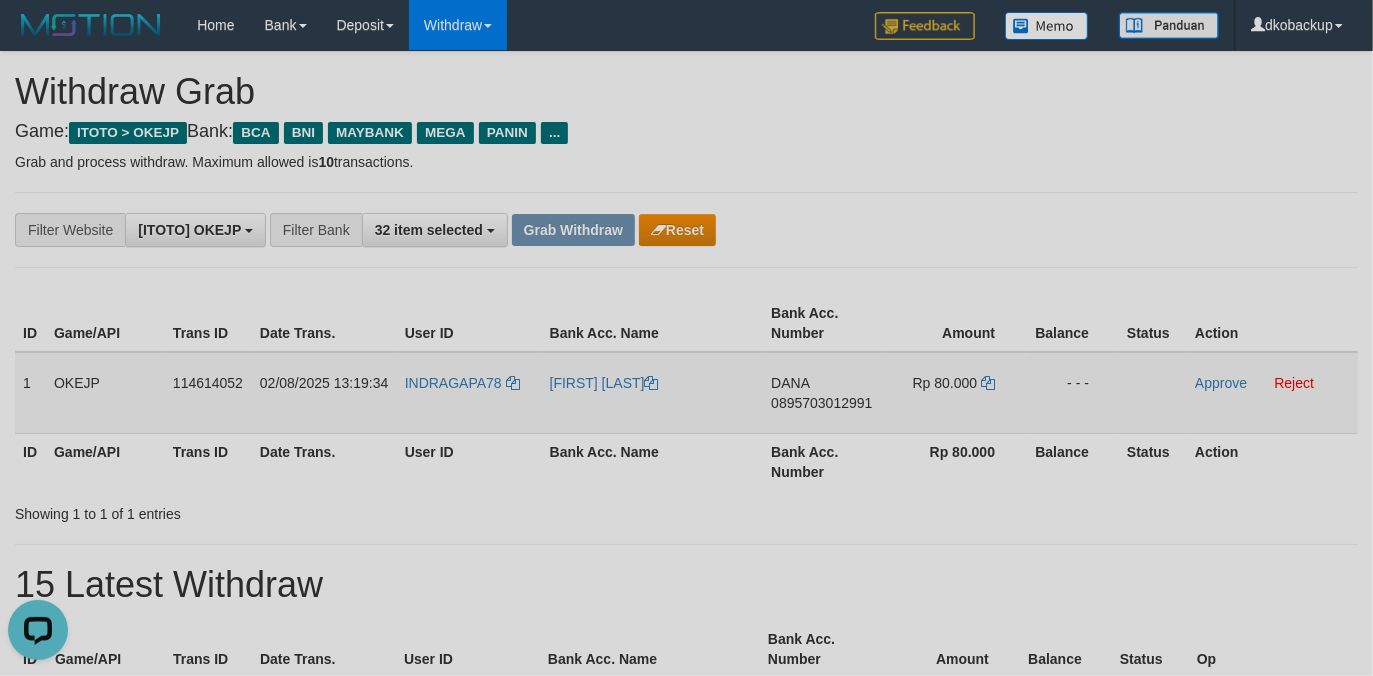 click on "0895703012991" at bounding box center [821, 403] 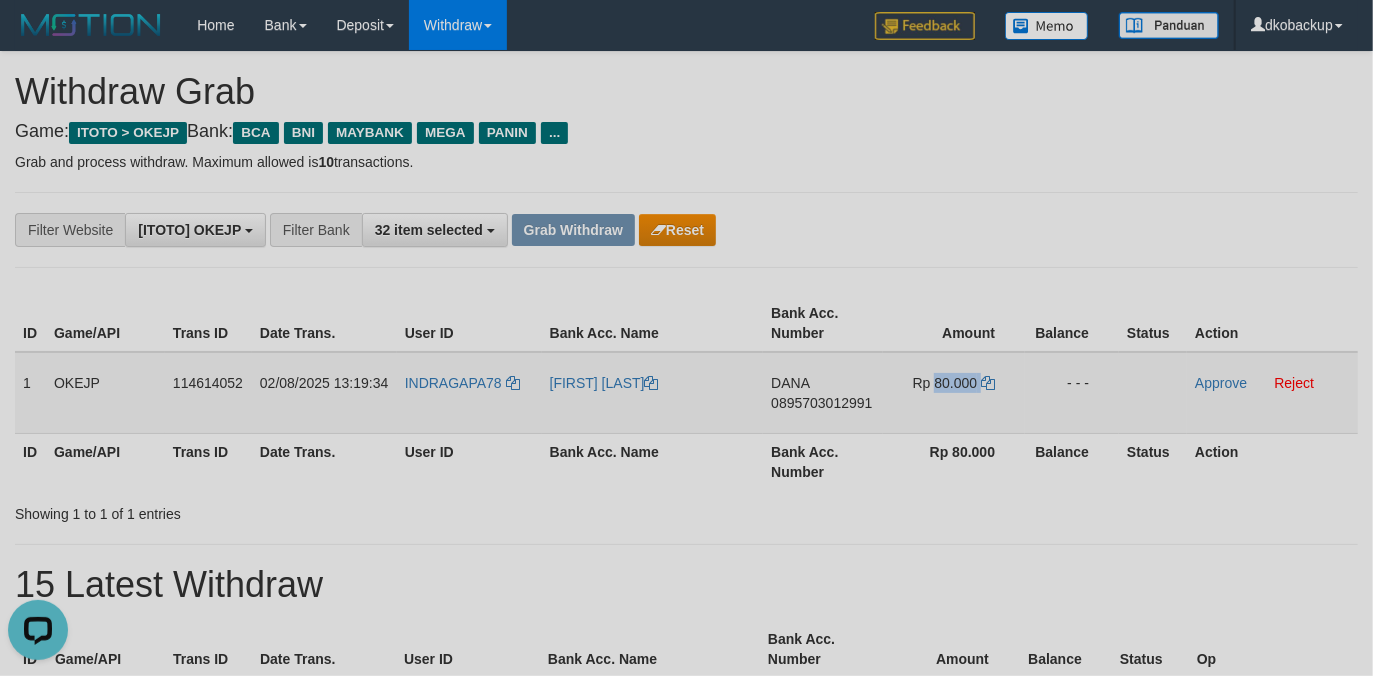 click on "Rp 80.000" at bounding box center [945, 383] 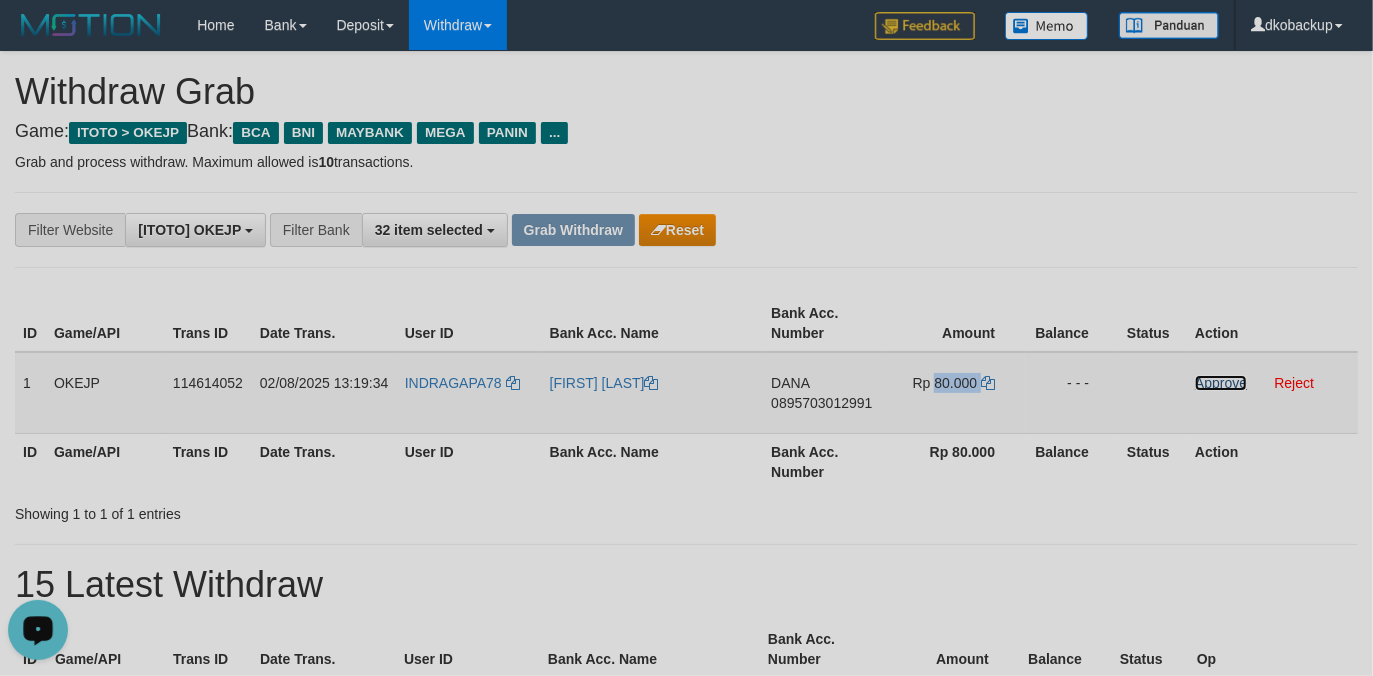 click on "Approve" at bounding box center (1221, 383) 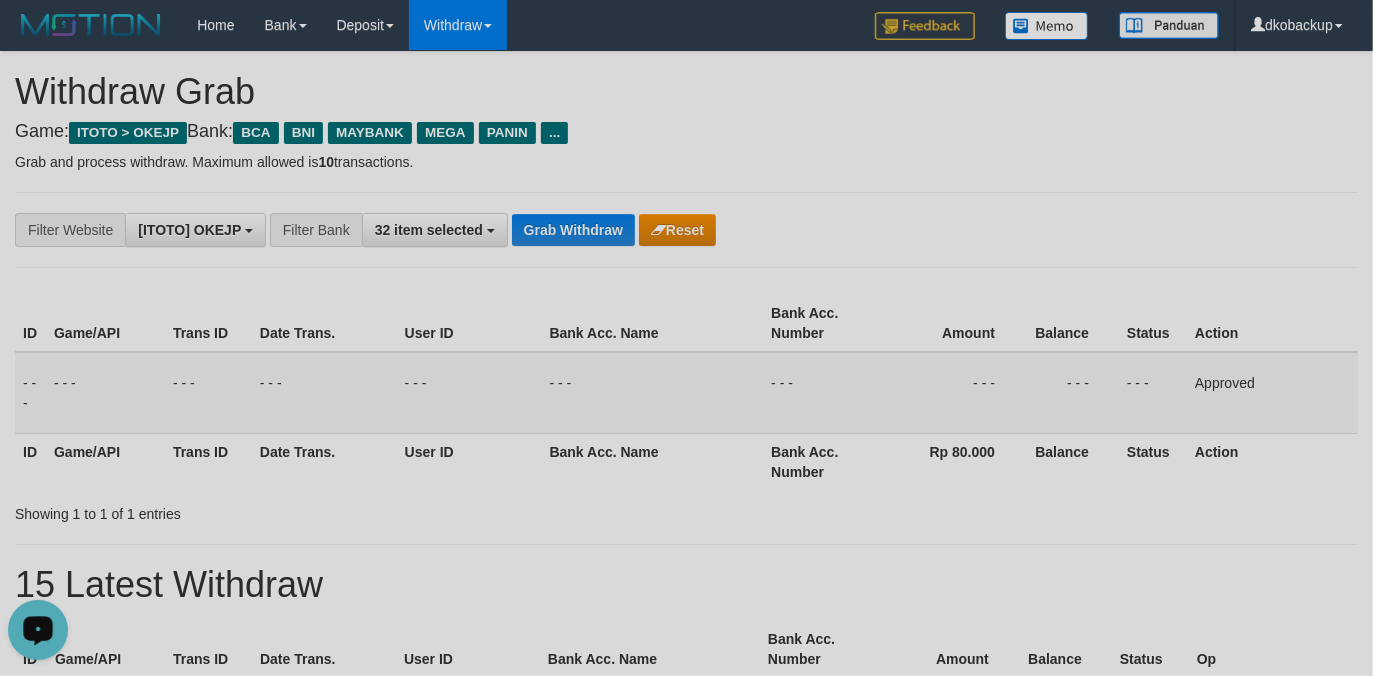 click on "15 Latest Withdraw" at bounding box center [686, 585] 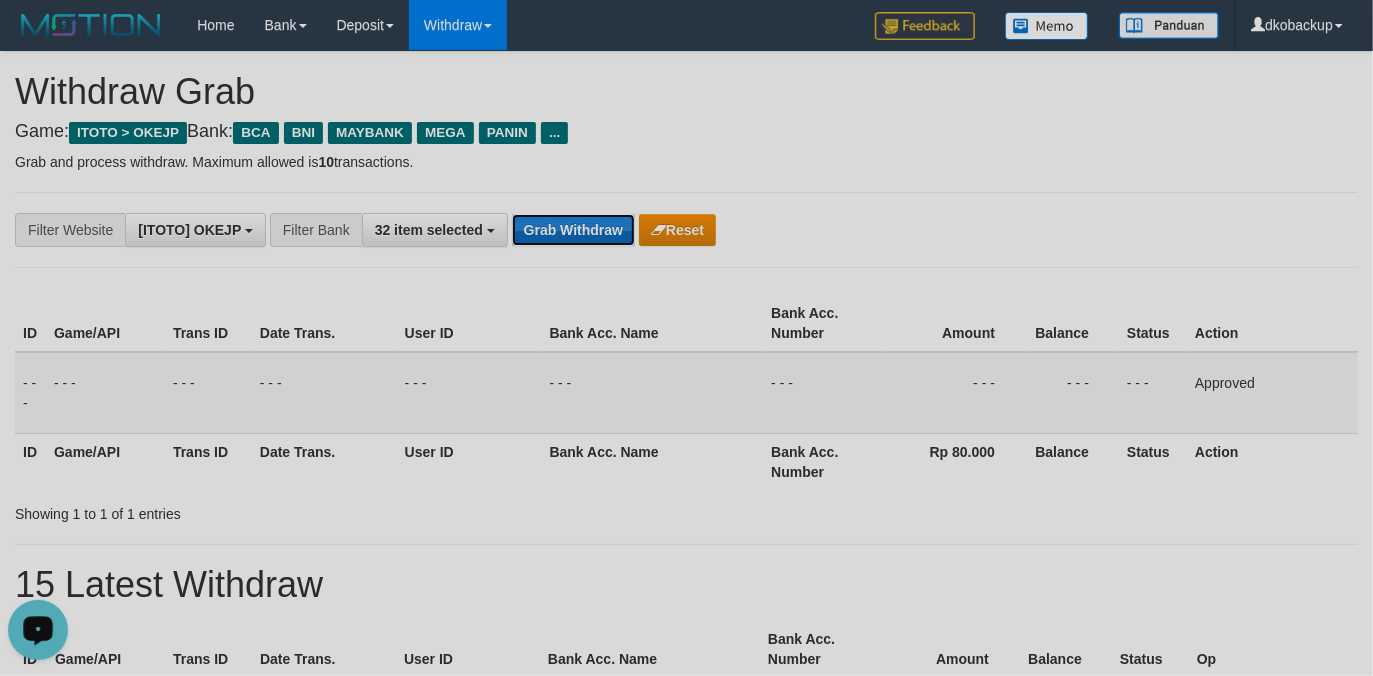 click on "Grab Withdraw" at bounding box center [573, 230] 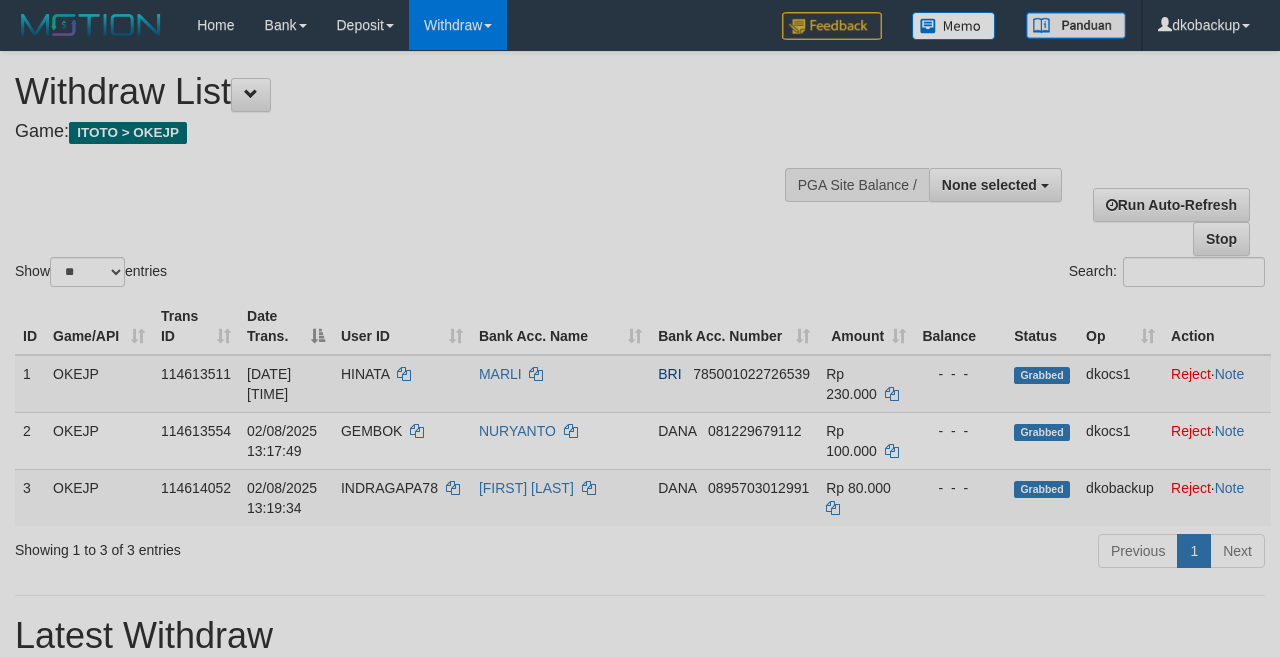 select 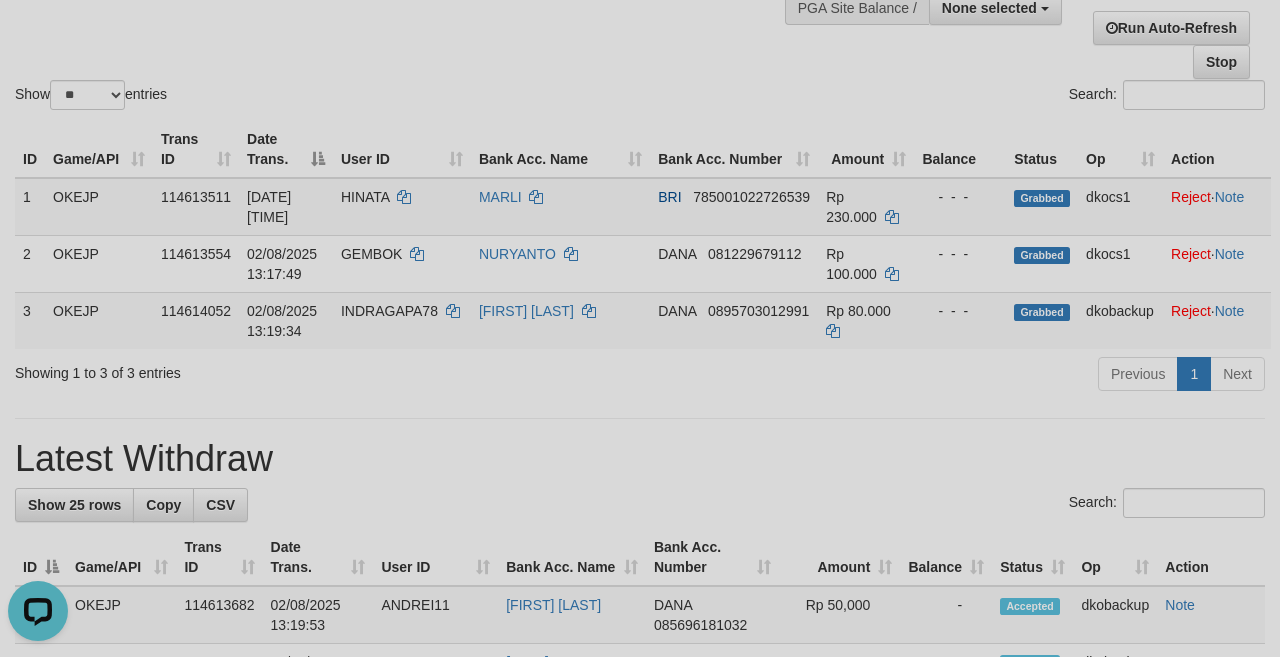 scroll, scrollTop: 0, scrollLeft: 0, axis: both 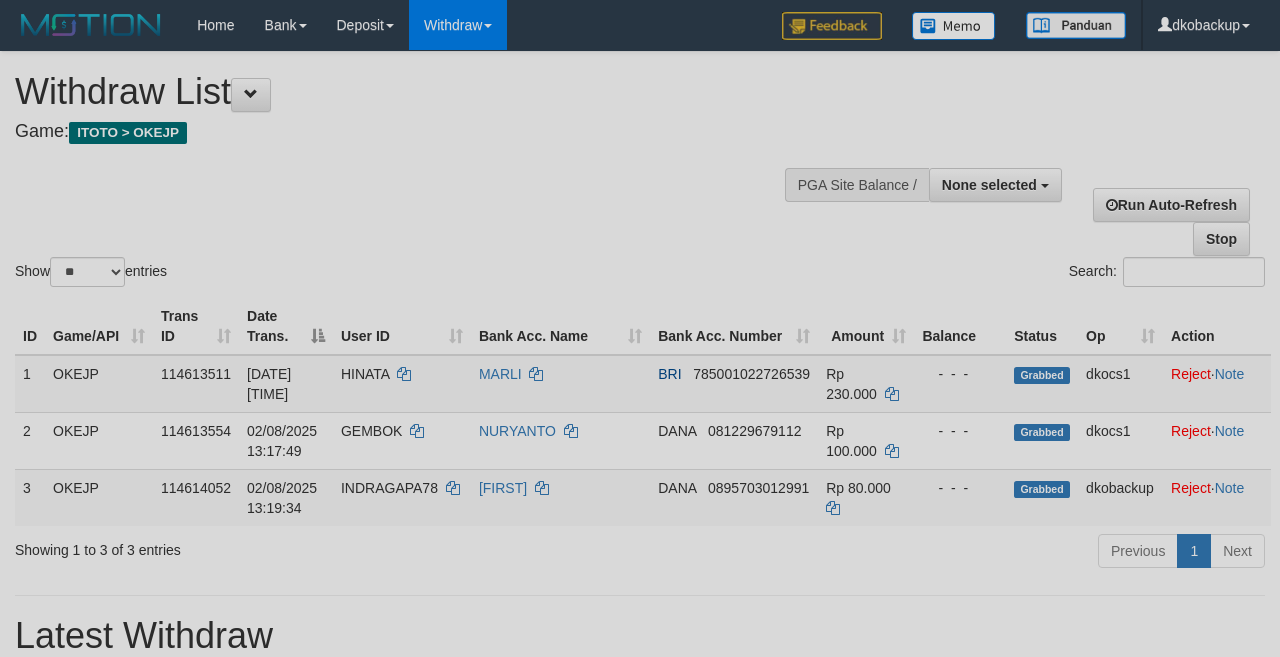 select 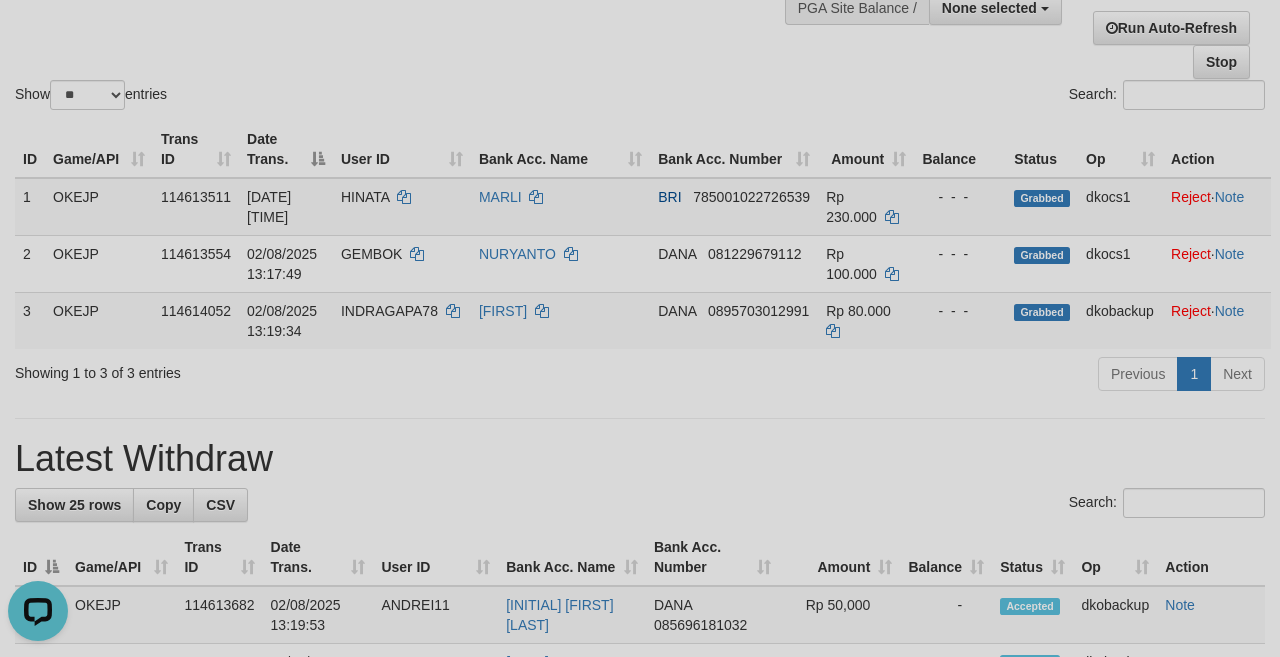 scroll, scrollTop: 0, scrollLeft: 0, axis: both 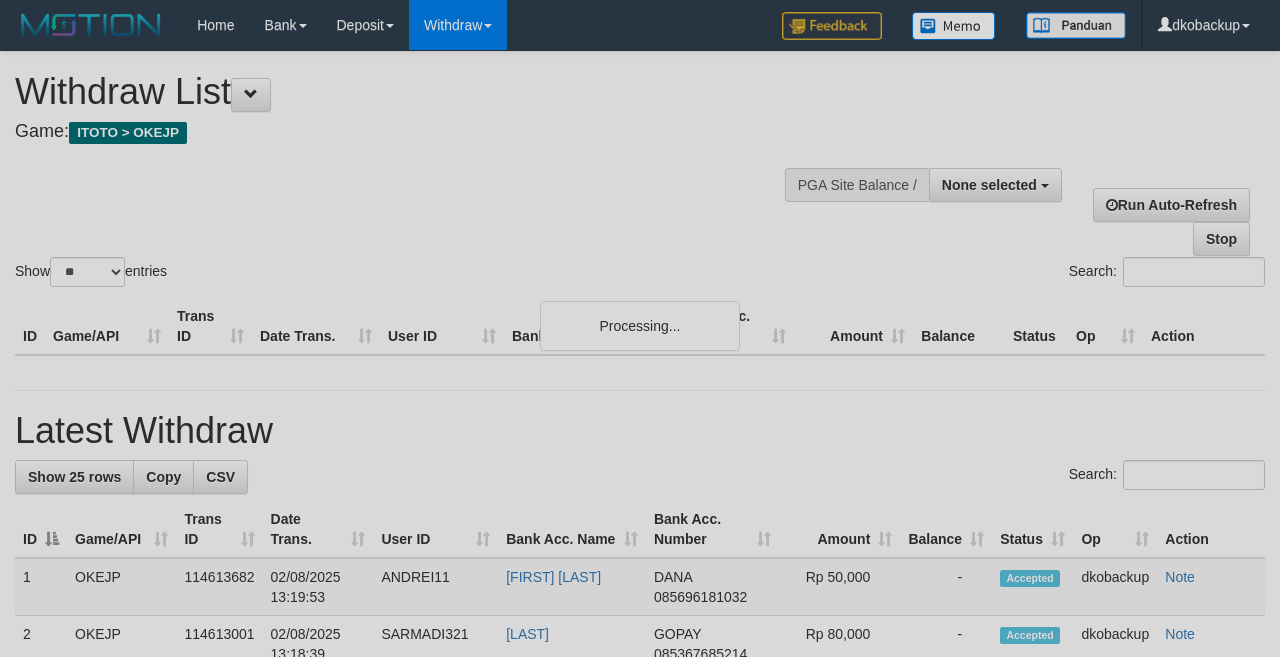 select 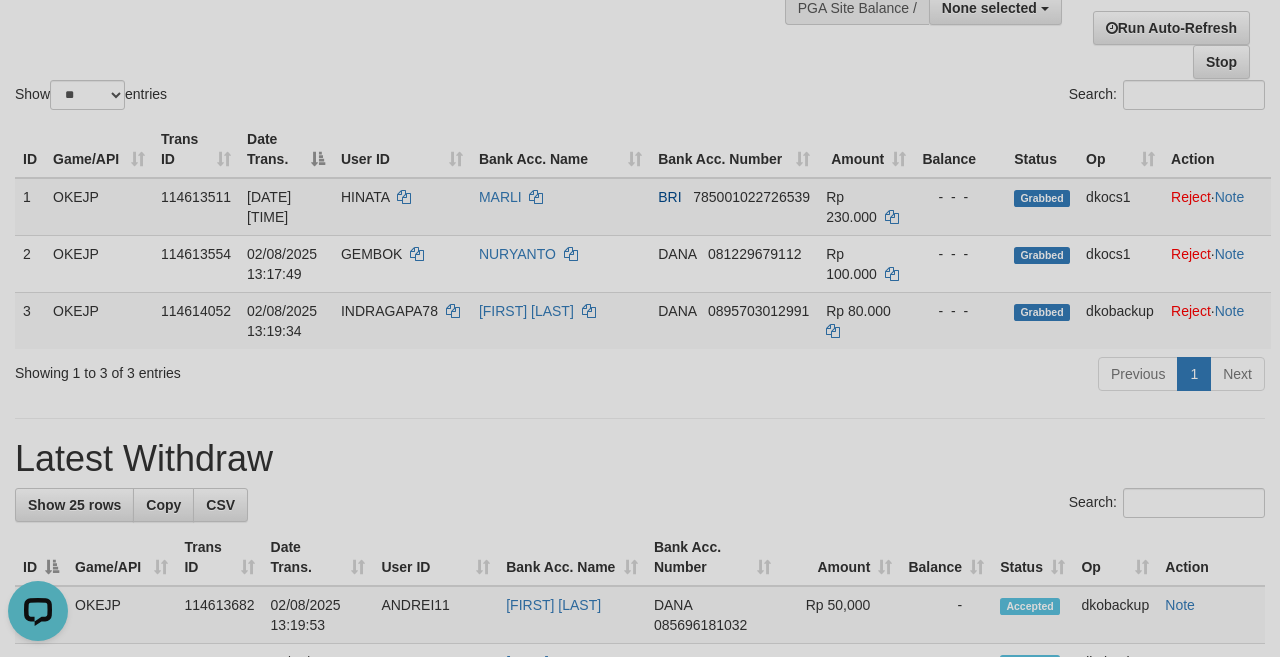 scroll, scrollTop: 0, scrollLeft: 0, axis: both 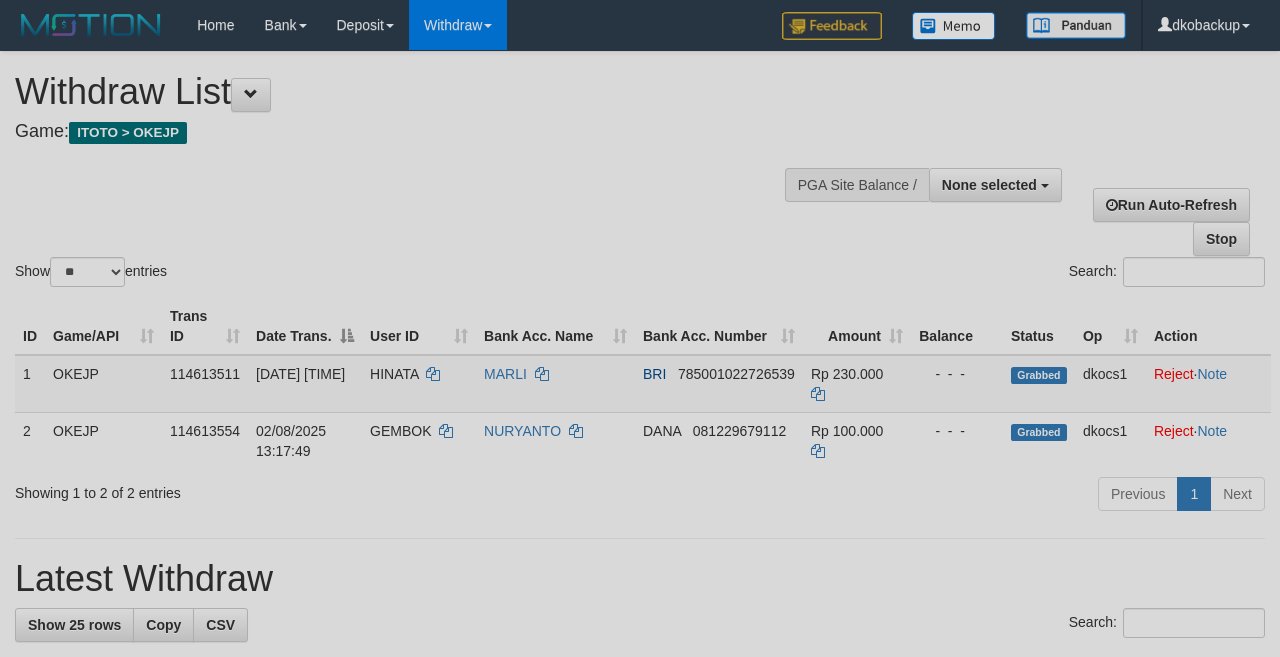 select 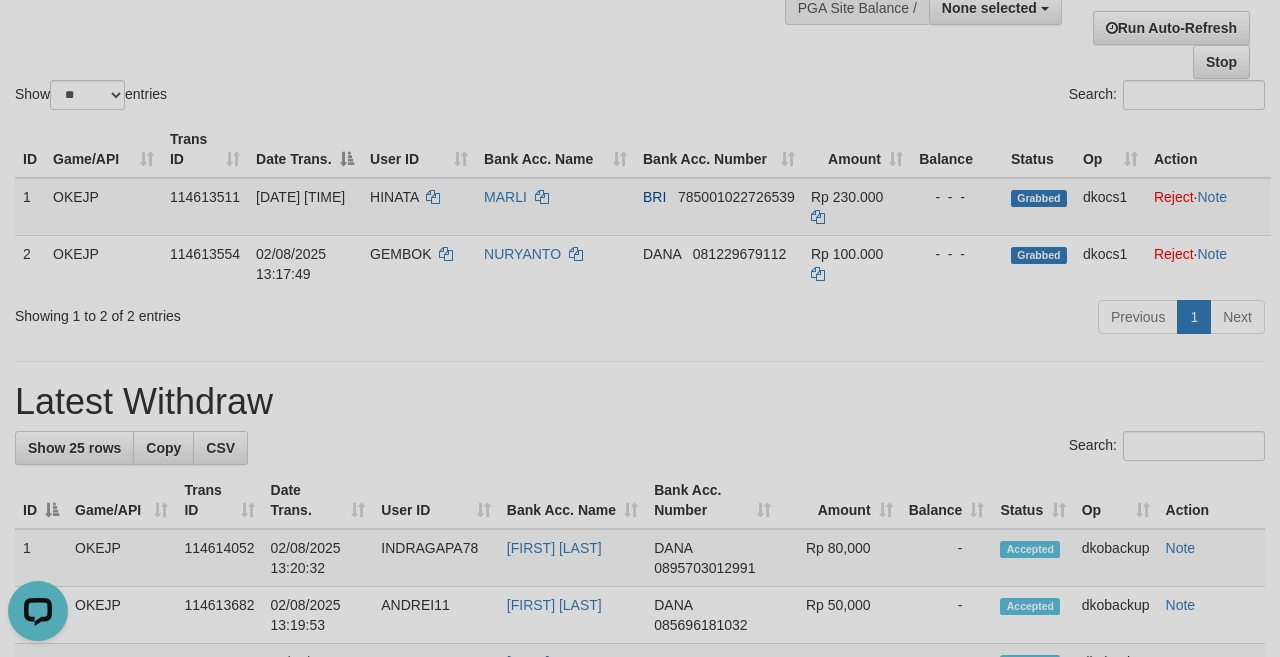 scroll, scrollTop: 0, scrollLeft: 0, axis: both 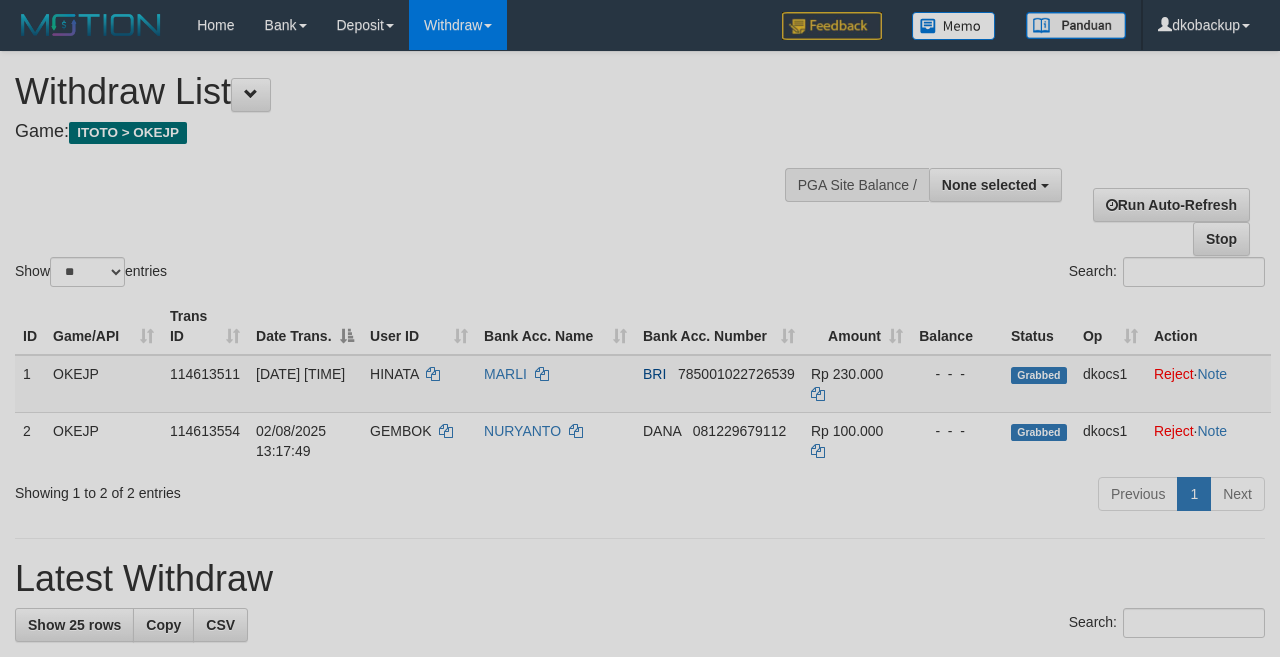select 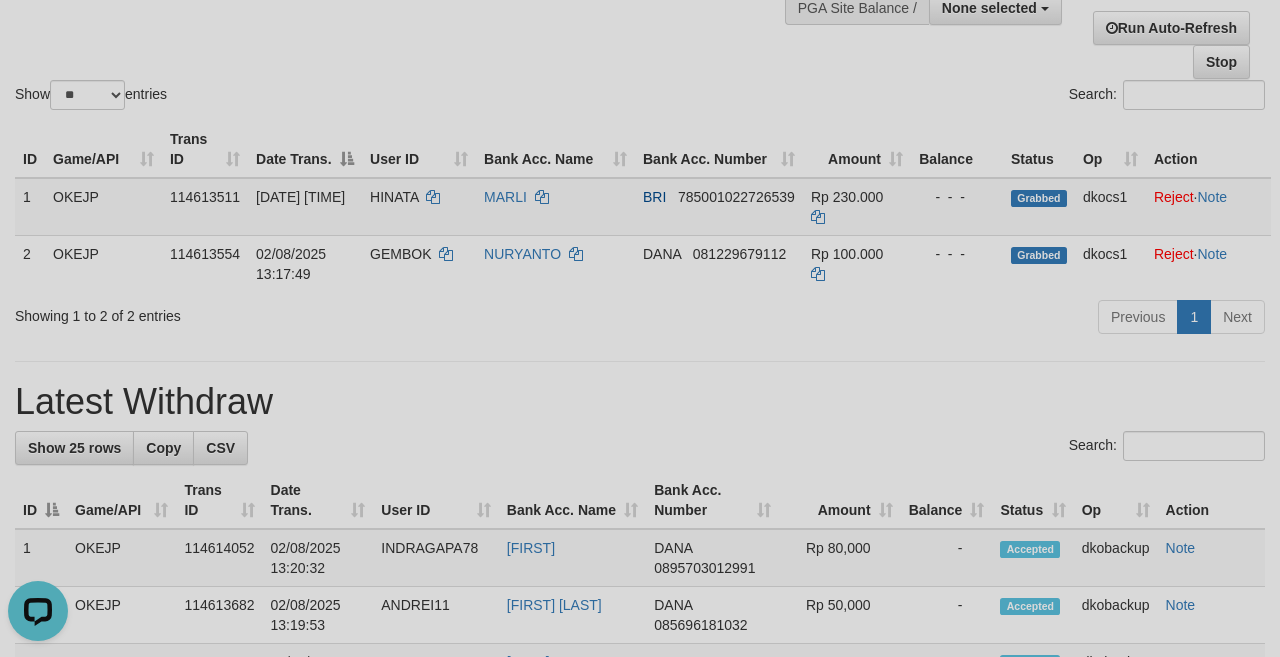 scroll, scrollTop: 0, scrollLeft: 0, axis: both 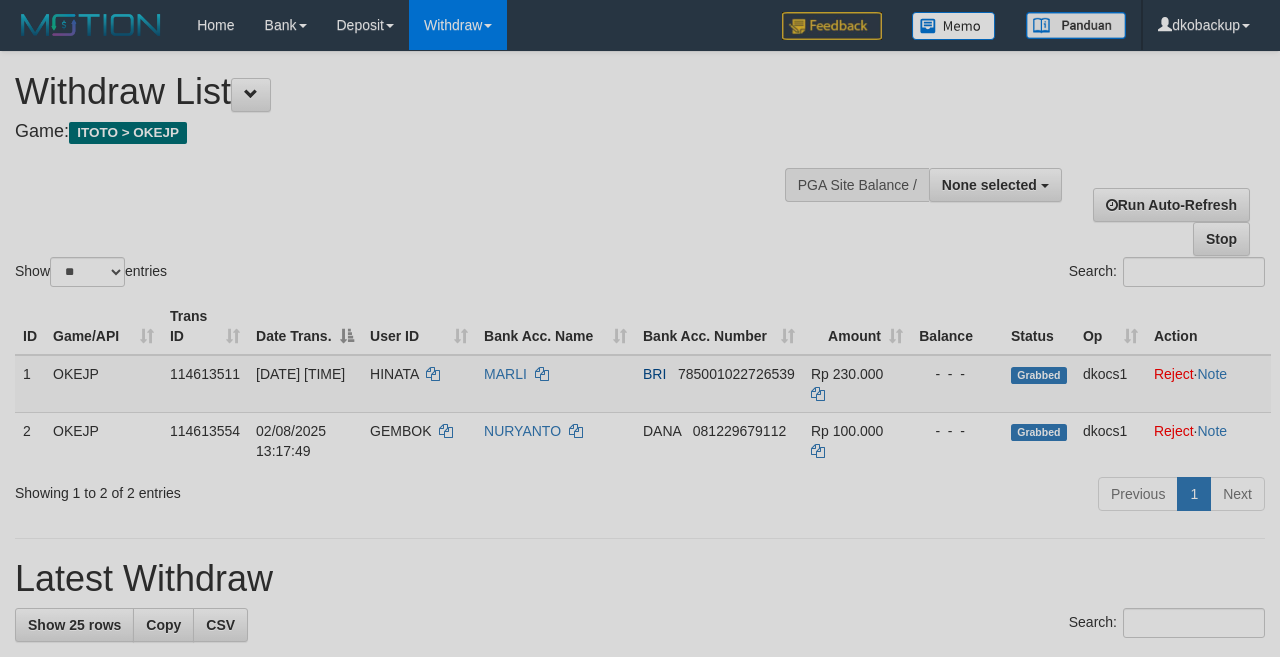 select 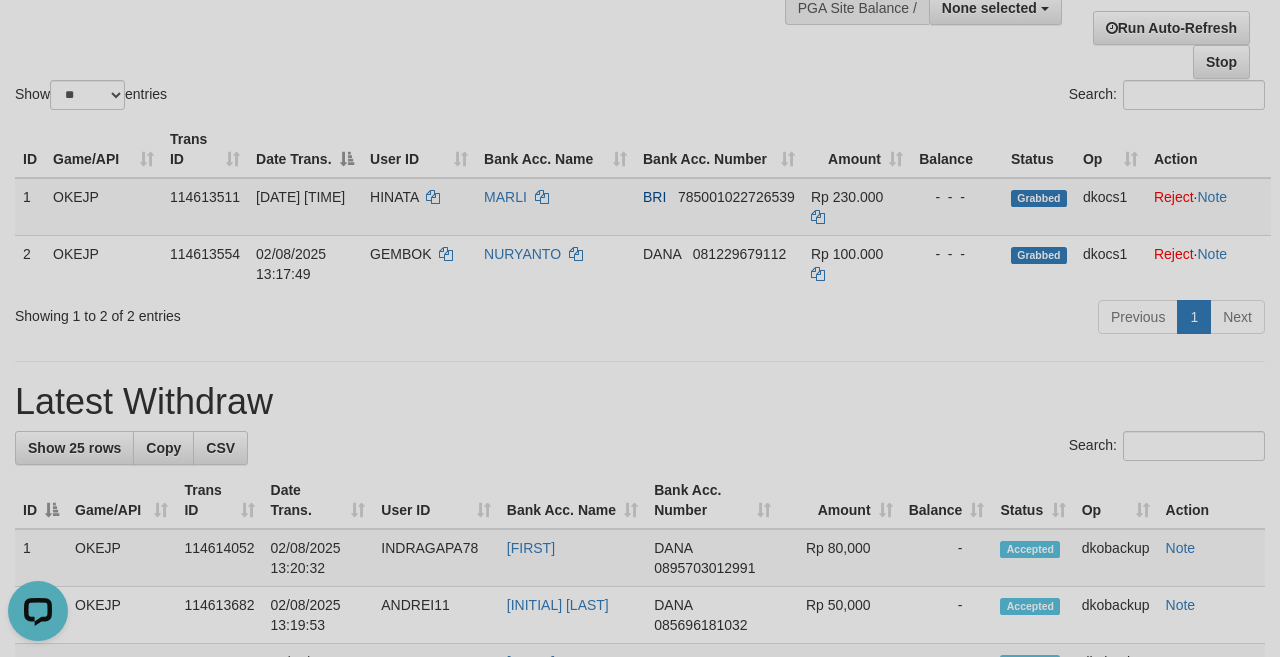 scroll, scrollTop: 0, scrollLeft: 0, axis: both 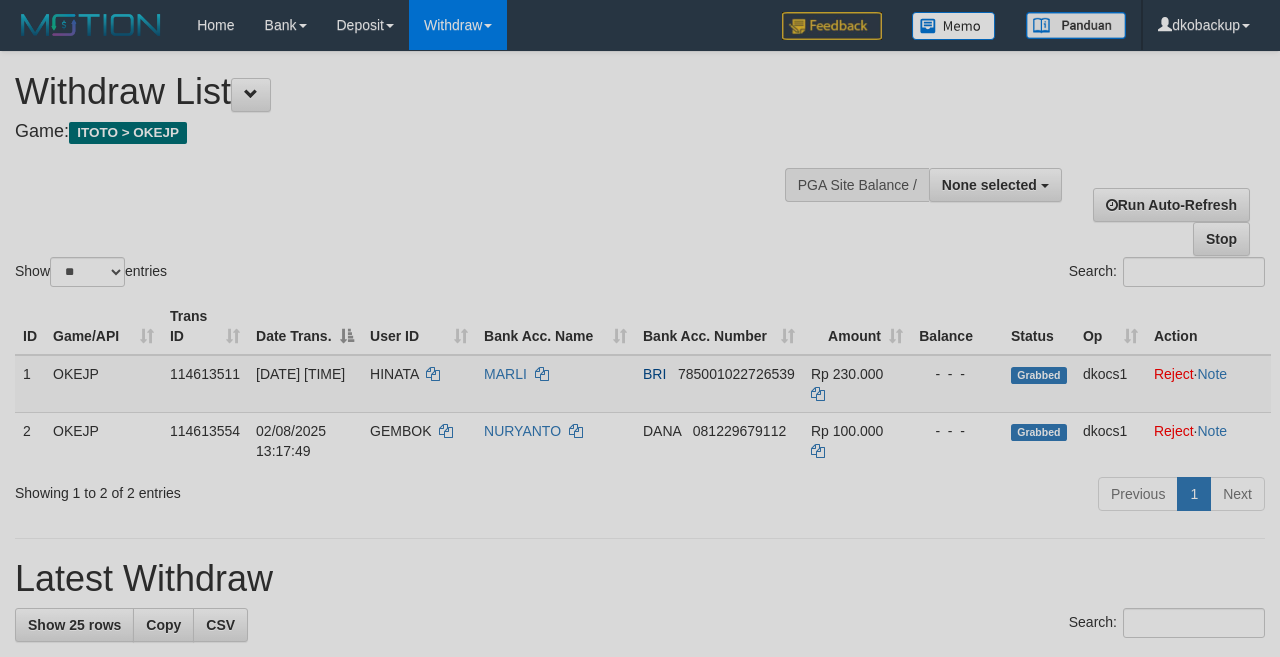select 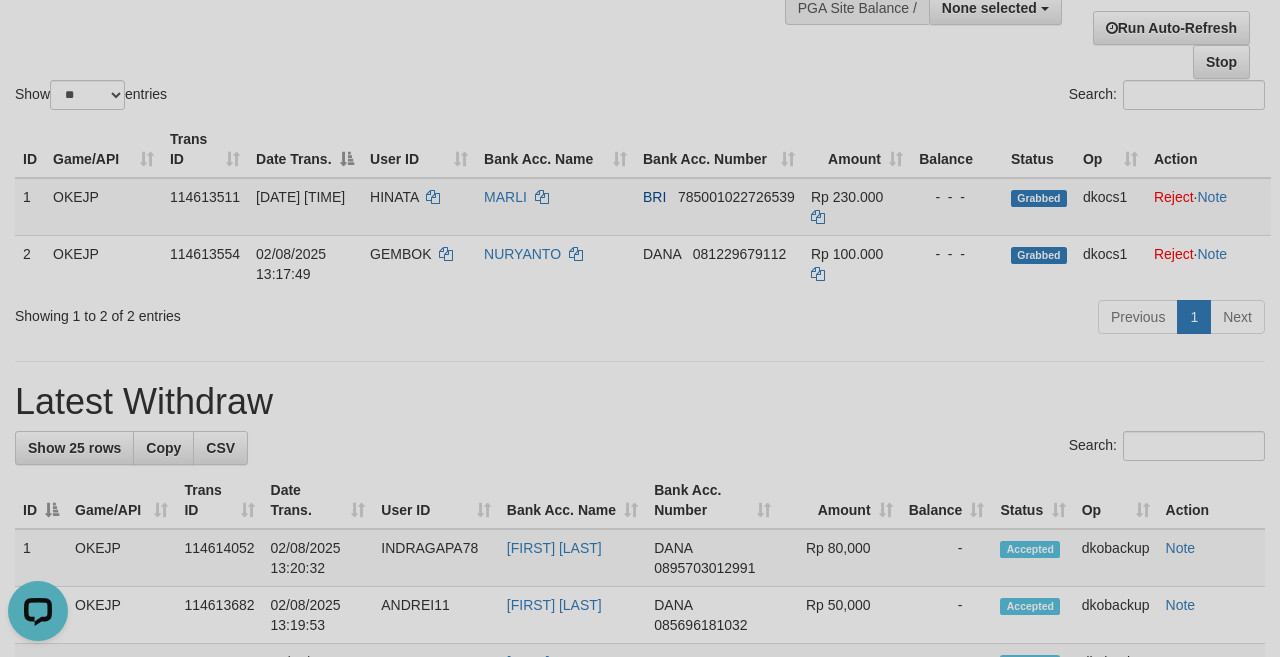 scroll, scrollTop: 0, scrollLeft: 0, axis: both 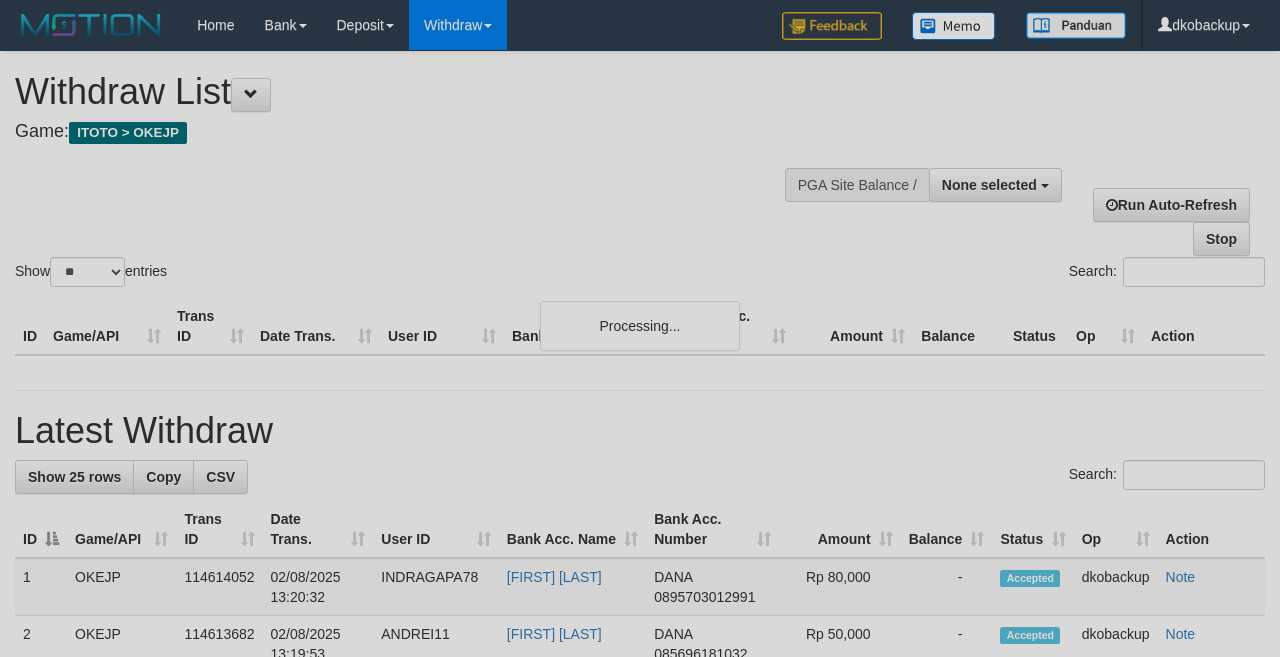select 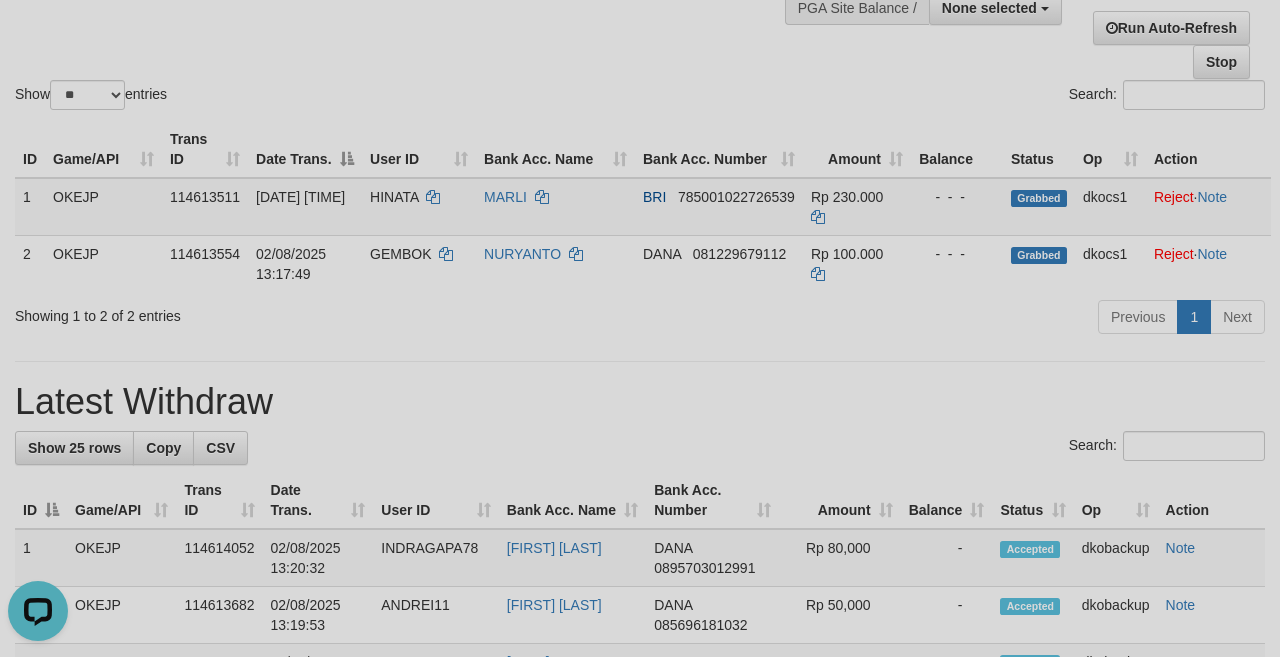 scroll, scrollTop: 0, scrollLeft: 0, axis: both 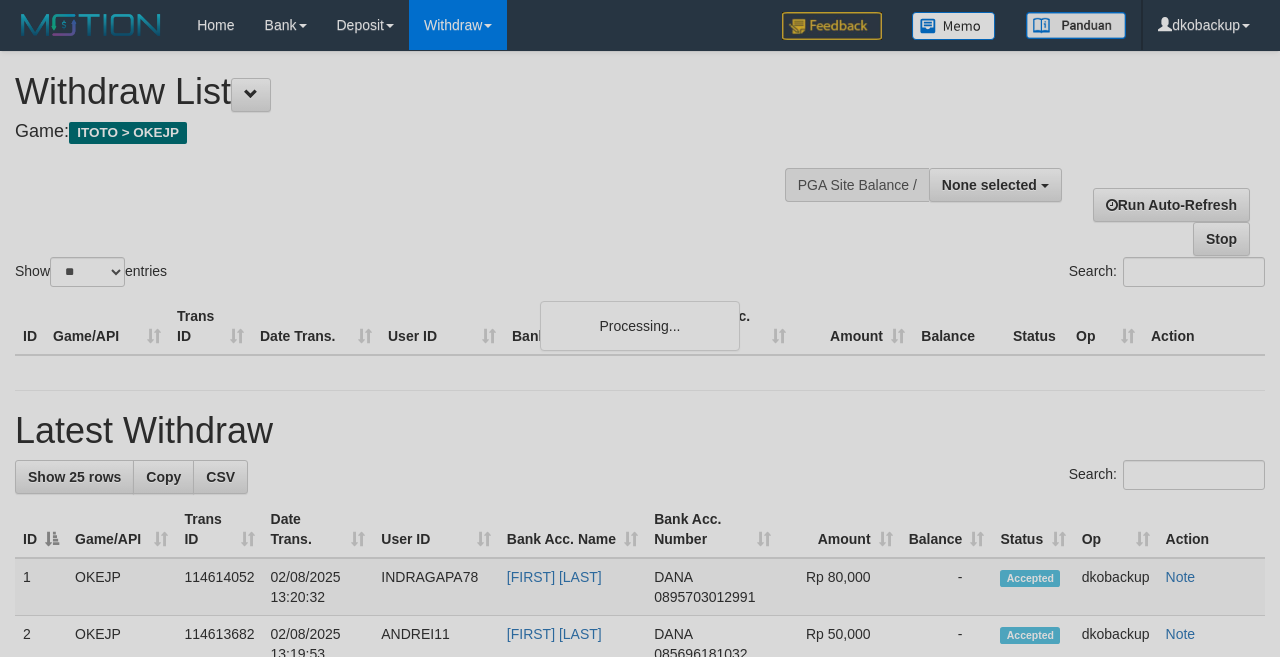 select 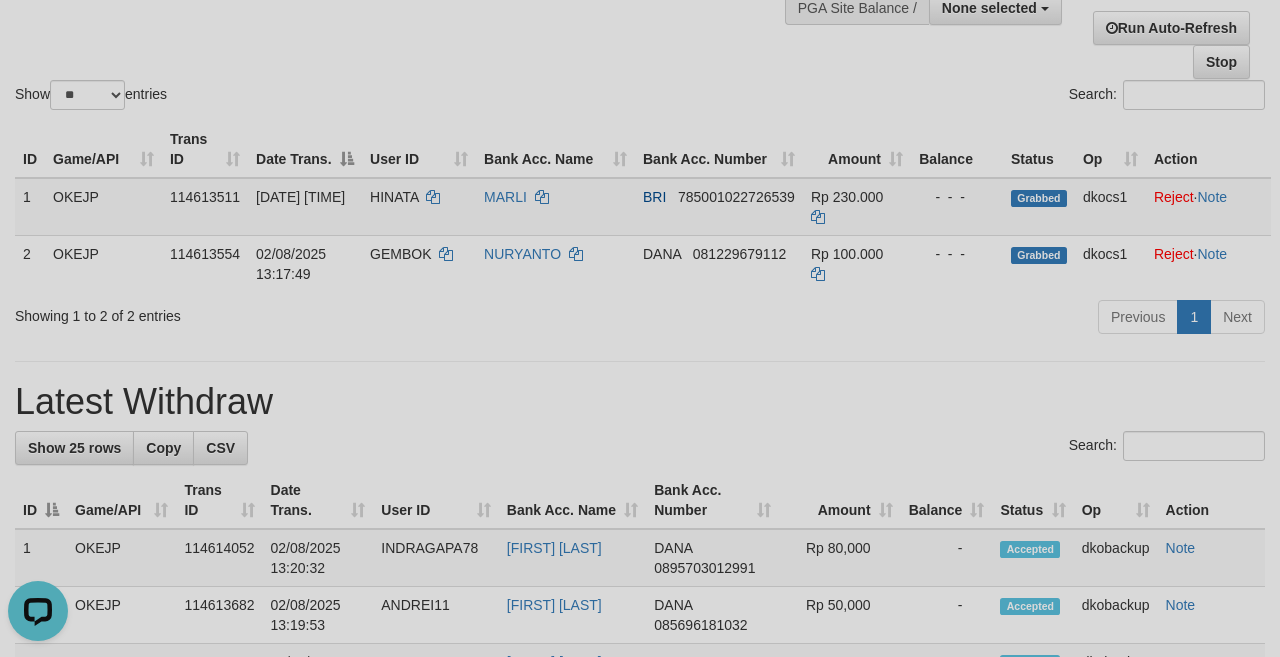 scroll, scrollTop: 0, scrollLeft: 0, axis: both 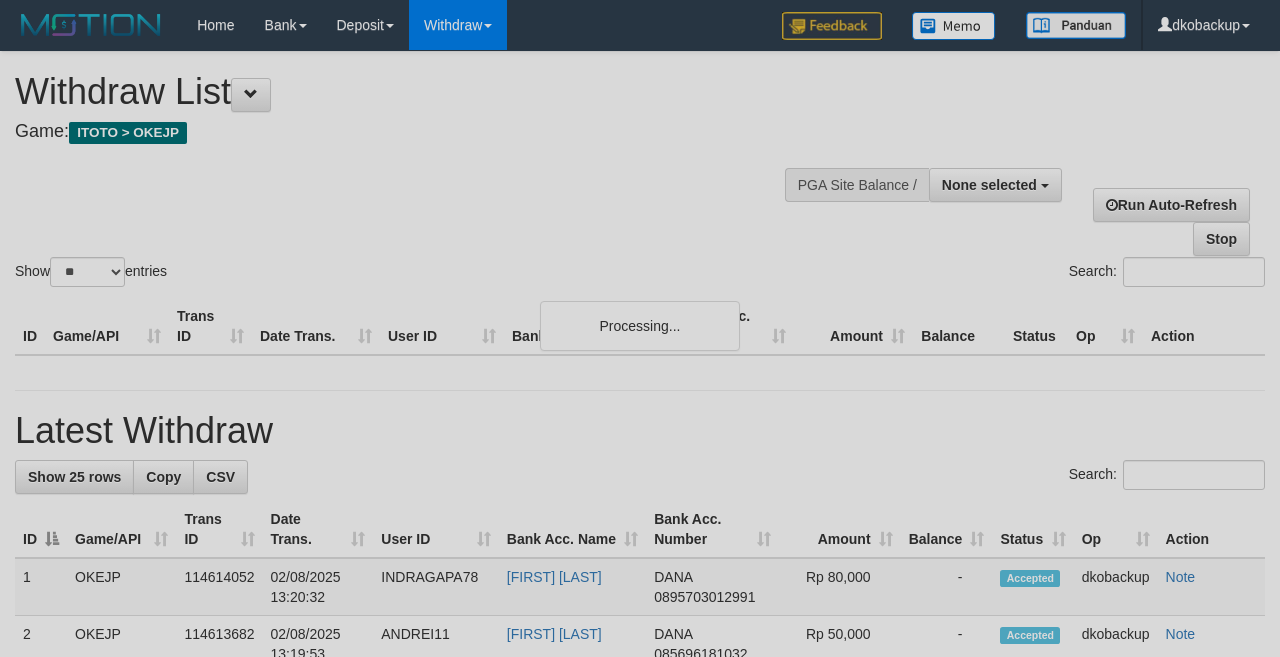 select 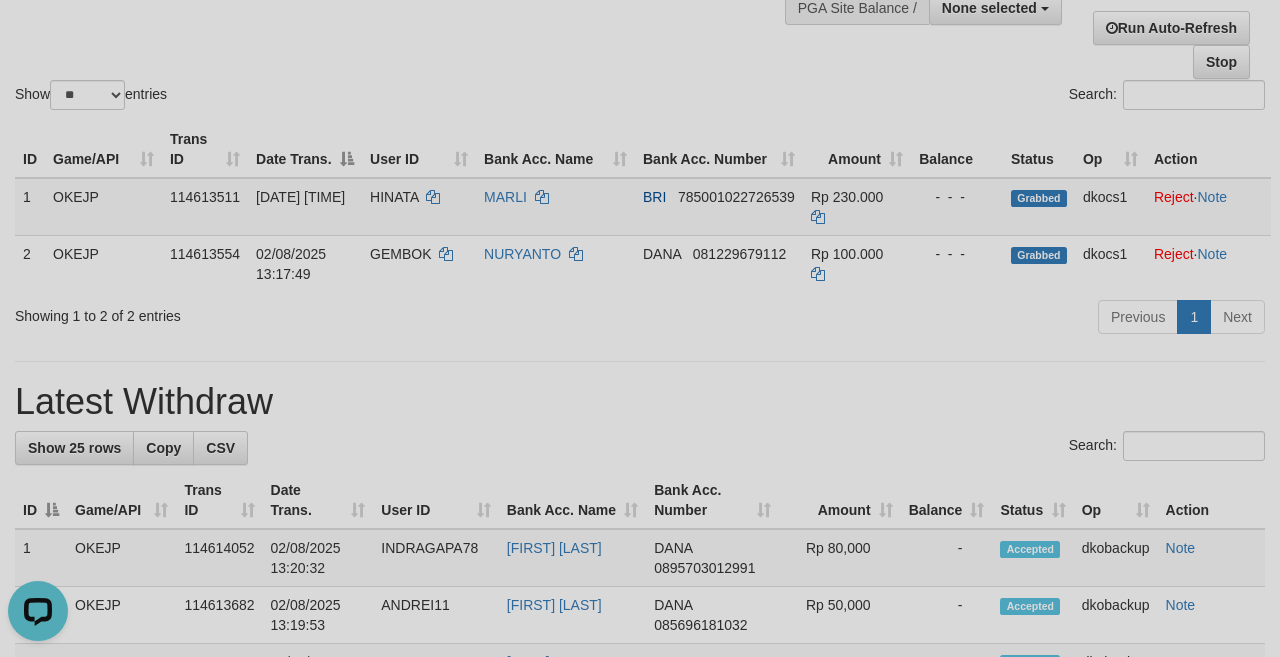 scroll, scrollTop: 0, scrollLeft: 0, axis: both 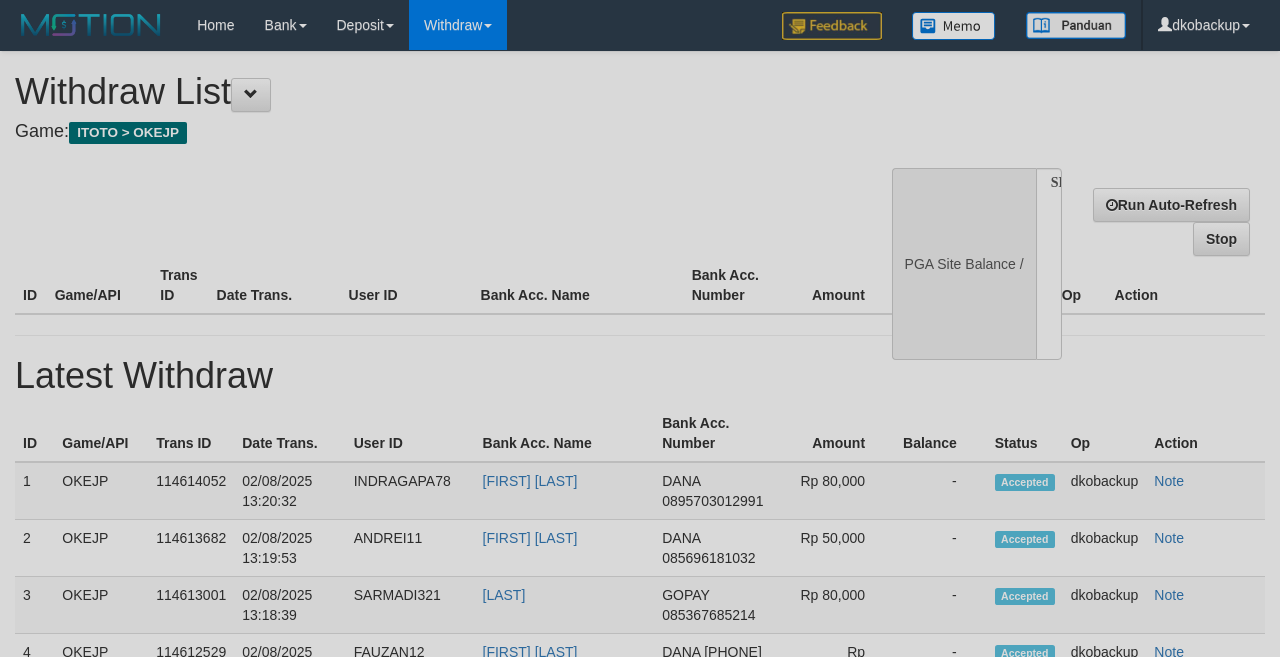 select 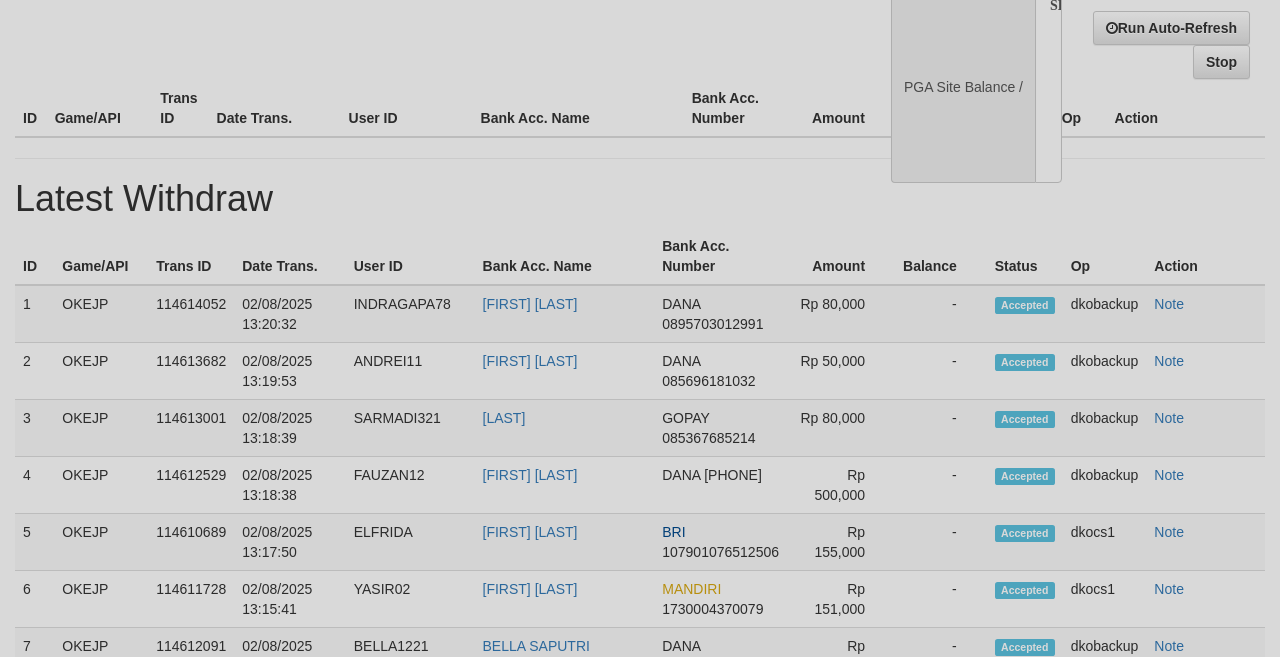 select on "**" 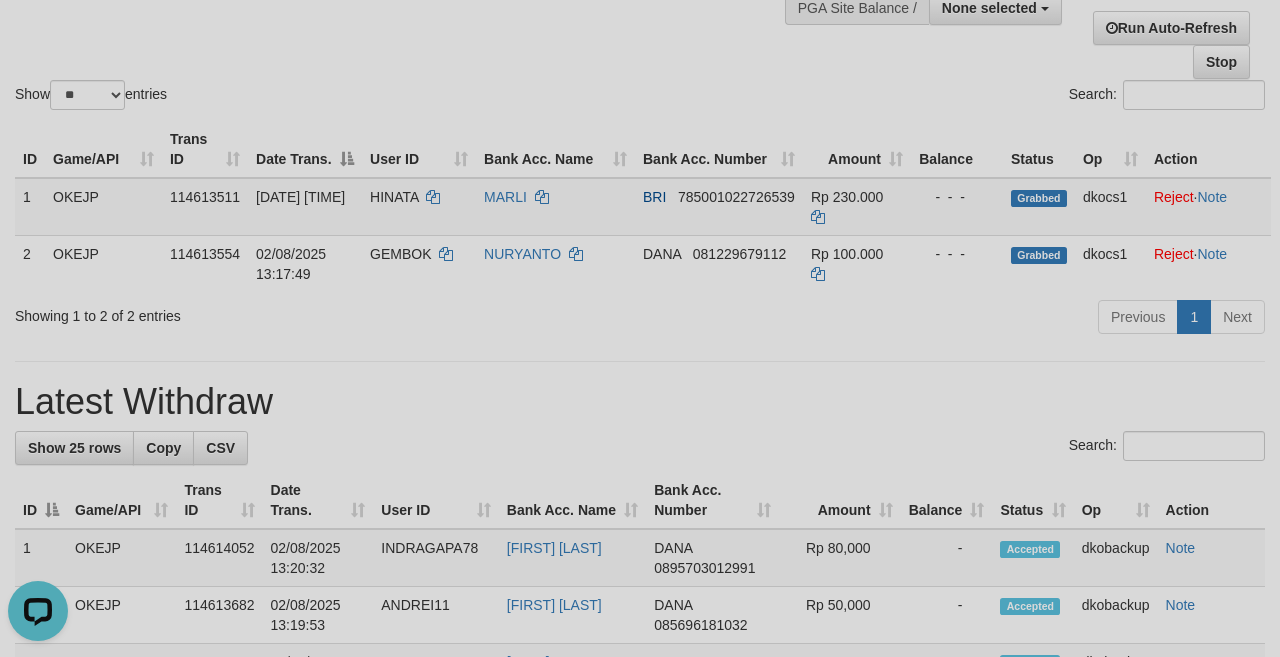 scroll, scrollTop: 0, scrollLeft: 0, axis: both 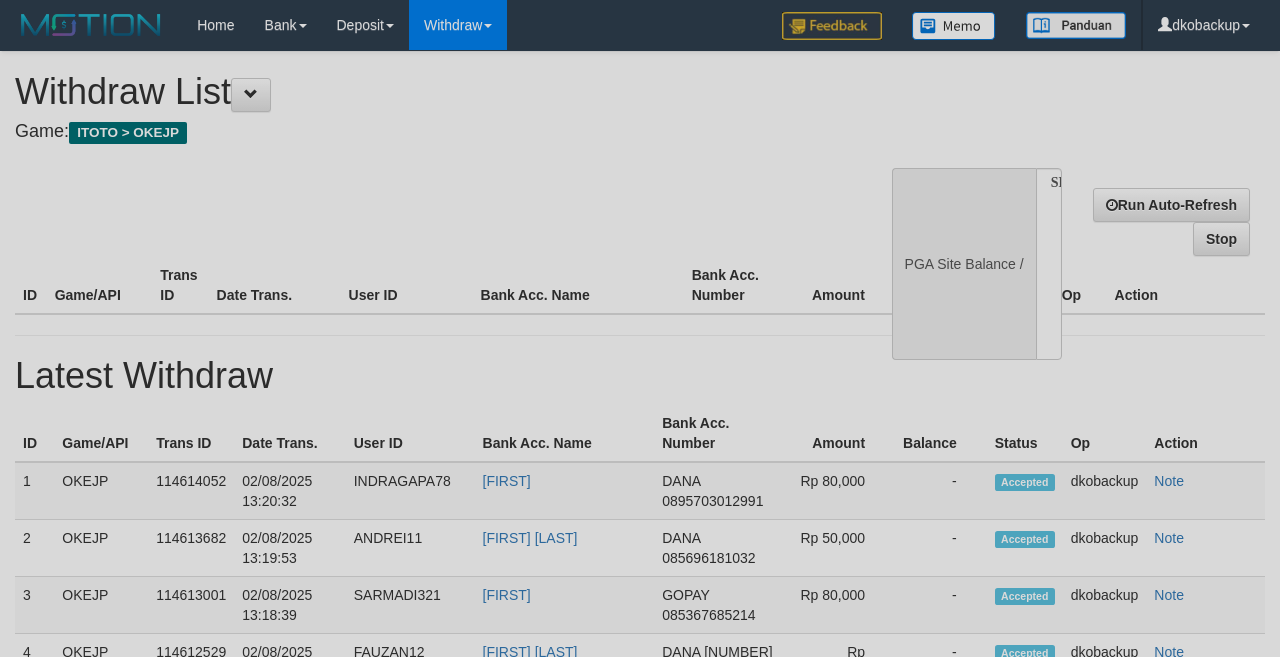 select 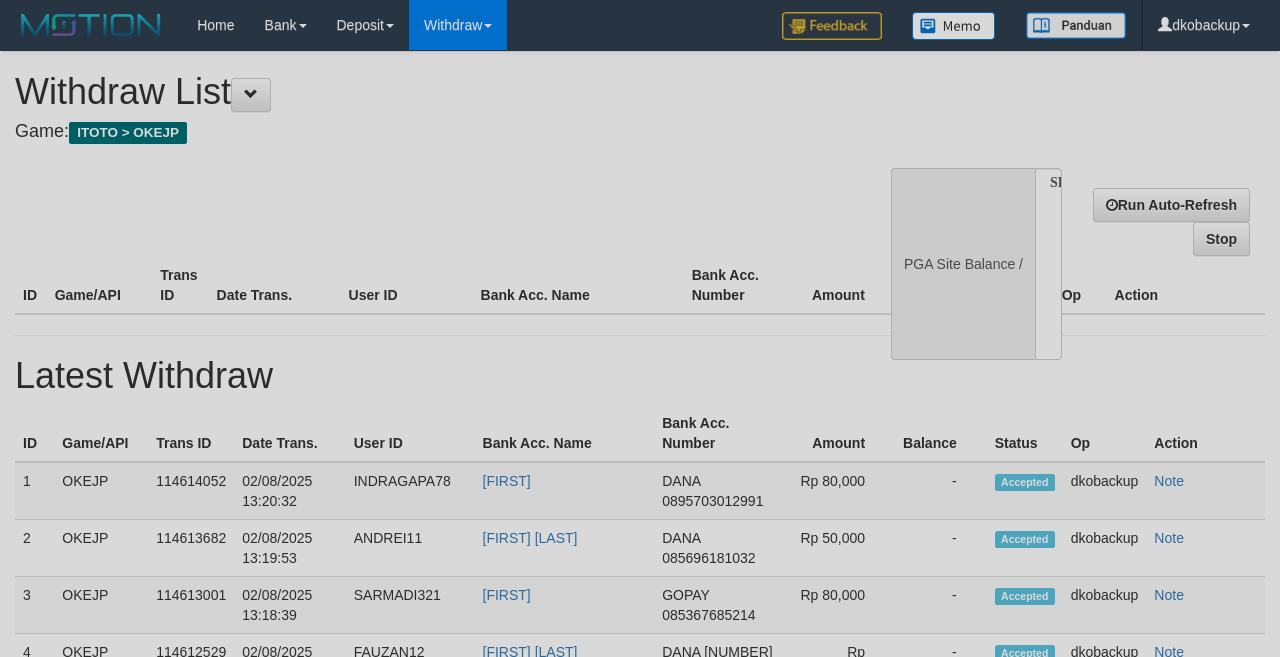 scroll, scrollTop: 177, scrollLeft: 0, axis: vertical 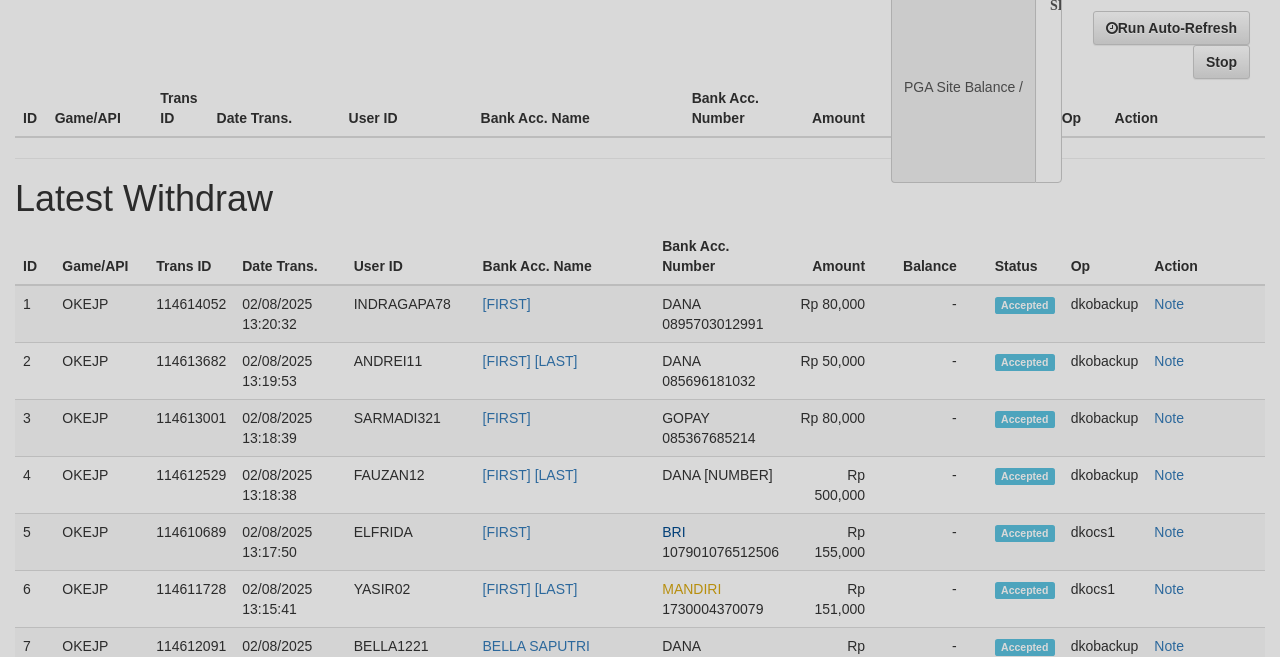 select on "**" 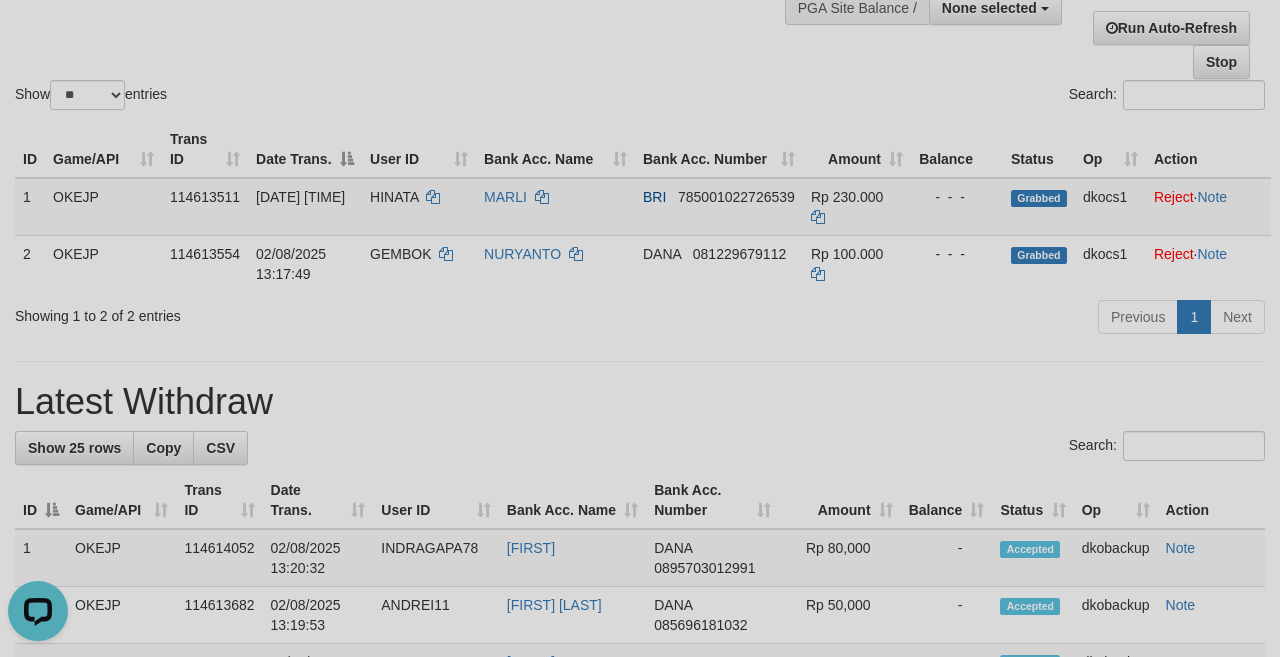 scroll, scrollTop: 0, scrollLeft: 0, axis: both 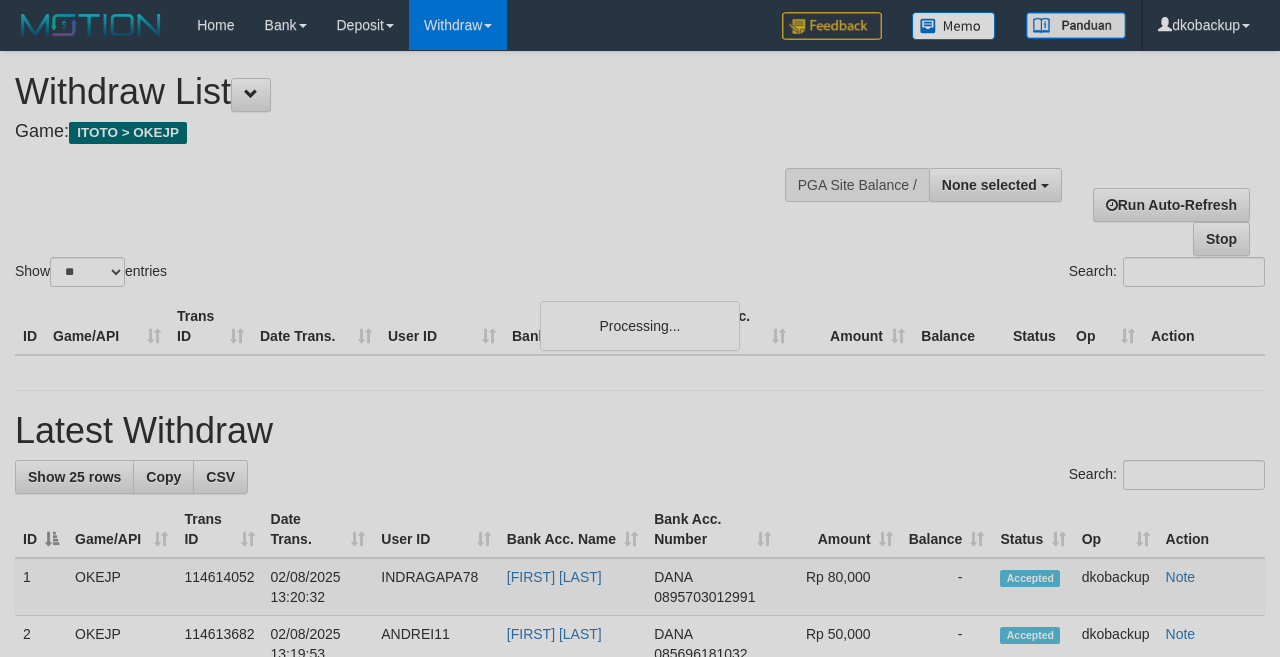 select 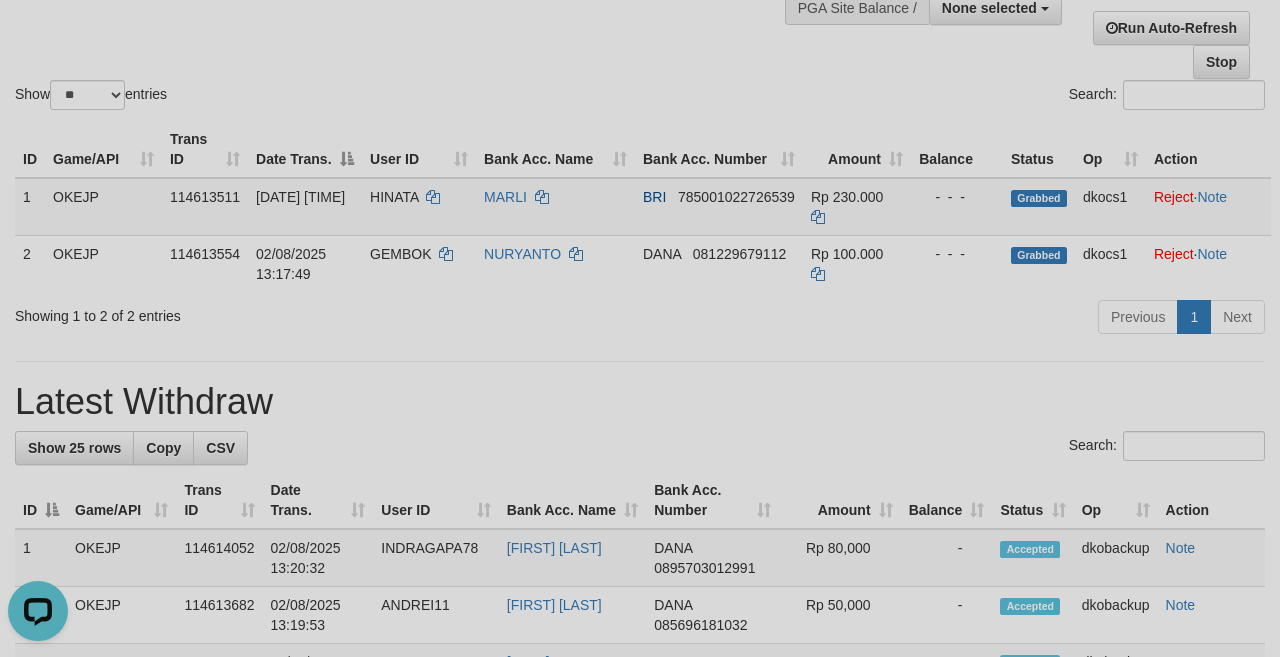 scroll, scrollTop: 0, scrollLeft: 0, axis: both 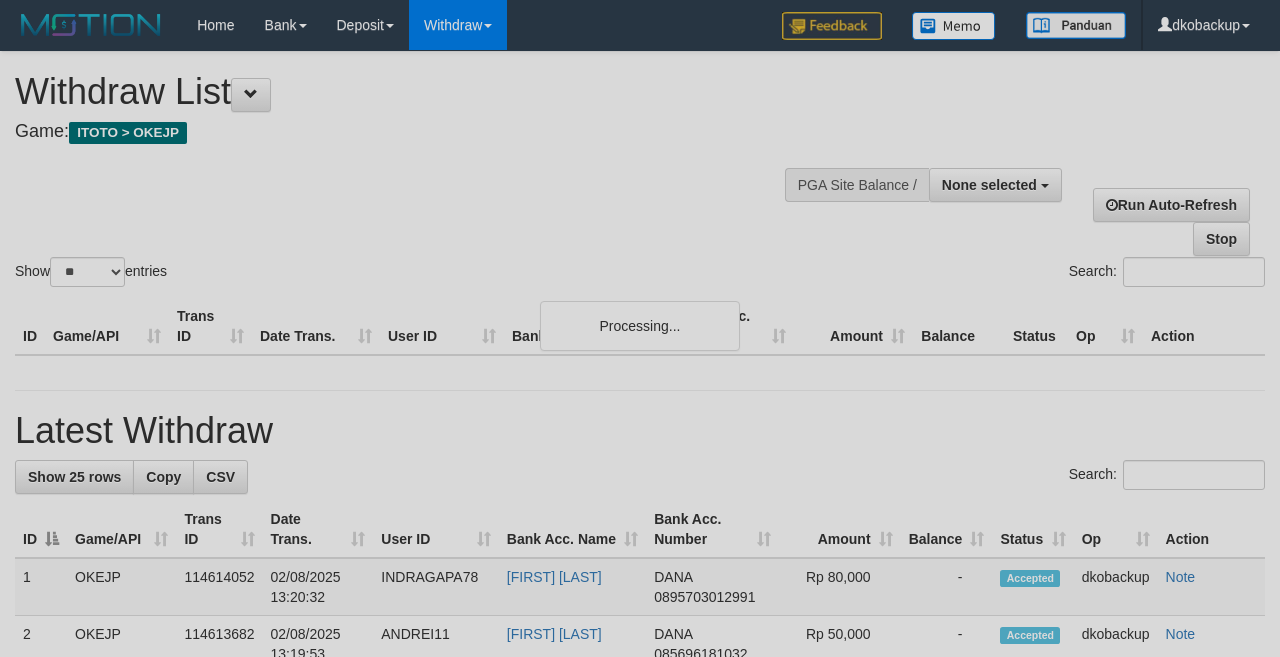 select 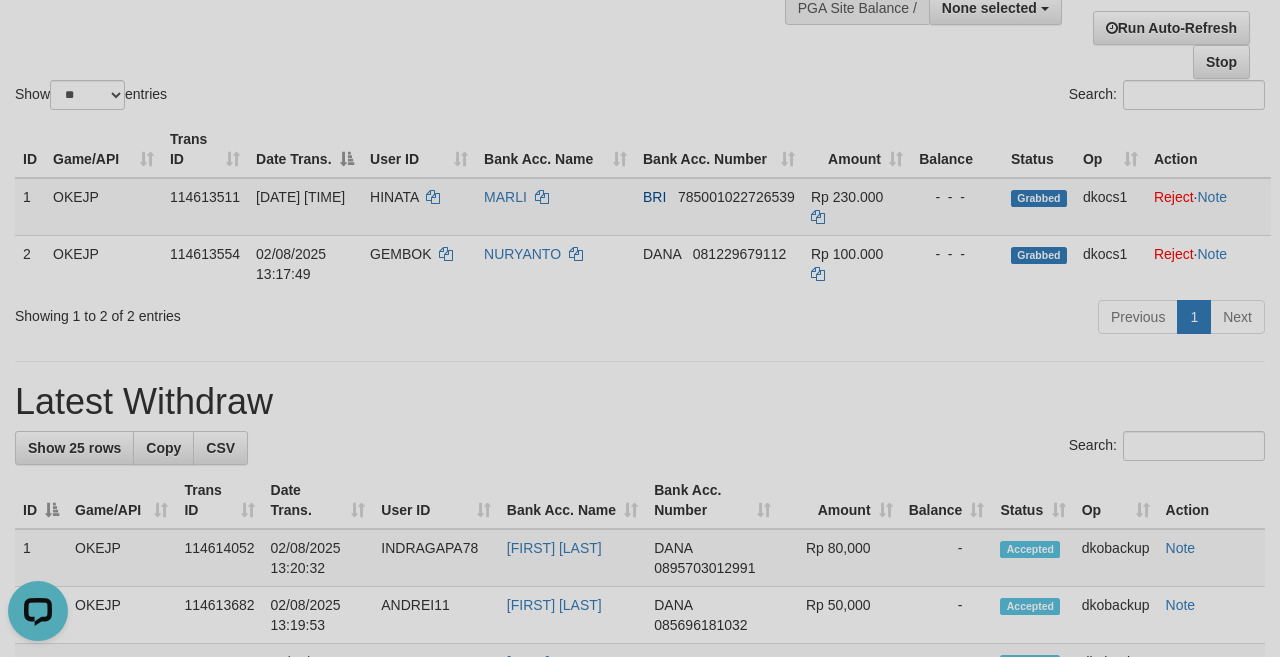 scroll, scrollTop: 0, scrollLeft: 0, axis: both 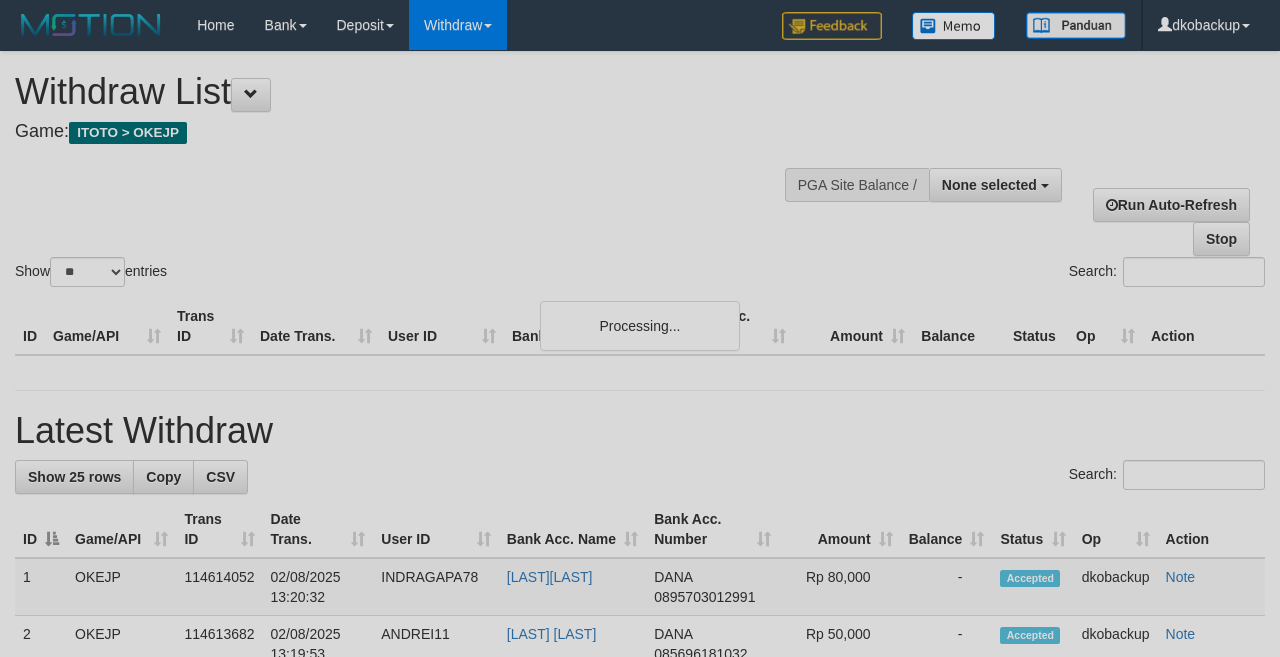 select 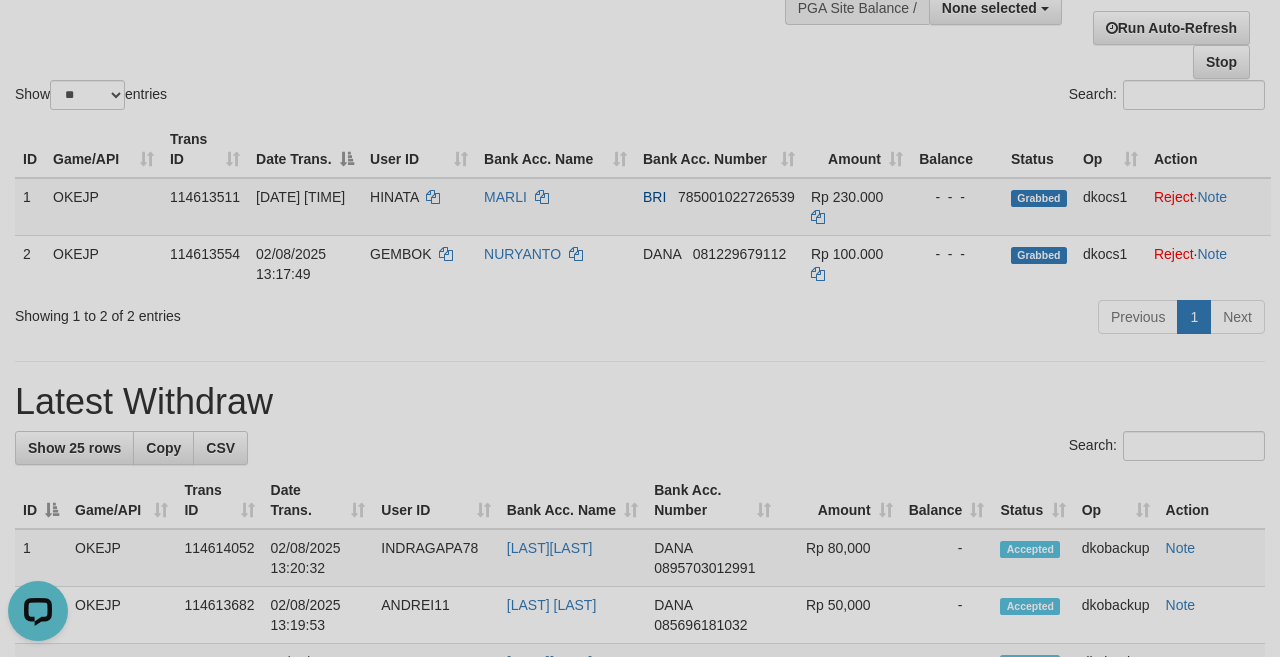 scroll, scrollTop: 0, scrollLeft: 0, axis: both 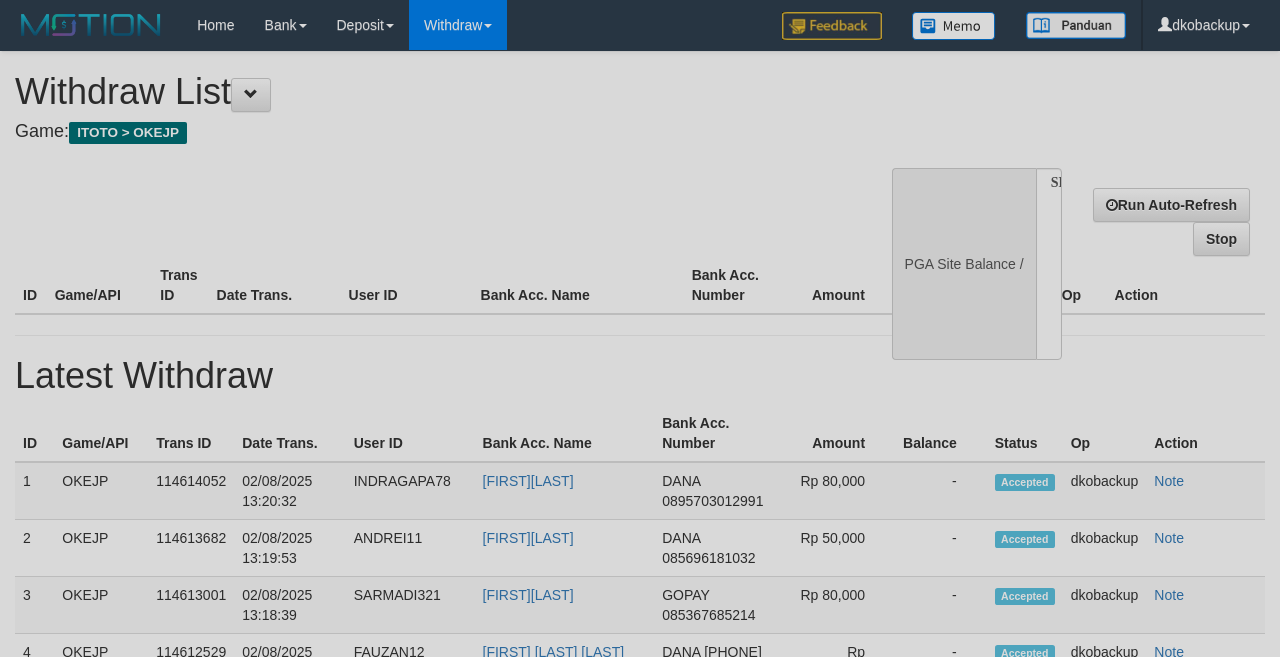 select 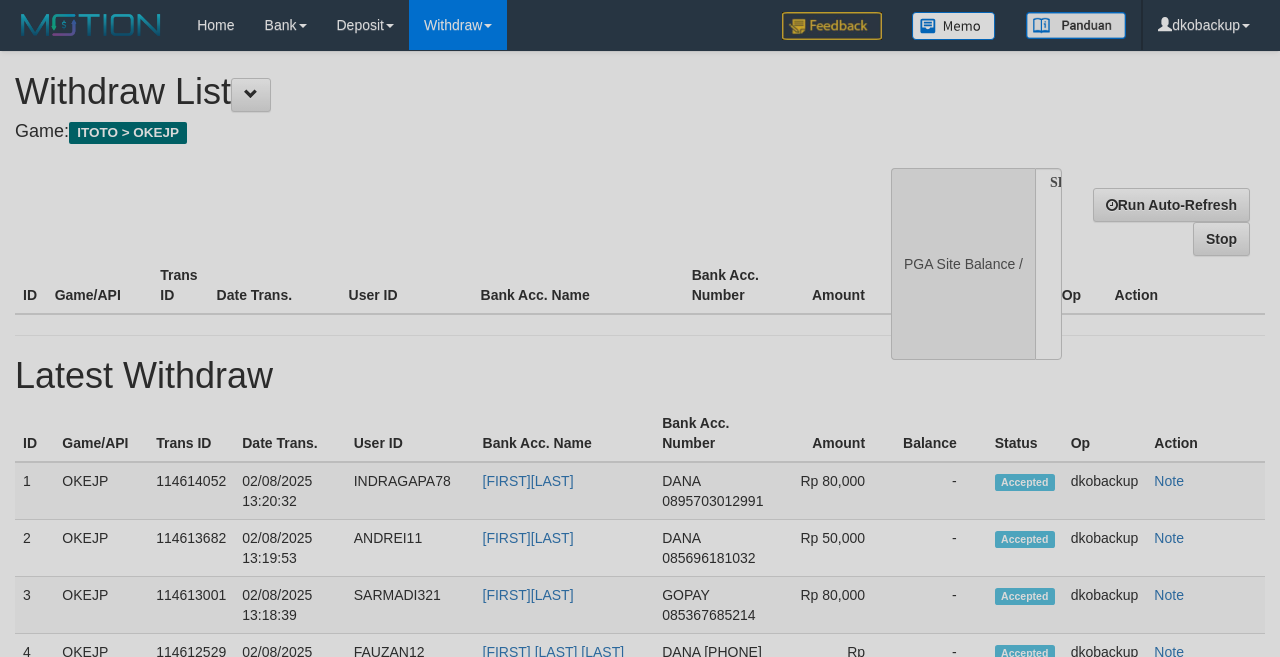 scroll, scrollTop: 177, scrollLeft: 0, axis: vertical 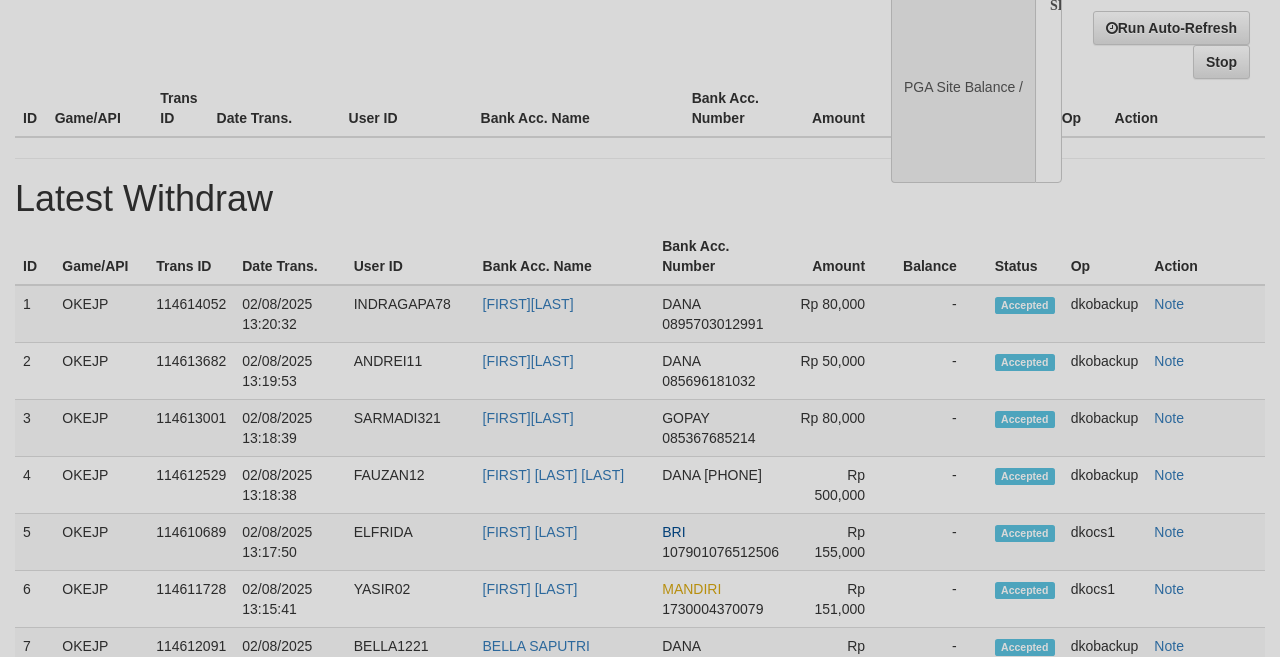 select on "**" 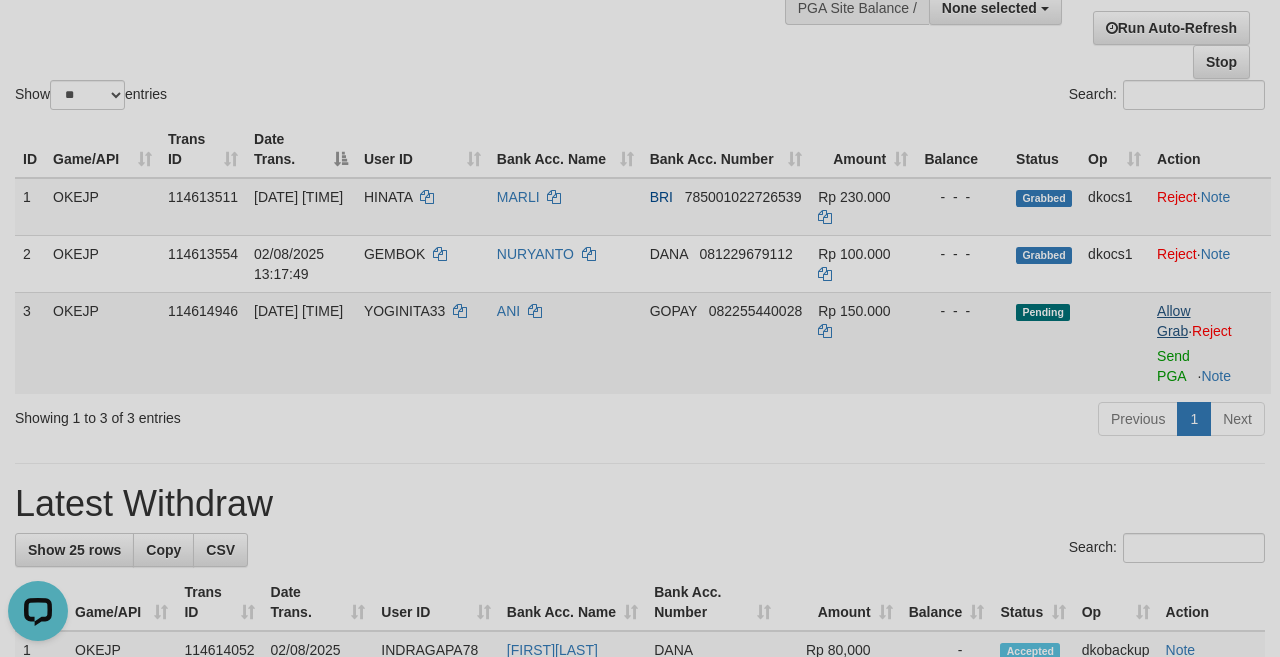 scroll, scrollTop: 0, scrollLeft: 0, axis: both 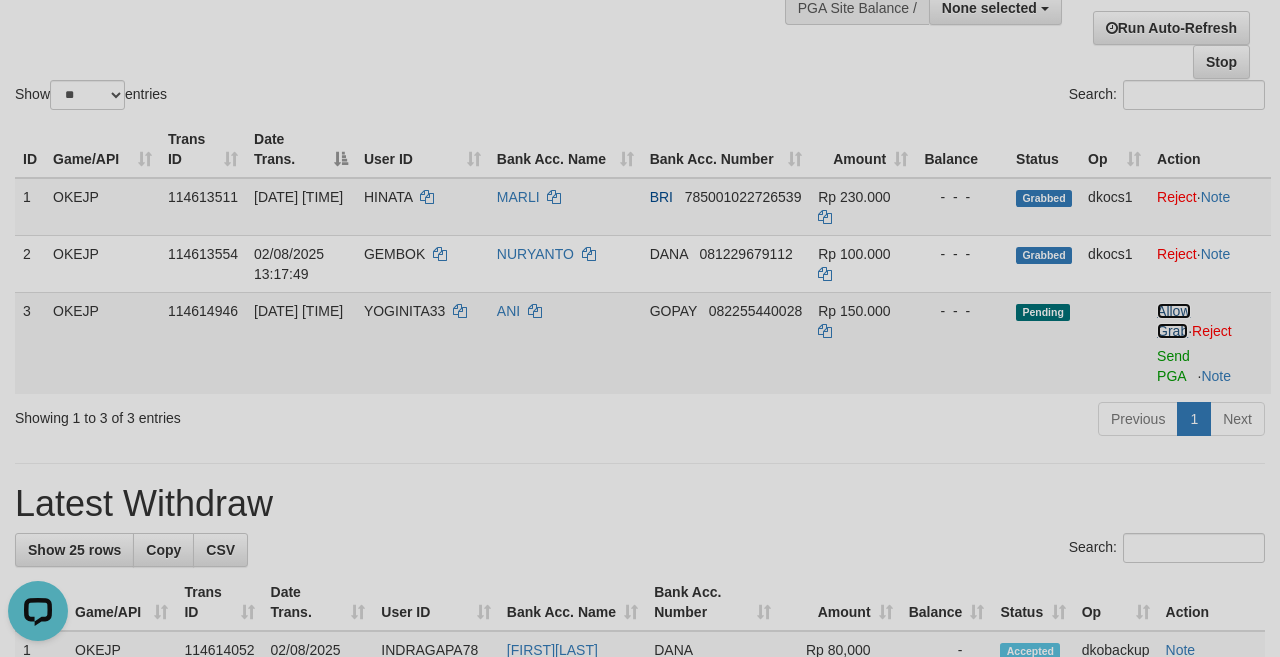click on "Allow Grab" at bounding box center (1173, 321) 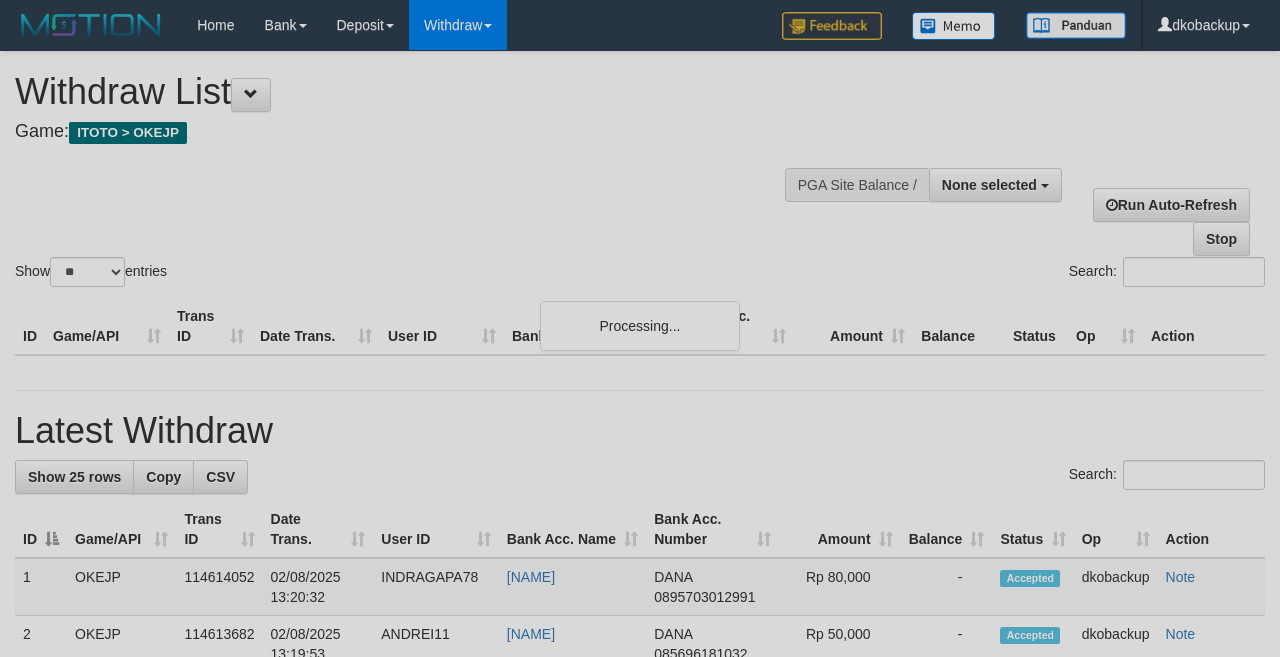 select 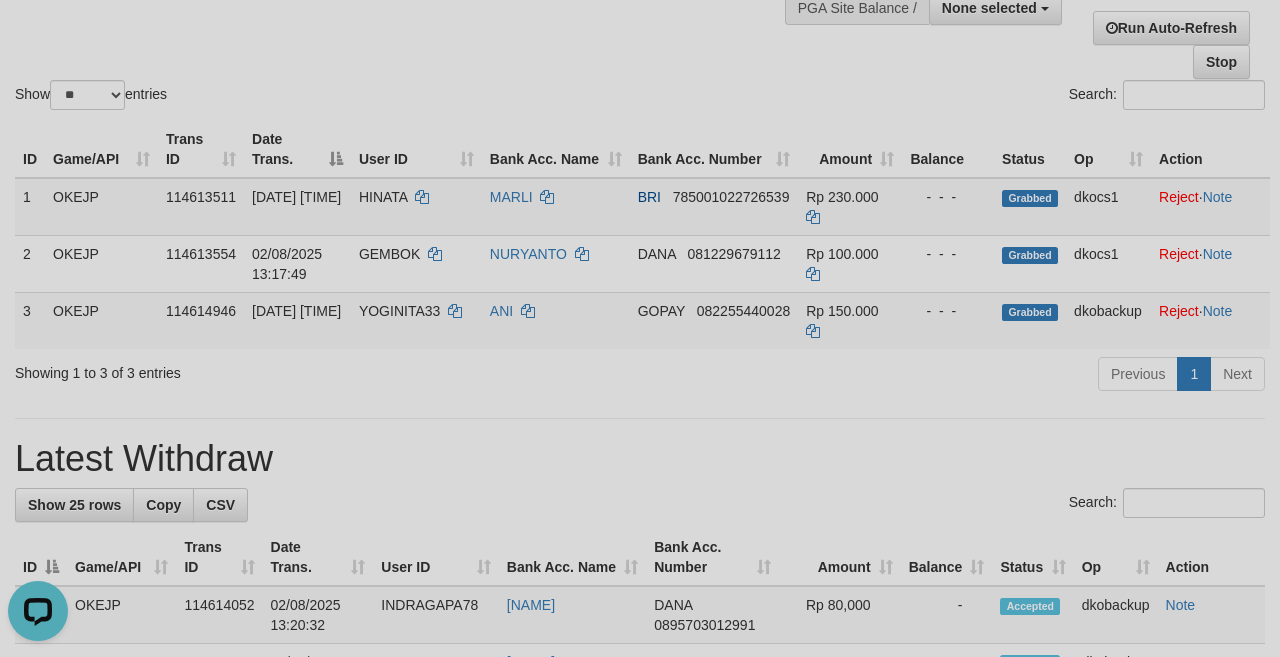 scroll, scrollTop: 0, scrollLeft: 0, axis: both 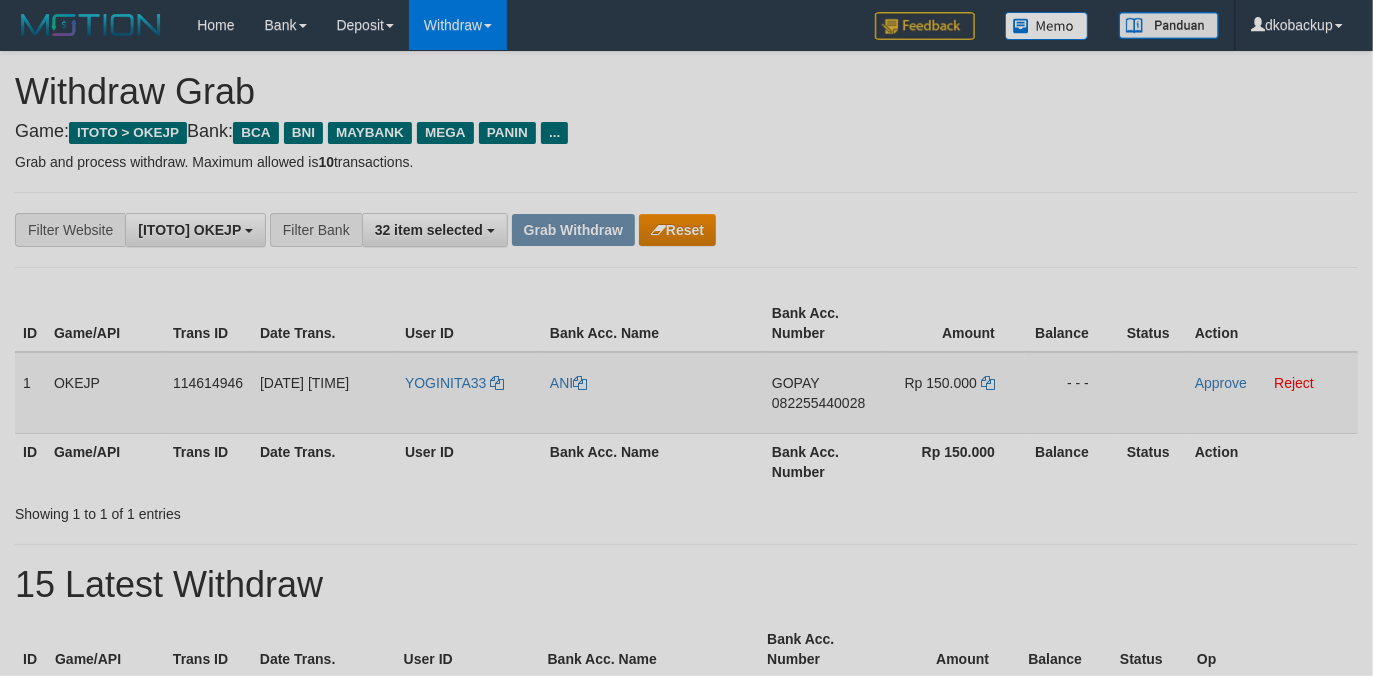 click on "YOGINITA33" at bounding box center (469, 393) 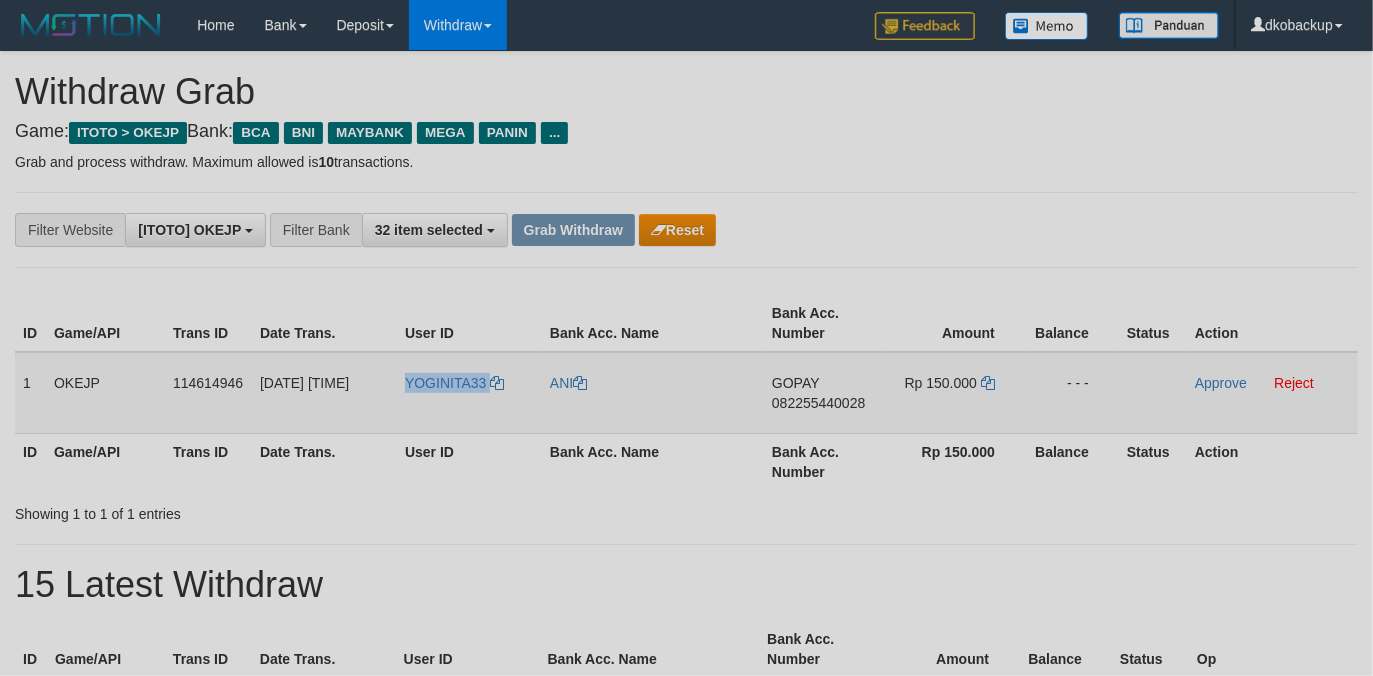 click on "YOGINITA33" at bounding box center [469, 393] 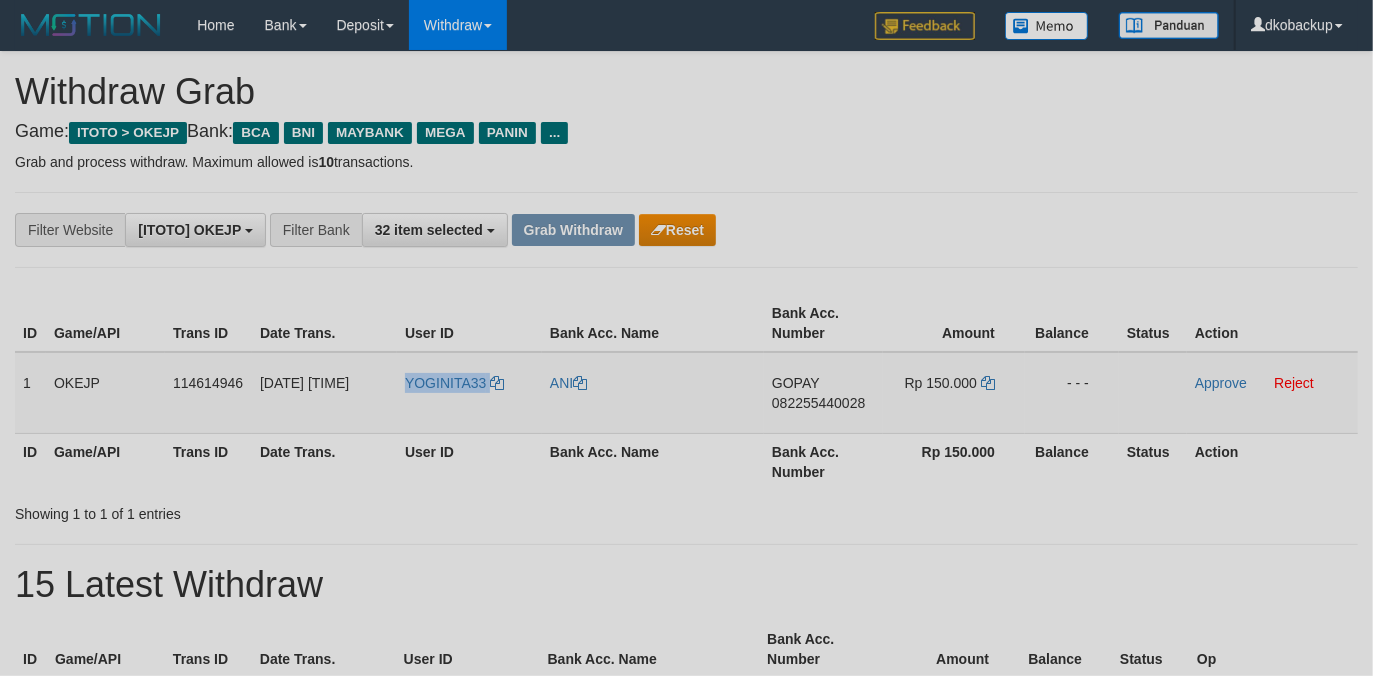 copy on "YOGINITA33" 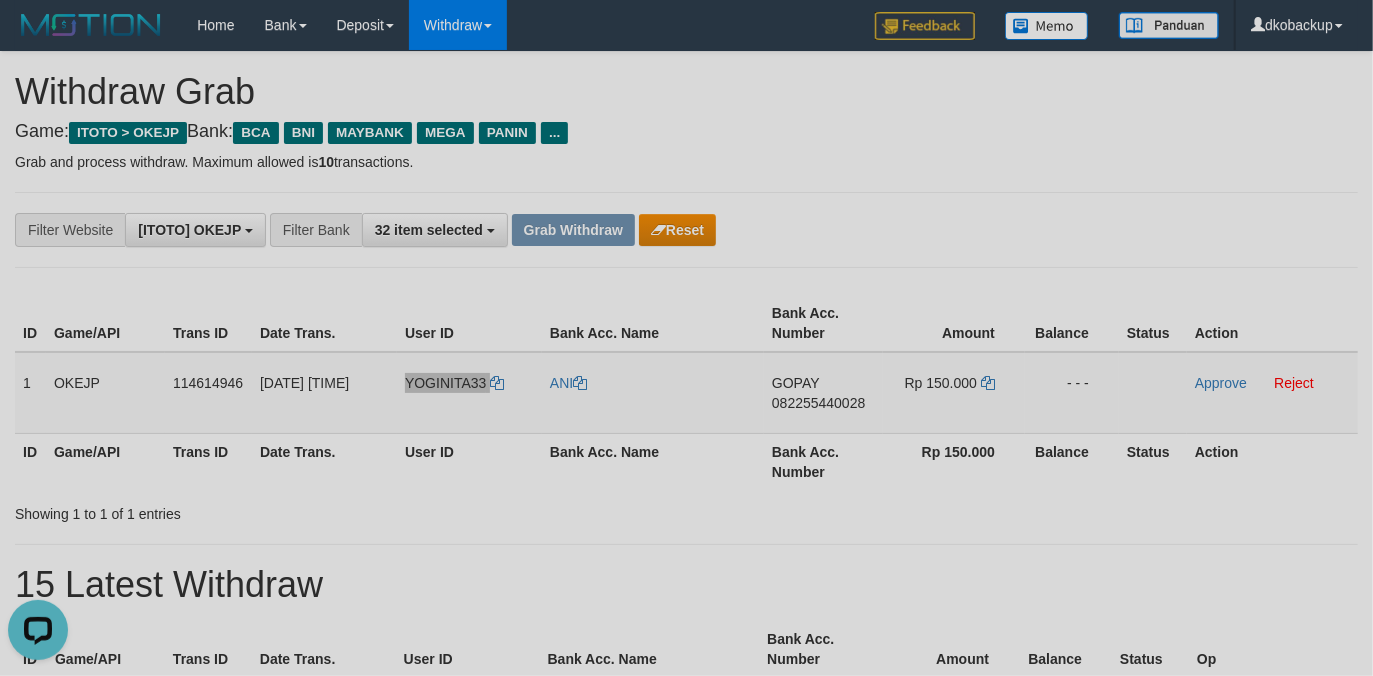 scroll, scrollTop: 0, scrollLeft: 0, axis: both 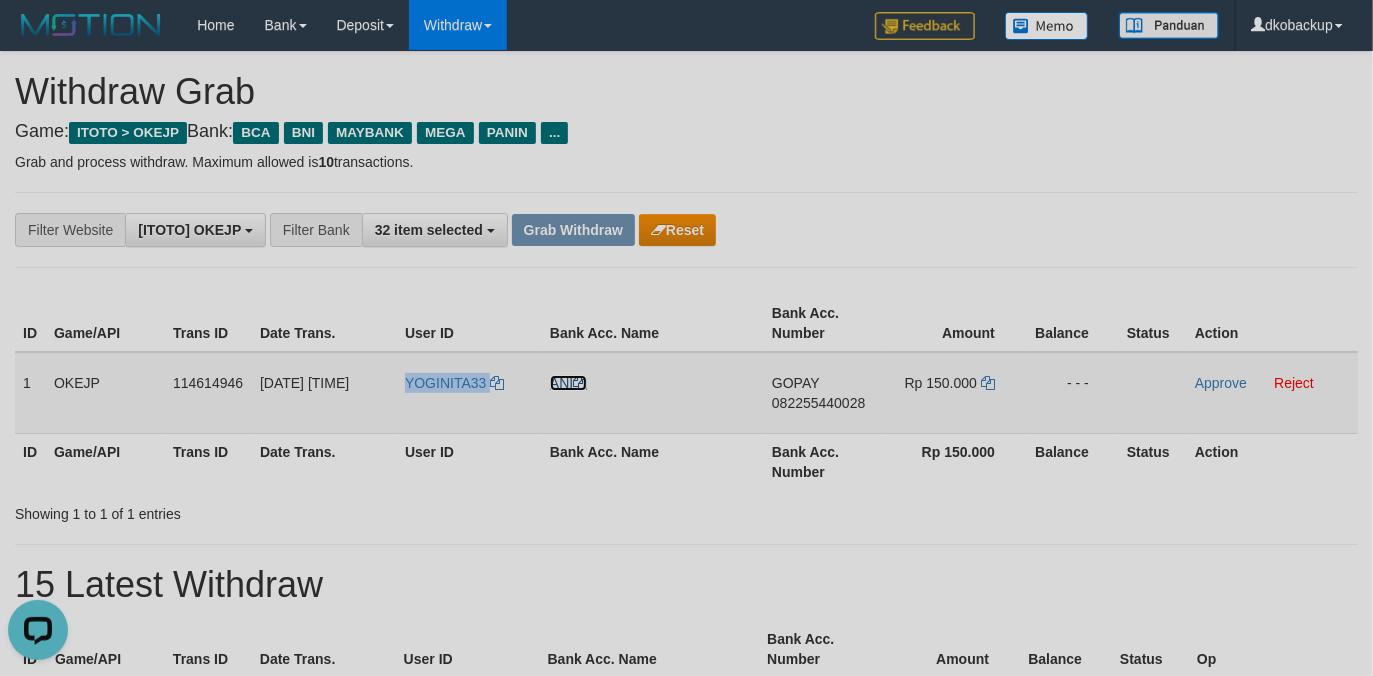 click on "ANI" at bounding box center [568, 383] 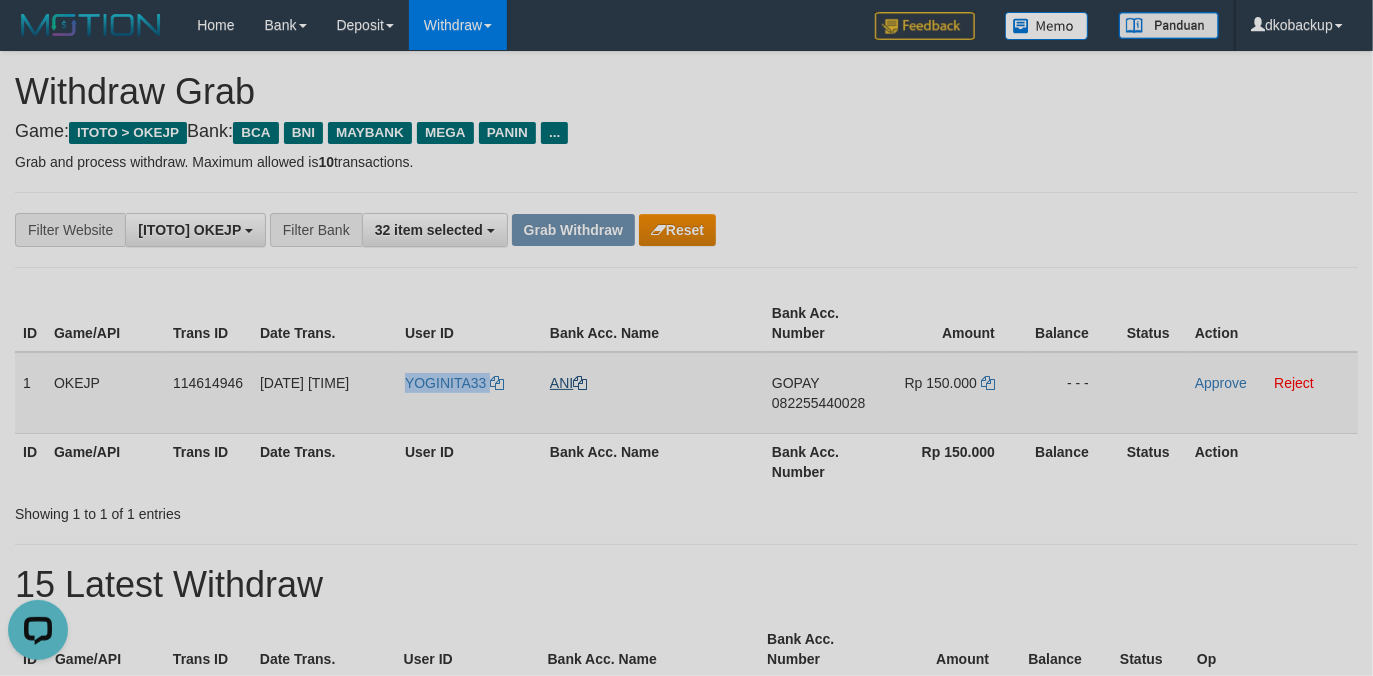 copy on "YOGINITA33" 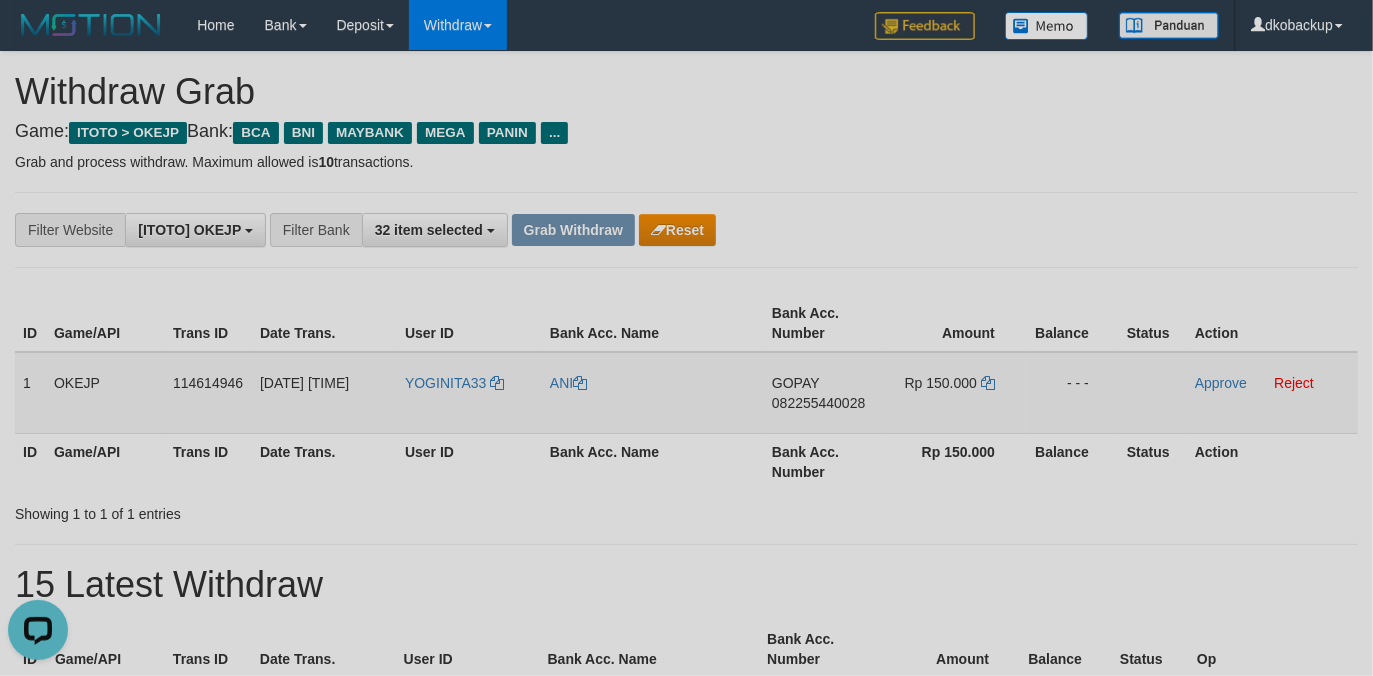 click on "082255440028" at bounding box center (818, 403) 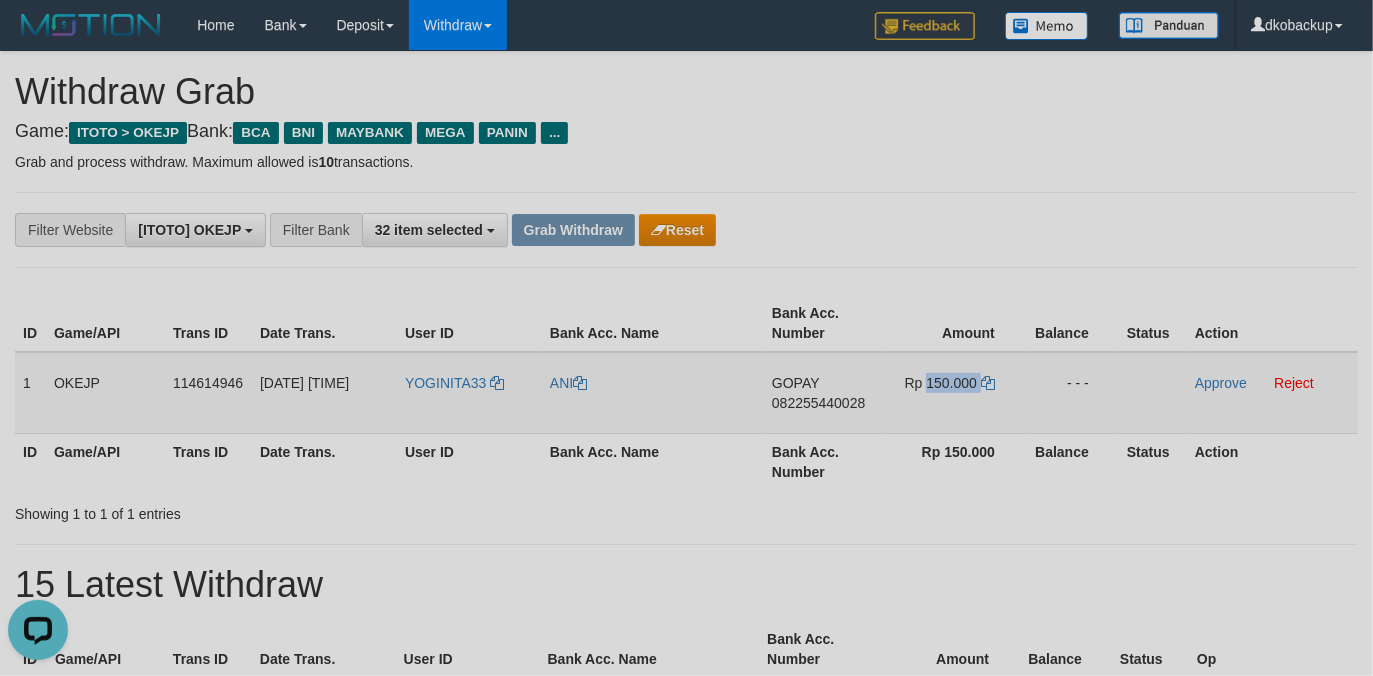 click on "Rp 150.000" at bounding box center (941, 383) 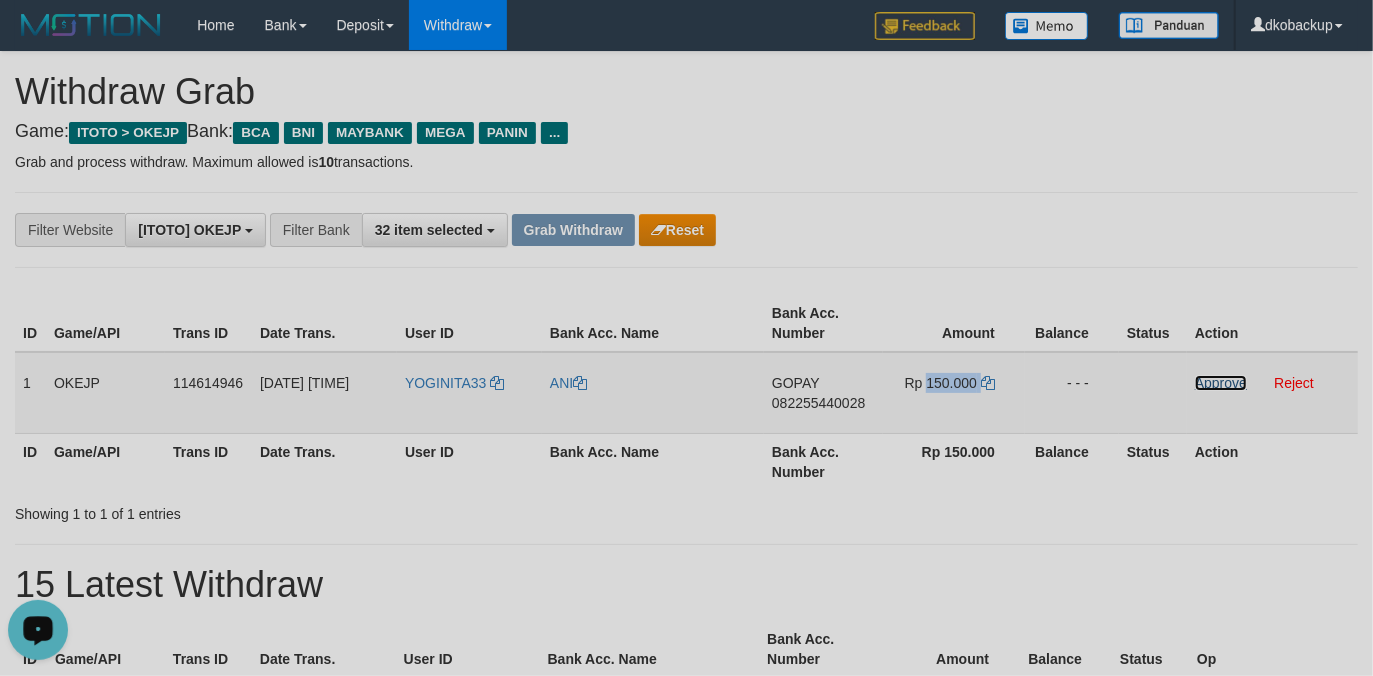 click on "Approve" at bounding box center [1221, 383] 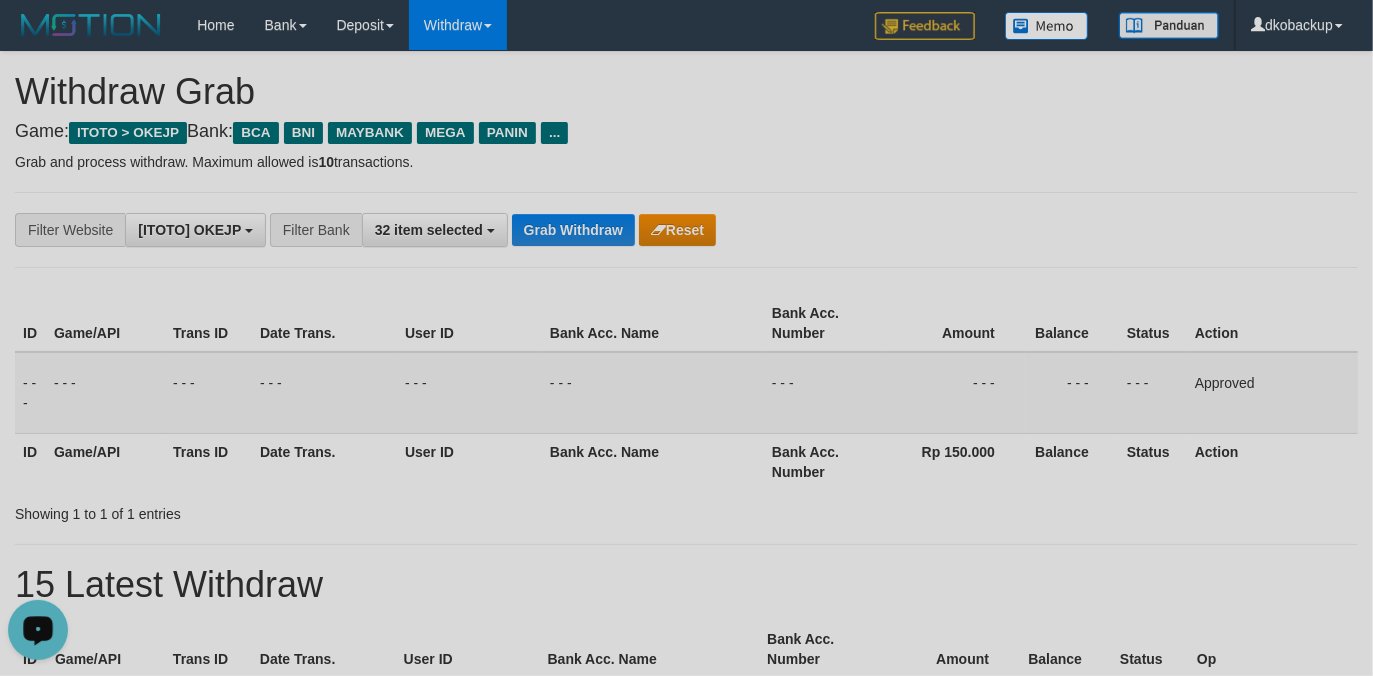 click on "**********" at bounding box center (686, 1123) 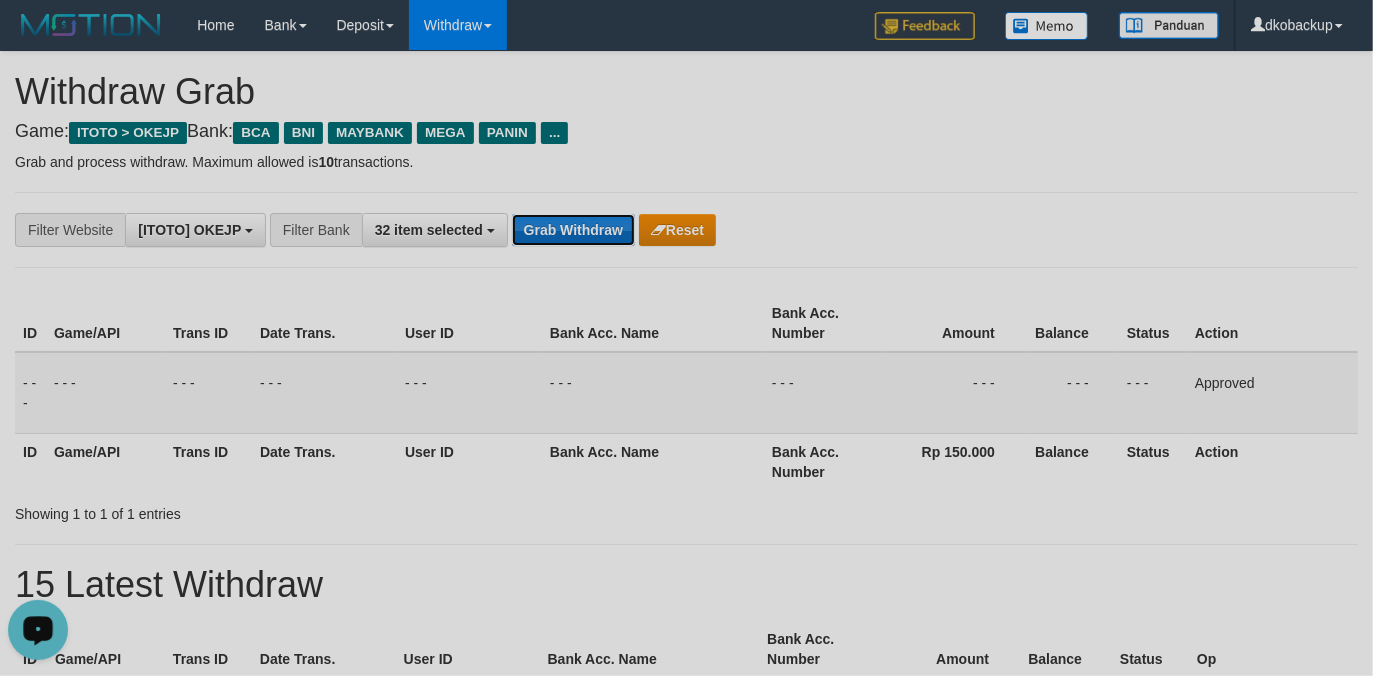 click on "Grab Withdraw" at bounding box center (573, 230) 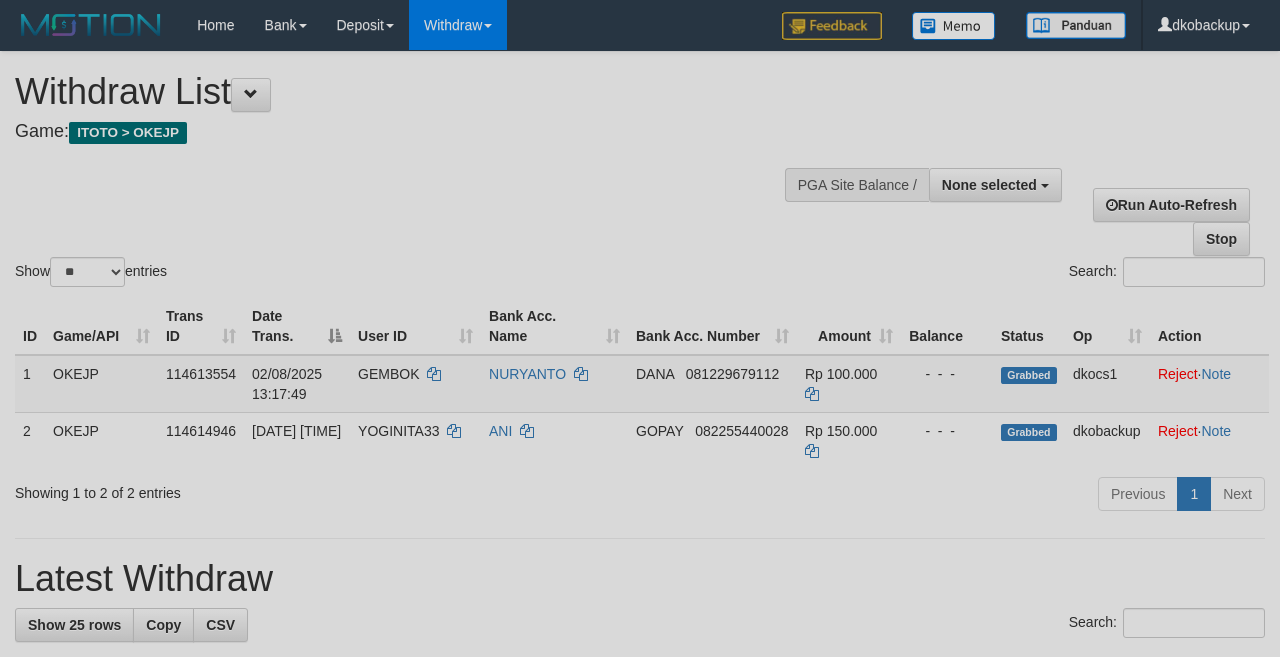 select 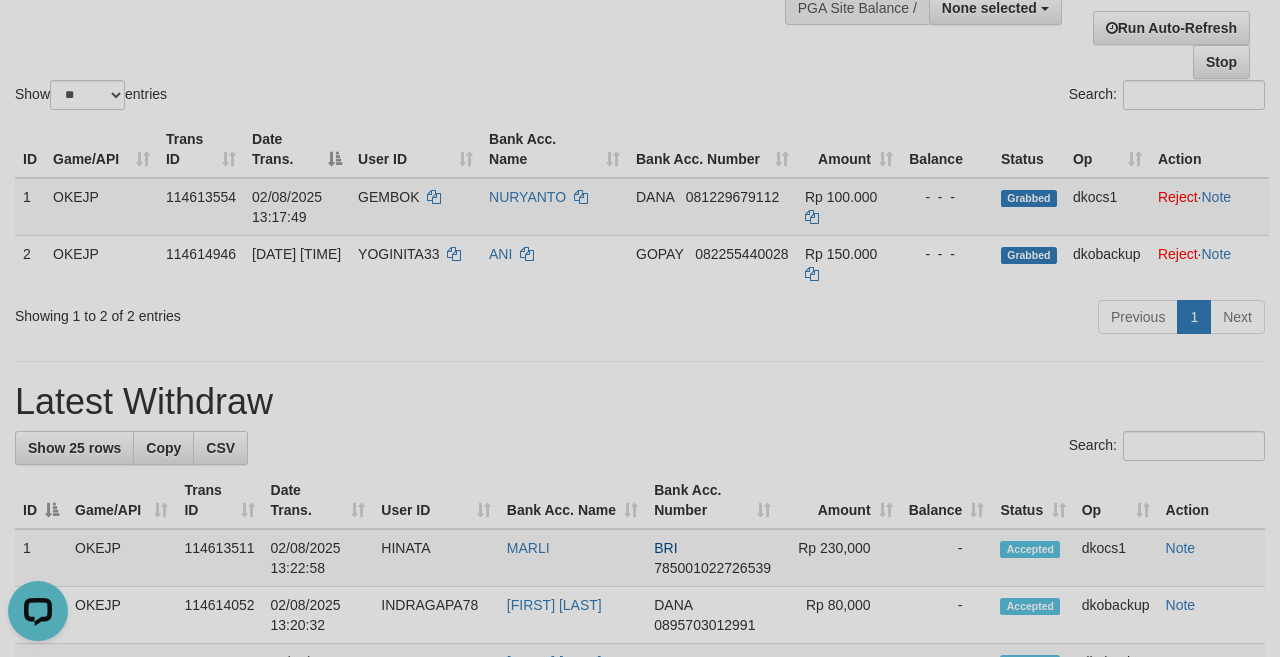 scroll, scrollTop: 0, scrollLeft: 0, axis: both 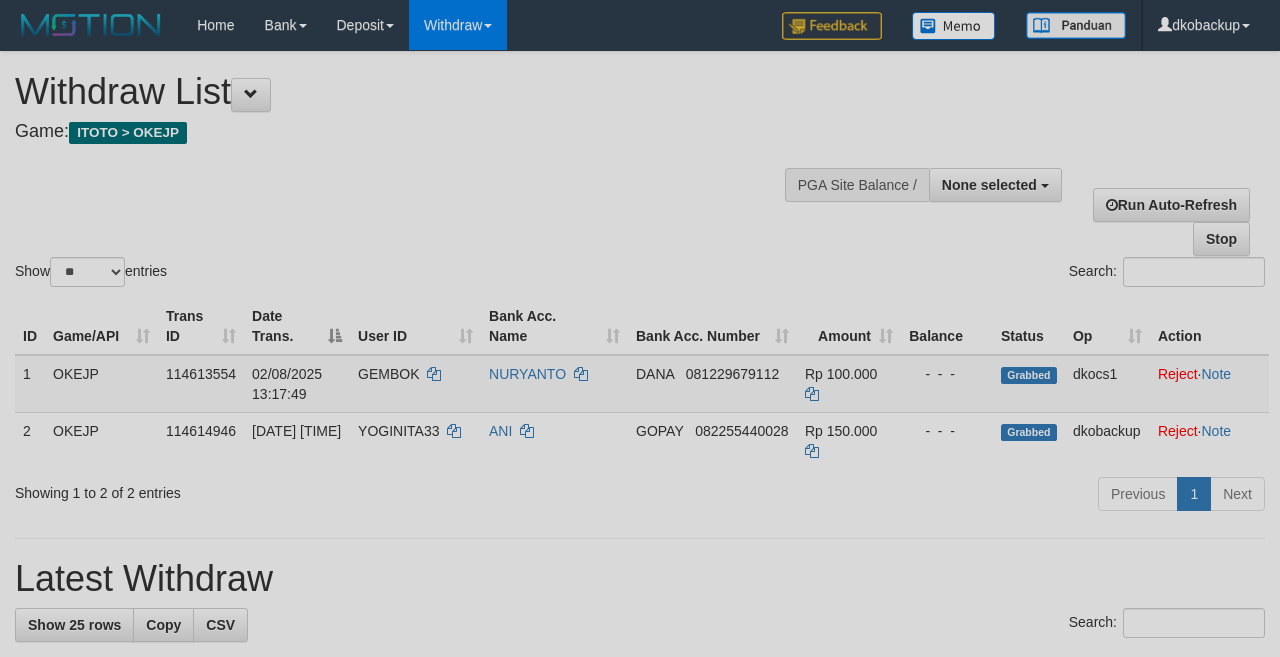select 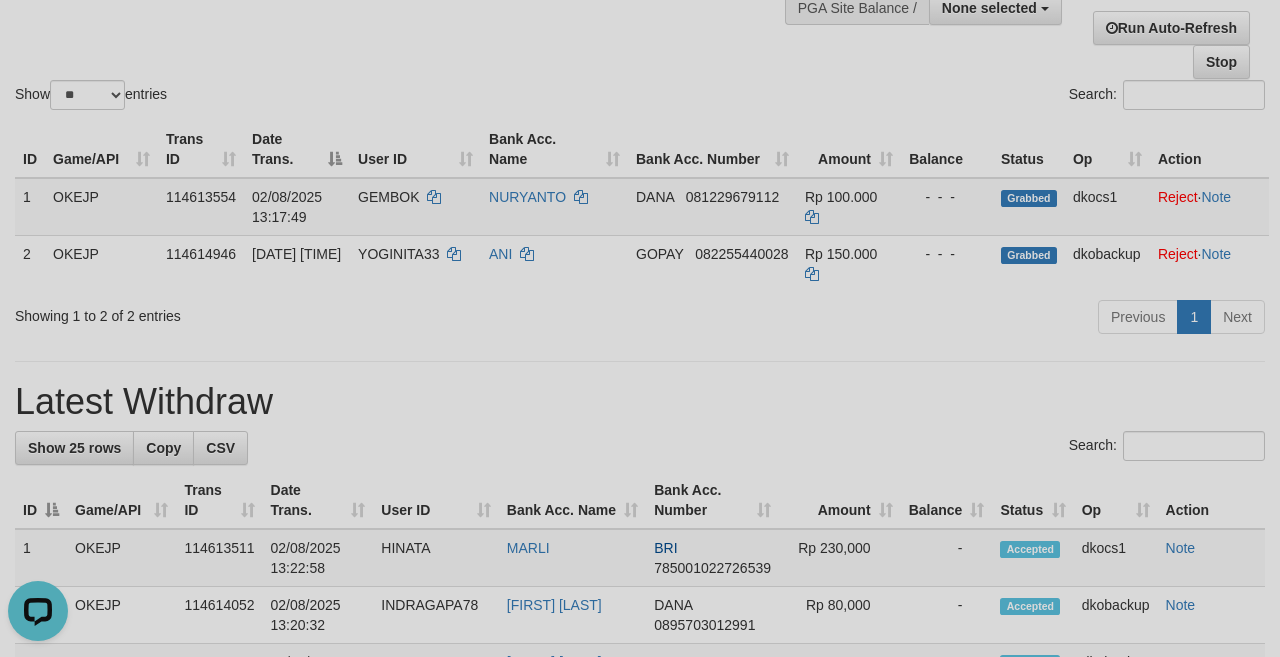 scroll, scrollTop: 0, scrollLeft: 0, axis: both 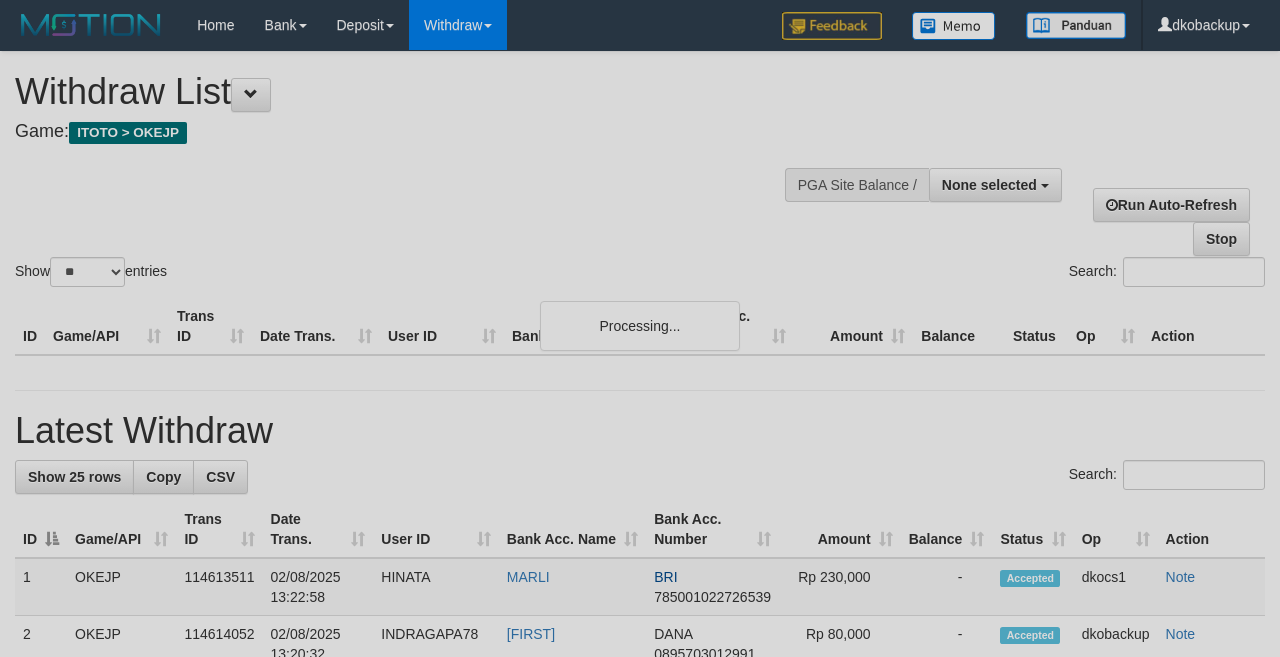 select 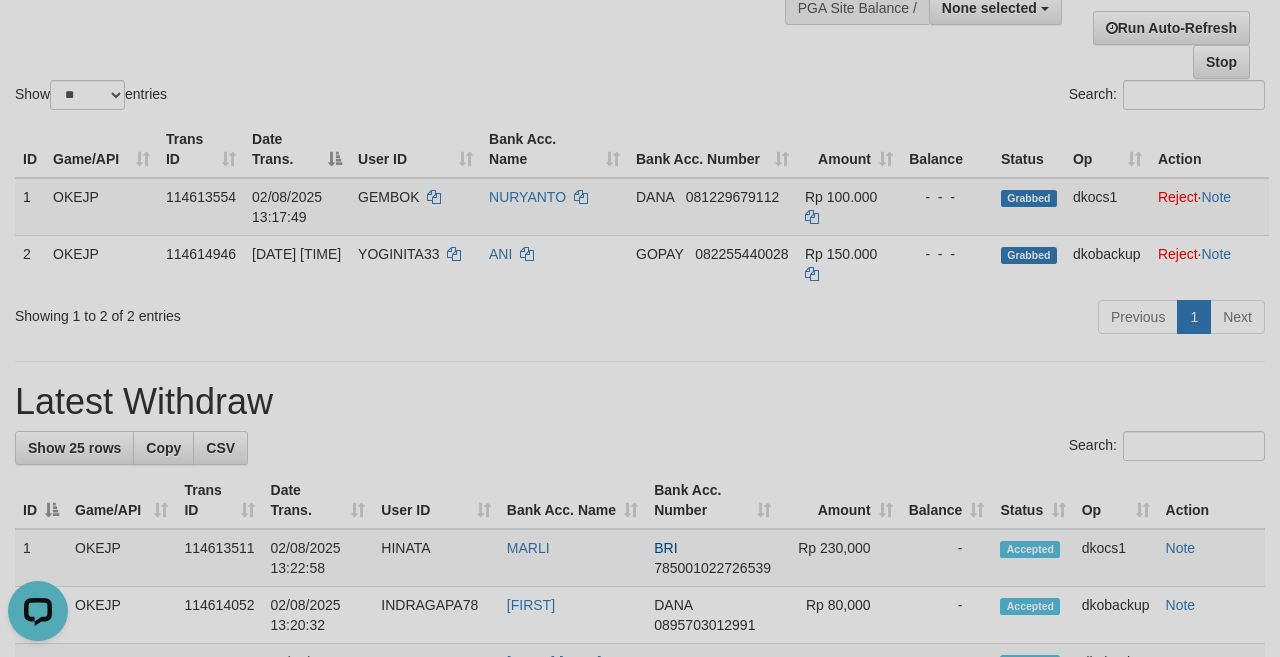 scroll, scrollTop: 0, scrollLeft: 0, axis: both 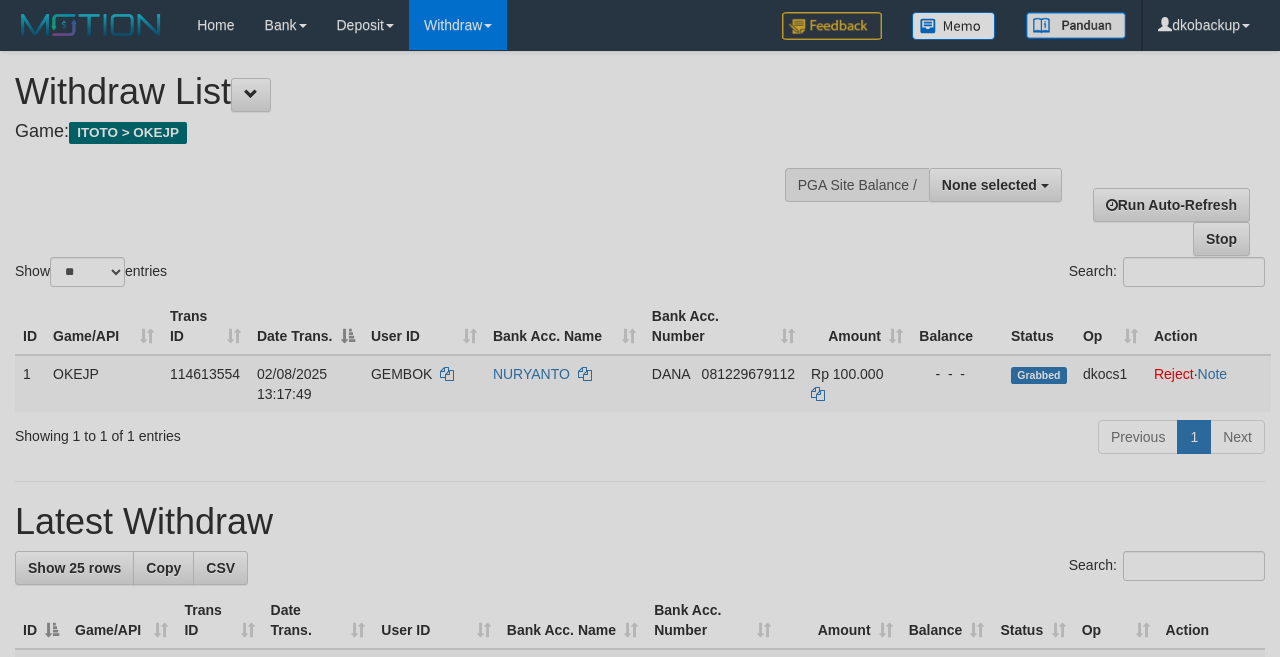 select 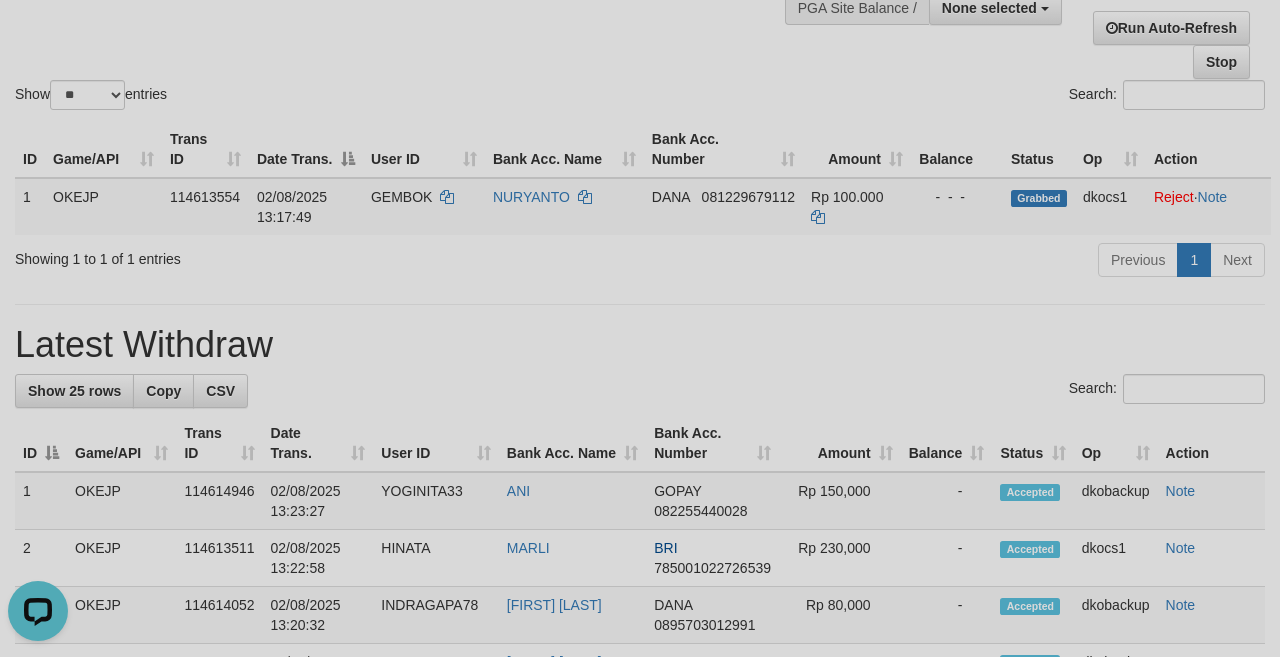 scroll, scrollTop: 0, scrollLeft: 0, axis: both 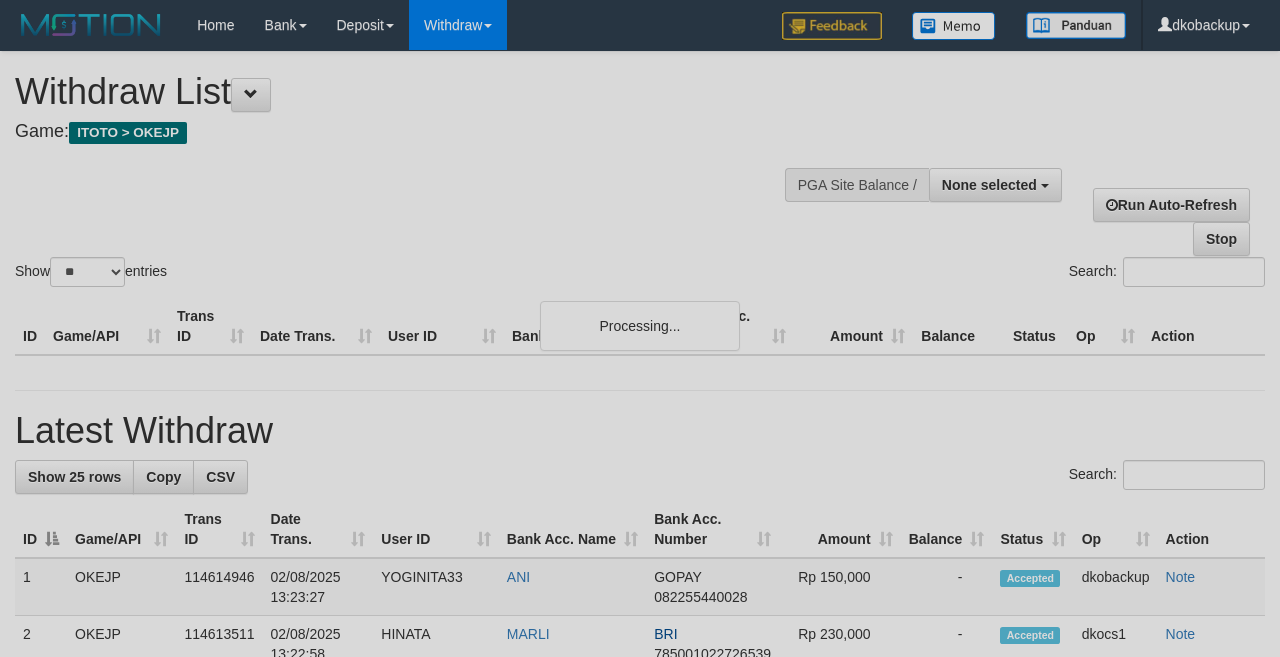 select 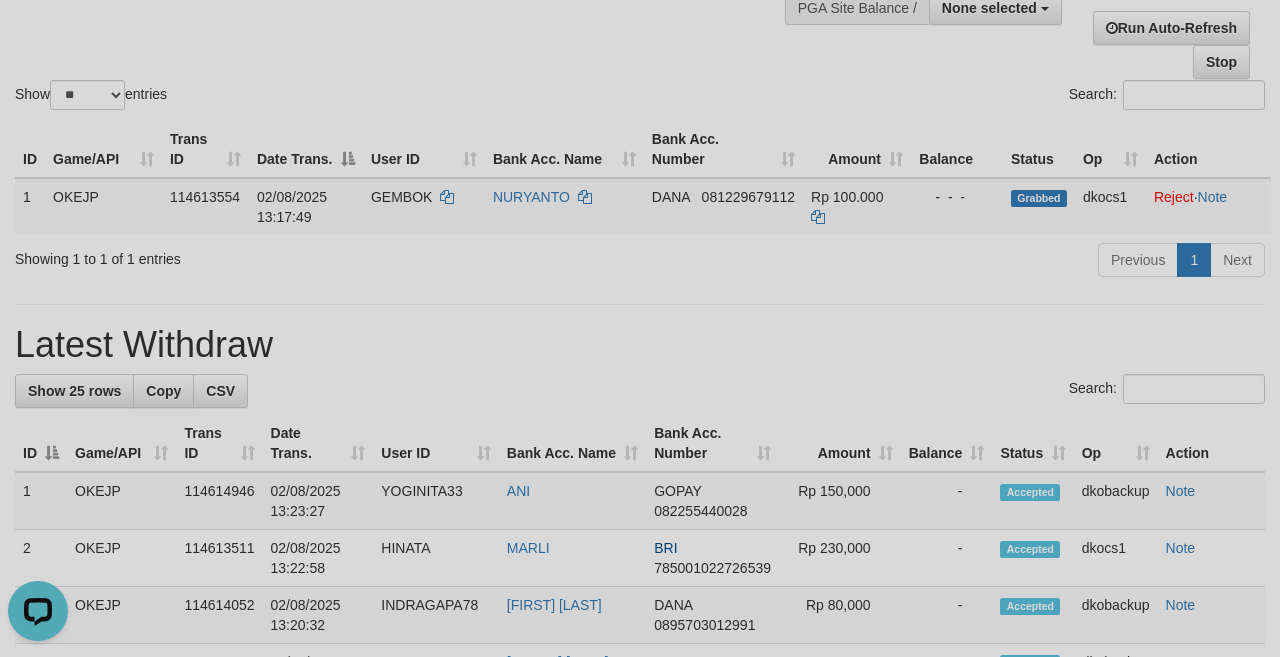 scroll, scrollTop: 0, scrollLeft: 0, axis: both 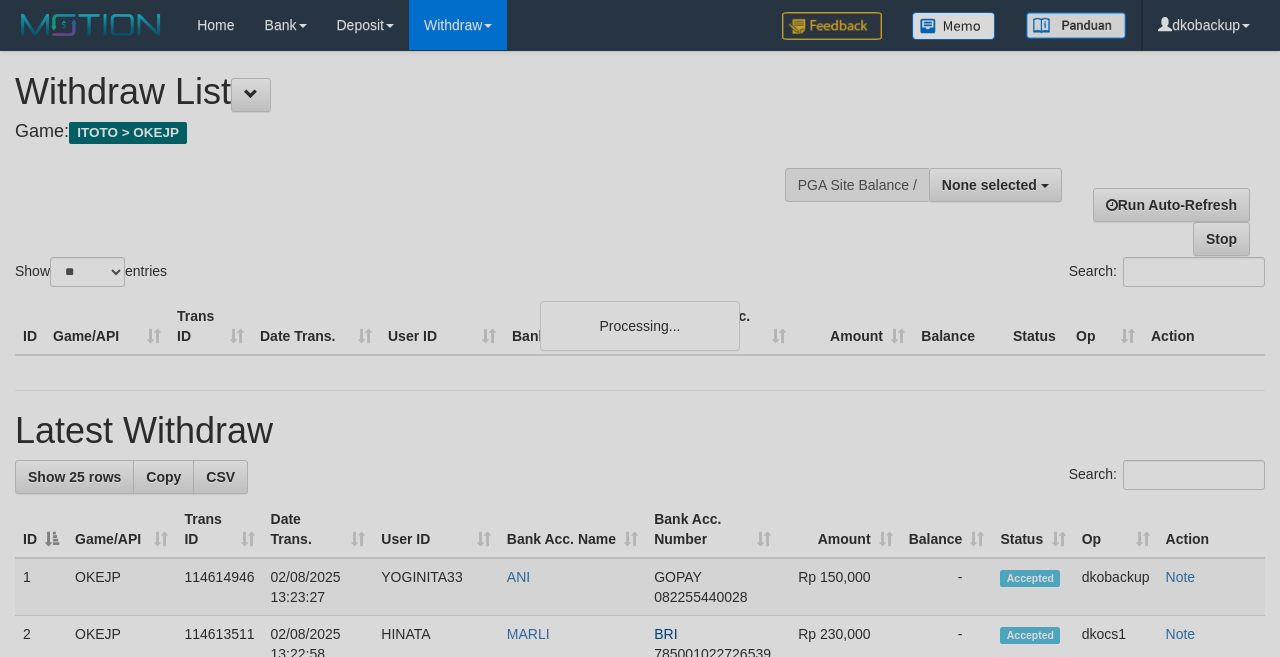 select 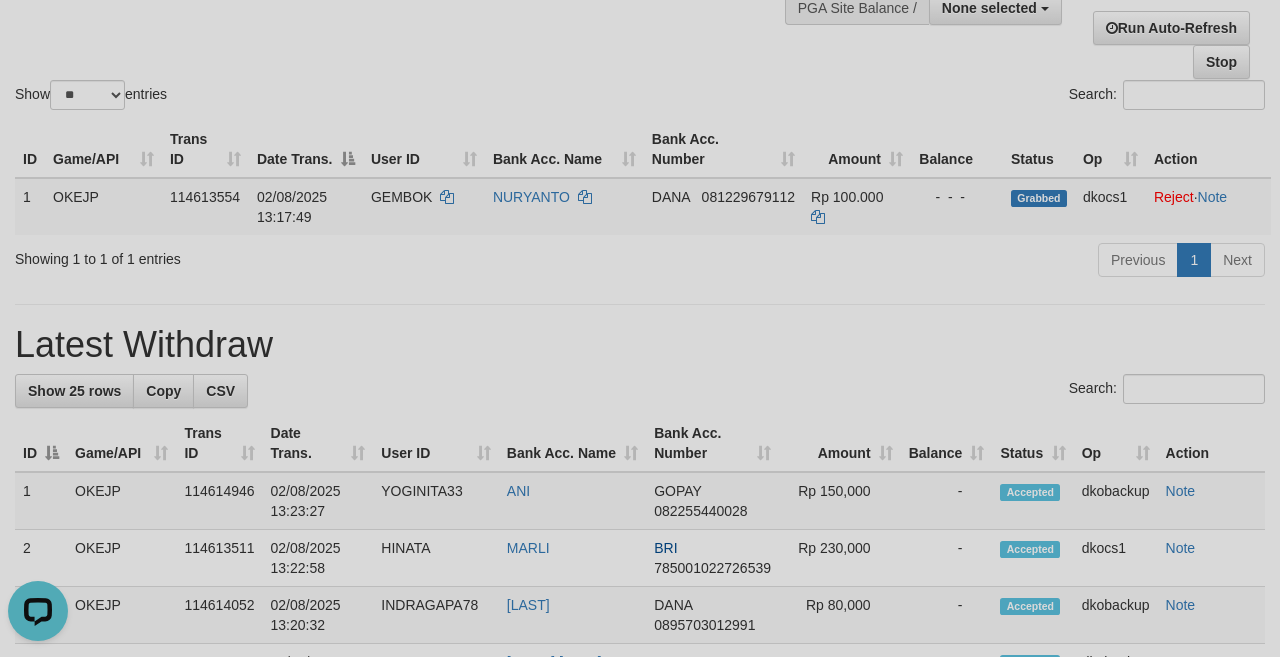 scroll, scrollTop: 0, scrollLeft: 0, axis: both 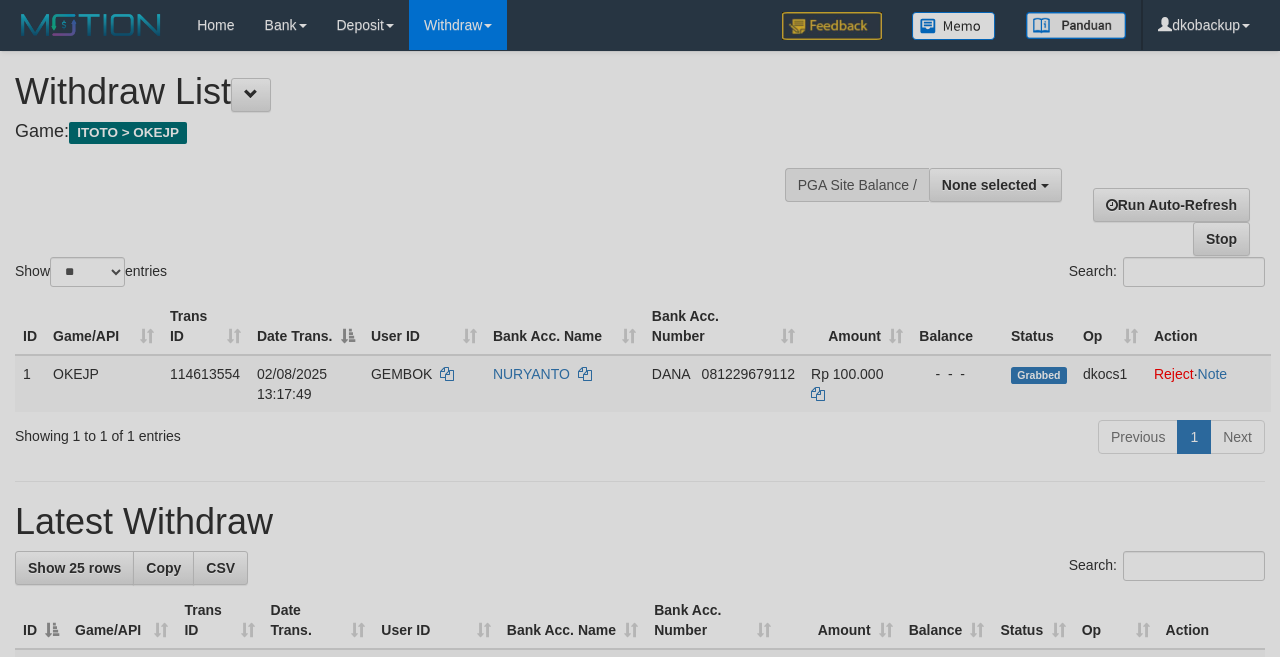 select 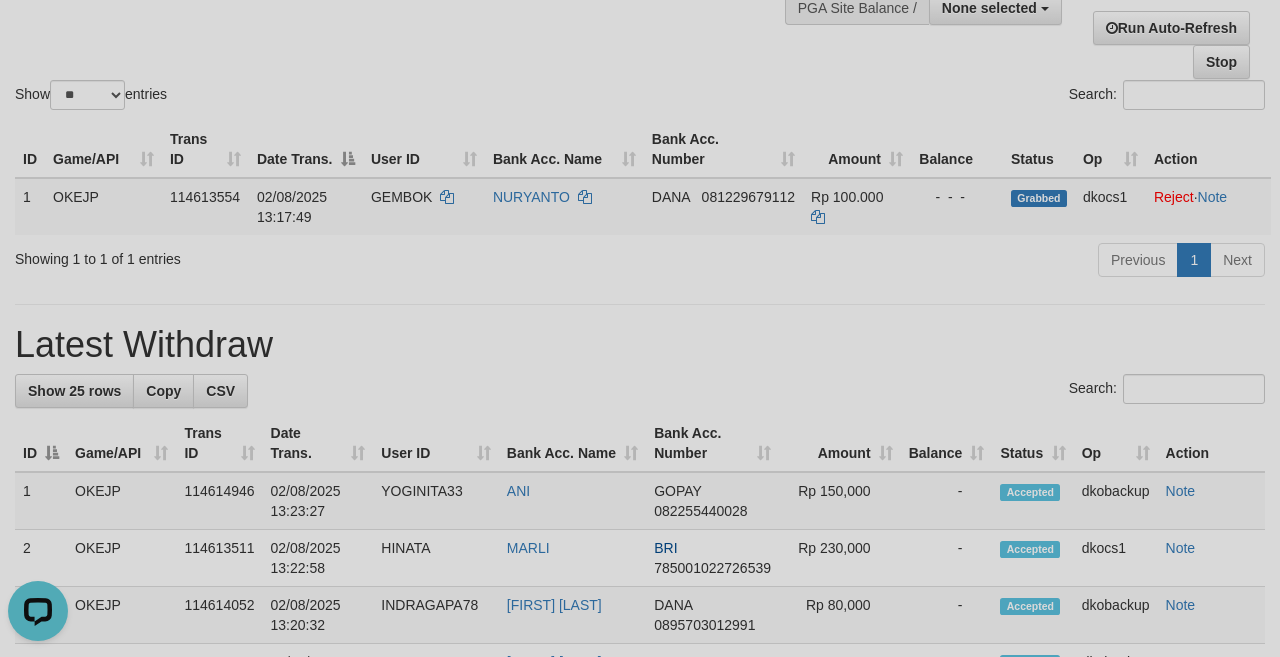 scroll, scrollTop: 0, scrollLeft: 0, axis: both 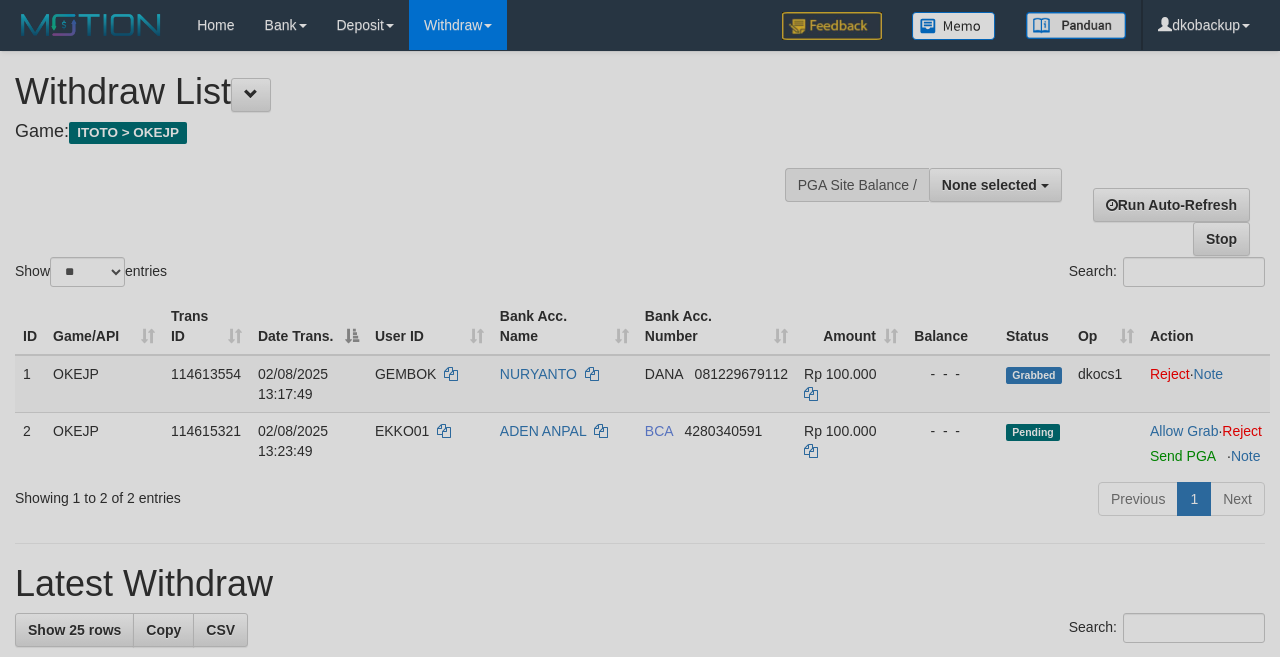 select 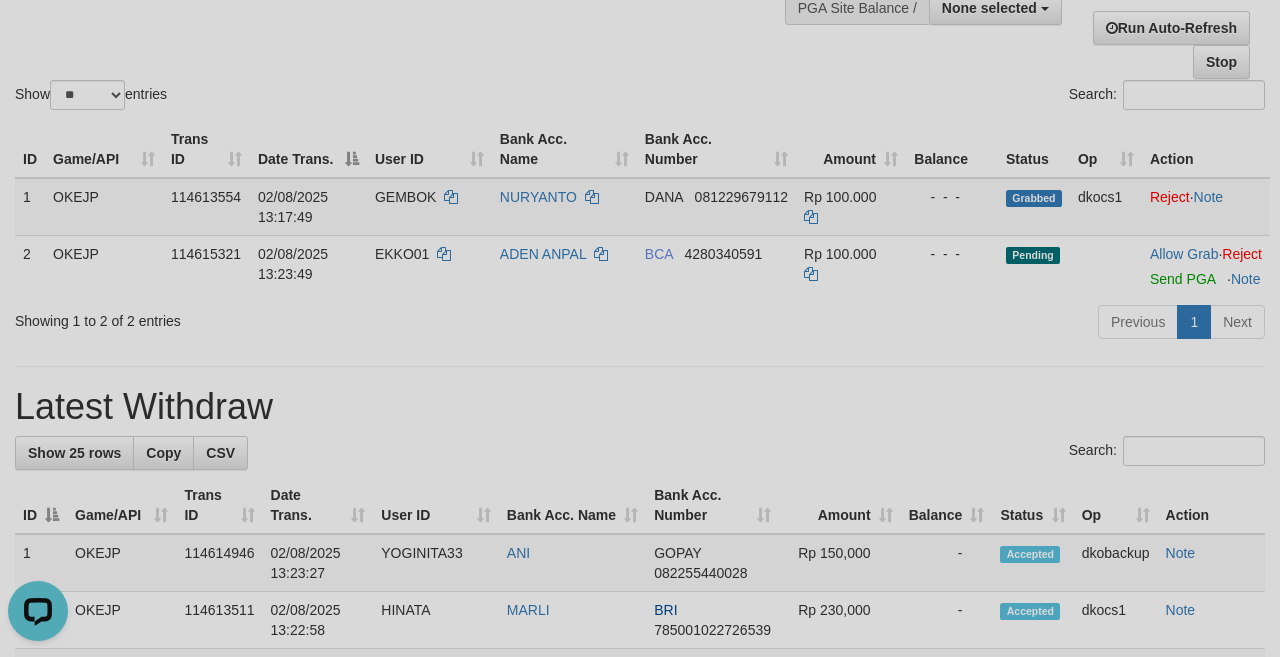 scroll, scrollTop: 0, scrollLeft: 0, axis: both 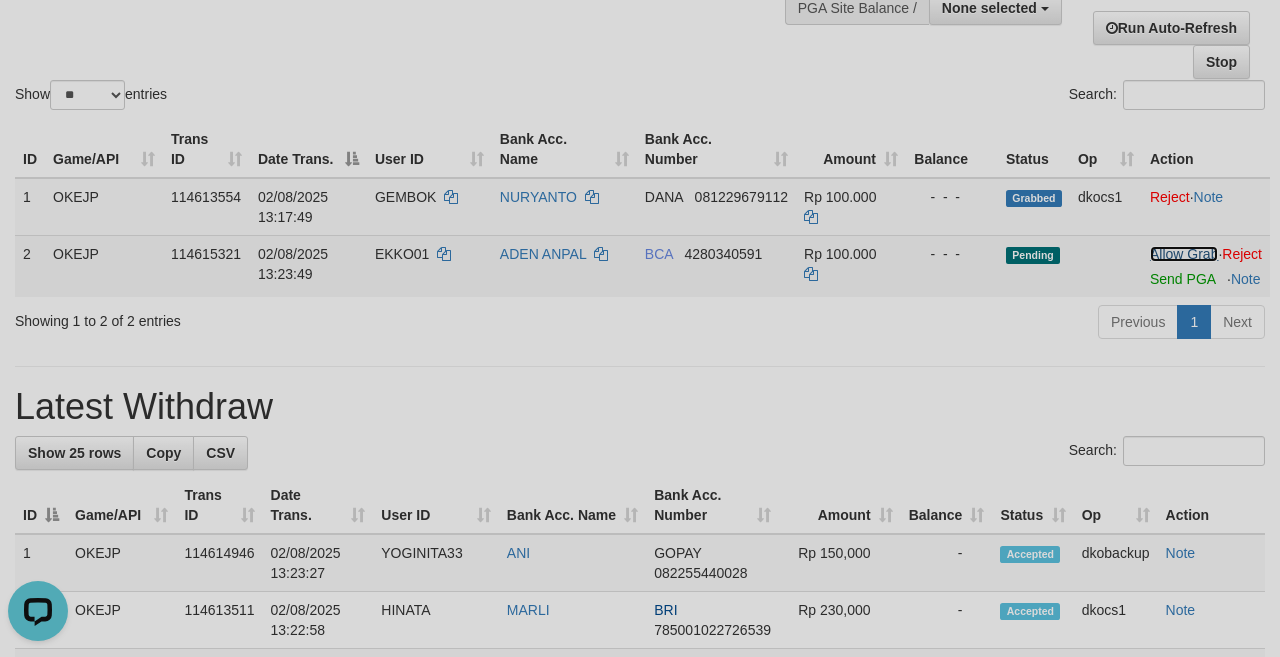 click on "Allow Grab" at bounding box center (1184, 254) 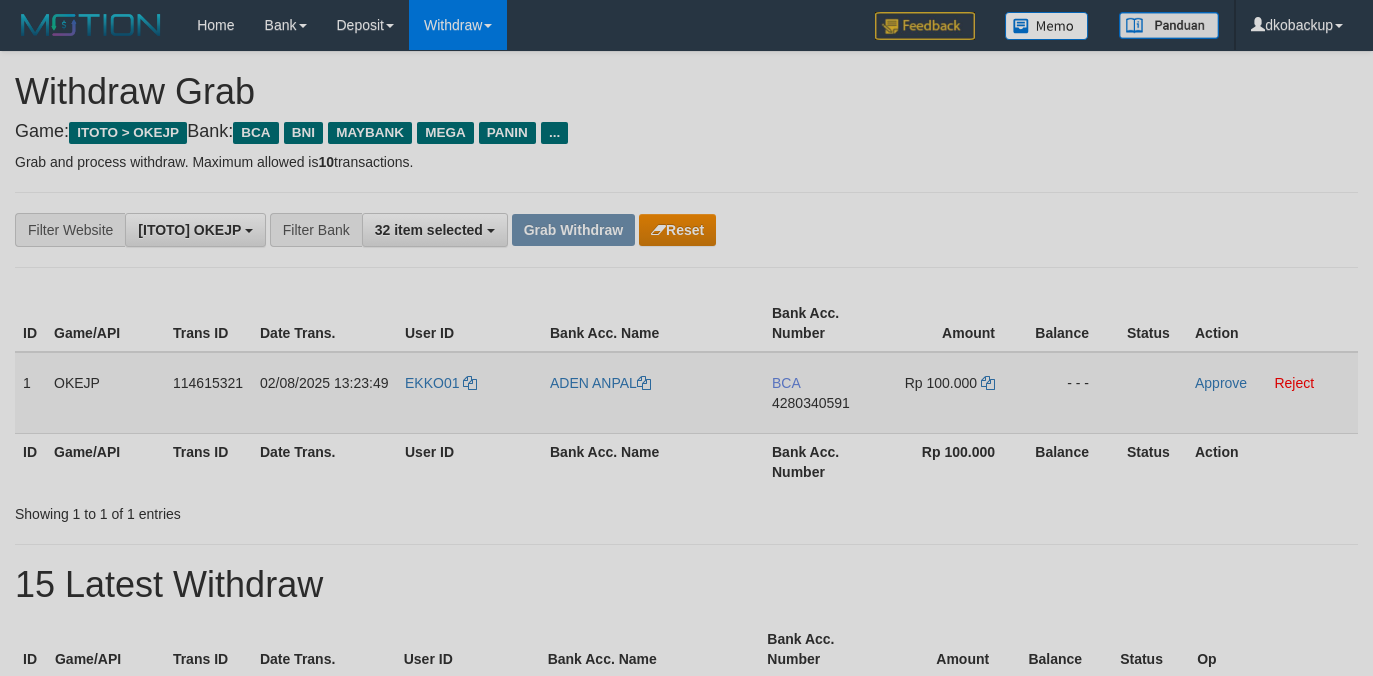 scroll, scrollTop: 0, scrollLeft: 0, axis: both 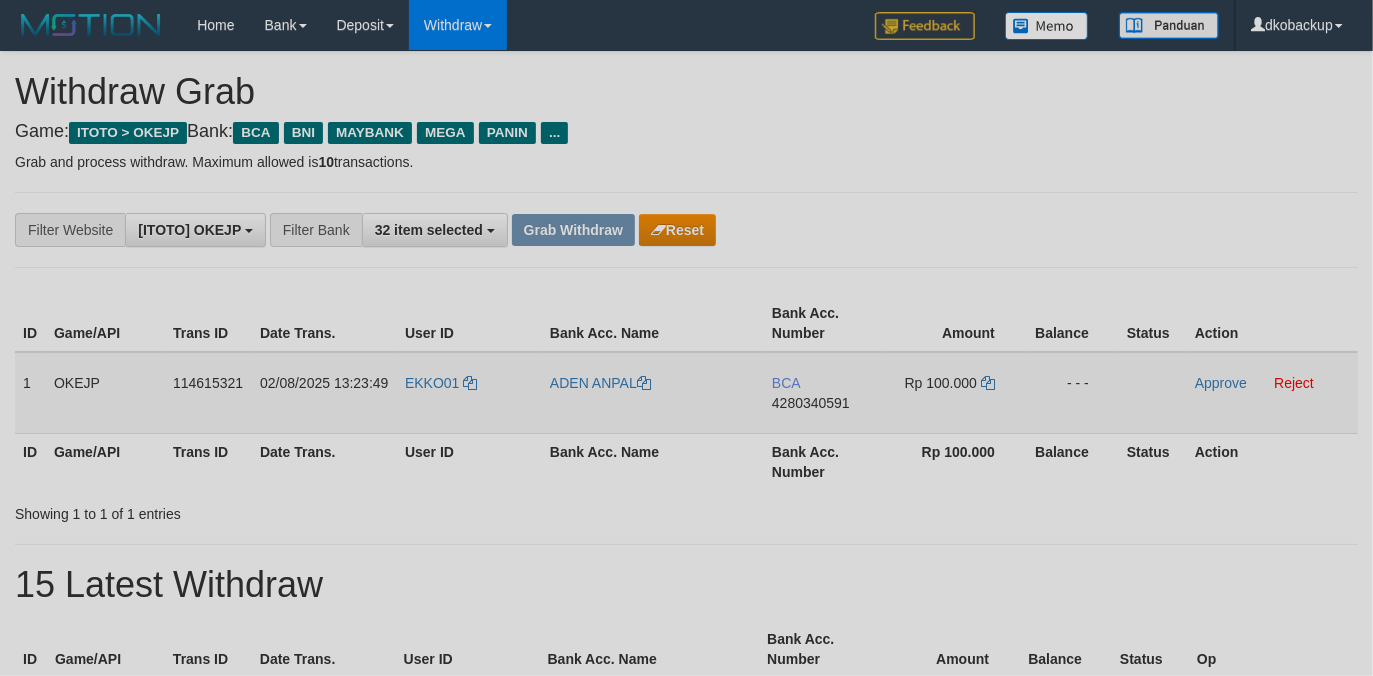 click on "EKKO01" at bounding box center [469, 393] 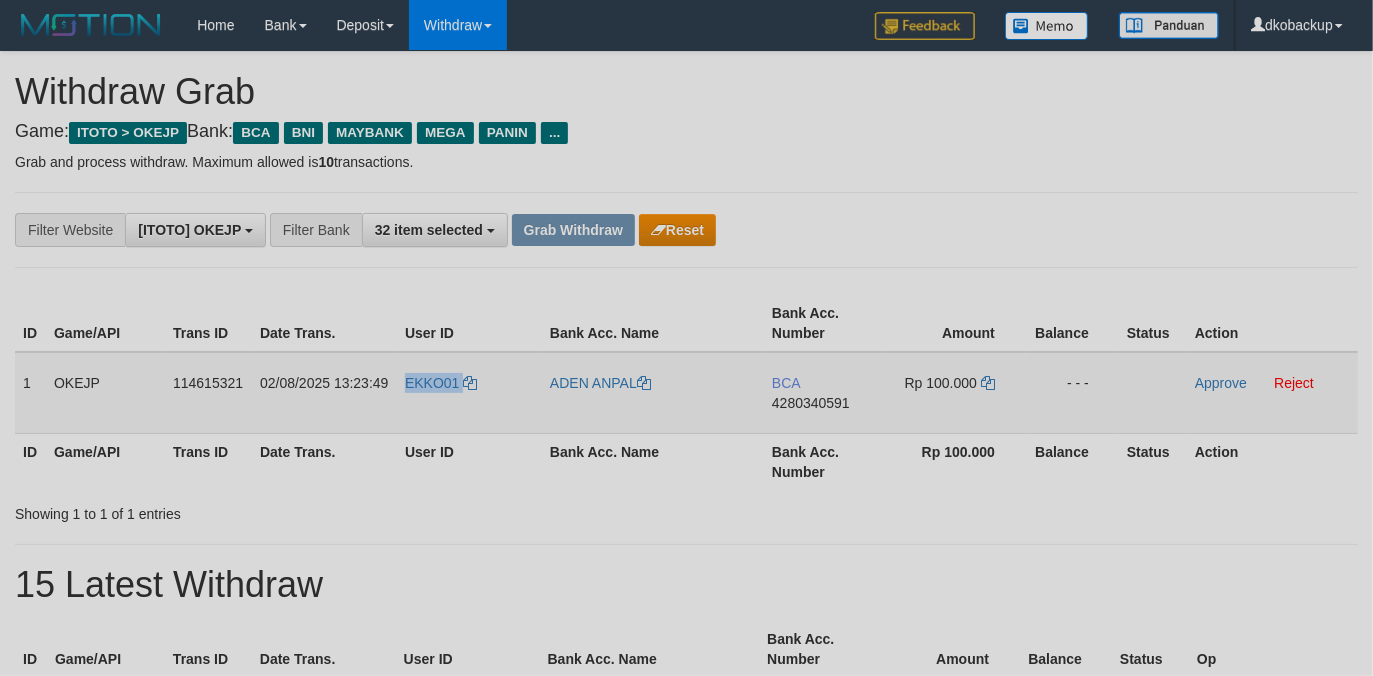 click on "EKKO01" at bounding box center (469, 393) 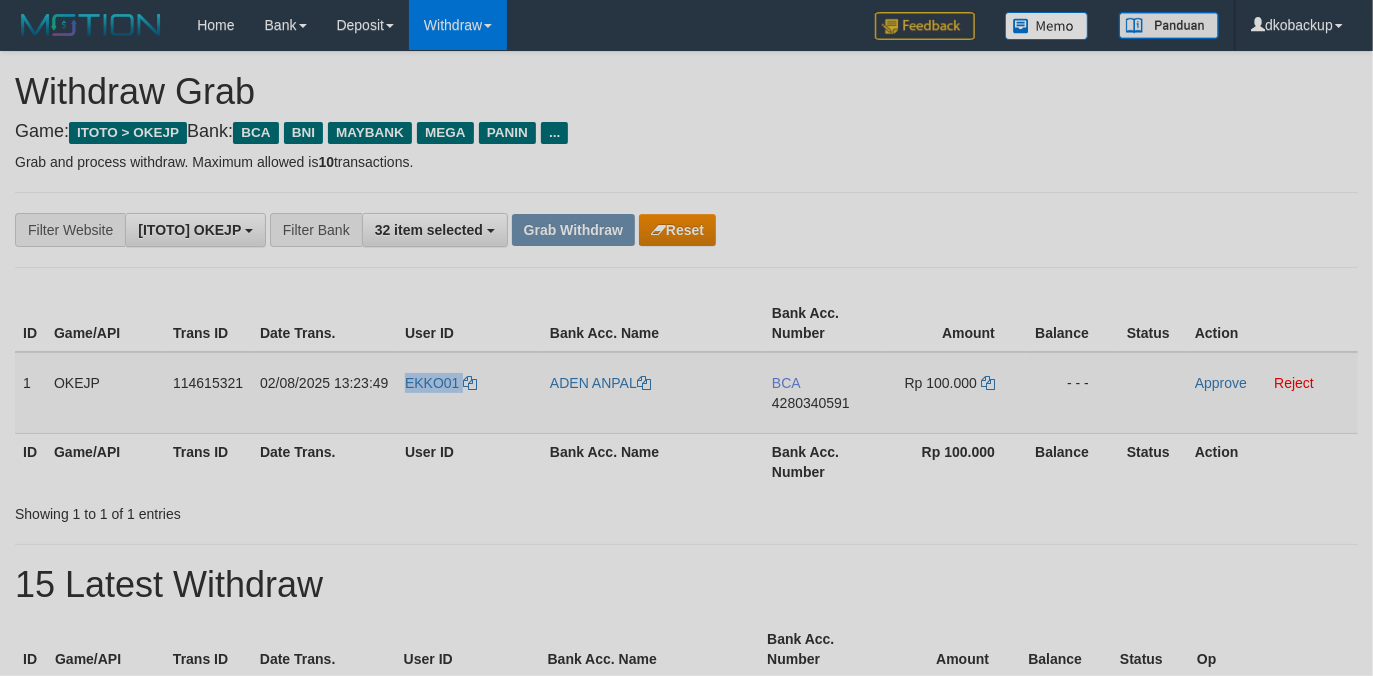 copy on "EKKO01" 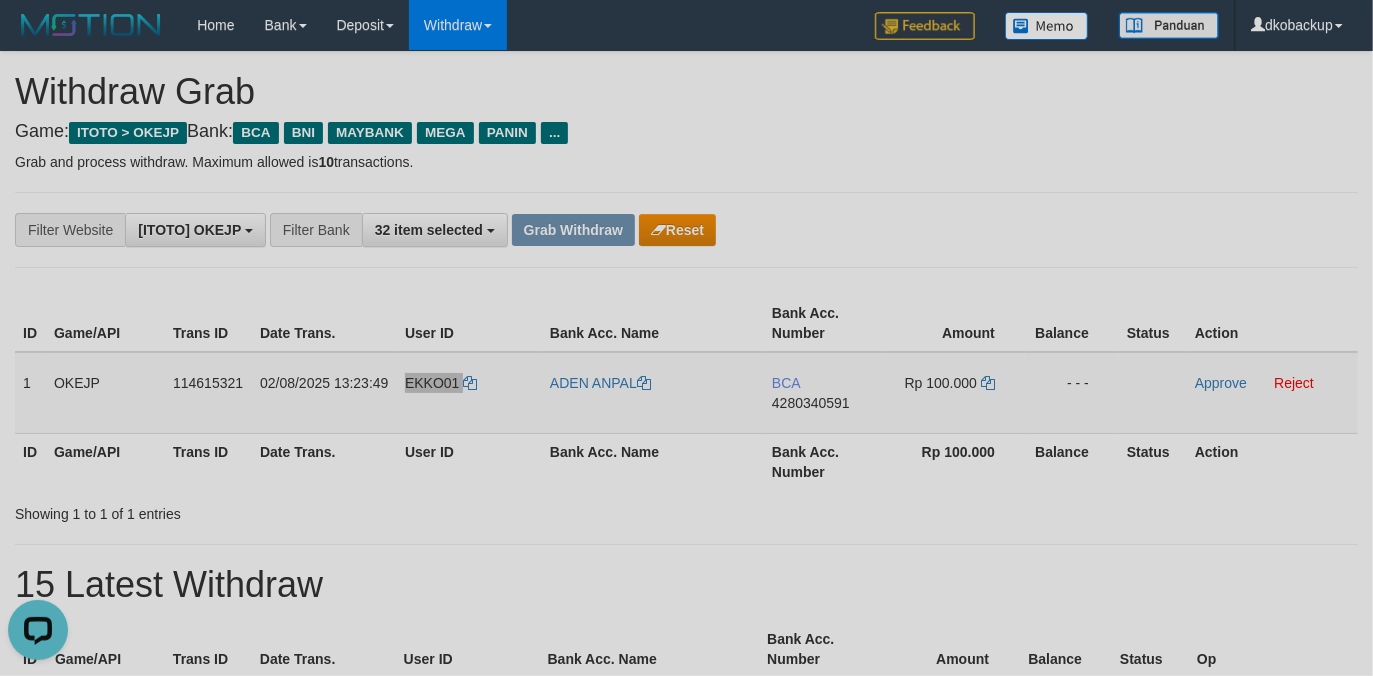 scroll, scrollTop: 0, scrollLeft: 0, axis: both 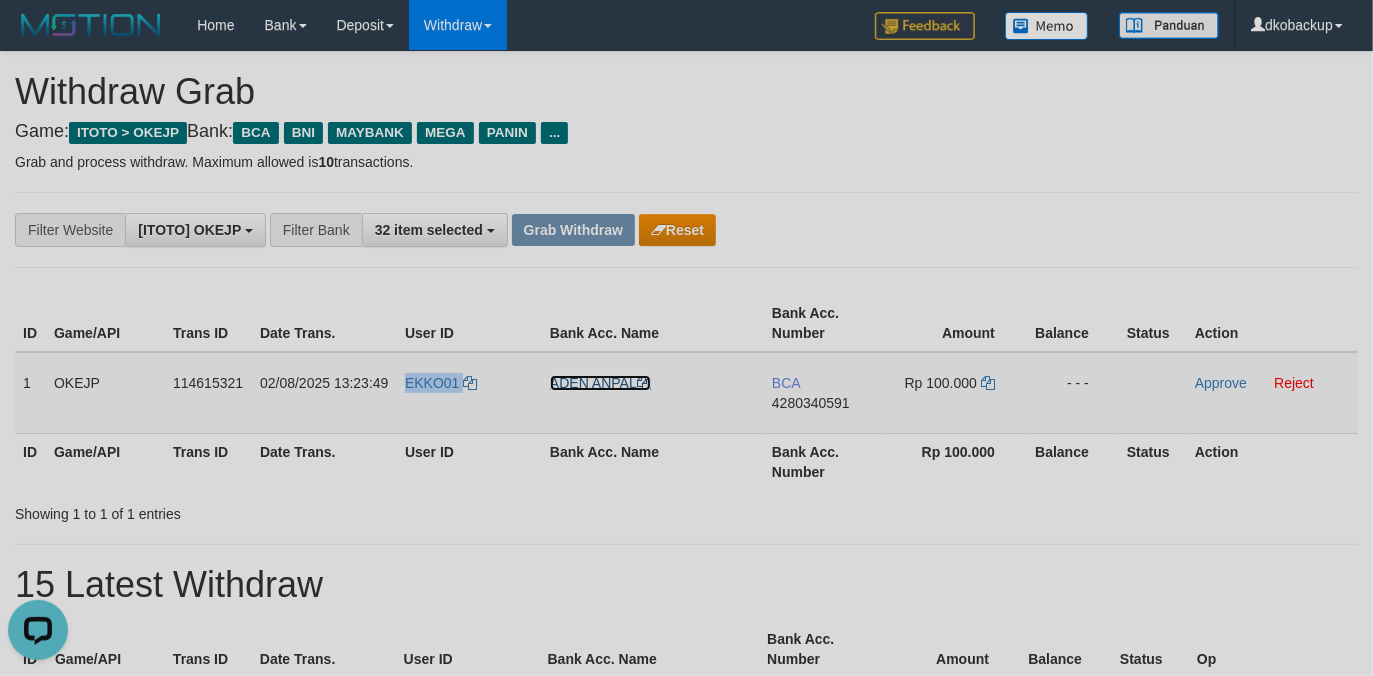 drag, startPoint x: 592, startPoint y: 386, endPoint x: 1288, endPoint y: 349, distance: 696.9828 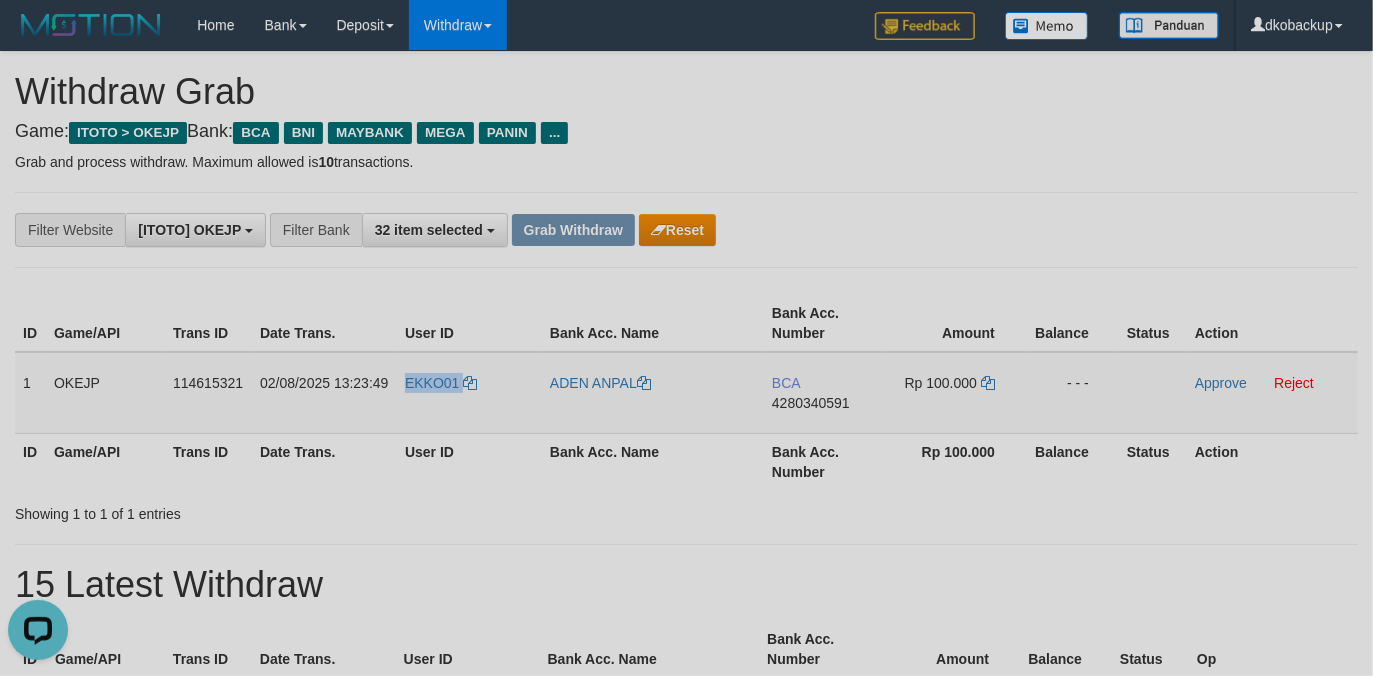copy on "EKKO01" 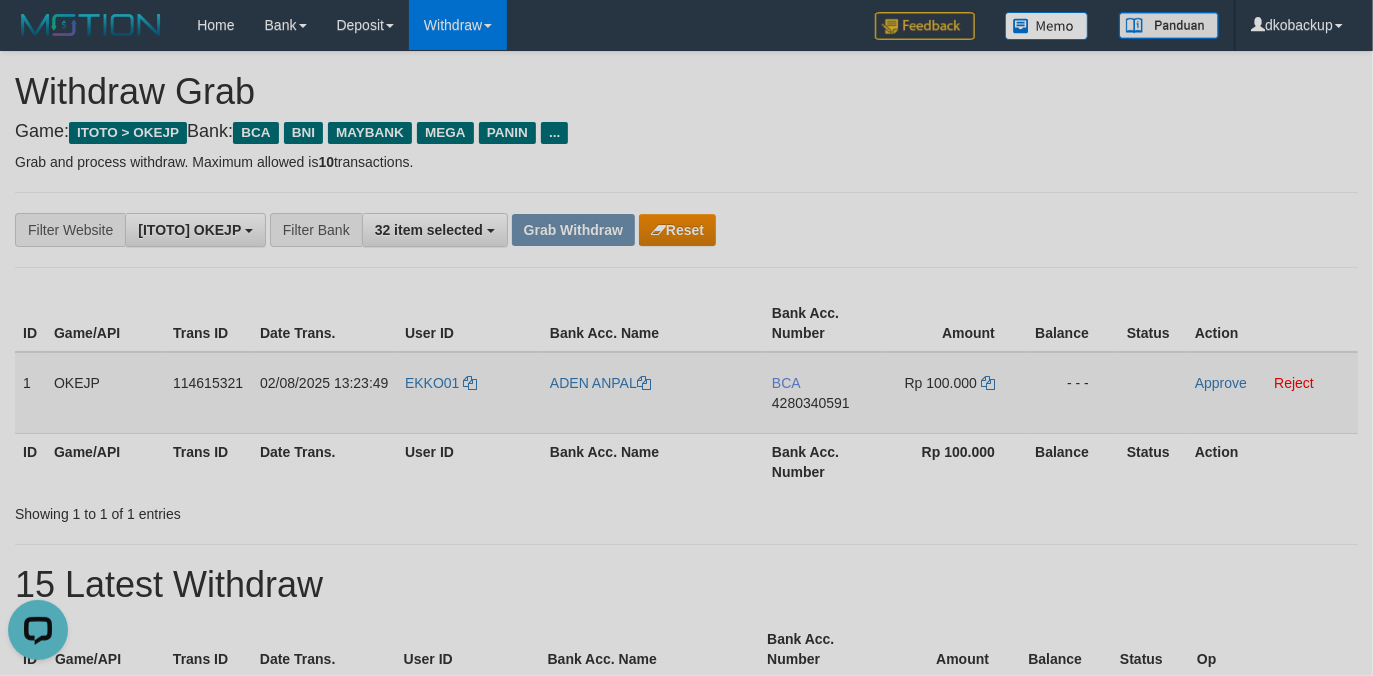 drag, startPoint x: 808, startPoint y: 401, endPoint x: 173, endPoint y: 420, distance: 635.2842 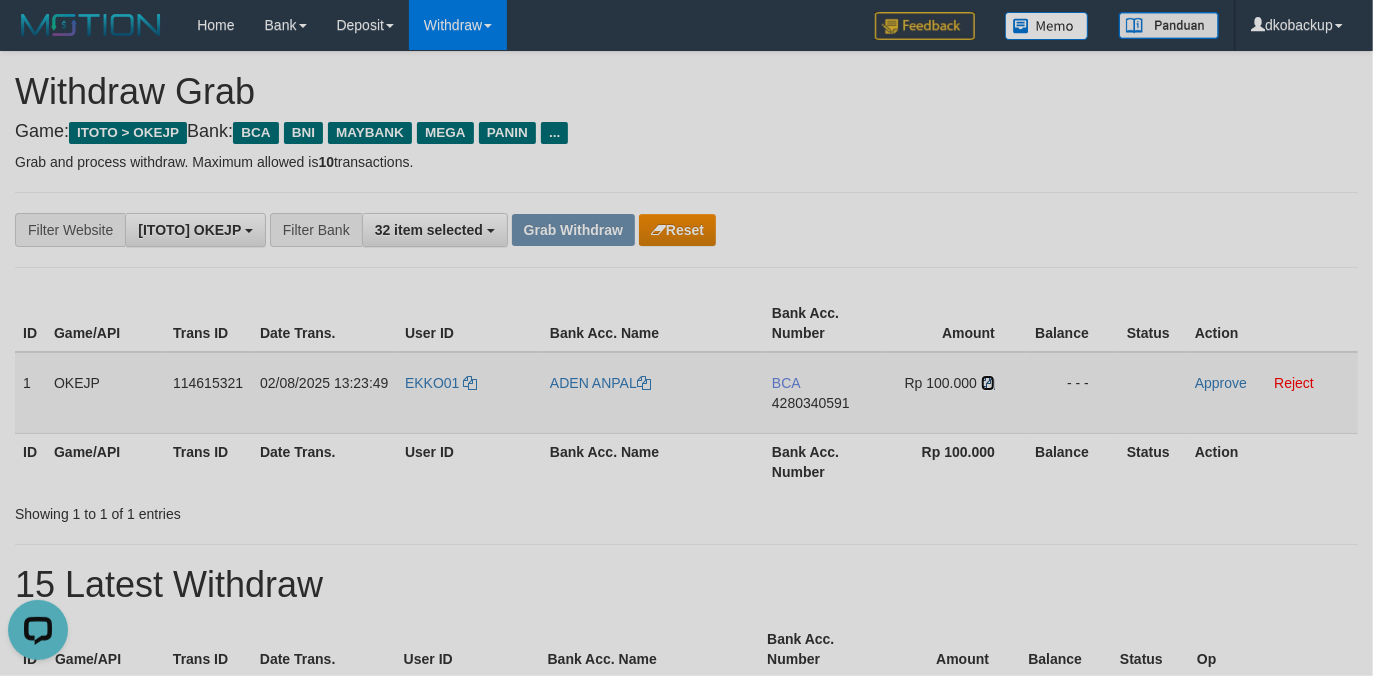 click at bounding box center (988, 383) 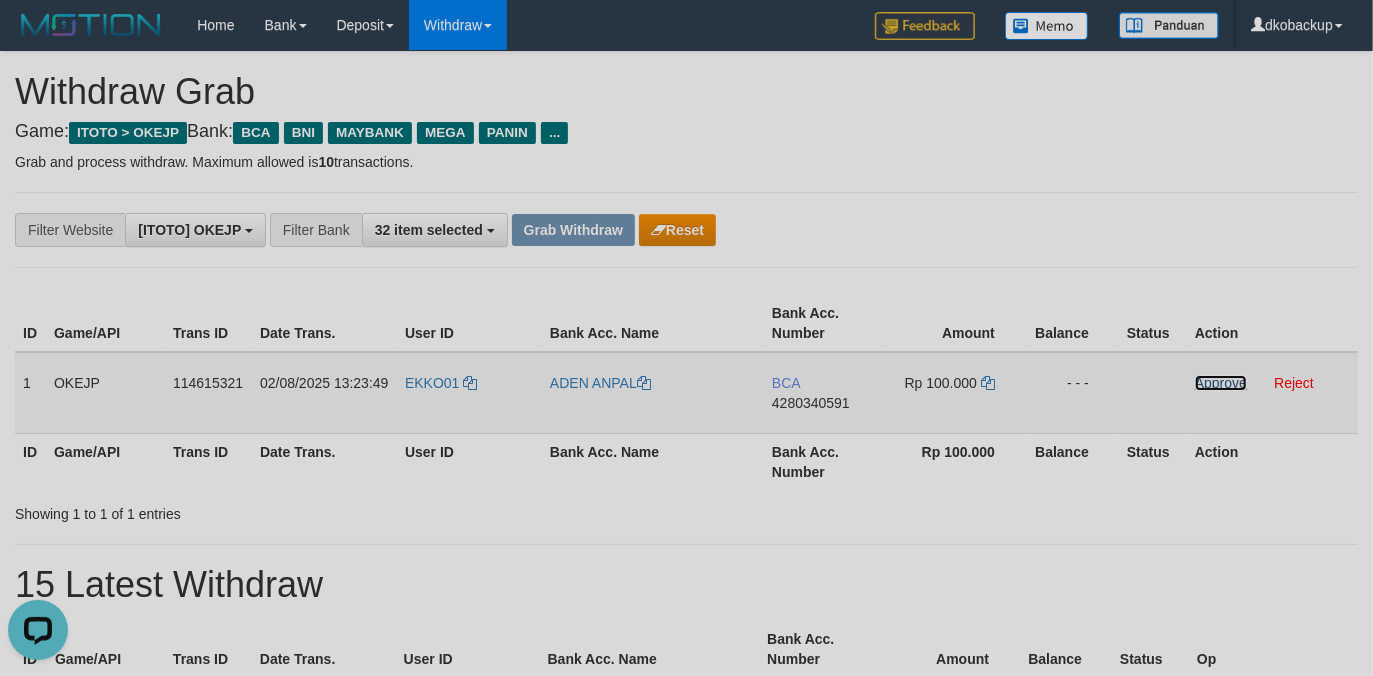 click on "Approve" at bounding box center (1221, 383) 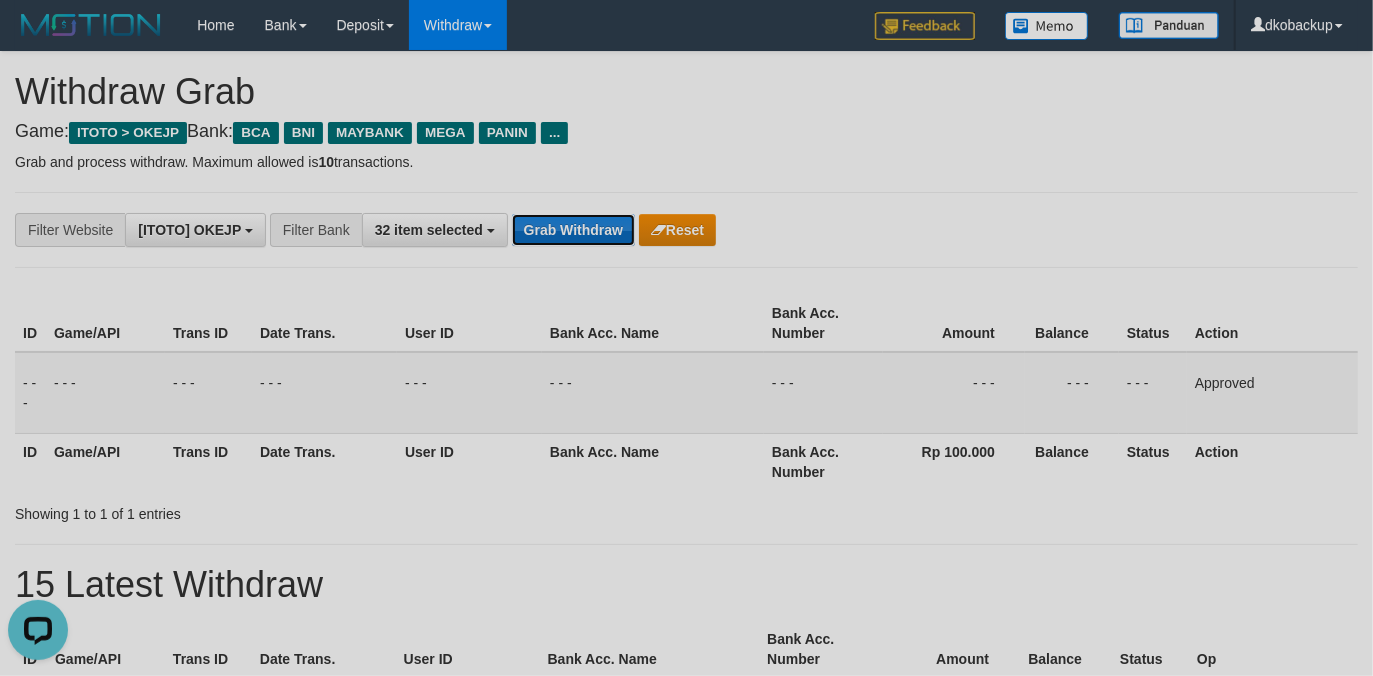 click on "Grab Withdraw" at bounding box center (573, 230) 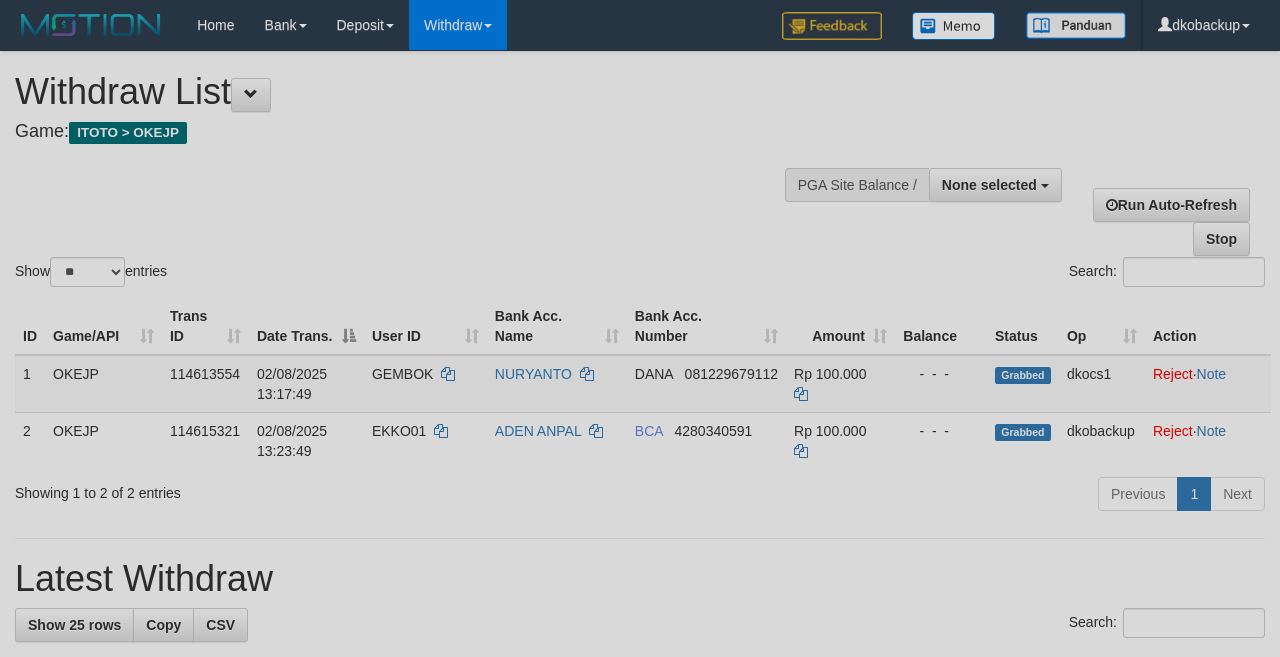 select 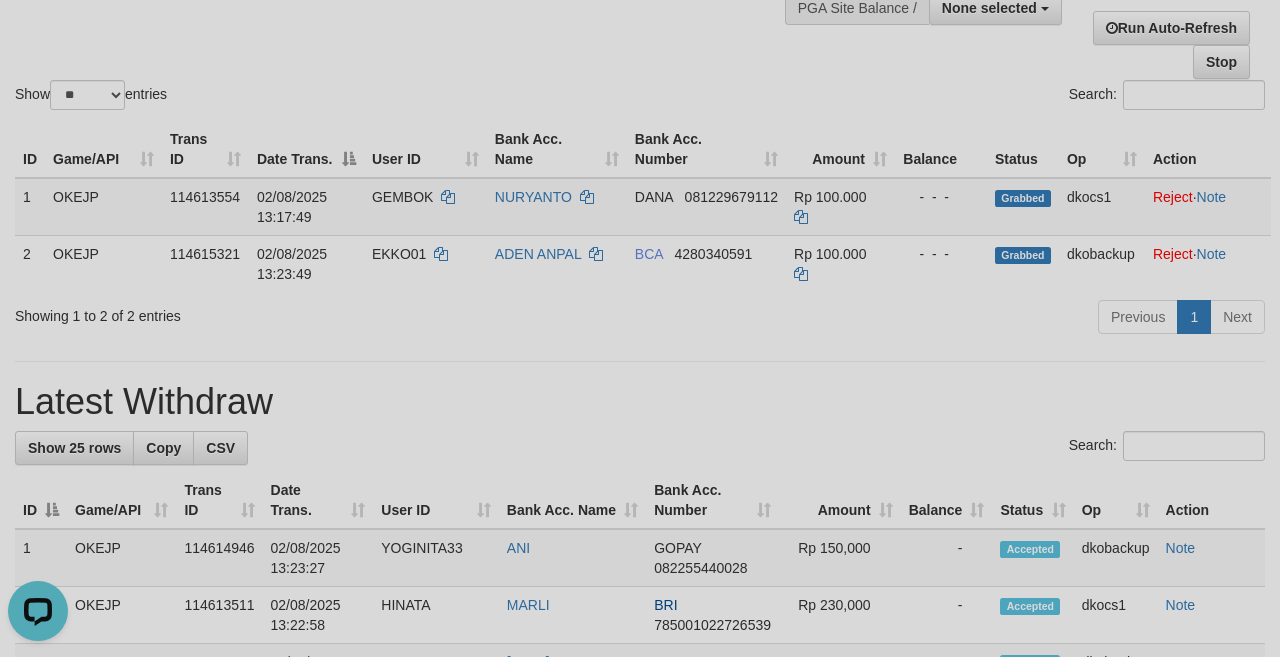 scroll, scrollTop: 0, scrollLeft: 0, axis: both 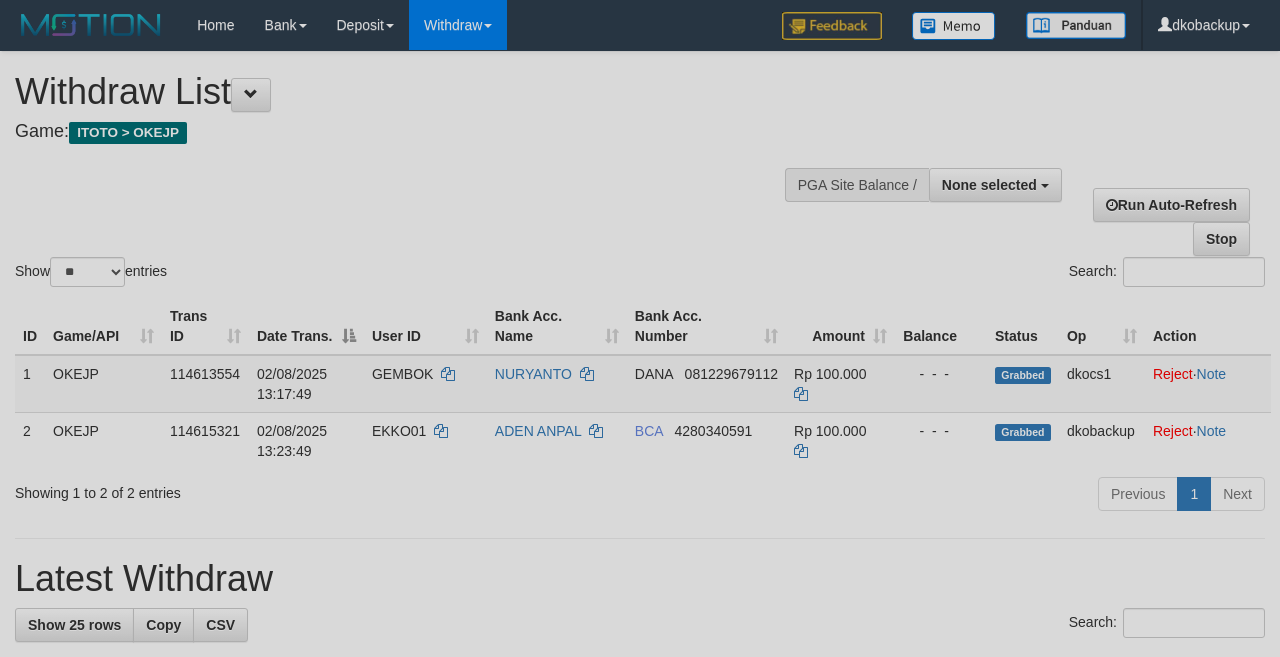 select 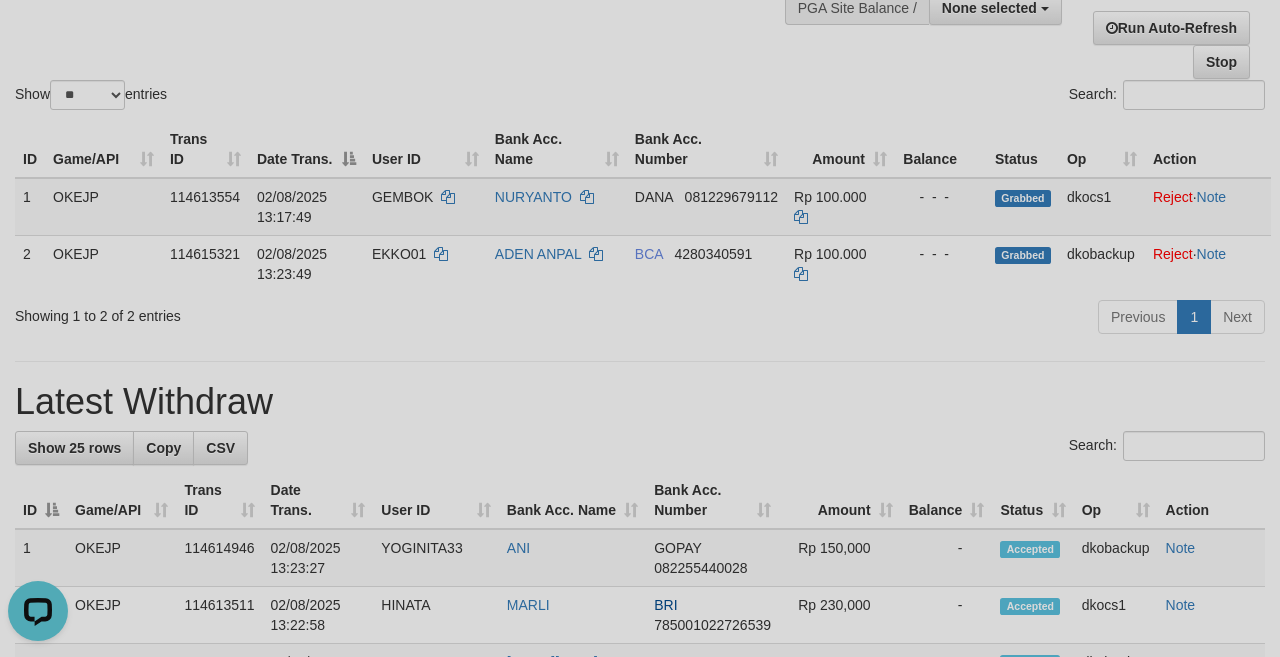 scroll, scrollTop: 0, scrollLeft: 0, axis: both 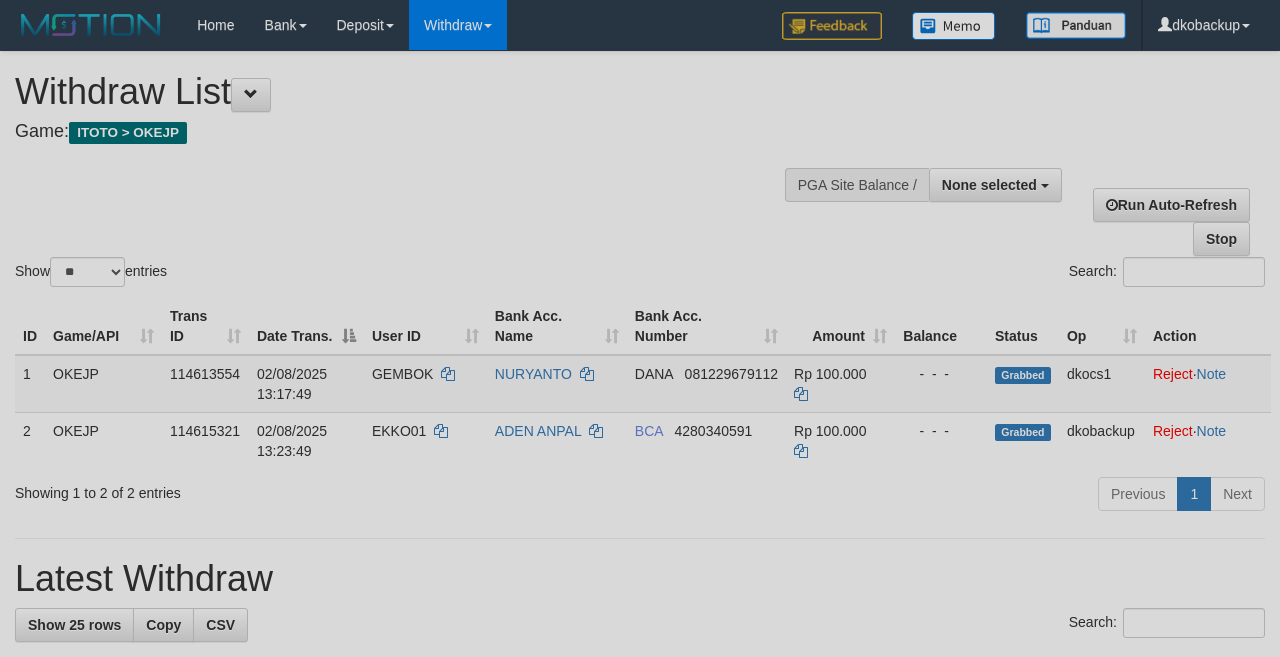 select 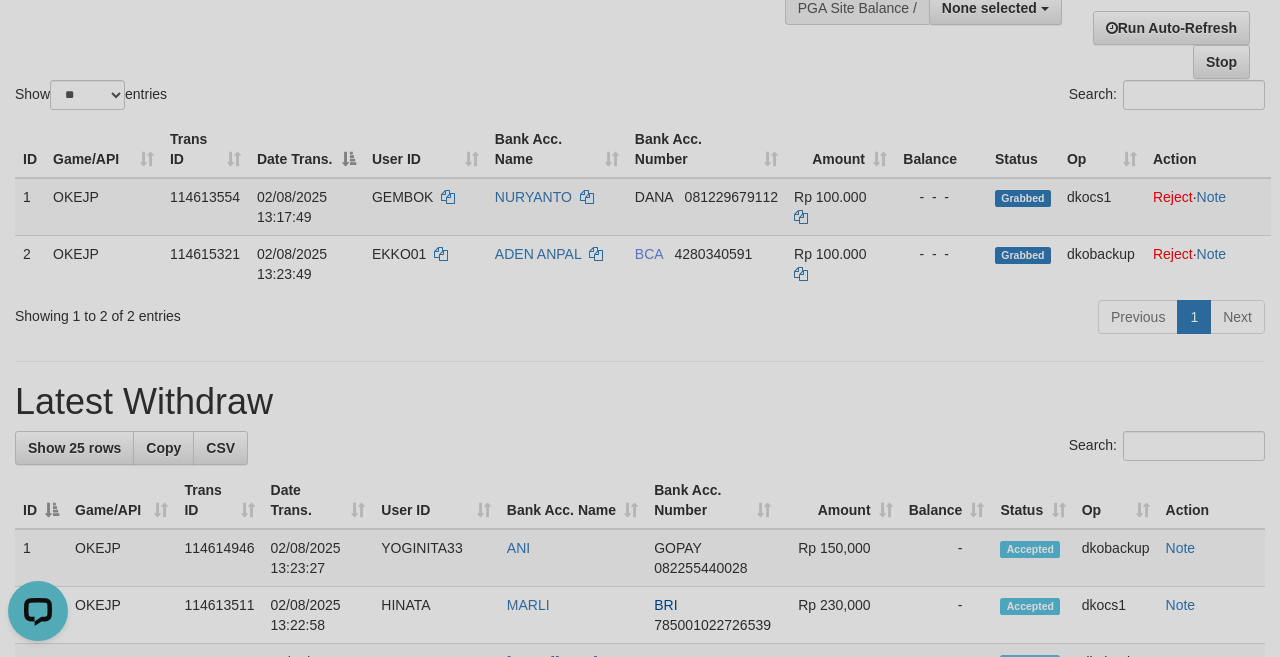 scroll, scrollTop: 0, scrollLeft: 0, axis: both 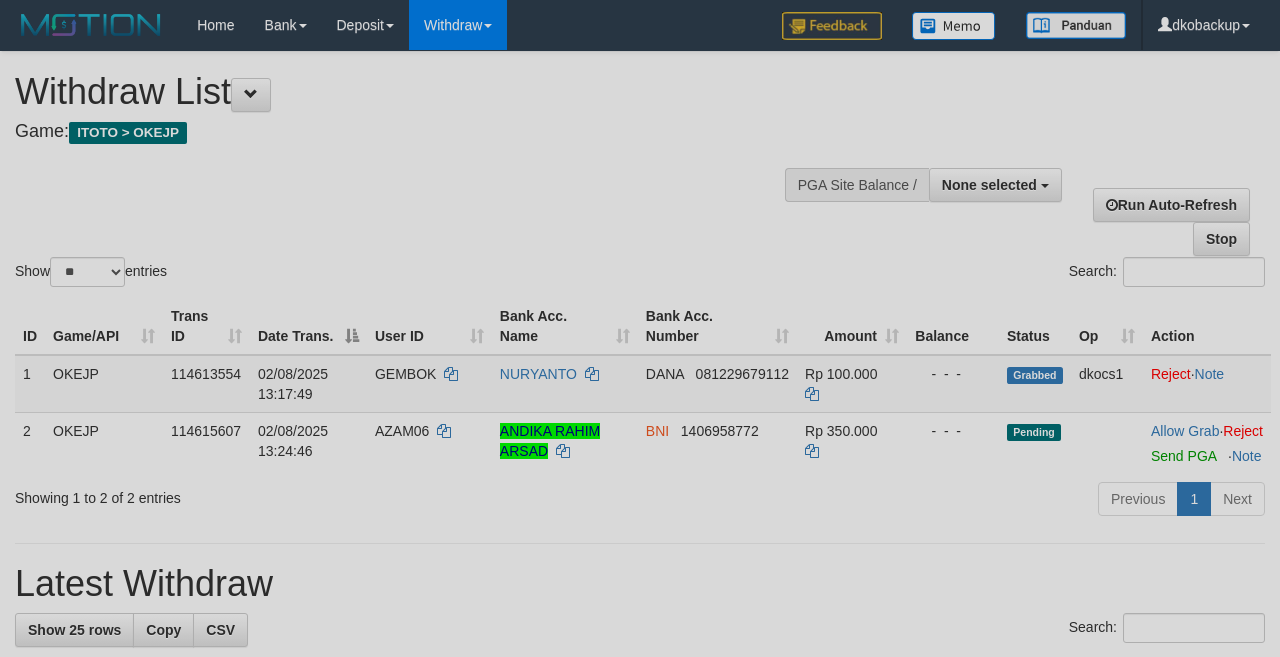 select 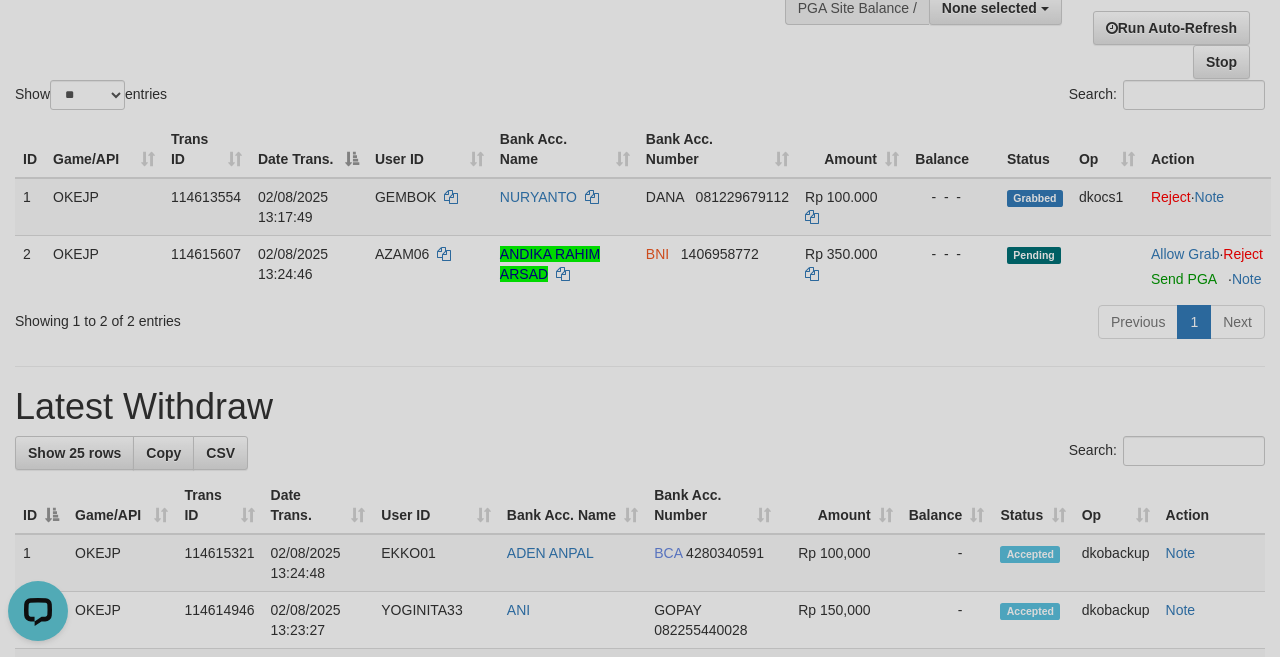 scroll, scrollTop: 0, scrollLeft: 0, axis: both 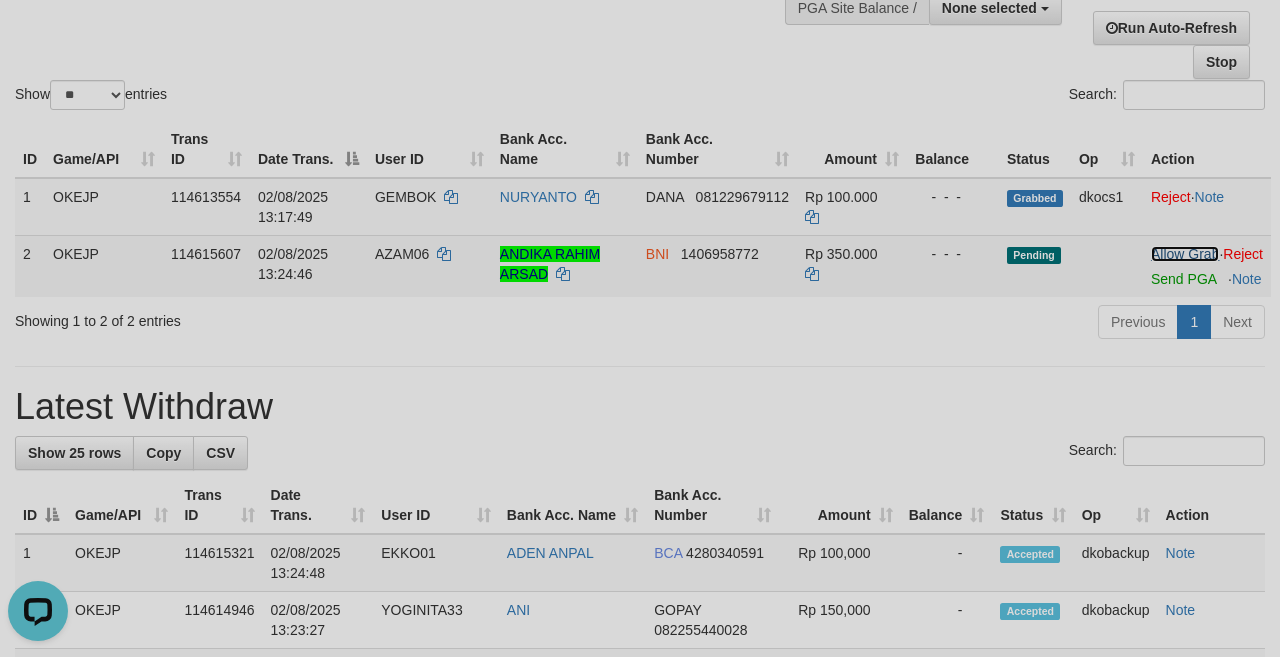 click on "Allow Grab" at bounding box center (1185, 254) 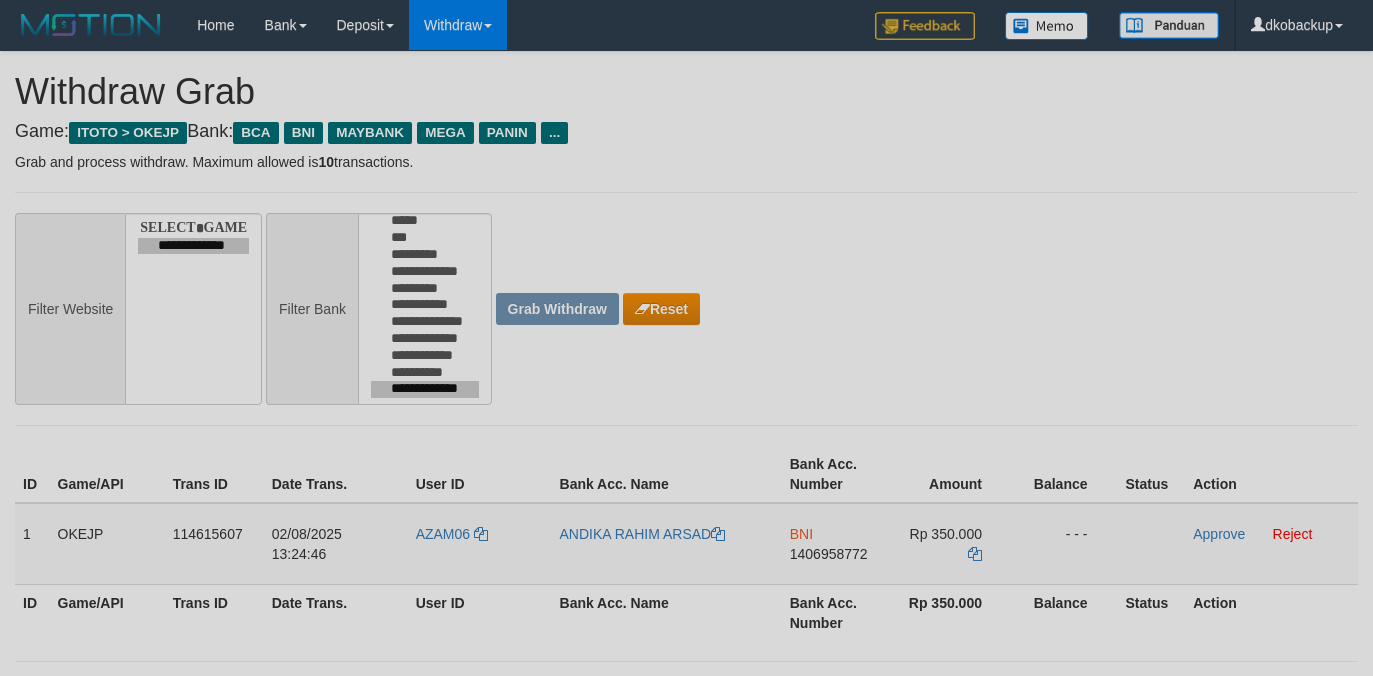 scroll, scrollTop: 0, scrollLeft: 0, axis: both 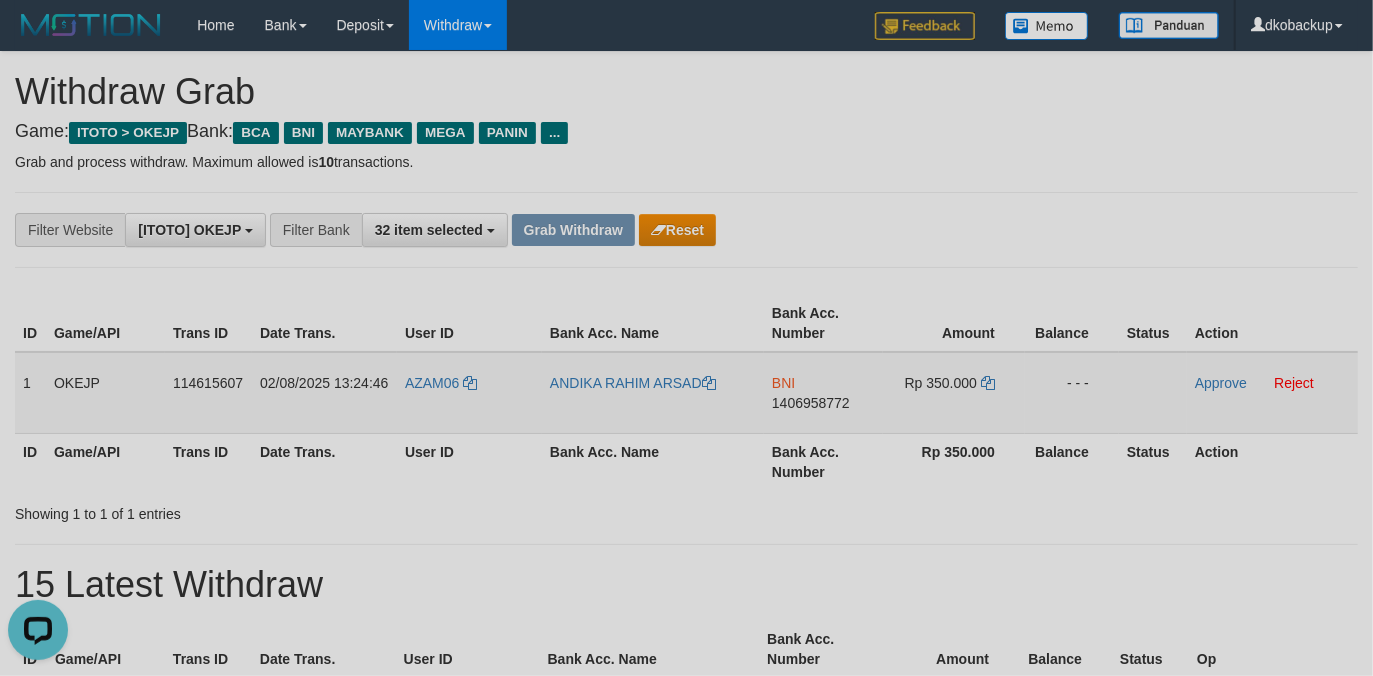 drag, startPoint x: 396, startPoint y: 418, endPoint x: 433, endPoint y: 410, distance: 37.85499 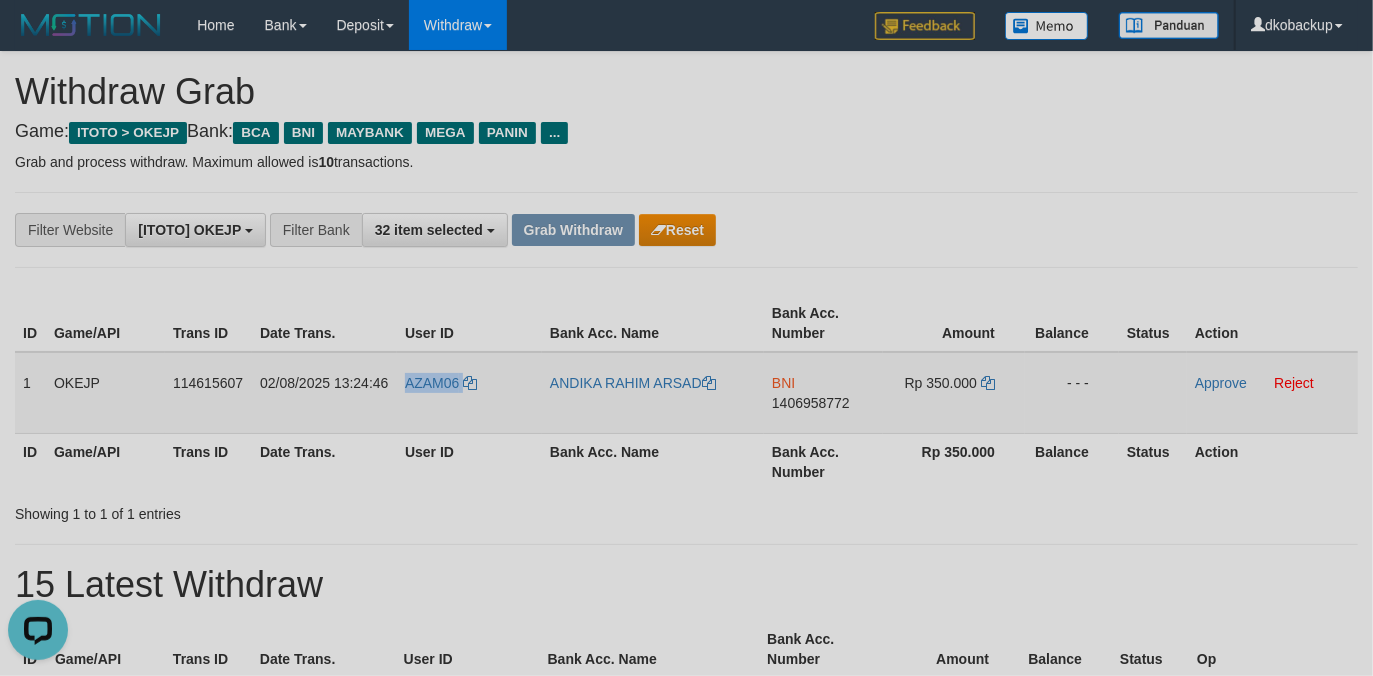 click on "AZAM06" at bounding box center (469, 393) 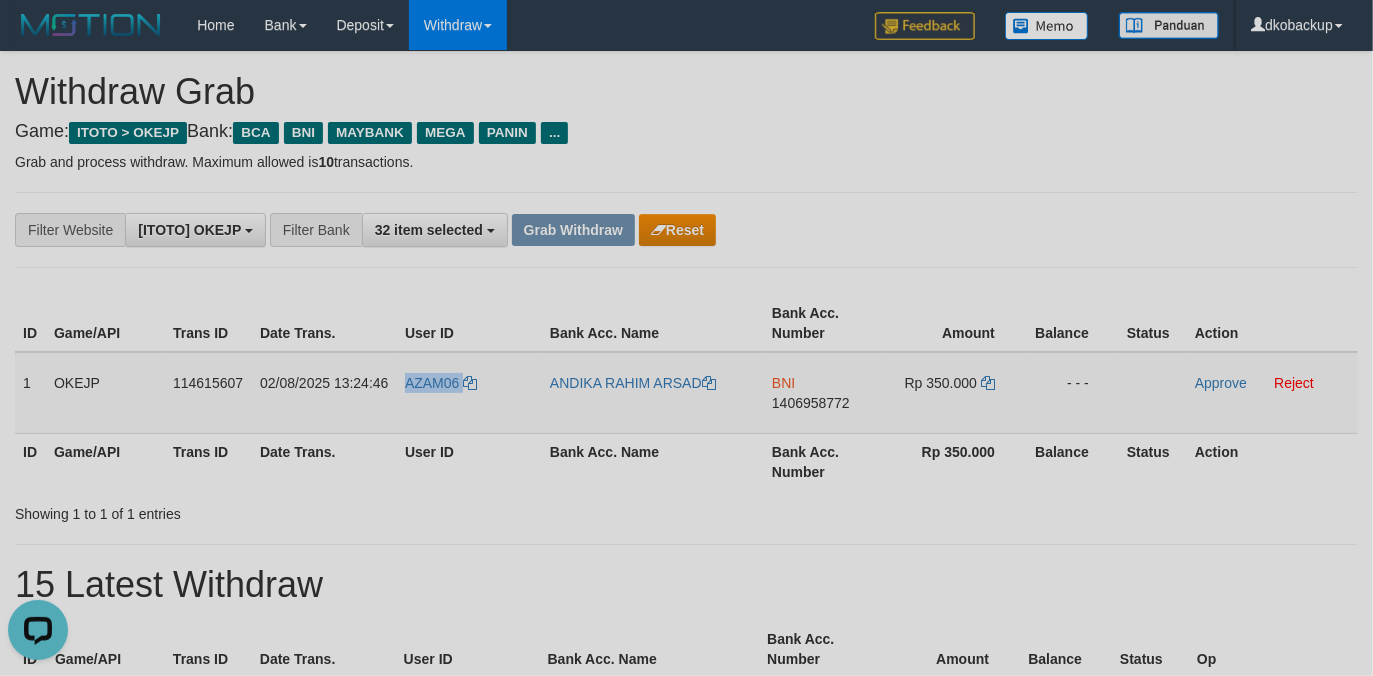copy on "AZAM06" 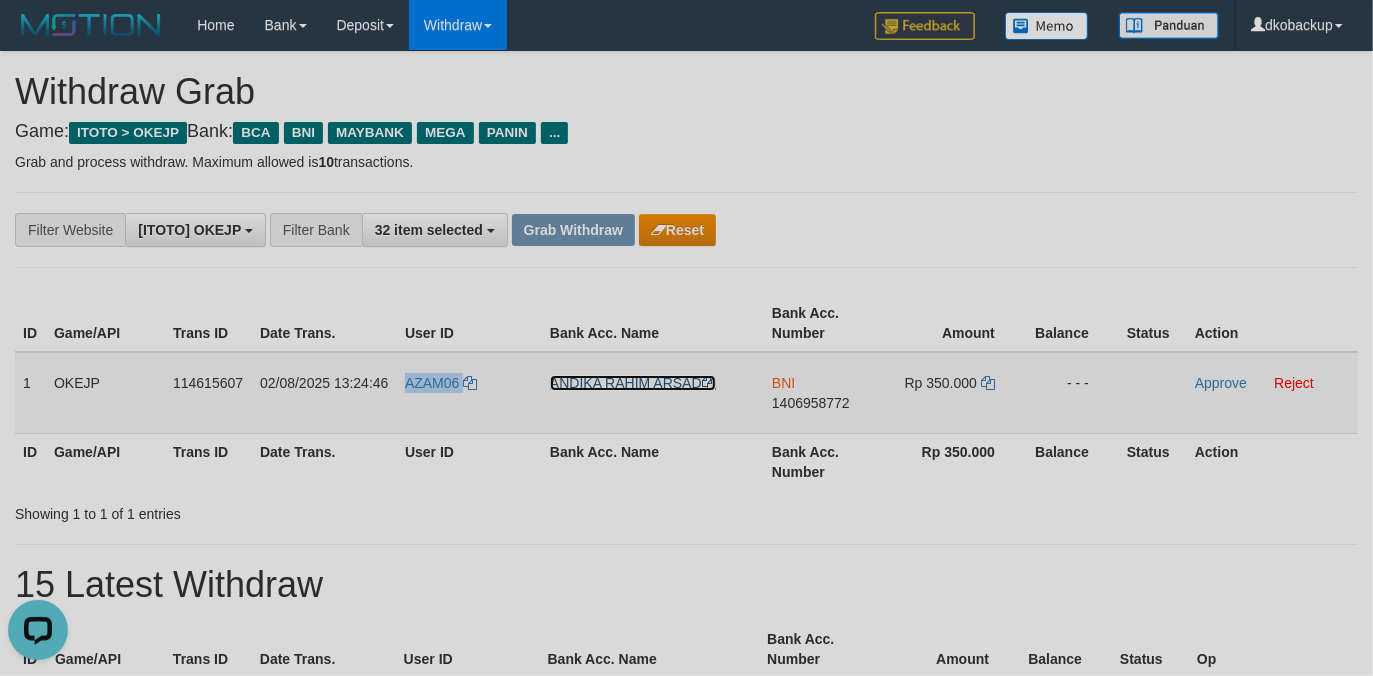 click on "ANDIKA RAHIM ARSAD" at bounding box center (633, 383) 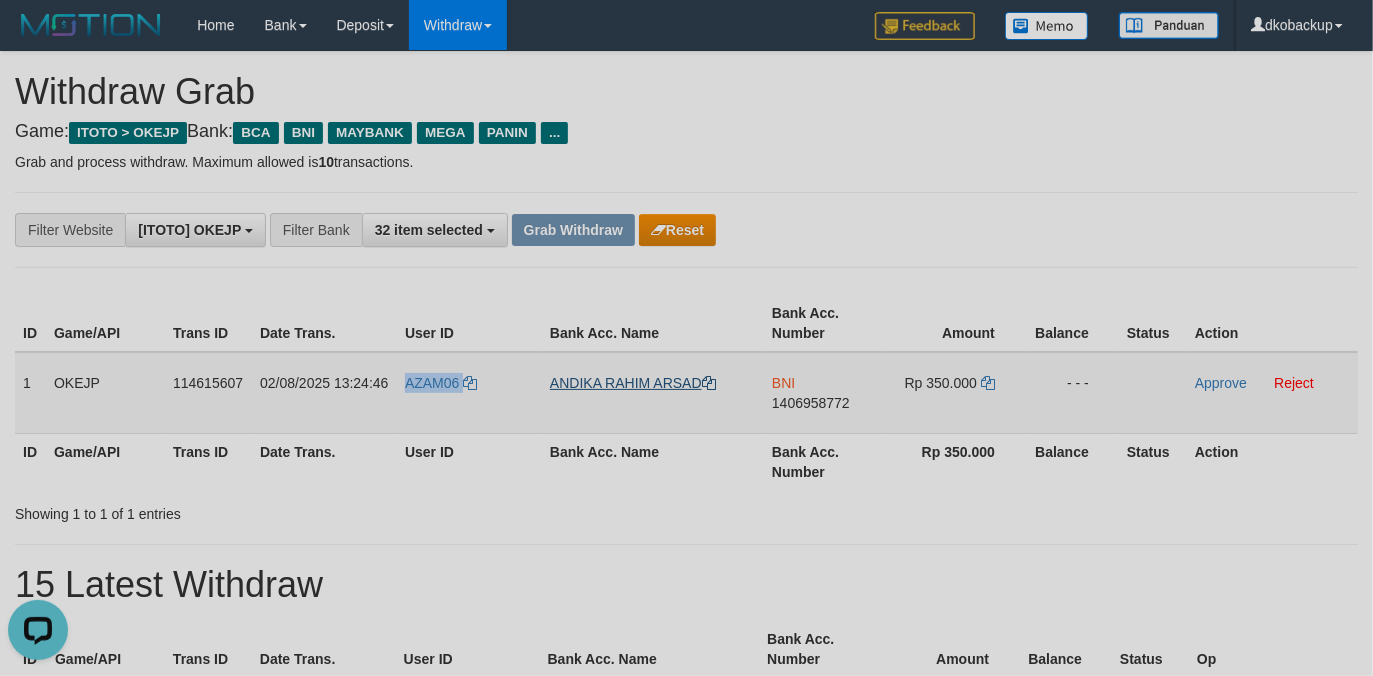 copy on "AZAM06" 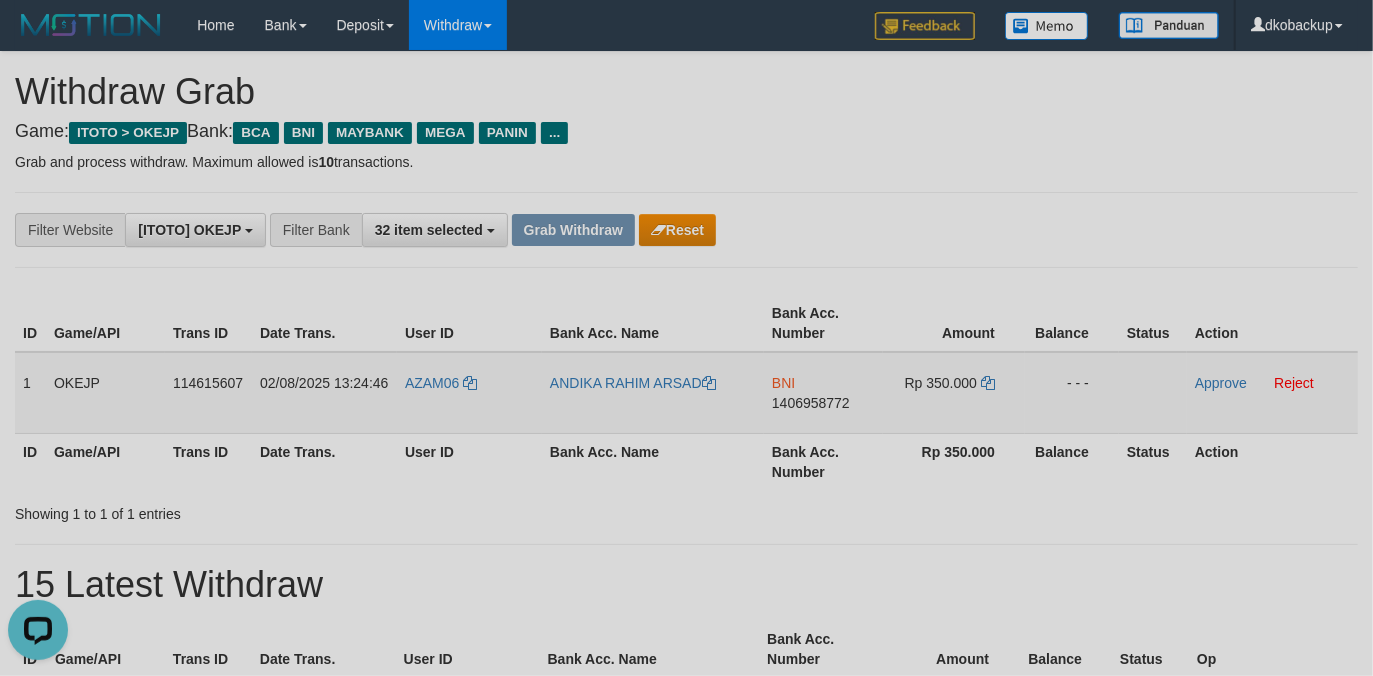 click on "1406958772" at bounding box center [811, 403] 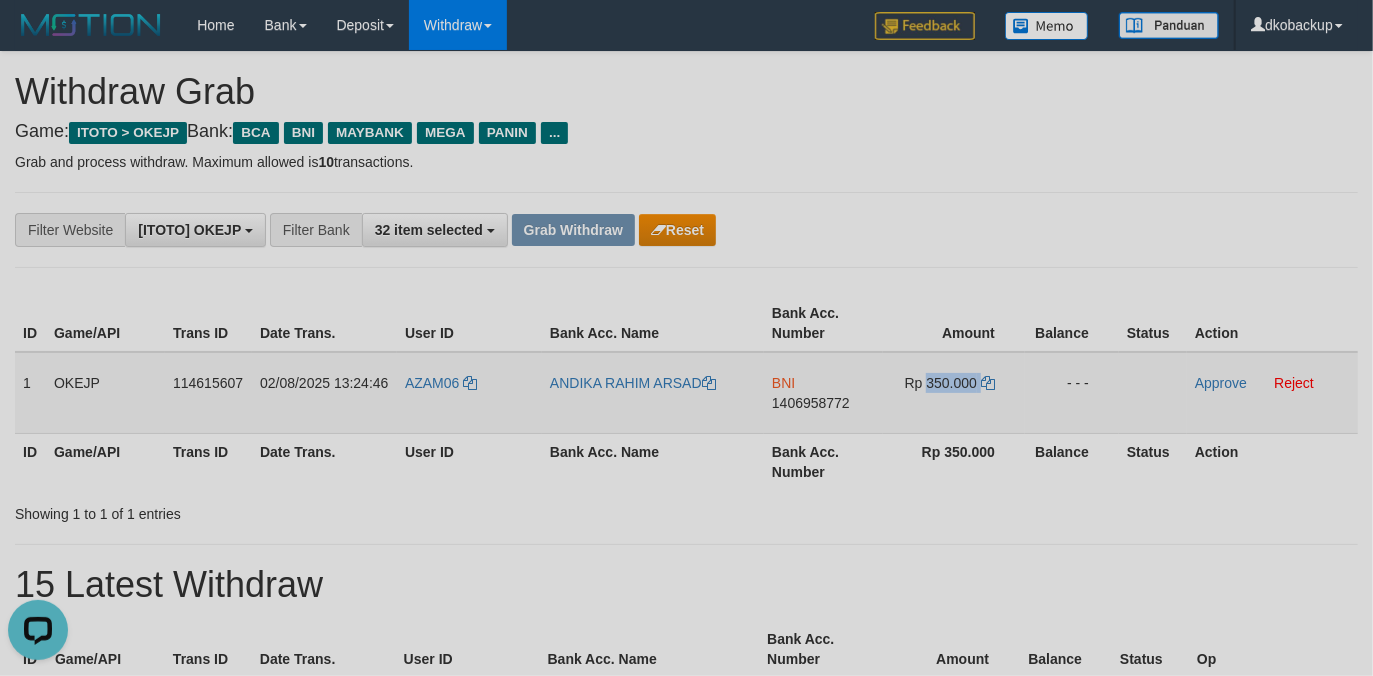 click on "Rp 350.000" at bounding box center [941, 383] 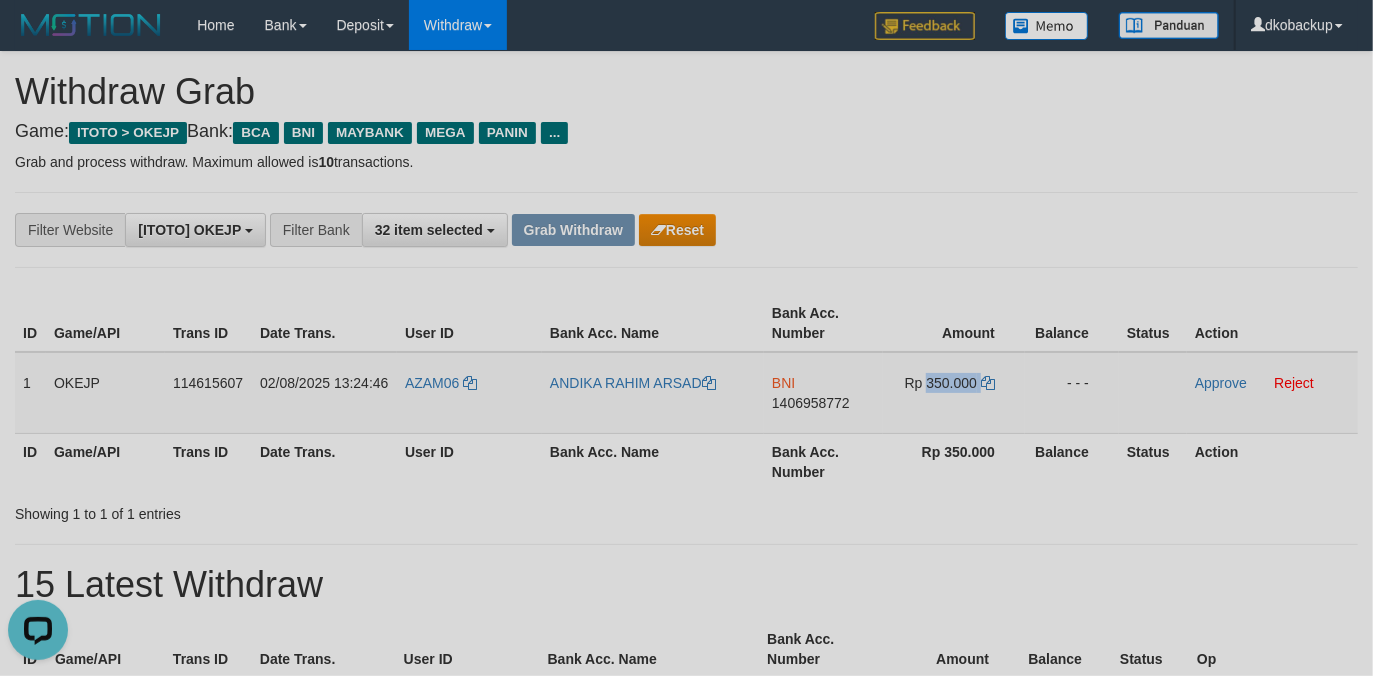 copy on "350.000" 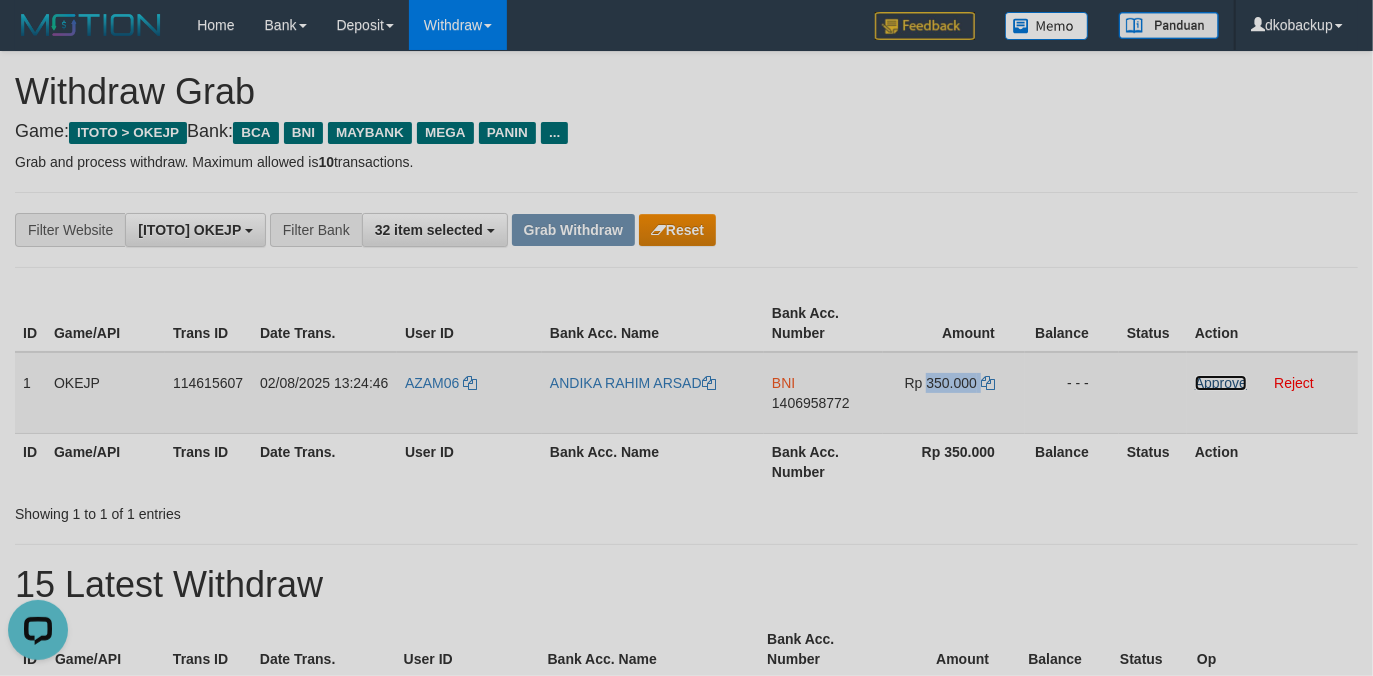 click on "Approve" at bounding box center [1221, 383] 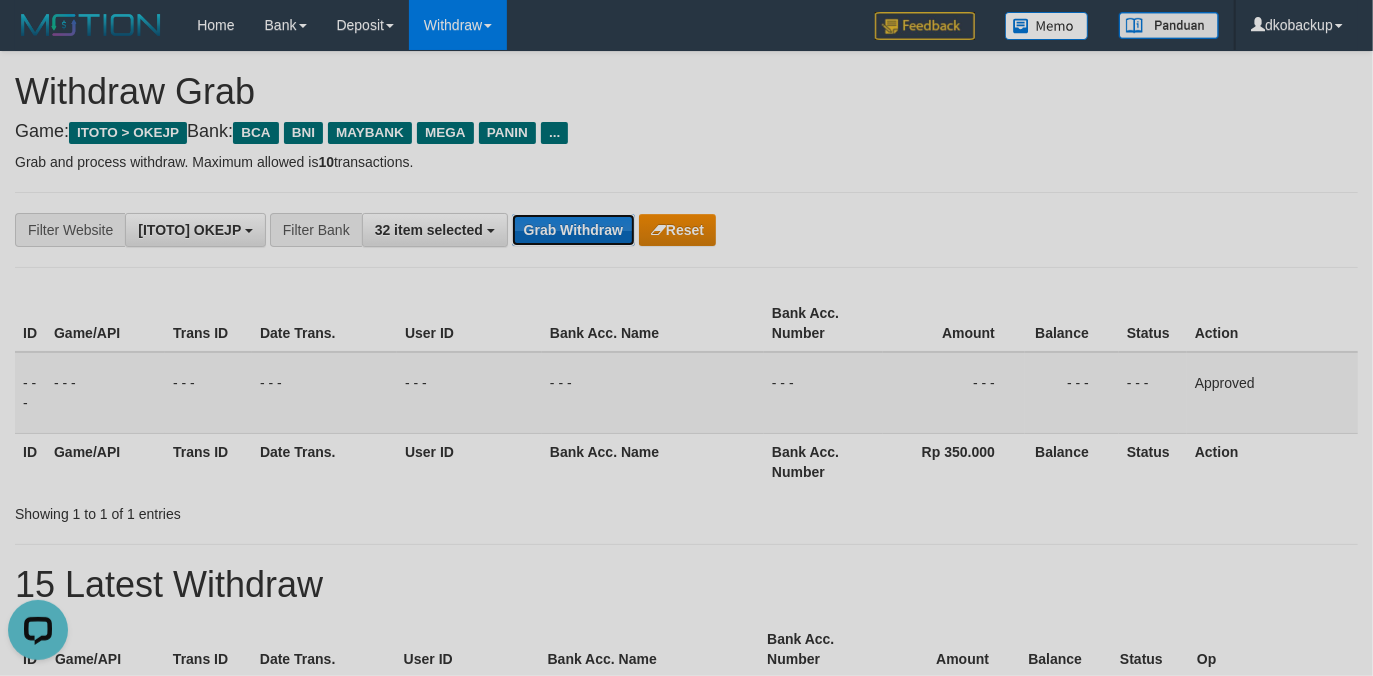 click on "Grab Withdraw" at bounding box center (573, 230) 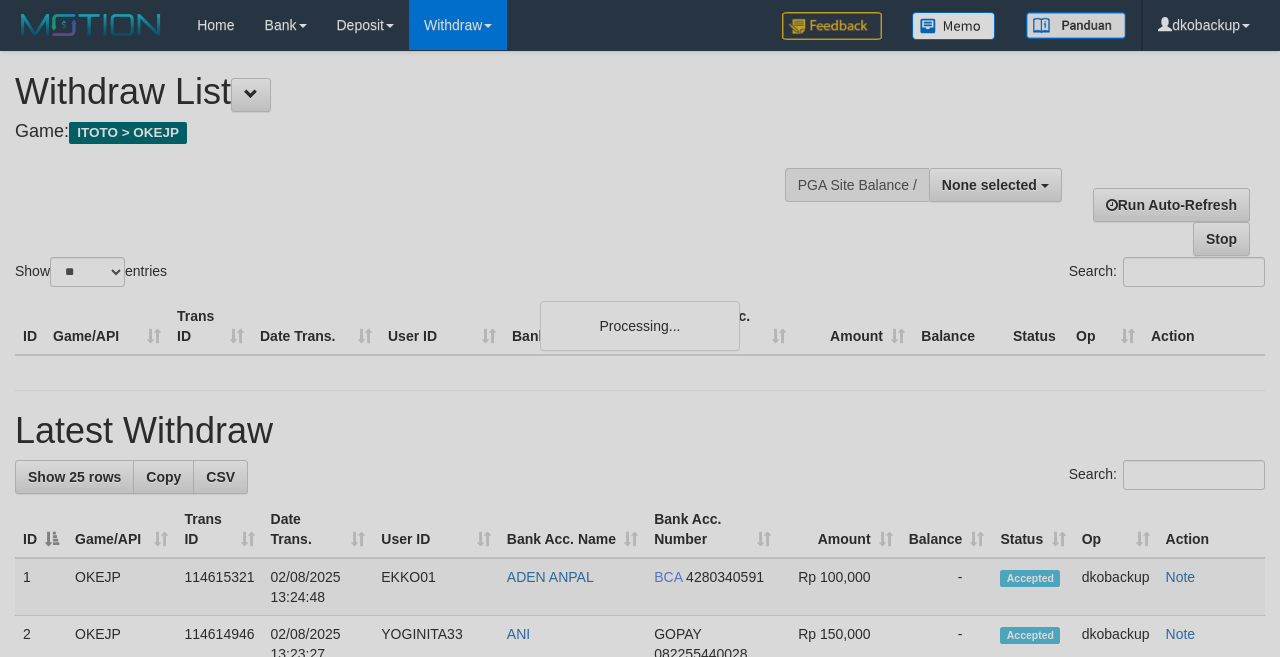 select 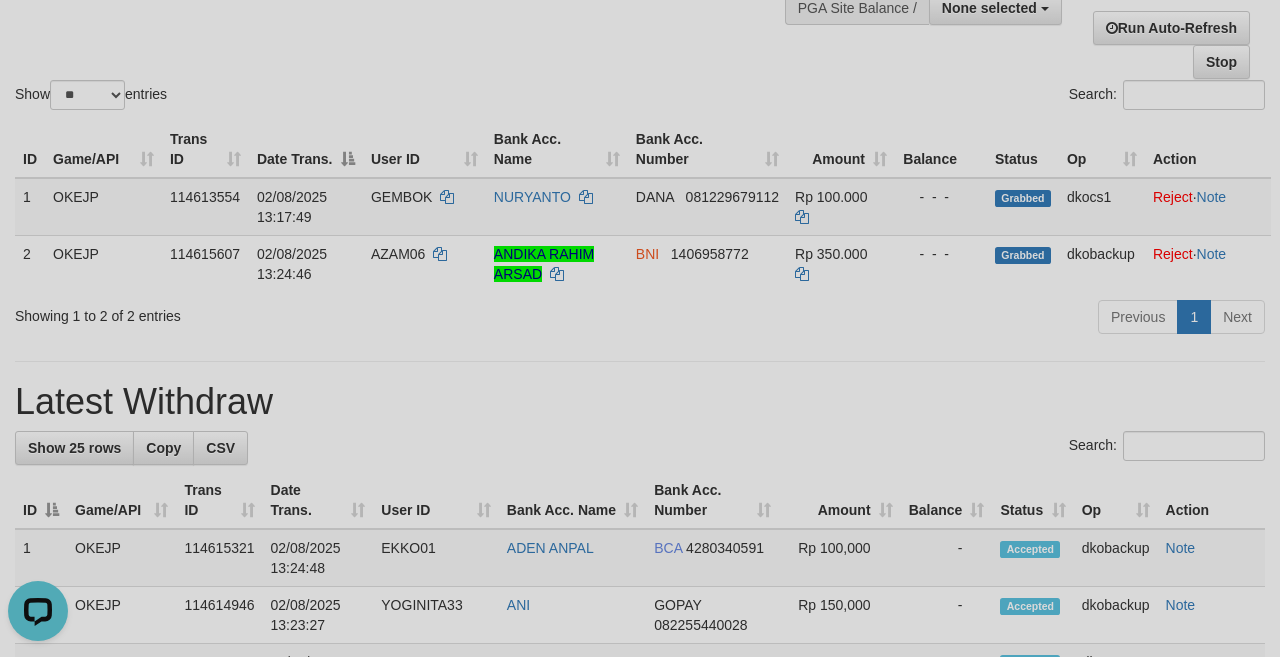 scroll, scrollTop: 0, scrollLeft: 0, axis: both 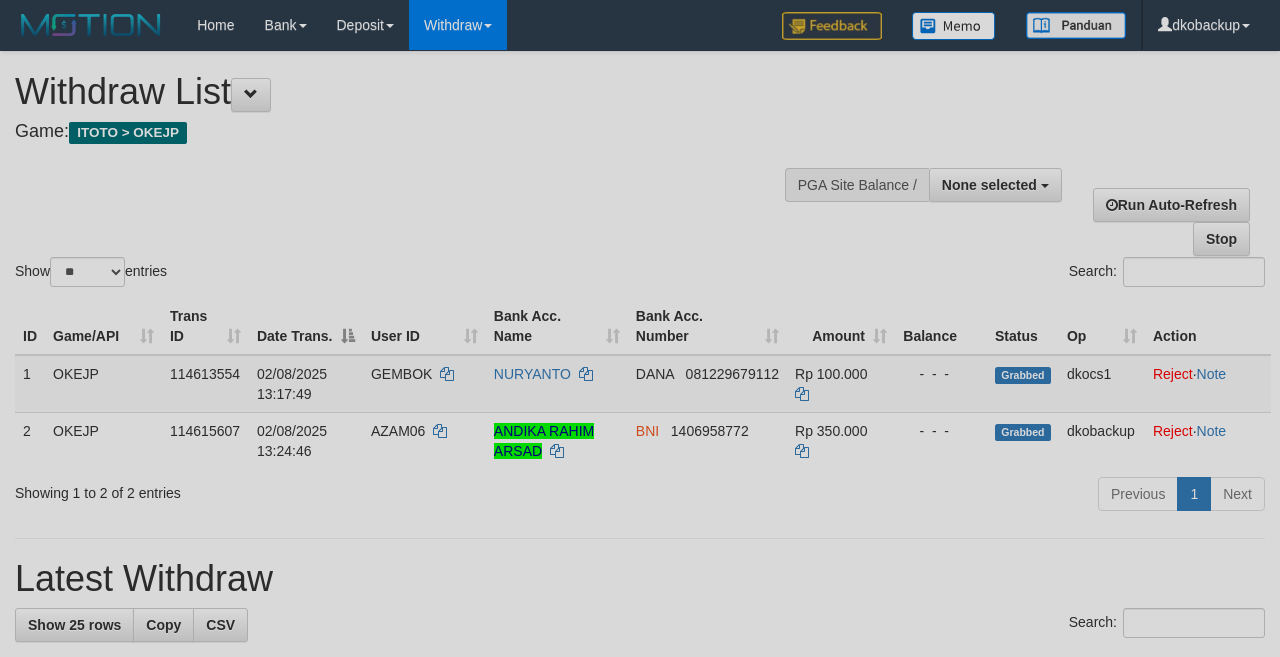 select 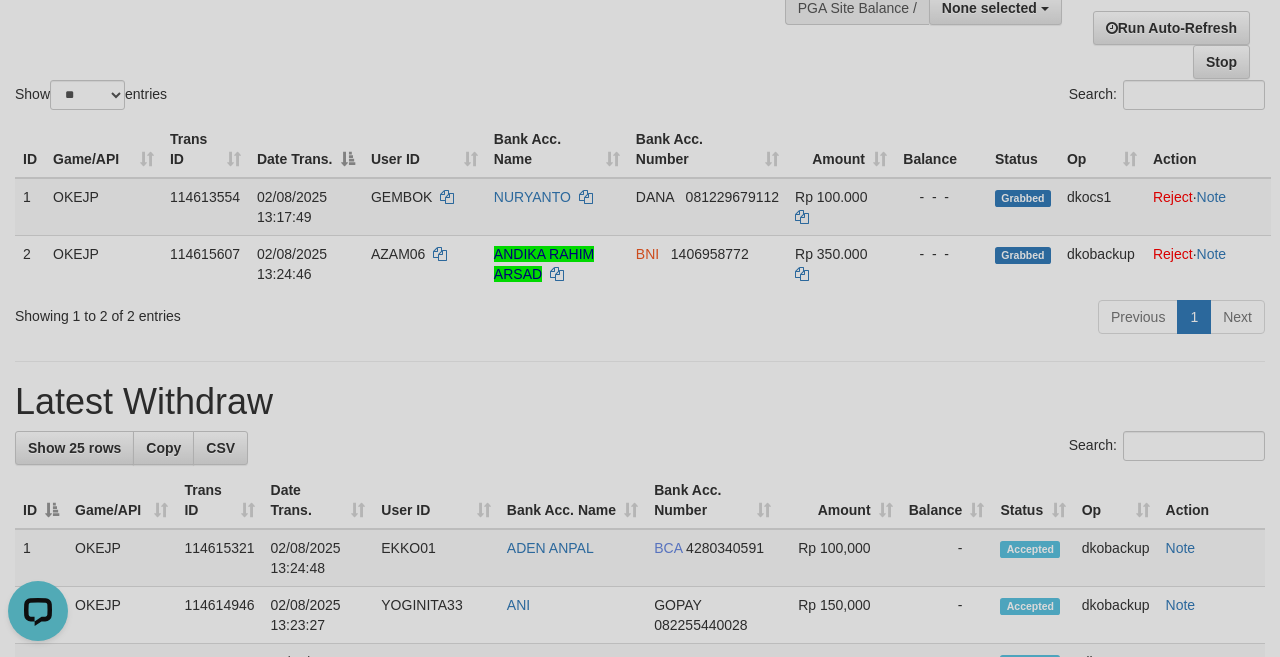 scroll, scrollTop: 0, scrollLeft: 0, axis: both 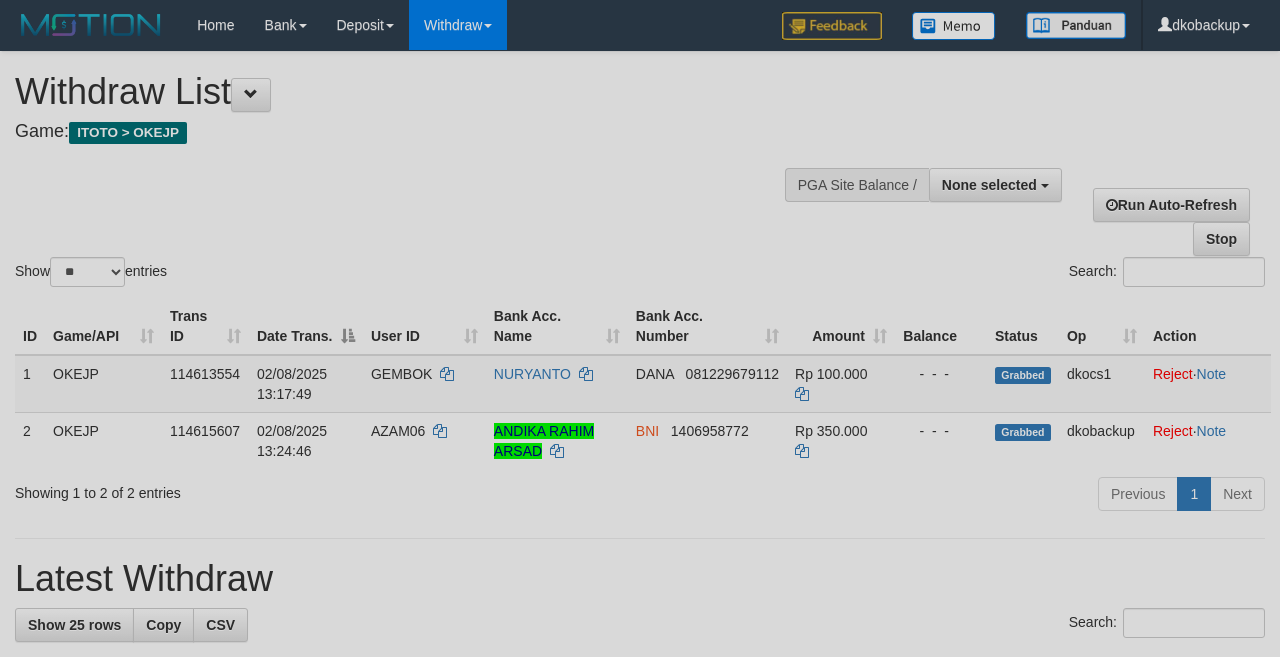 select 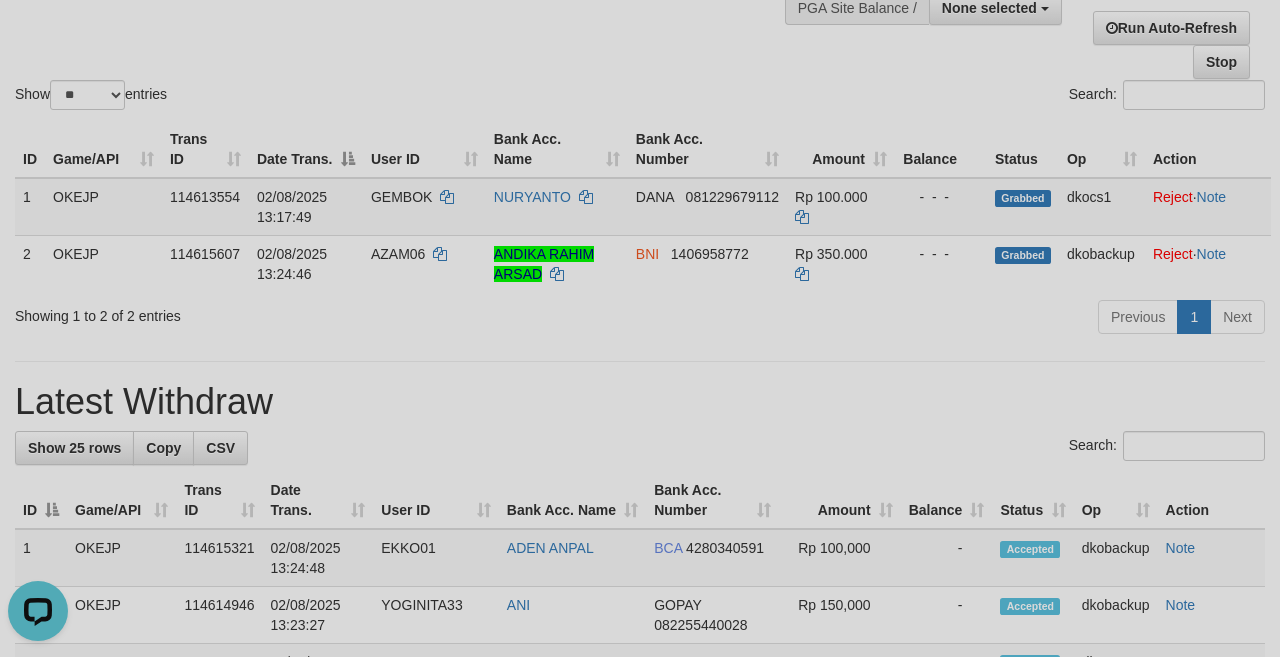scroll, scrollTop: 0, scrollLeft: 0, axis: both 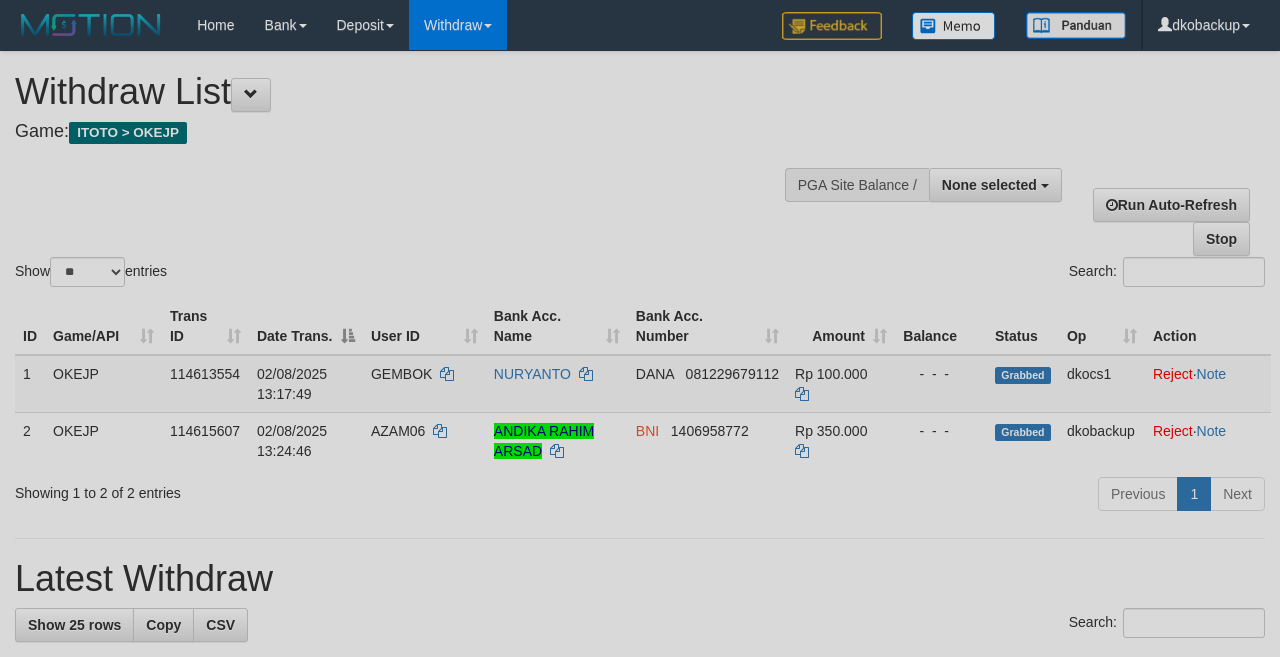 select 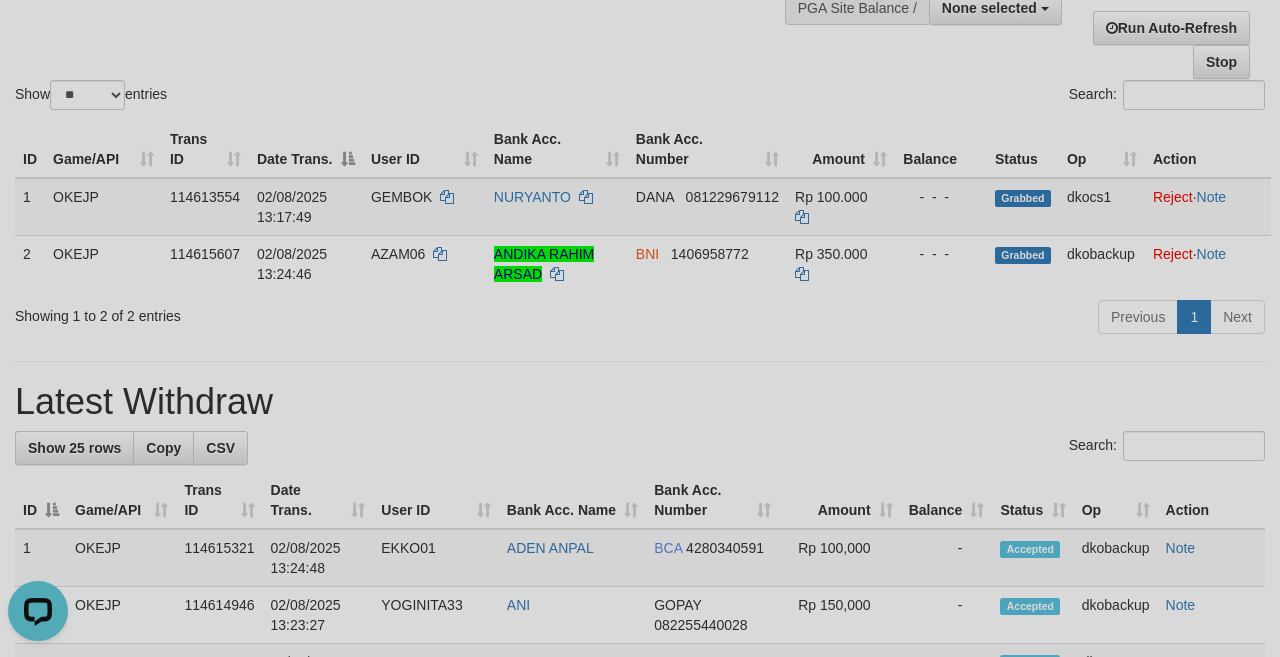scroll, scrollTop: 0, scrollLeft: 0, axis: both 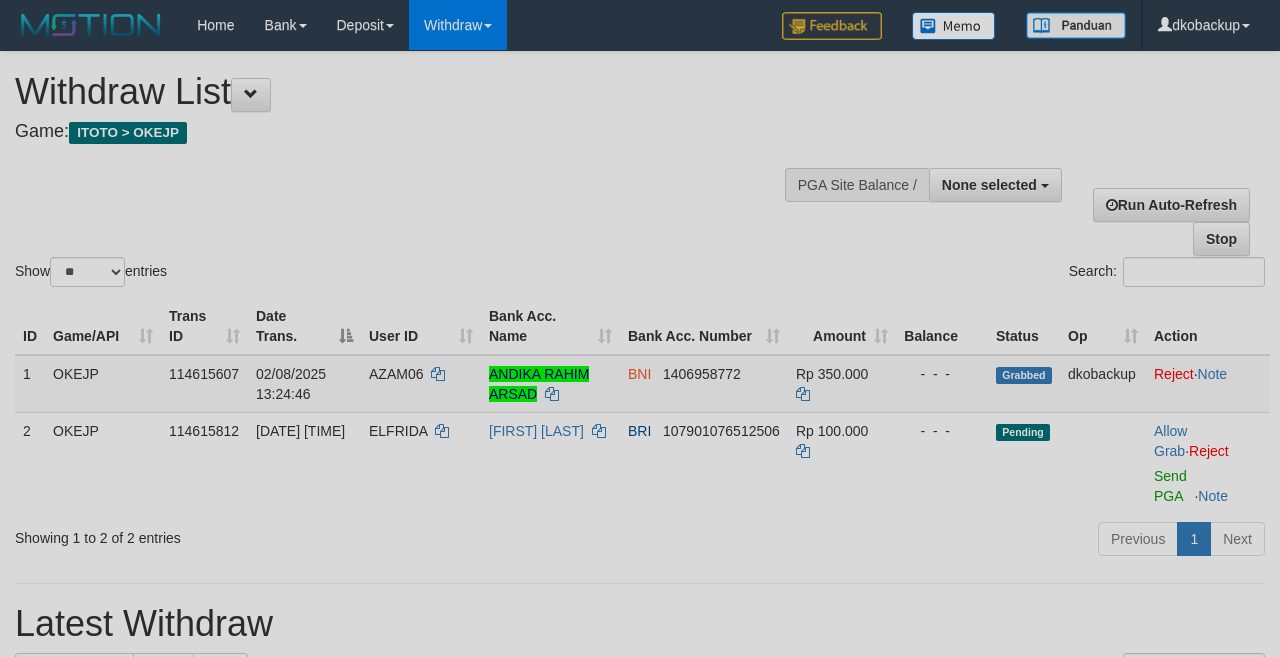 select 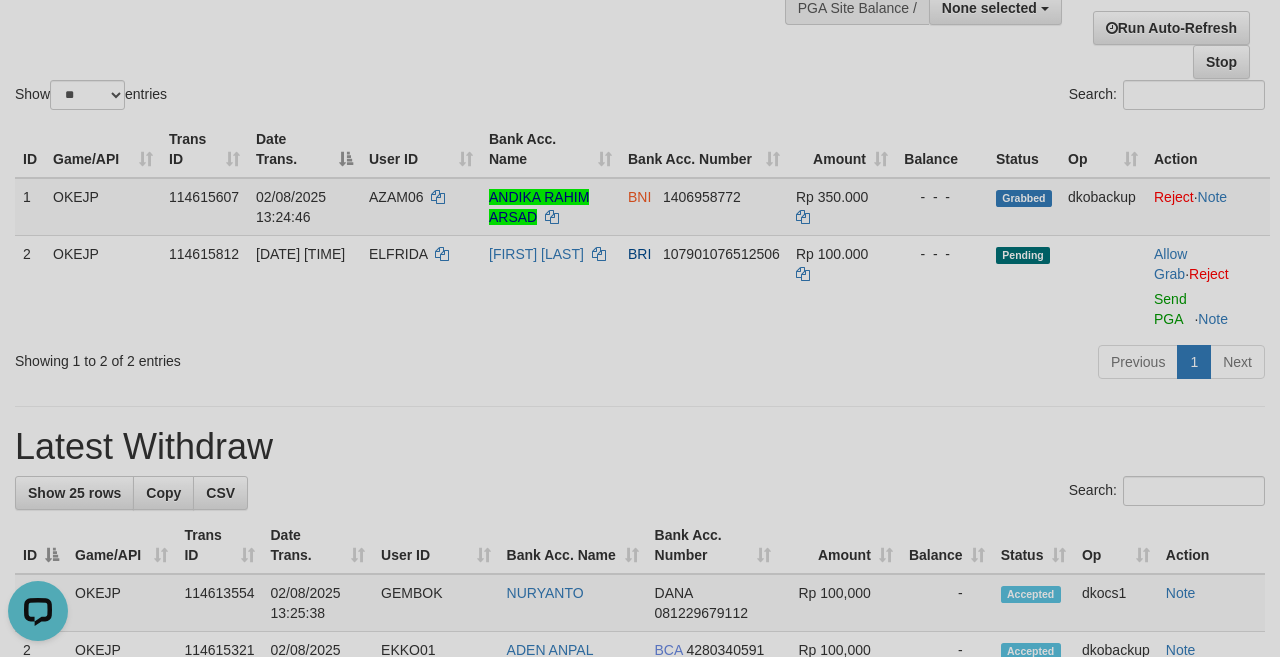 scroll, scrollTop: 0, scrollLeft: 0, axis: both 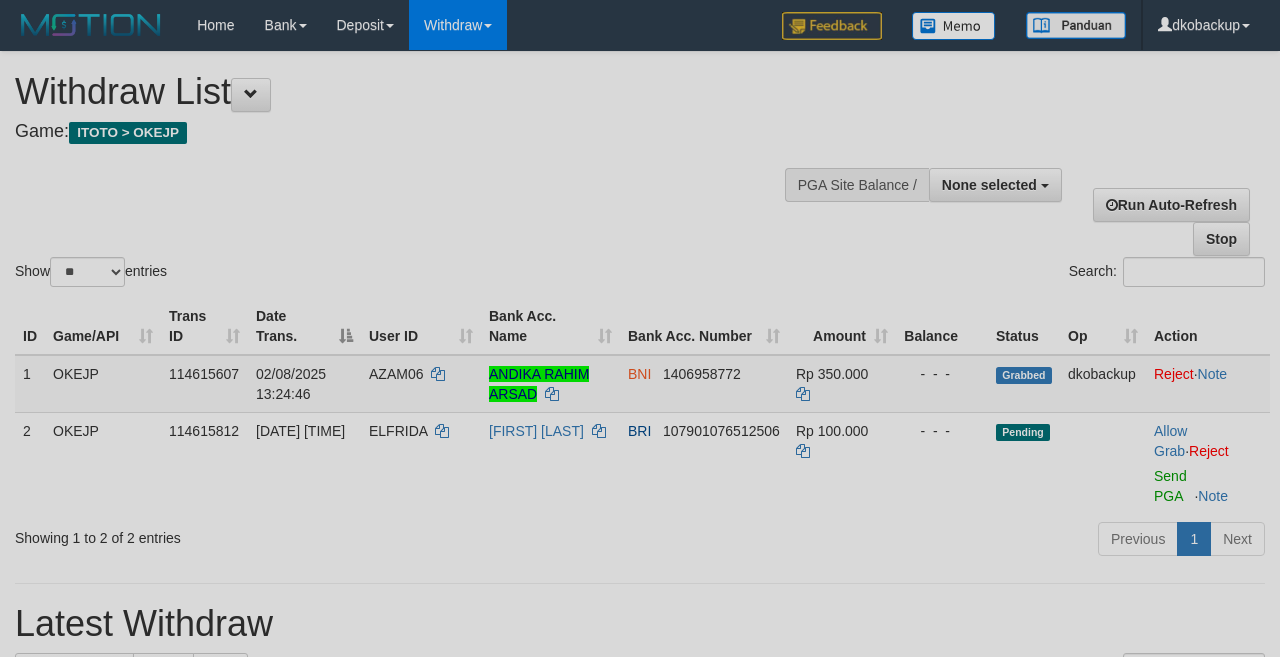 select 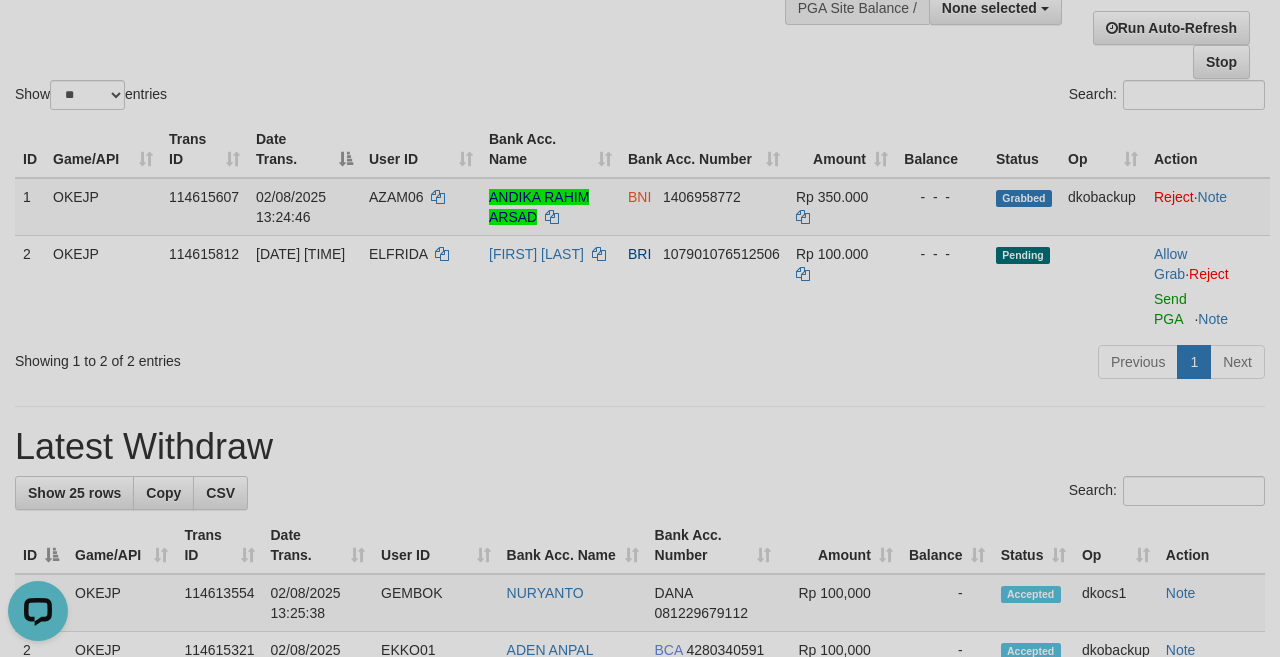 scroll, scrollTop: 0, scrollLeft: 0, axis: both 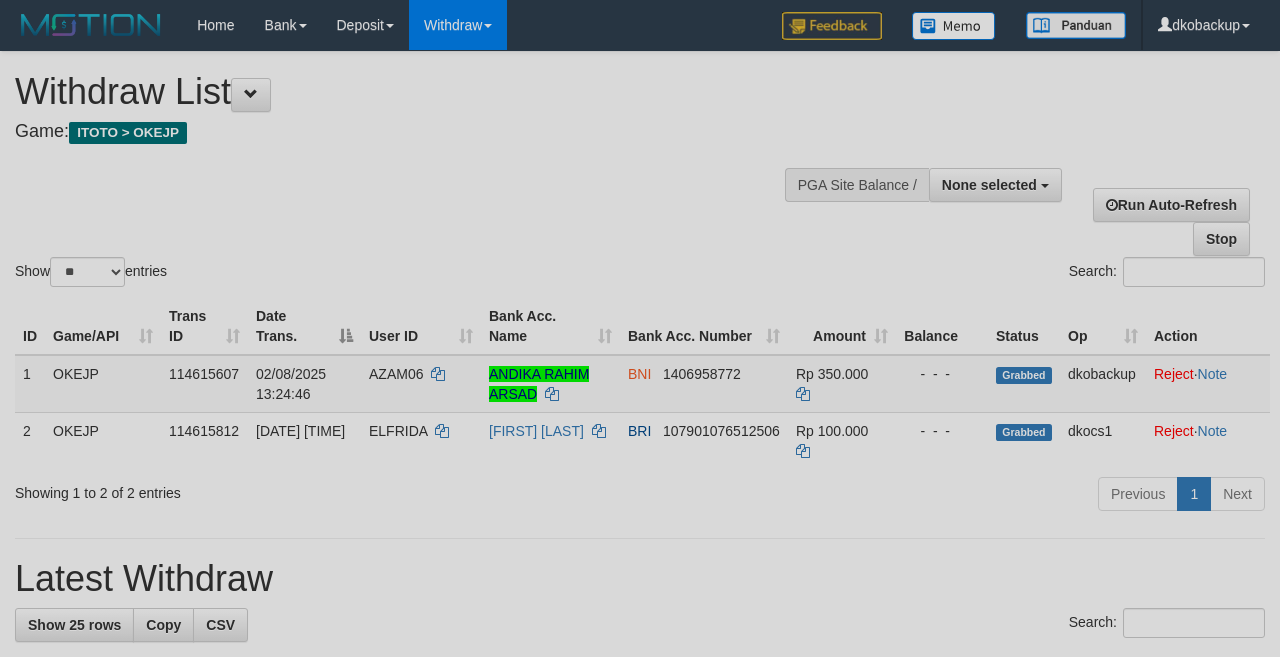 select 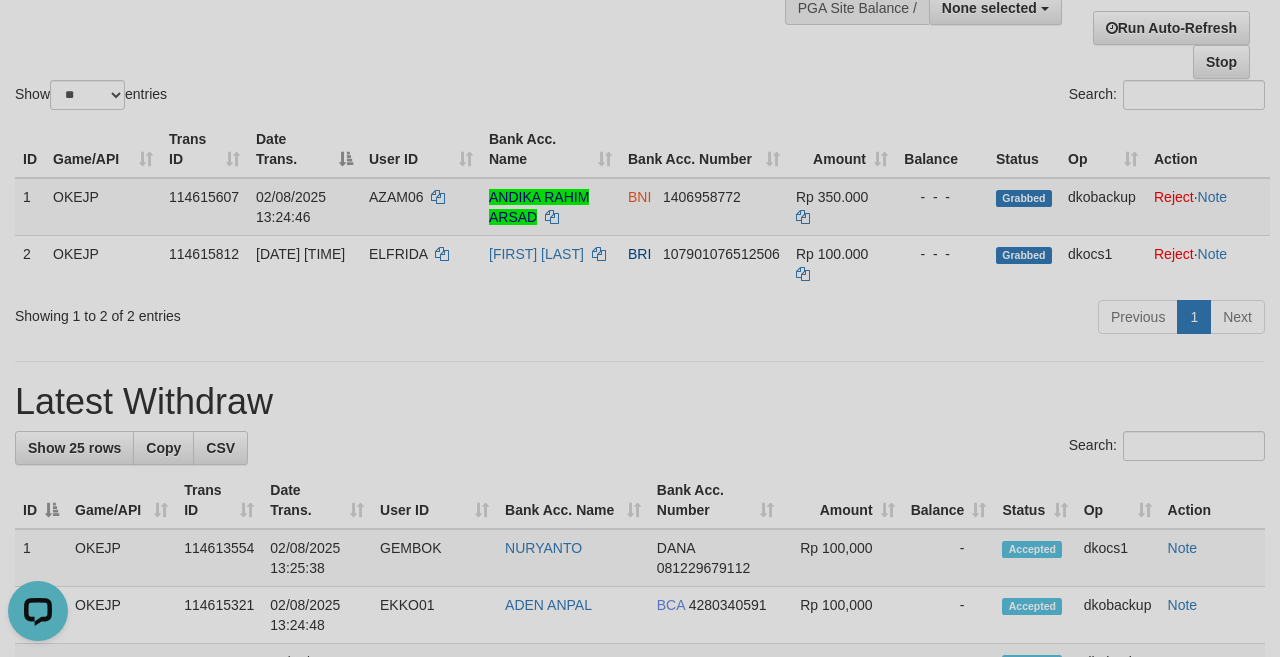 scroll, scrollTop: 0, scrollLeft: 0, axis: both 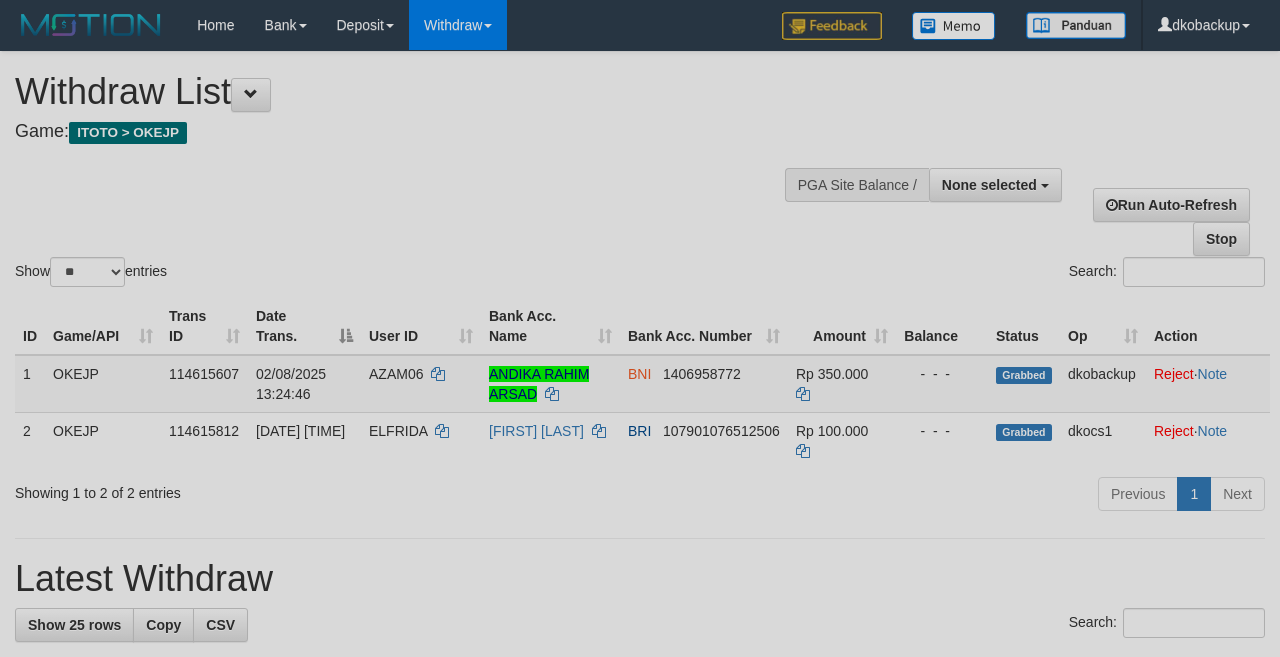 select 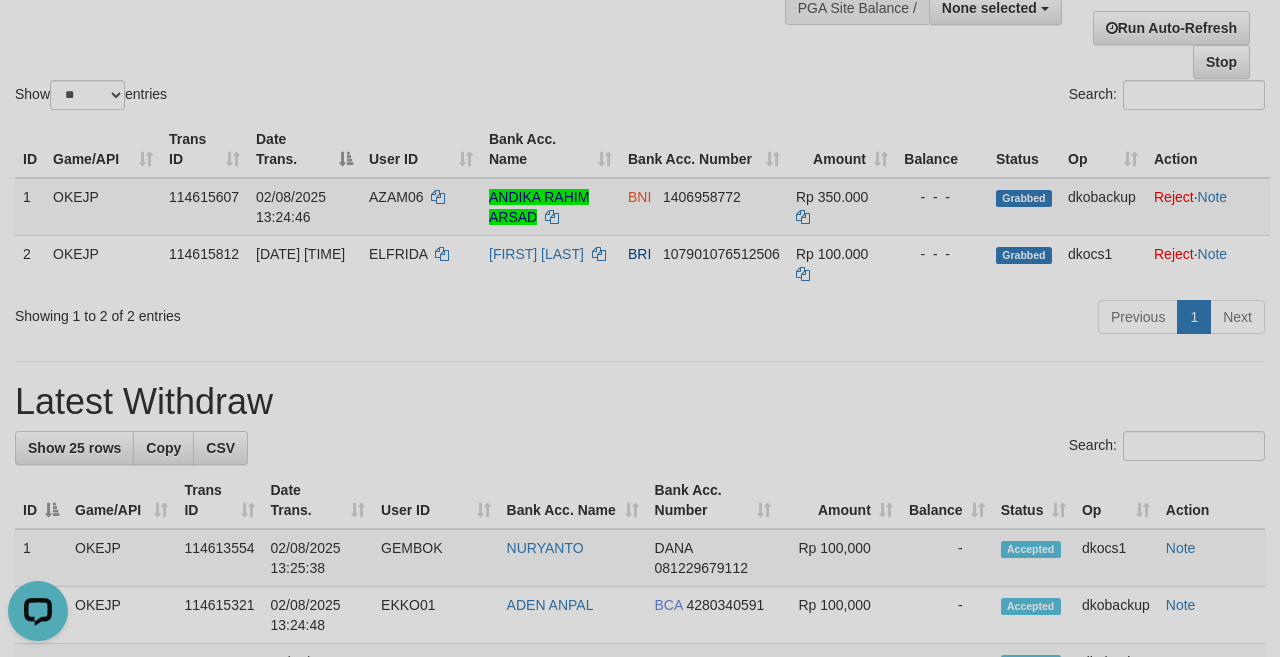 scroll, scrollTop: 0, scrollLeft: 0, axis: both 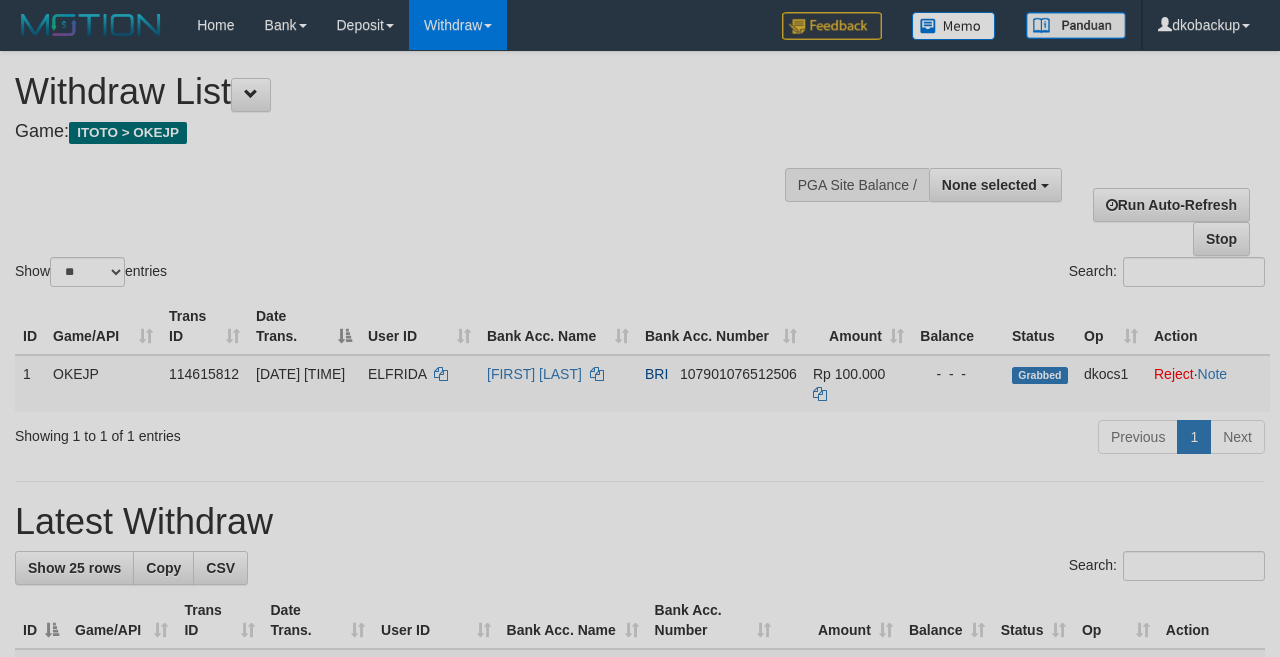 select 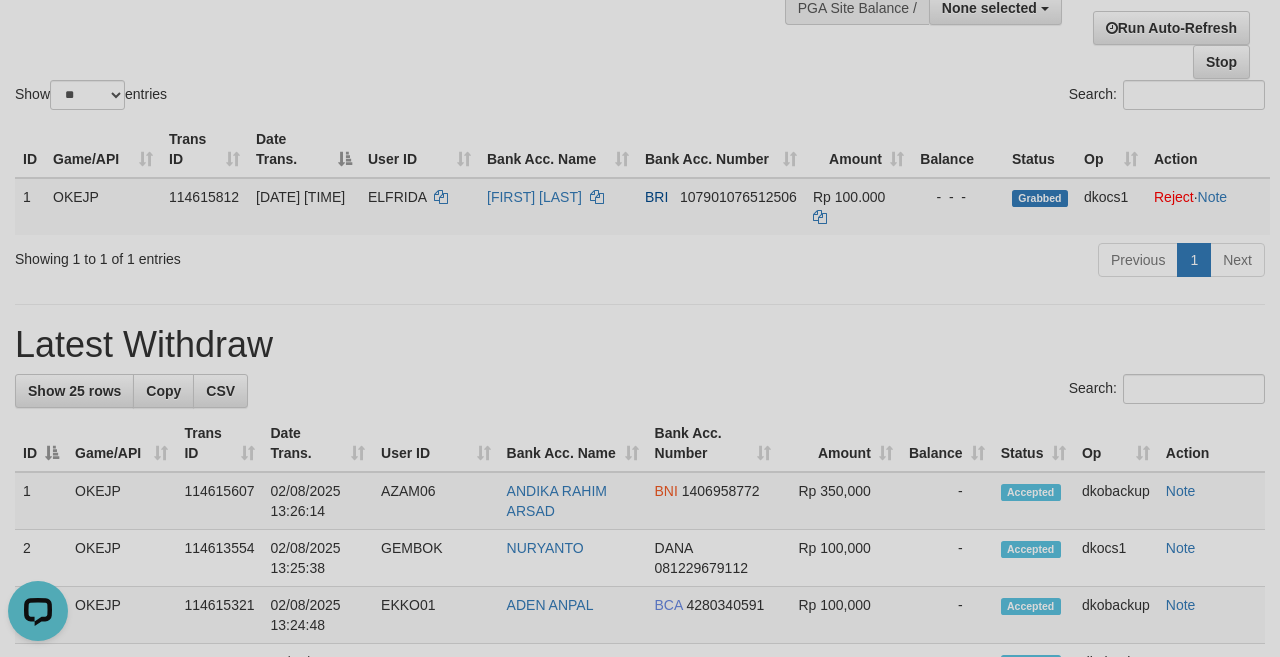 scroll, scrollTop: 0, scrollLeft: 0, axis: both 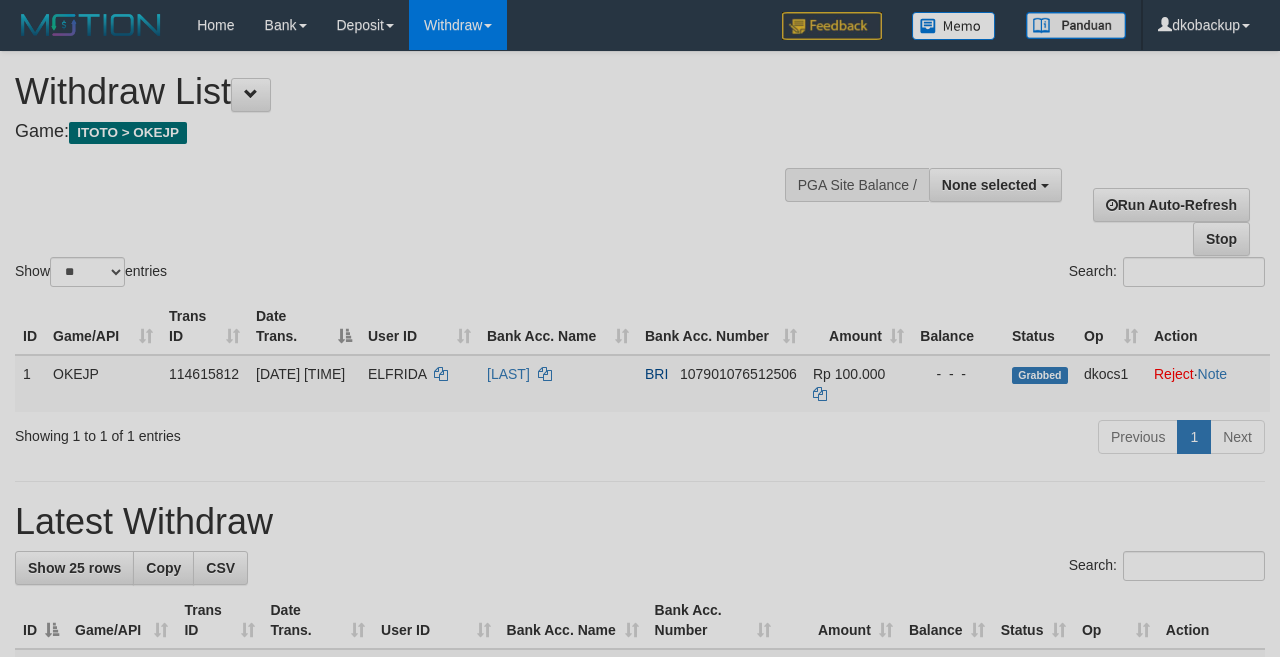select 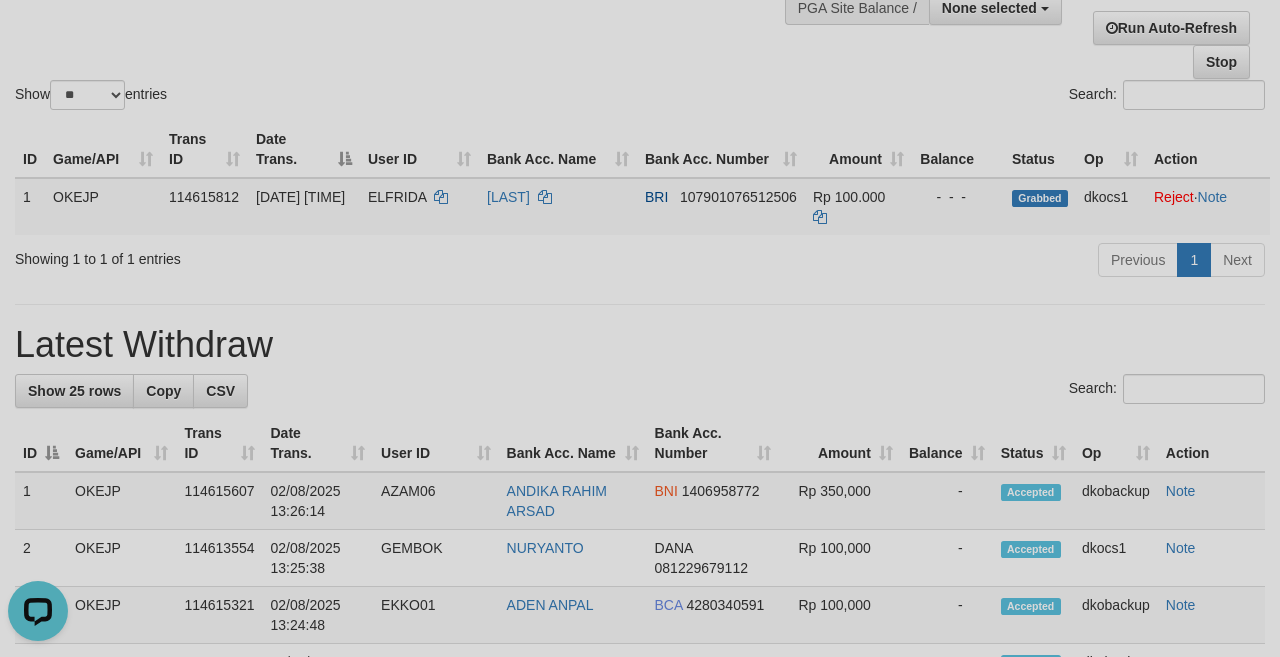 scroll, scrollTop: 0, scrollLeft: 0, axis: both 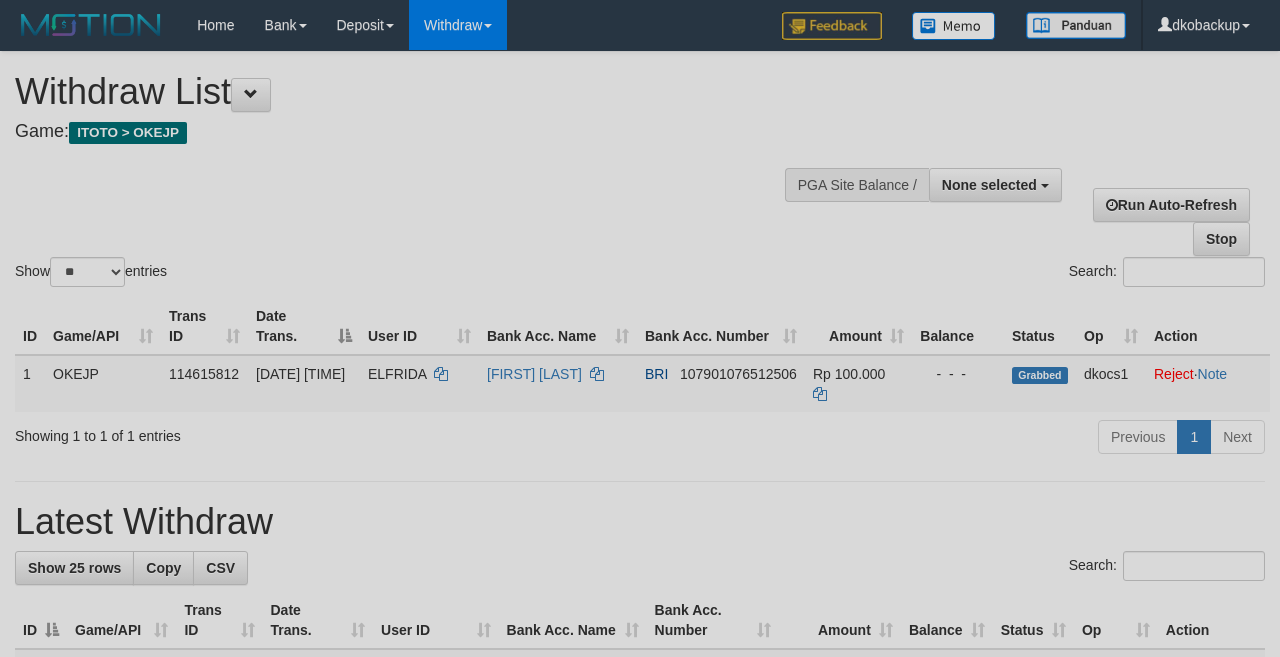 select 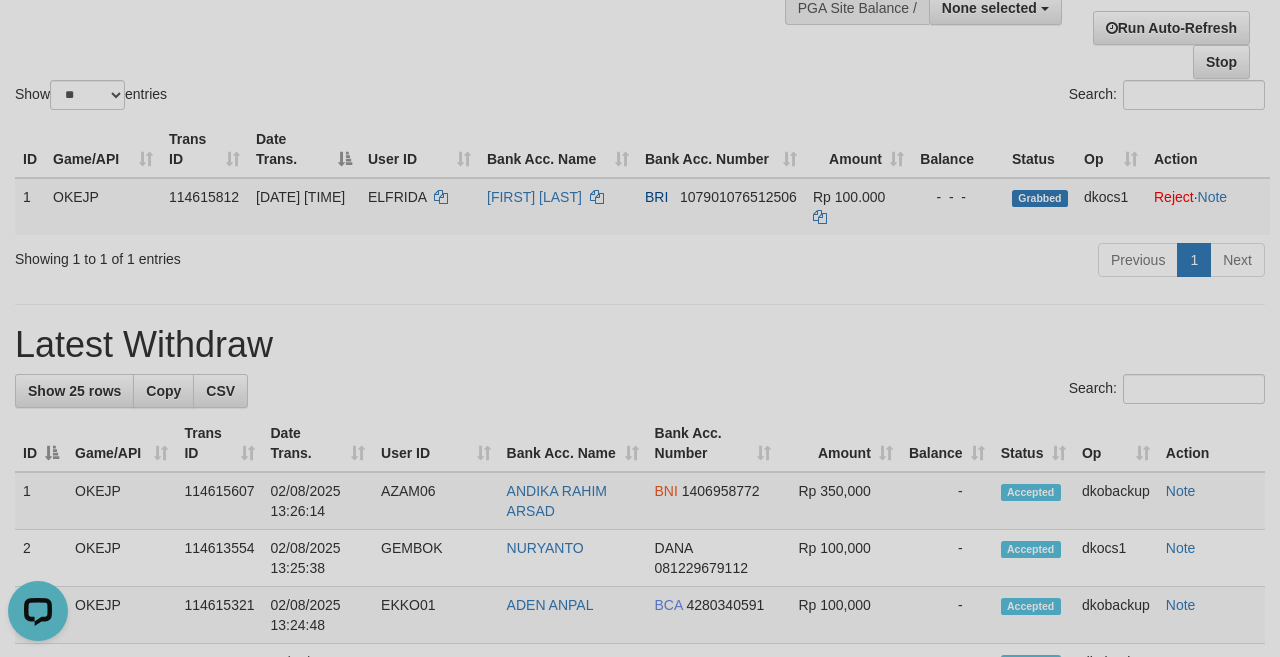 scroll, scrollTop: 0, scrollLeft: 0, axis: both 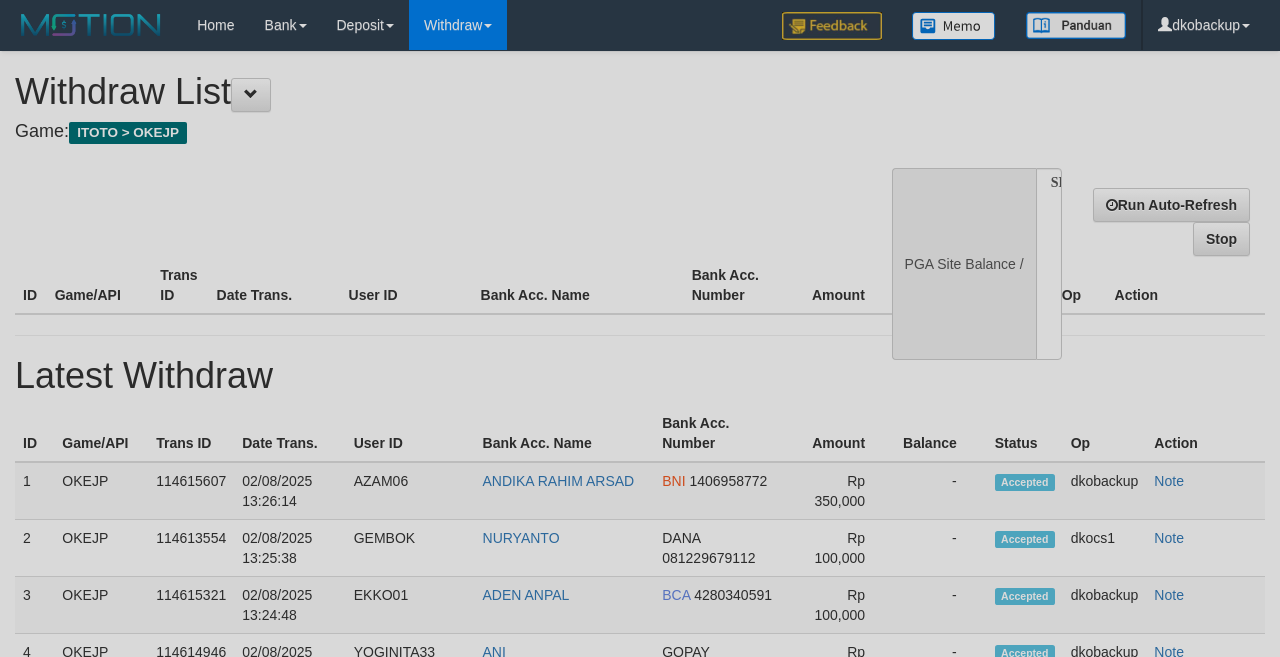 select 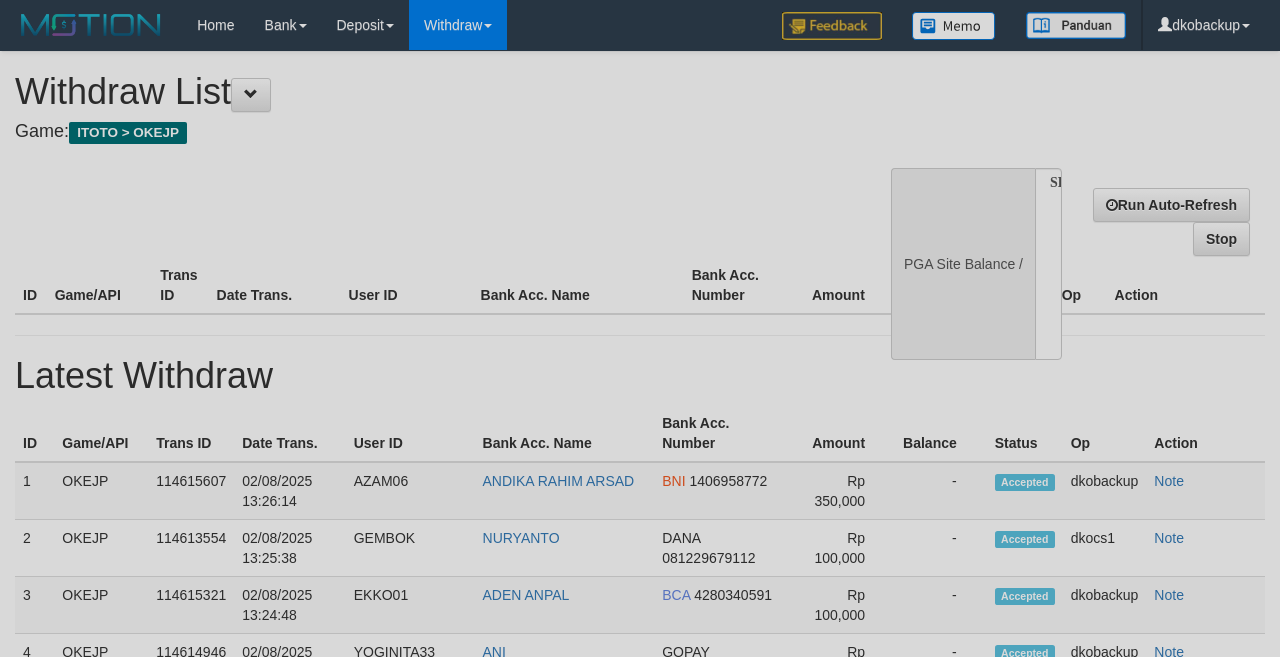 scroll, scrollTop: 177, scrollLeft: 0, axis: vertical 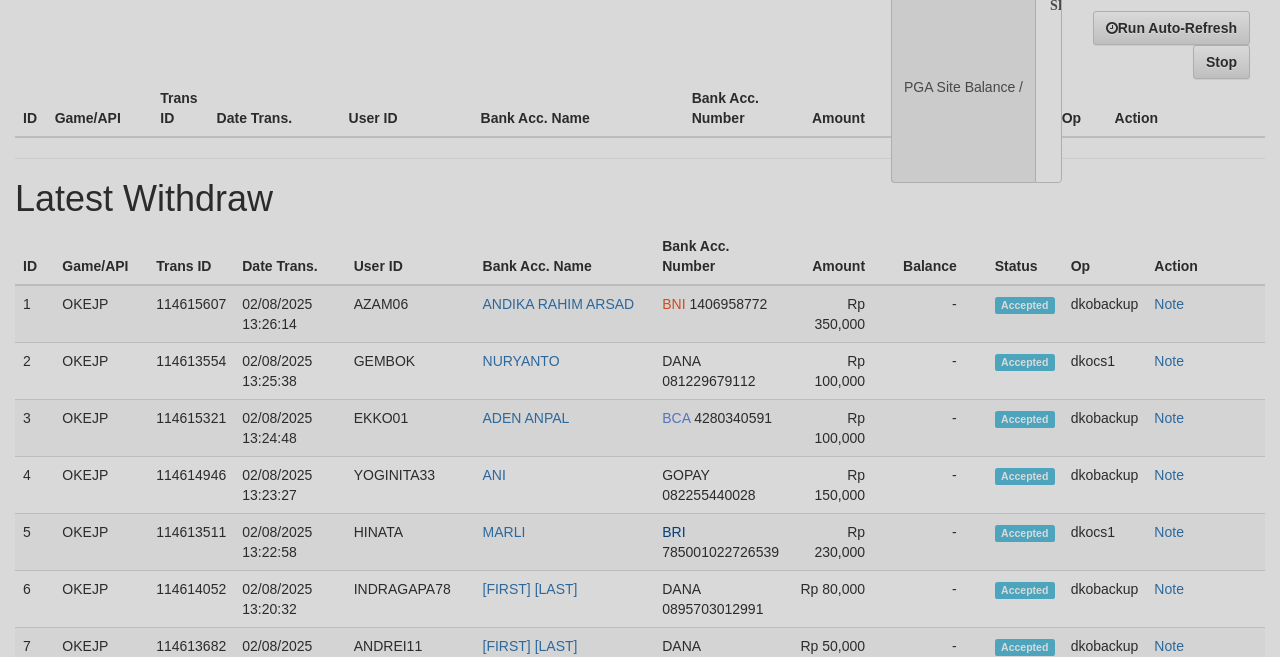 select on "**" 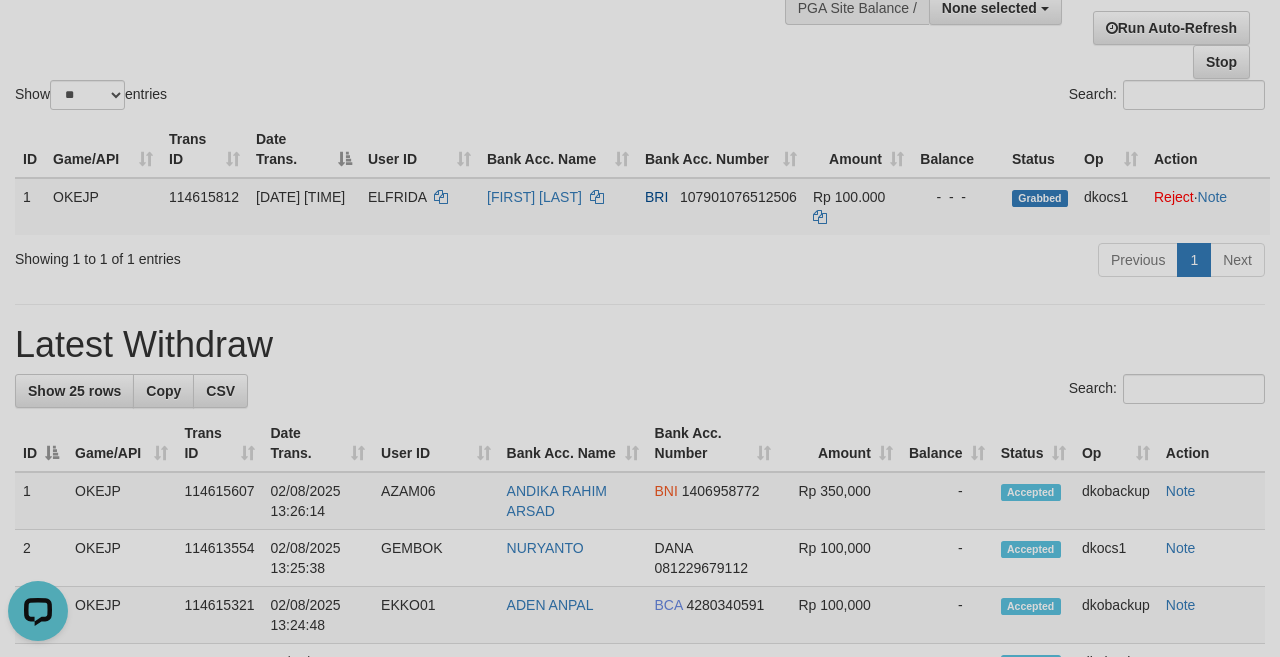 scroll, scrollTop: 0, scrollLeft: 0, axis: both 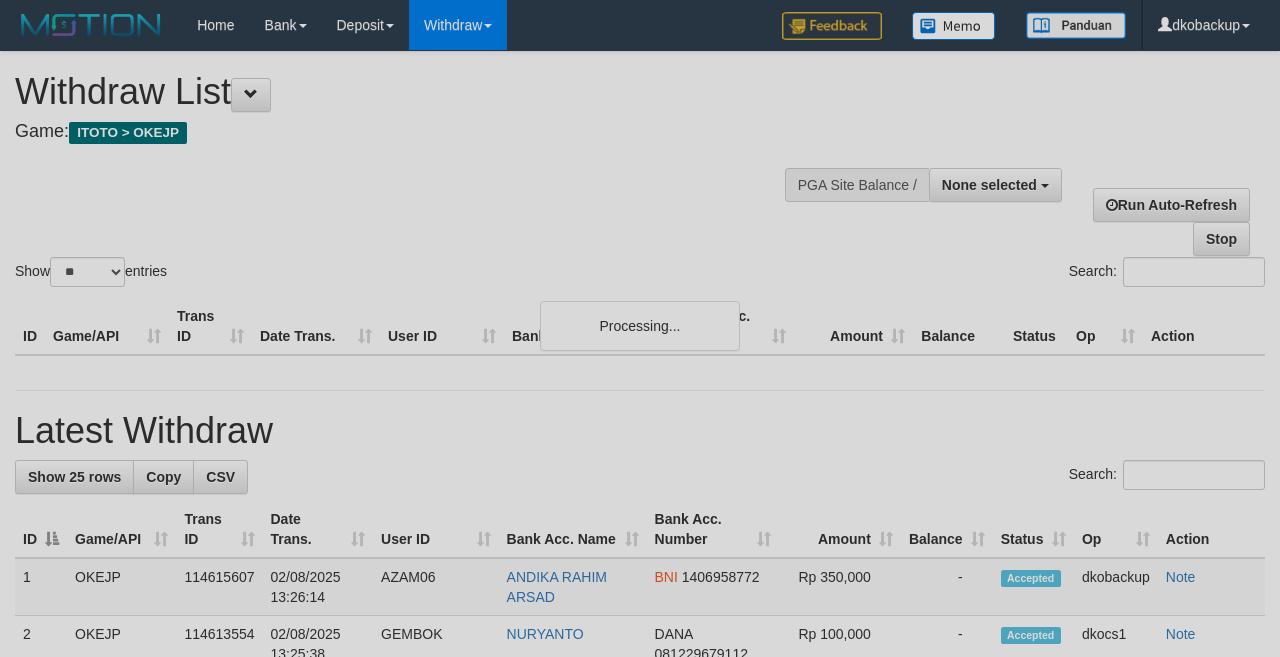 select 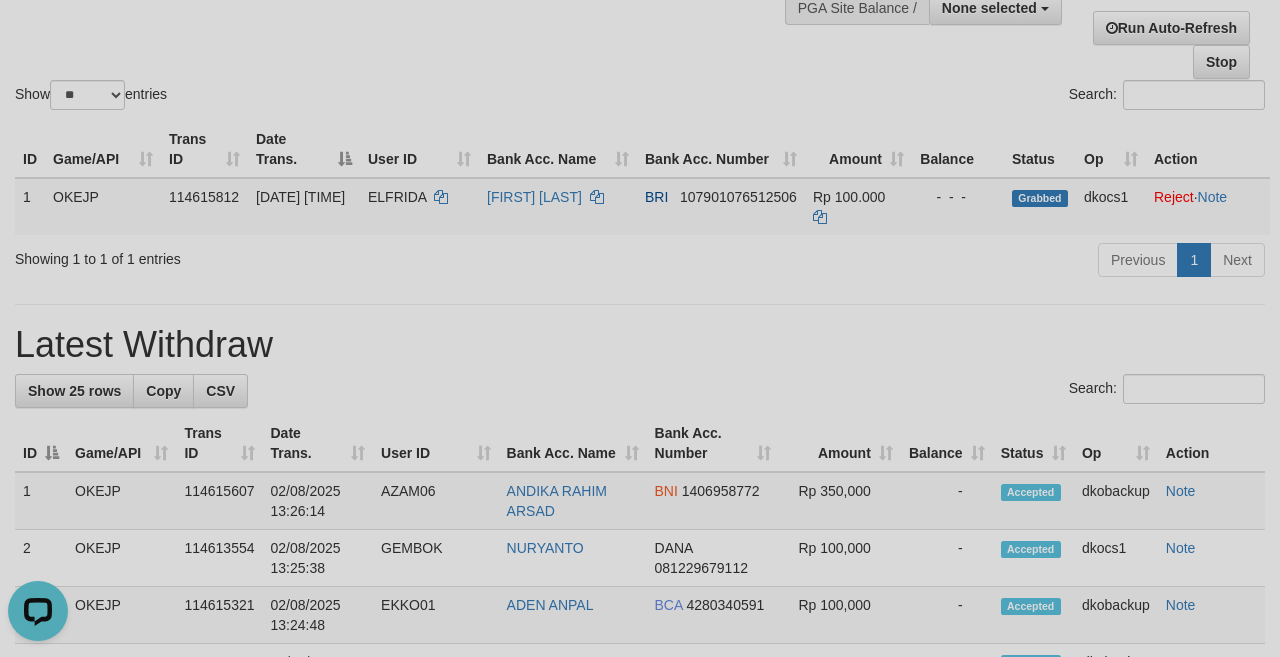 scroll, scrollTop: 0, scrollLeft: 0, axis: both 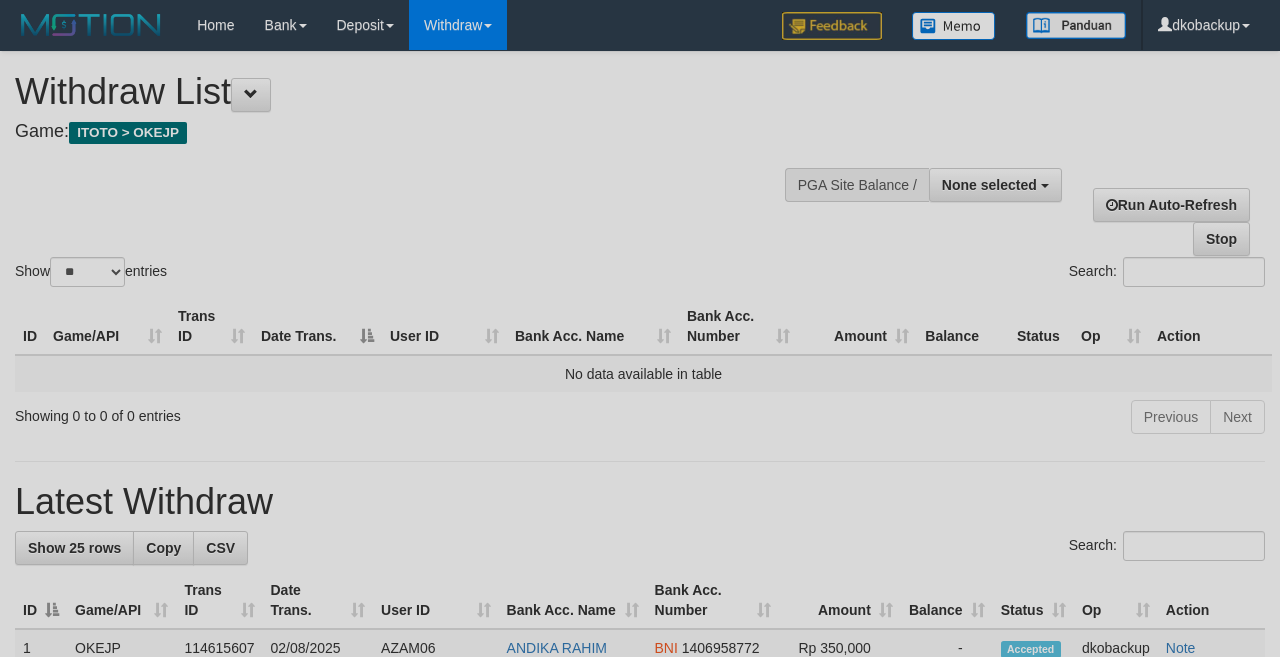 select 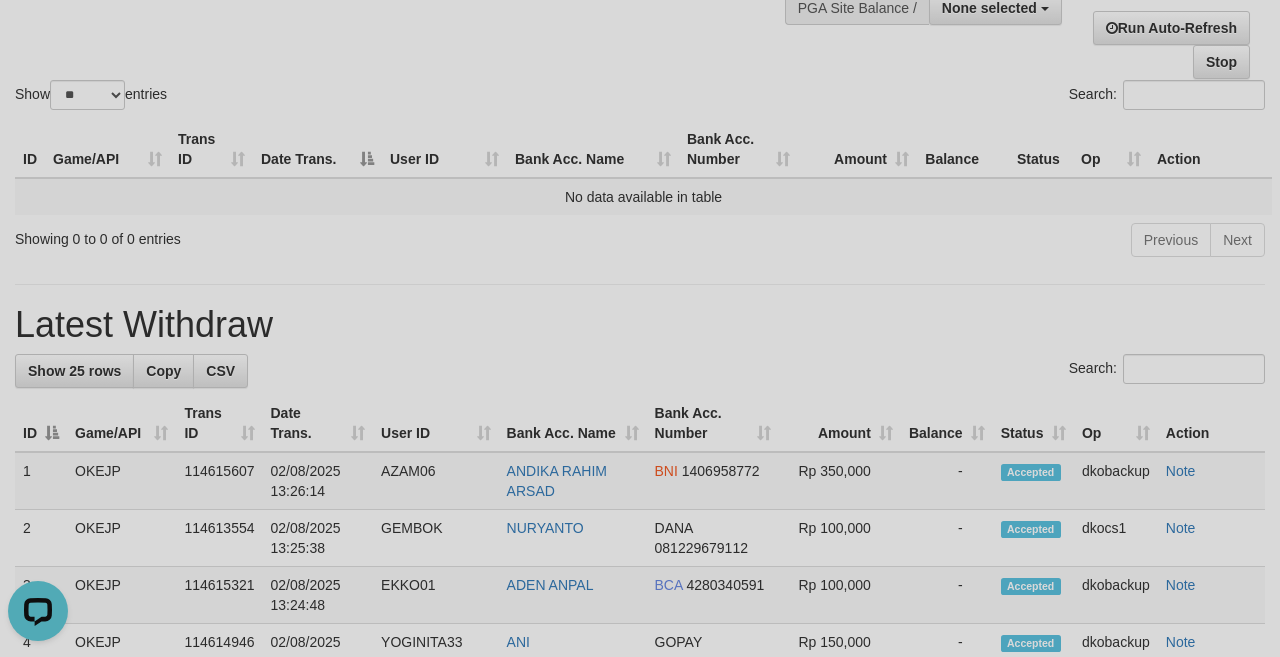 scroll, scrollTop: 0, scrollLeft: 0, axis: both 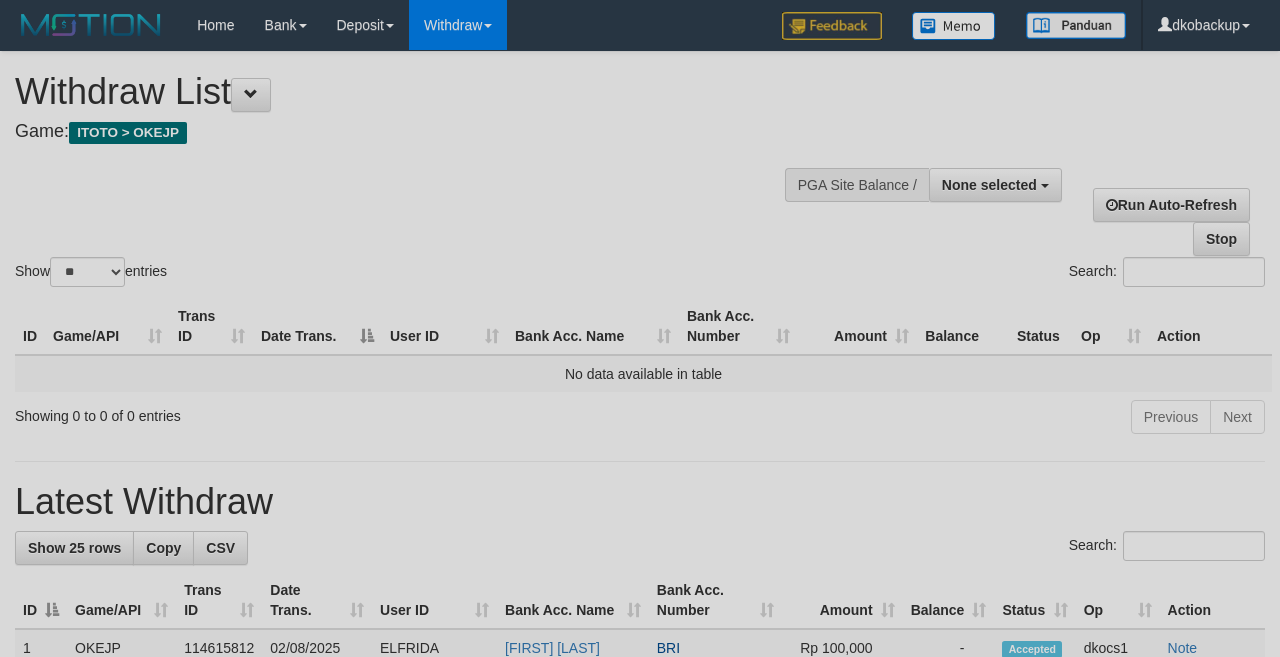 select 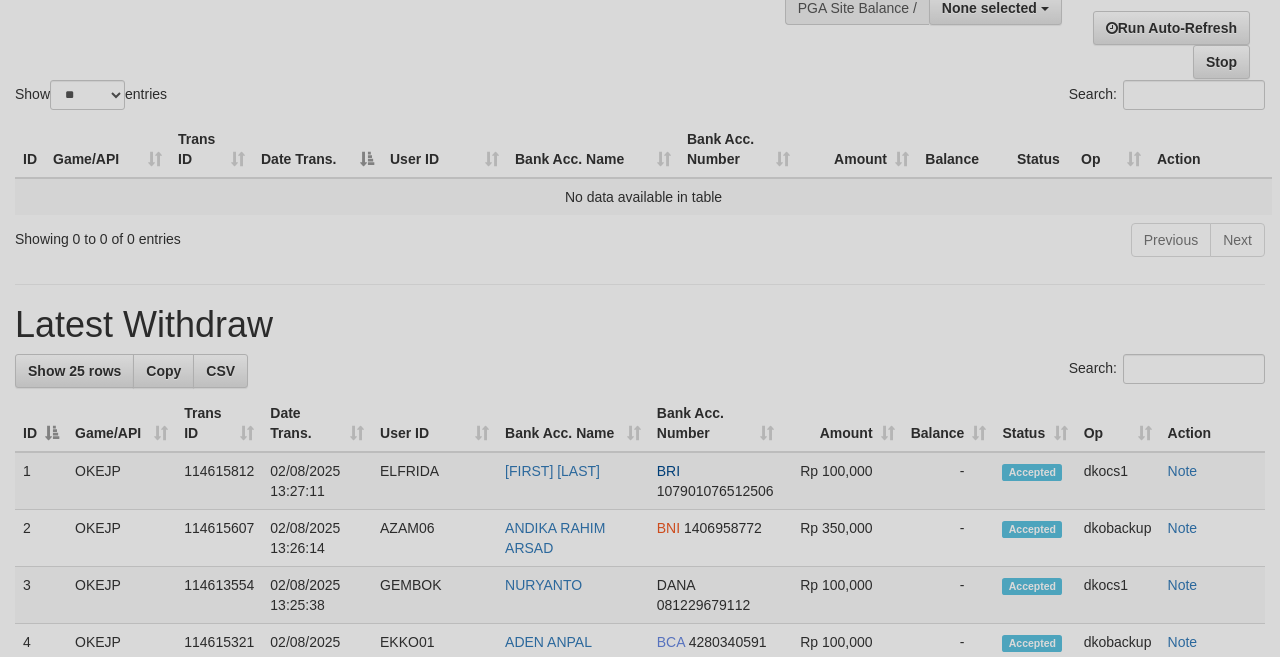 scroll, scrollTop: 0, scrollLeft: 0, axis: both 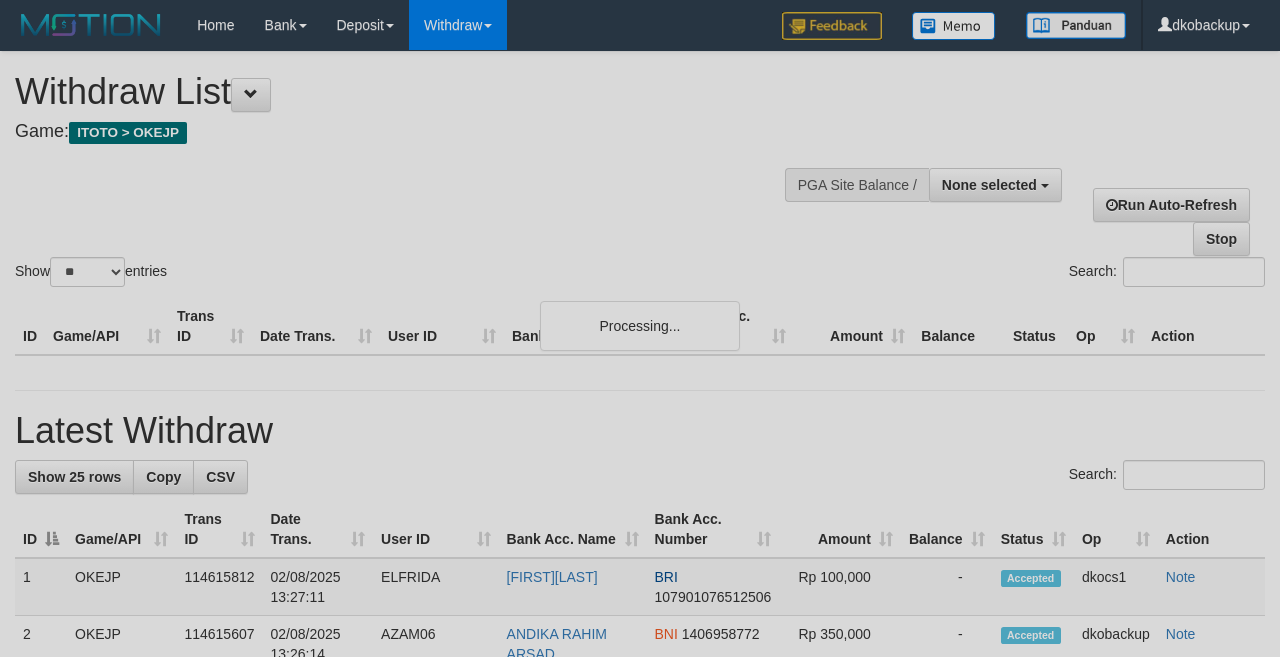 select 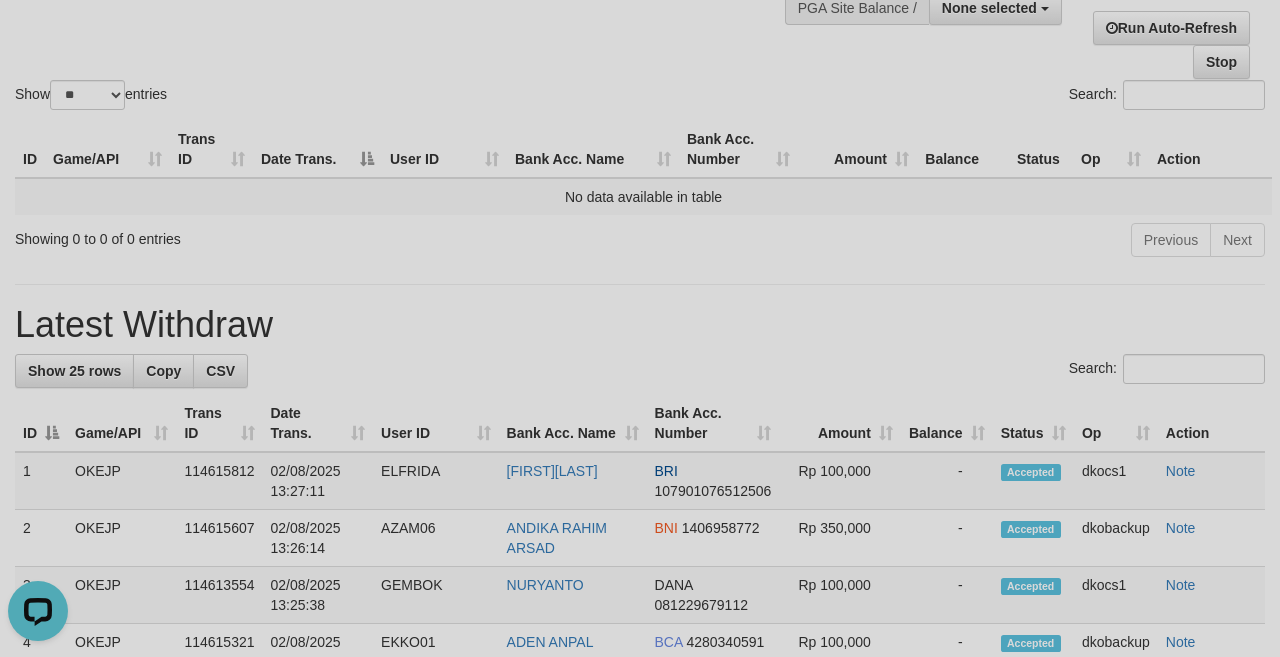 scroll, scrollTop: 0, scrollLeft: 0, axis: both 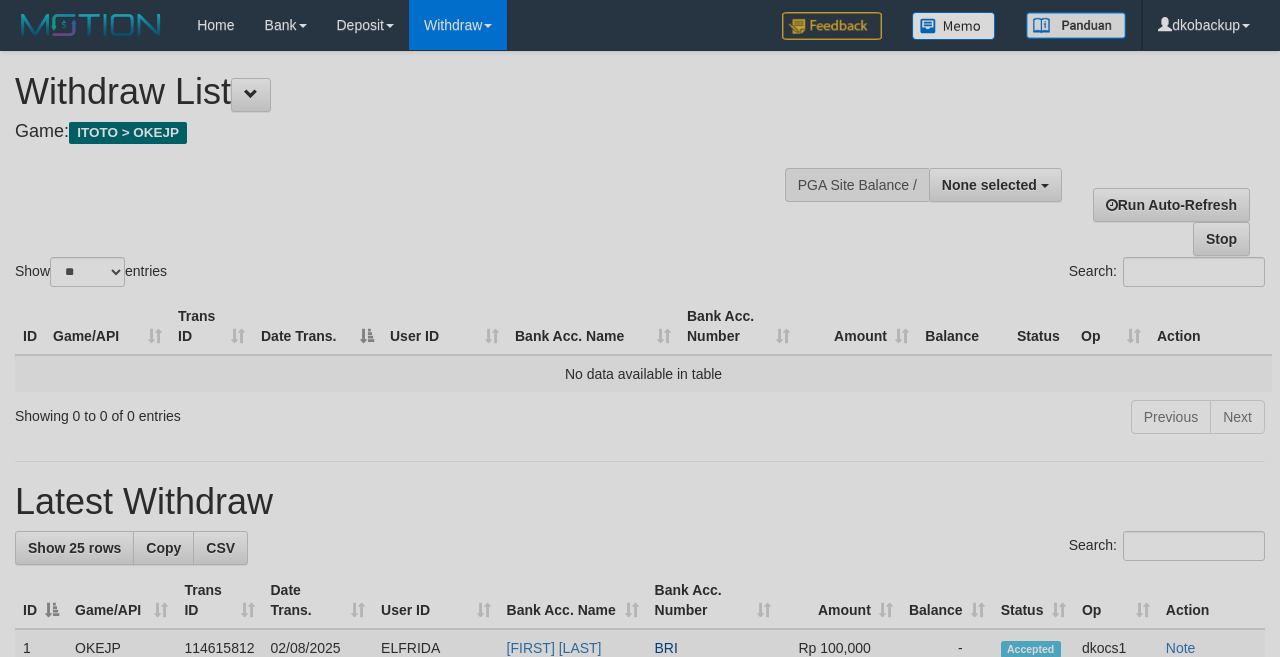 select 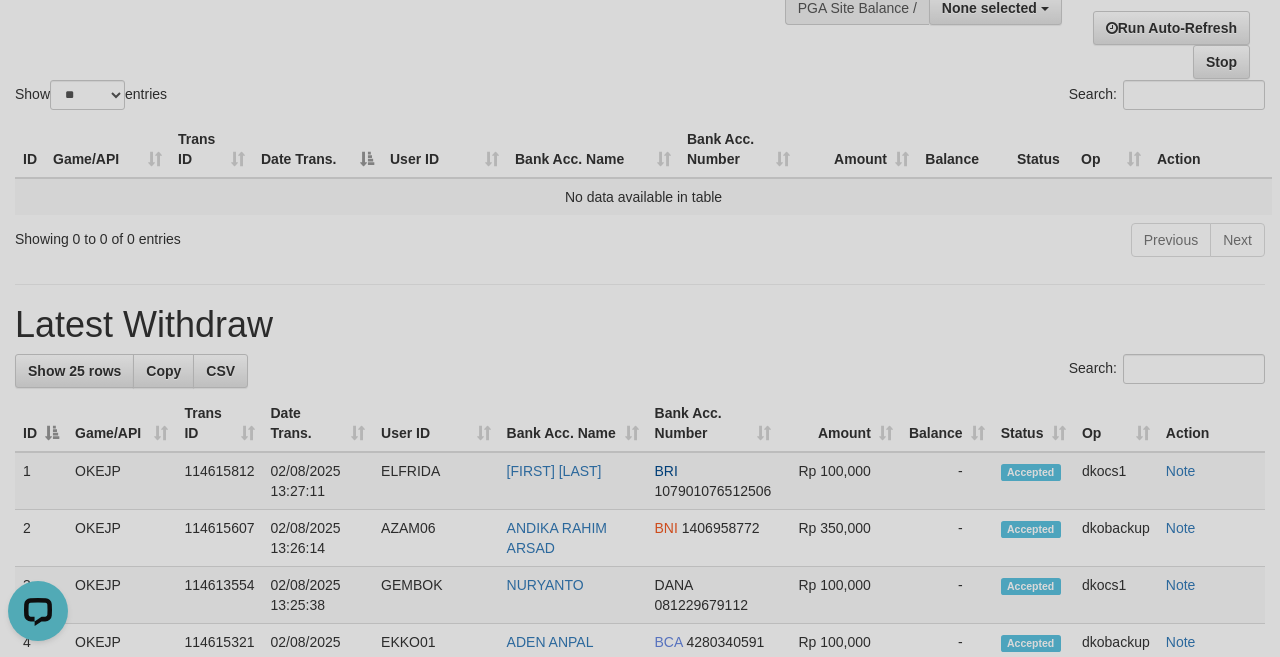scroll, scrollTop: 0, scrollLeft: 0, axis: both 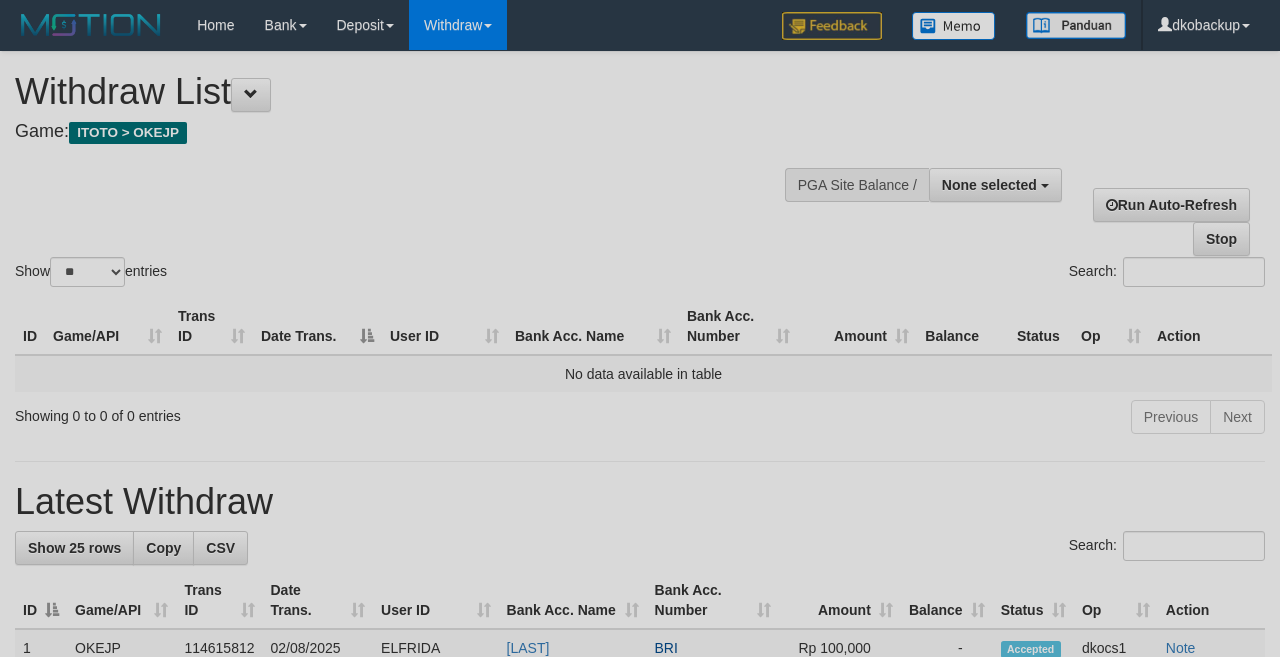 select 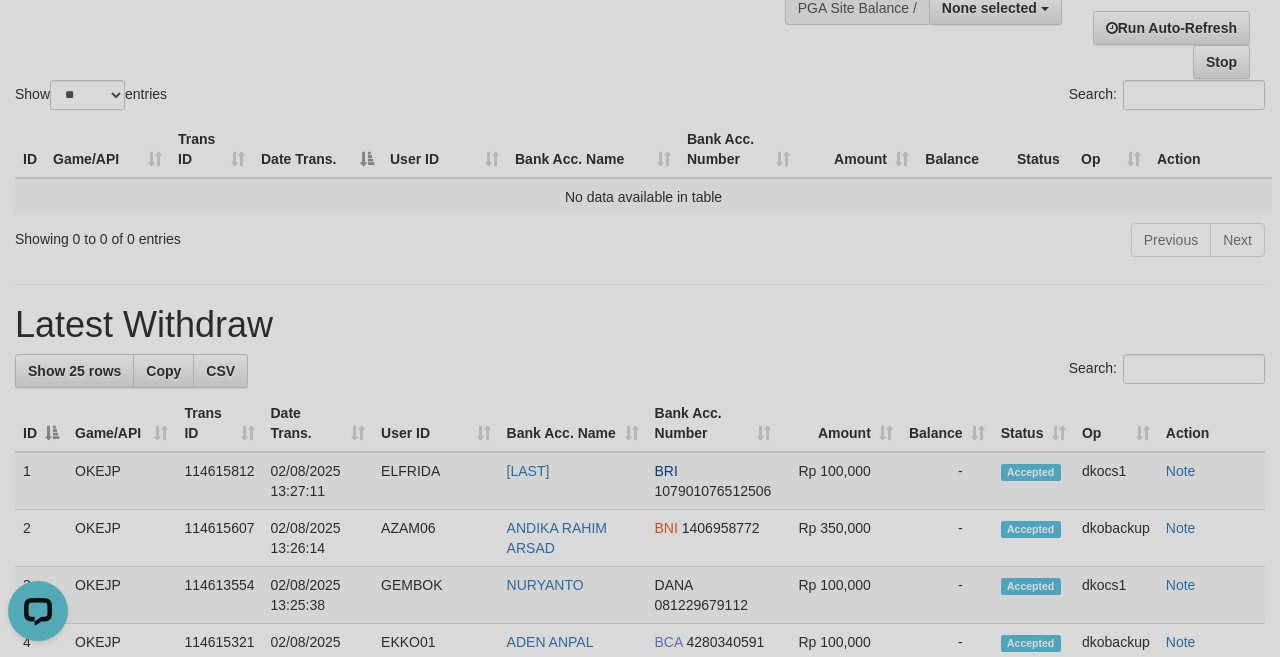 scroll, scrollTop: 0, scrollLeft: 0, axis: both 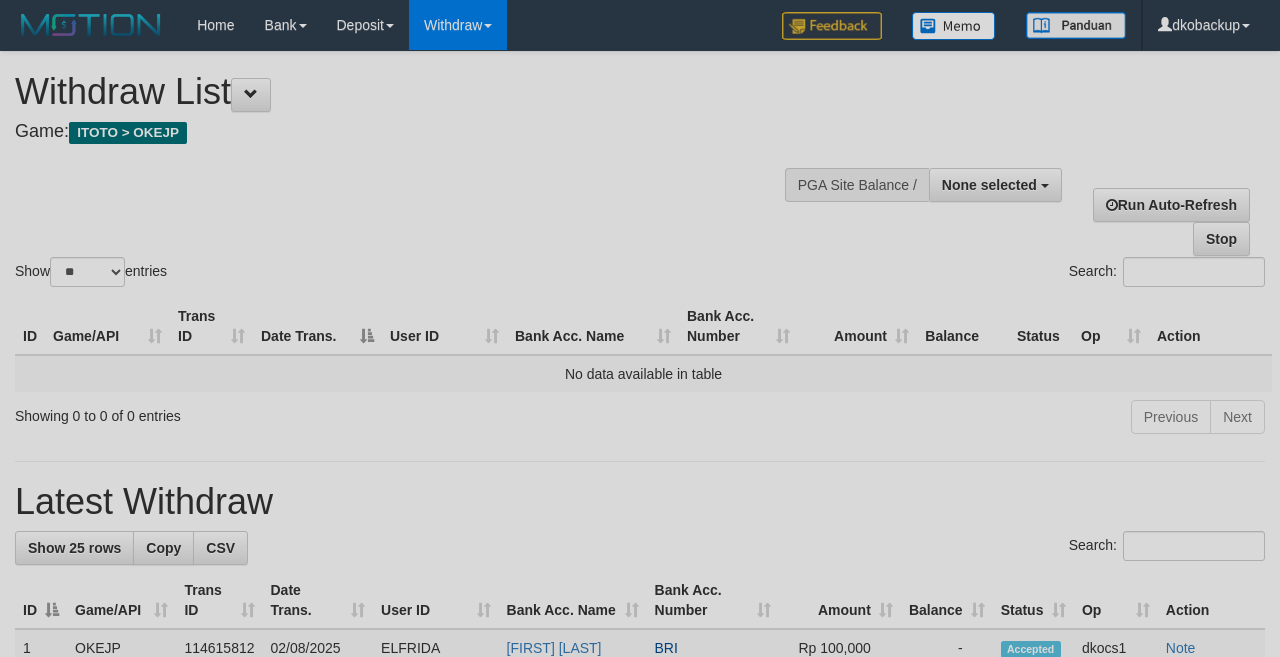 select 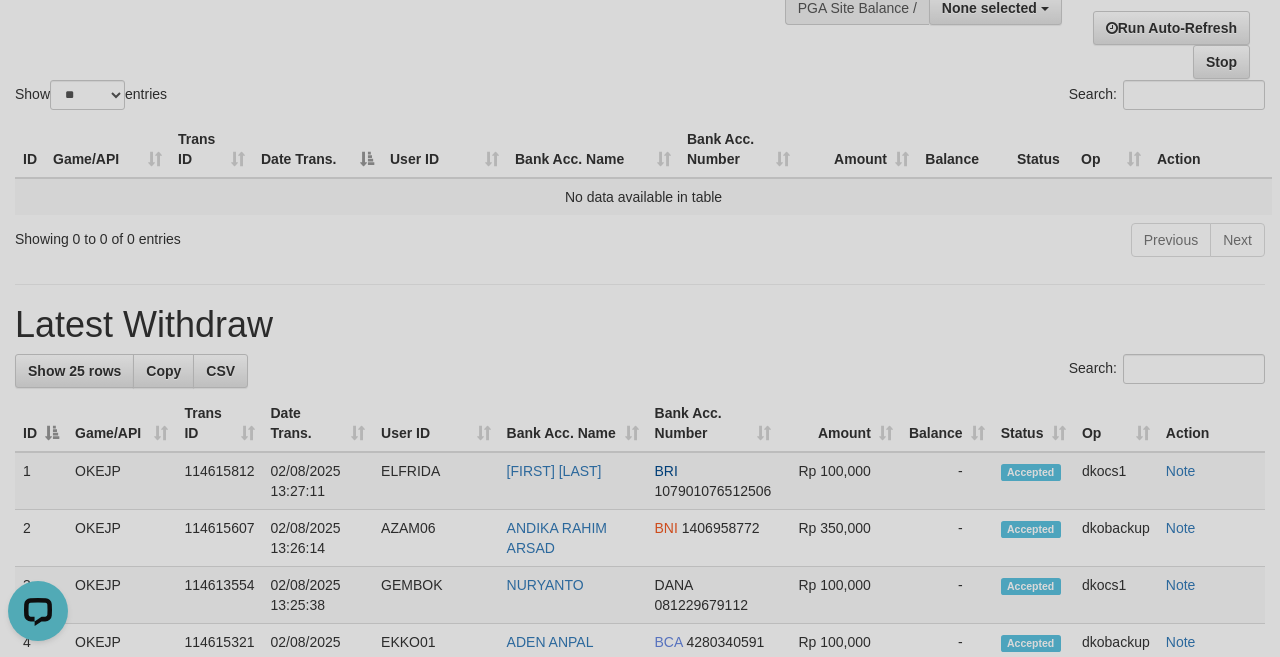 scroll, scrollTop: 0, scrollLeft: 0, axis: both 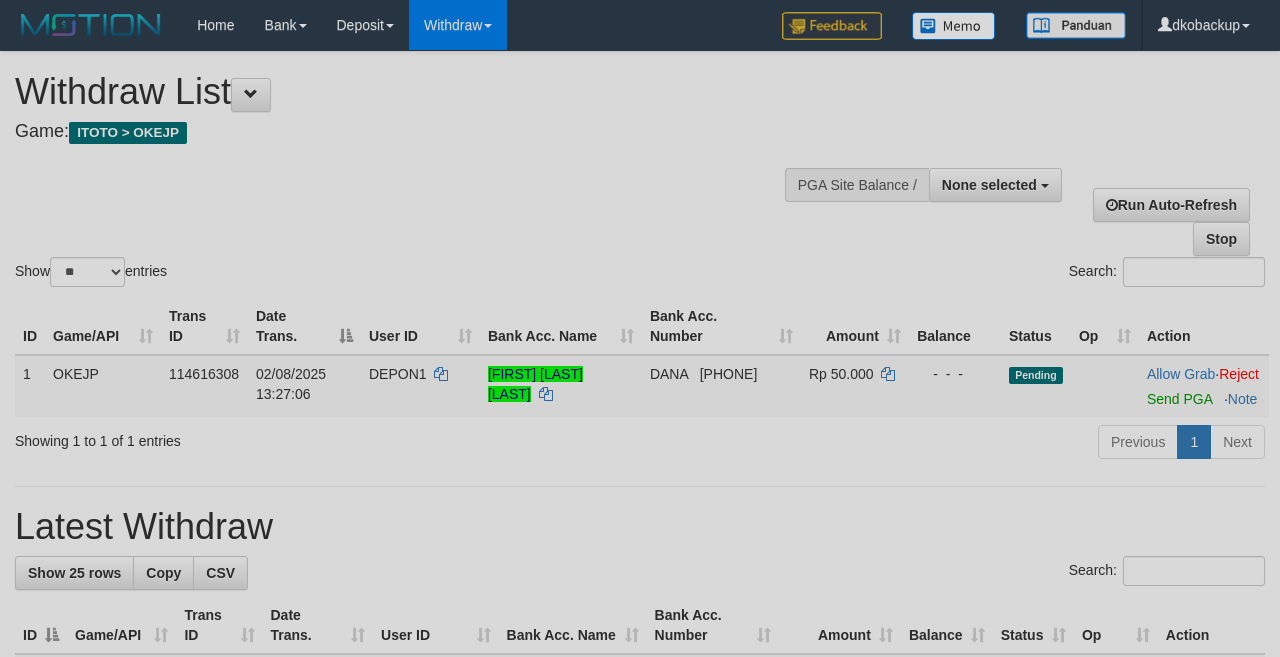 select 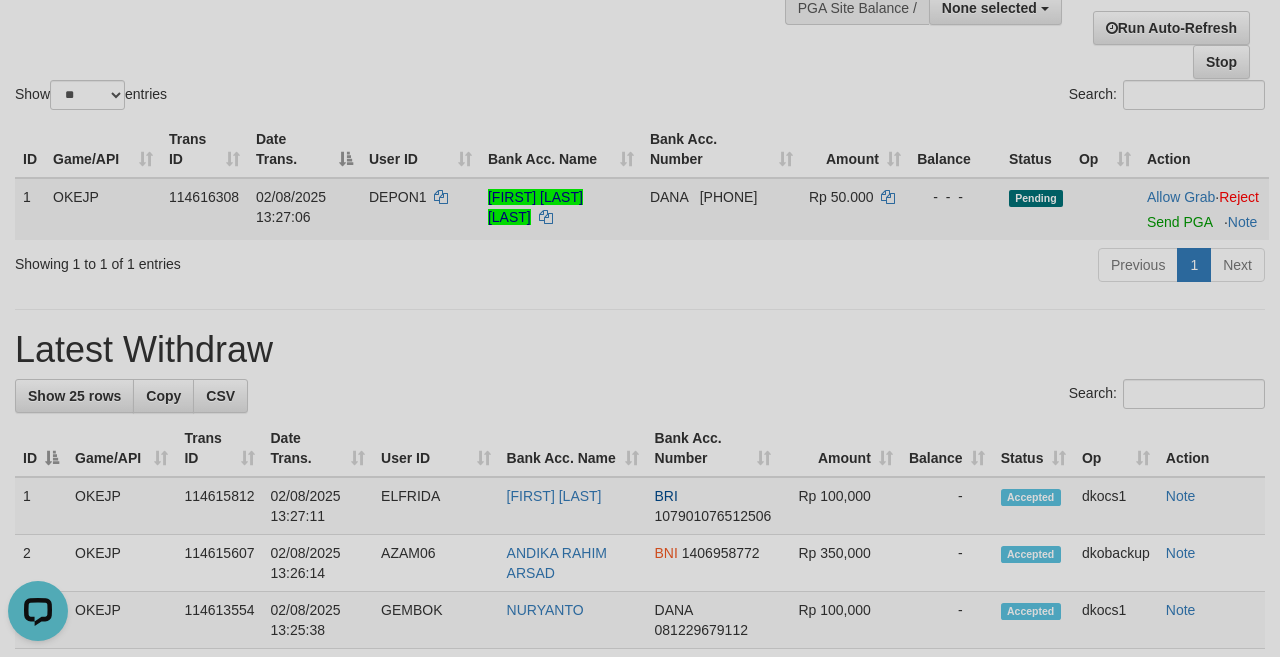 scroll, scrollTop: 0, scrollLeft: 0, axis: both 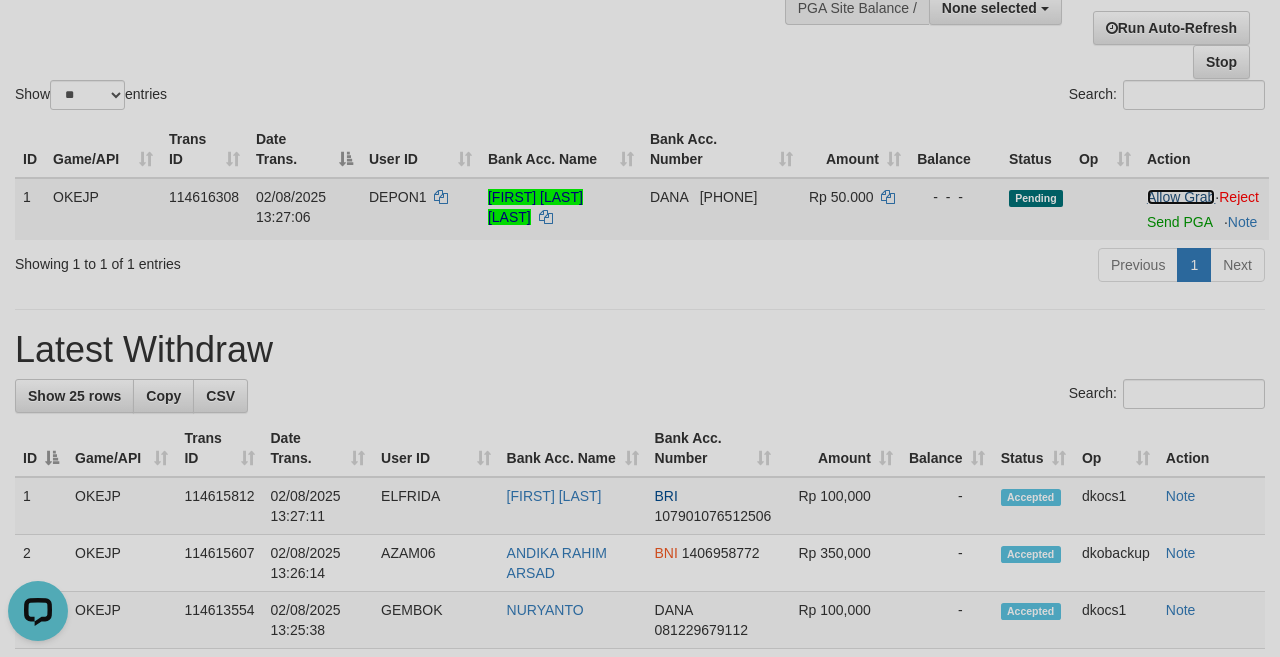 click on "Allow Grab" at bounding box center [1181, 197] 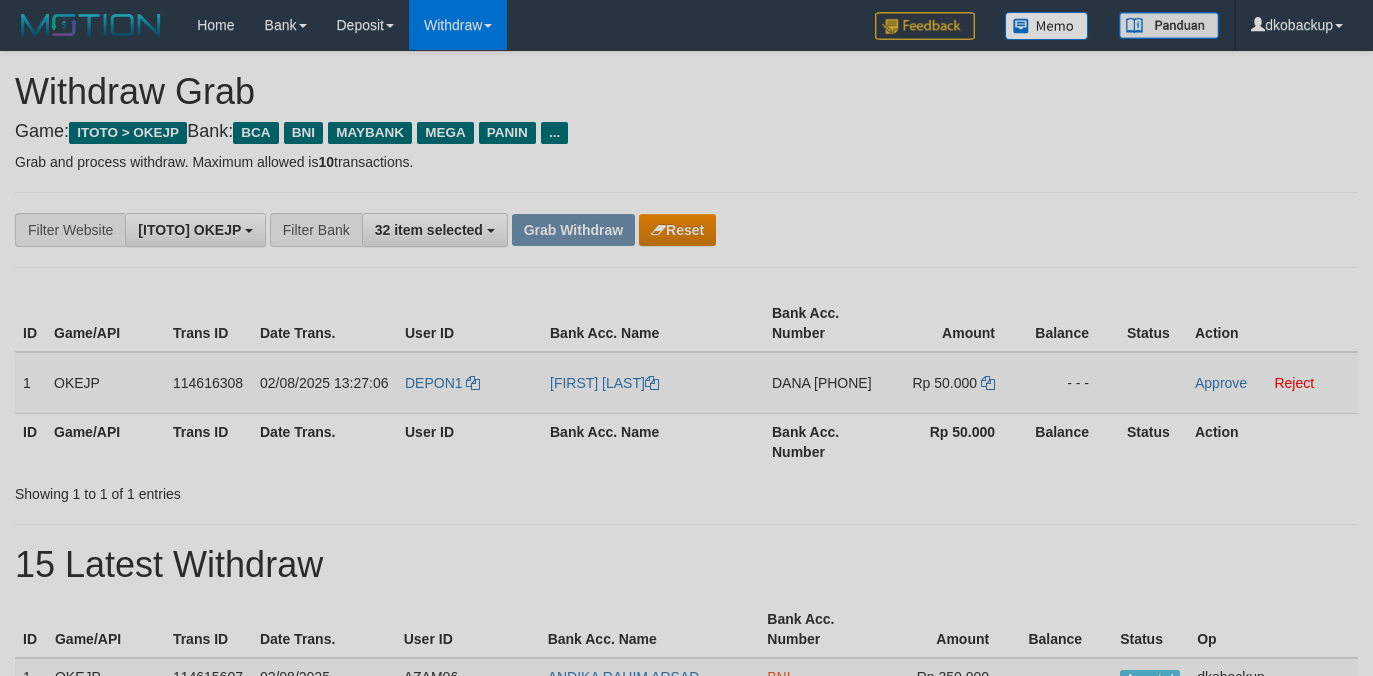 scroll, scrollTop: 0, scrollLeft: 0, axis: both 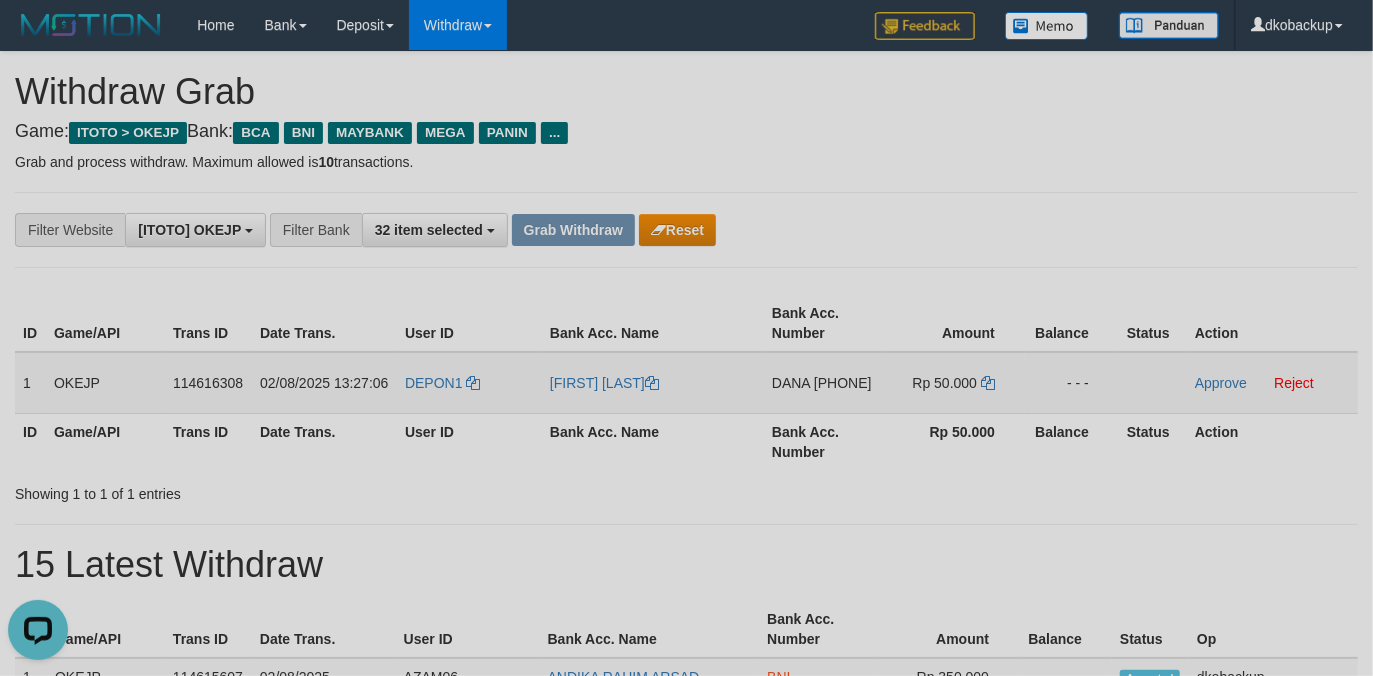 click on "DEPON1" at bounding box center (469, 383) 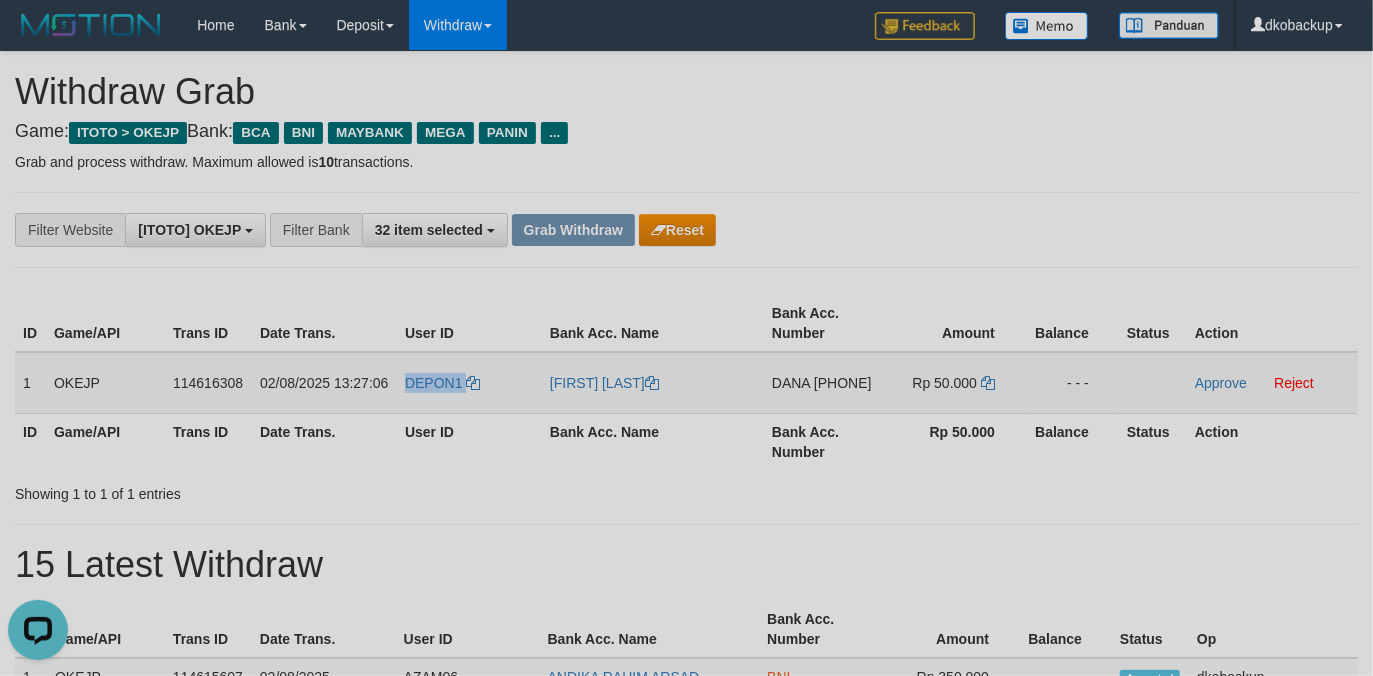 click on "DEPON1" at bounding box center (469, 383) 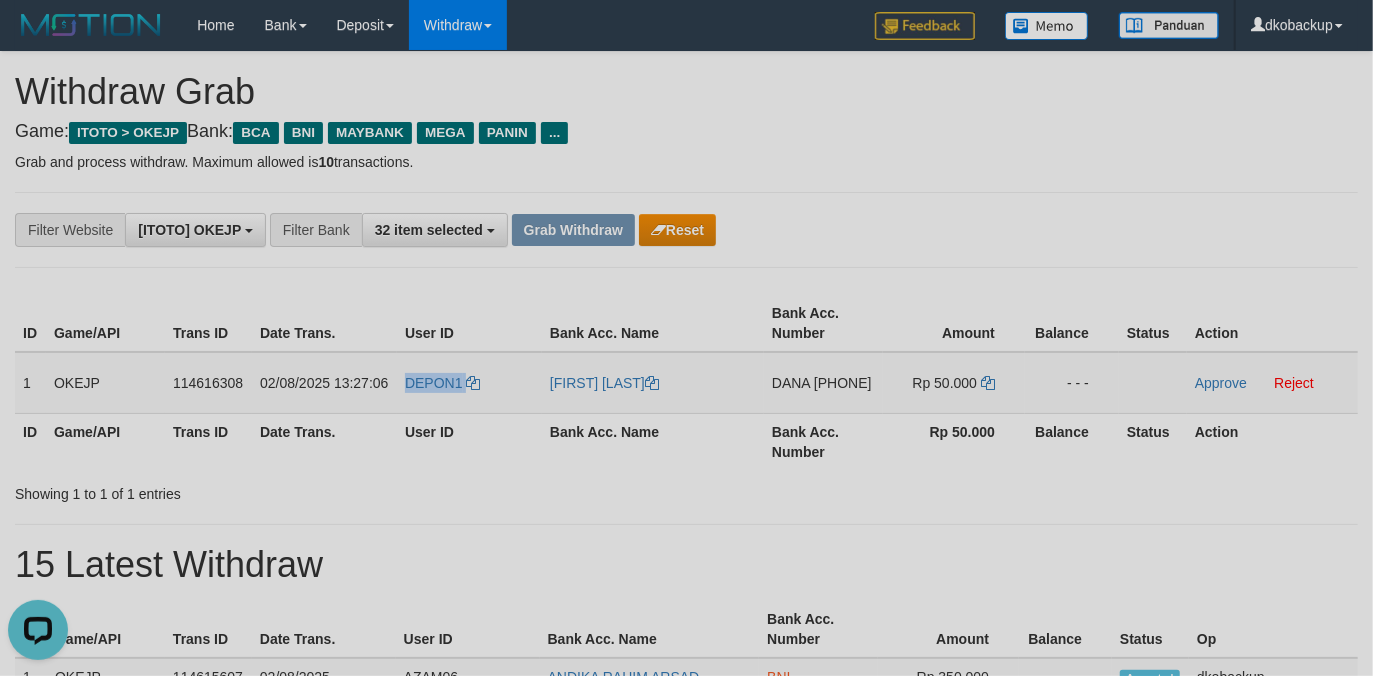 copy on "DEPON1" 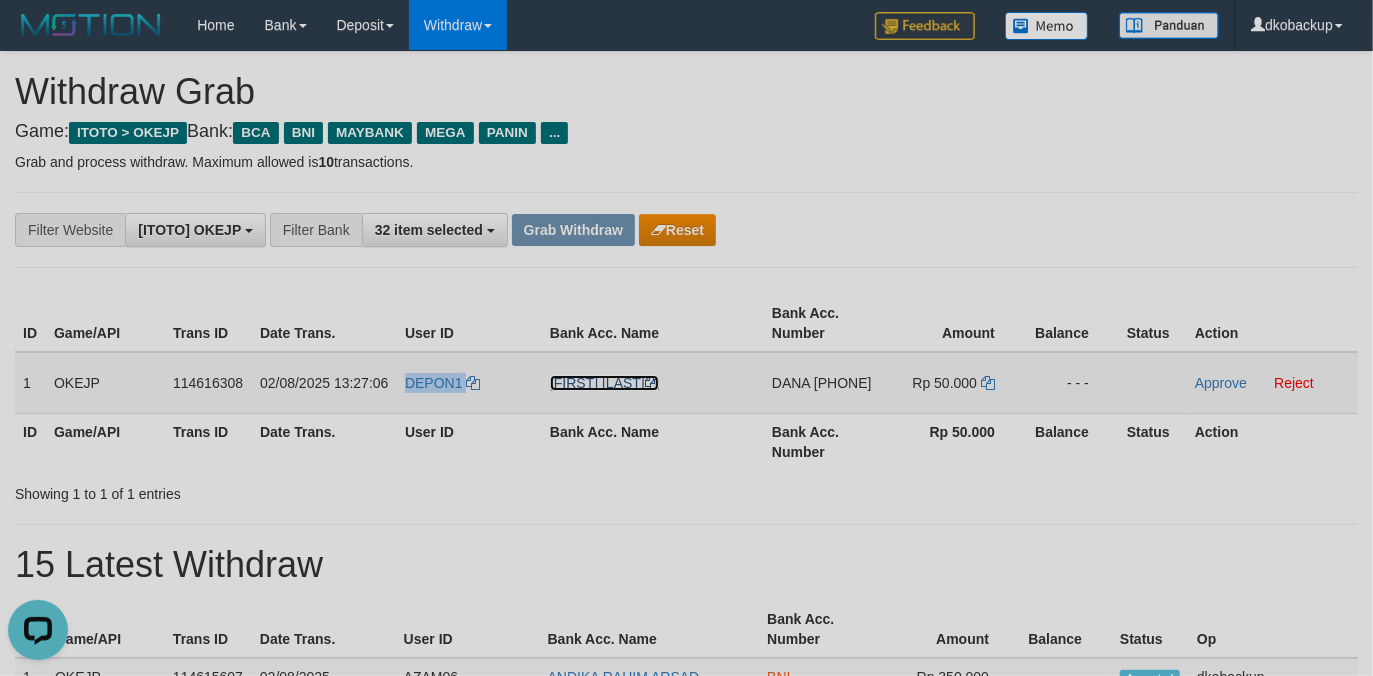 click on "[NAME]" at bounding box center [604, 383] 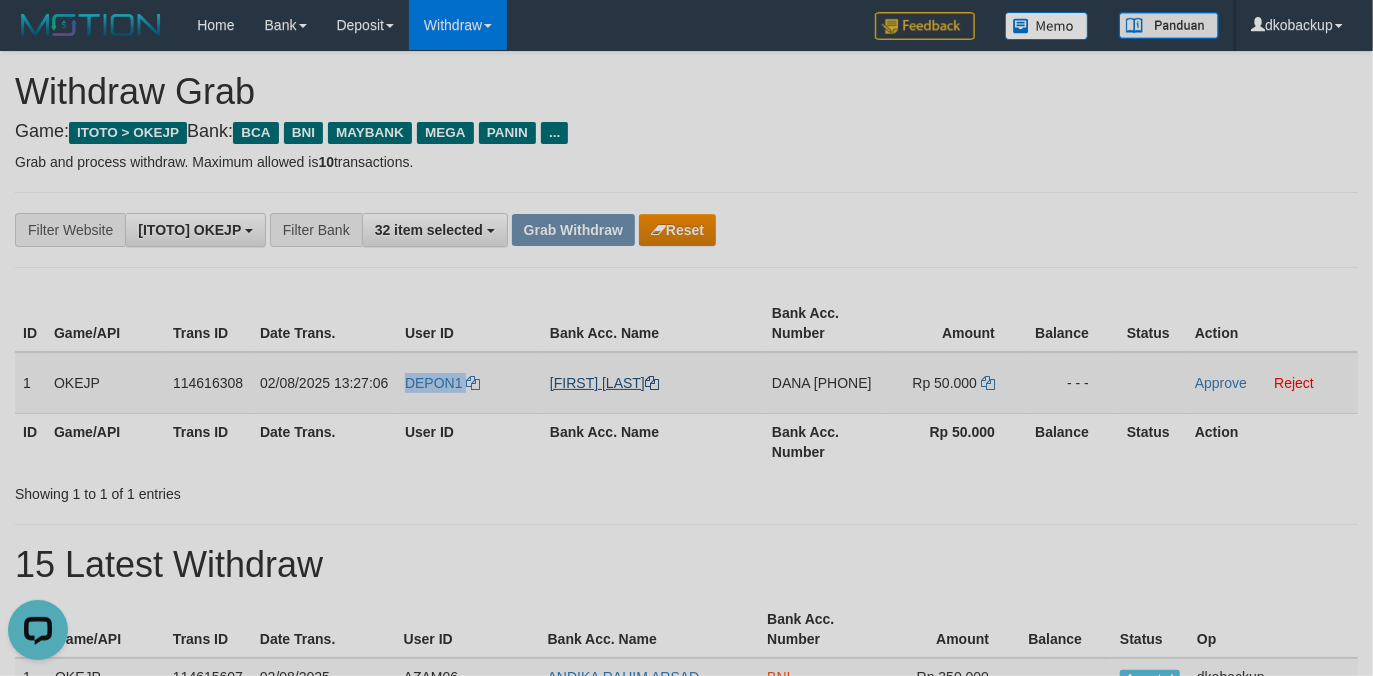 copy on "DEPON1" 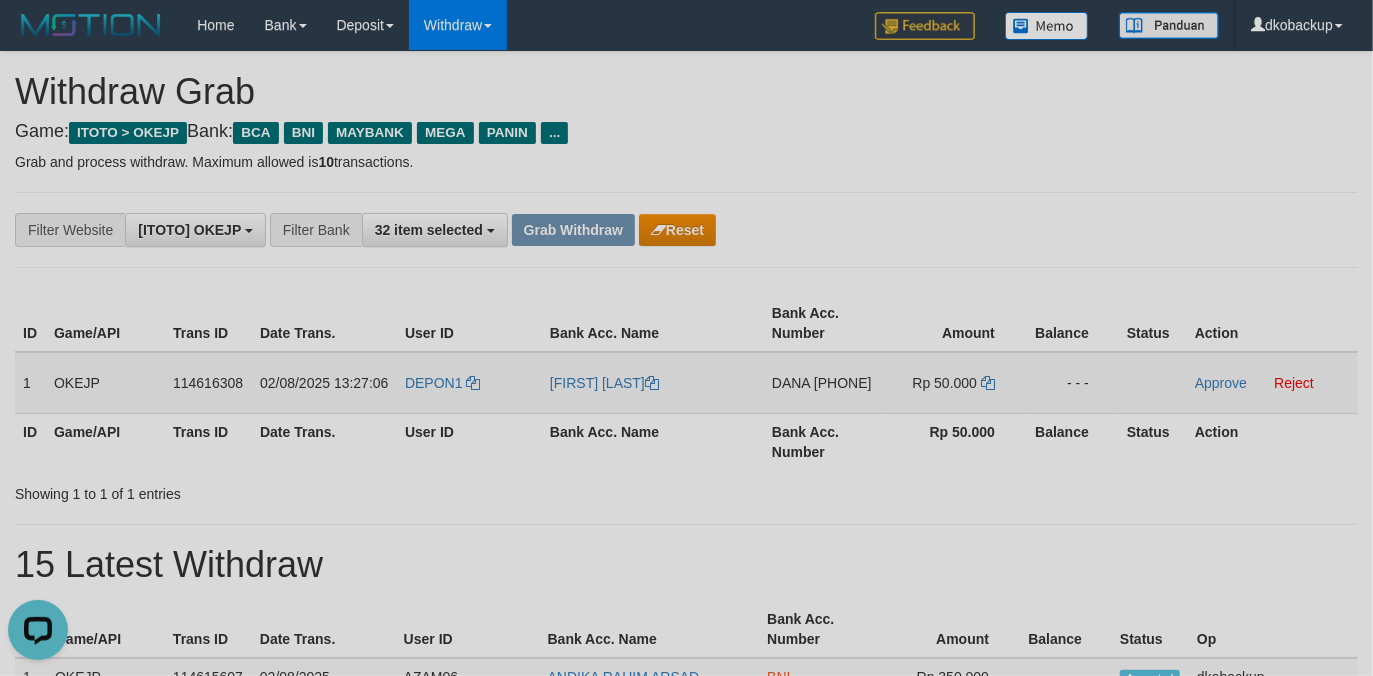 click on "[PHONE]" at bounding box center (843, 383) 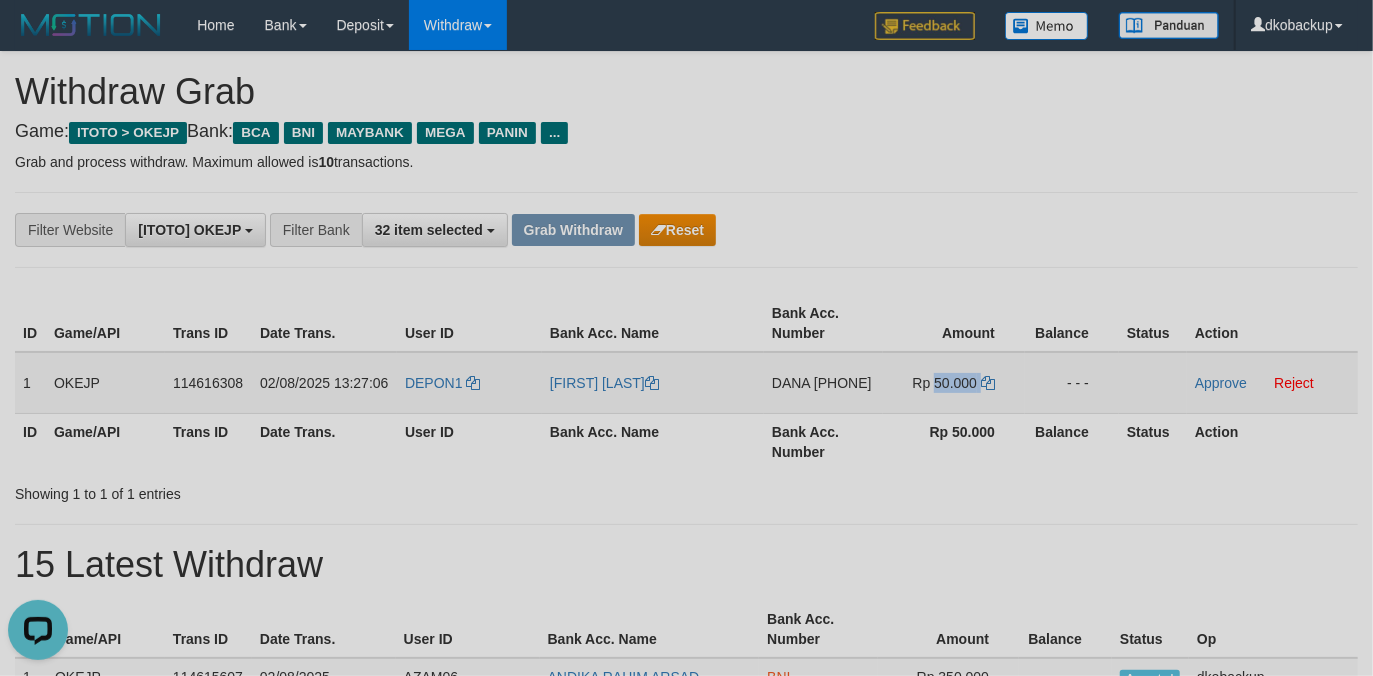 click on "Rp 50.000" at bounding box center (954, 383) 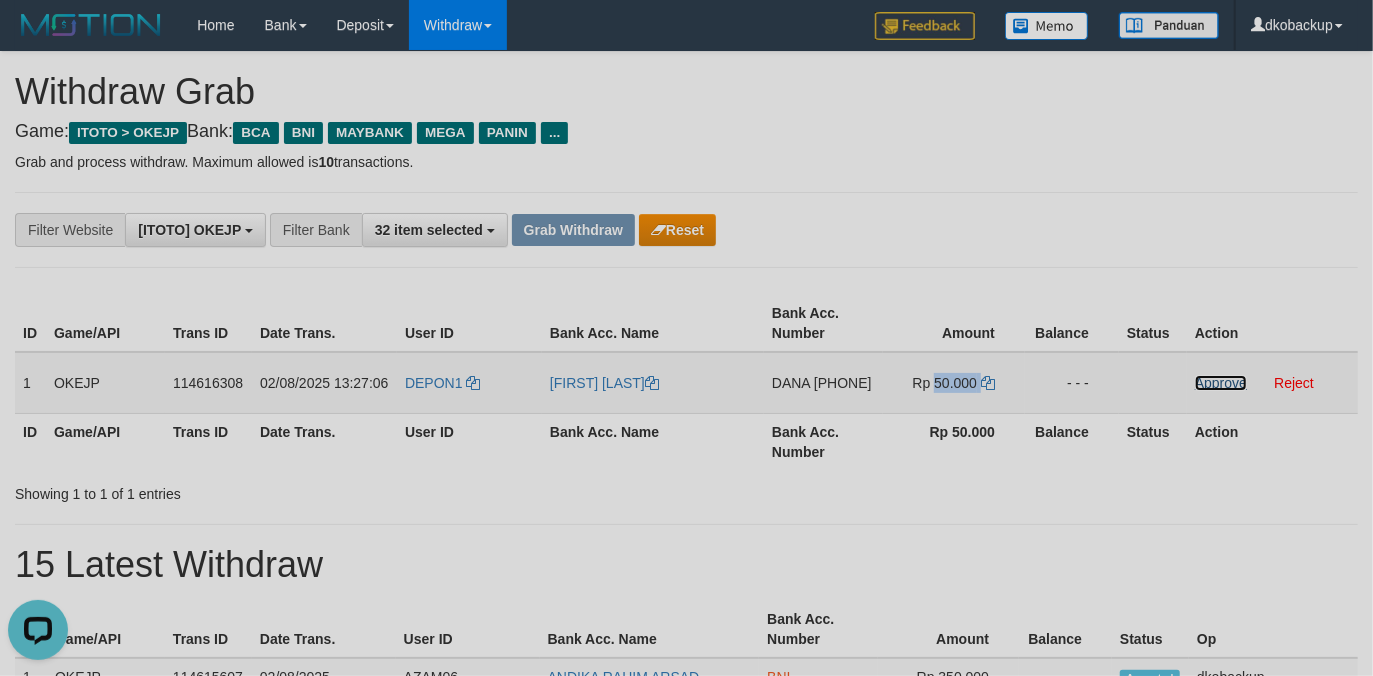 click on "Approve" at bounding box center [1221, 383] 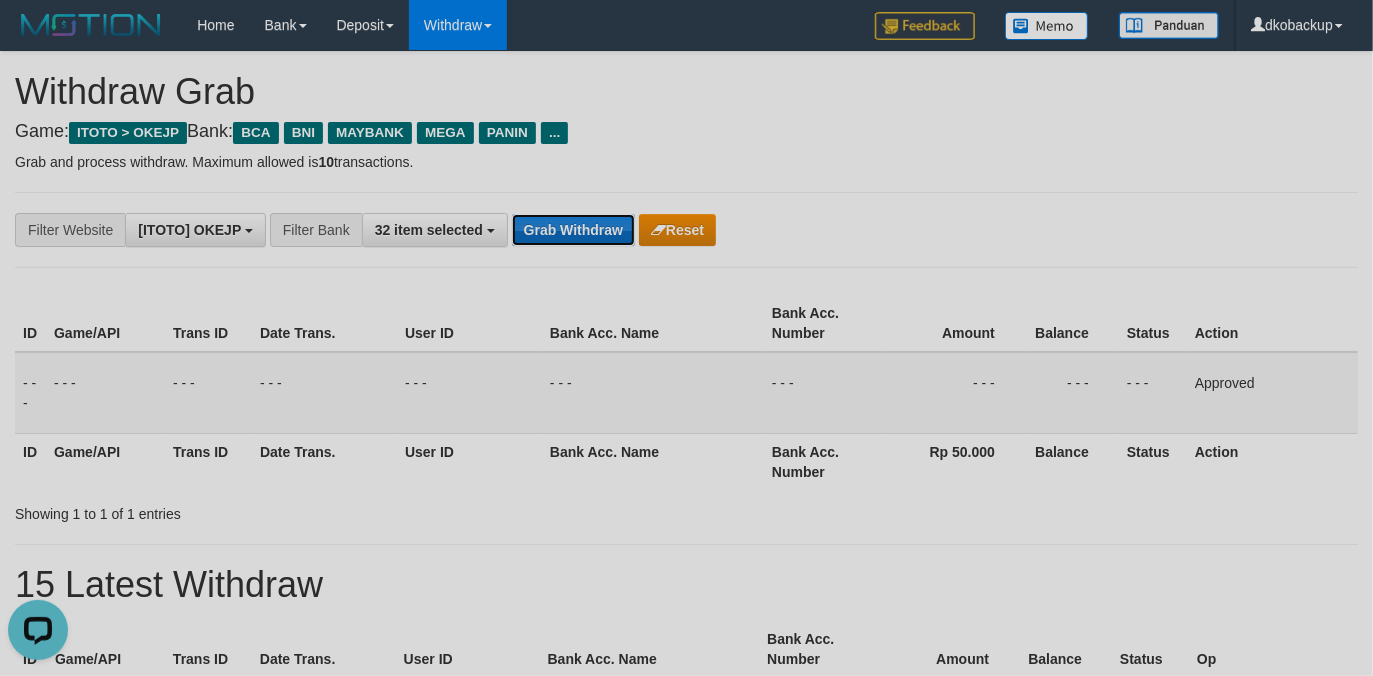 click on "Grab Withdraw" at bounding box center (573, 230) 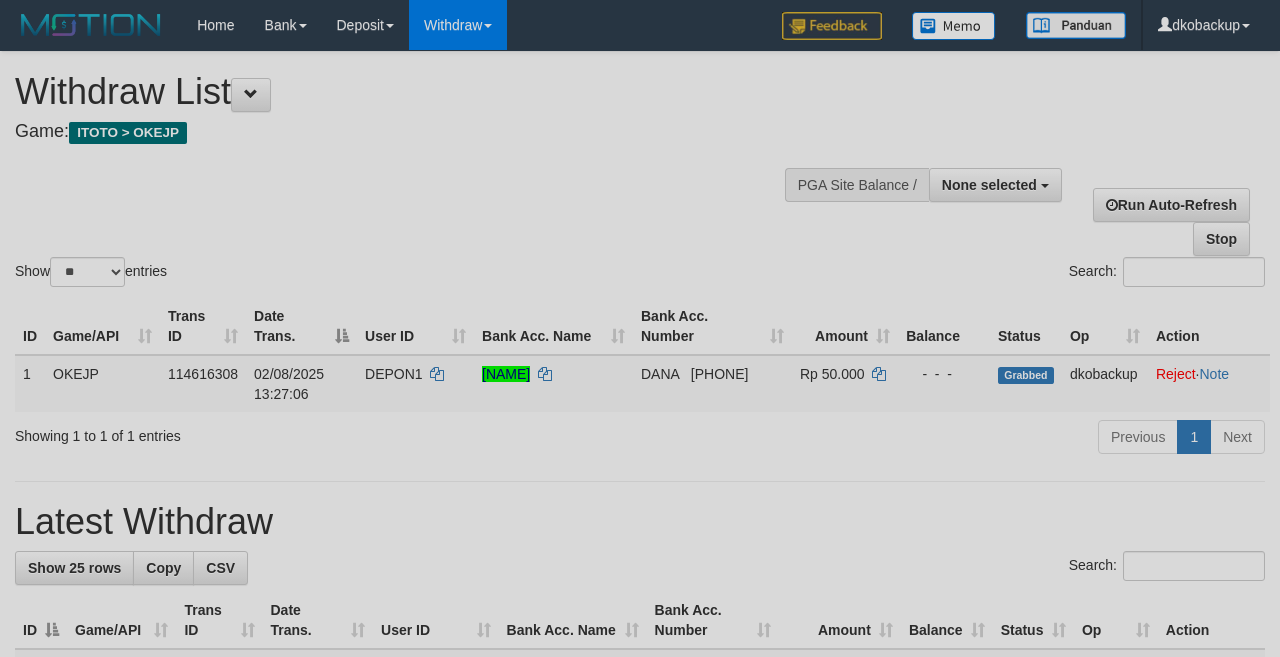 select 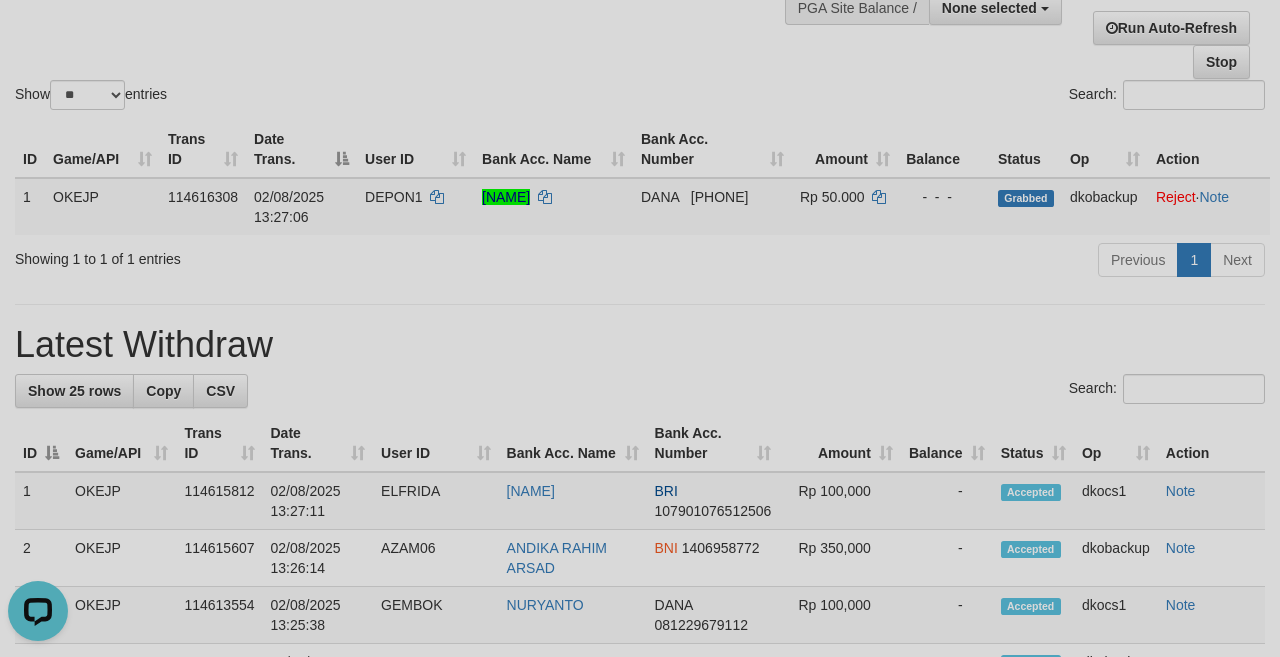 scroll, scrollTop: 0, scrollLeft: 0, axis: both 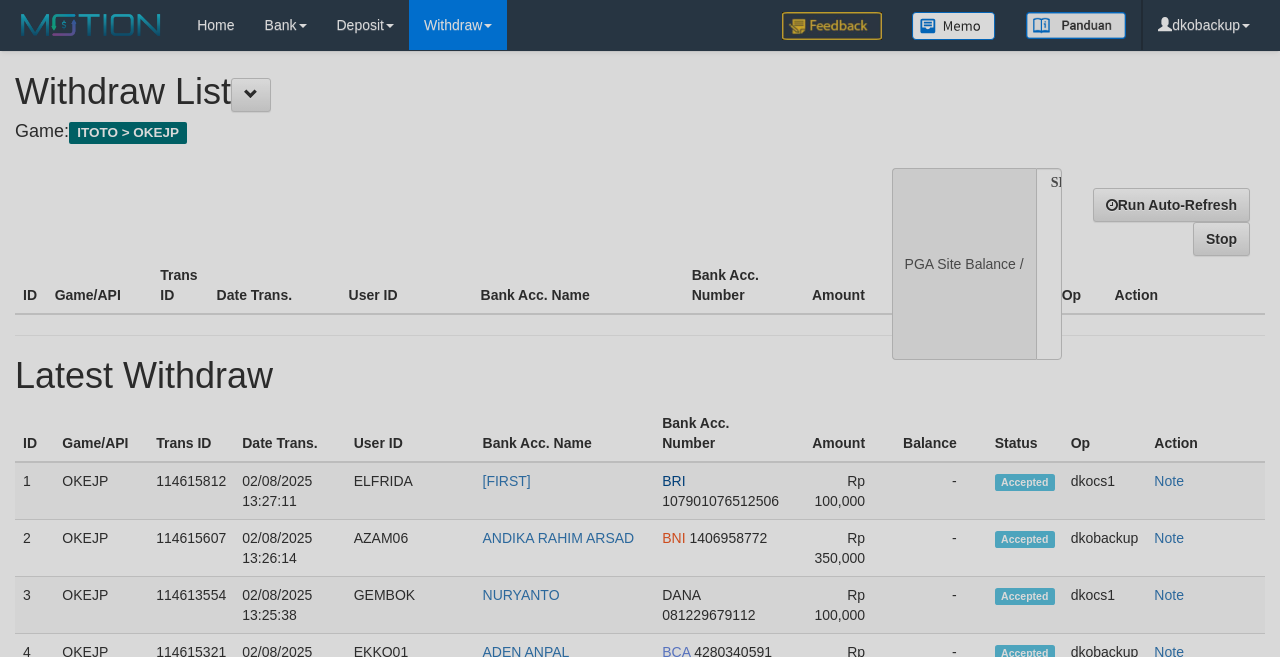 select 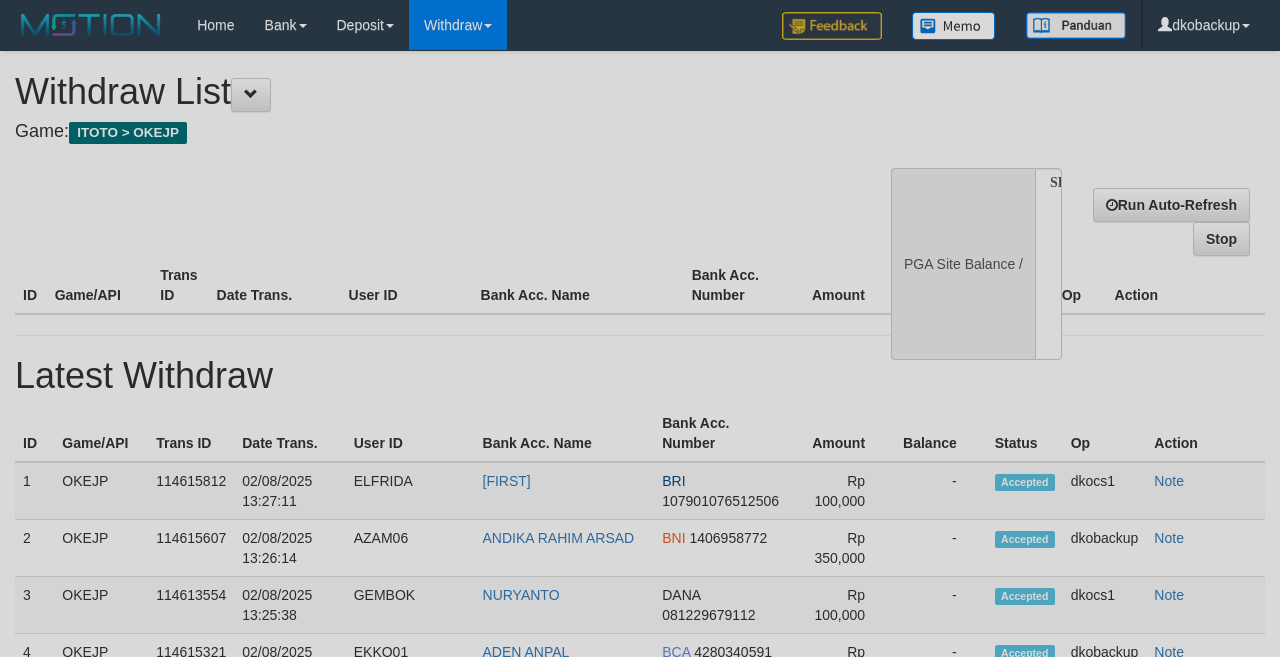 scroll, scrollTop: 177, scrollLeft: 0, axis: vertical 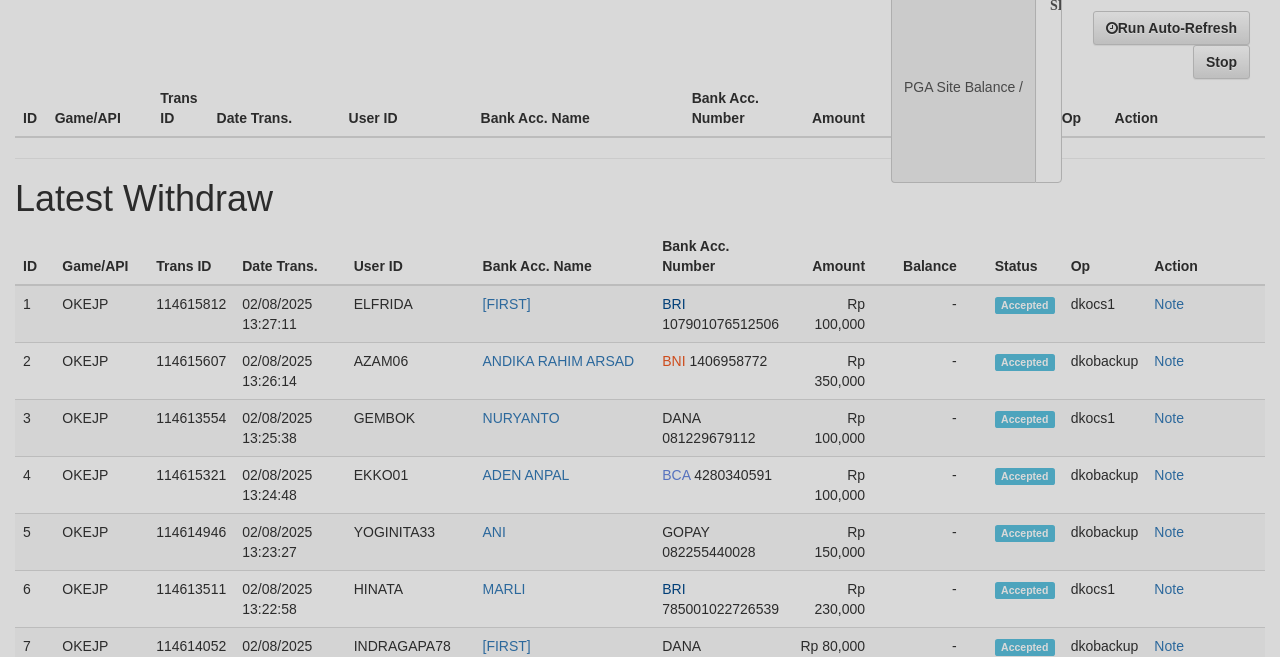 select on "**" 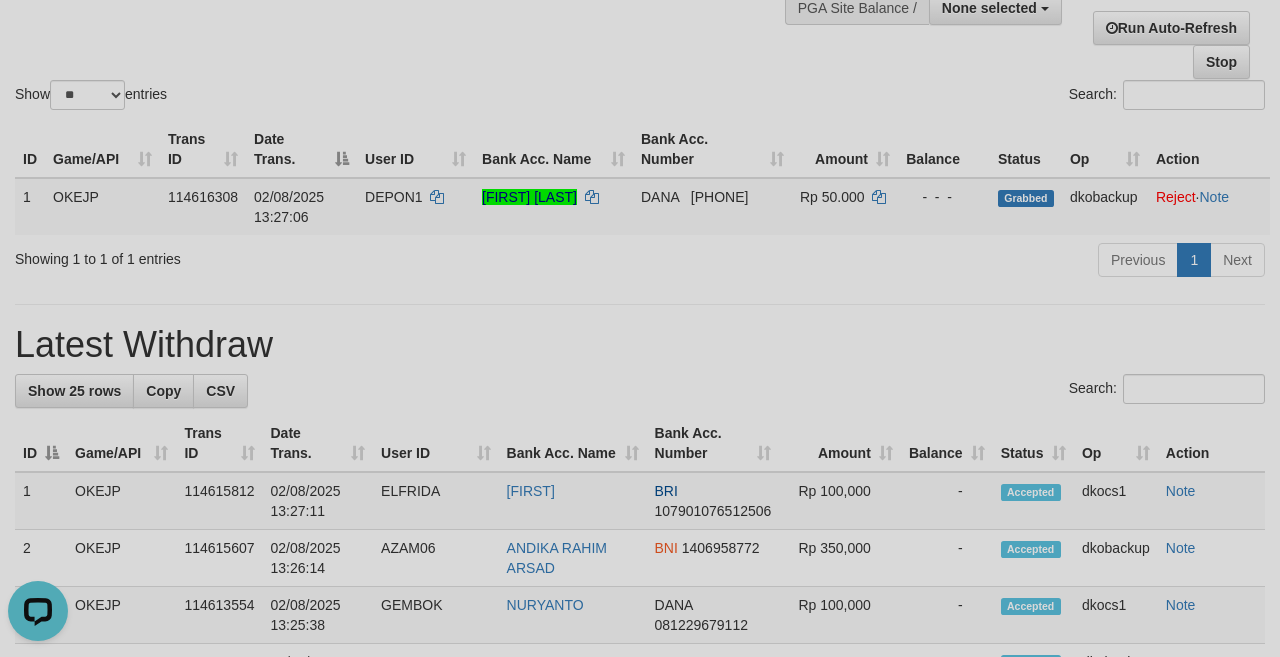 scroll, scrollTop: 0, scrollLeft: 0, axis: both 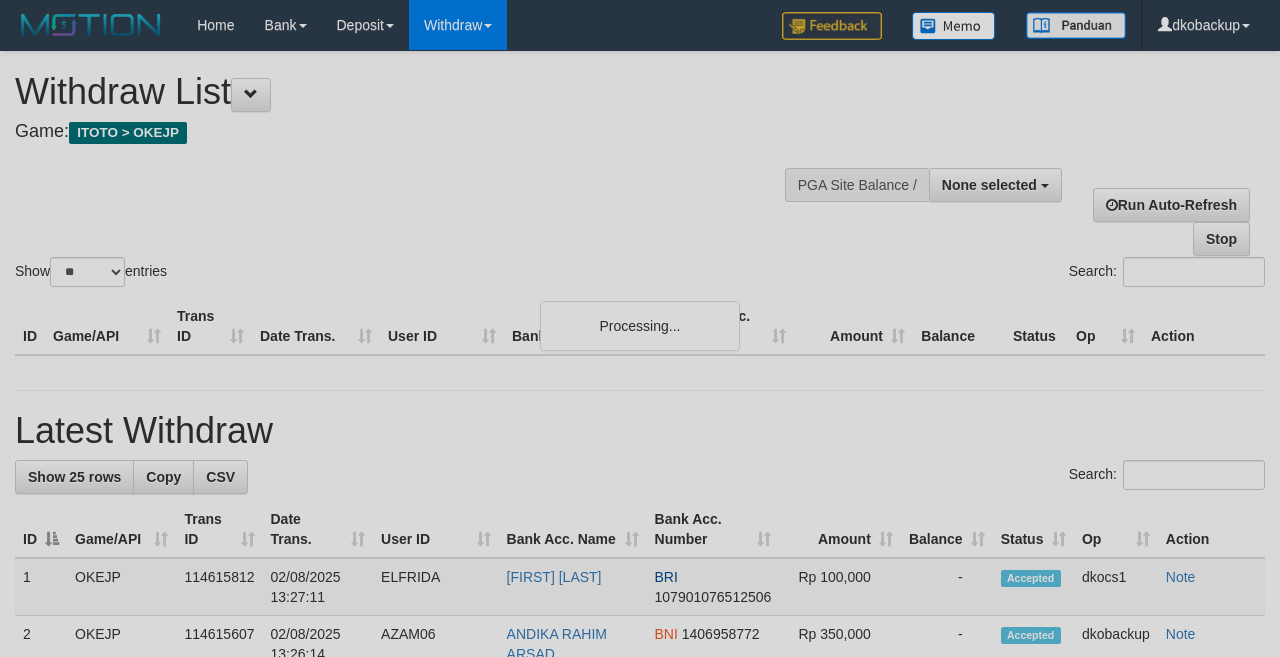 select 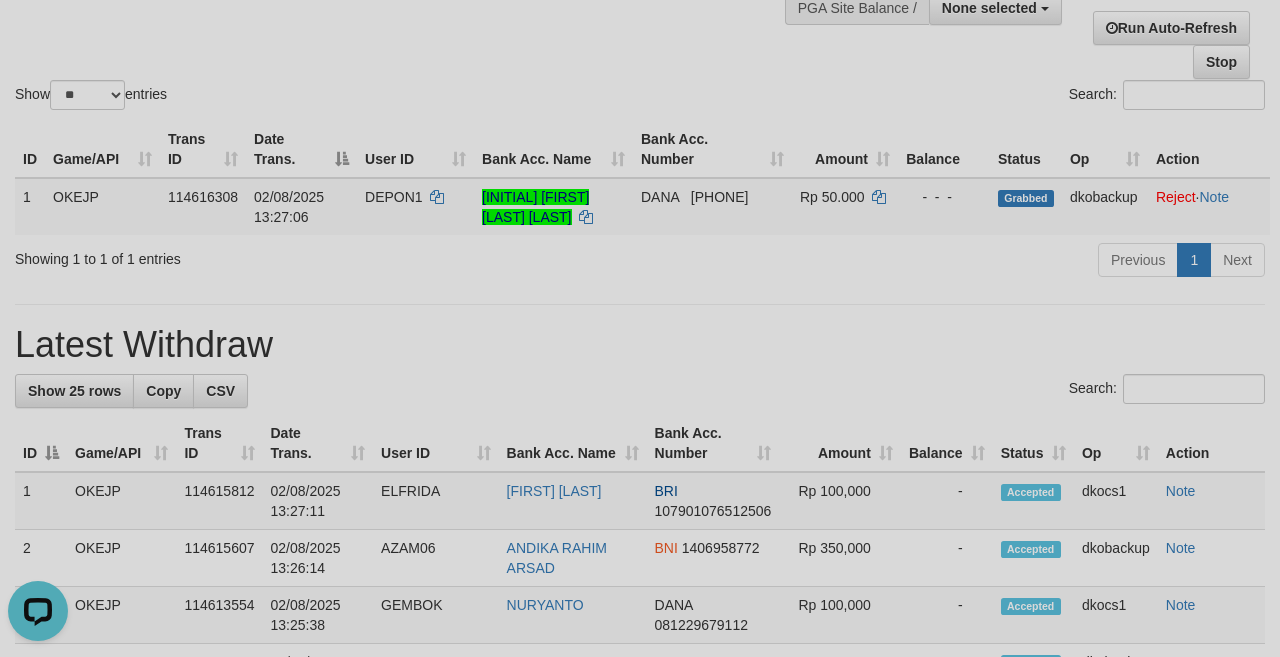 scroll, scrollTop: 0, scrollLeft: 0, axis: both 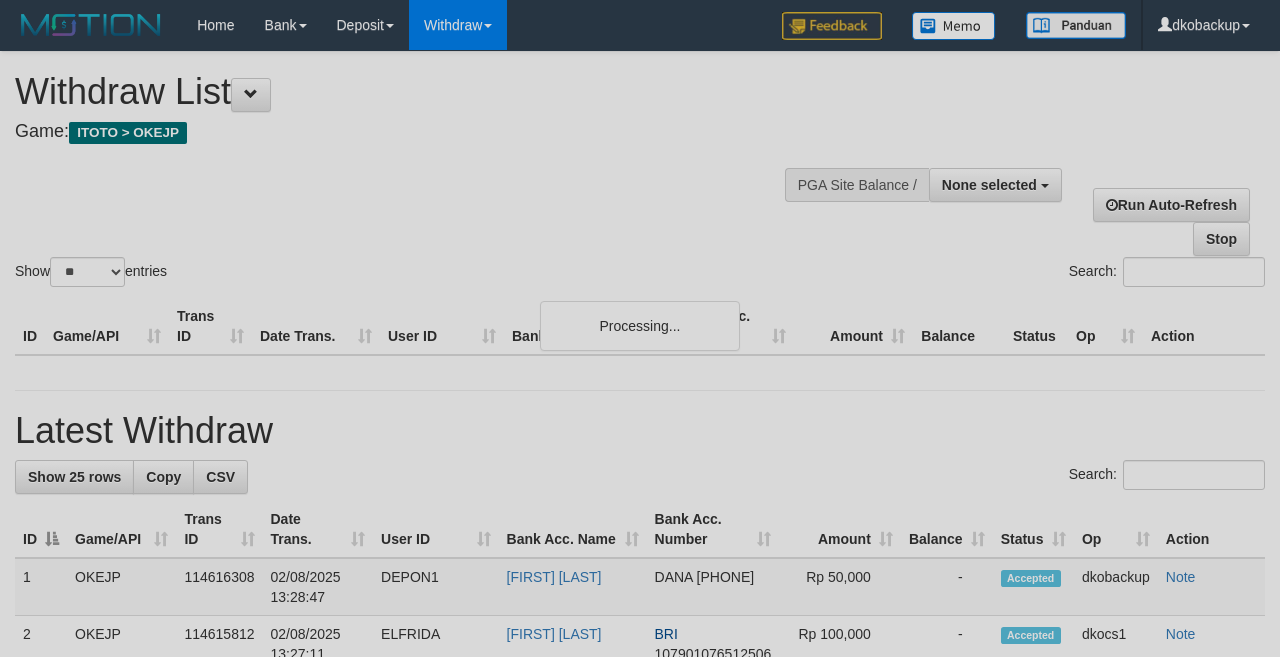 select 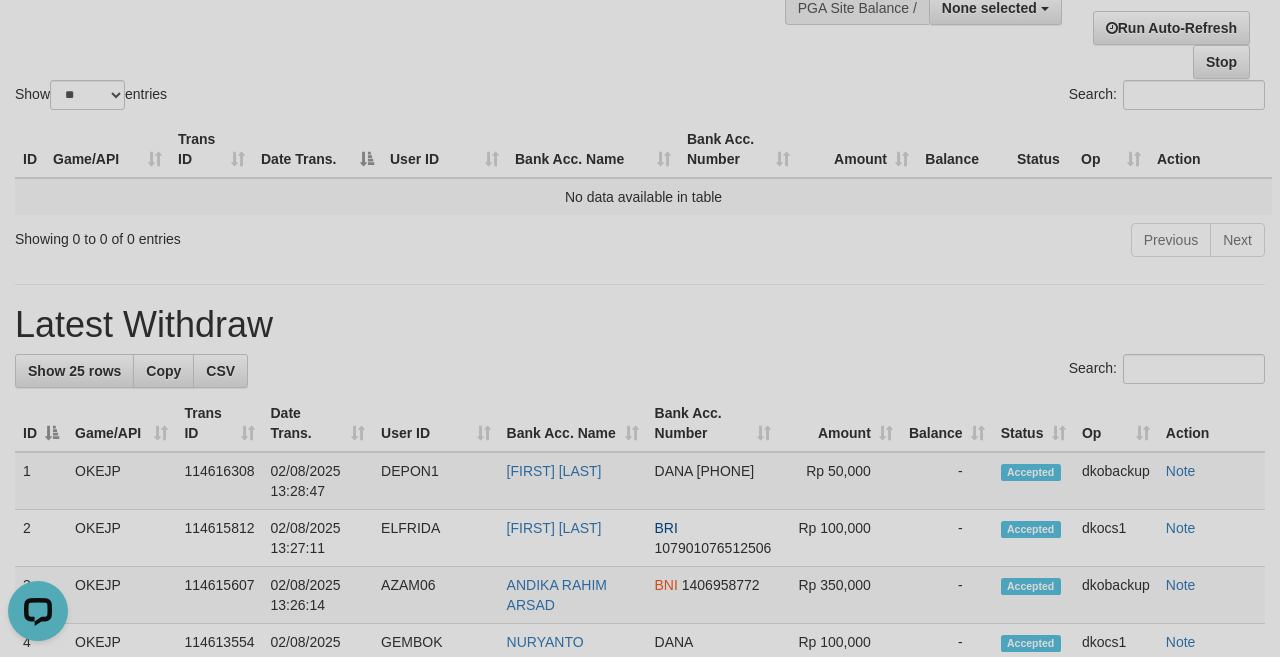 scroll, scrollTop: 0, scrollLeft: 0, axis: both 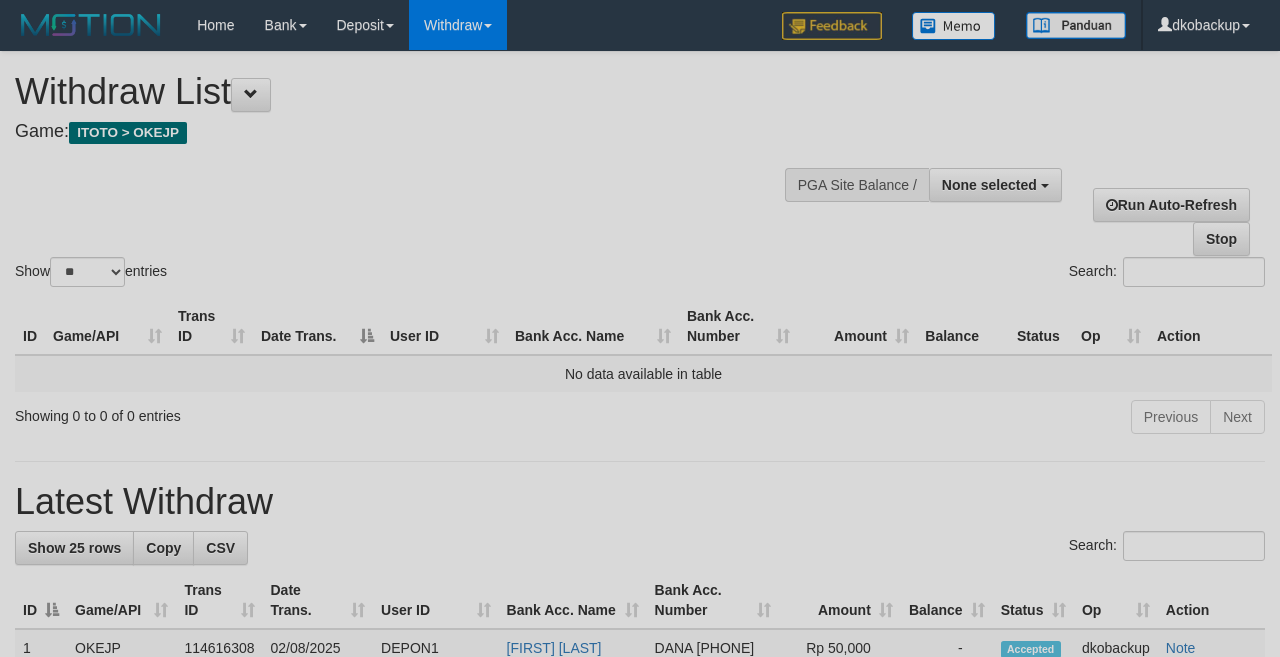 select 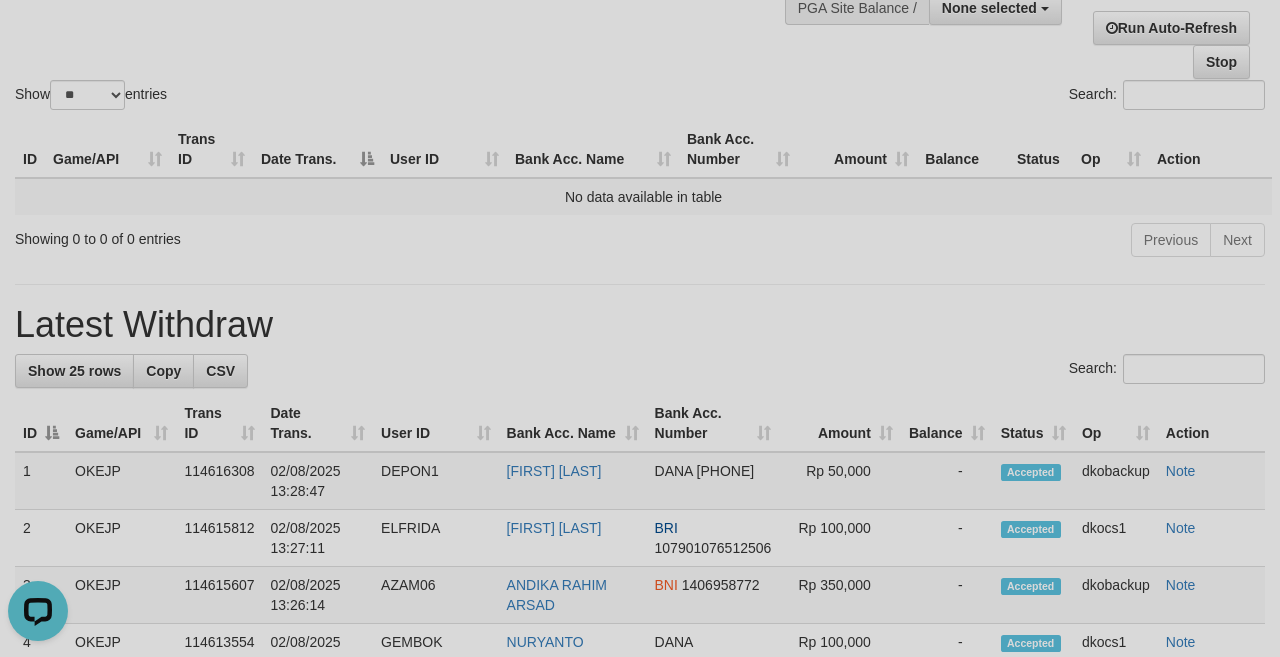 scroll, scrollTop: 0, scrollLeft: 0, axis: both 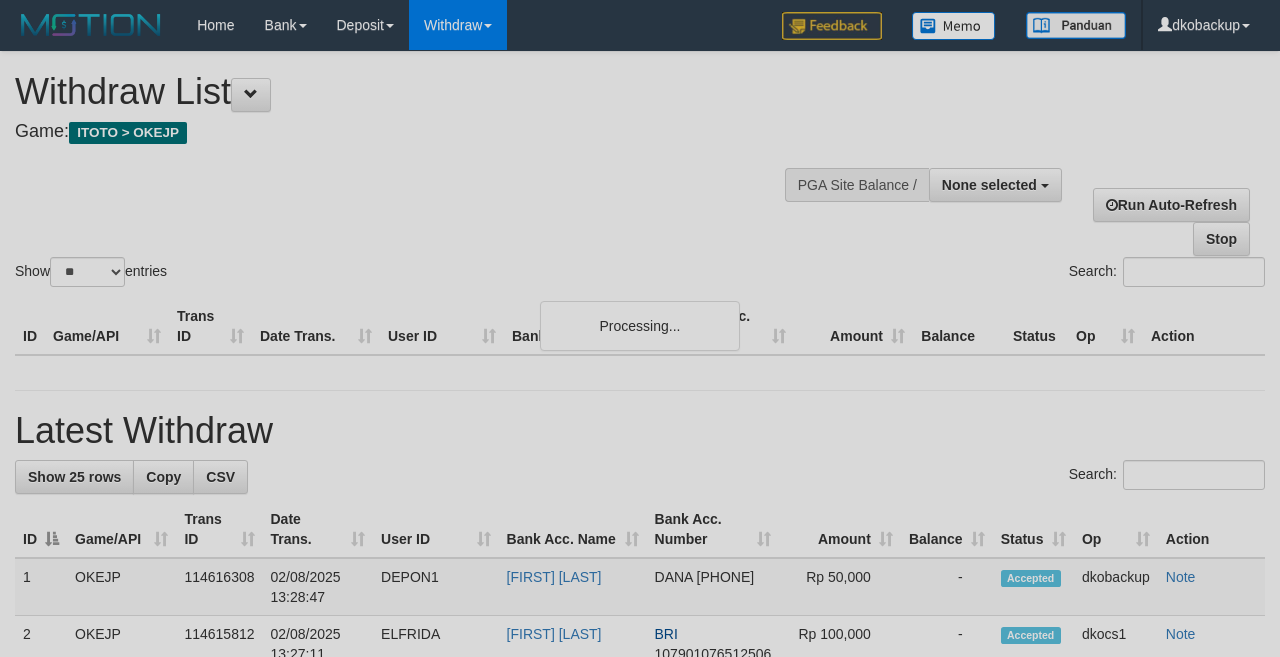 select 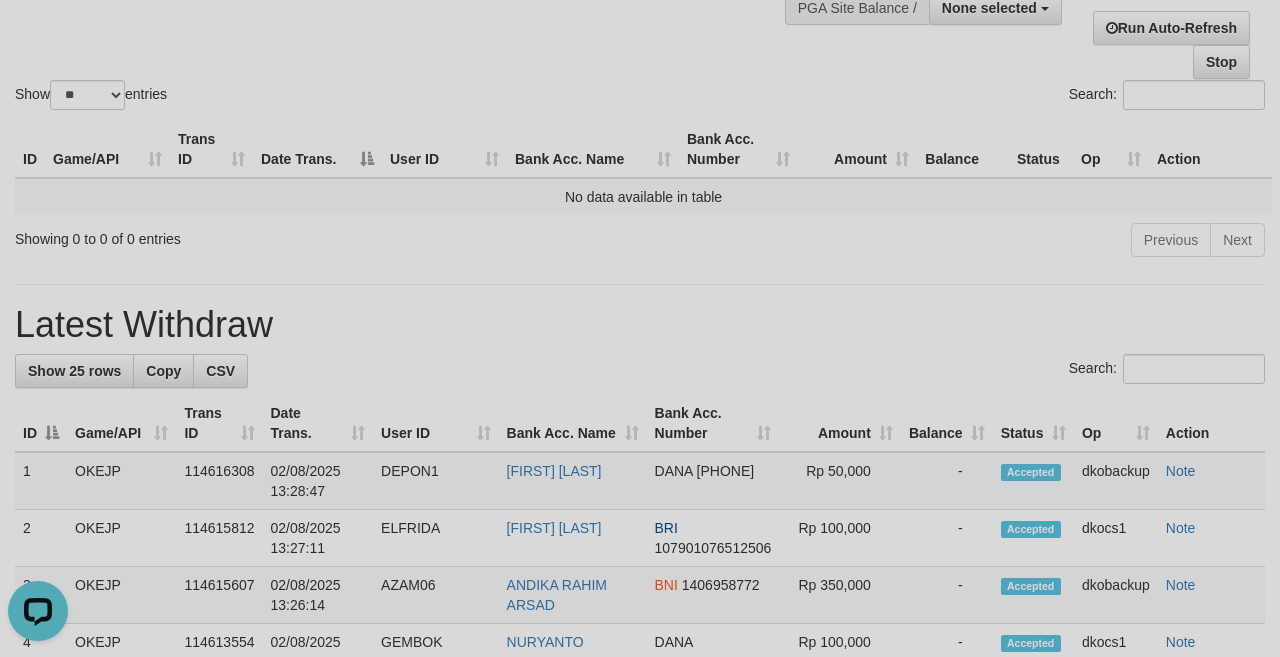 scroll, scrollTop: 0, scrollLeft: 0, axis: both 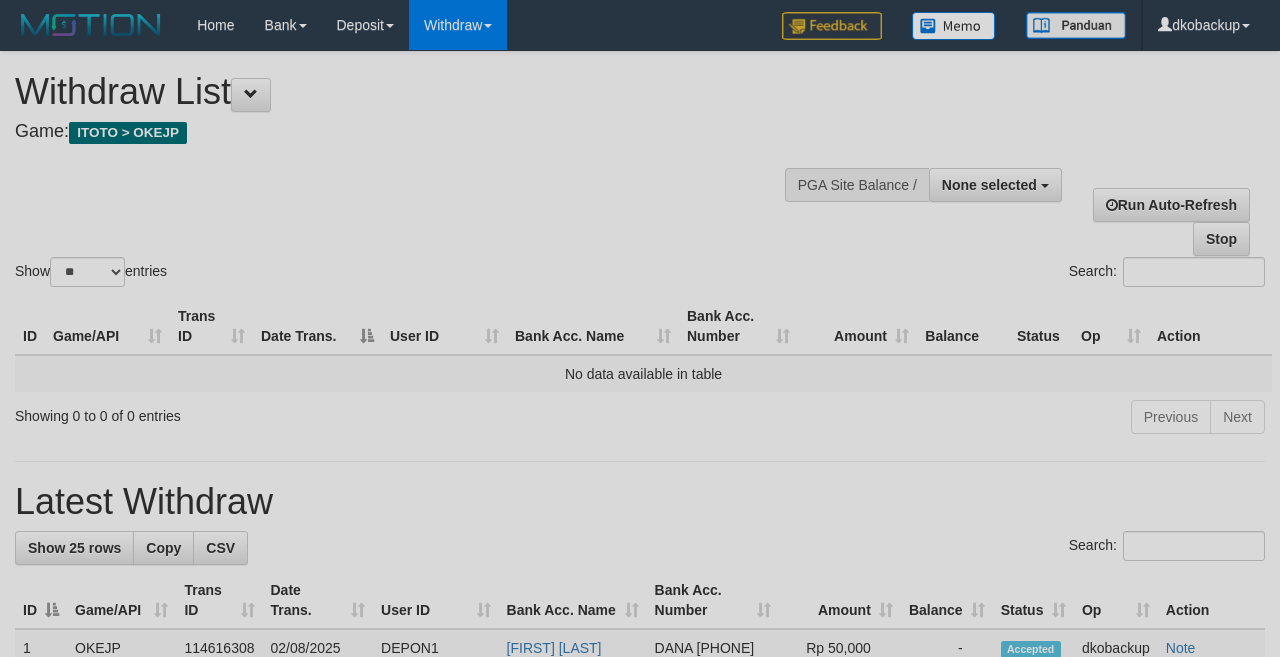 select 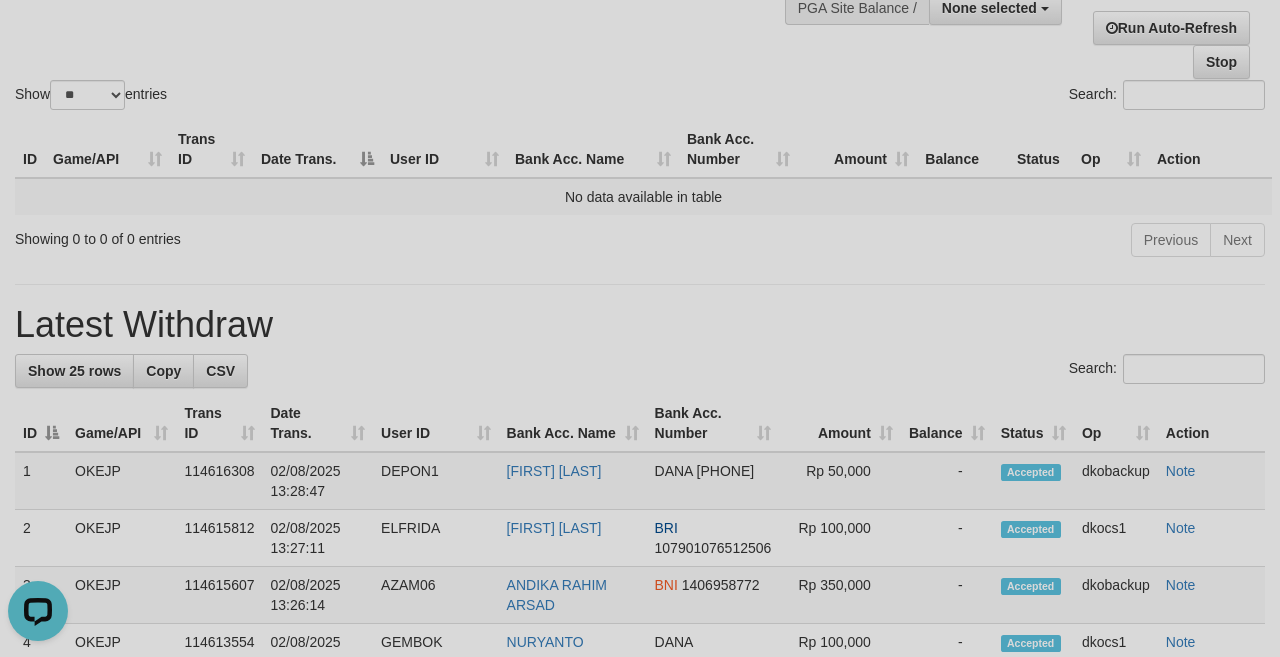 scroll, scrollTop: 0, scrollLeft: 0, axis: both 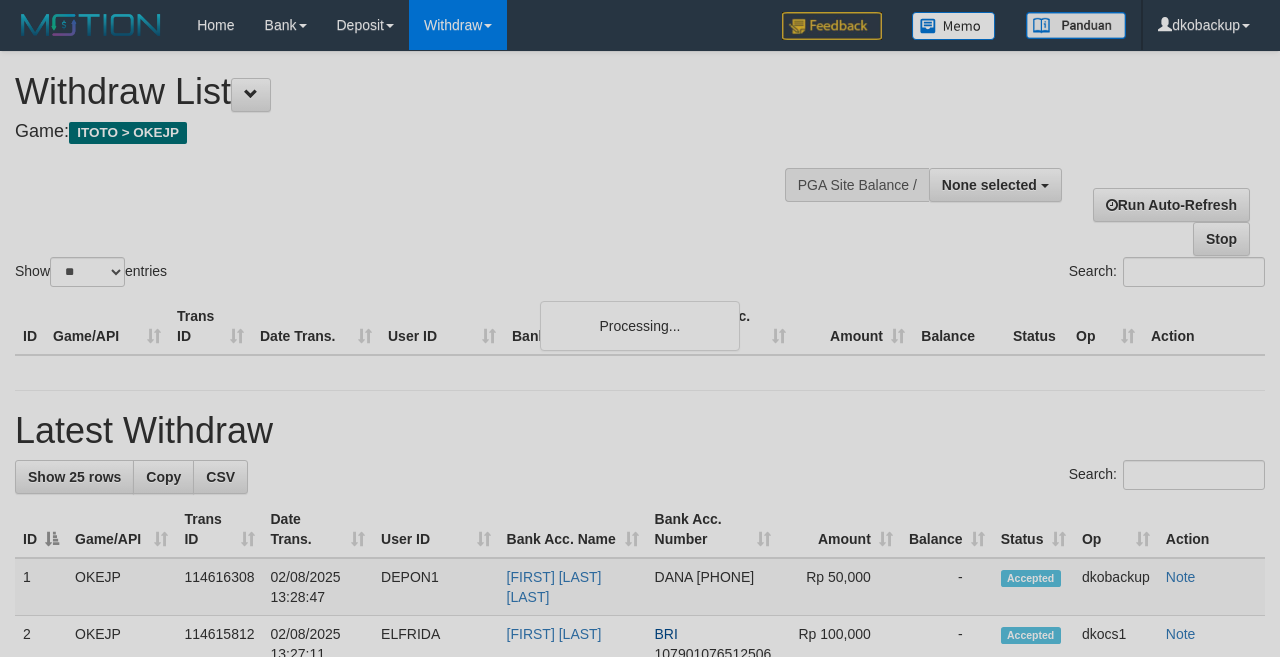 select 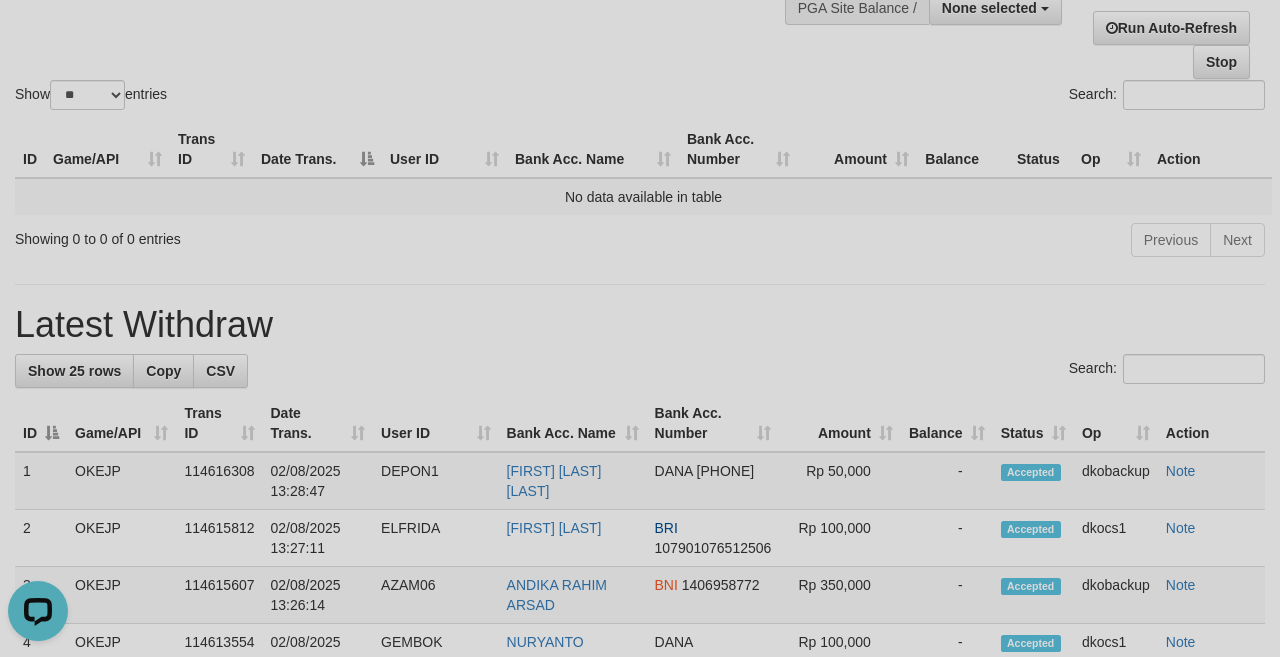 scroll, scrollTop: 0, scrollLeft: 0, axis: both 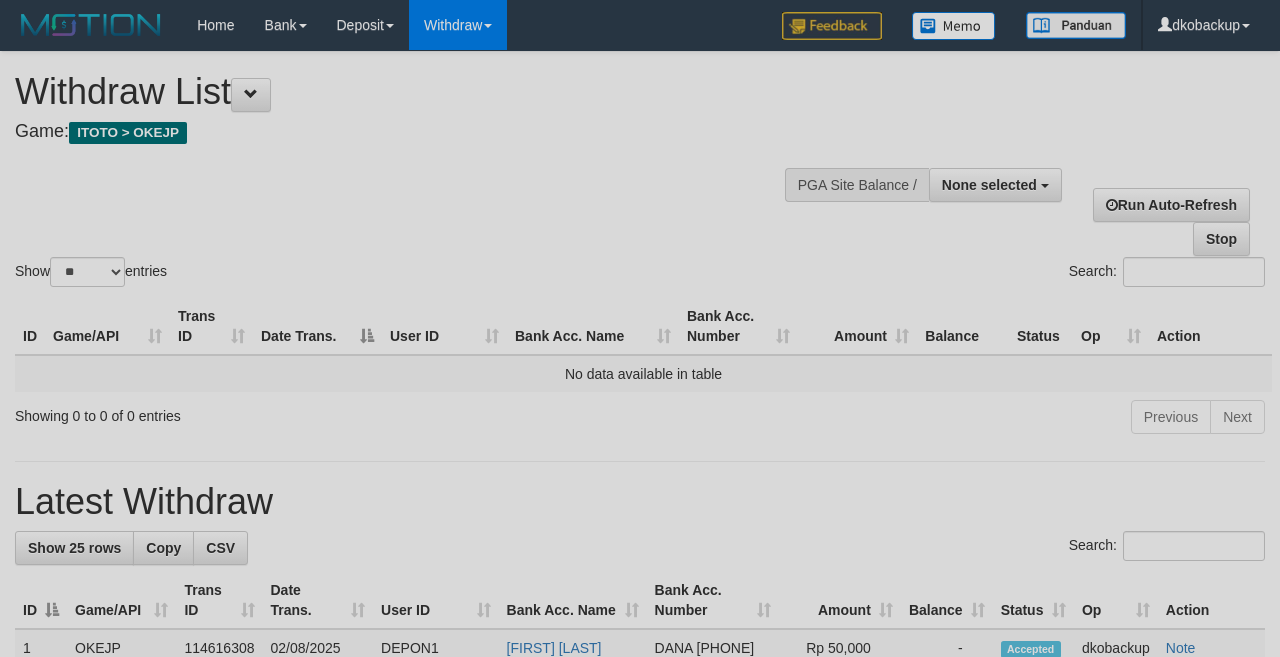 select 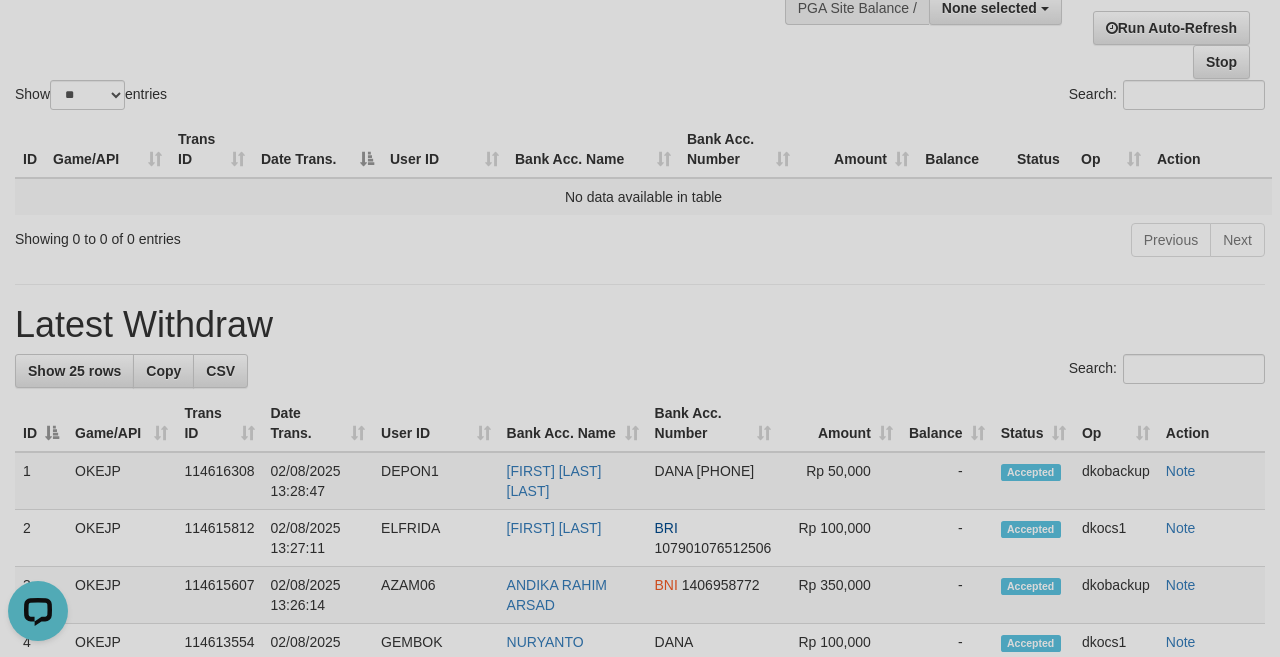 scroll, scrollTop: 0, scrollLeft: 0, axis: both 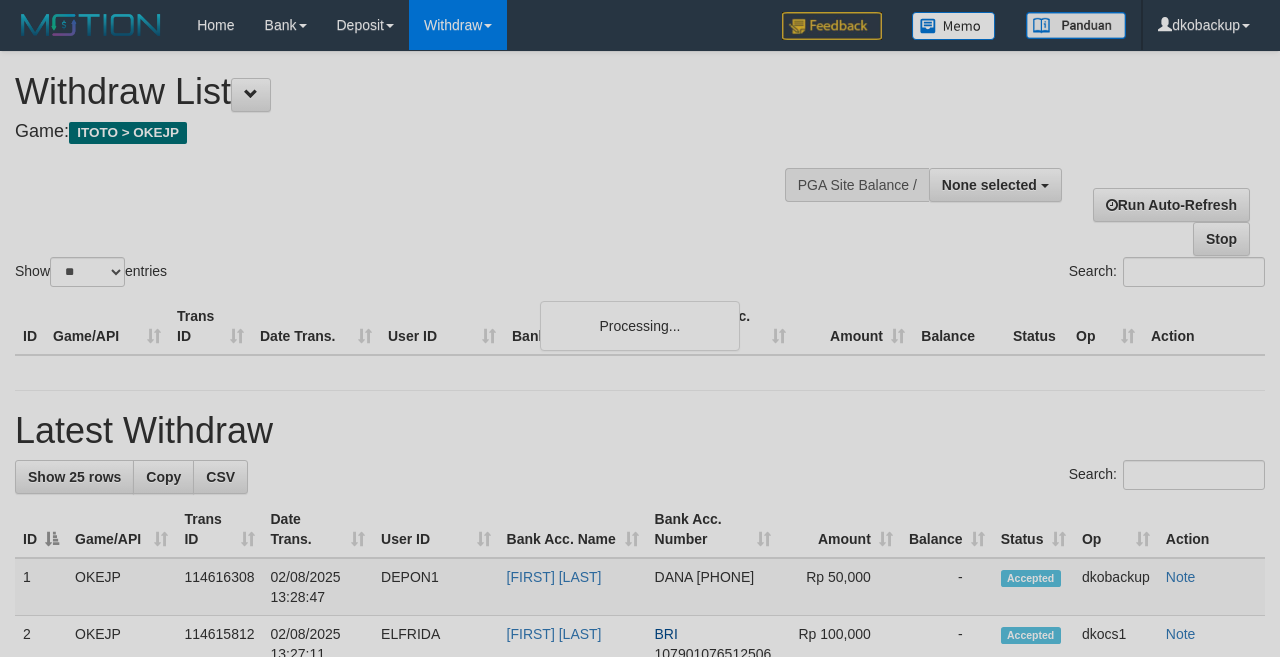 select 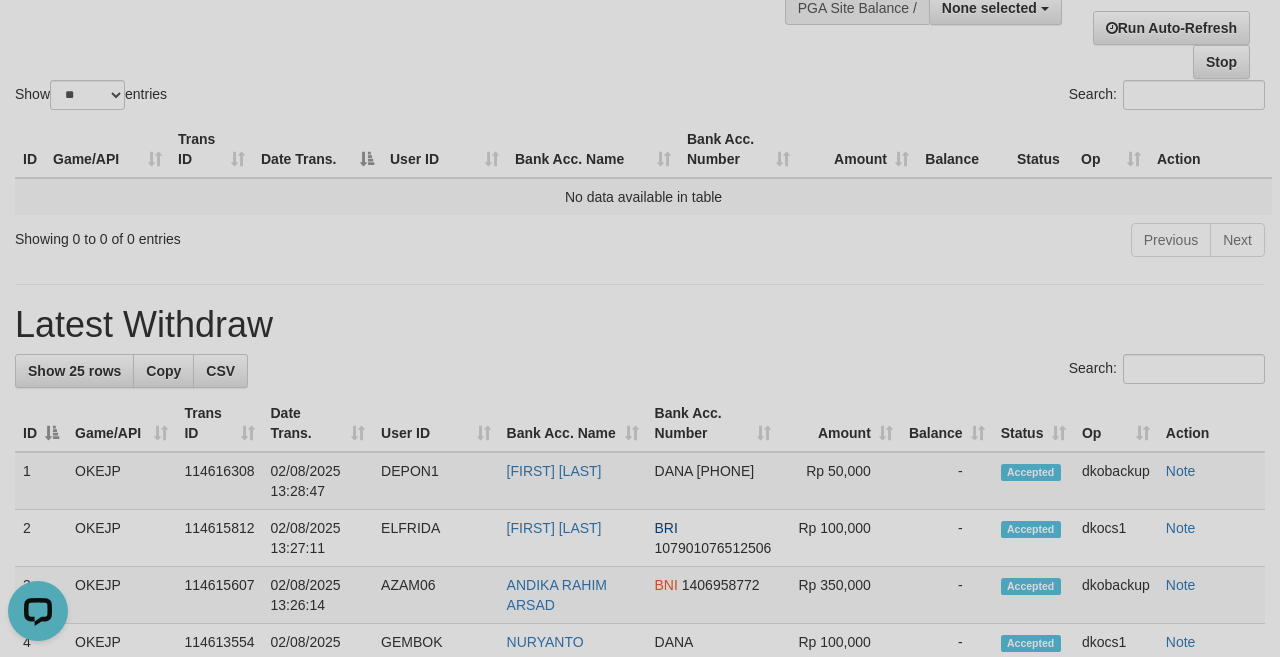 scroll, scrollTop: 0, scrollLeft: 0, axis: both 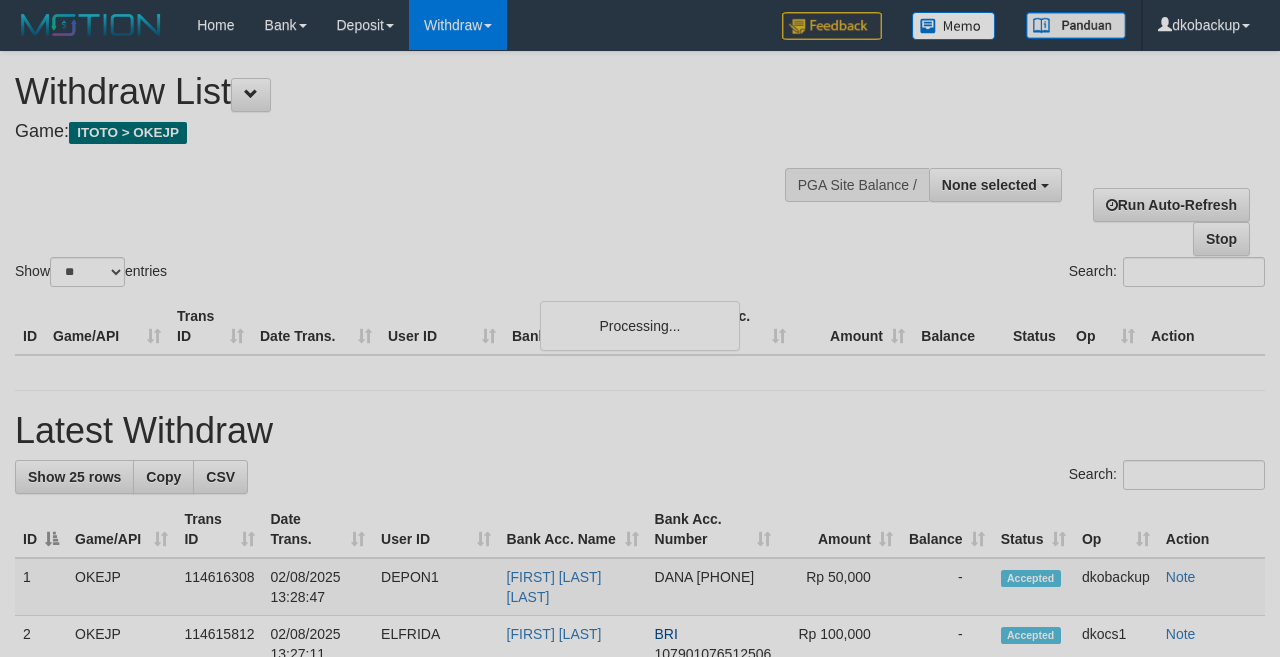 select 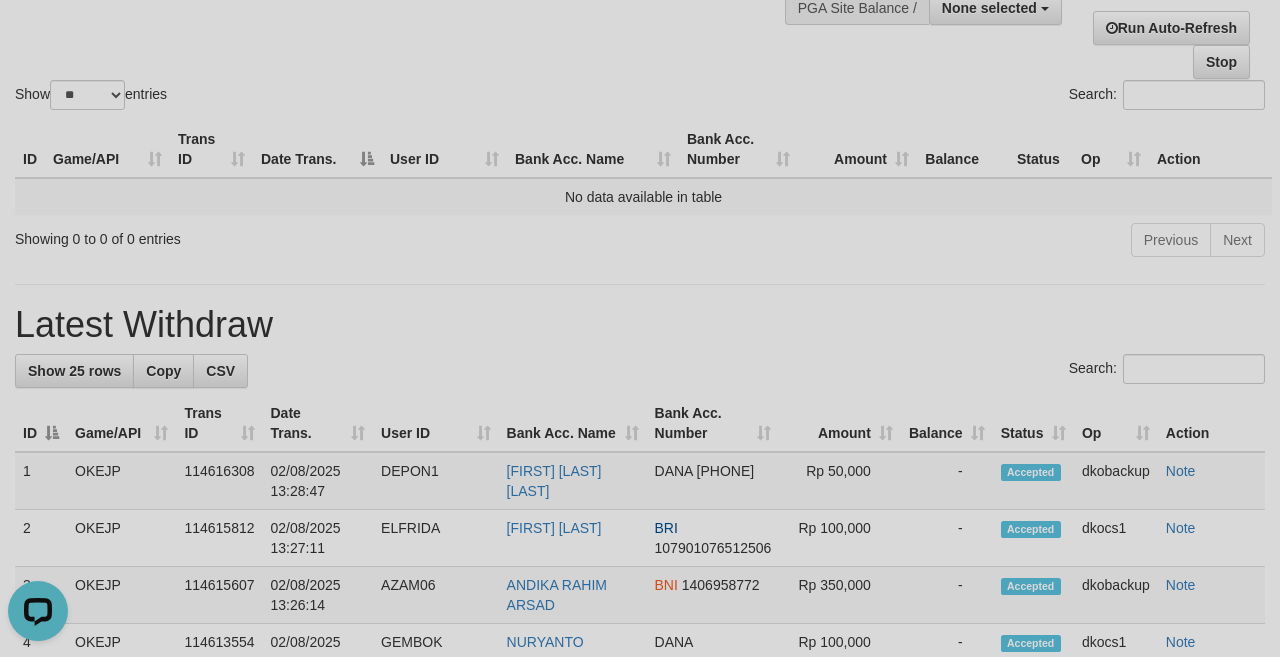scroll, scrollTop: 0, scrollLeft: 0, axis: both 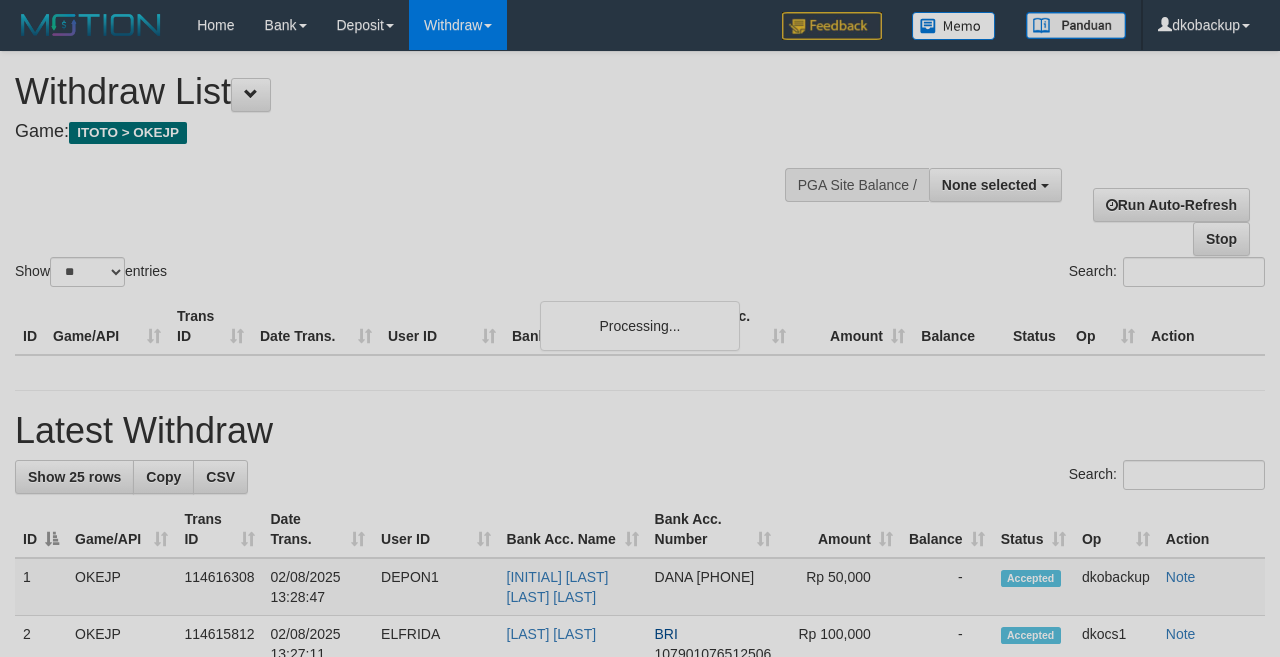 select 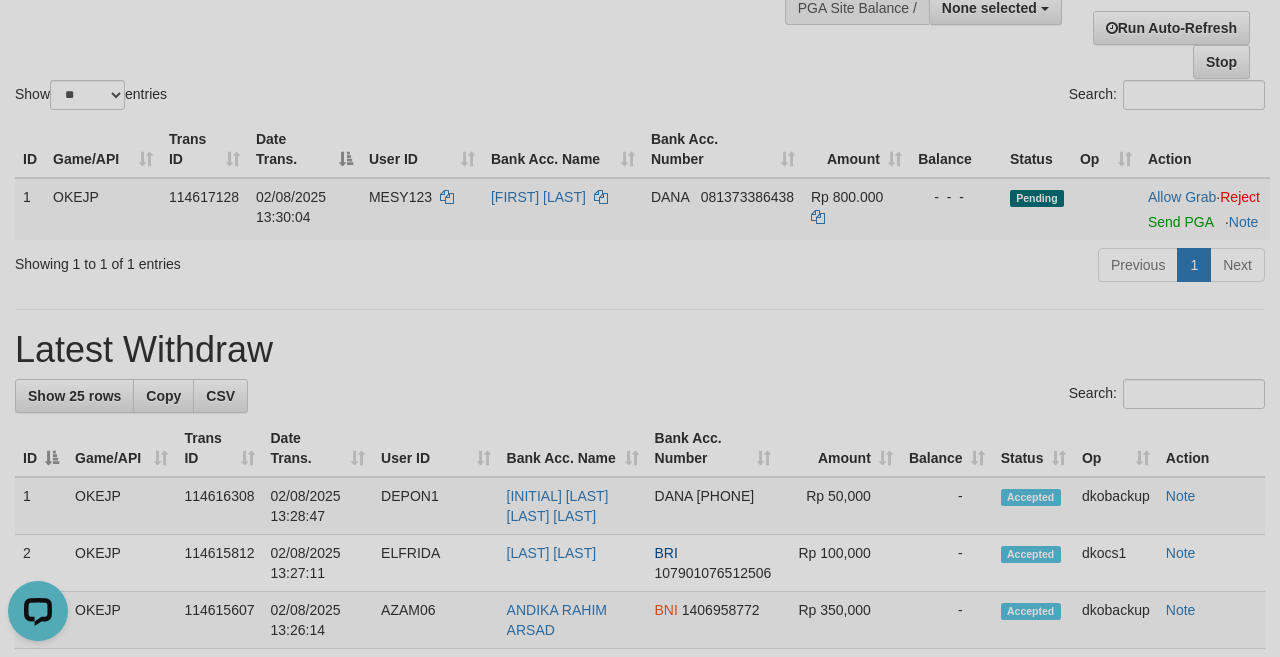 scroll, scrollTop: 0, scrollLeft: 0, axis: both 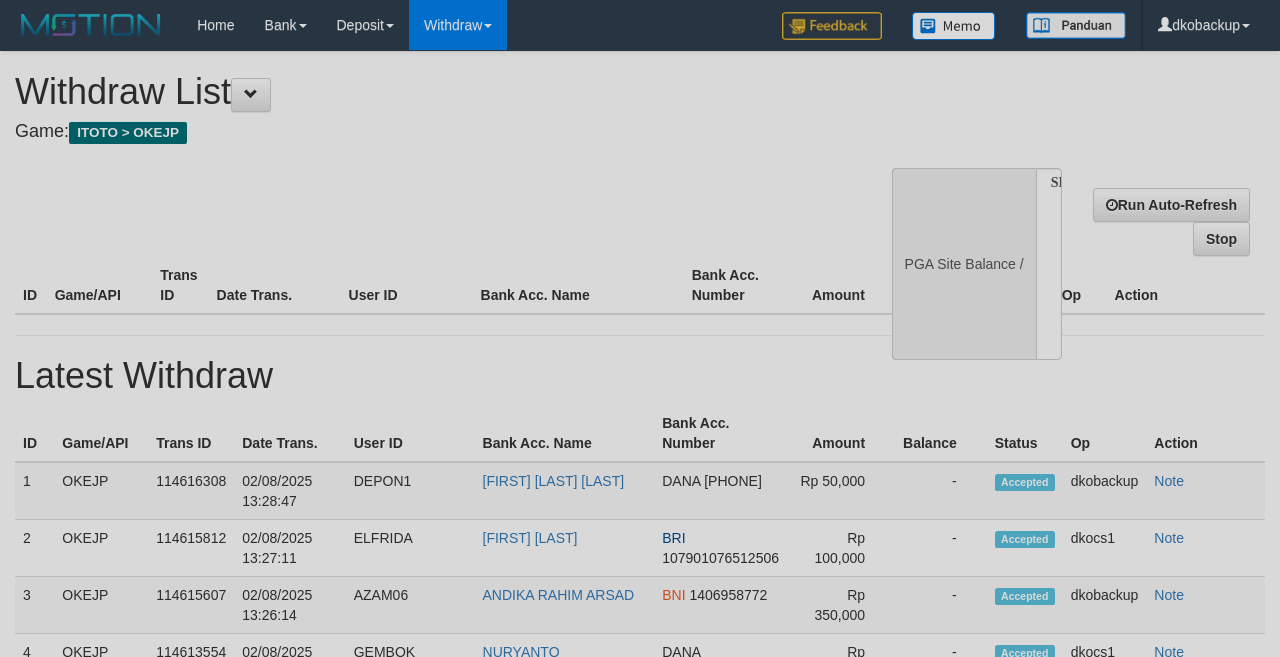 select 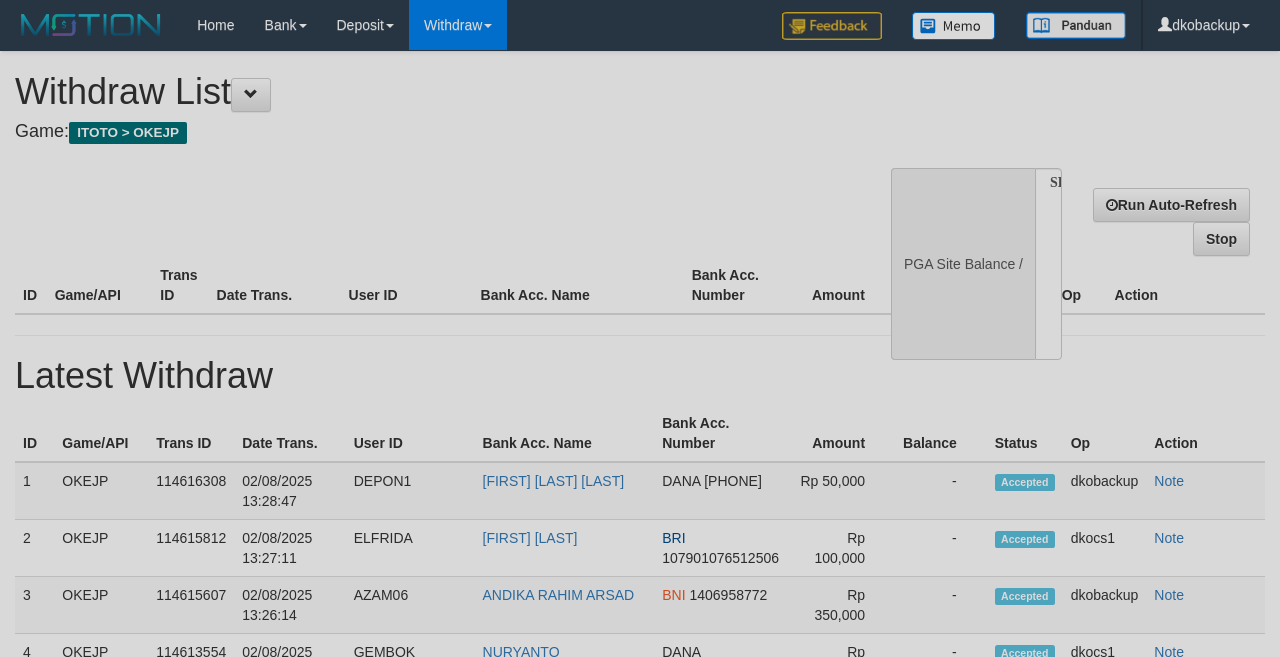scroll, scrollTop: 177, scrollLeft: 0, axis: vertical 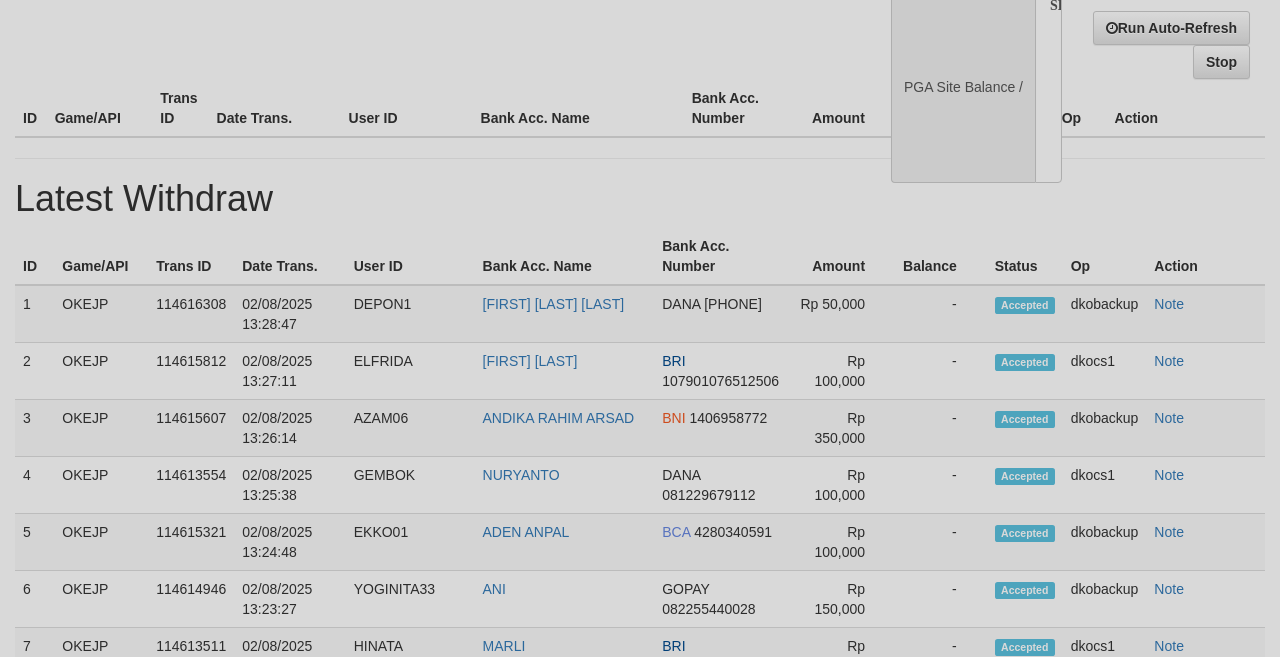 select on "**" 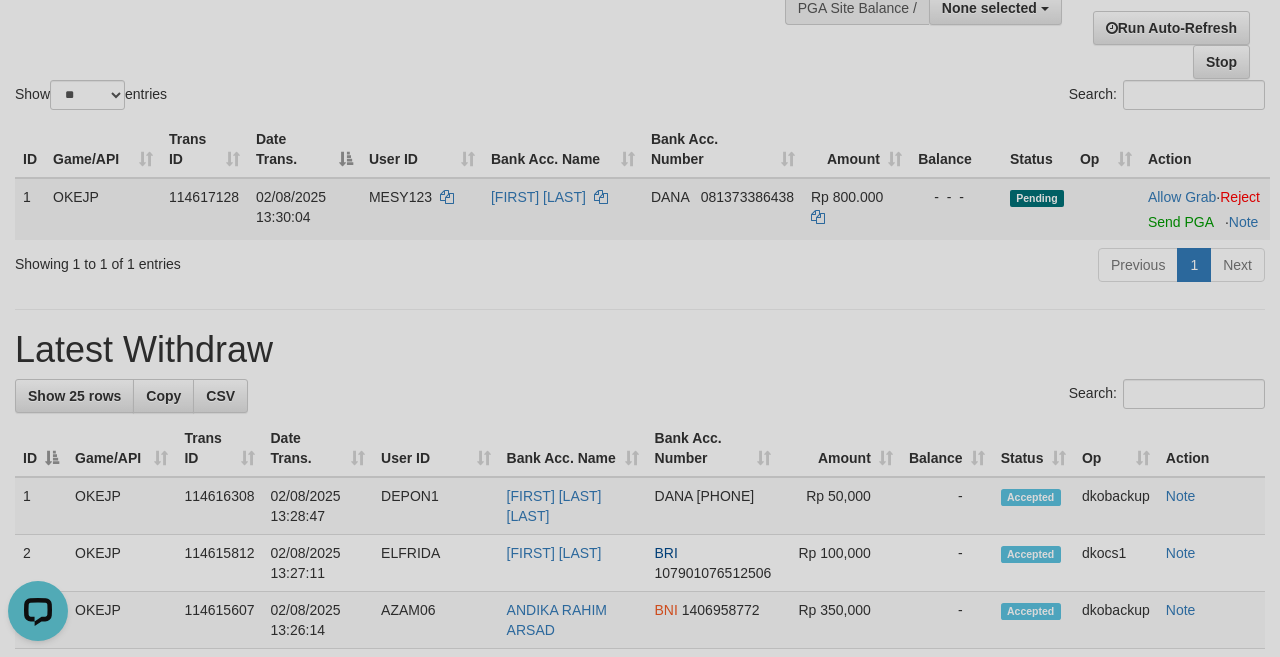 scroll, scrollTop: 0, scrollLeft: 0, axis: both 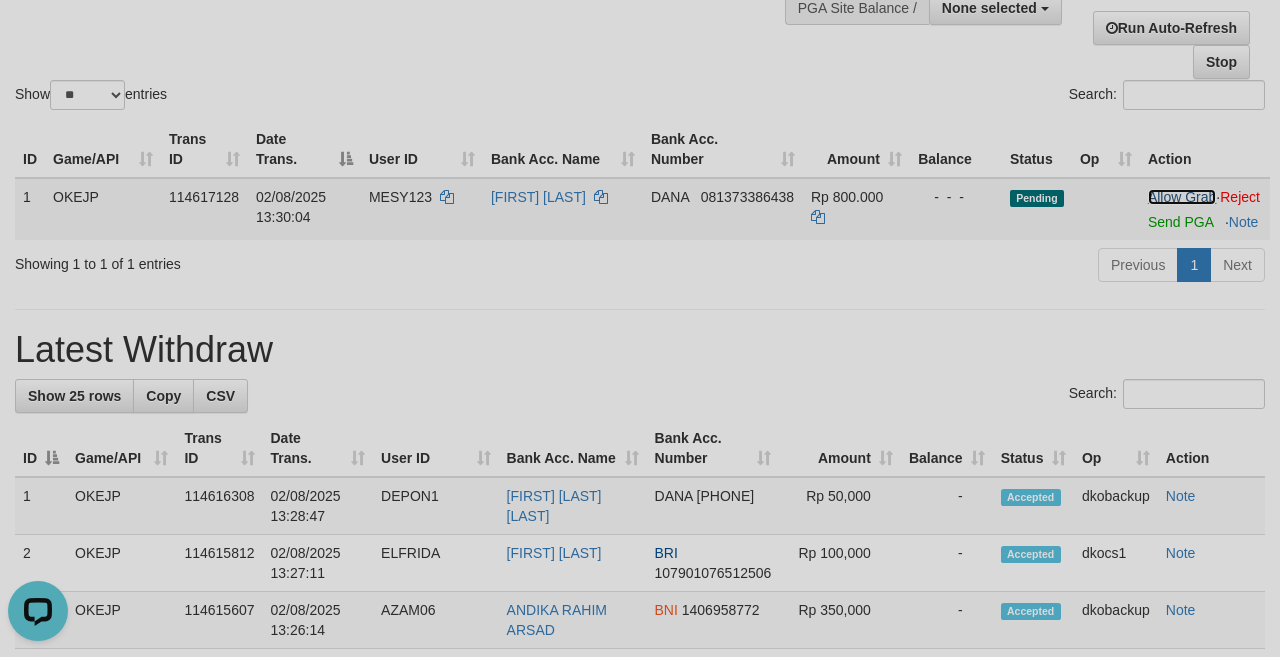 click on "Allow Grab" at bounding box center (1182, 197) 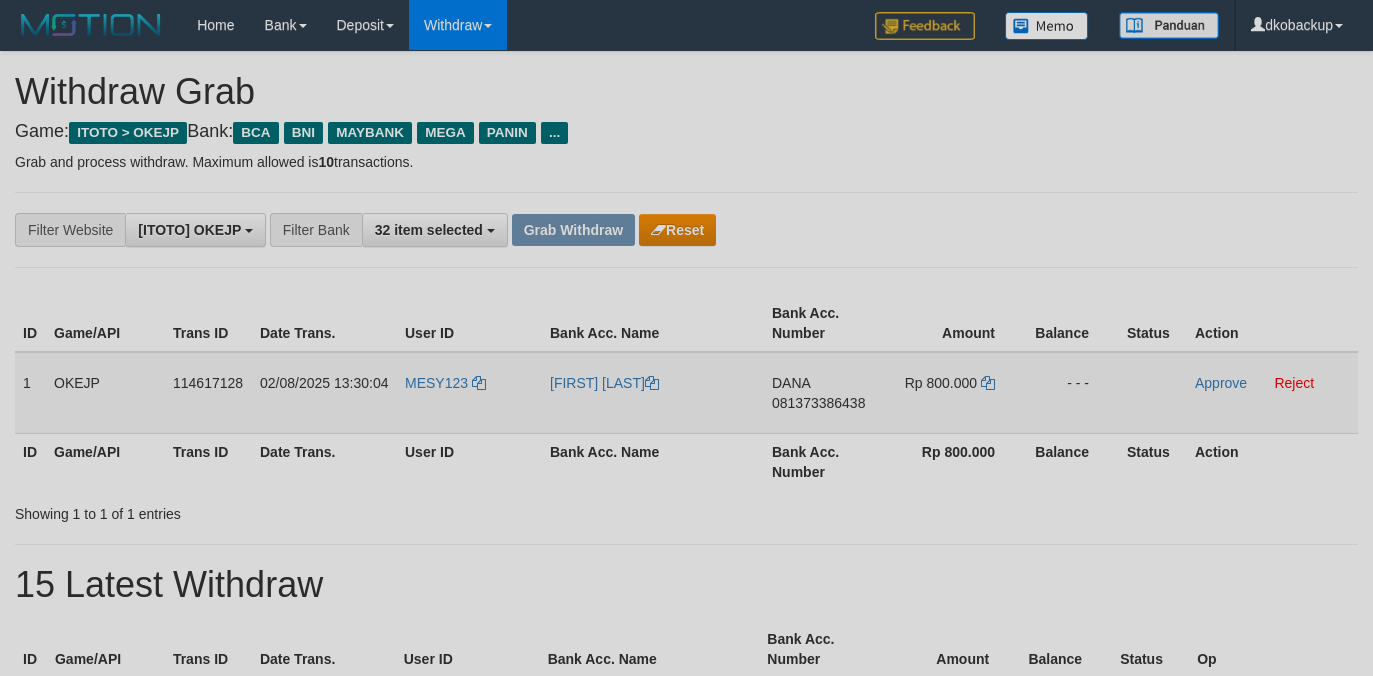 scroll, scrollTop: 0, scrollLeft: 0, axis: both 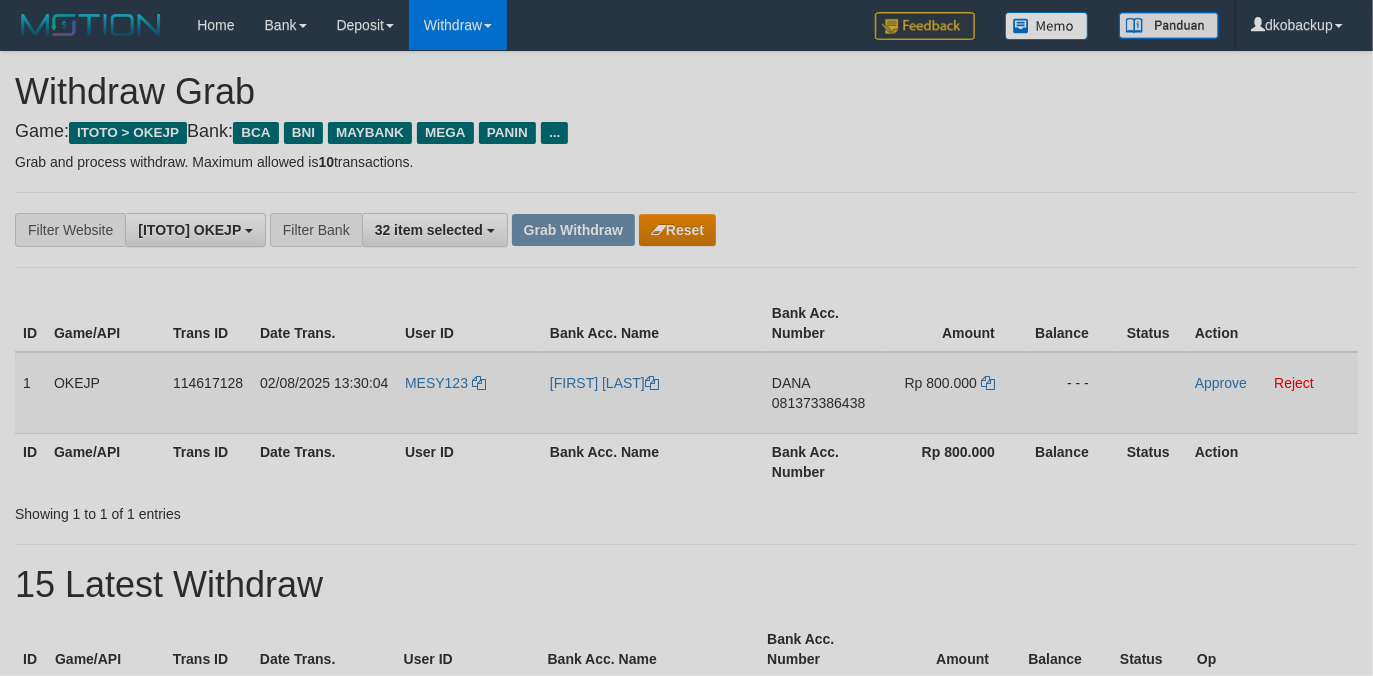 click on "MESY123" at bounding box center [469, 393] 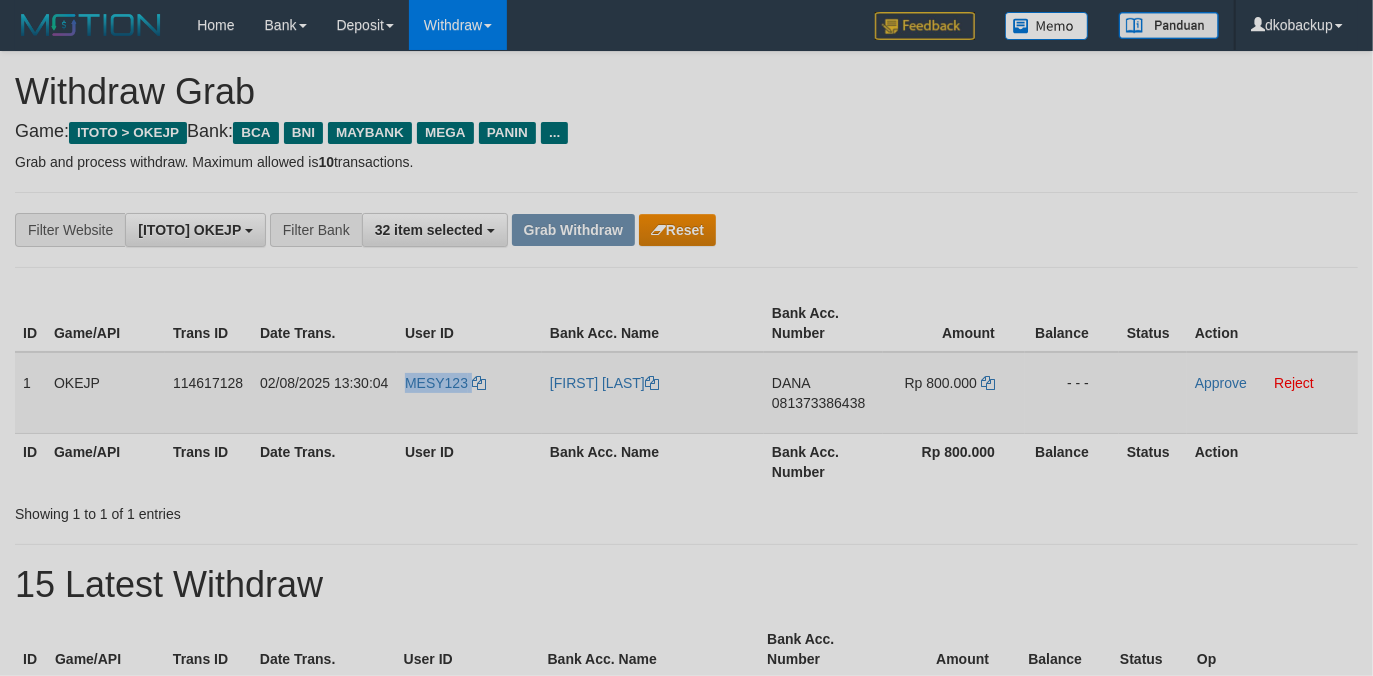 click on "MESY123" at bounding box center [469, 393] 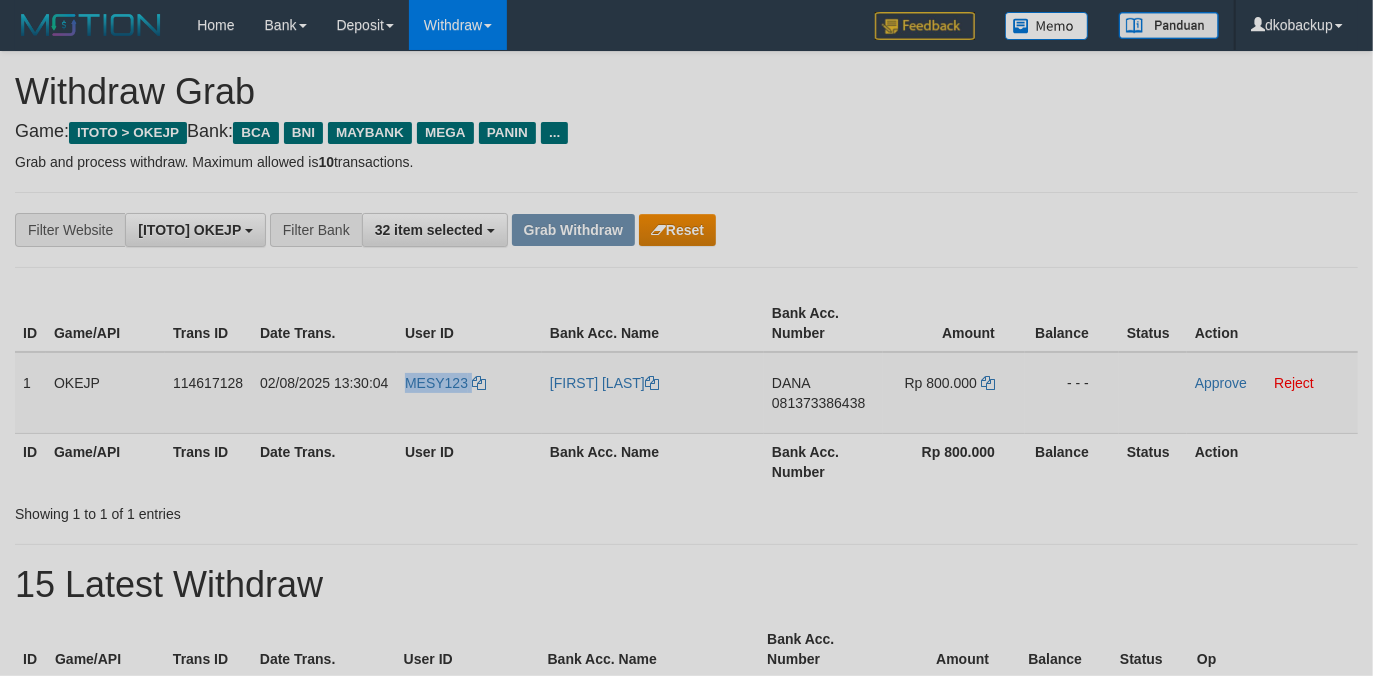 copy on "MESY123" 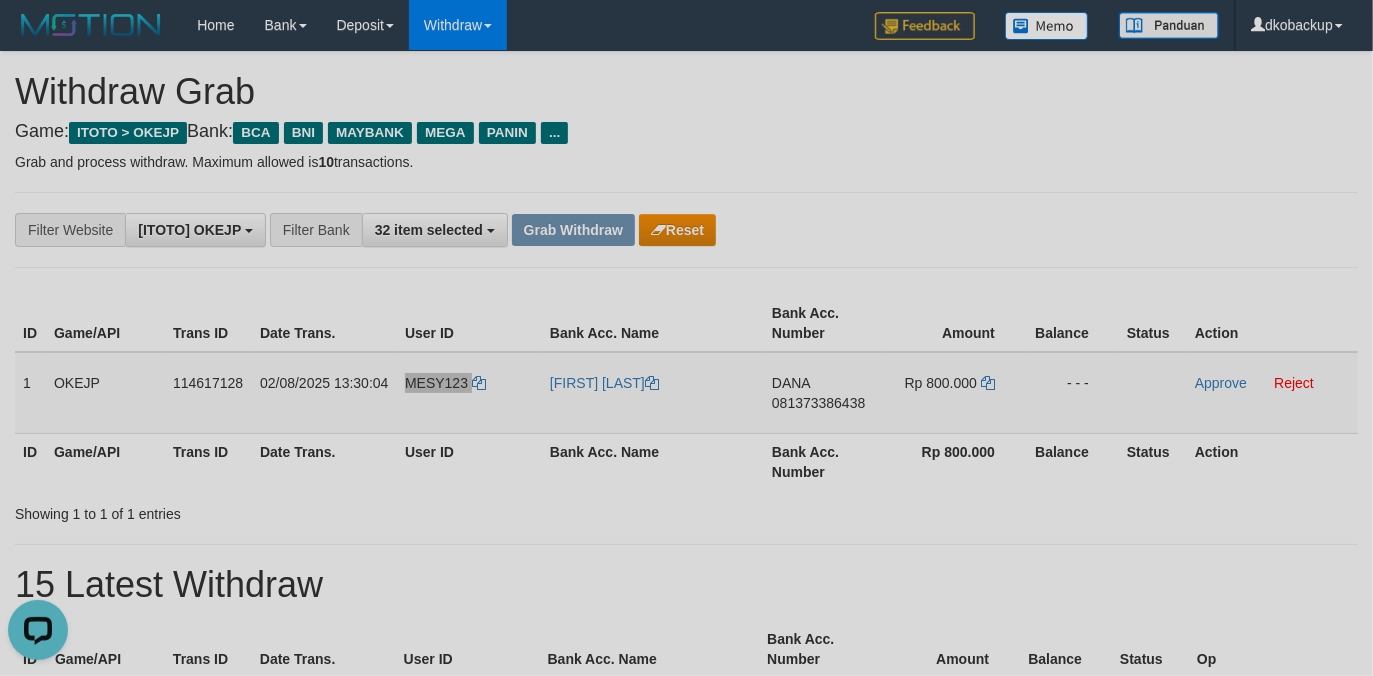 scroll, scrollTop: 0, scrollLeft: 0, axis: both 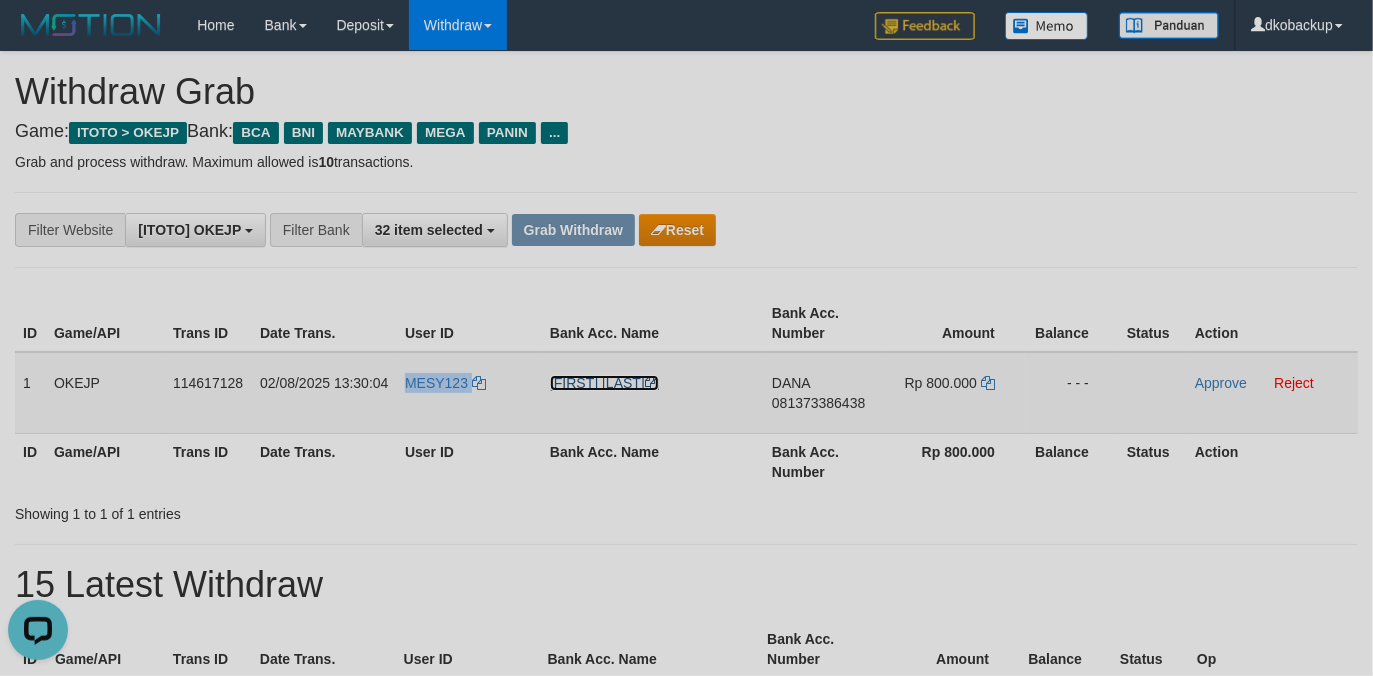 click on "[FIRST] [LAST]" at bounding box center [604, 383] 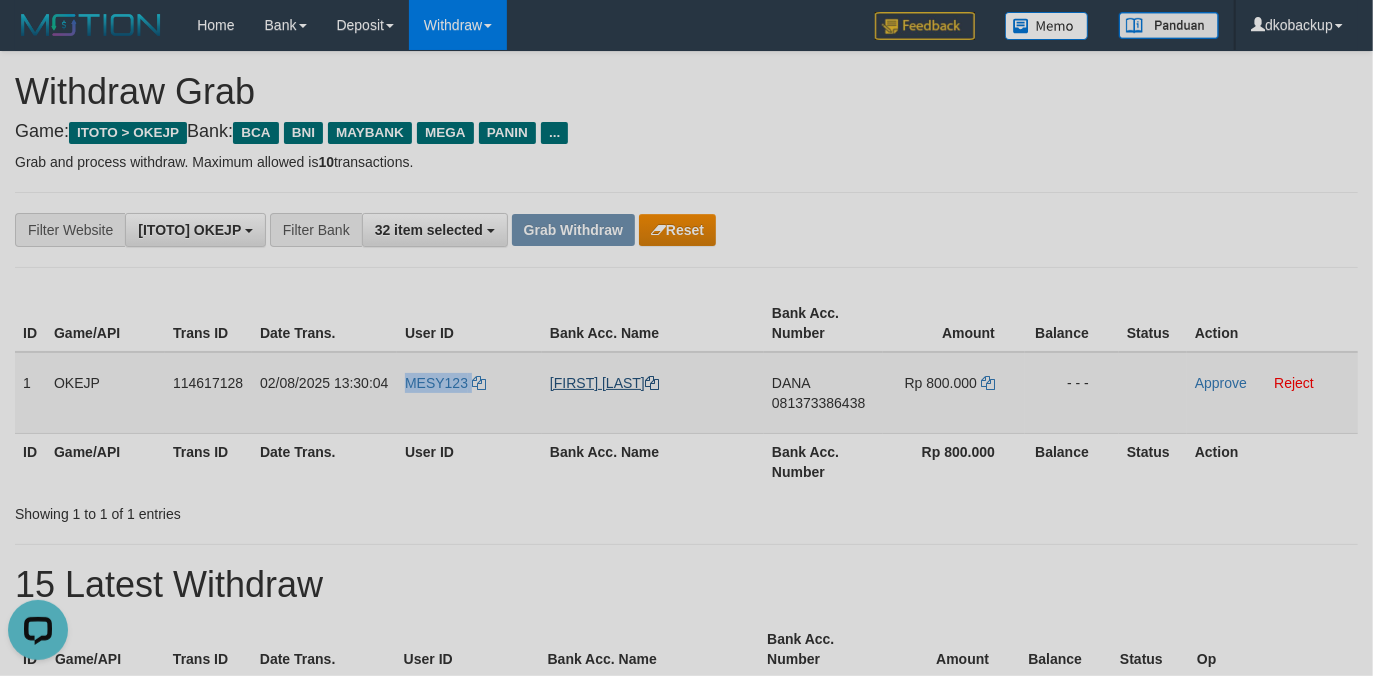 copy on "MESY123" 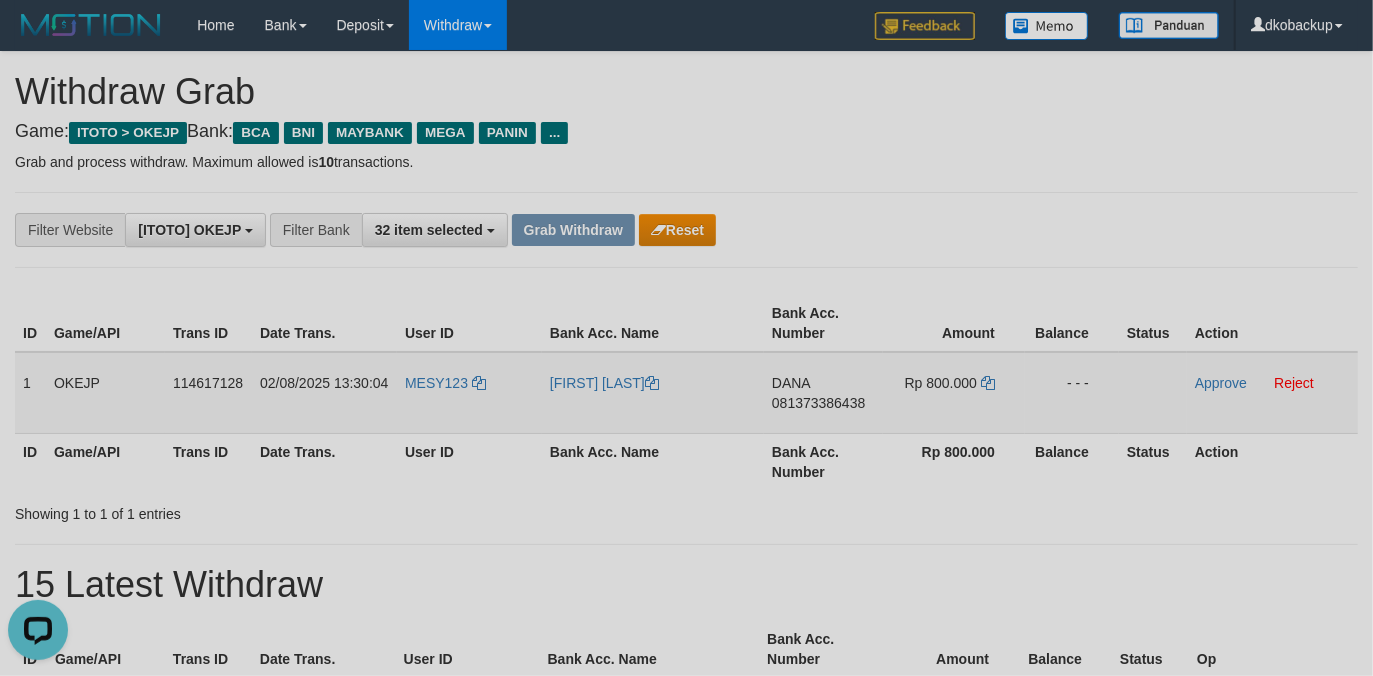 click on "081373386438" at bounding box center (818, 403) 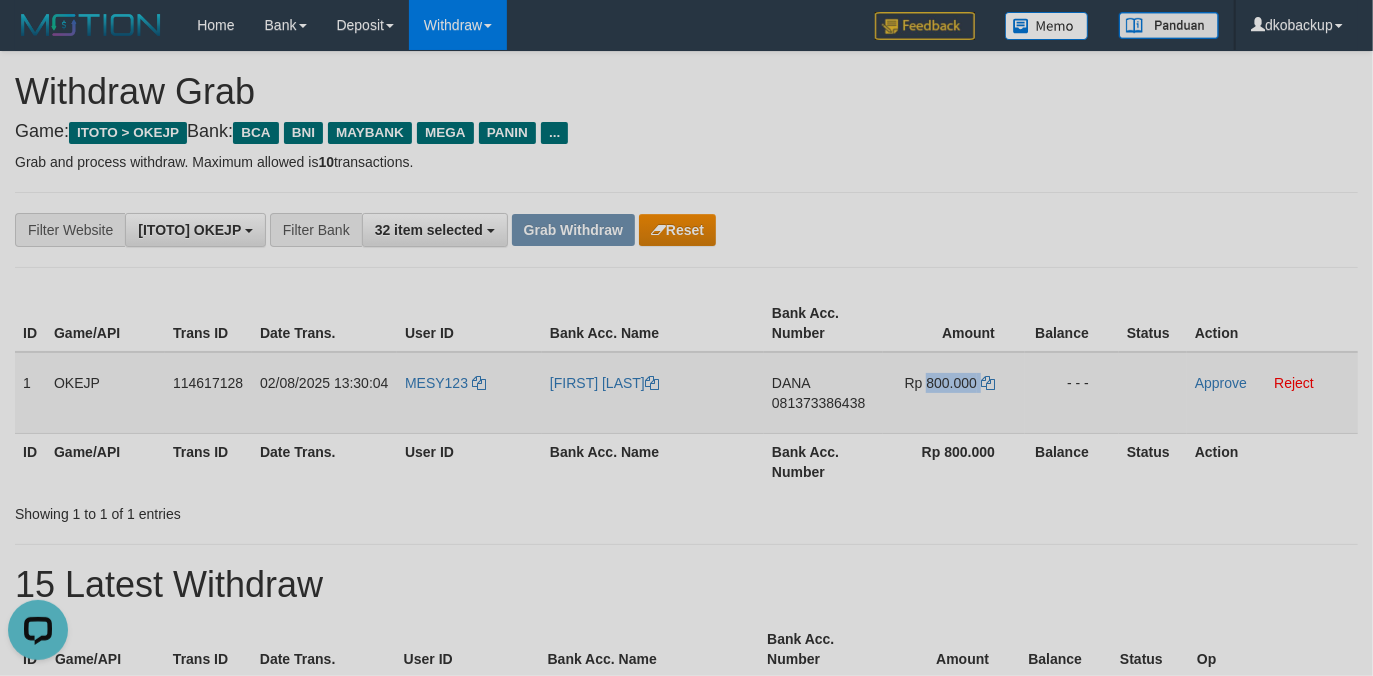 click on "Rp 800.000" at bounding box center [941, 383] 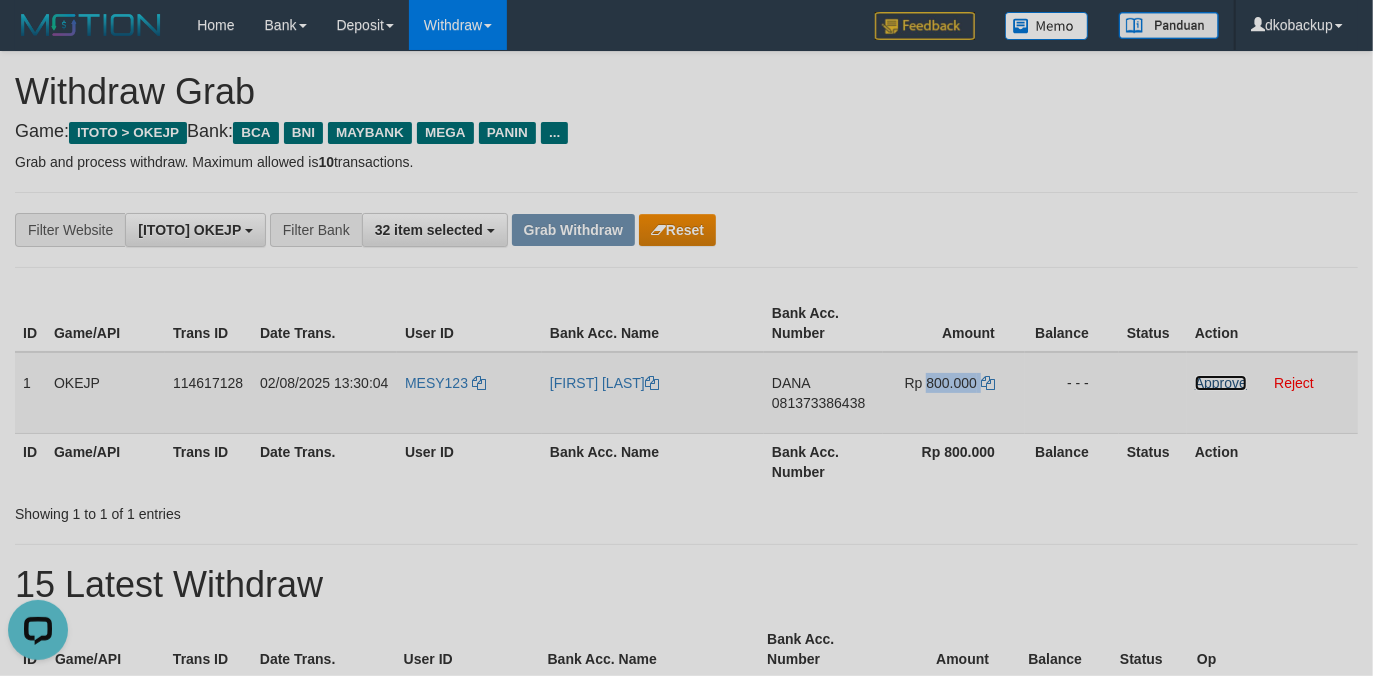 click on "Approve" at bounding box center (1221, 383) 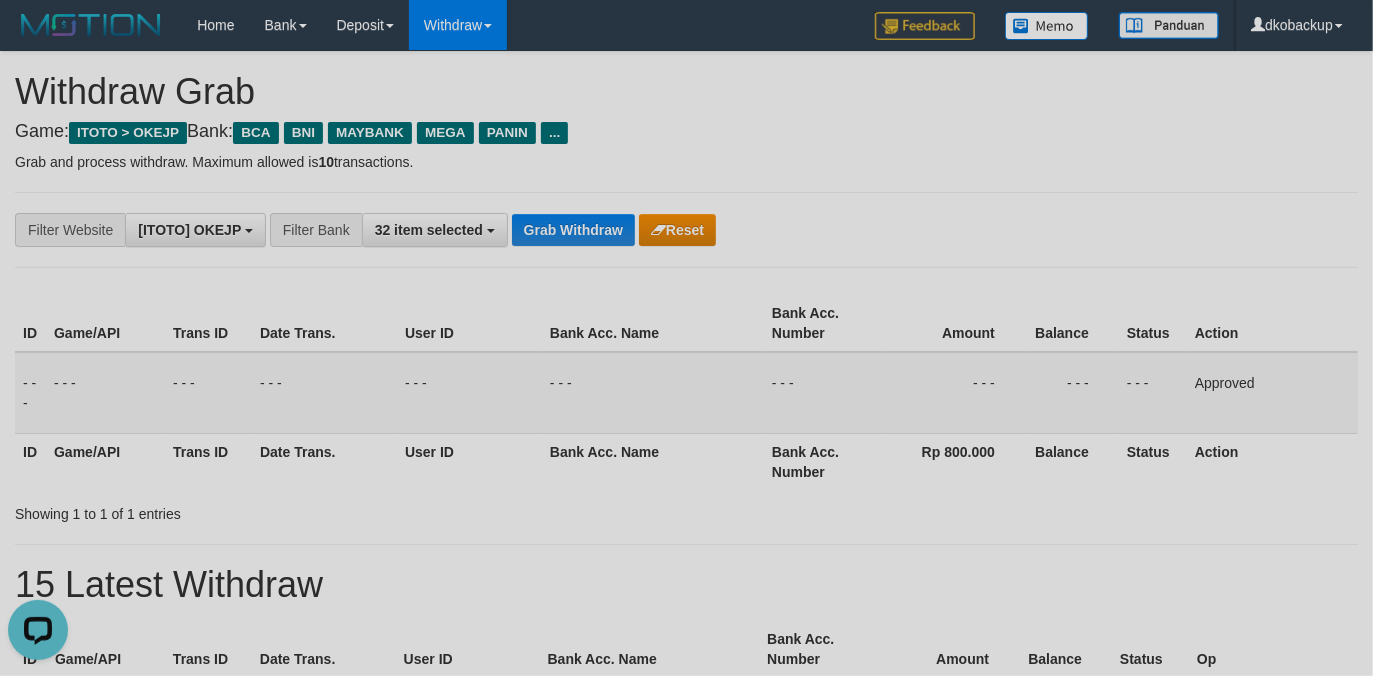 click on "**********" at bounding box center [686, 230] 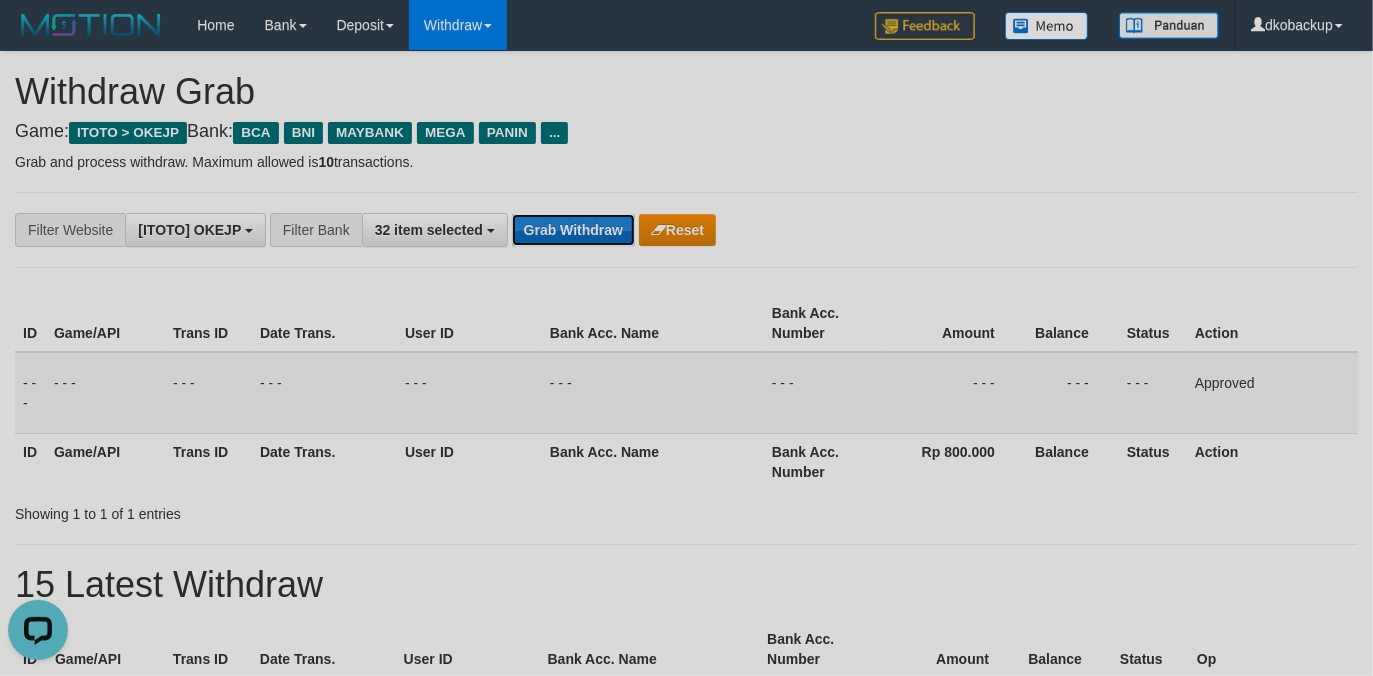 click on "Grab Withdraw" at bounding box center [573, 230] 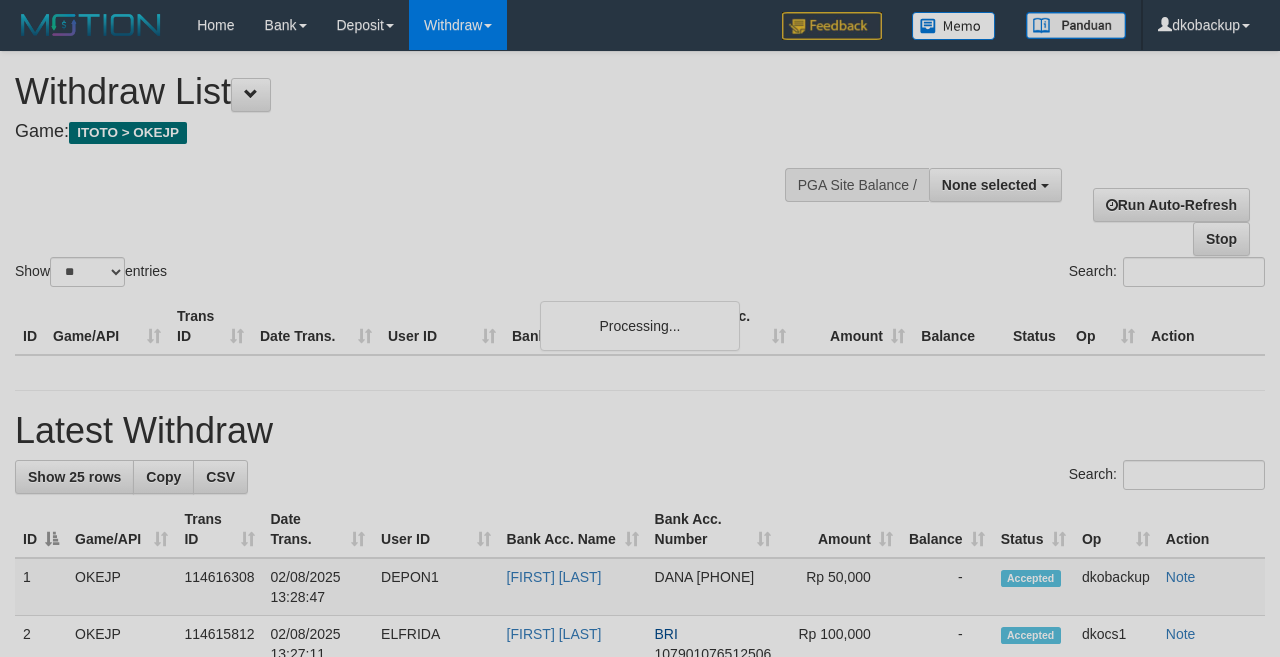 select 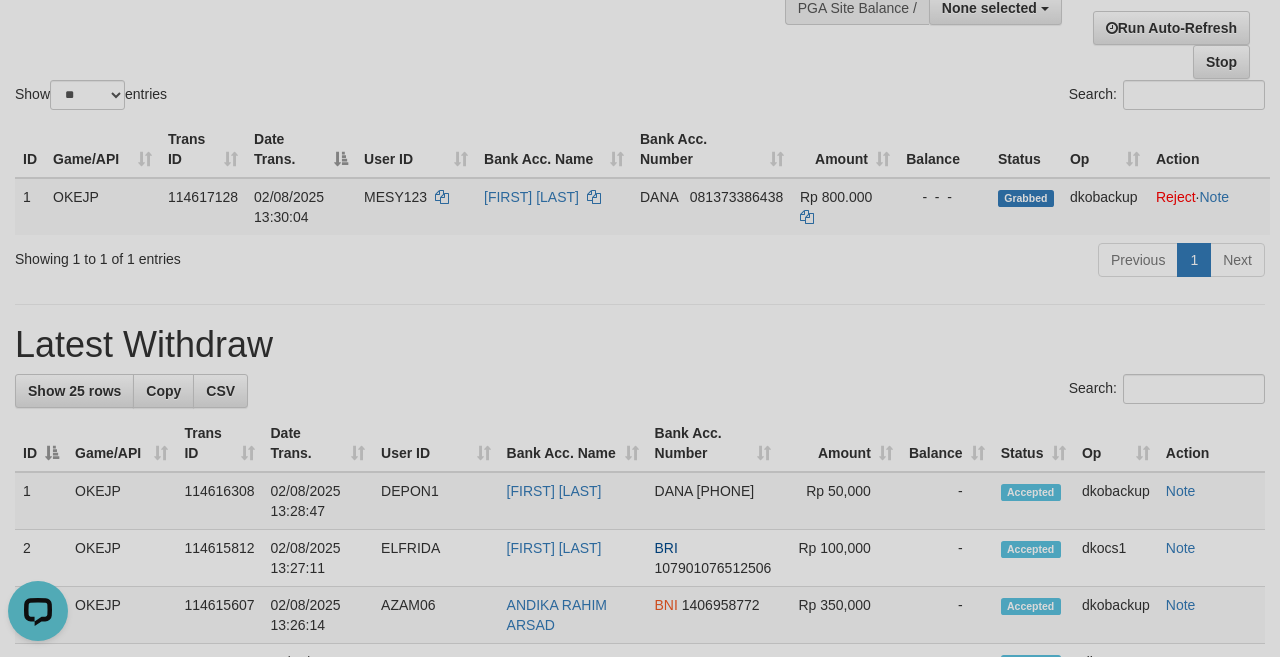 scroll, scrollTop: 0, scrollLeft: 0, axis: both 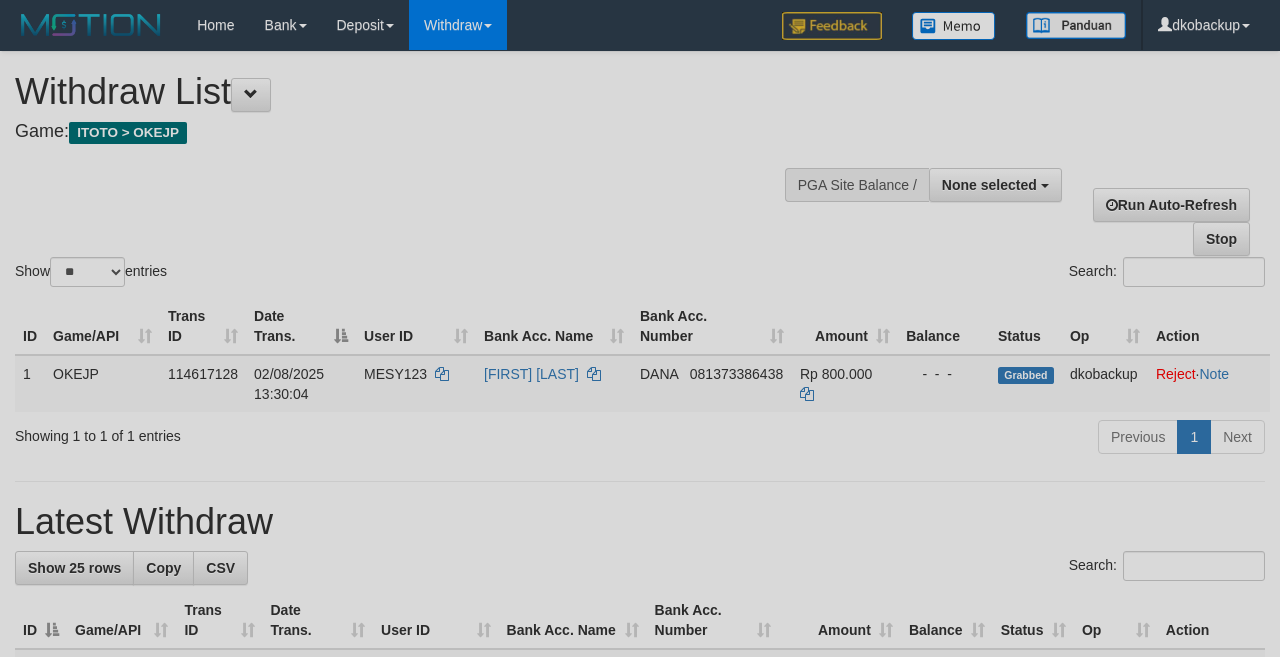 select 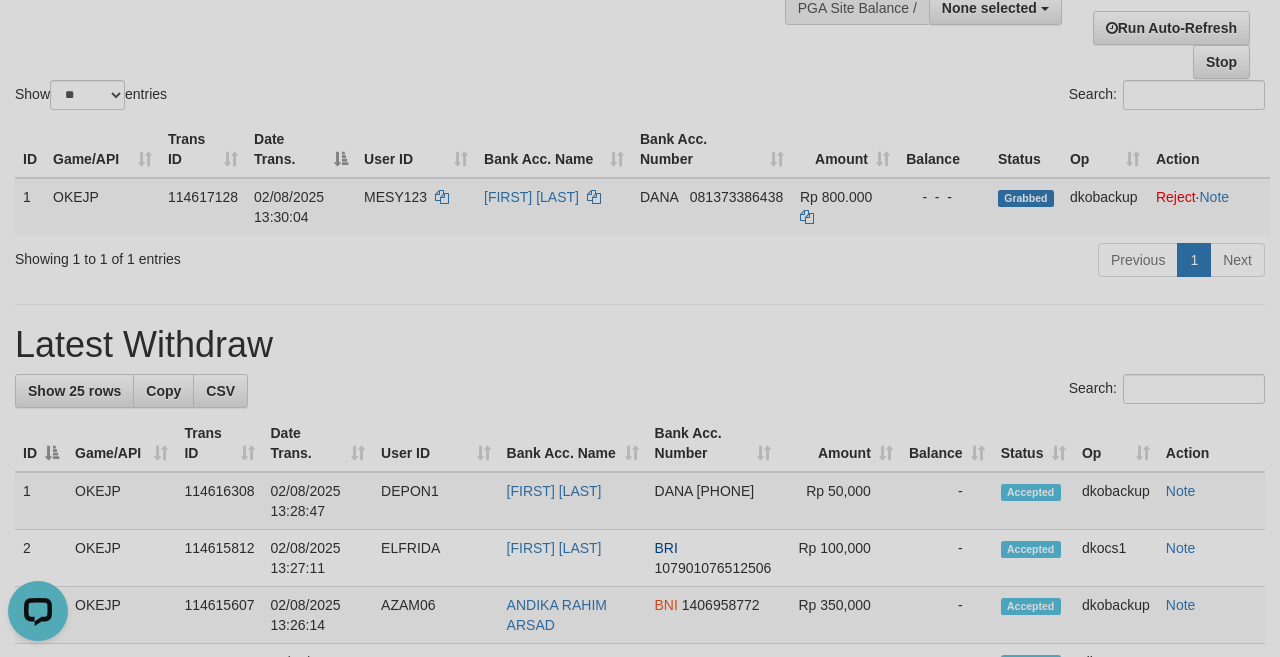 scroll, scrollTop: 0, scrollLeft: 0, axis: both 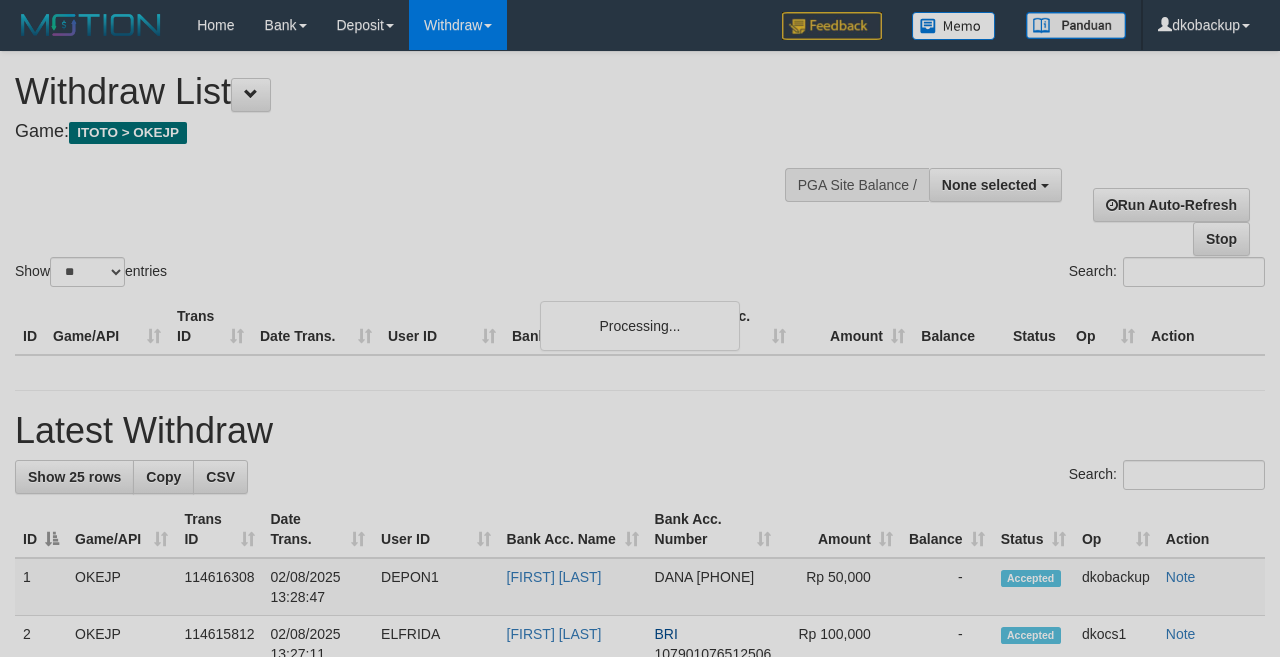 select 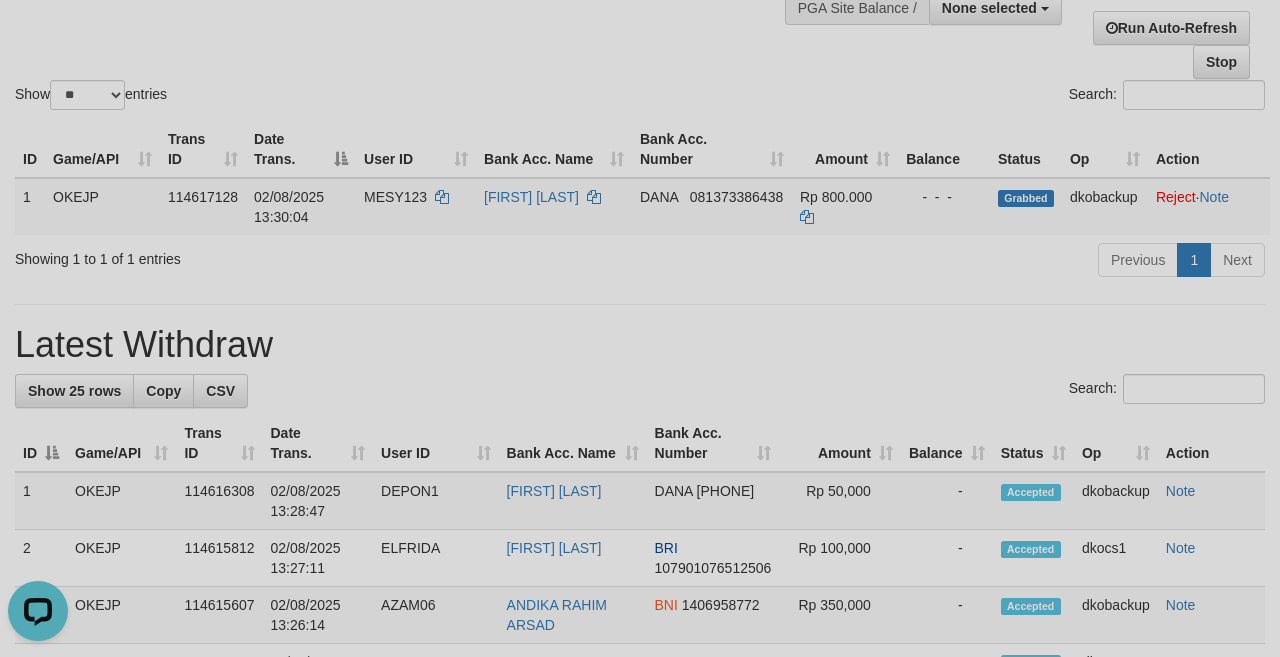 scroll, scrollTop: 0, scrollLeft: 0, axis: both 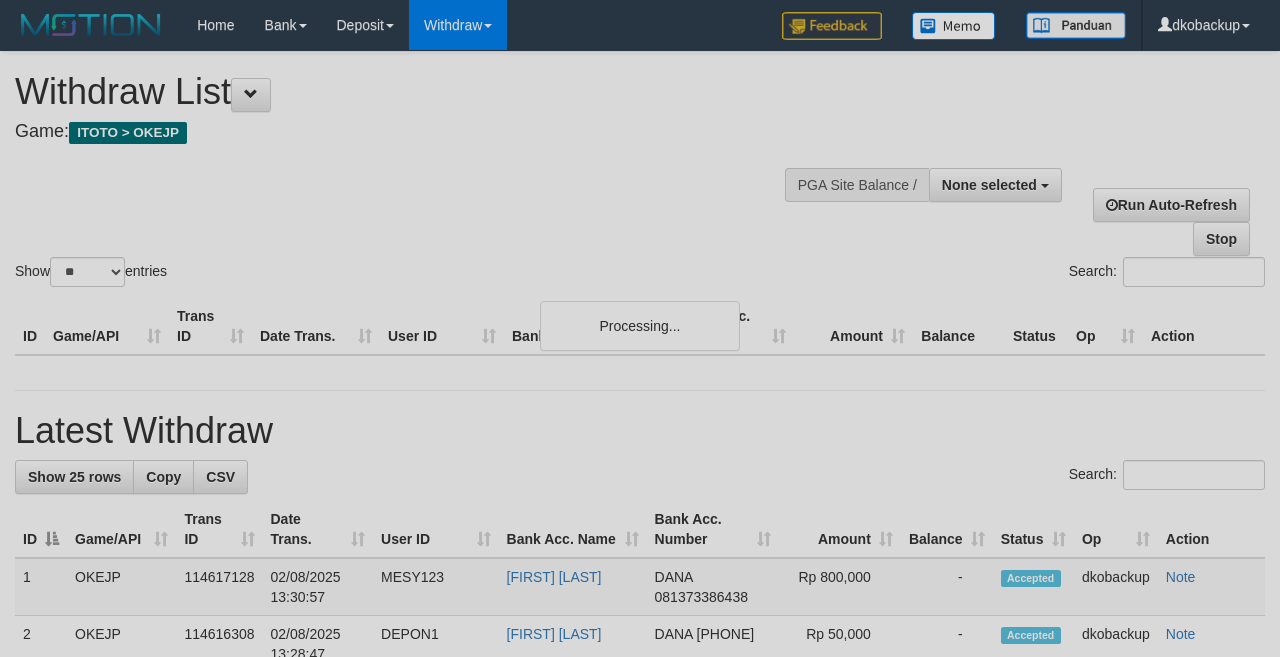 select 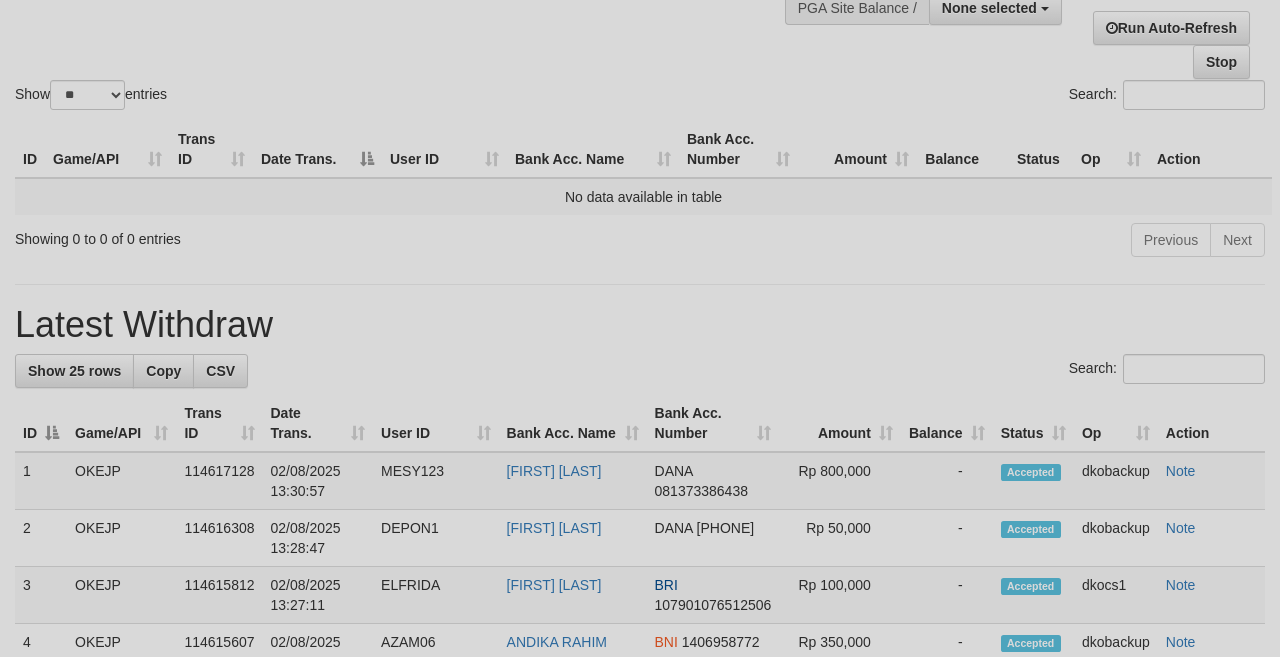 scroll, scrollTop: 354, scrollLeft: 0, axis: vertical 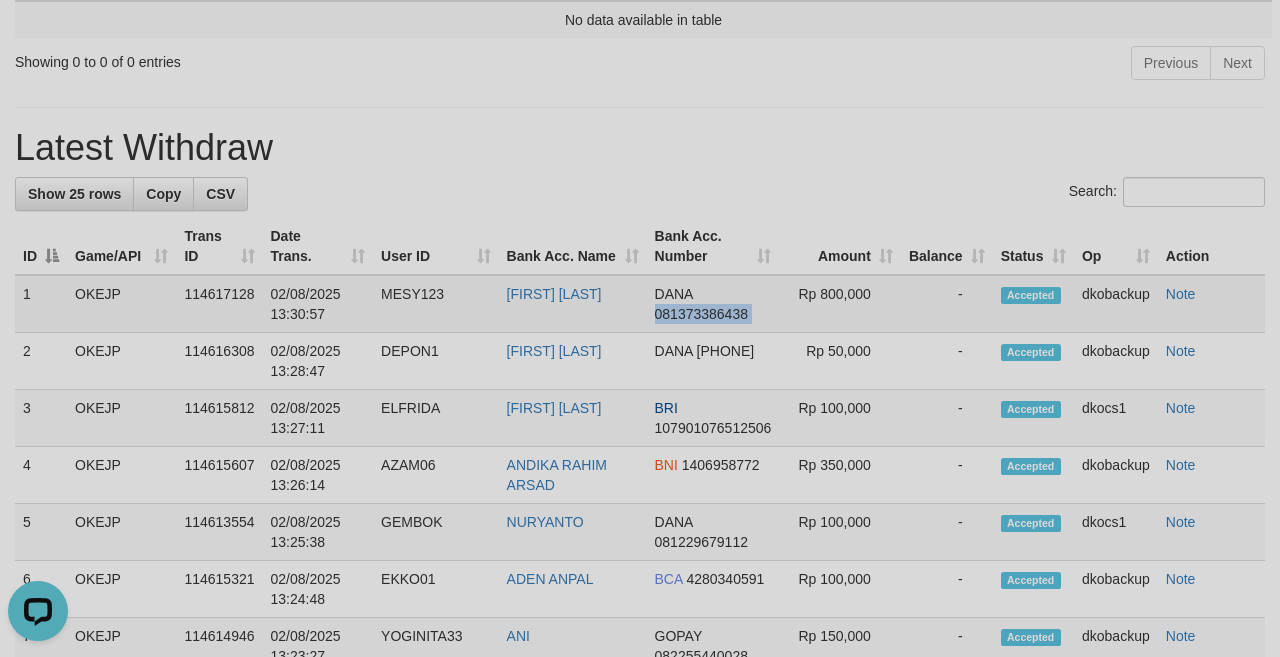 drag, startPoint x: 684, startPoint y: 312, endPoint x: 825, endPoint y: 312, distance: 141 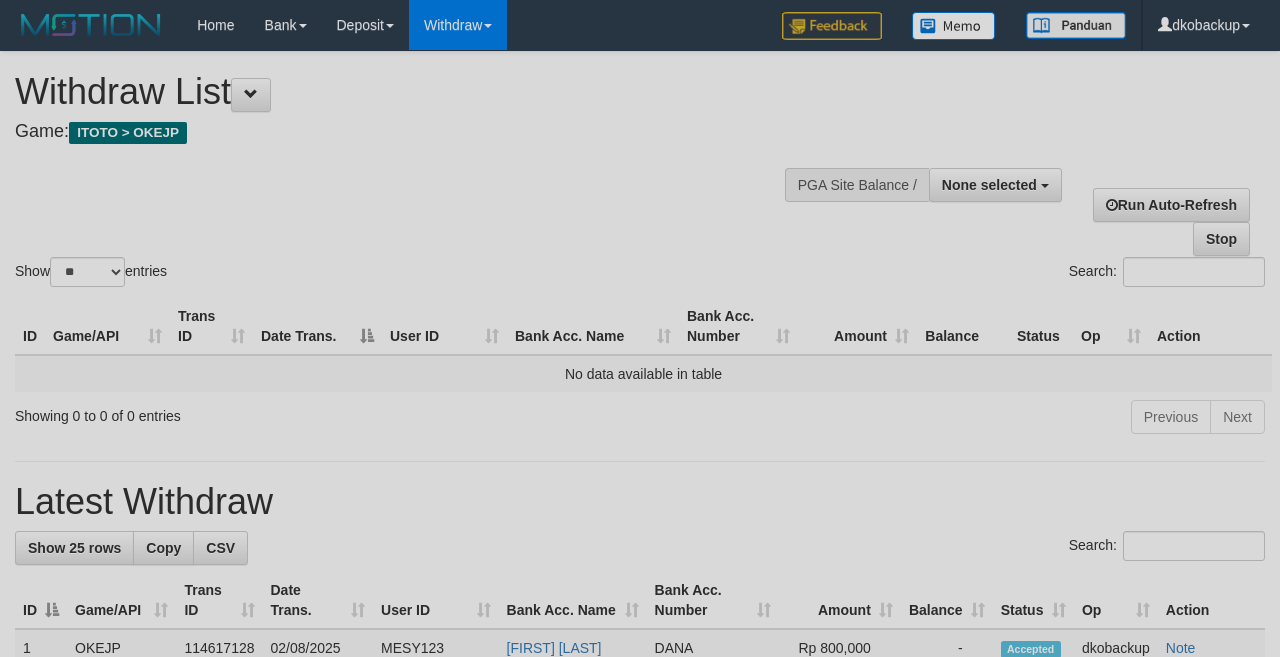 select 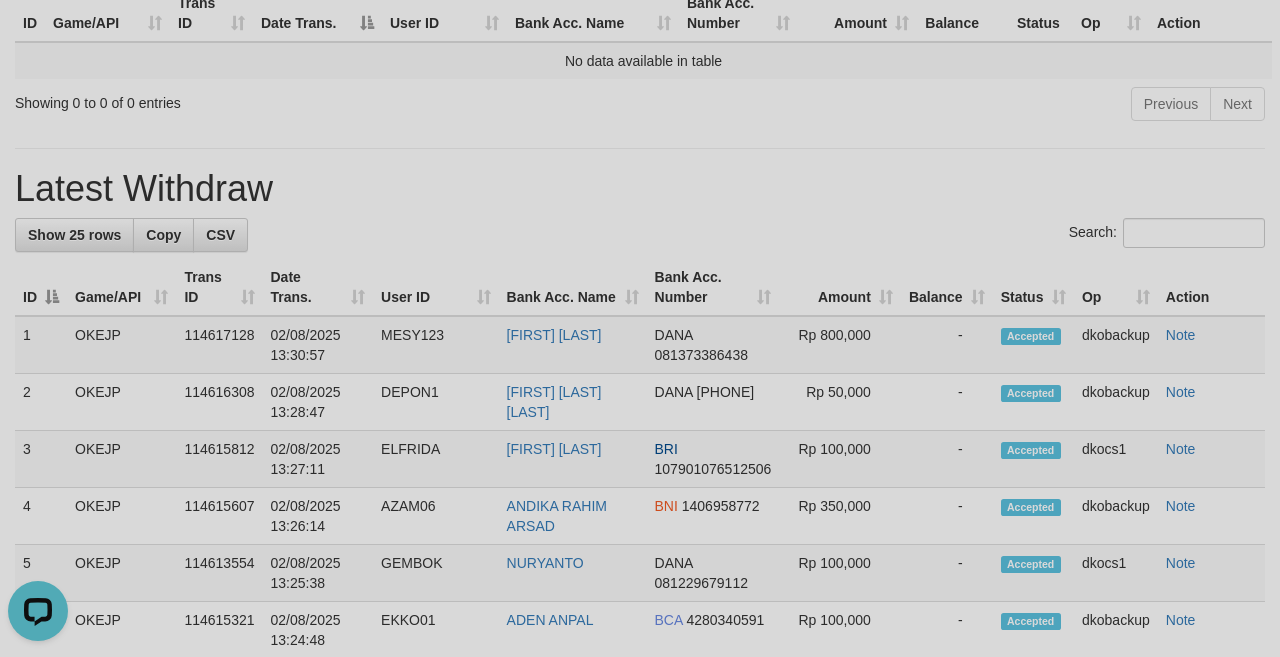 scroll, scrollTop: 0, scrollLeft: 0, axis: both 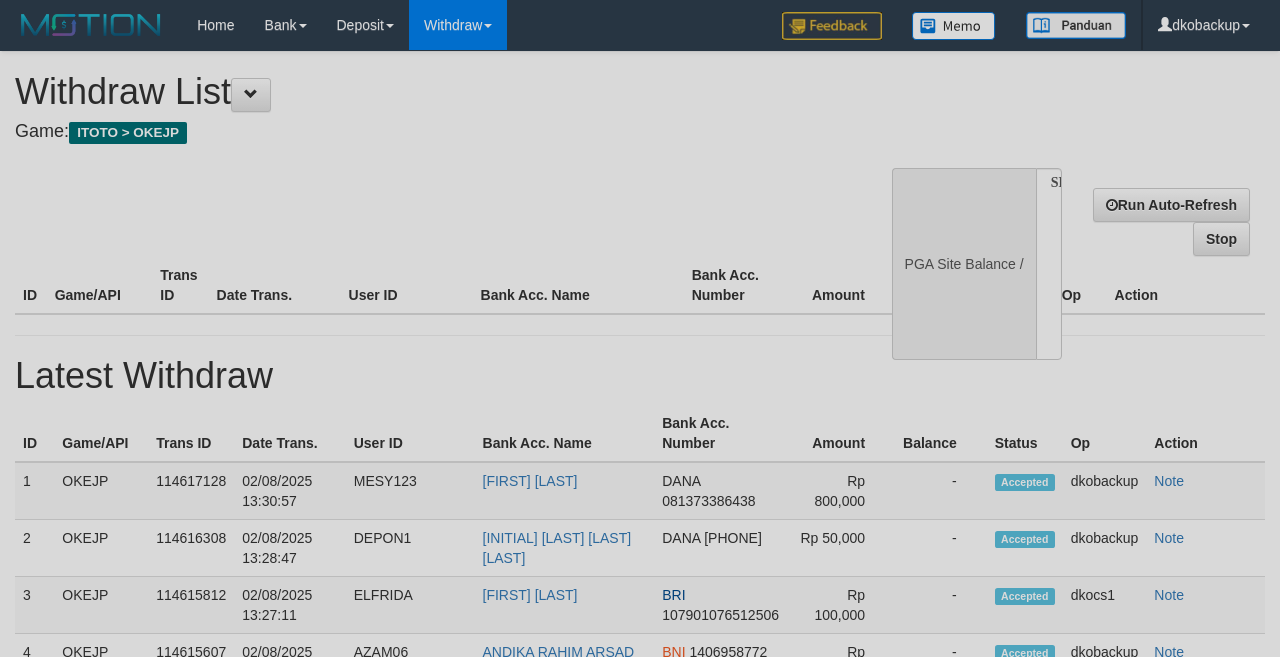 select 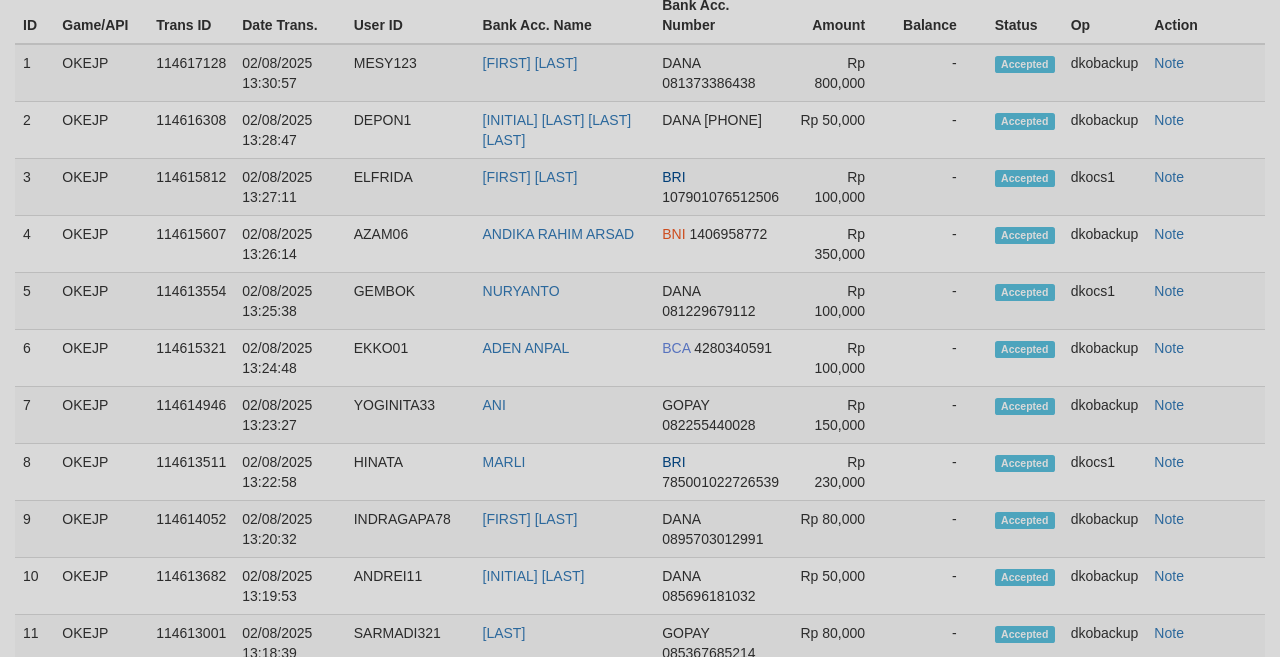 scroll, scrollTop: 473, scrollLeft: 0, axis: vertical 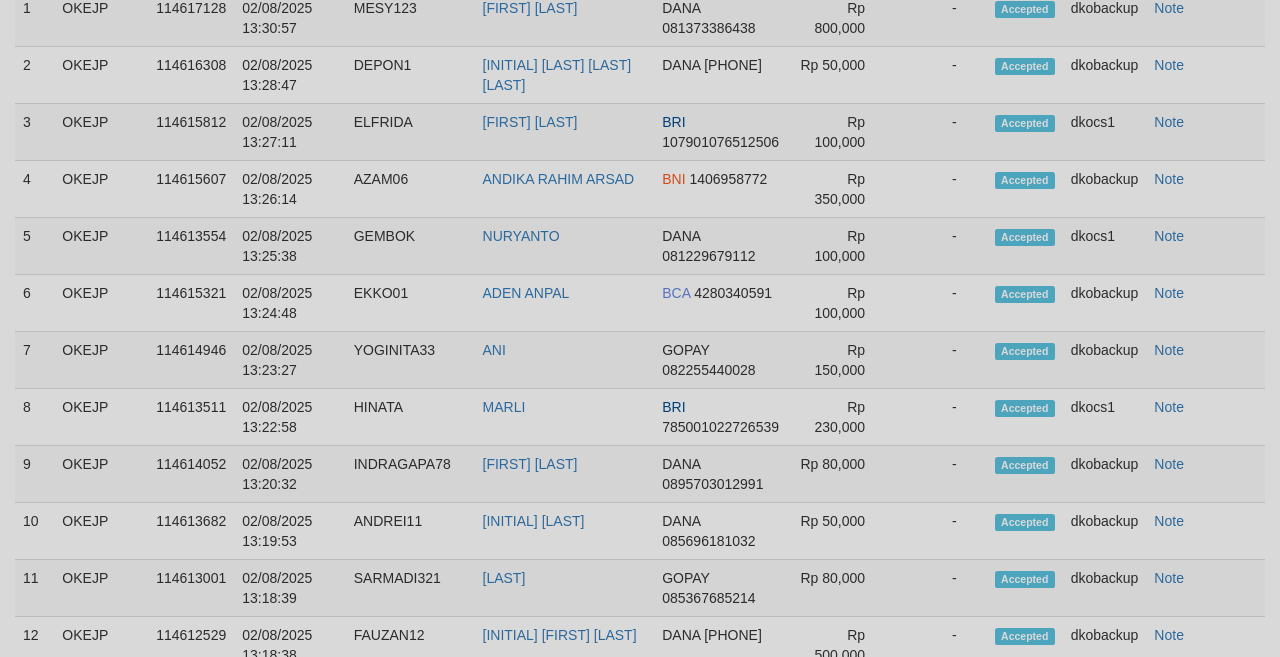 select on "**" 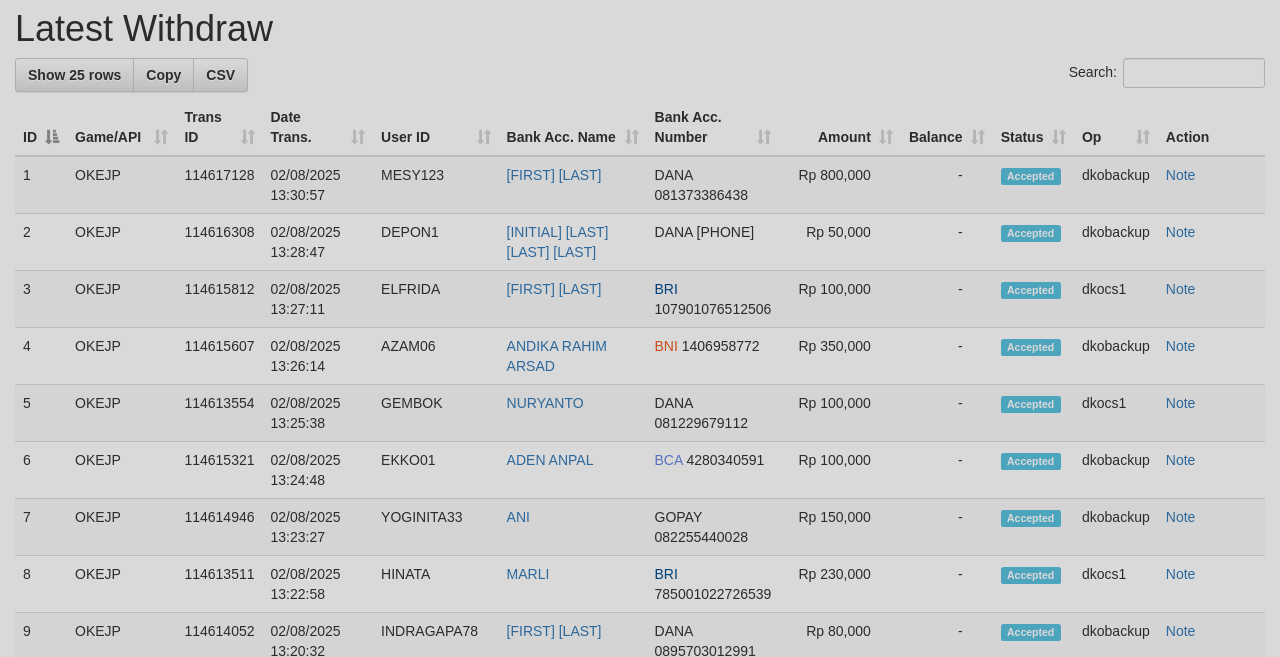 scroll, scrollTop: 313, scrollLeft: 0, axis: vertical 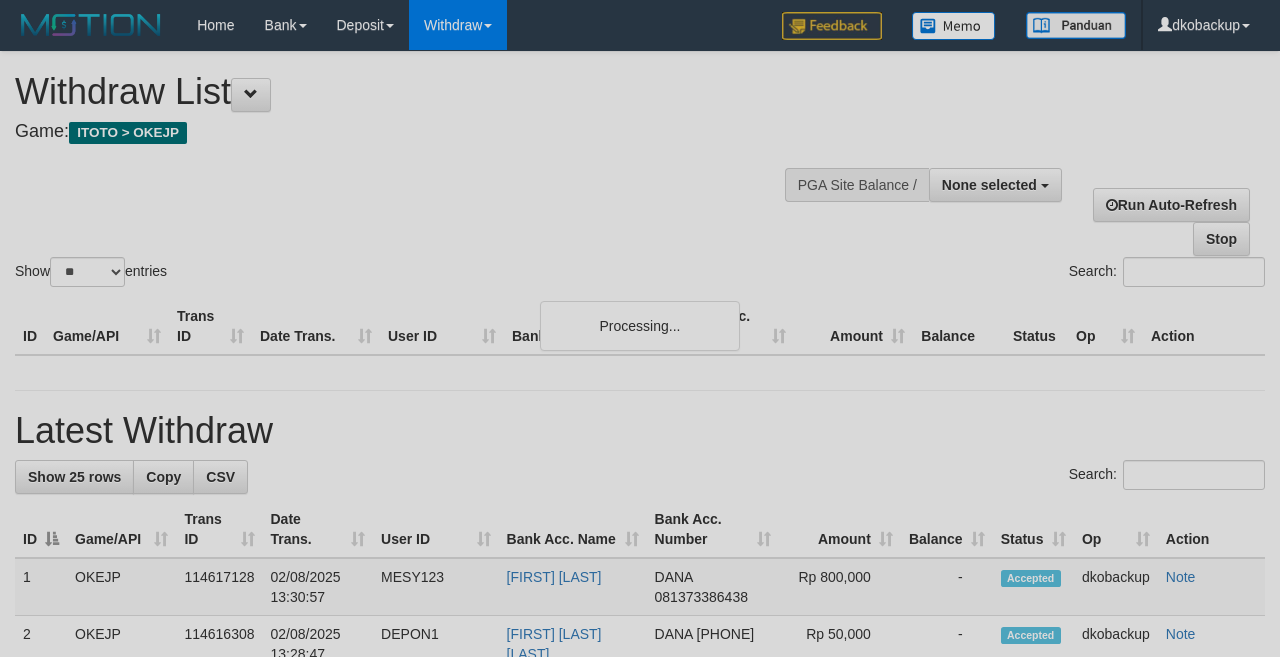 select 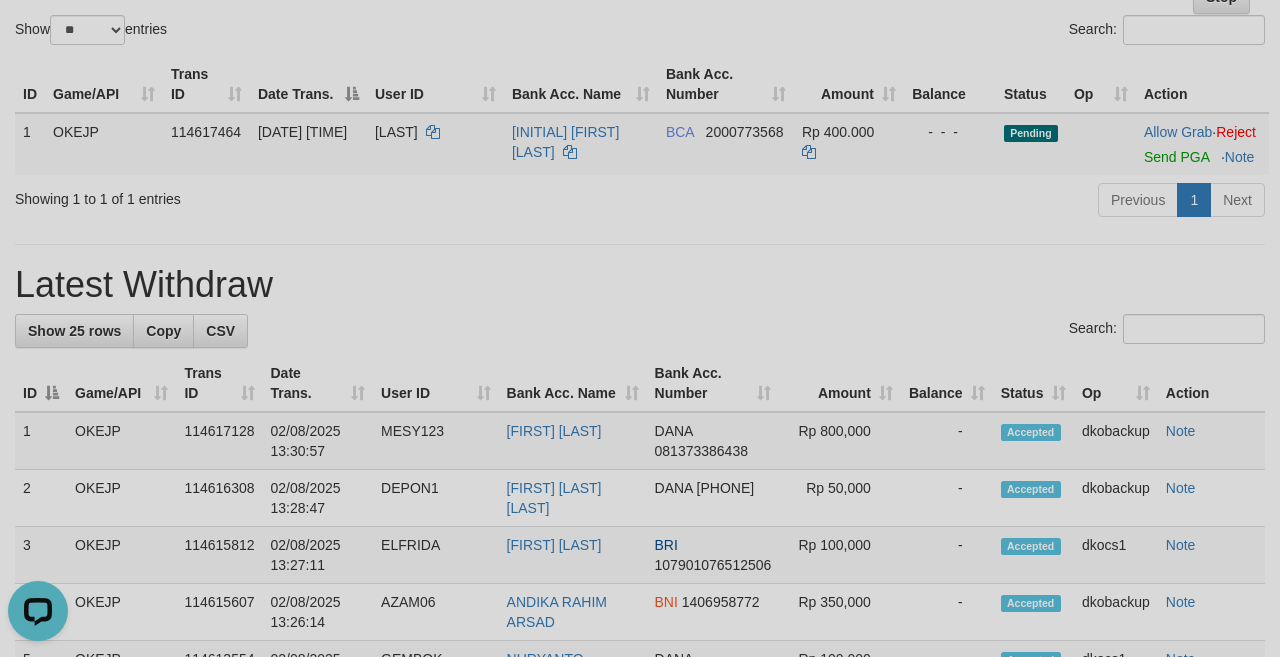 scroll, scrollTop: 0, scrollLeft: 0, axis: both 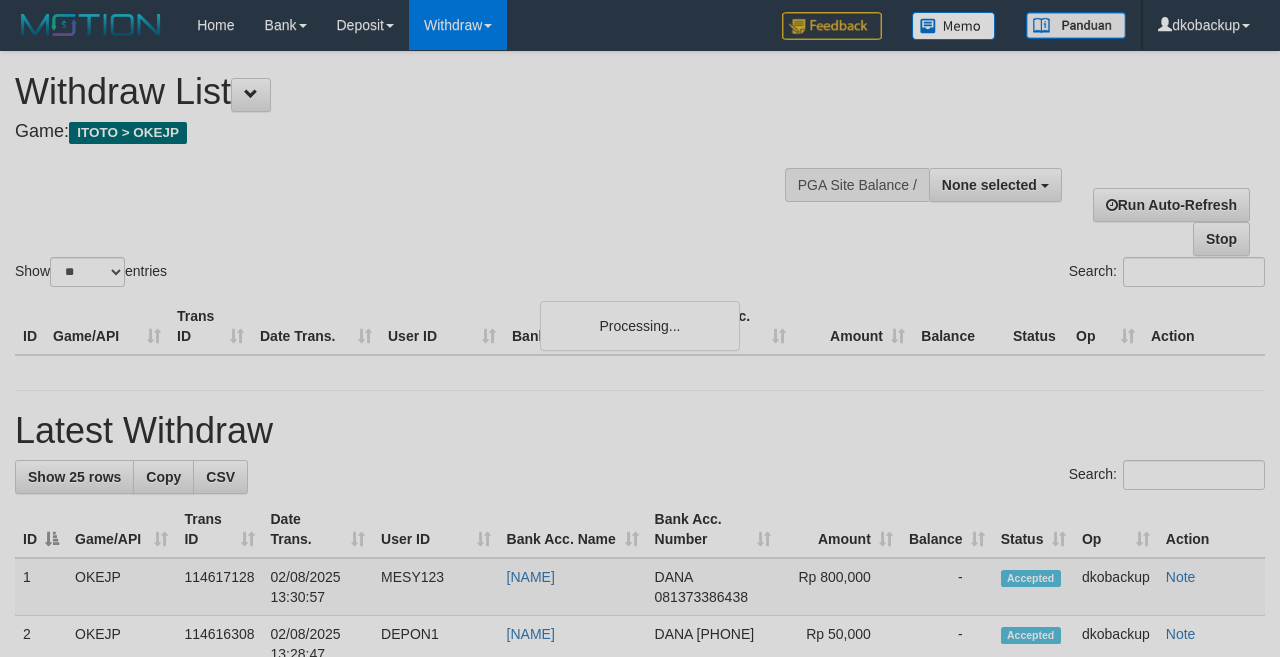 select 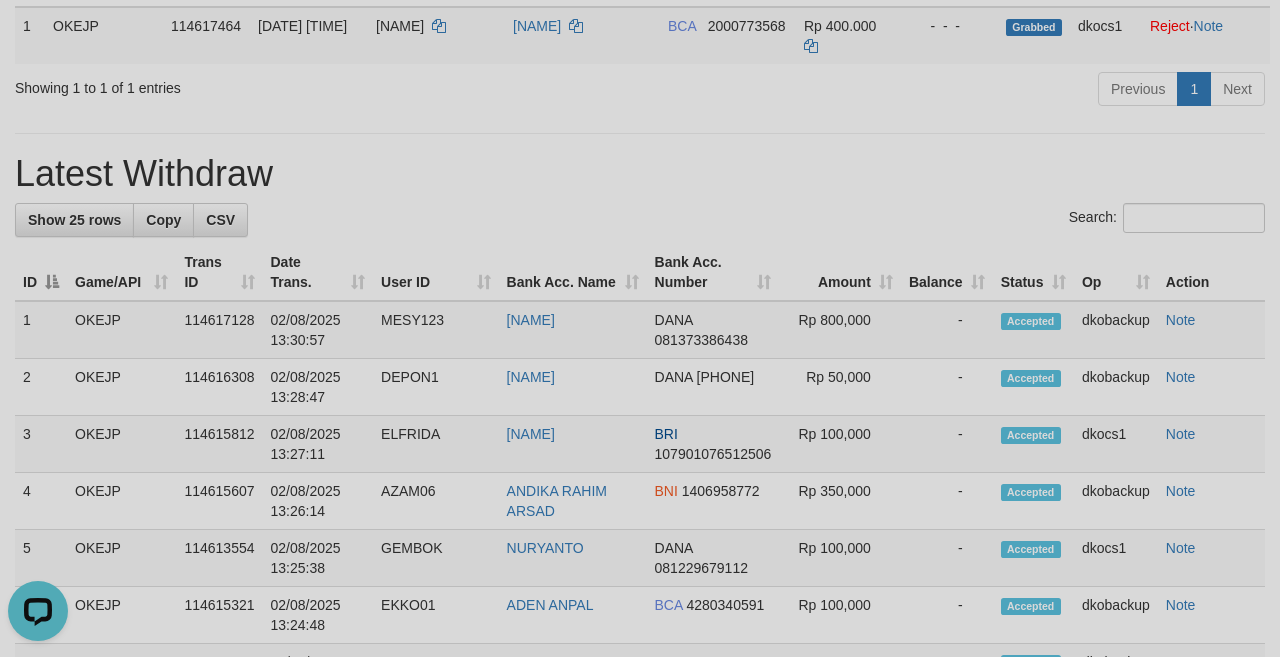 scroll, scrollTop: 0, scrollLeft: 0, axis: both 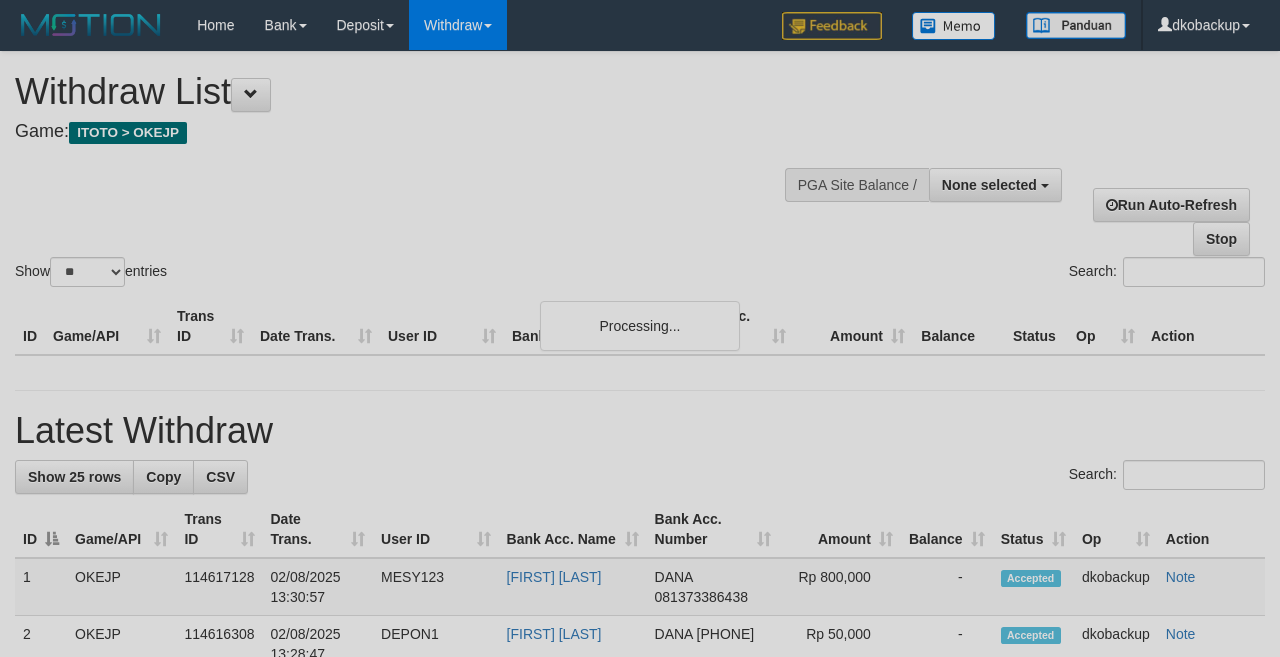 select 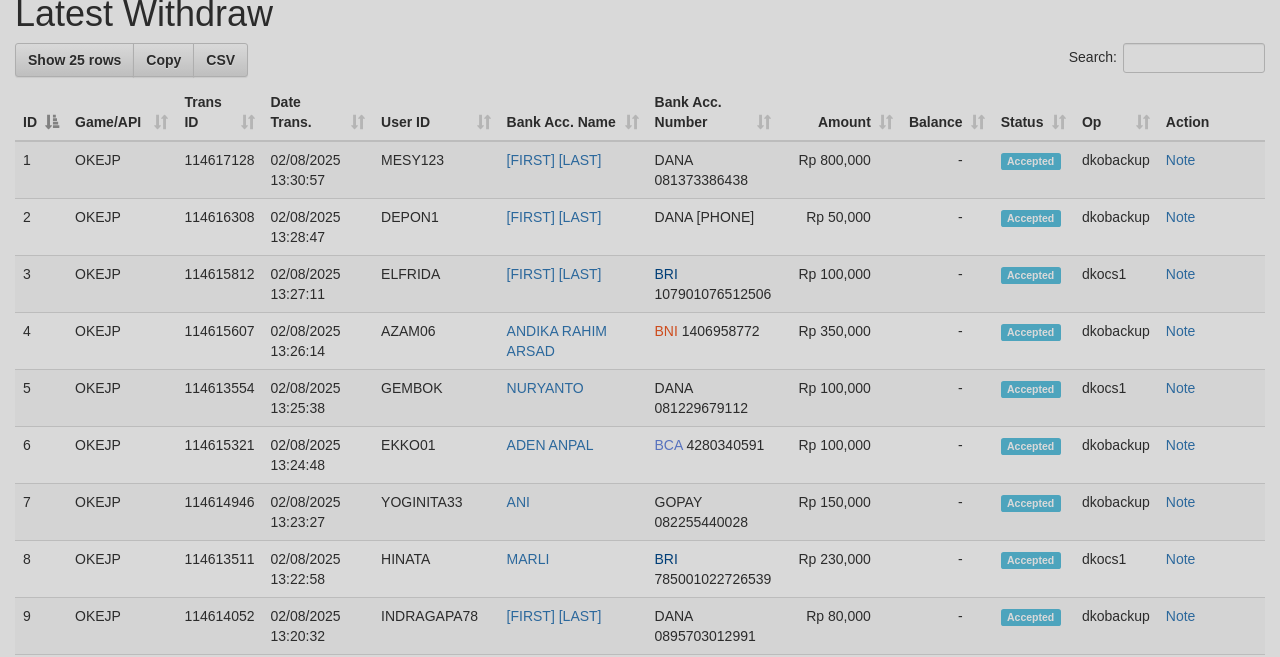 scroll, scrollTop: 348, scrollLeft: 0, axis: vertical 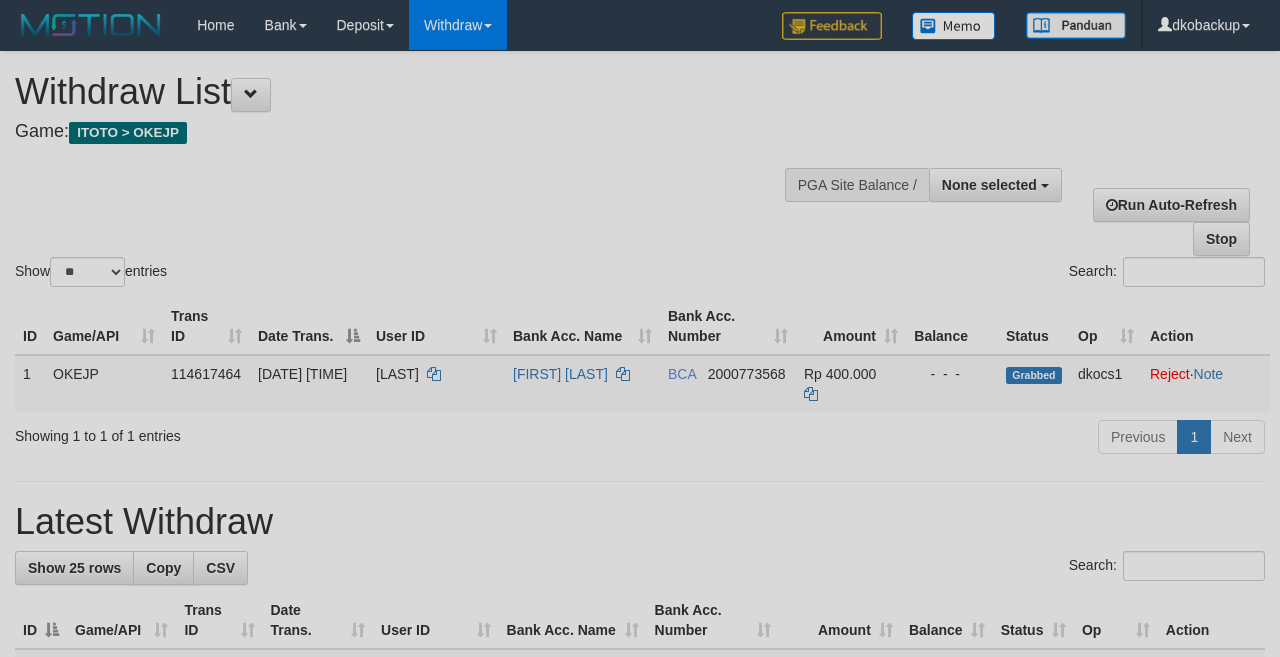 select 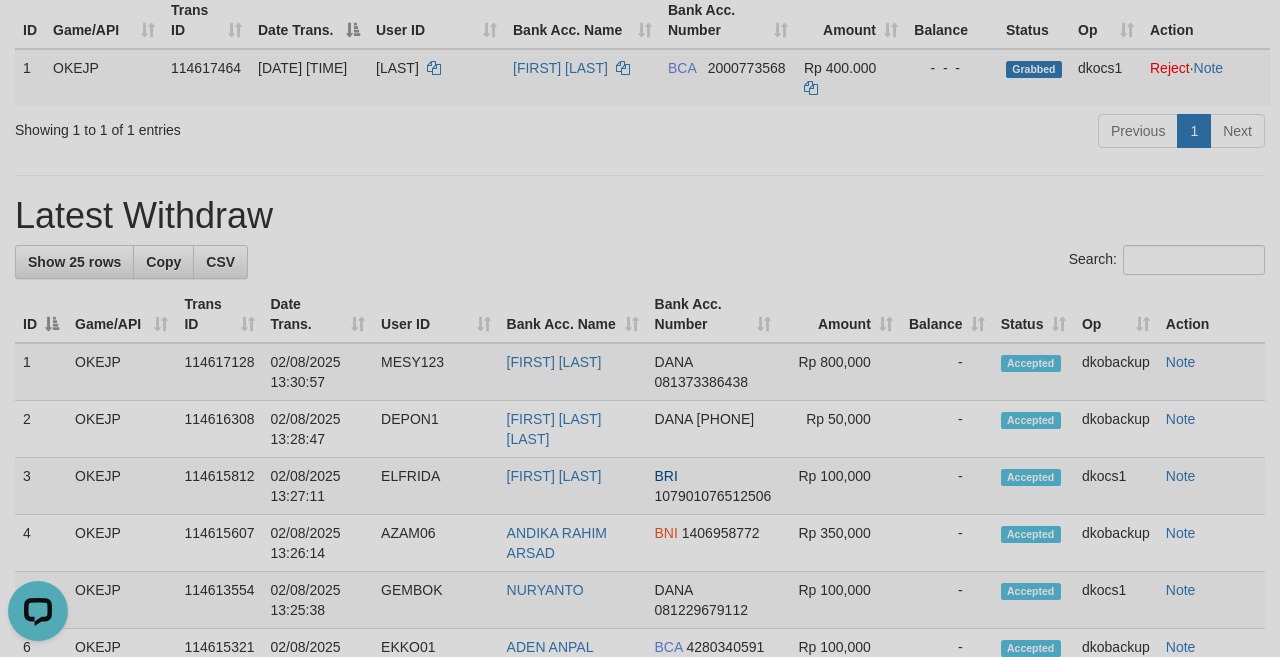 scroll, scrollTop: 0, scrollLeft: 0, axis: both 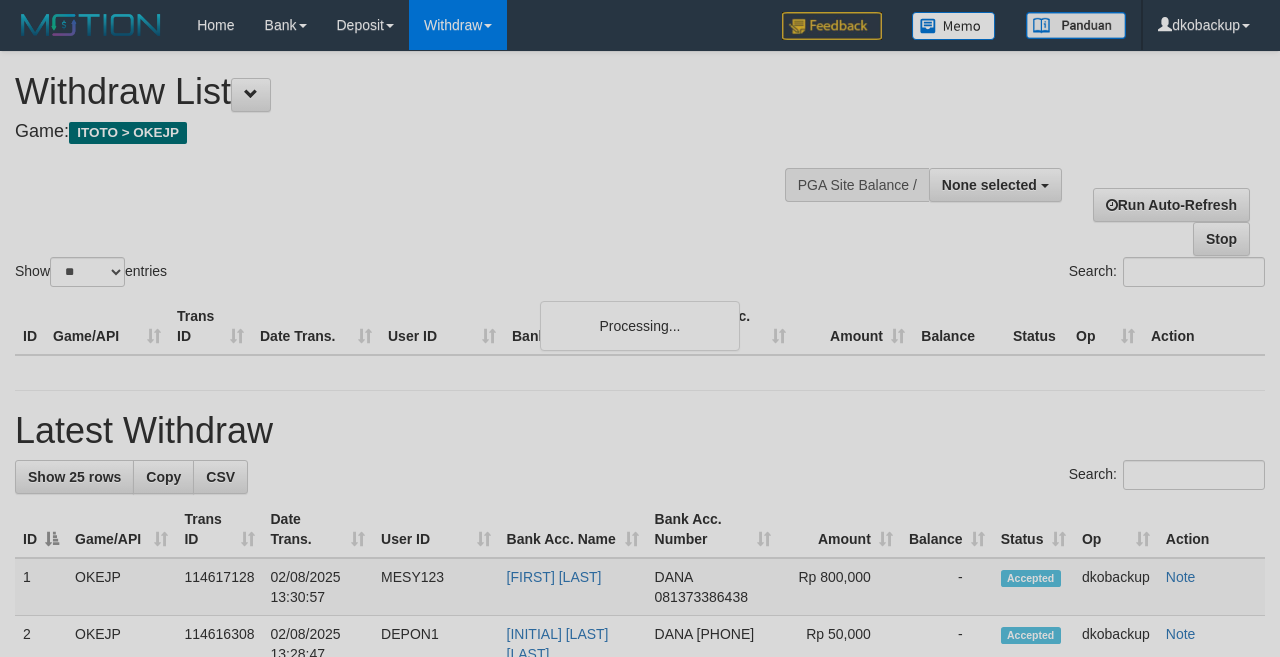 select 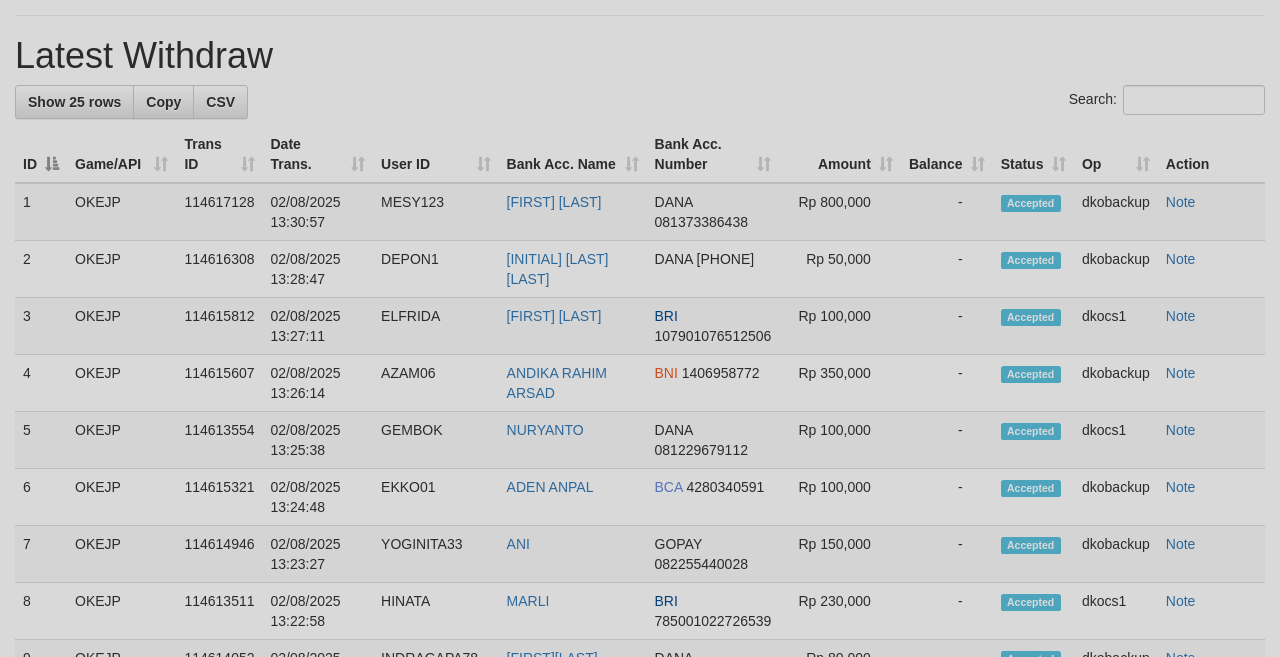 scroll, scrollTop: 306, scrollLeft: 0, axis: vertical 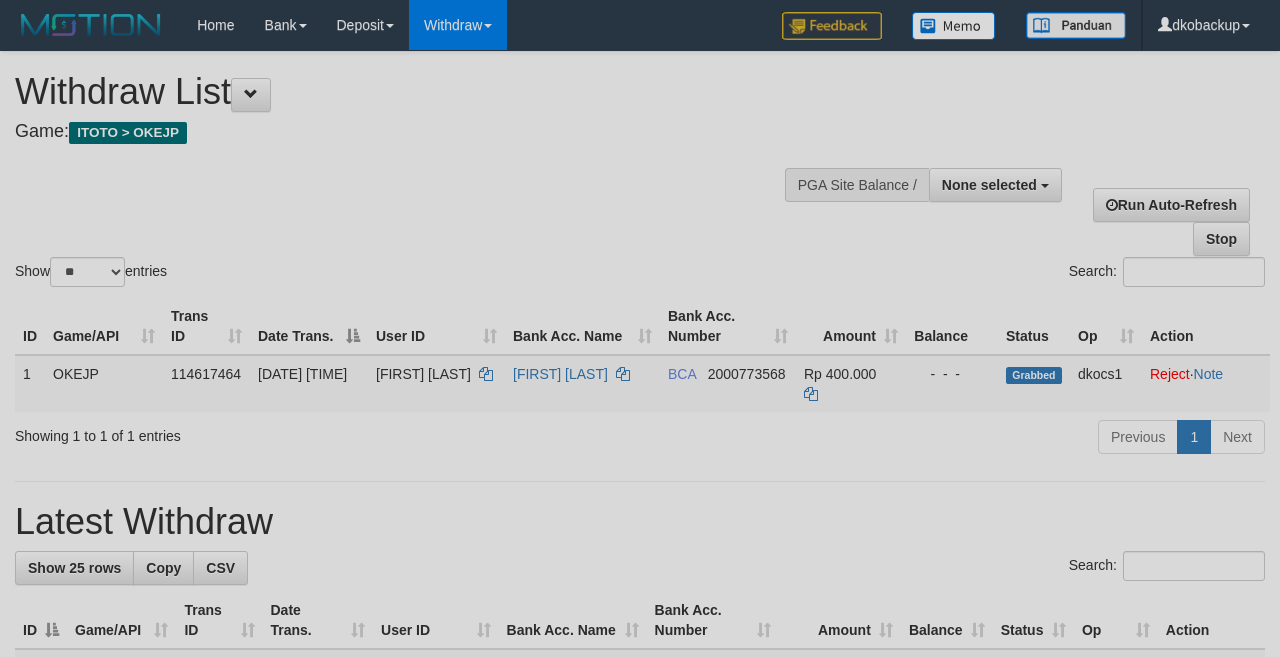 select 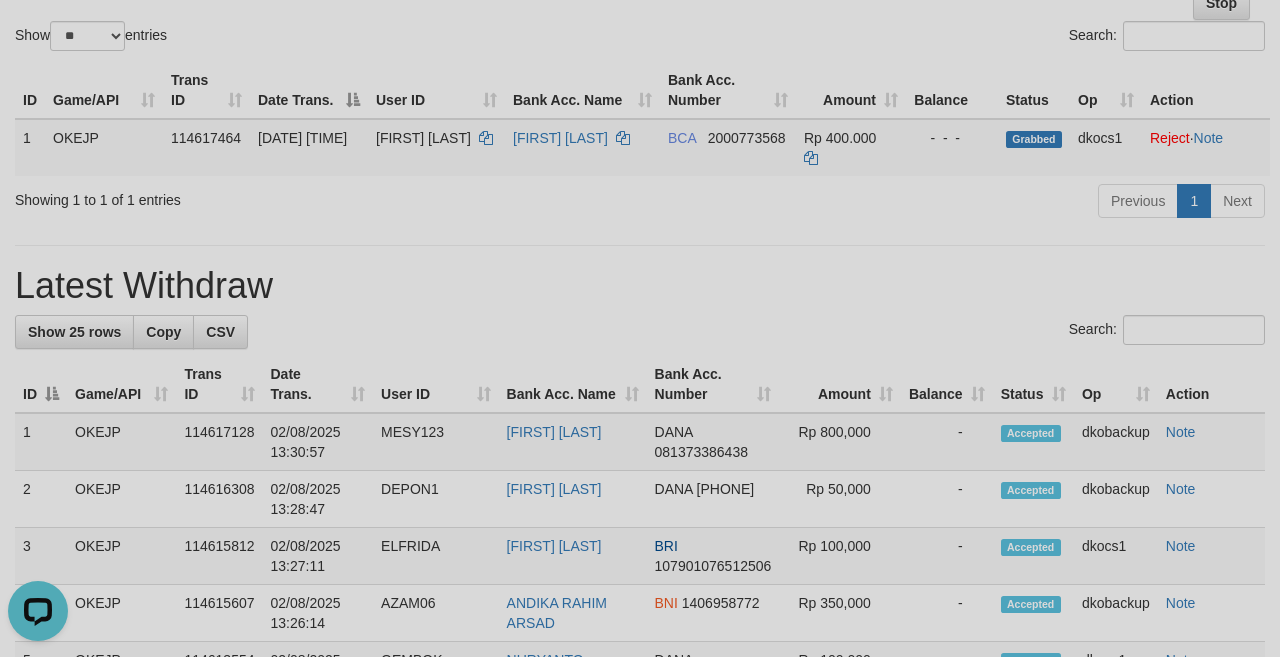 scroll, scrollTop: 0, scrollLeft: 0, axis: both 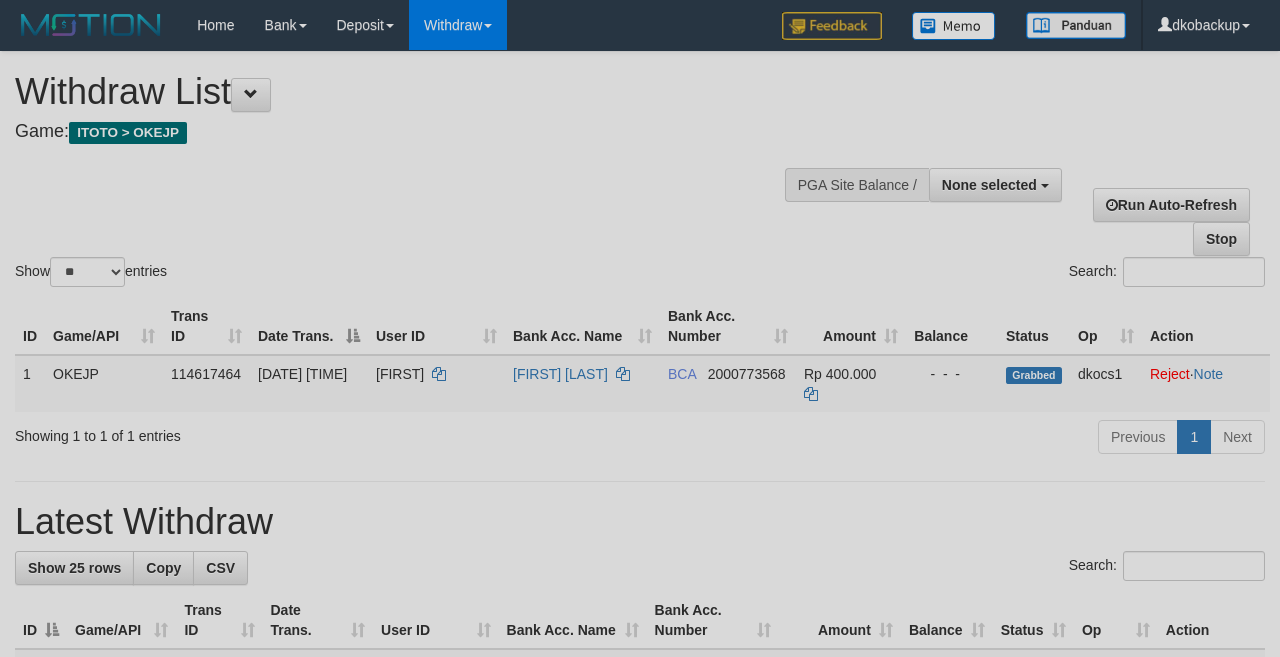select 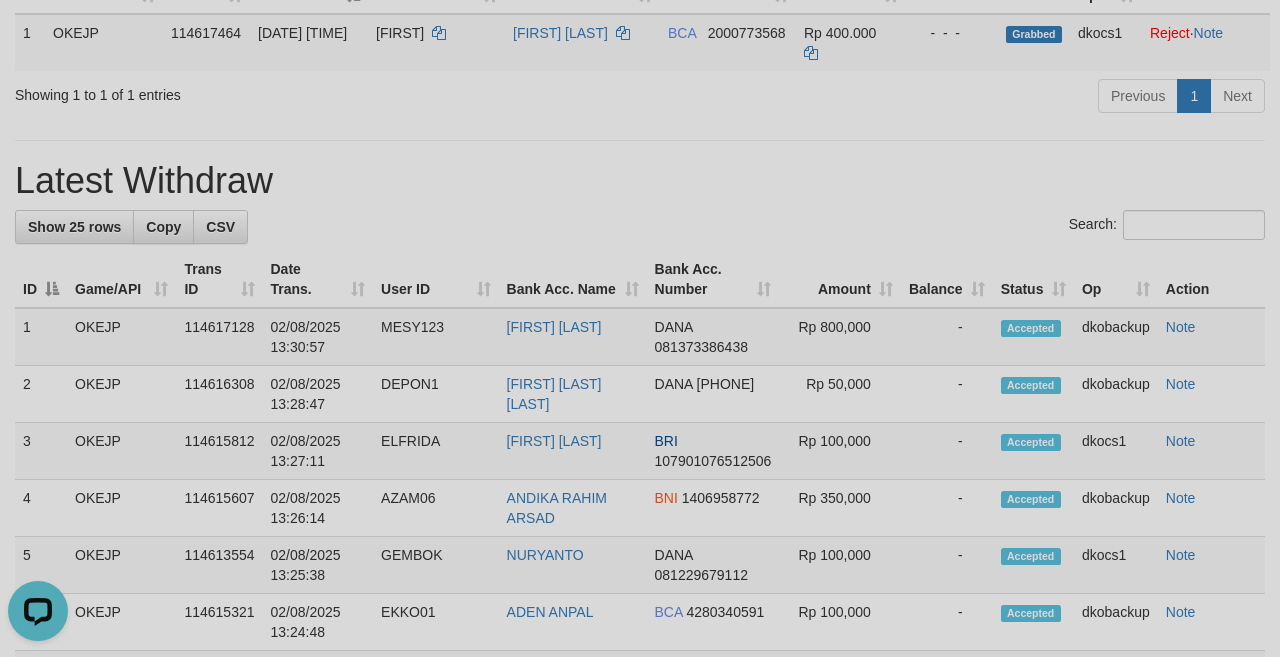 scroll, scrollTop: 0, scrollLeft: 0, axis: both 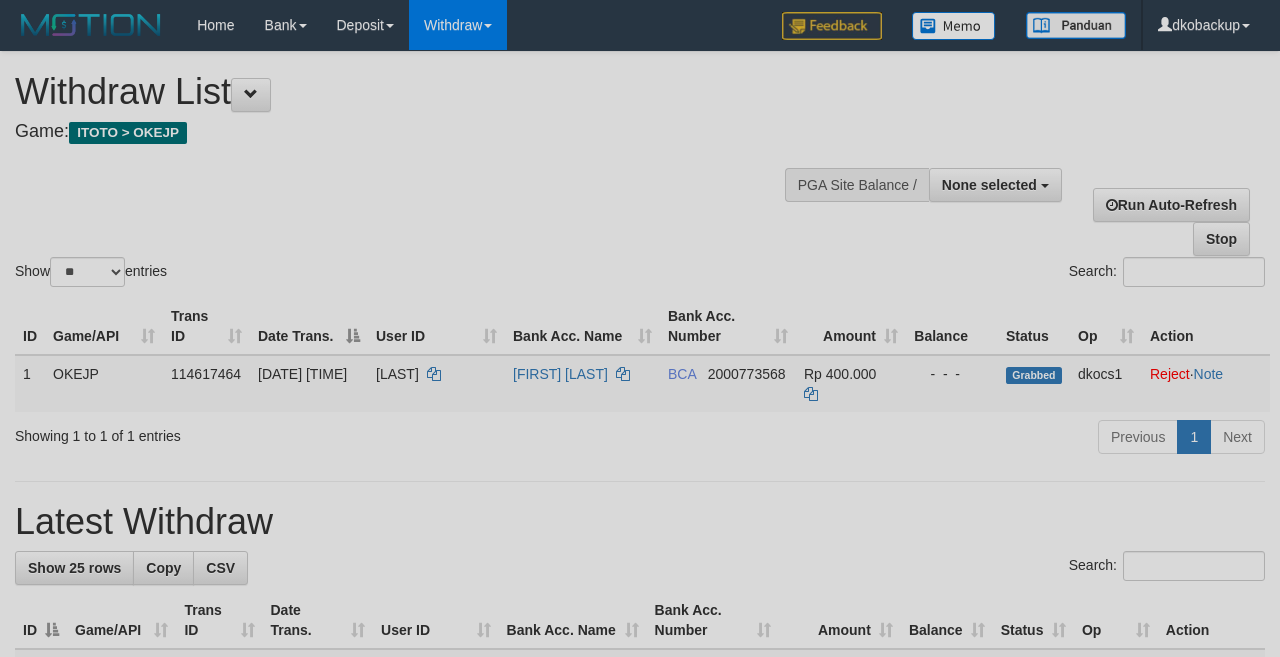 select 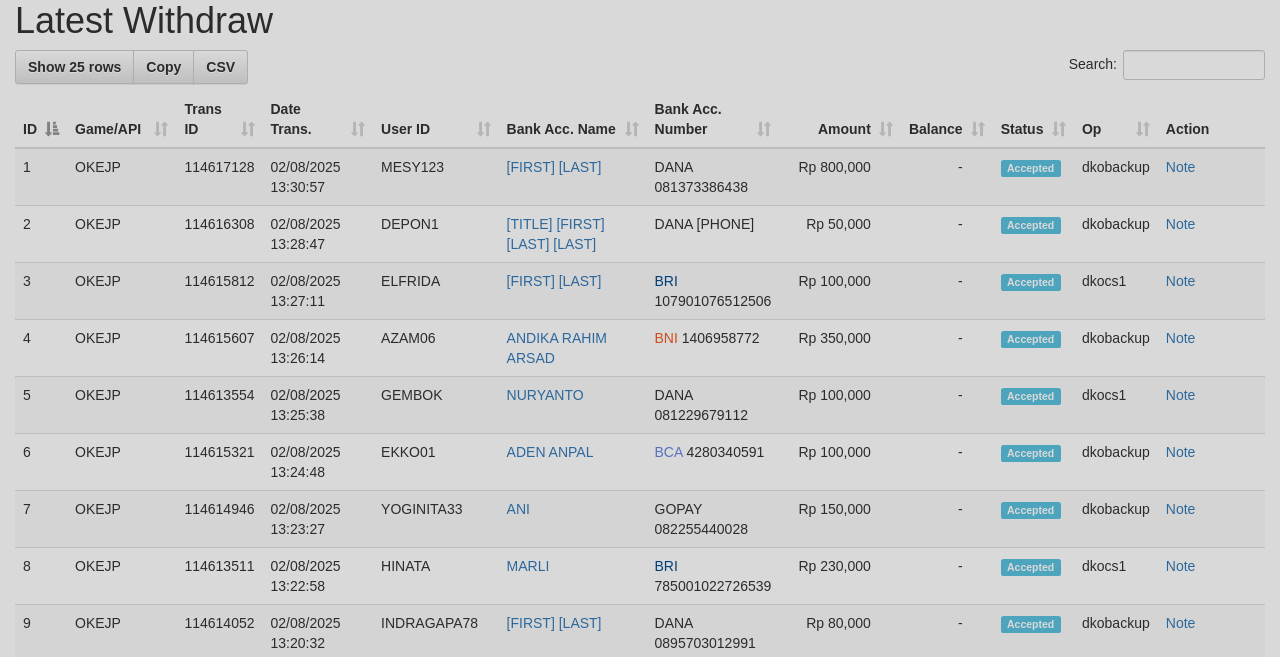 scroll, scrollTop: 341, scrollLeft: 0, axis: vertical 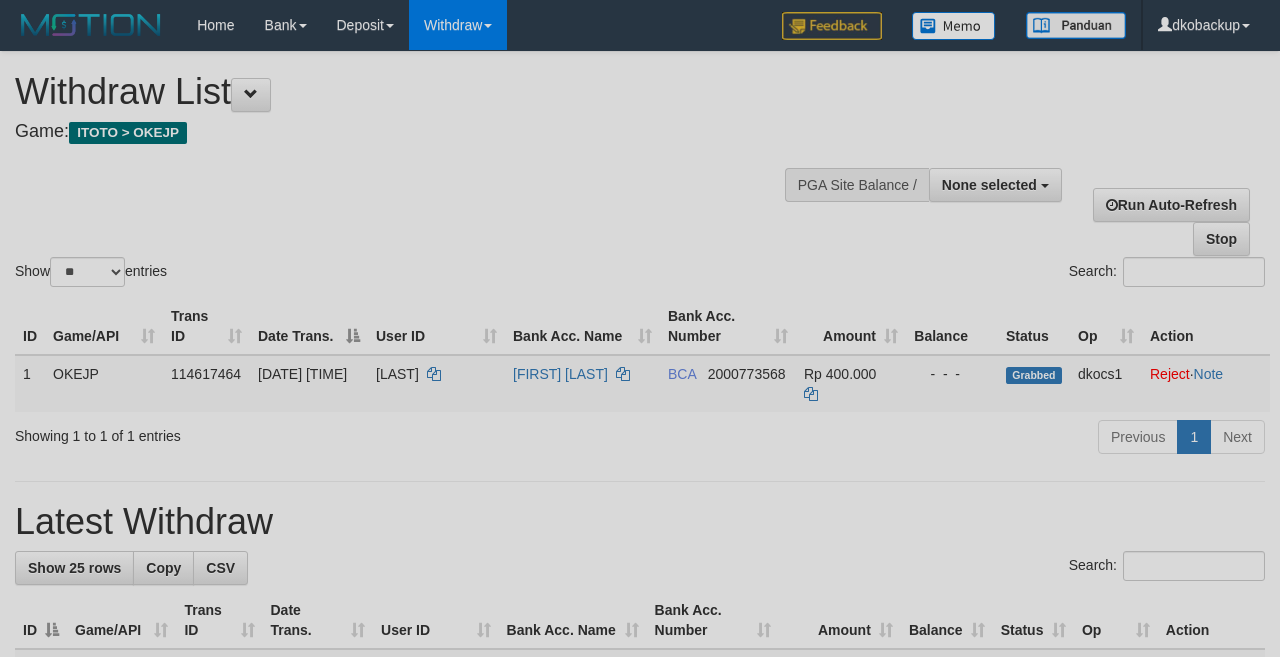 select 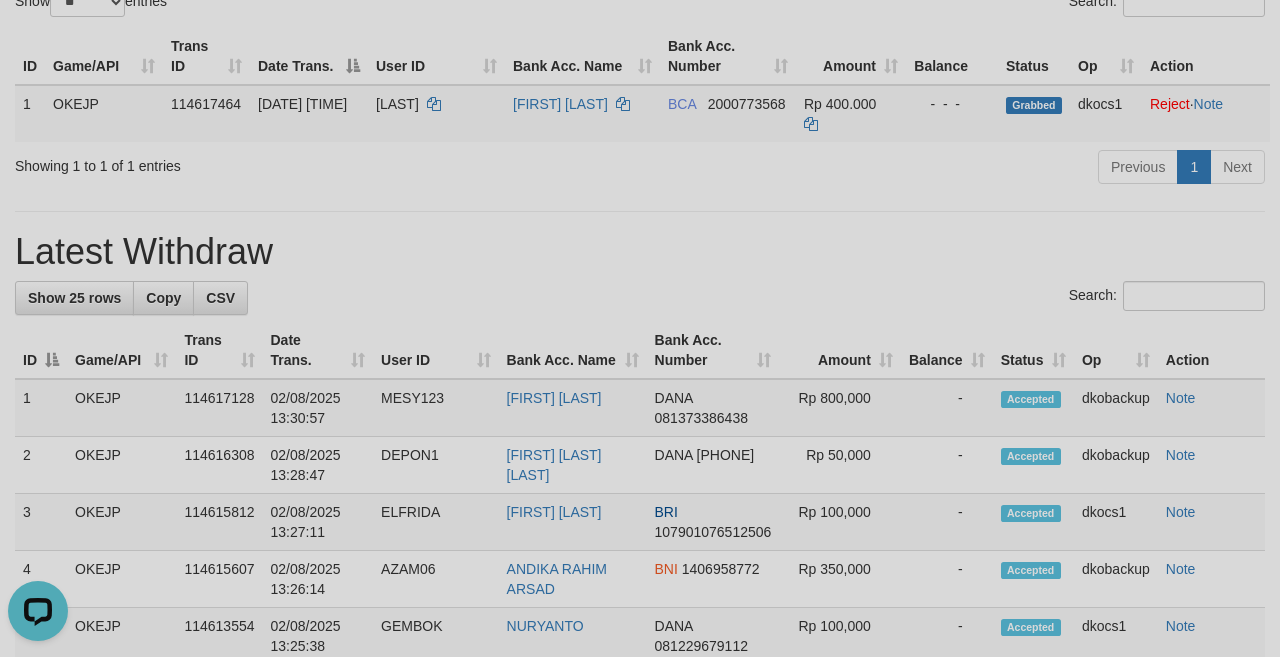 scroll, scrollTop: 0, scrollLeft: 0, axis: both 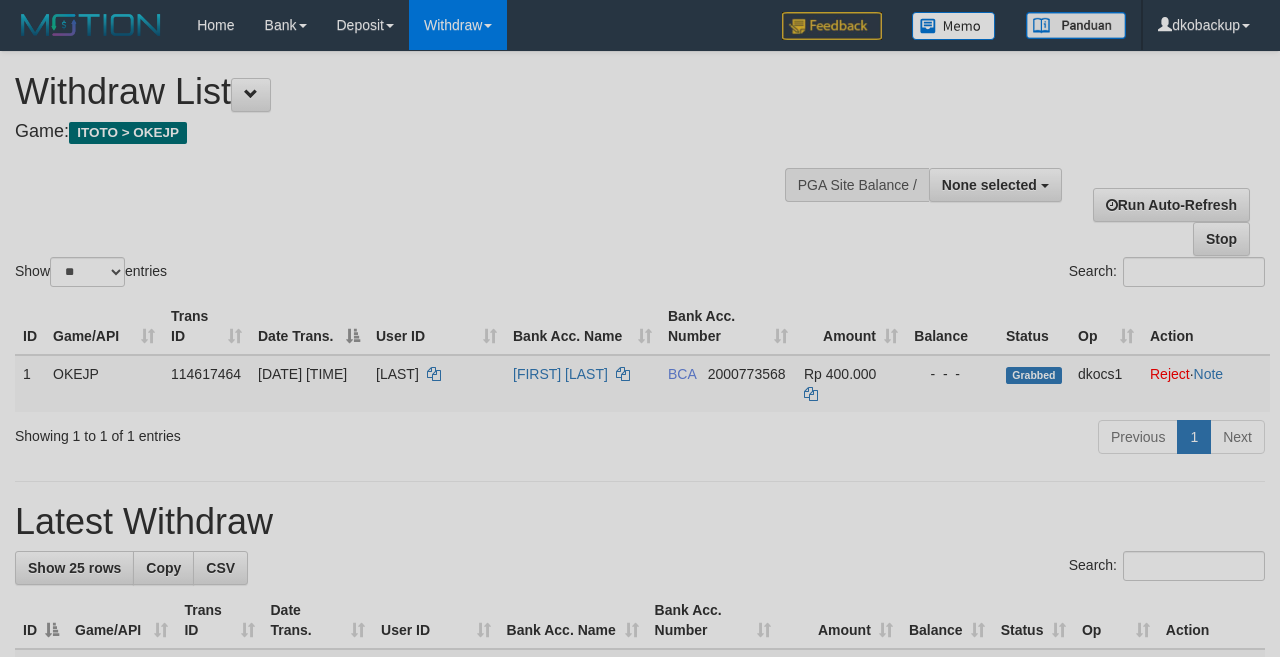 select 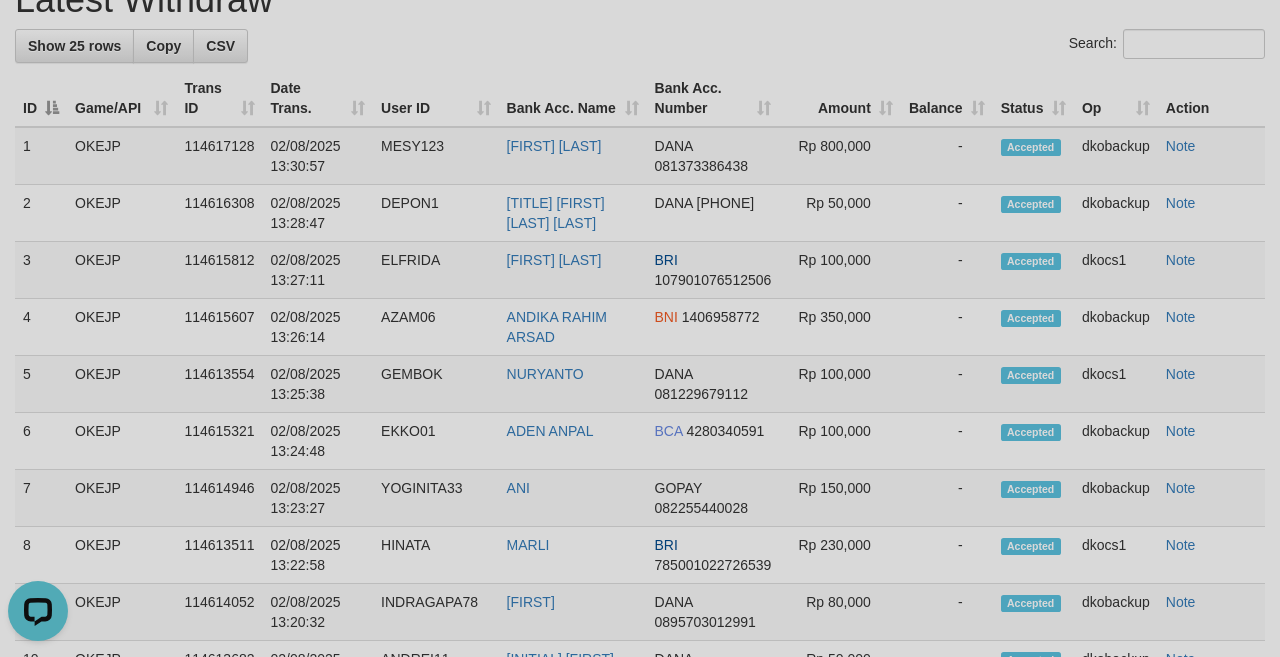 scroll, scrollTop: 0, scrollLeft: 0, axis: both 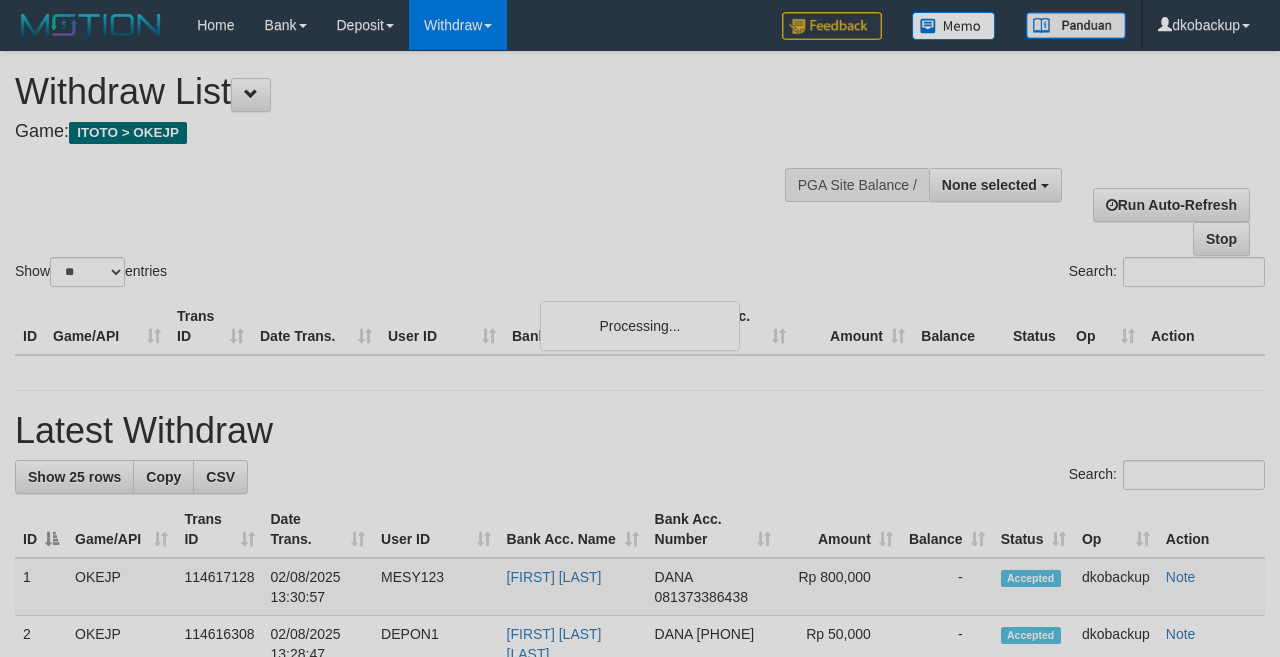 select 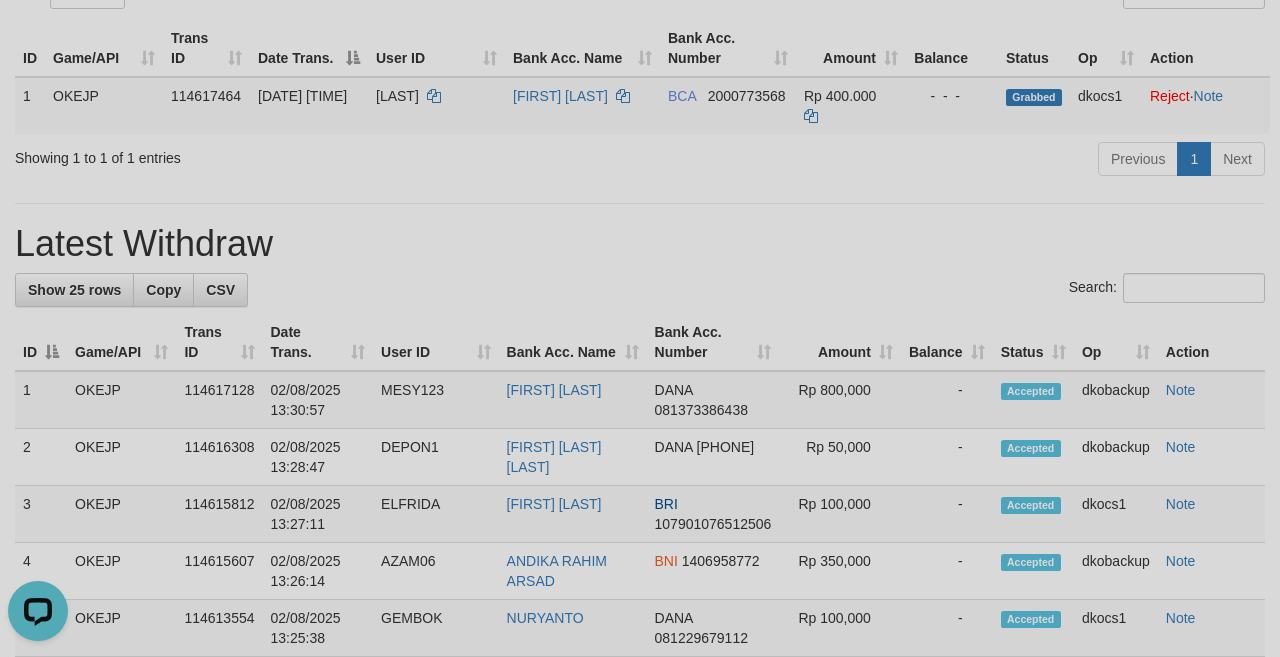 scroll, scrollTop: 0, scrollLeft: 0, axis: both 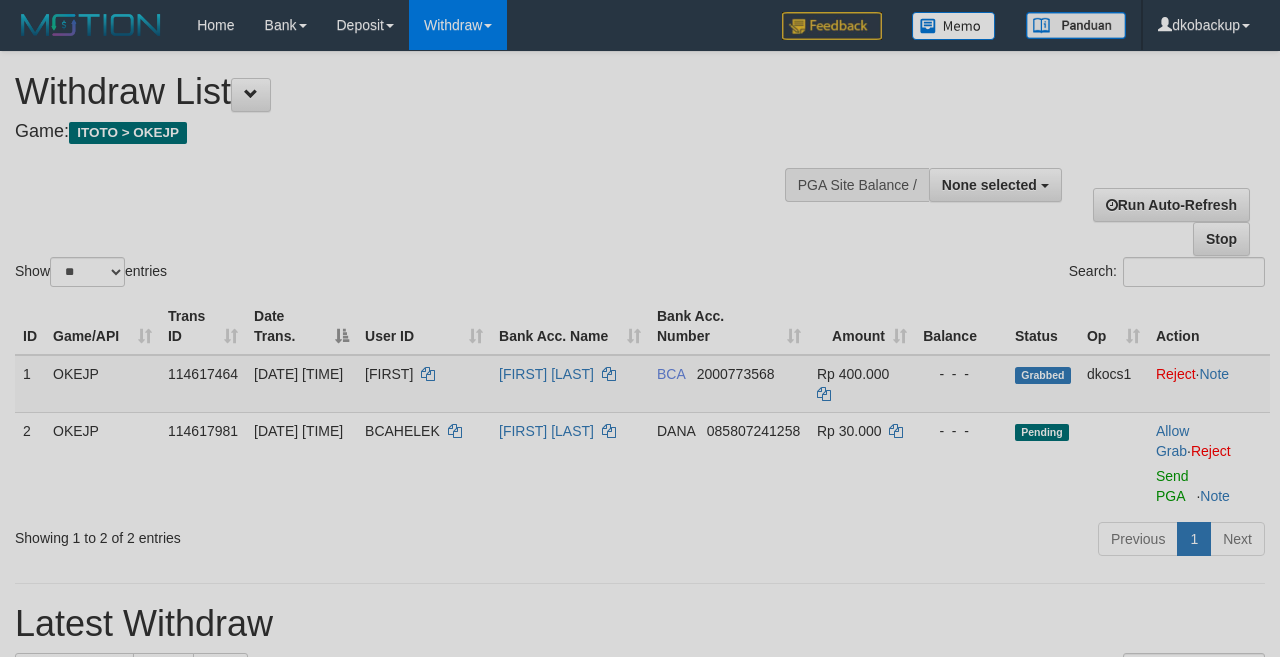 select 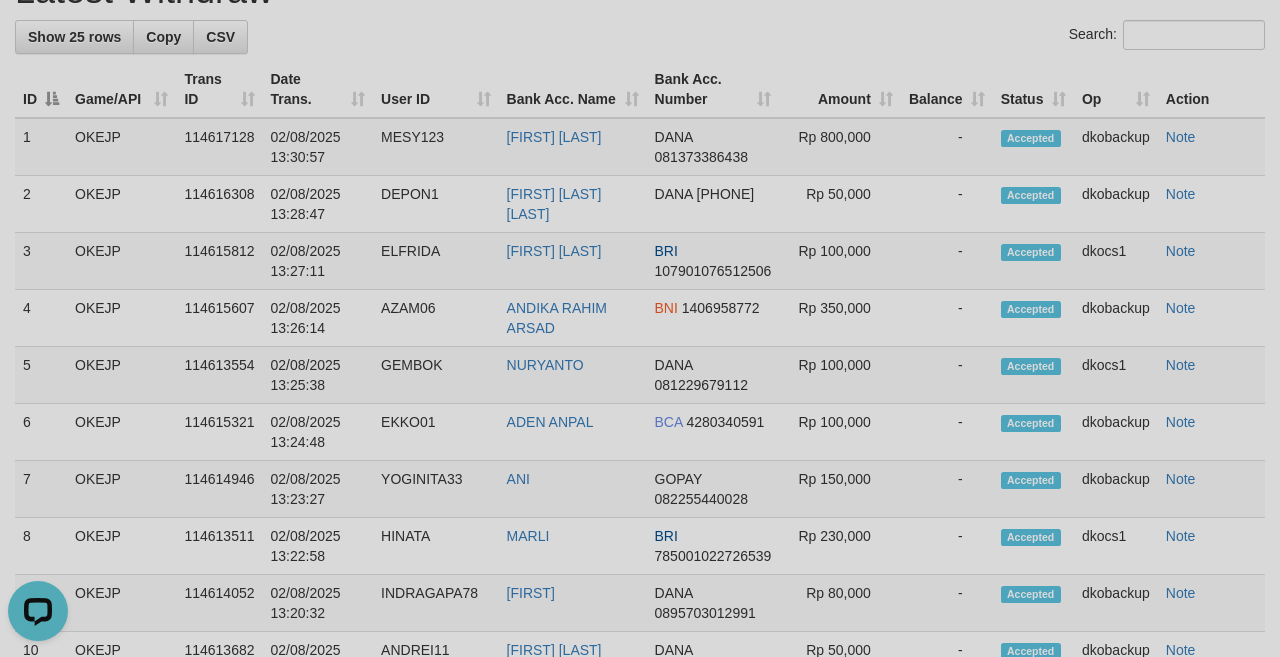 scroll, scrollTop: 0, scrollLeft: 0, axis: both 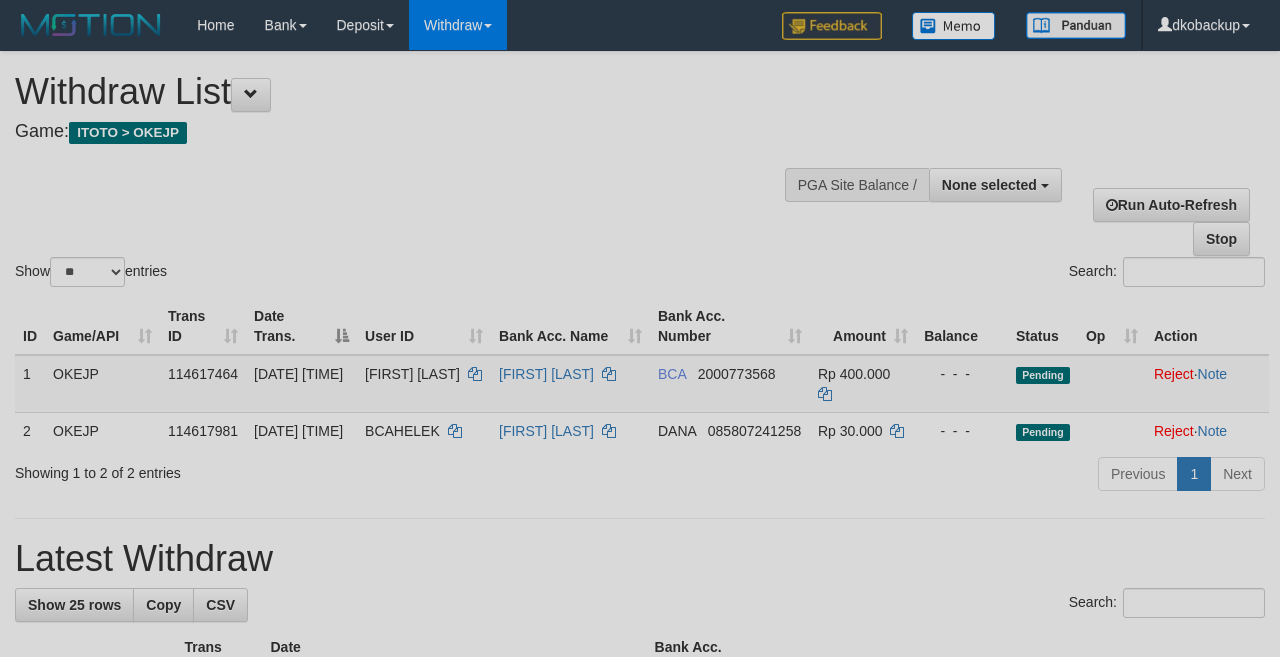 select 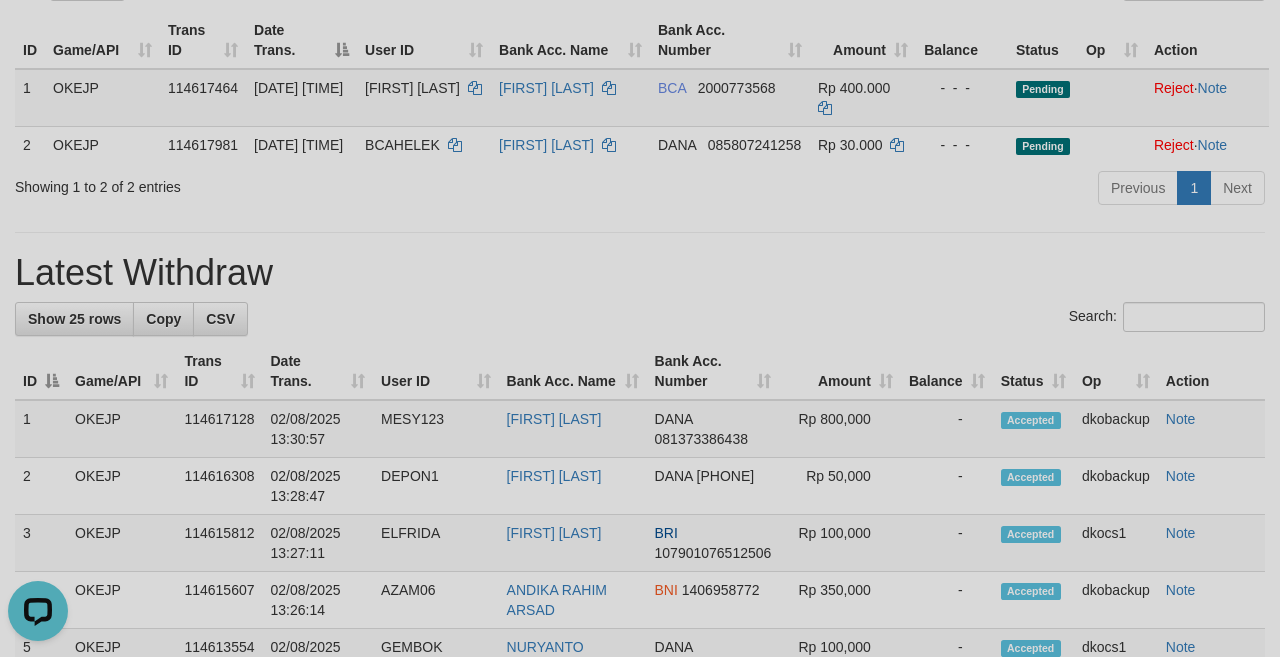 scroll, scrollTop: 0, scrollLeft: 0, axis: both 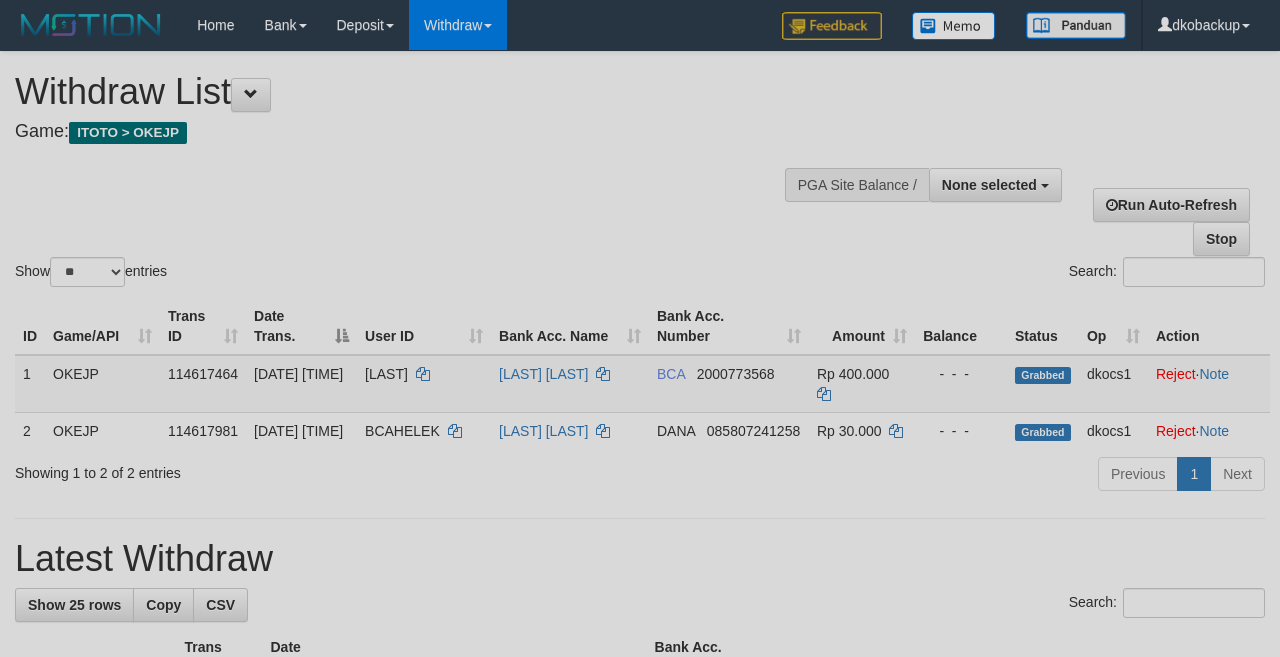 select 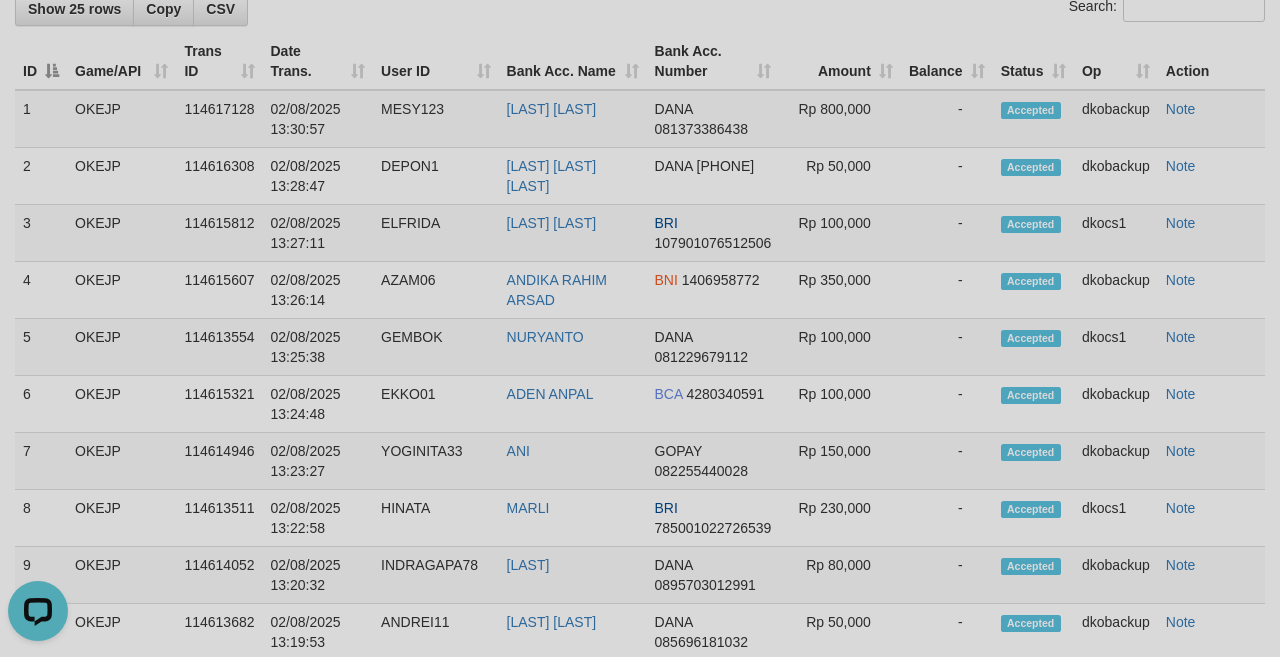 scroll, scrollTop: 0, scrollLeft: 0, axis: both 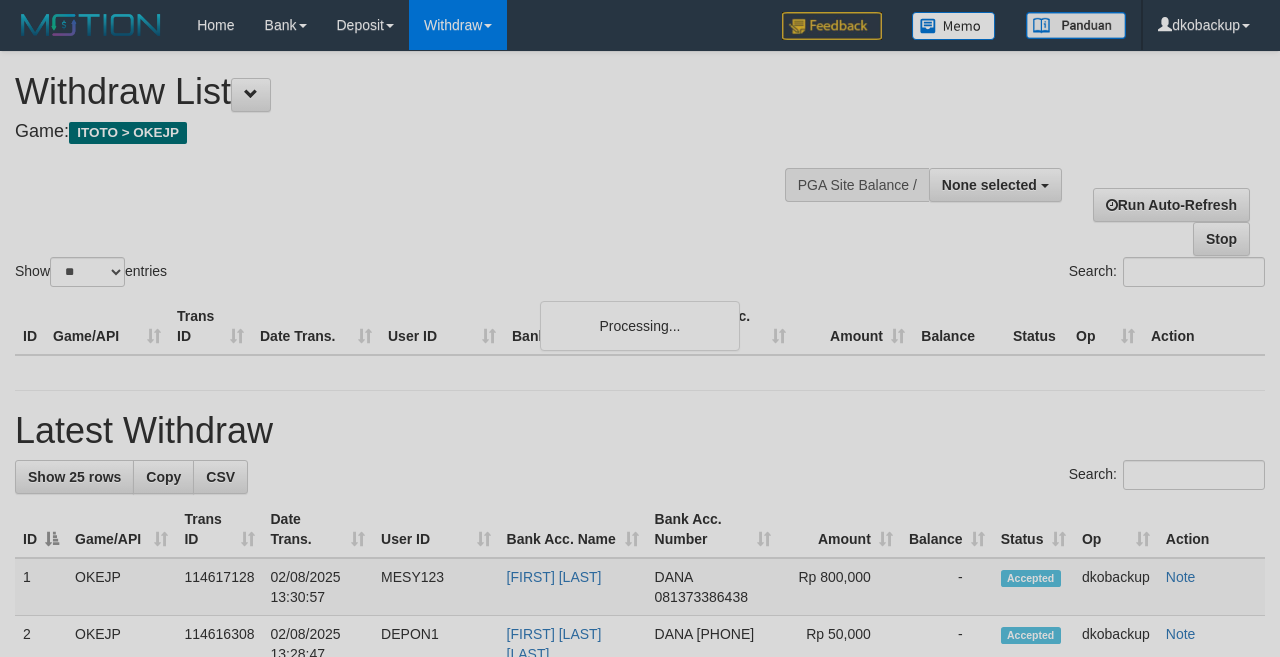 select 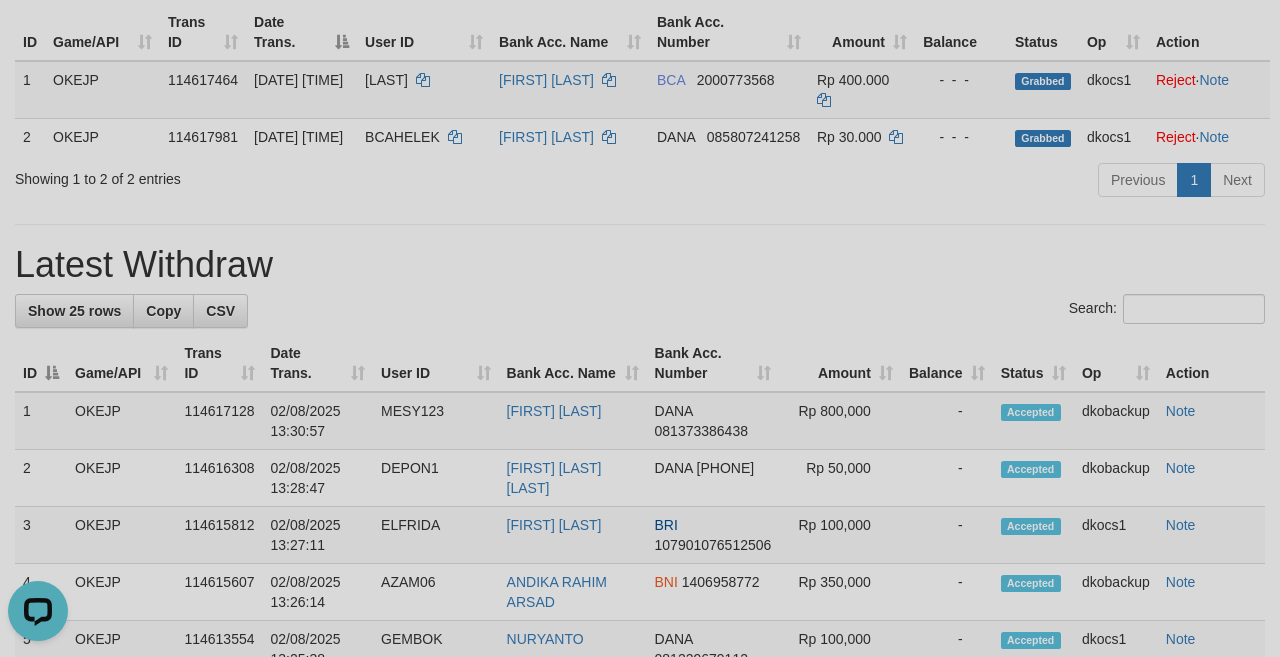 scroll, scrollTop: 0, scrollLeft: 0, axis: both 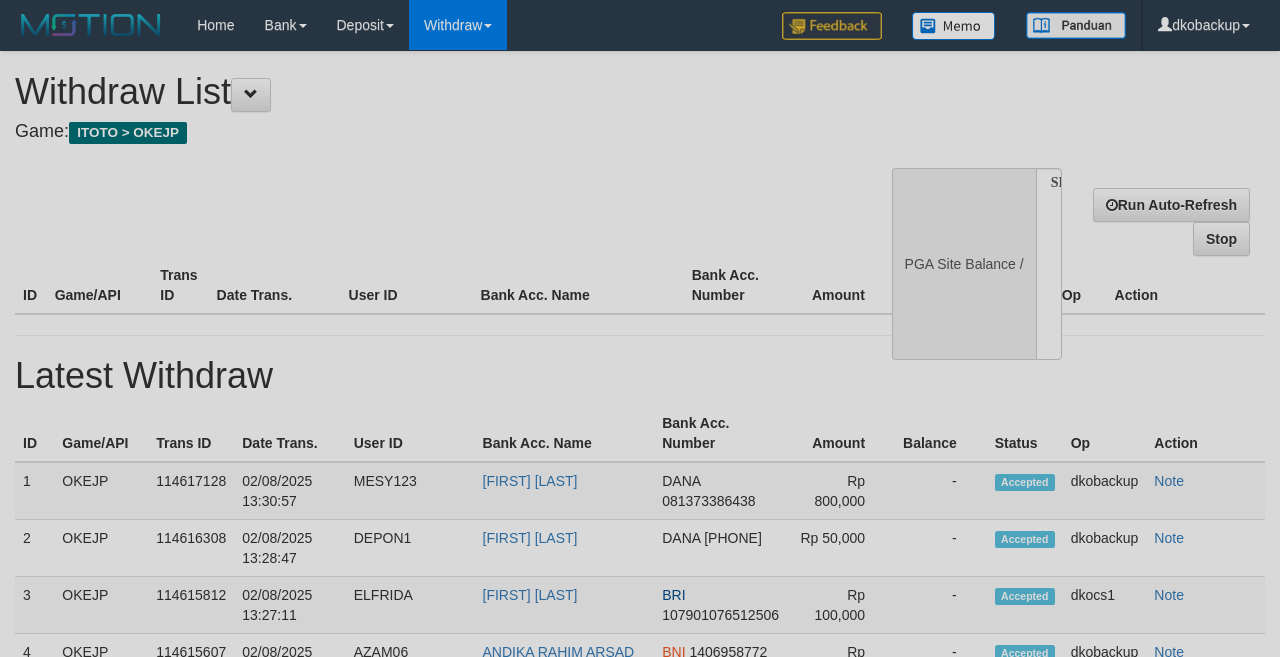 select 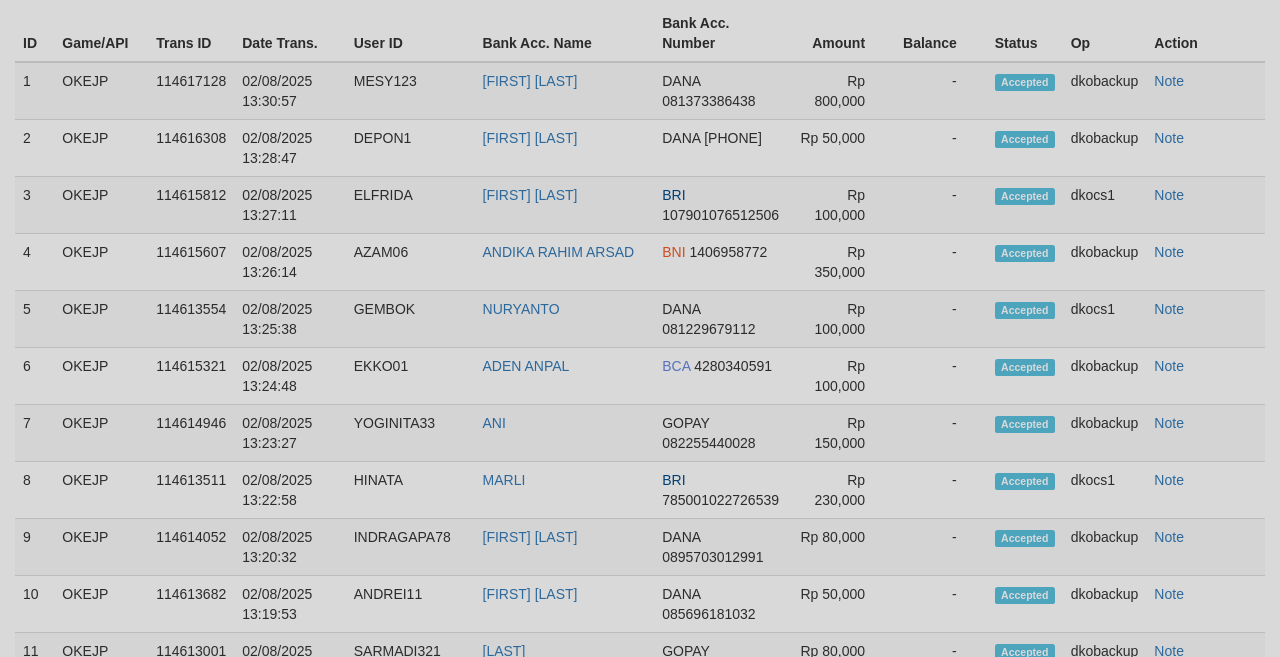 select on "**" 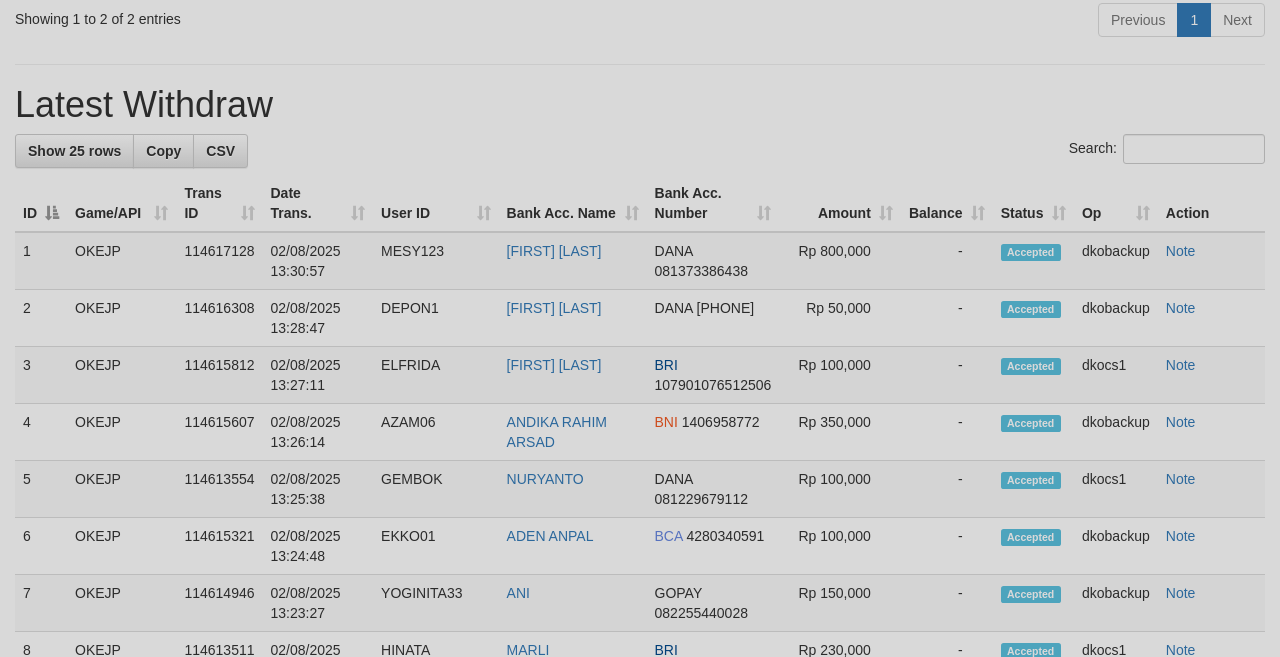 scroll, scrollTop: 294, scrollLeft: 0, axis: vertical 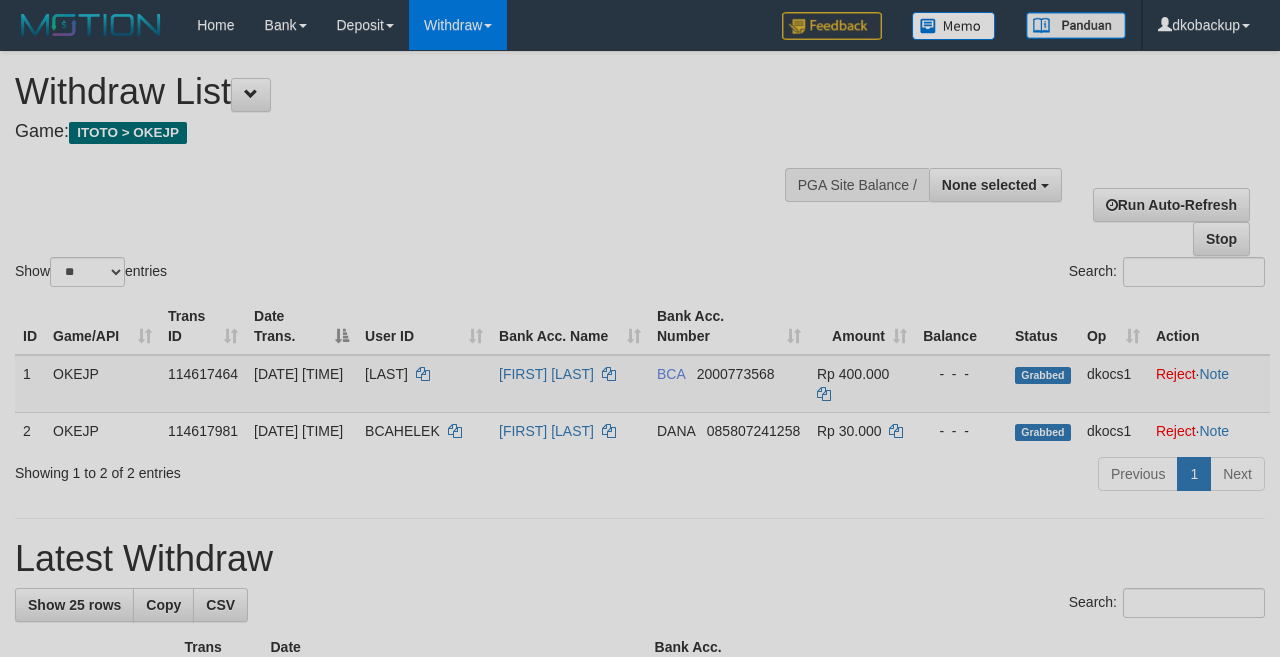 select 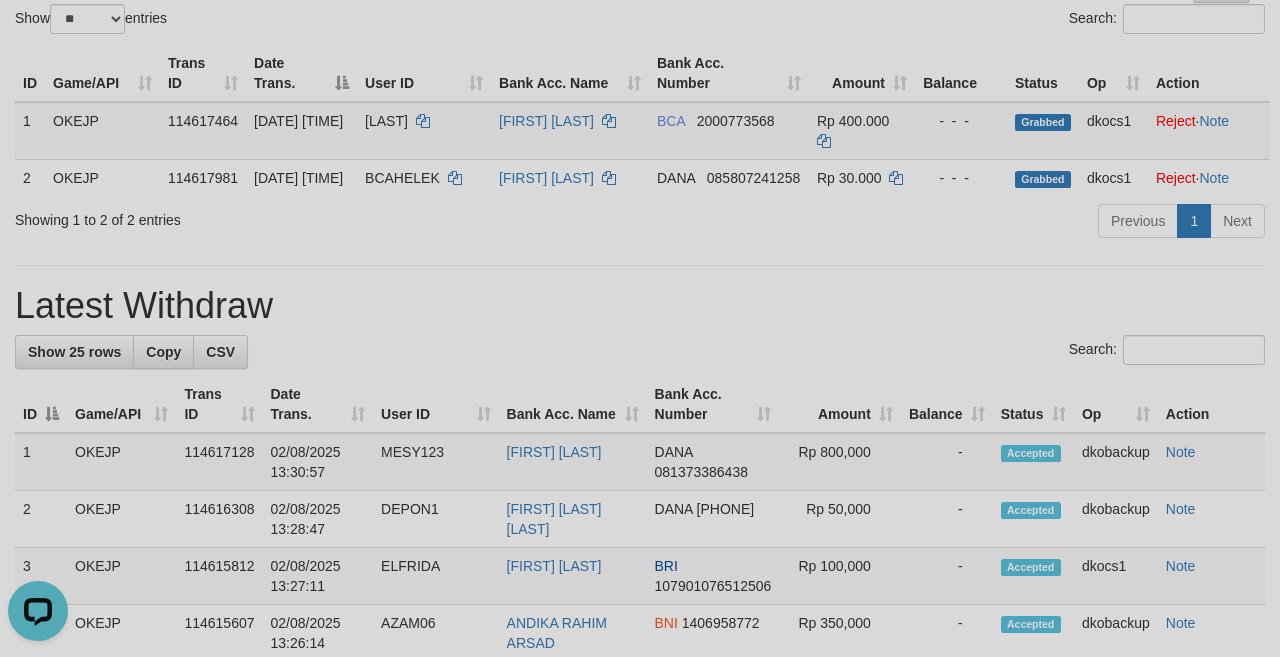 scroll, scrollTop: 0, scrollLeft: 0, axis: both 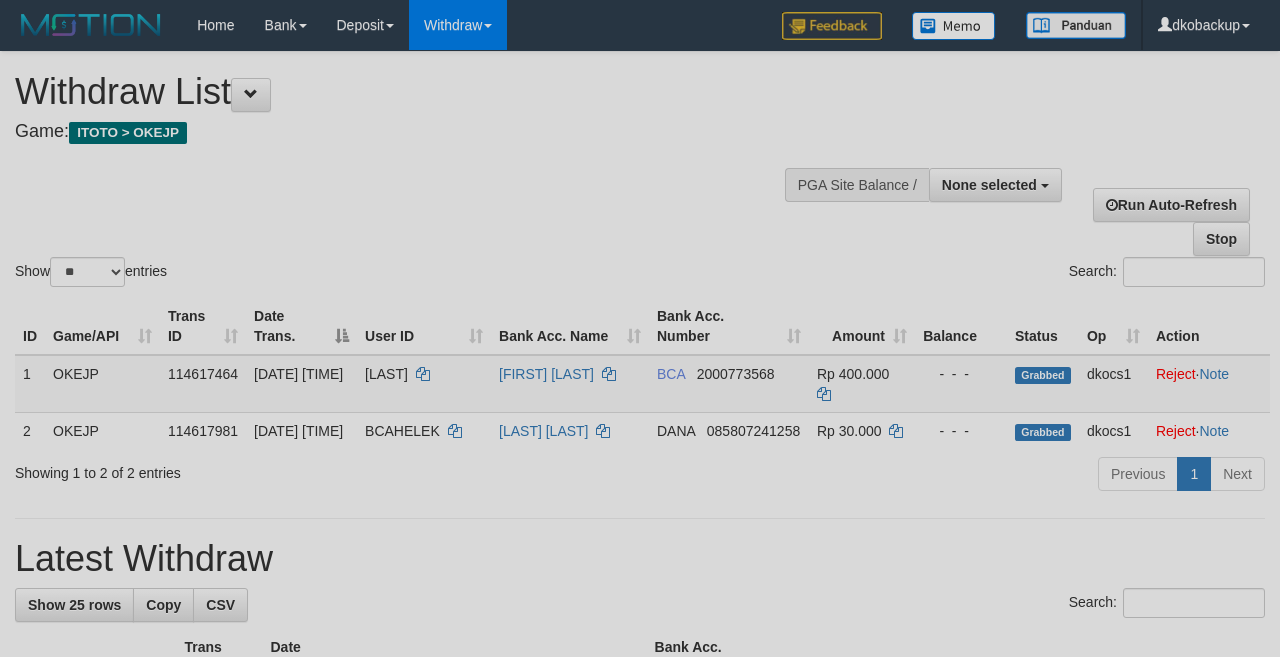 select 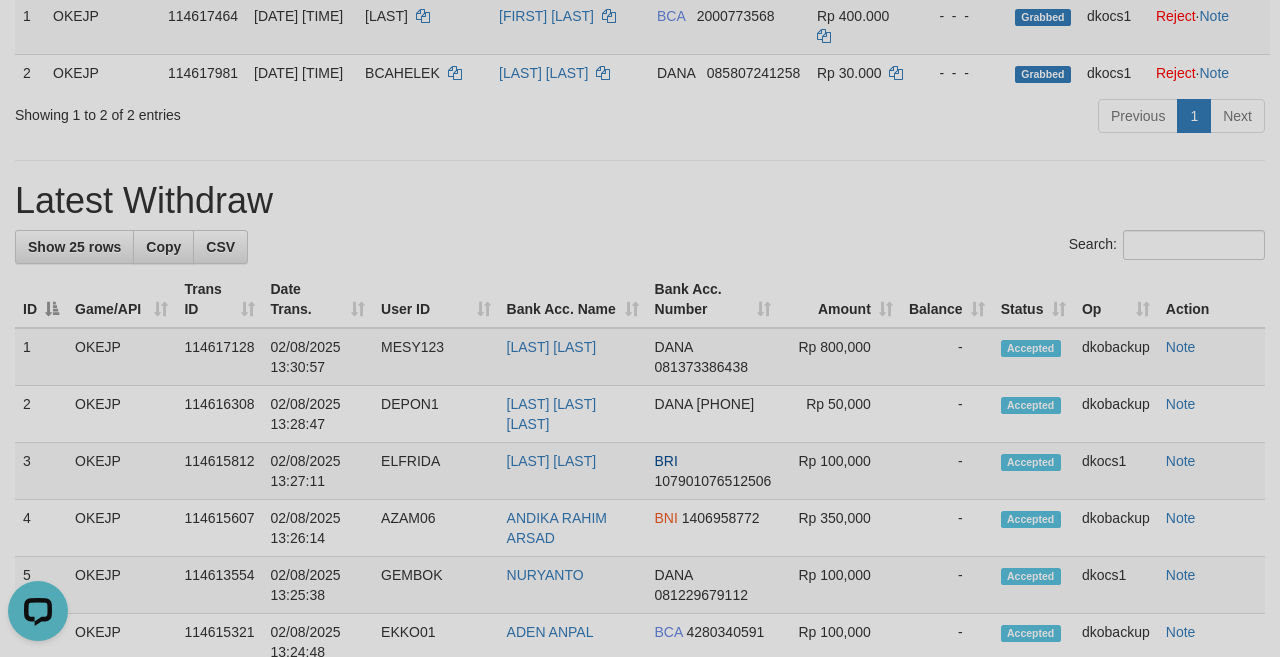 scroll, scrollTop: 0, scrollLeft: 0, axis: both 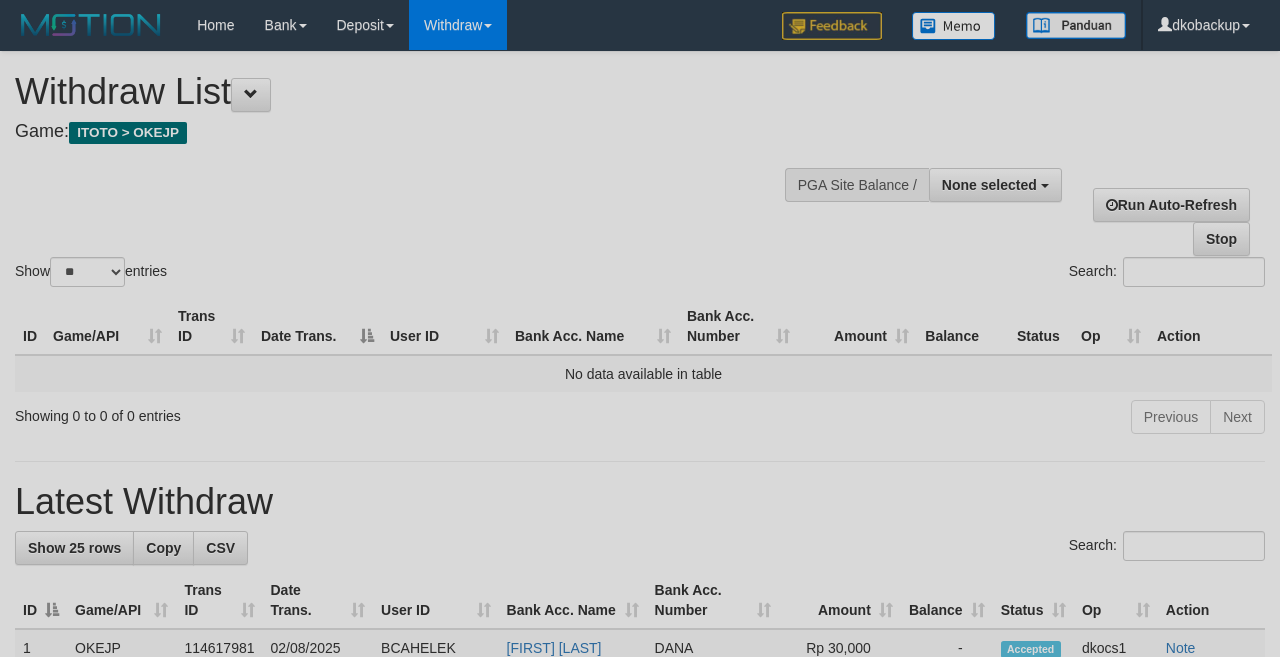 select 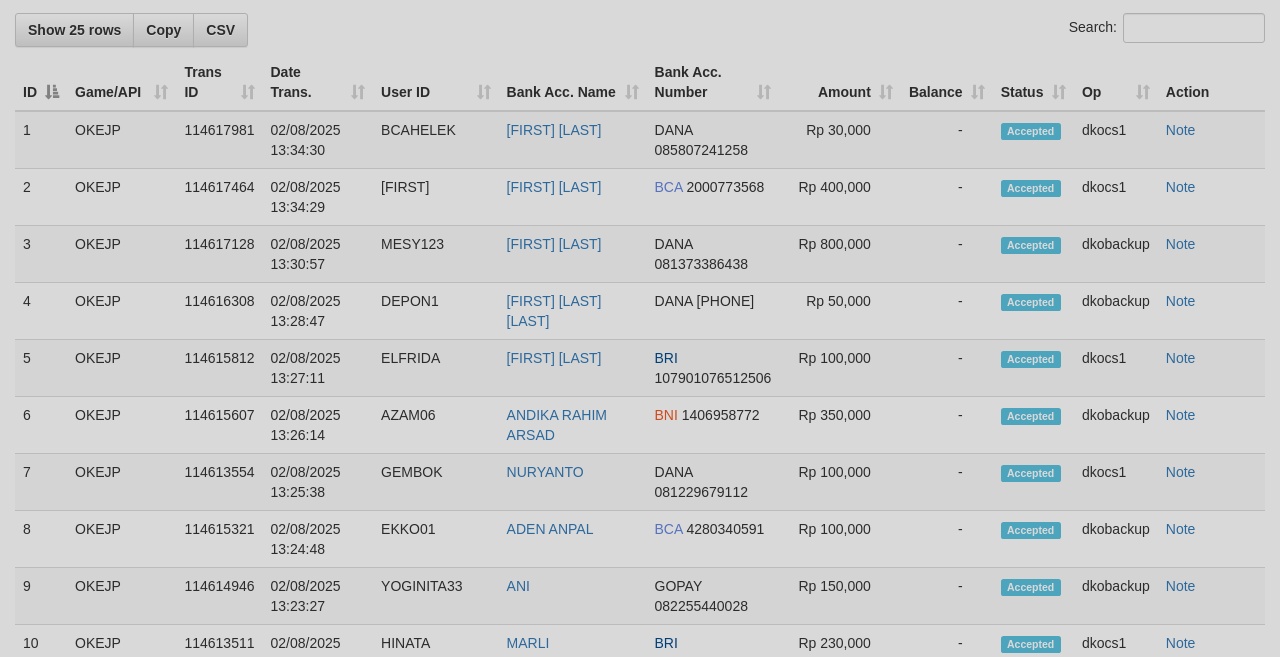 scroll, scrollTop: 358, scrollLeft: 0, axis: vertical 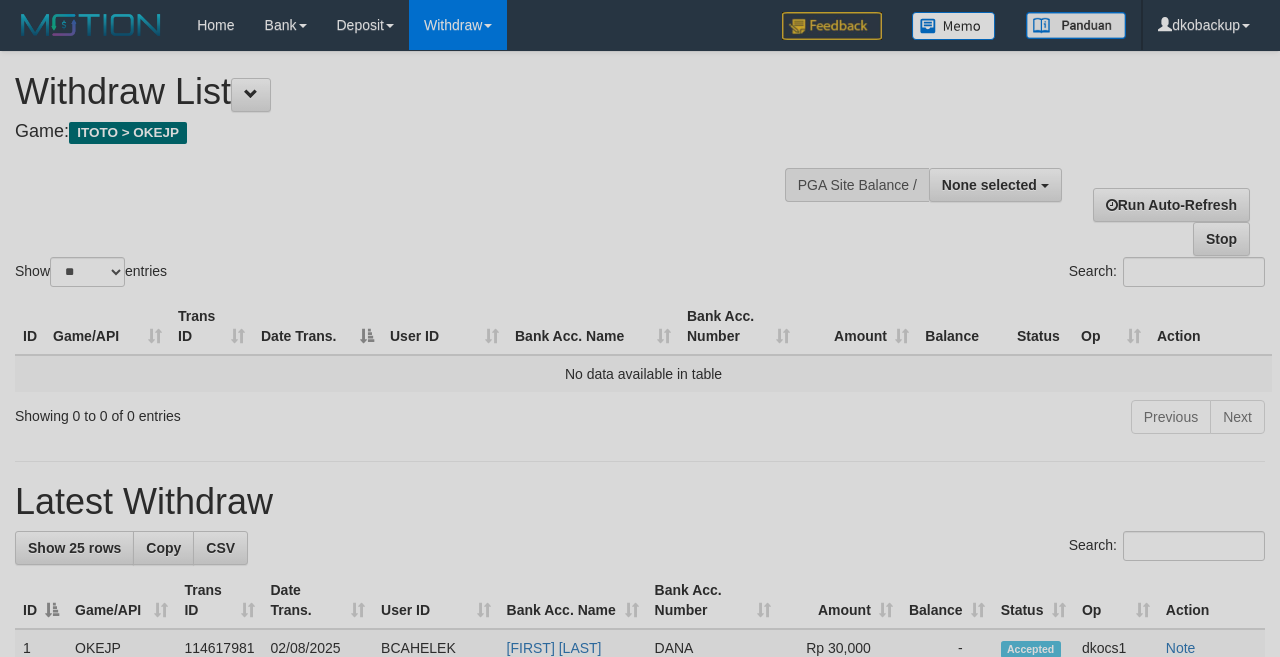 select 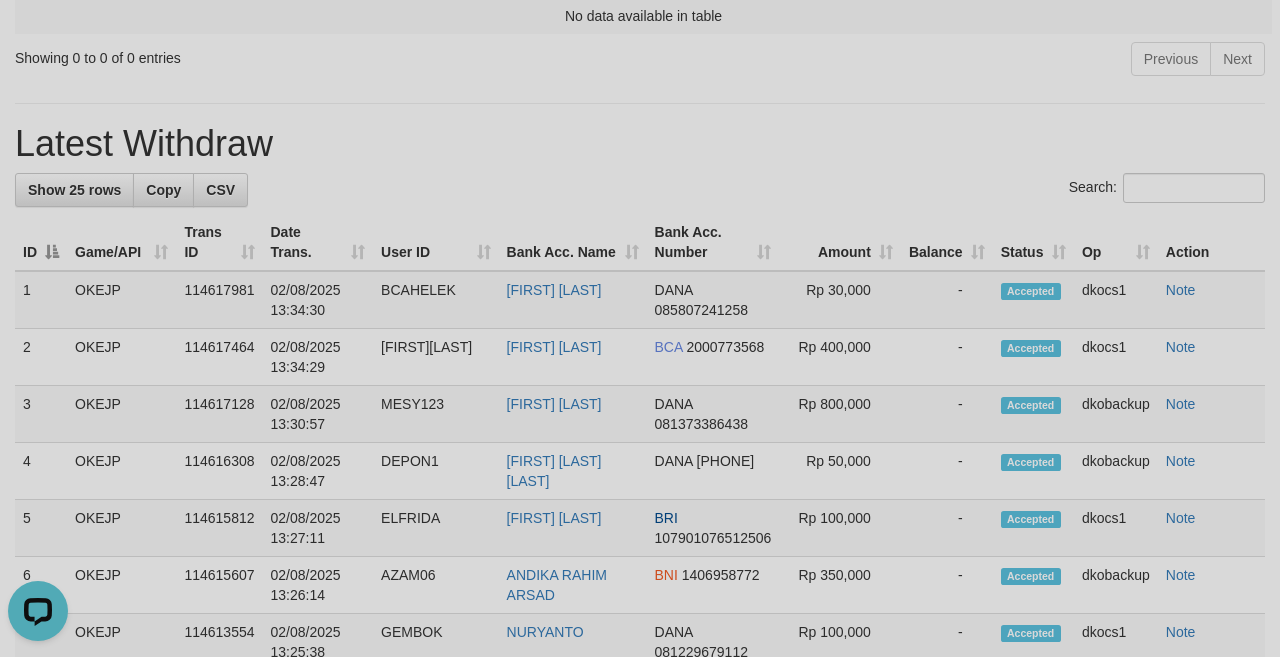 scroll, scrollTop: 0, scrollLeft: 0, axis: both 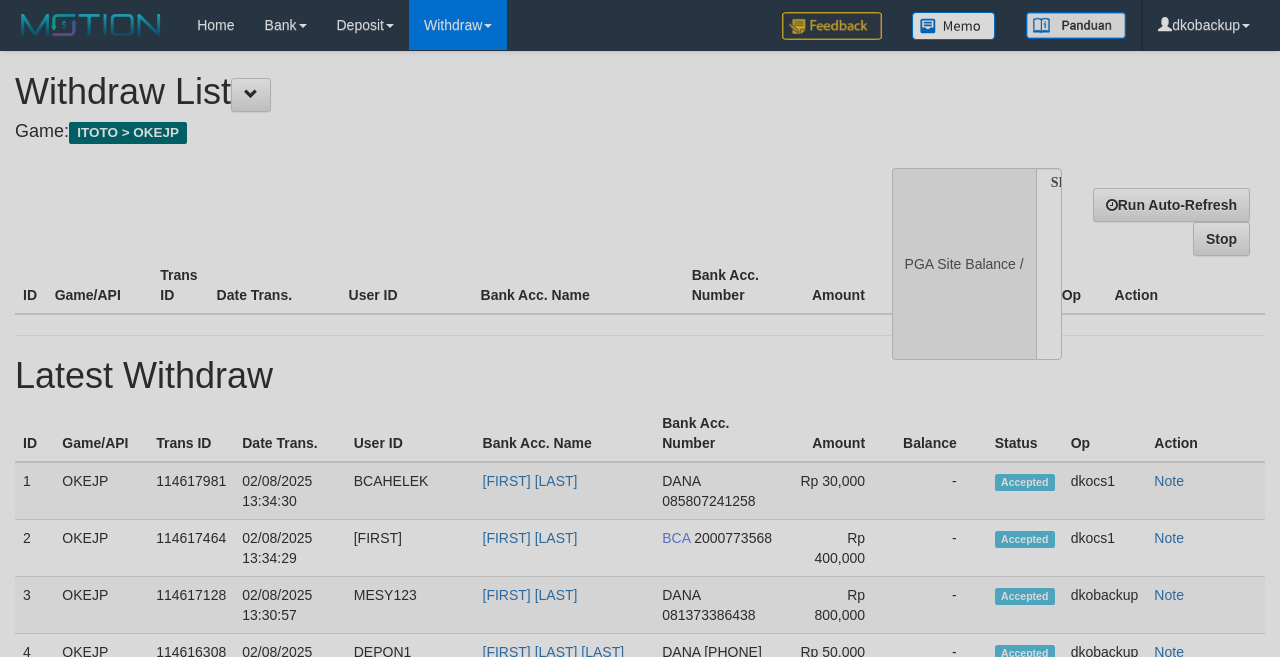 select 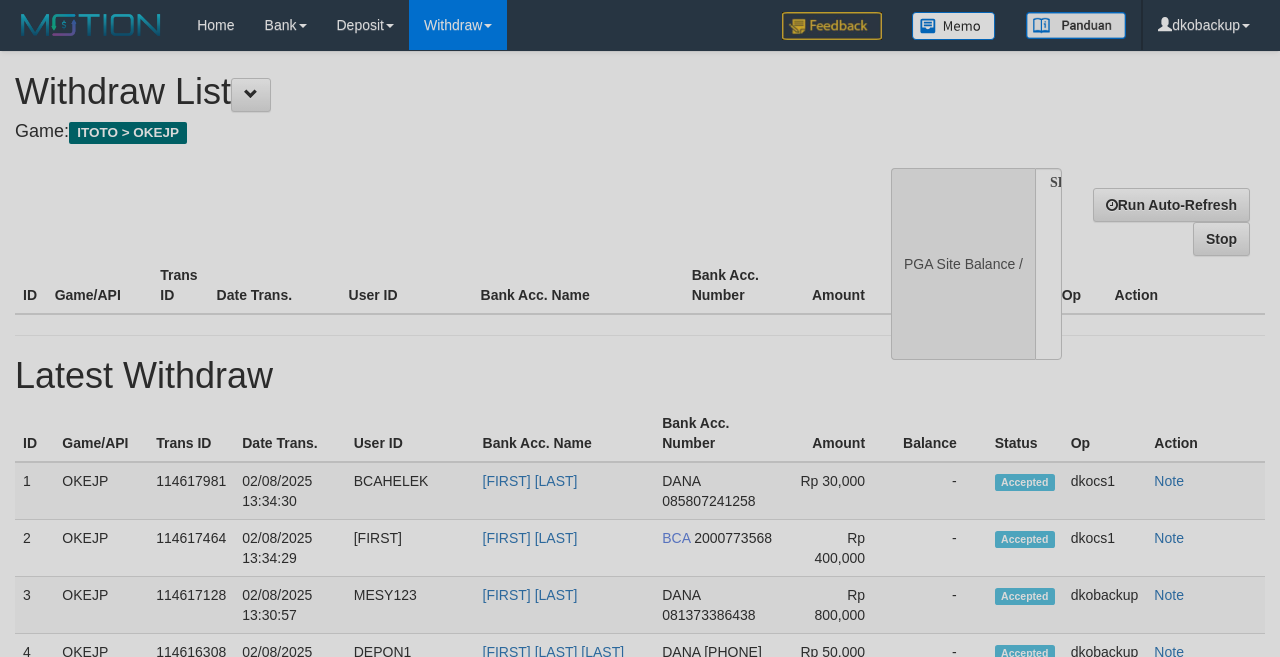 scroll, scrollTop: 358, scrollLeft: 0, axis: vertical 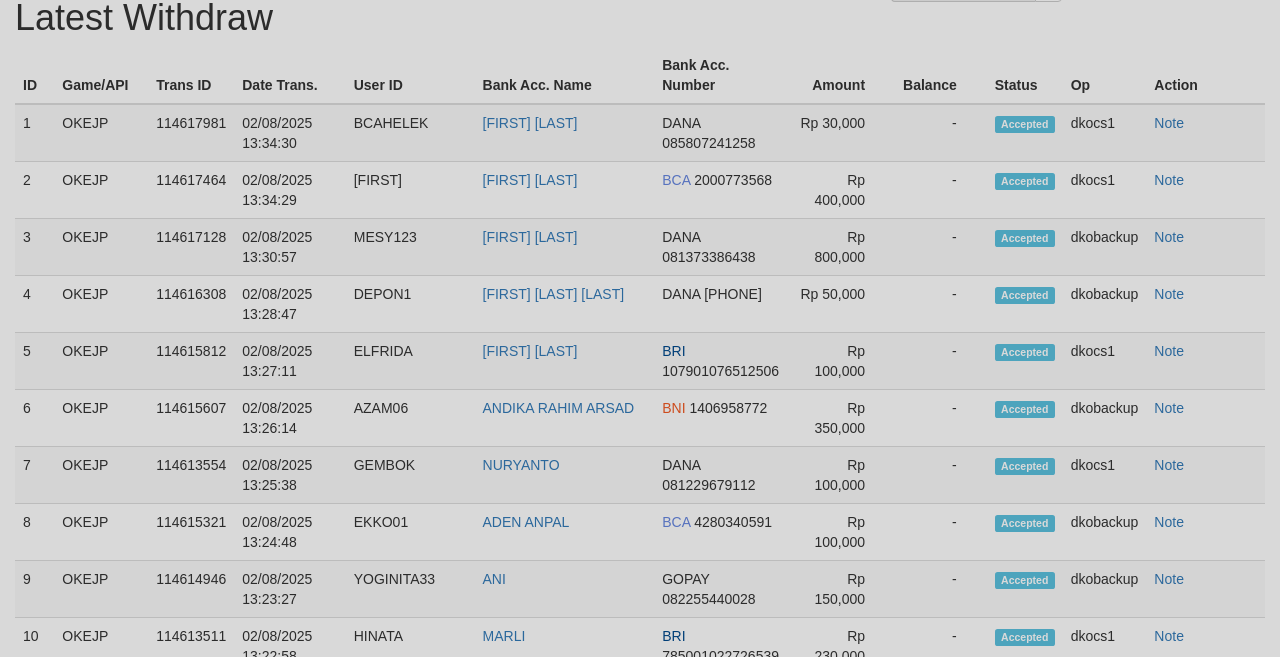 select on "**" 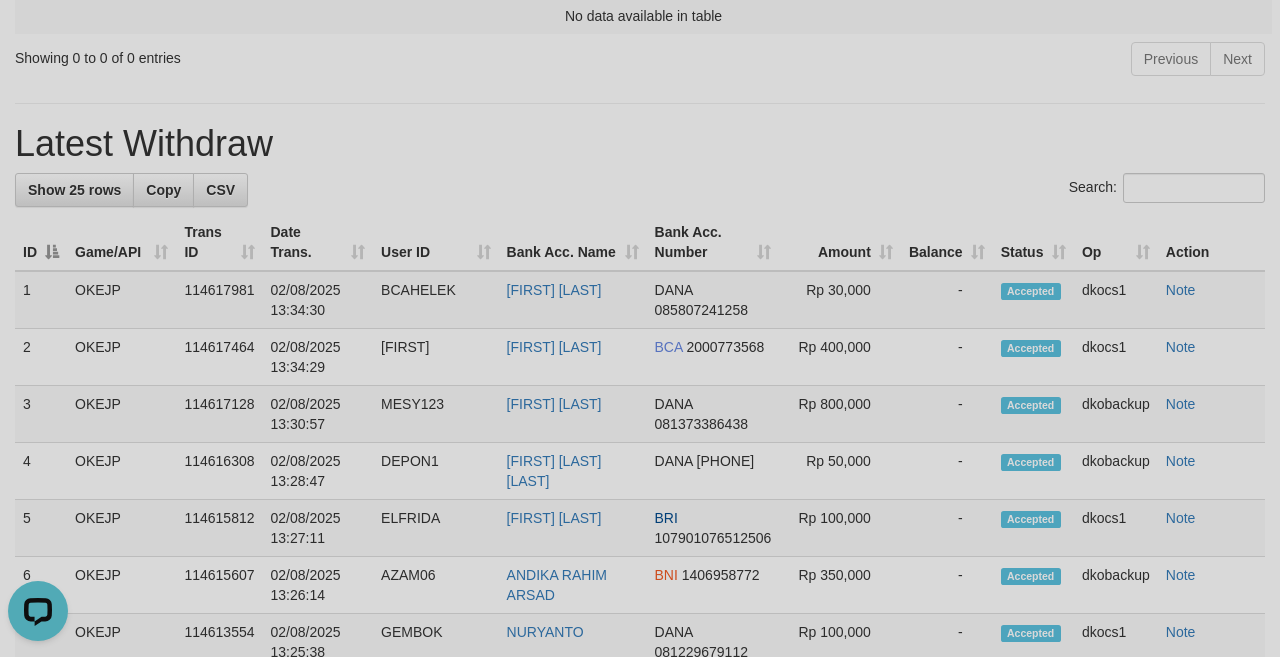 scroll, scrollTop: 0, scrollLeft: 0, axis: both 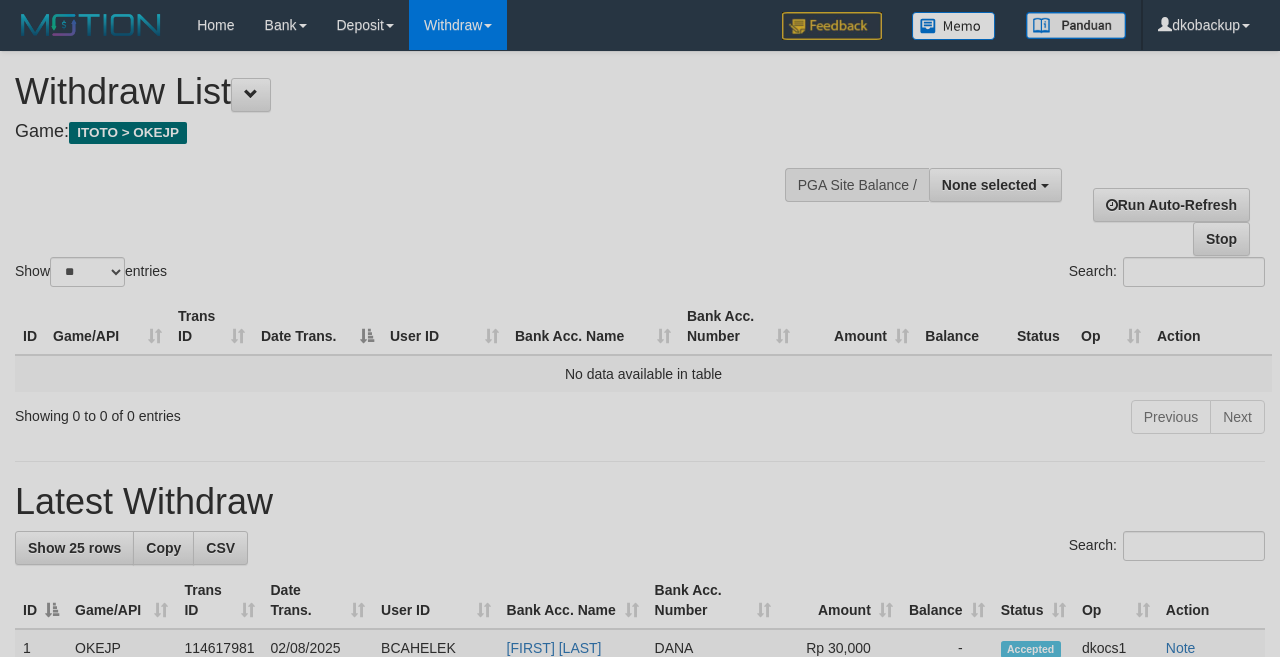 select 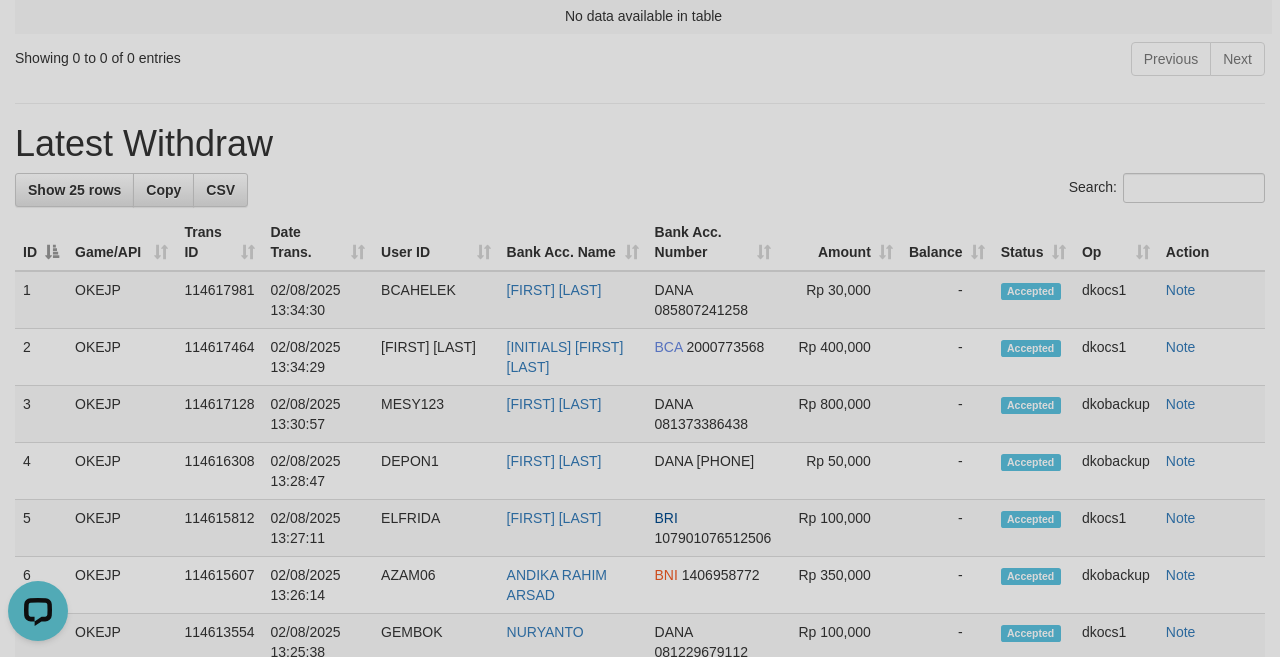 scroll, scrollTop: 0, scrollLeft: 0, axis: both 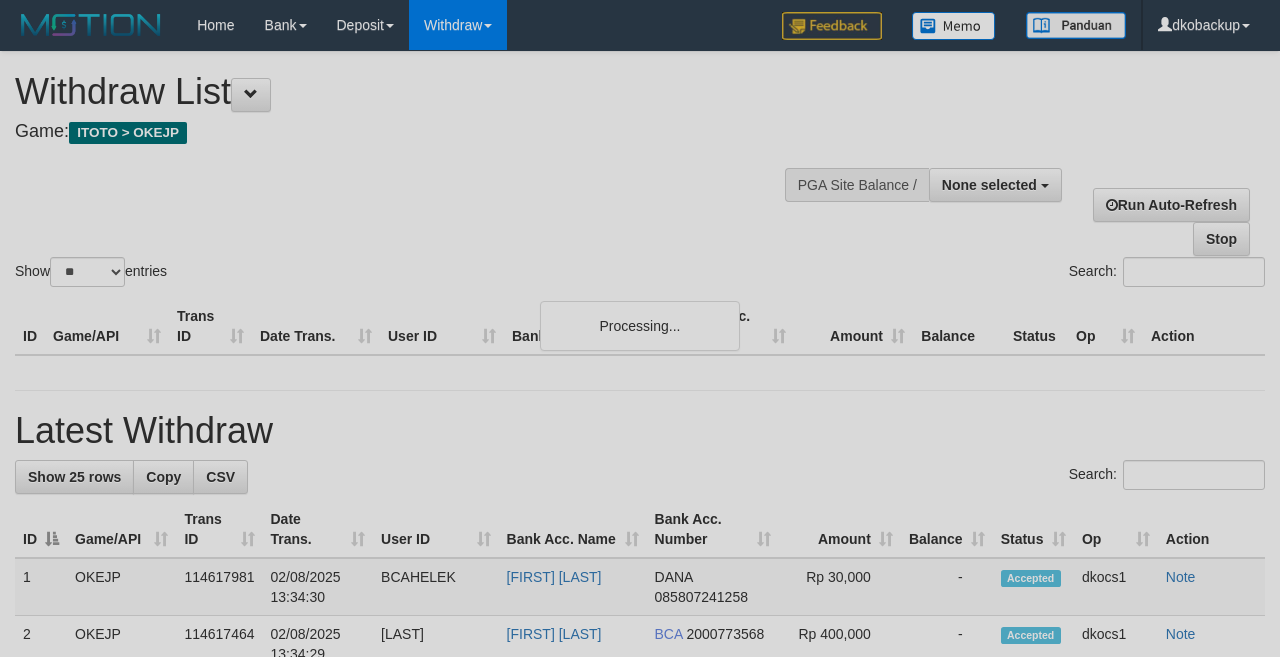 select 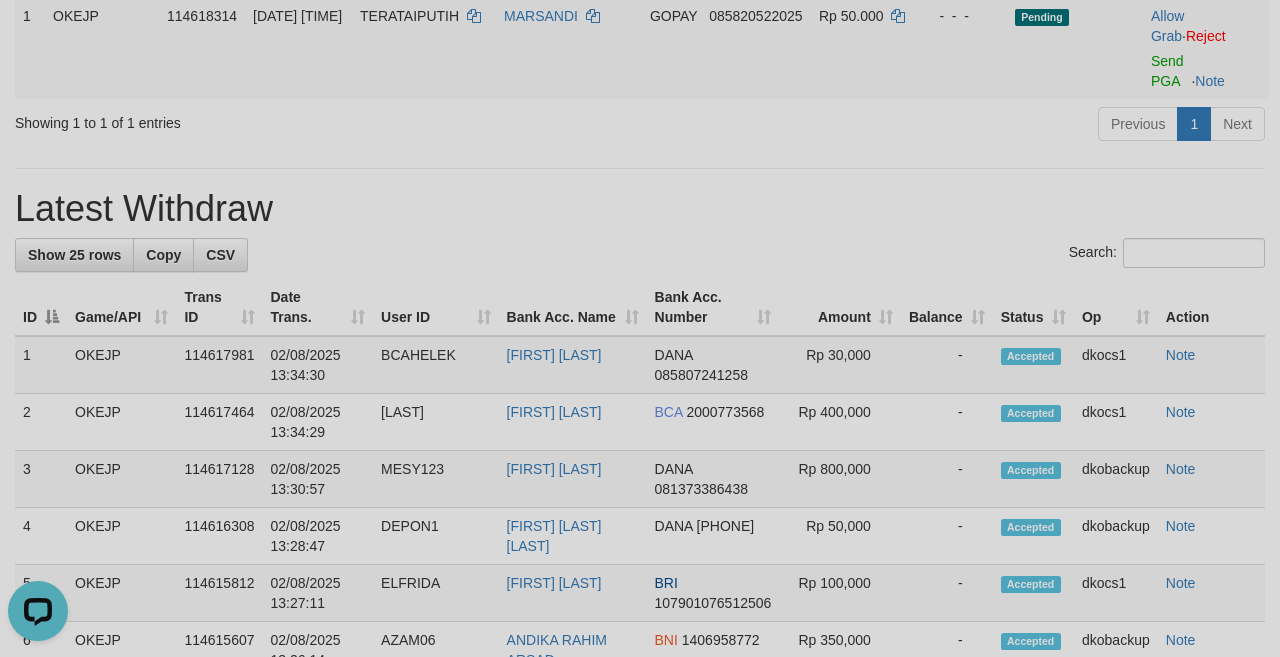 scroll, scrollTop: 0, scrollLeft: 0, axis: both 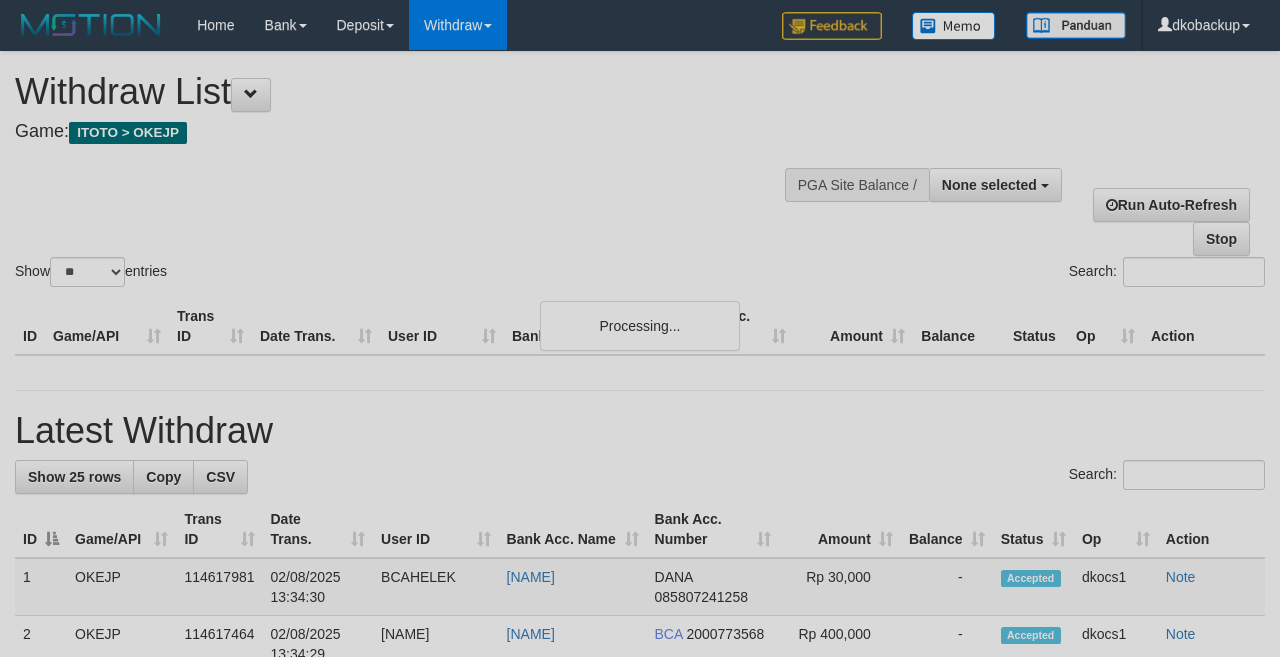 select 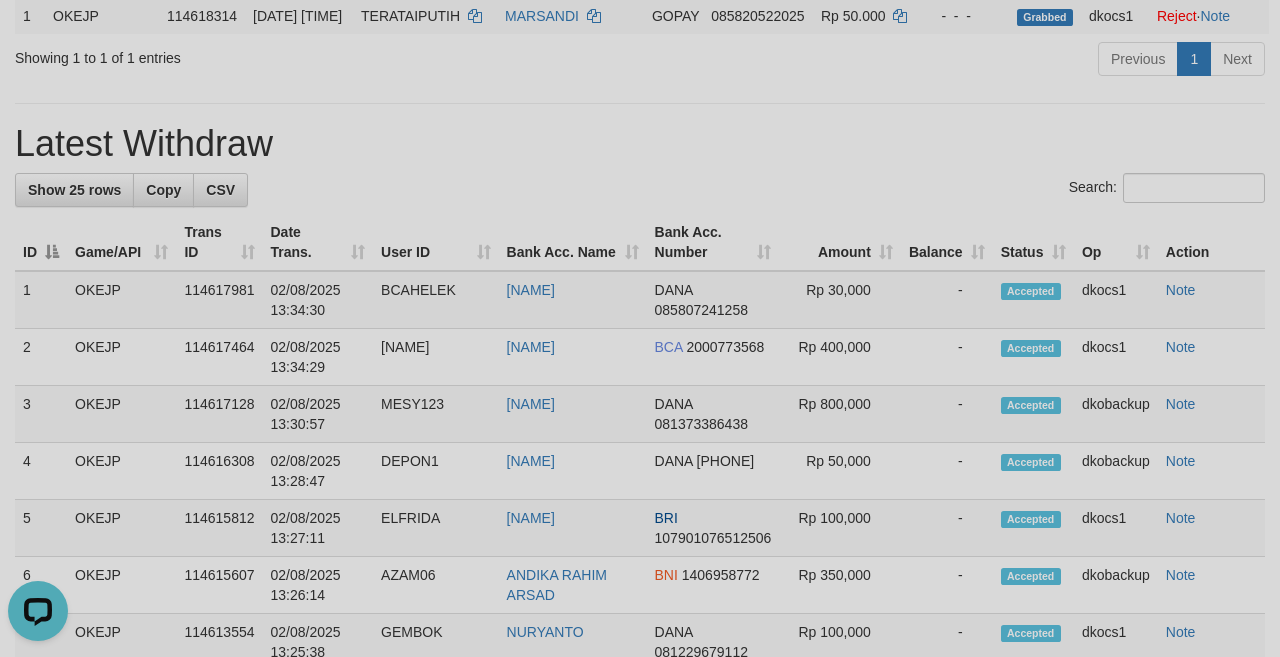 scroll, scrollTop: 0, scrollLeft: 0, axis: both 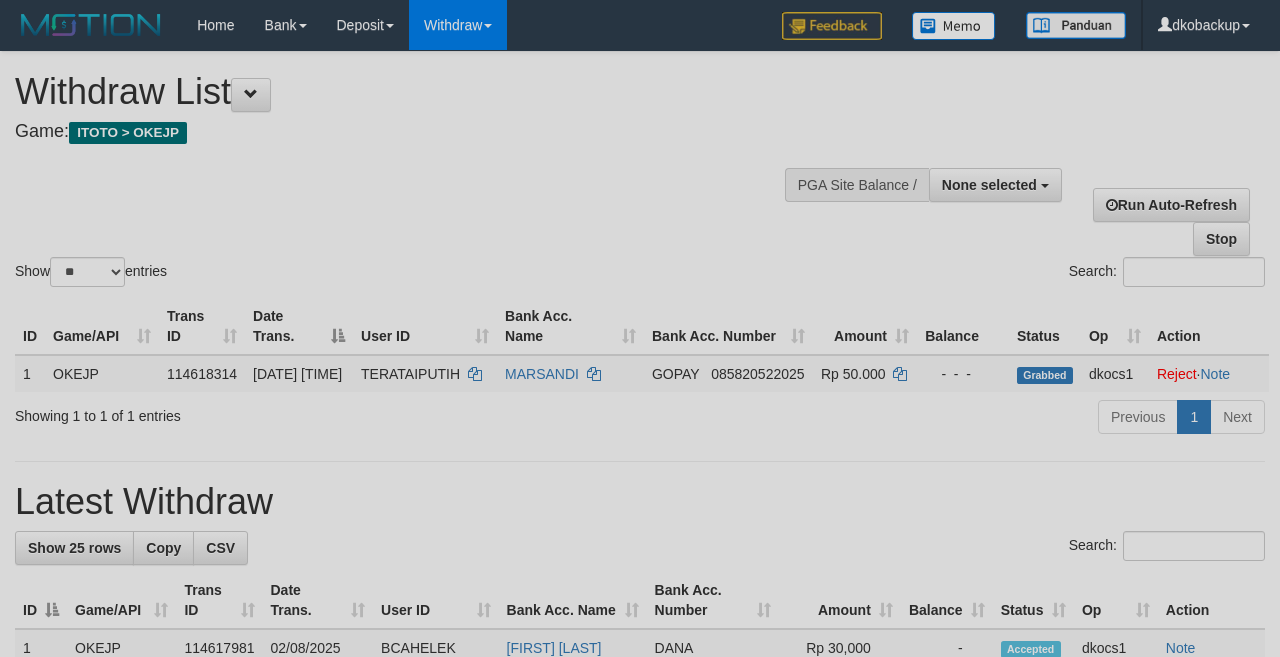 select 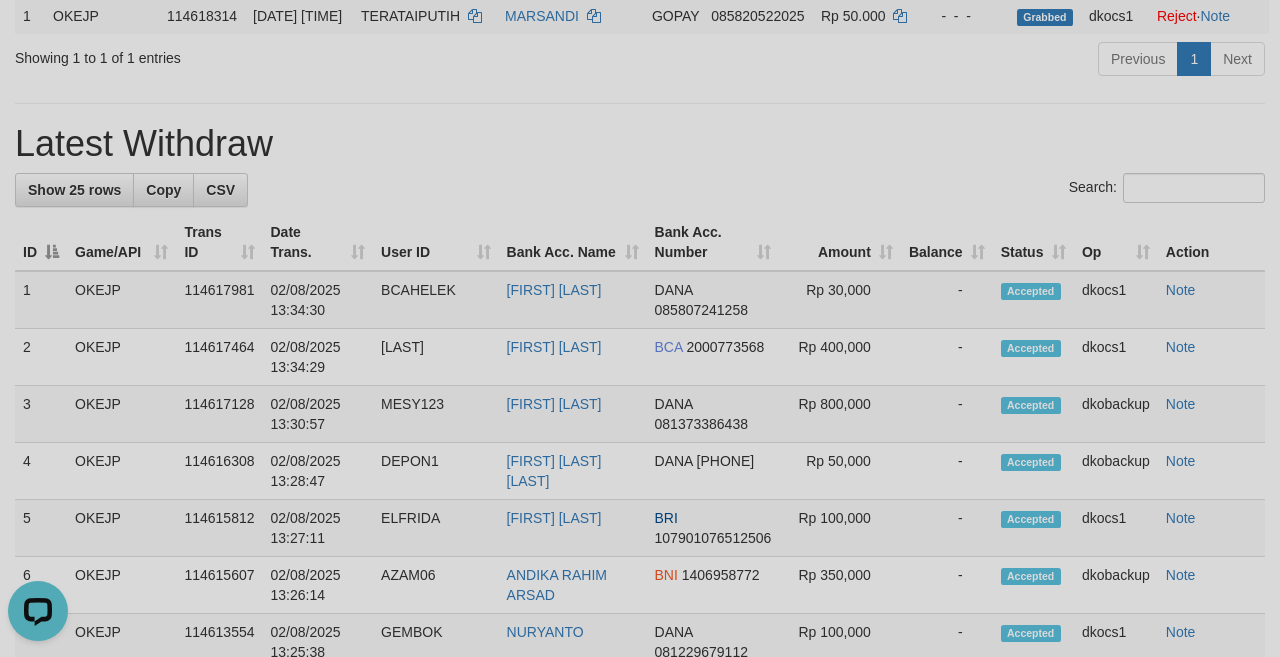 scroll, scrollTop: 0, scrollLeft: 0, axis: both 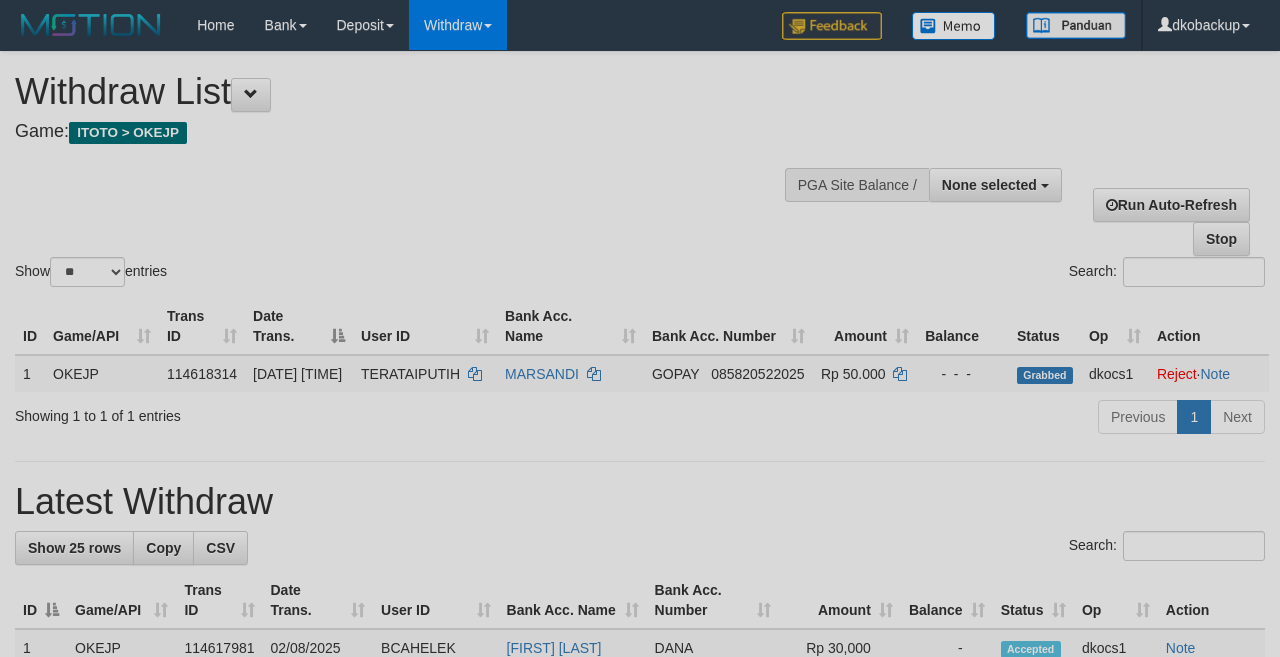 select 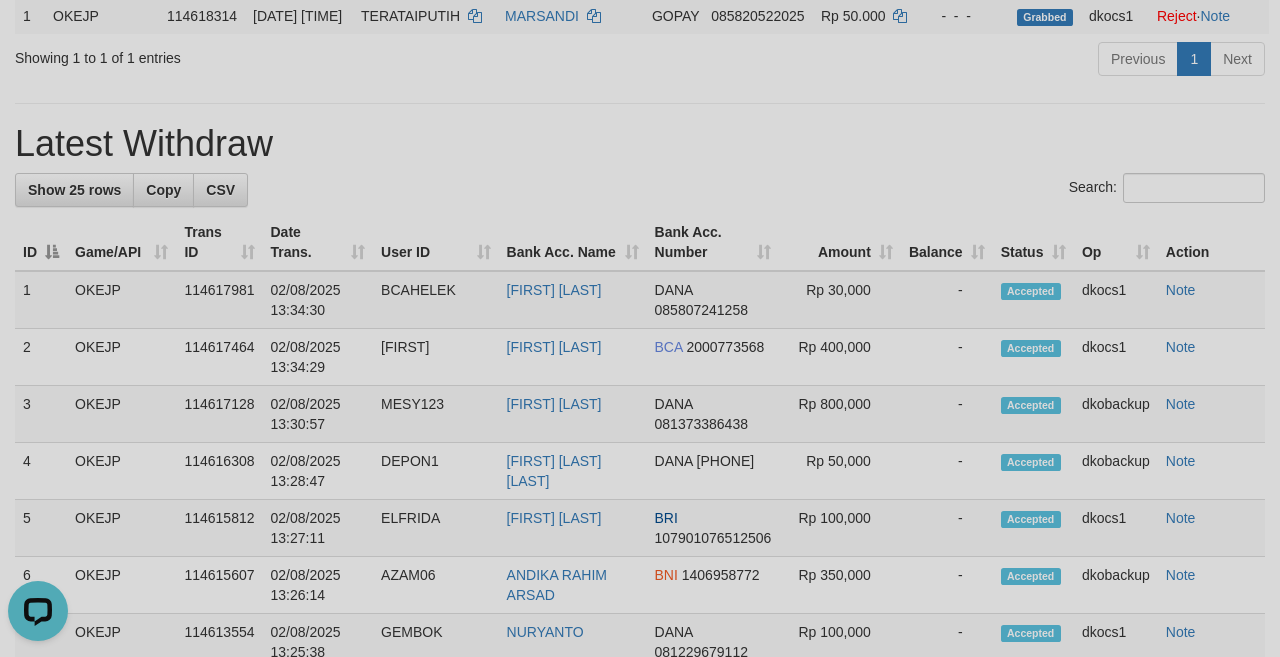 scroll, scrollTop: 0, scrollLeft: 0, axis: both 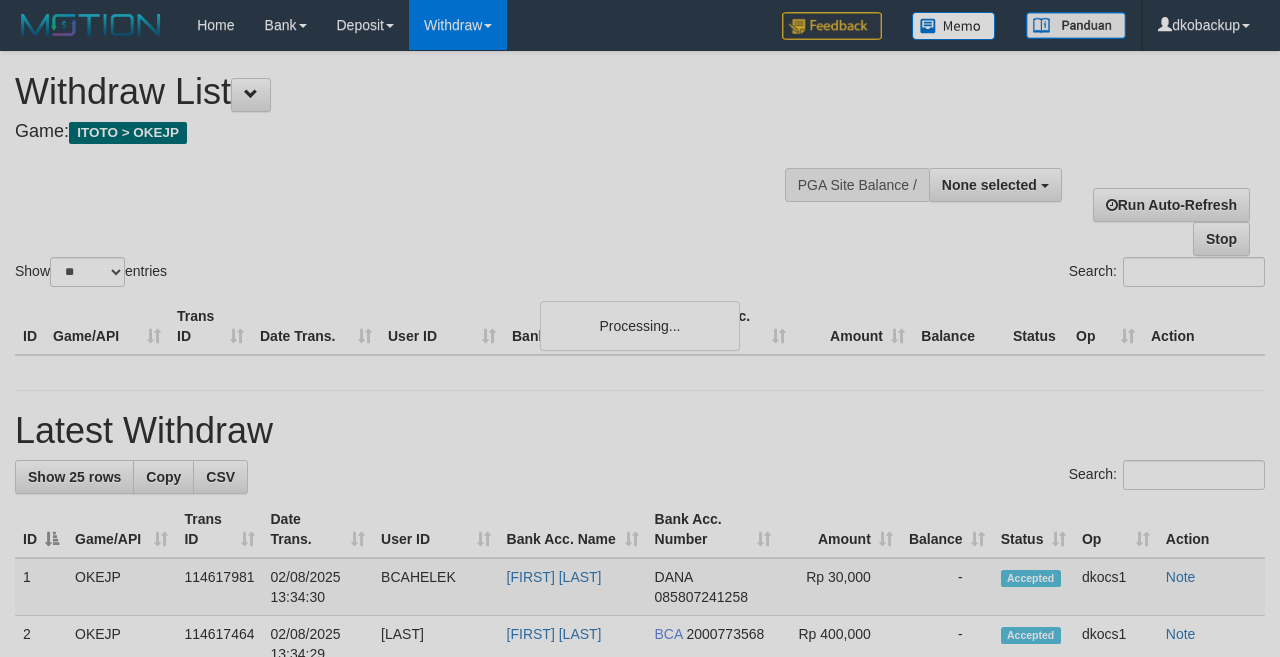select 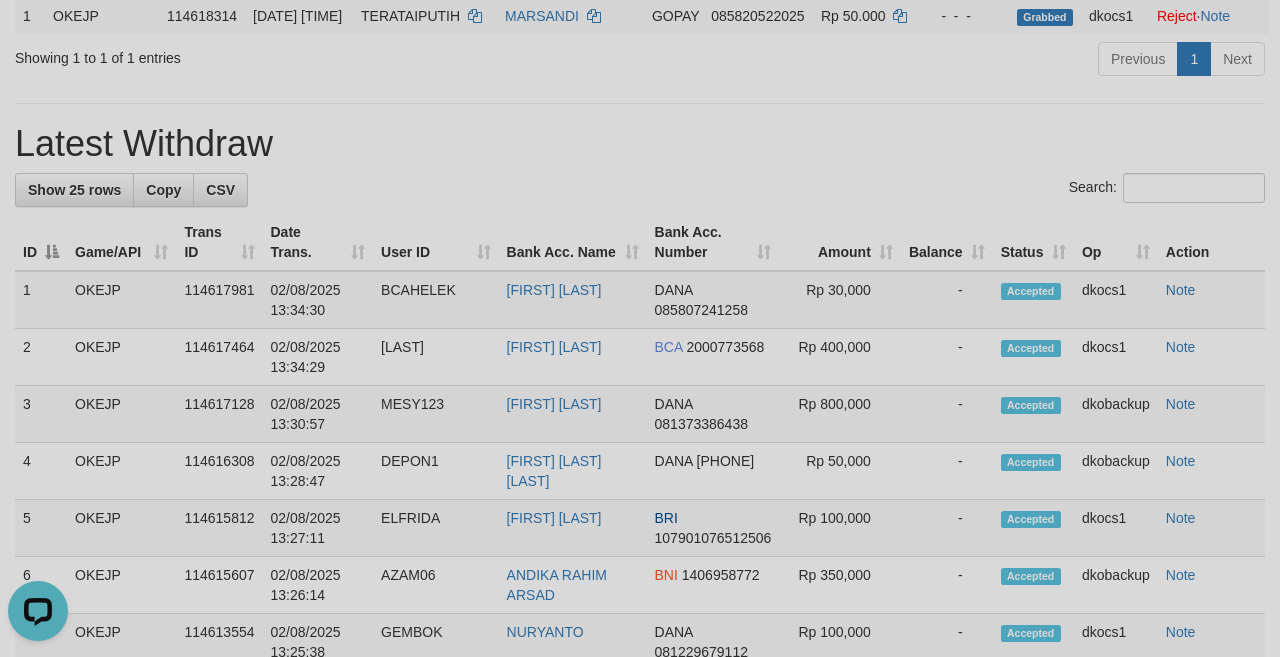 scroll, scrollTop: 0, scrollLeft: 0, axis: both 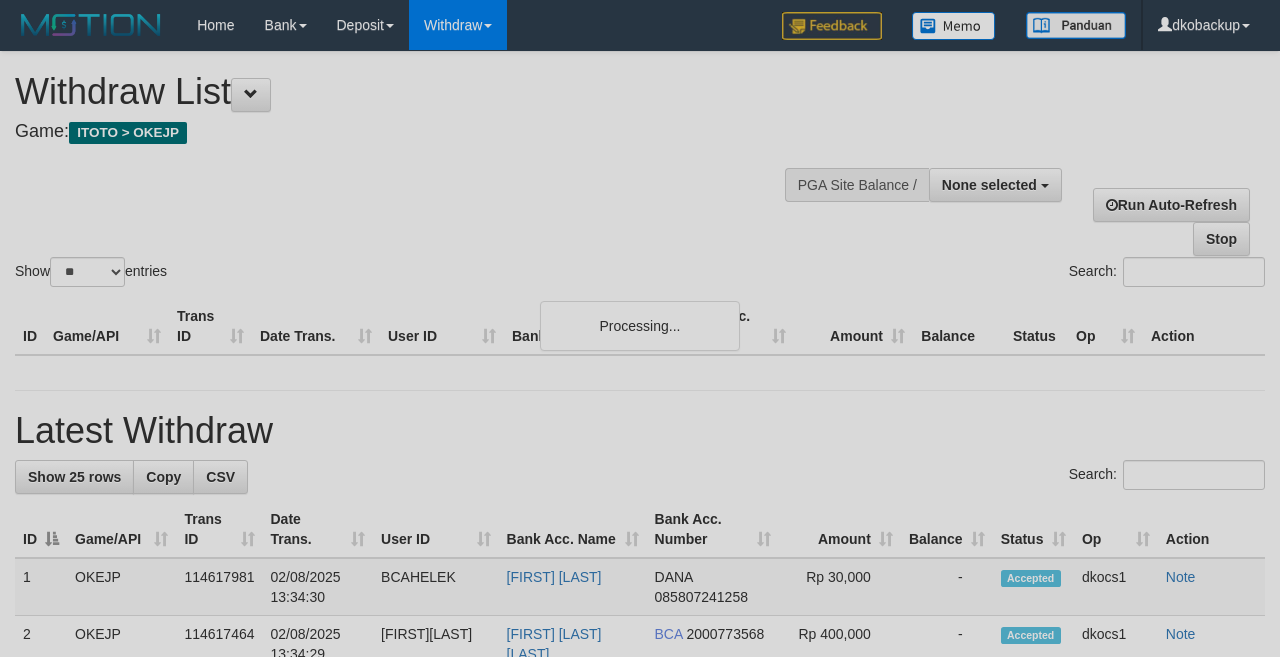 select 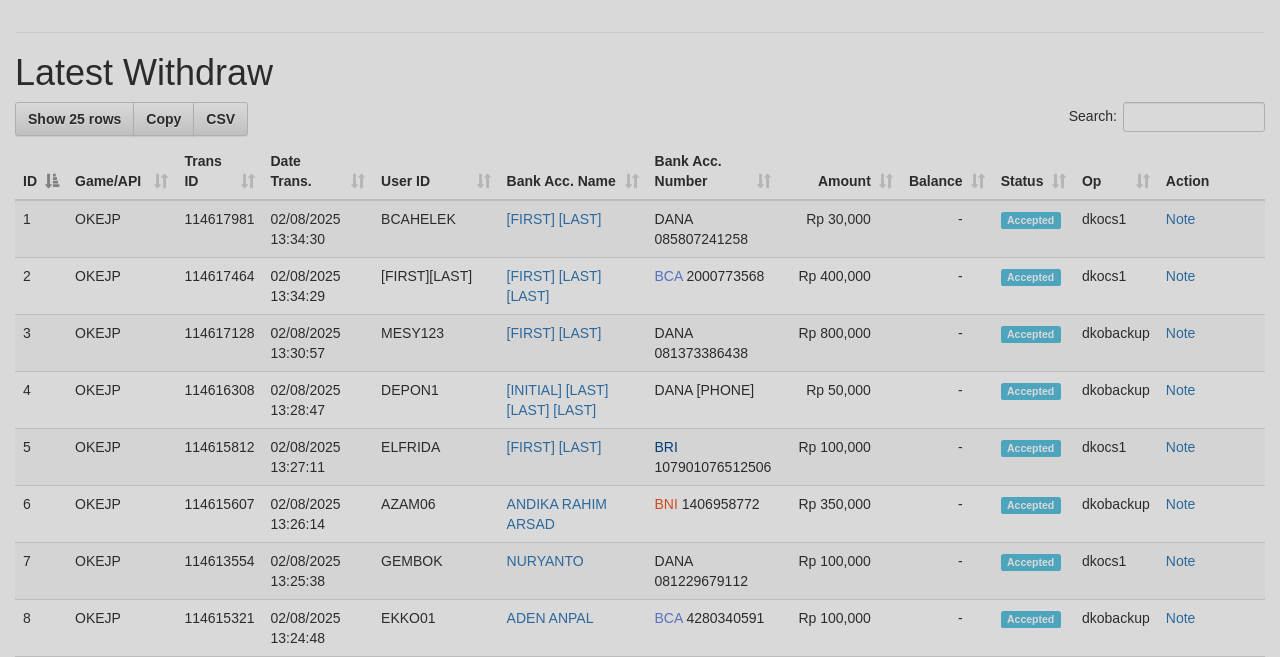 scroll, scrollTop: 358, scrollLeft: 0, axis: vertical 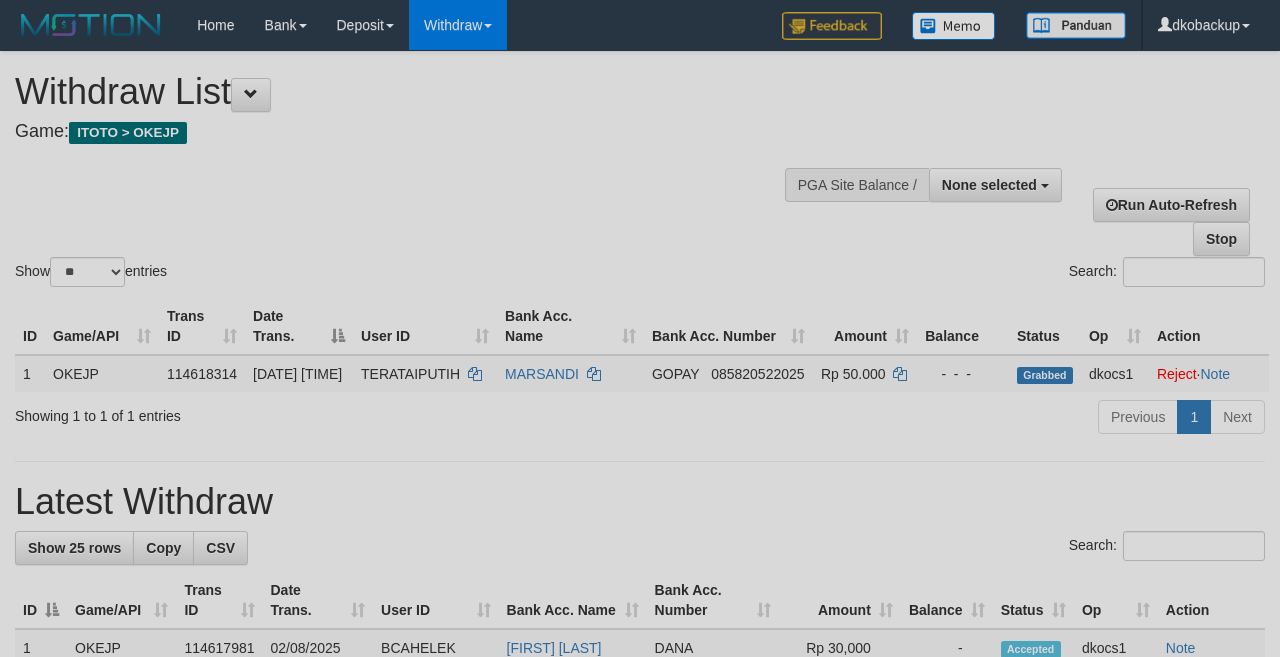 select 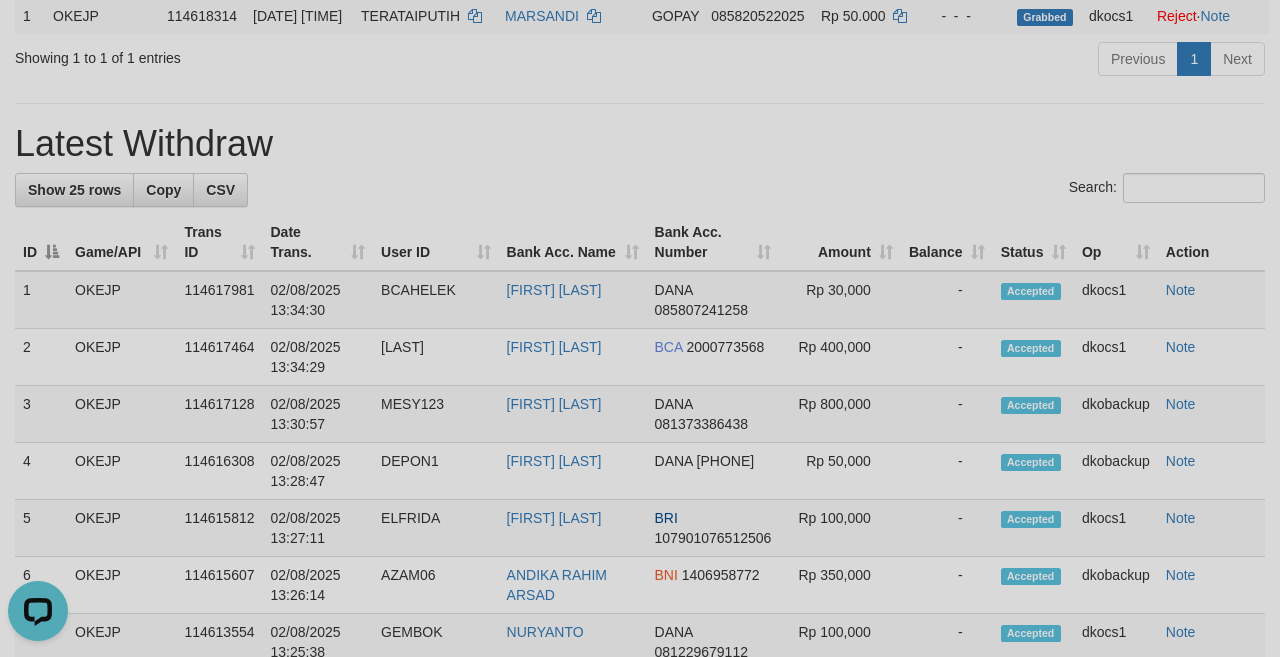 scroll, scrollTop: 0, scrollLeft: 0, axis: both 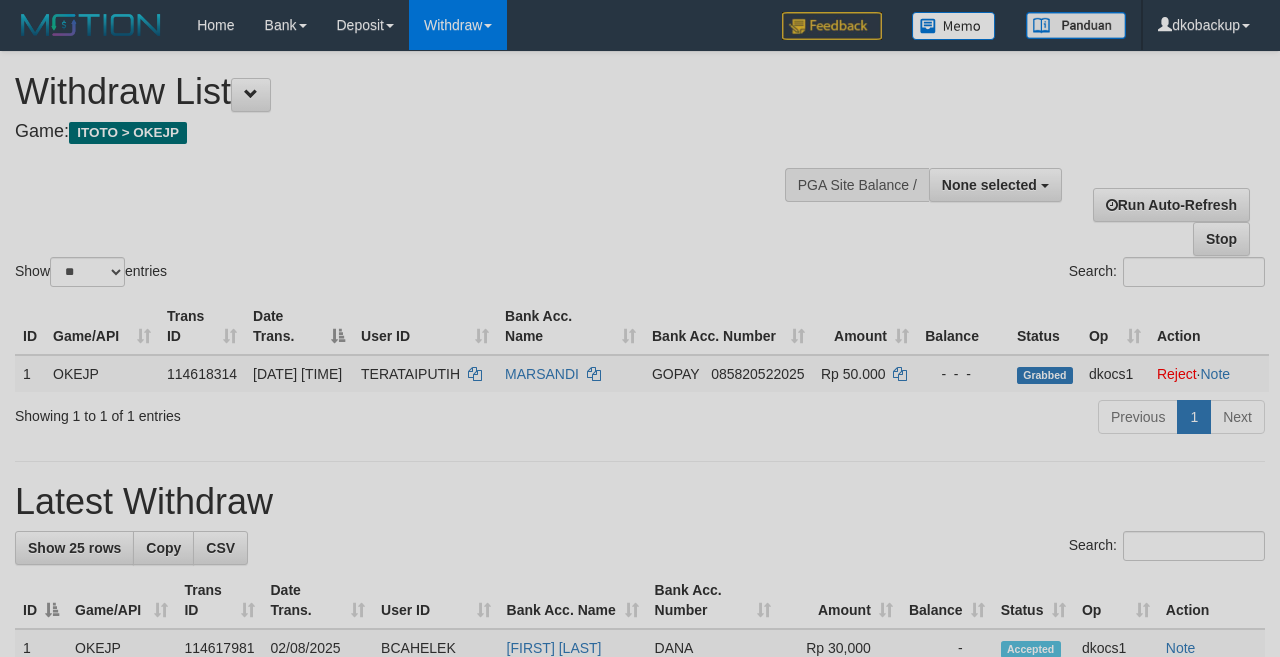 select 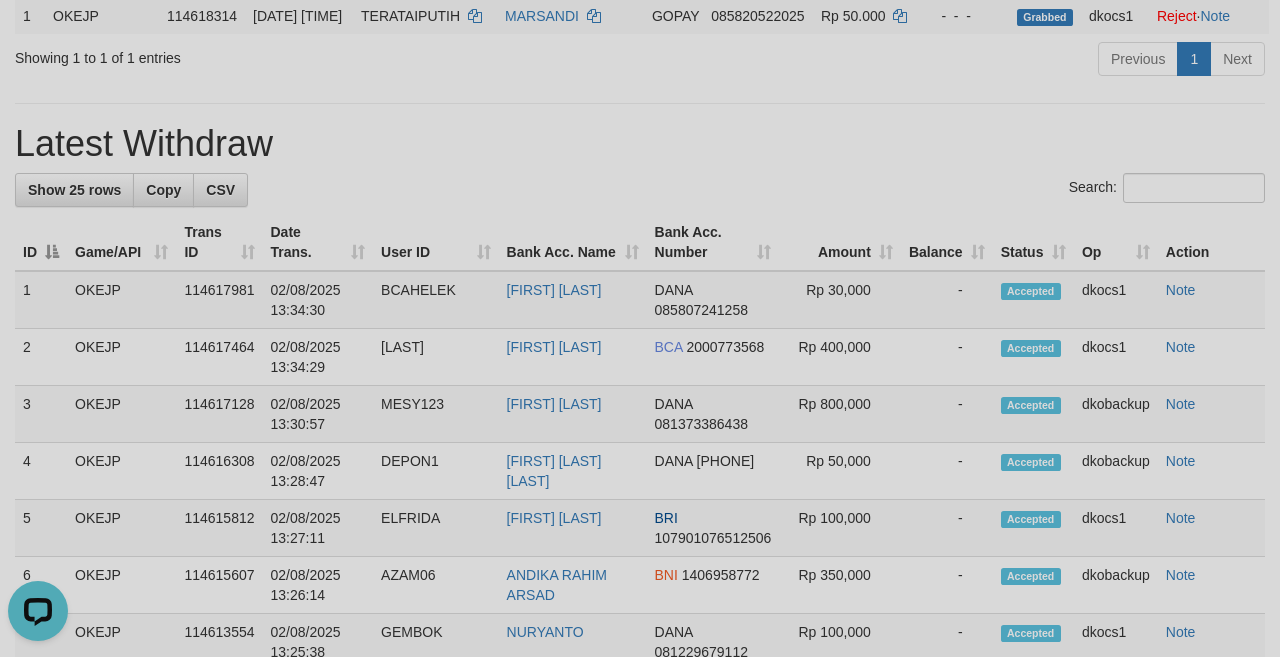 scroll, scrollTop: 0, scrollLeft: 0, axis: both 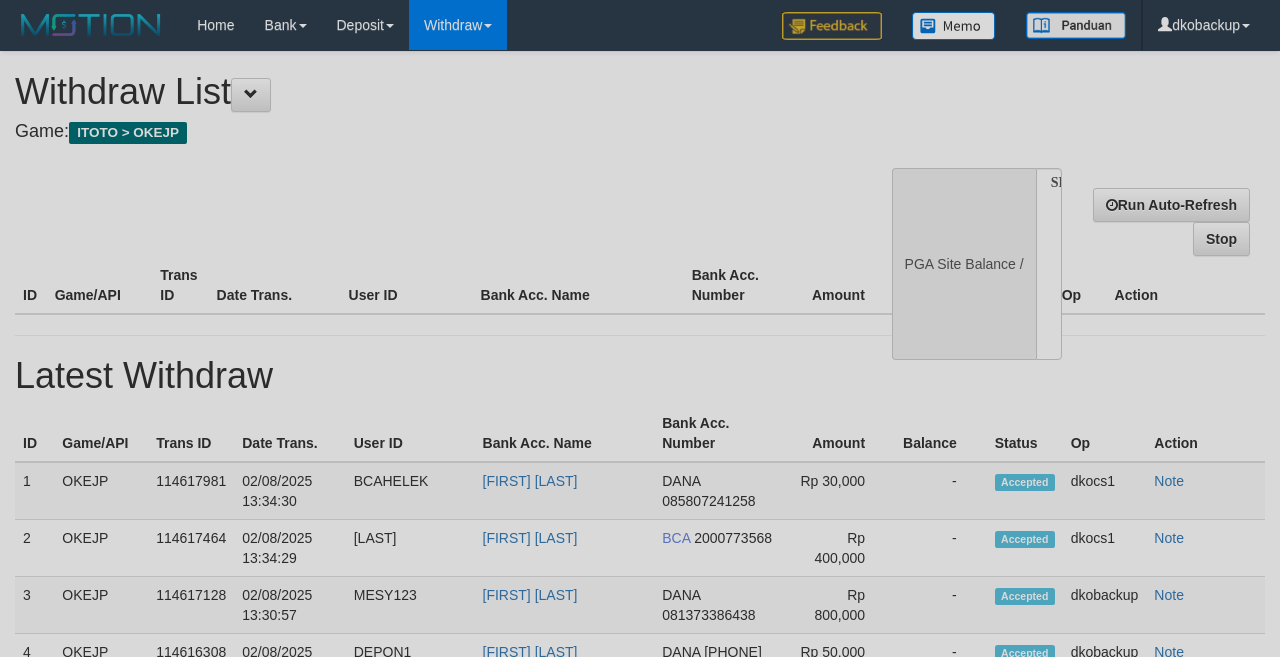 select 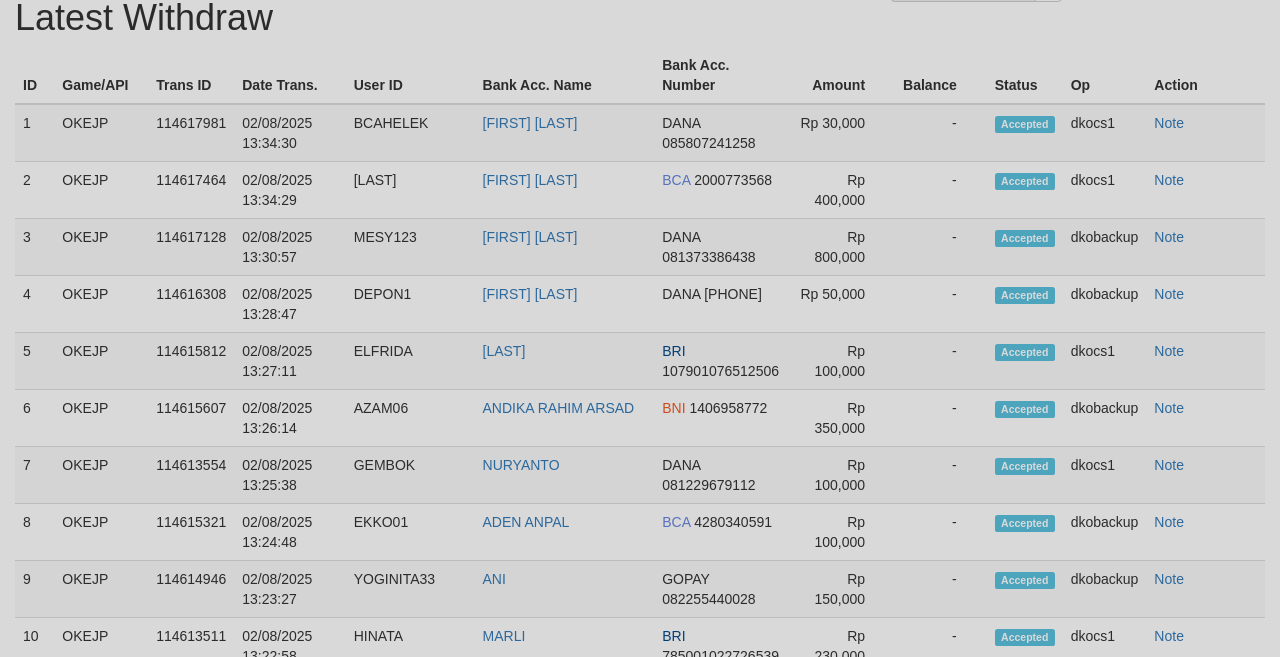 scroll, scrollTop: 358, scrollLeft: 0, axis: vertical 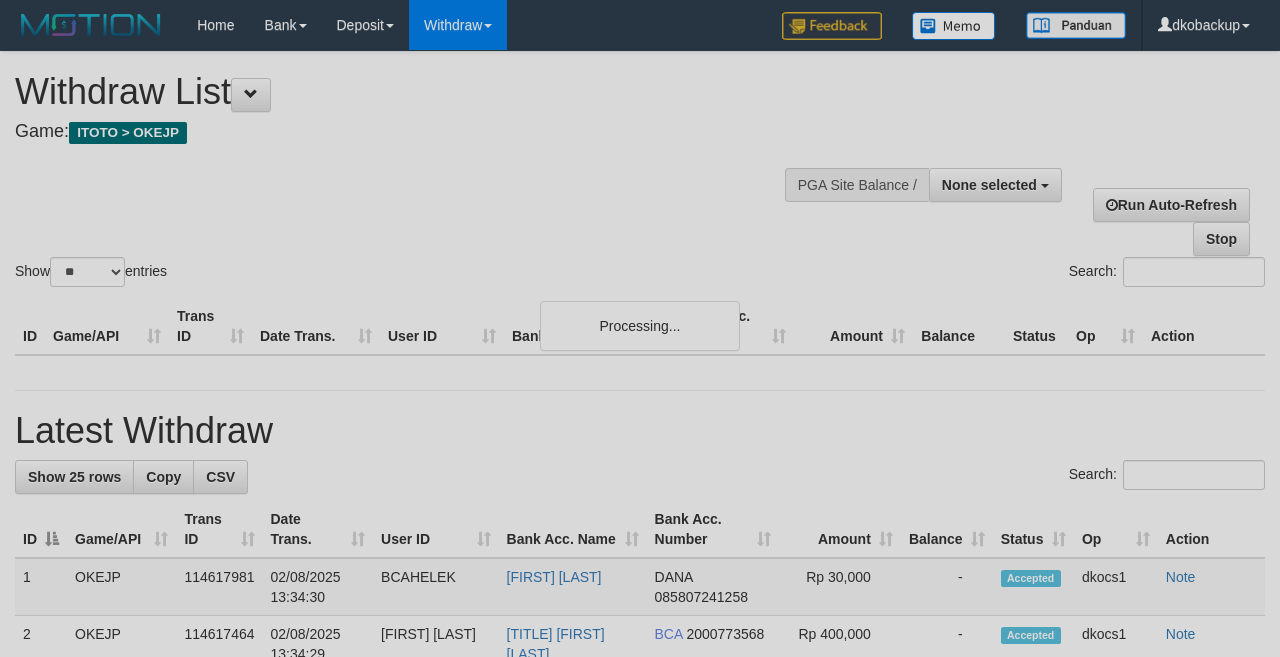 select 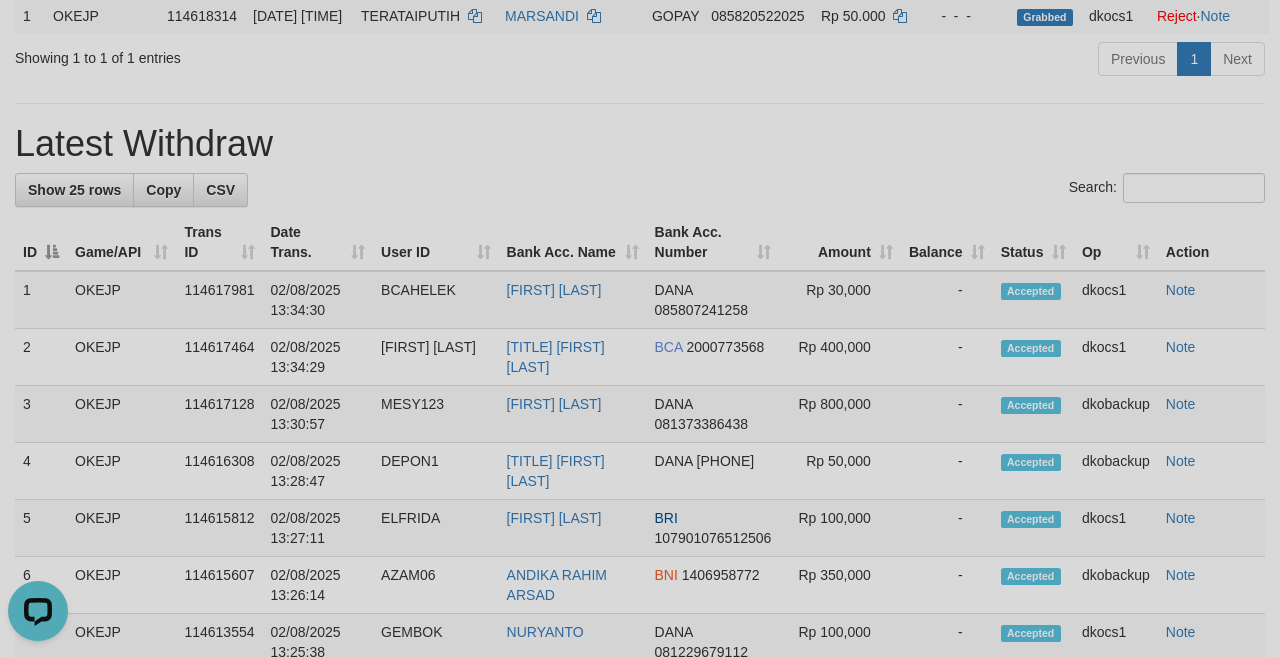 scroll, scrollTop: 0, scrollLeft: 0, axis: both 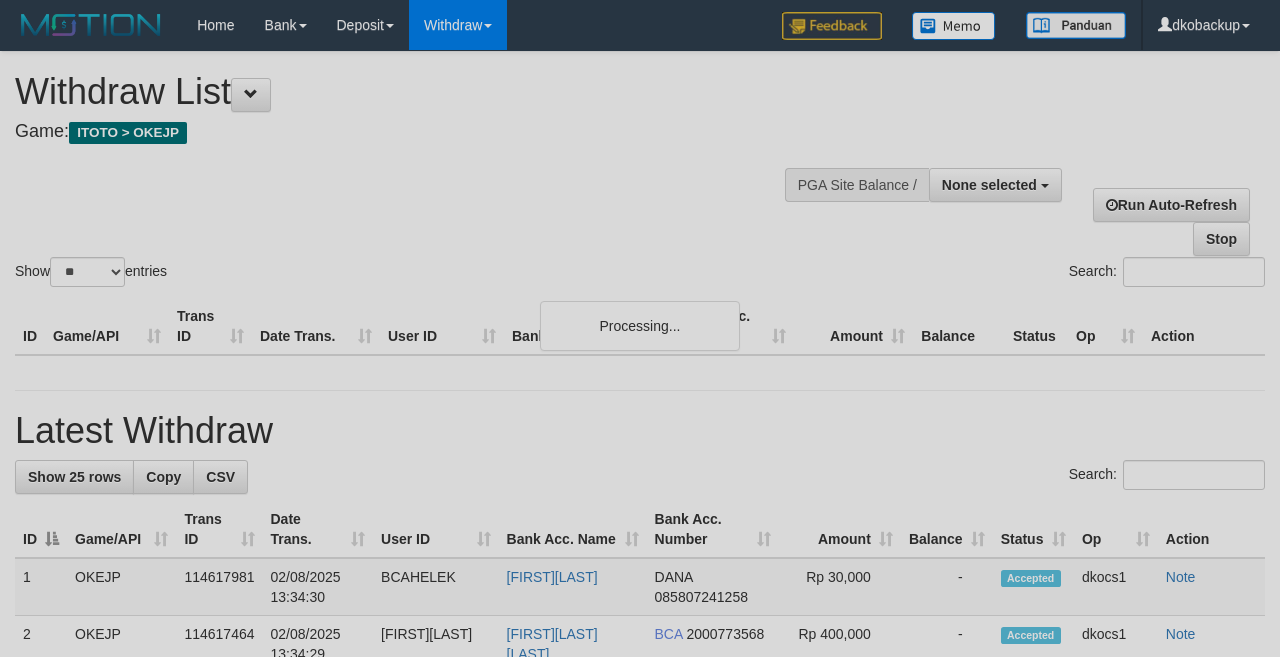 select 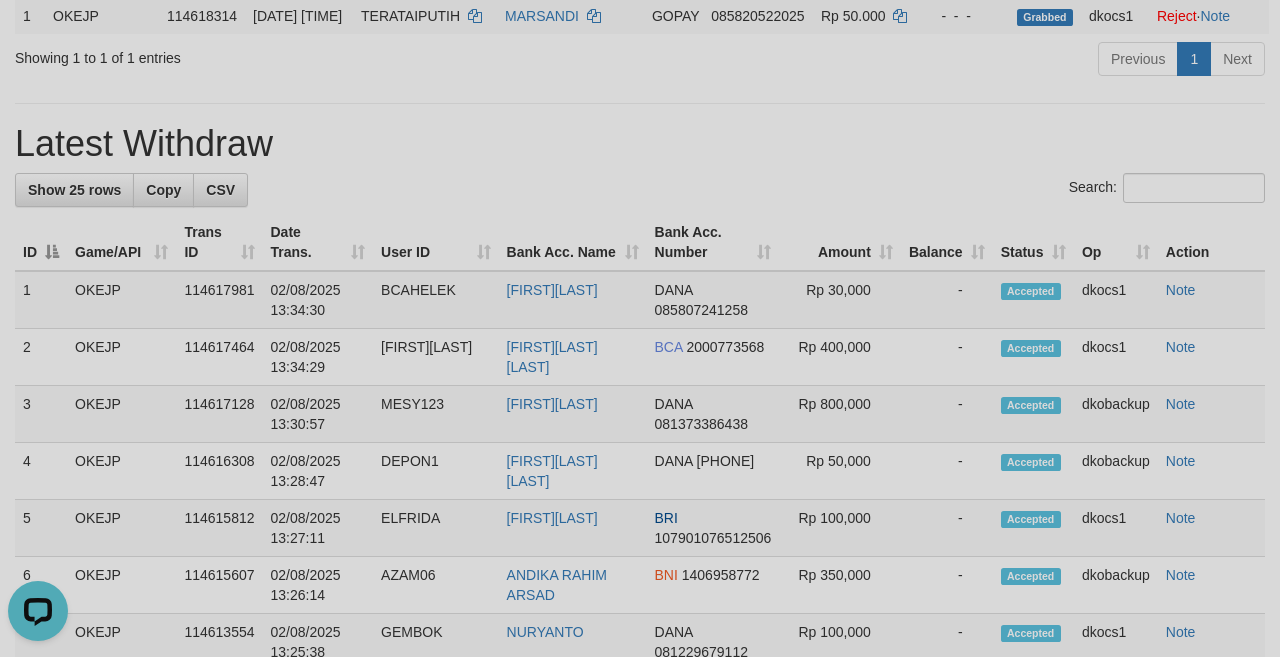 scroll, scrollTop: 0, scrollLeft: 0, axis: both 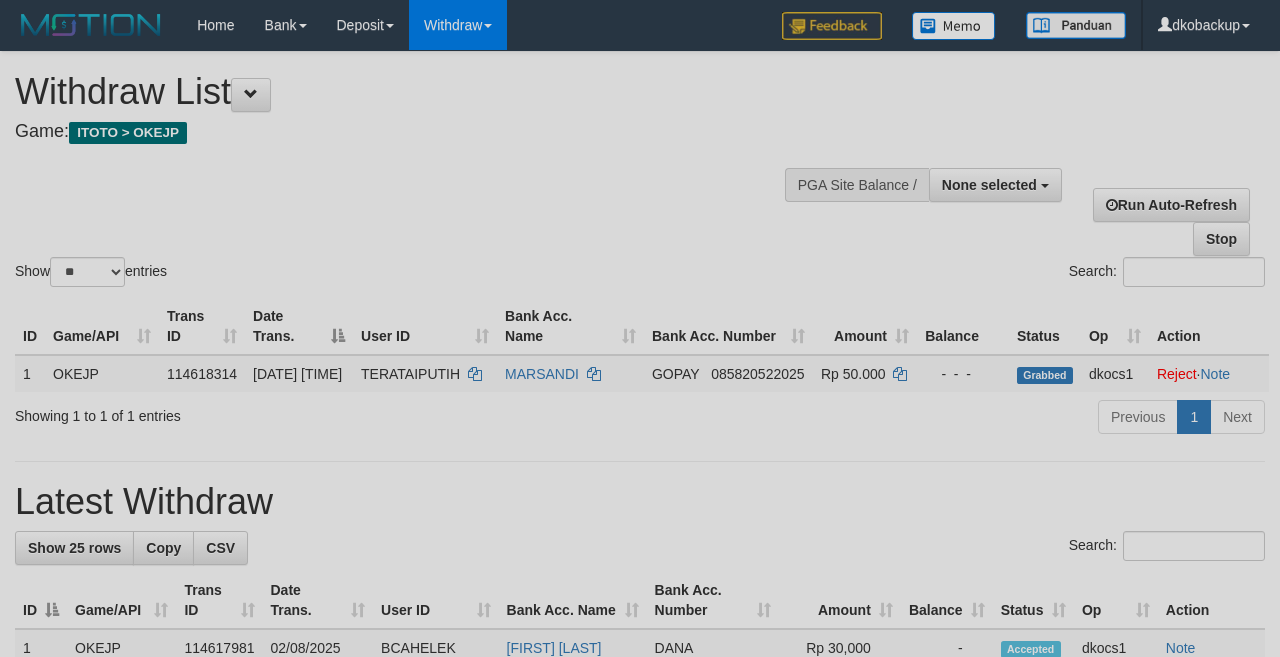 select 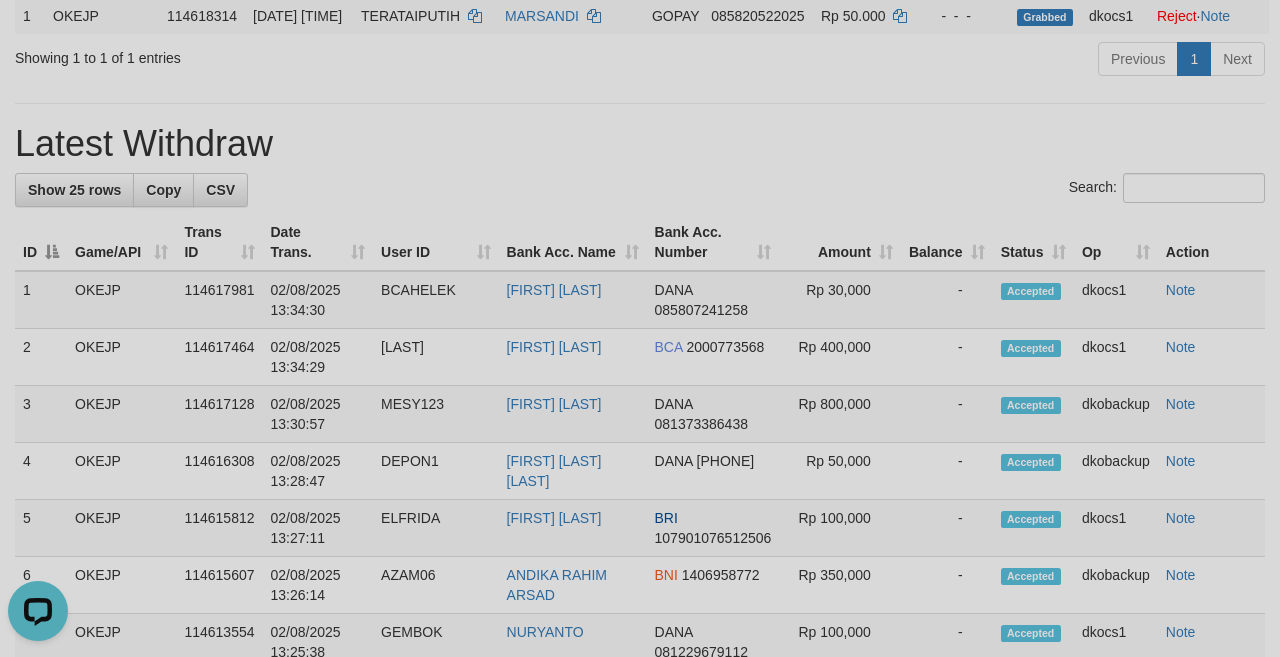 scroll, scrollTop: 0, scrollLeft: 0, axis: both 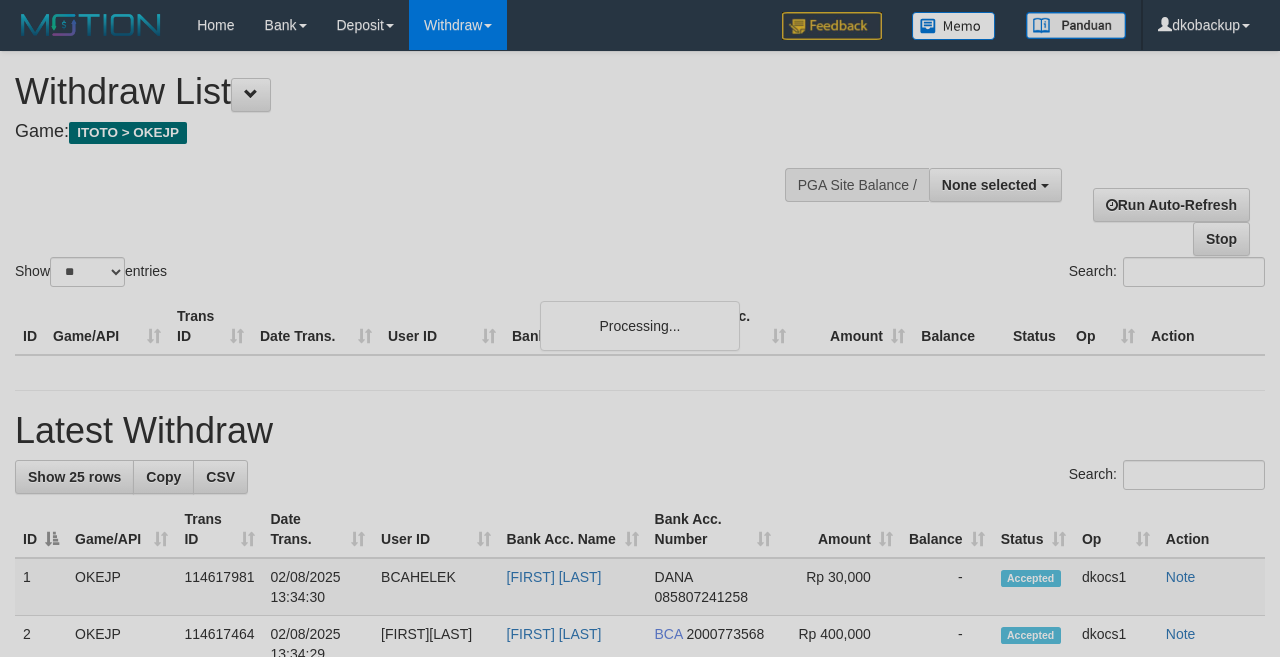 select 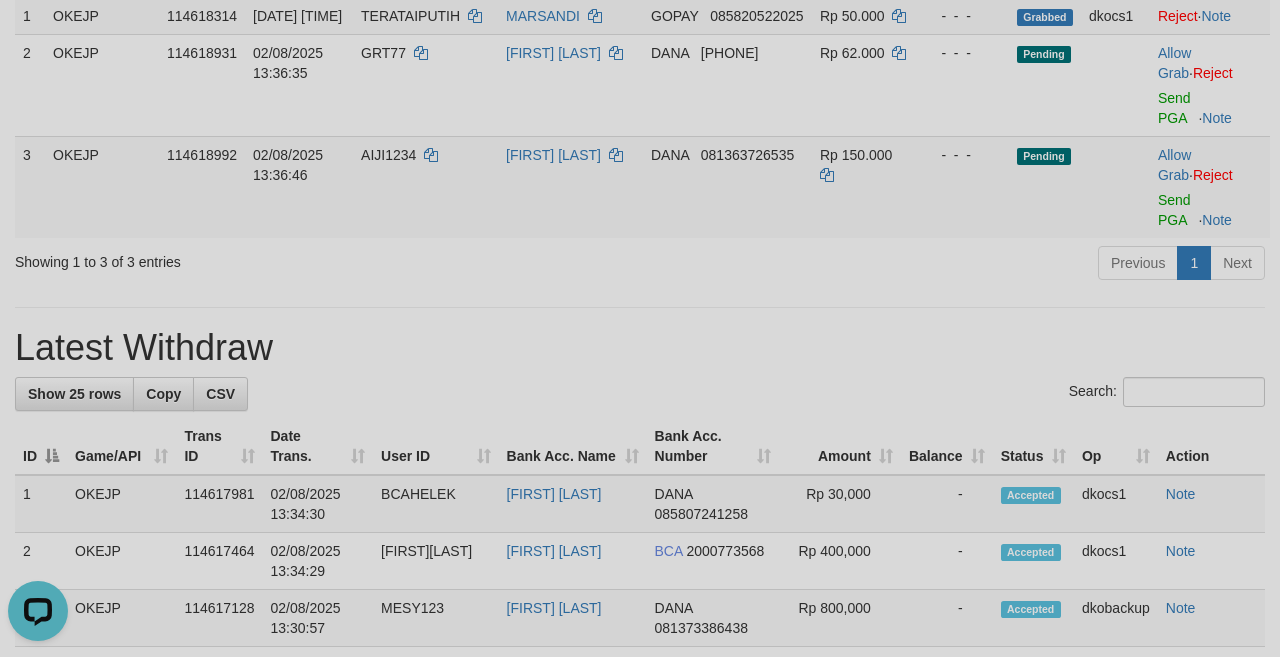 scroll, scrollTop: 0, scrollLeft: 0, axis: both 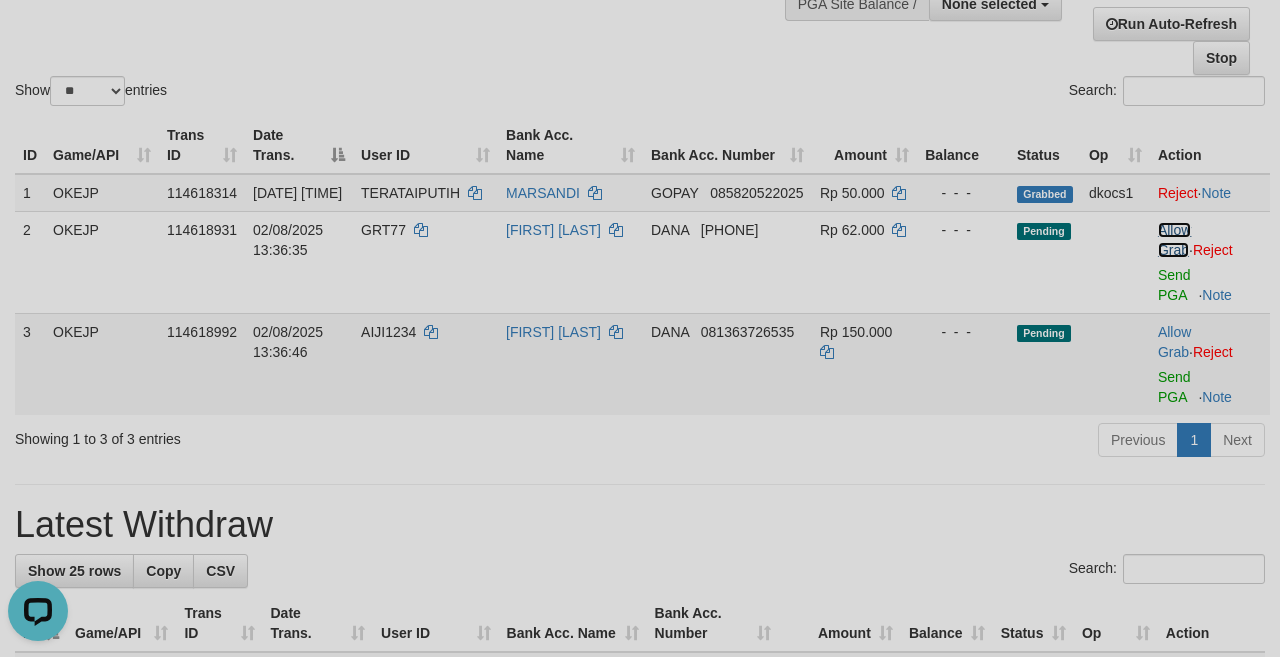 drag, startPoint x: 1170, startPoint y: 262, endPoint x: 1178, endPoint y: 333, distance: 71.44928 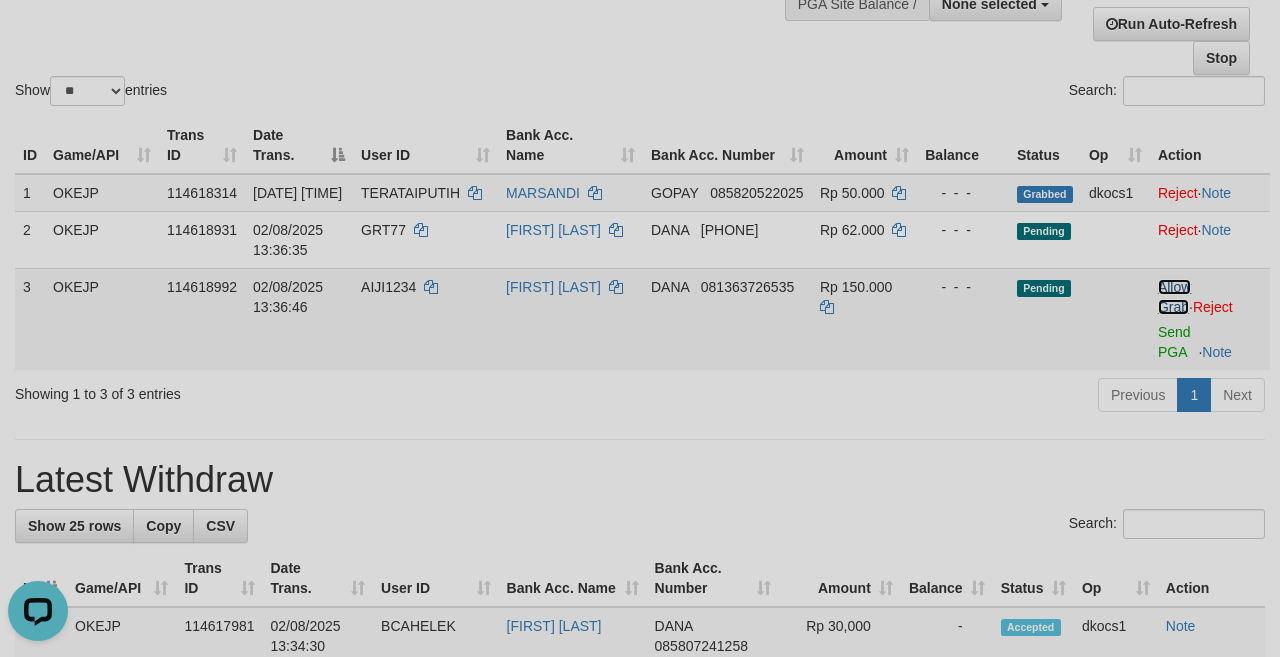 click on "Allow Grab" at bounding box center [1174, 297] 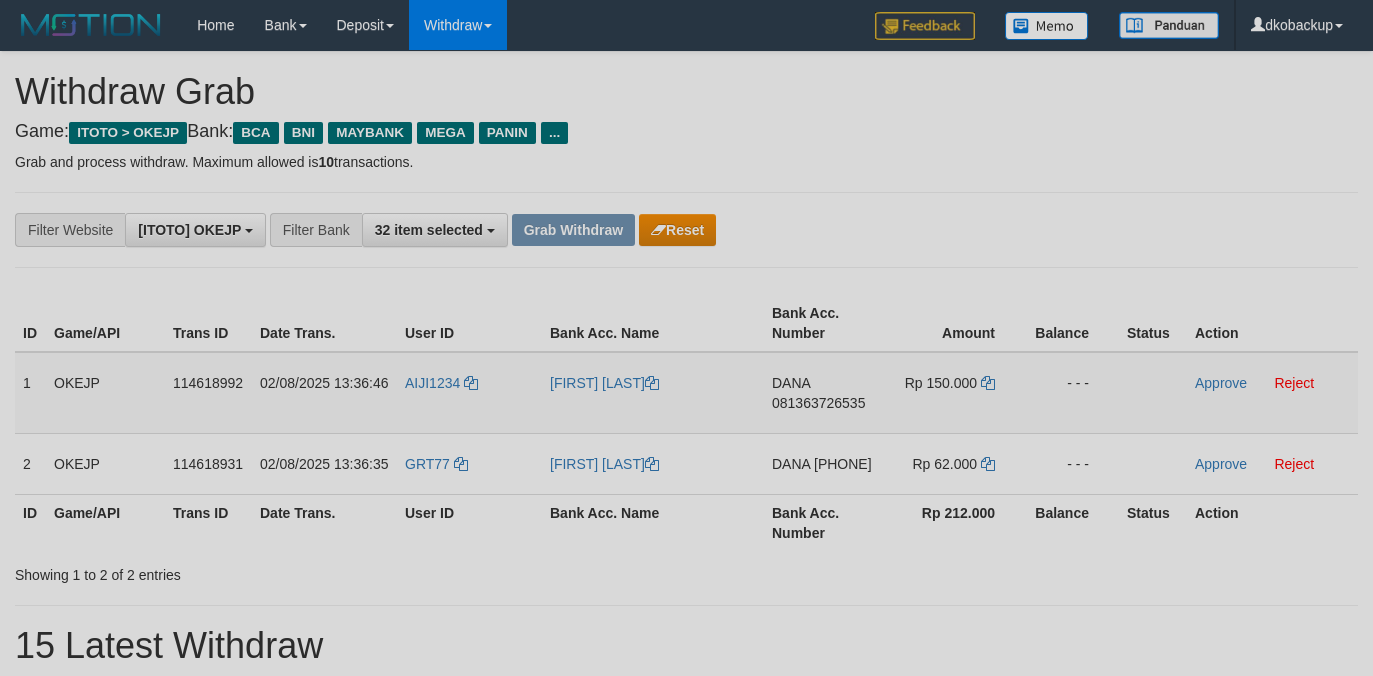scroll, scrollTop: 0, scrollLeft: 0, axis: both 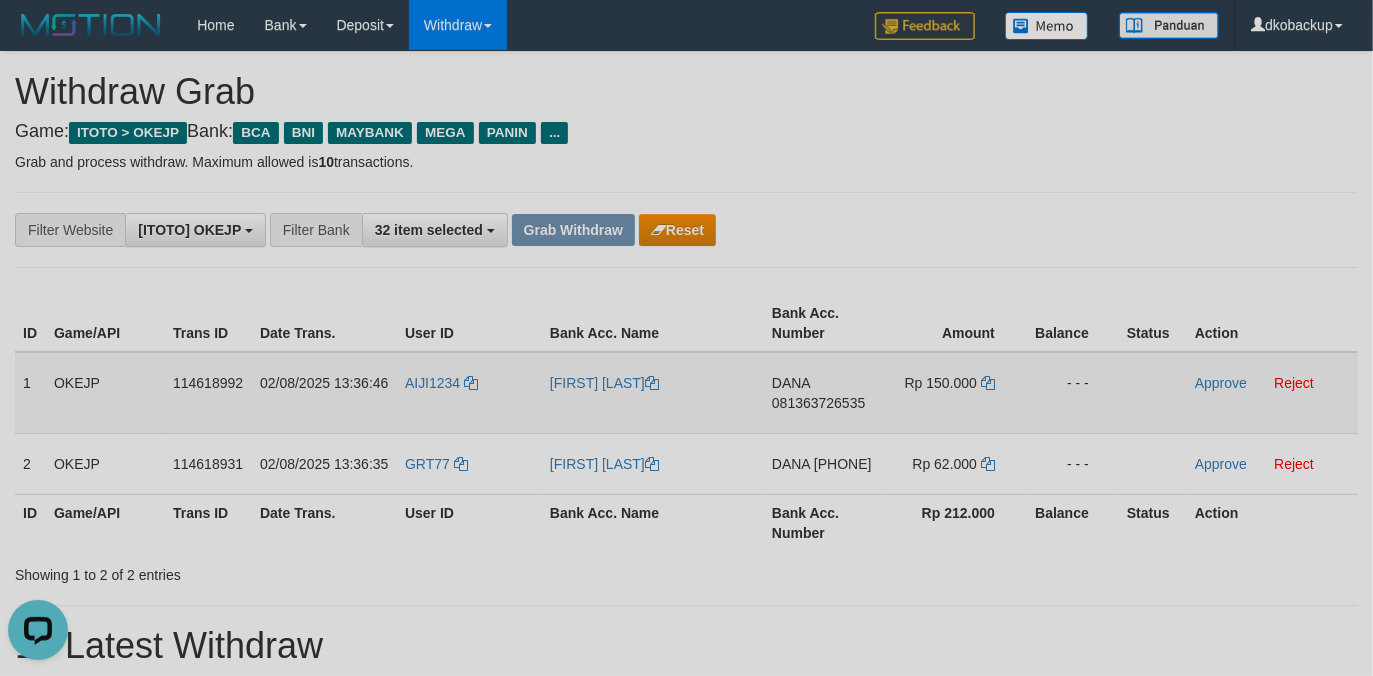 click on "AIJI1234" at bounding box center (469, 393) 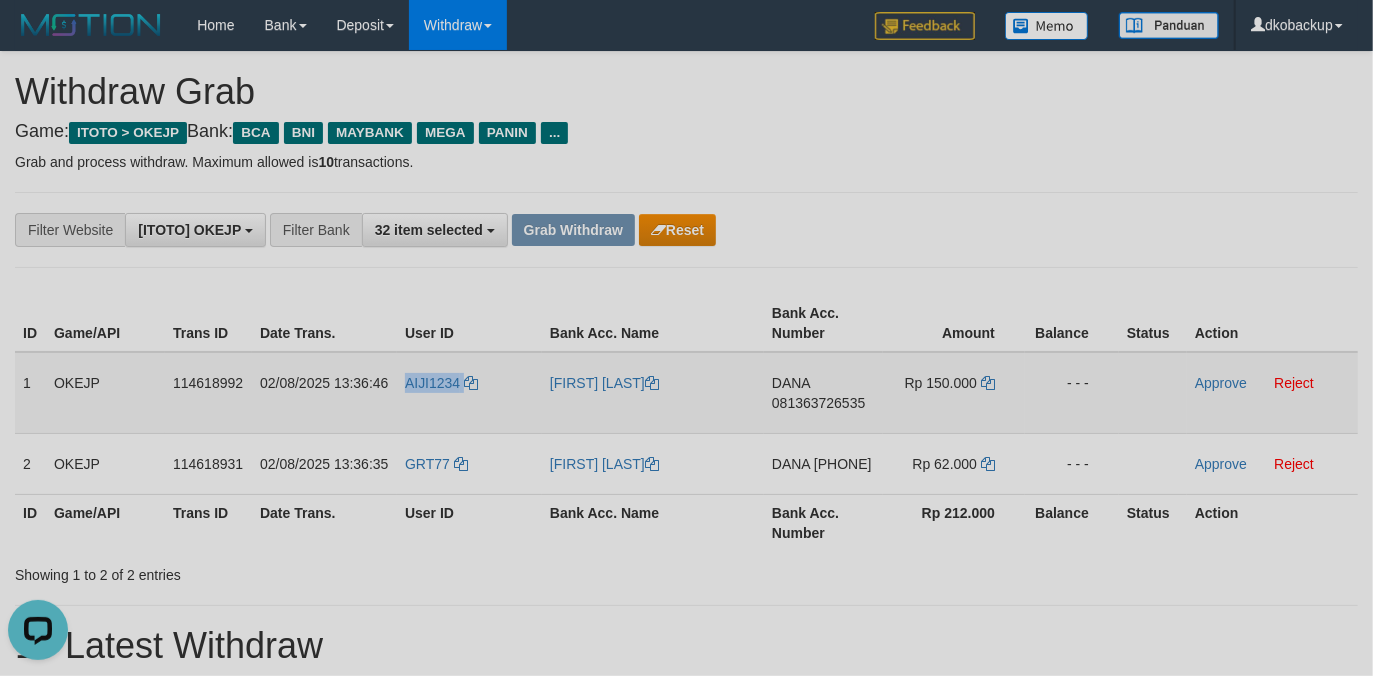 click on "AIJI1234" at bounding box center (469, 393) 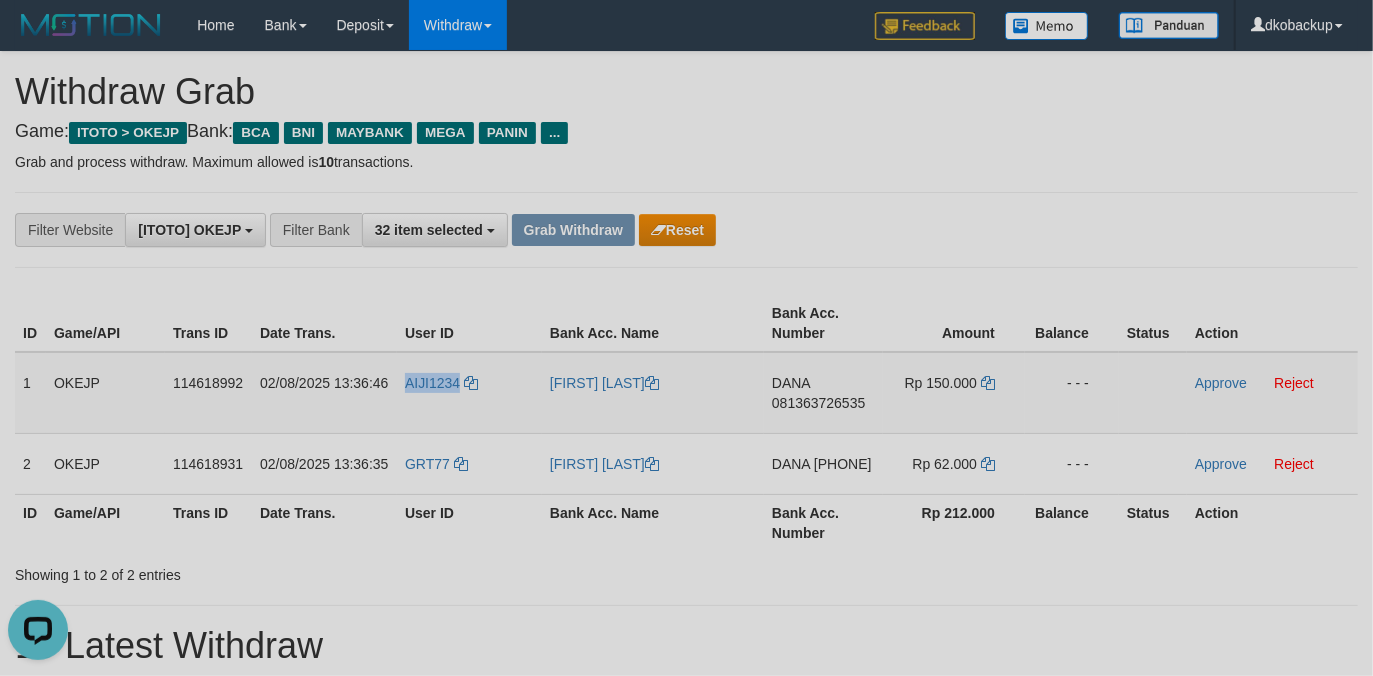 copy on "AIJI1234" 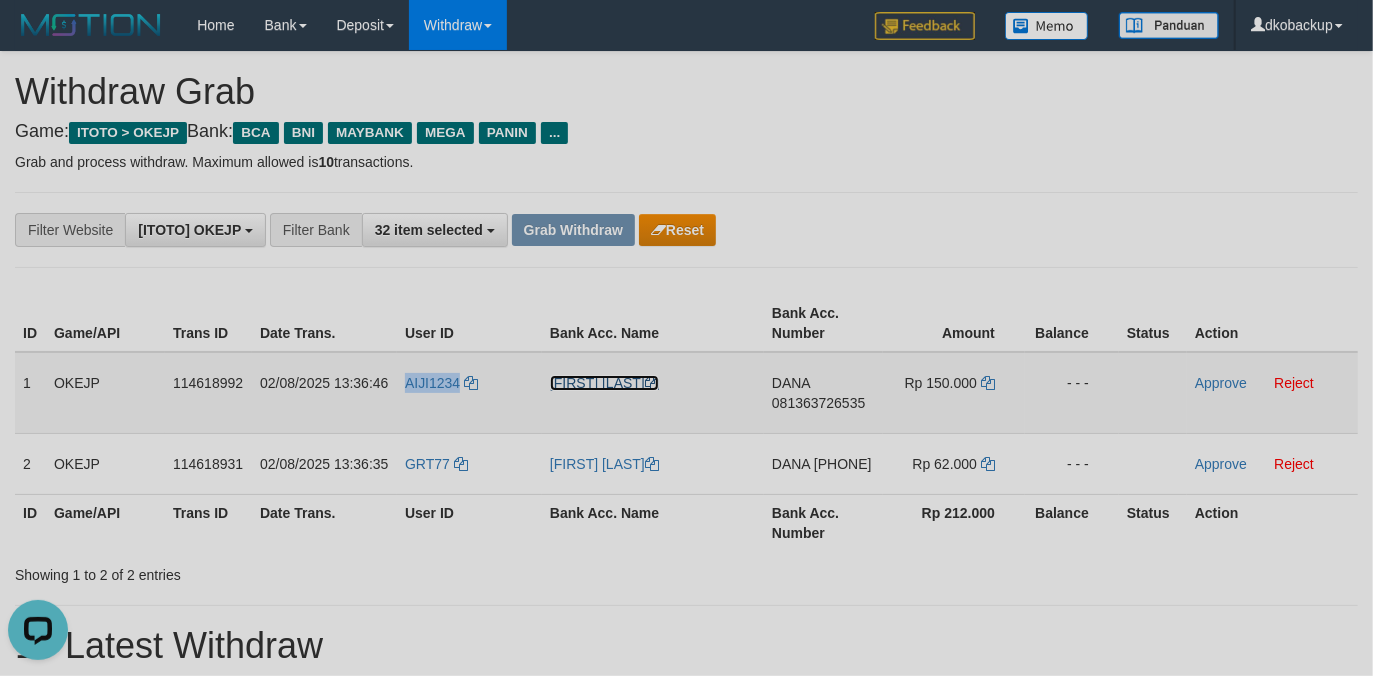 drag, startPoint x: 590, startPoint y: 381, endPoint x: 1204, endPoint y: 472, distance: 620.70685 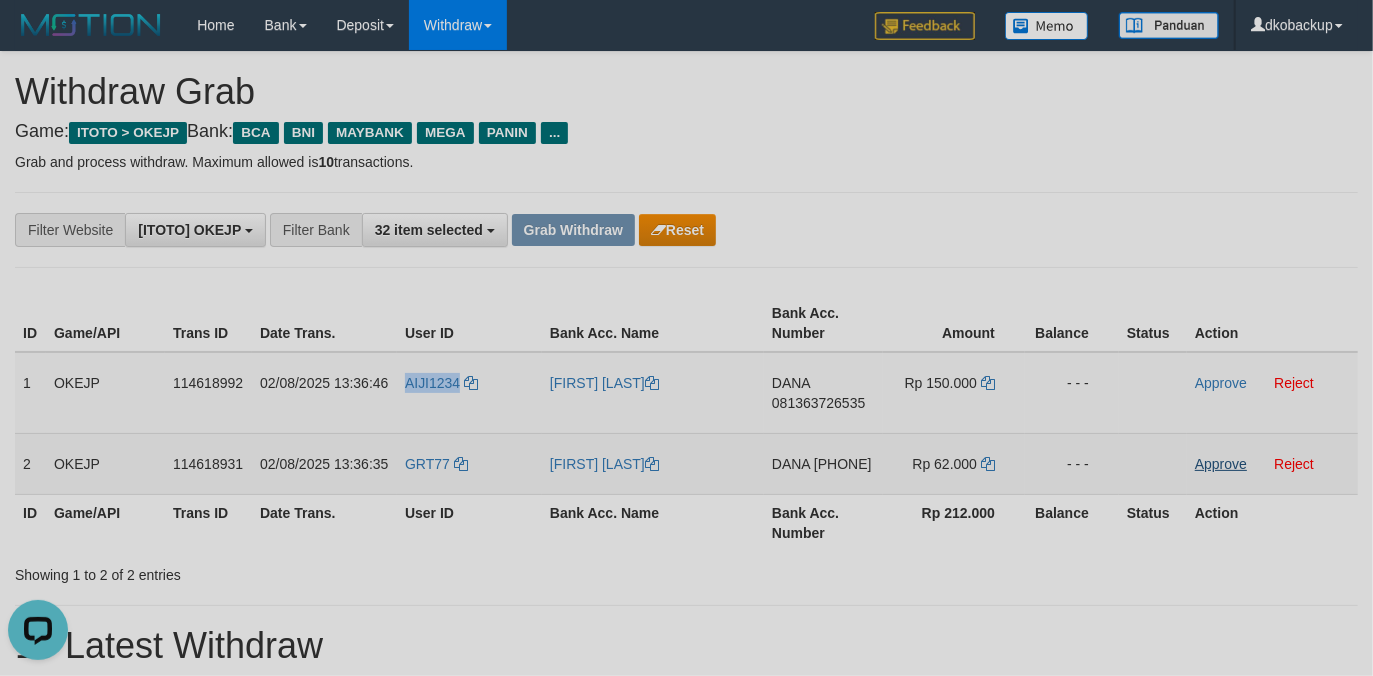 copy on "AIJI1234" 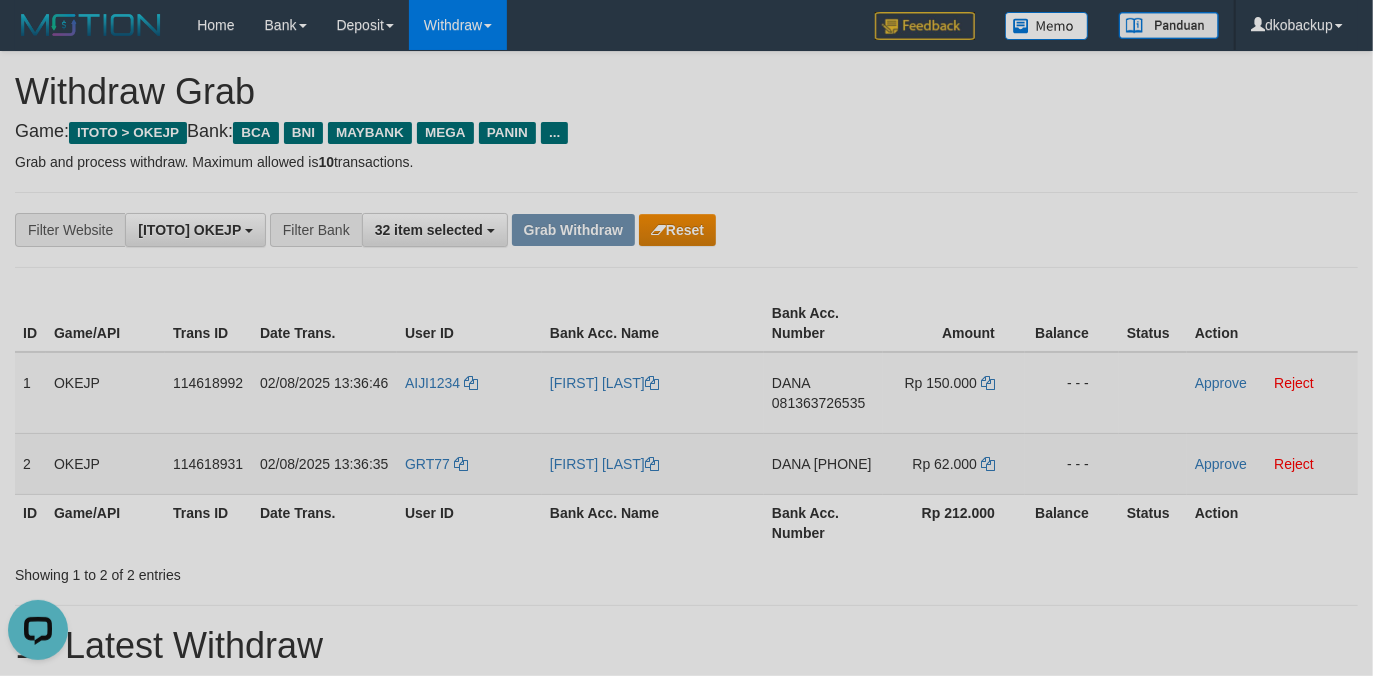 click on "GRT77" at bounding box center [469, 463] 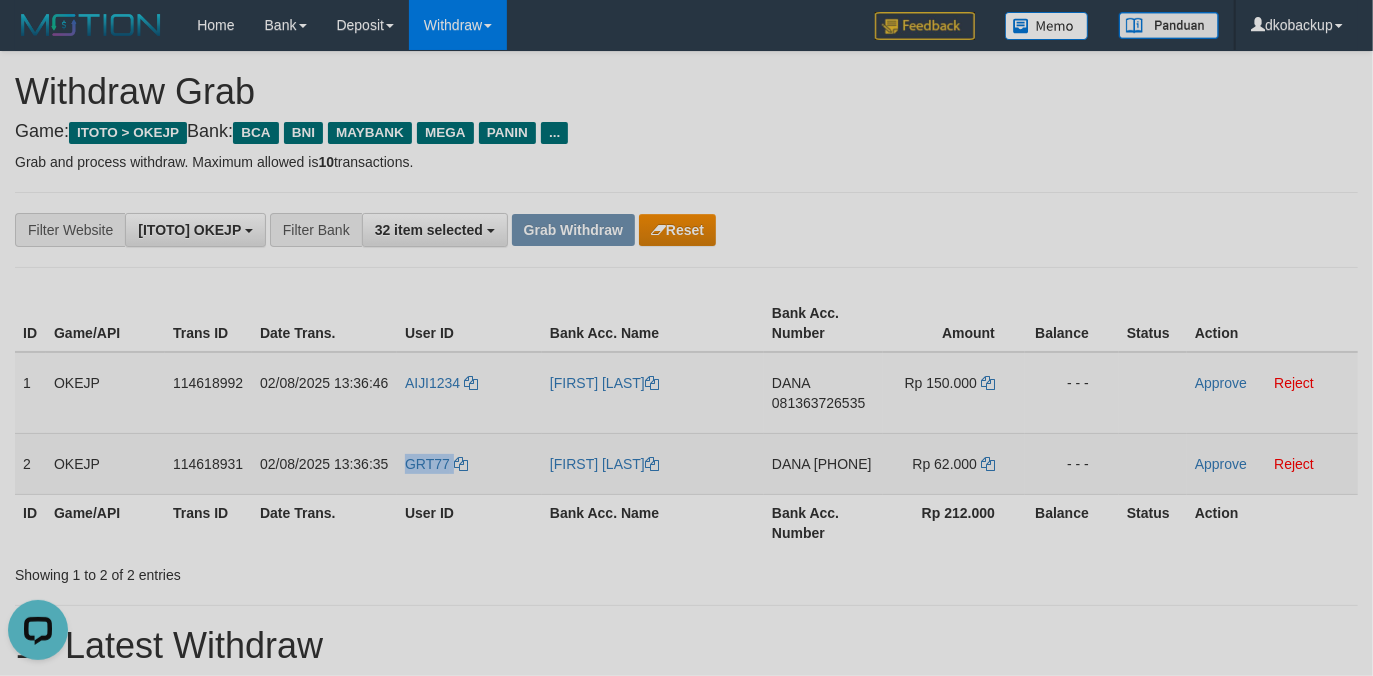 click on "GRT77" at bounding box center (469, 463) 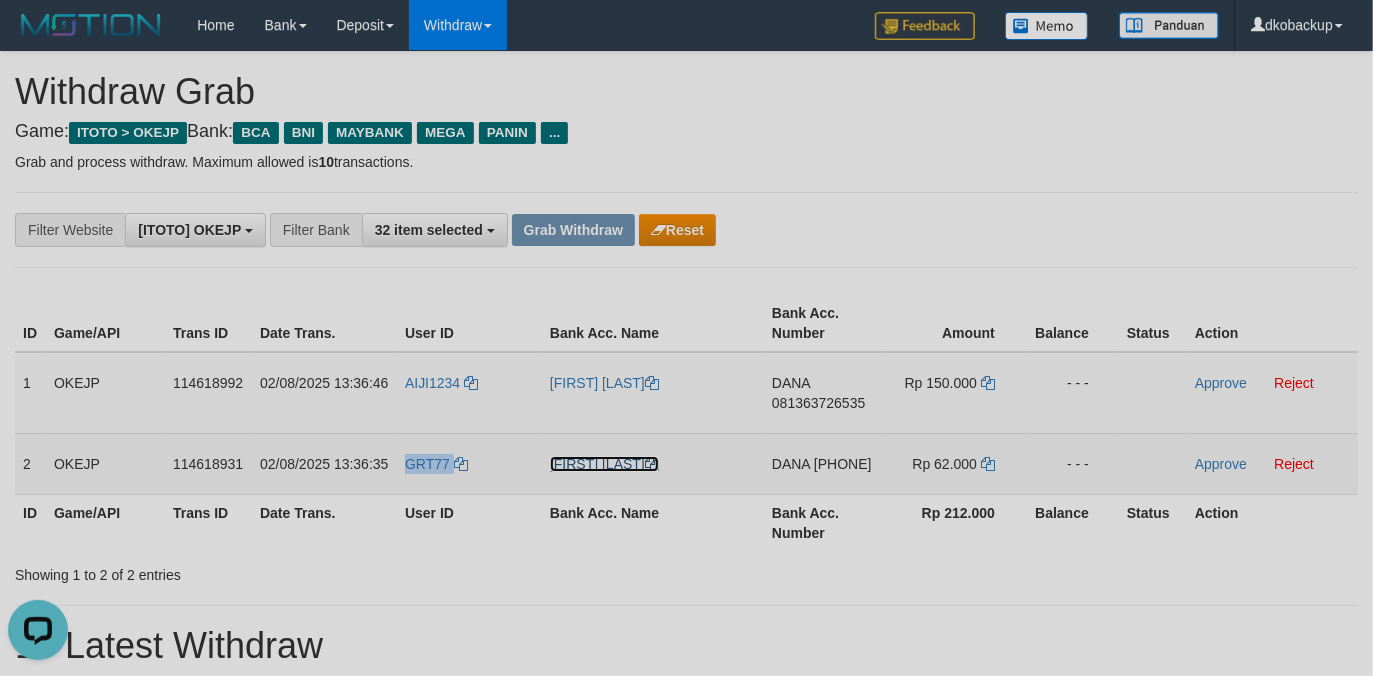 drag, startPoint x: 618, startPoint y: 469, endPoint x: 796, endPoint y: 446, distance: 179.4798 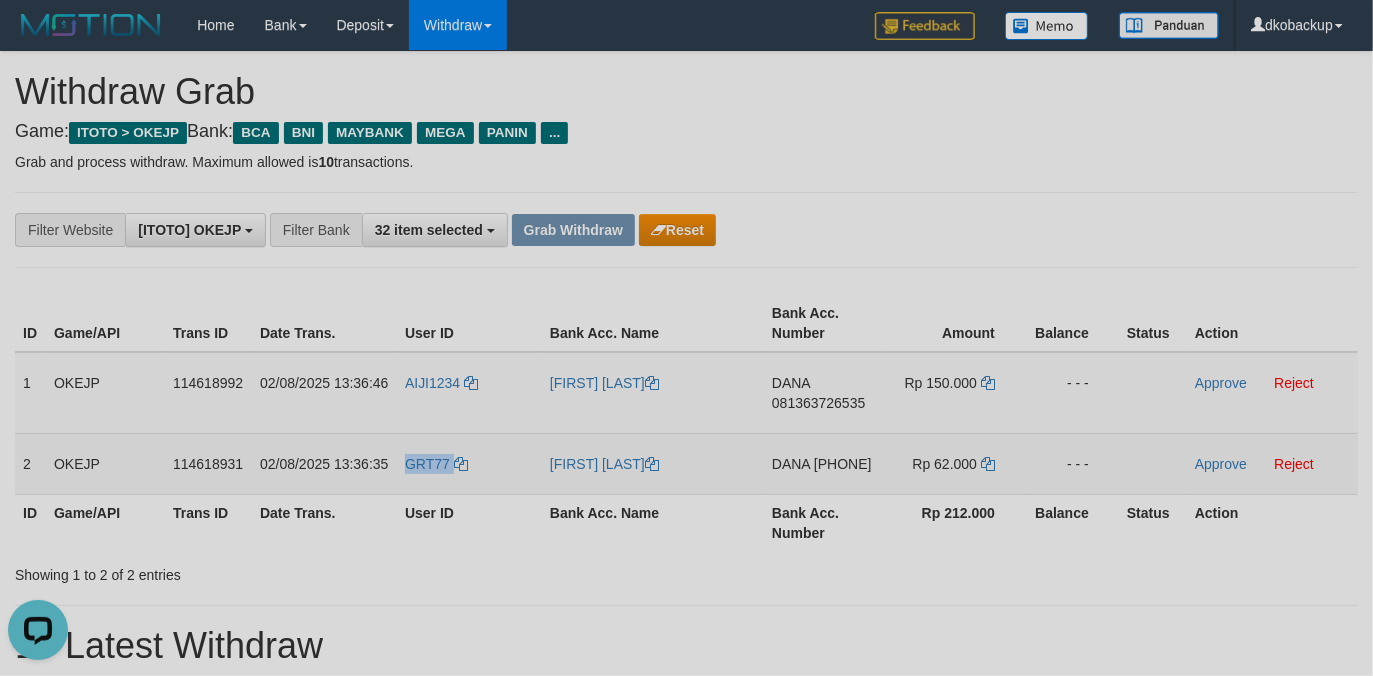 copy on "GRT77" 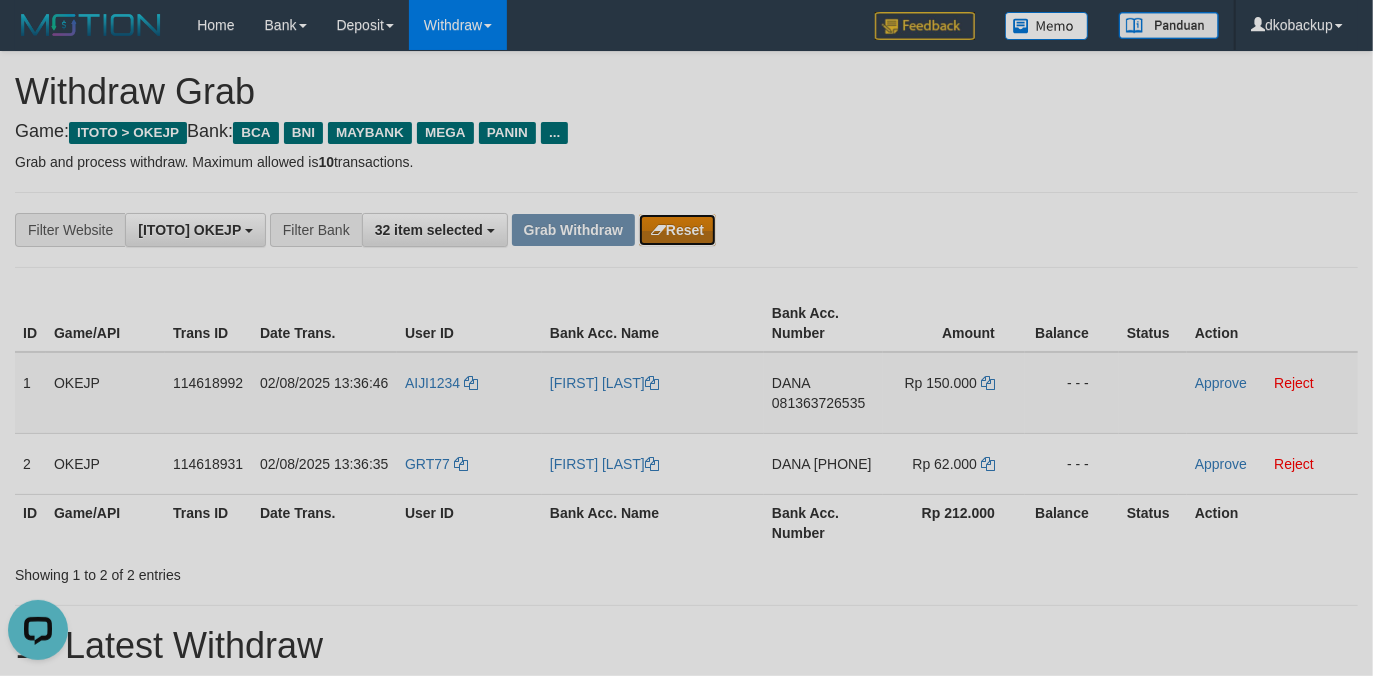 click on "Reset" at bounding box center (677, 230) 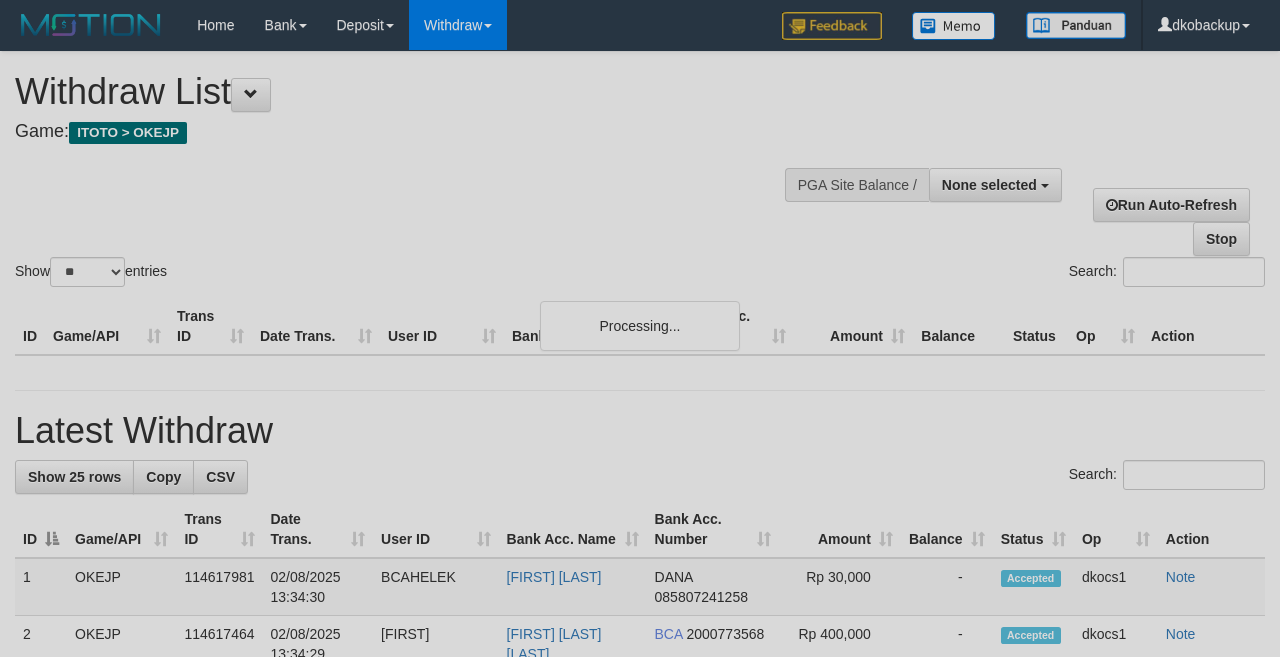 select 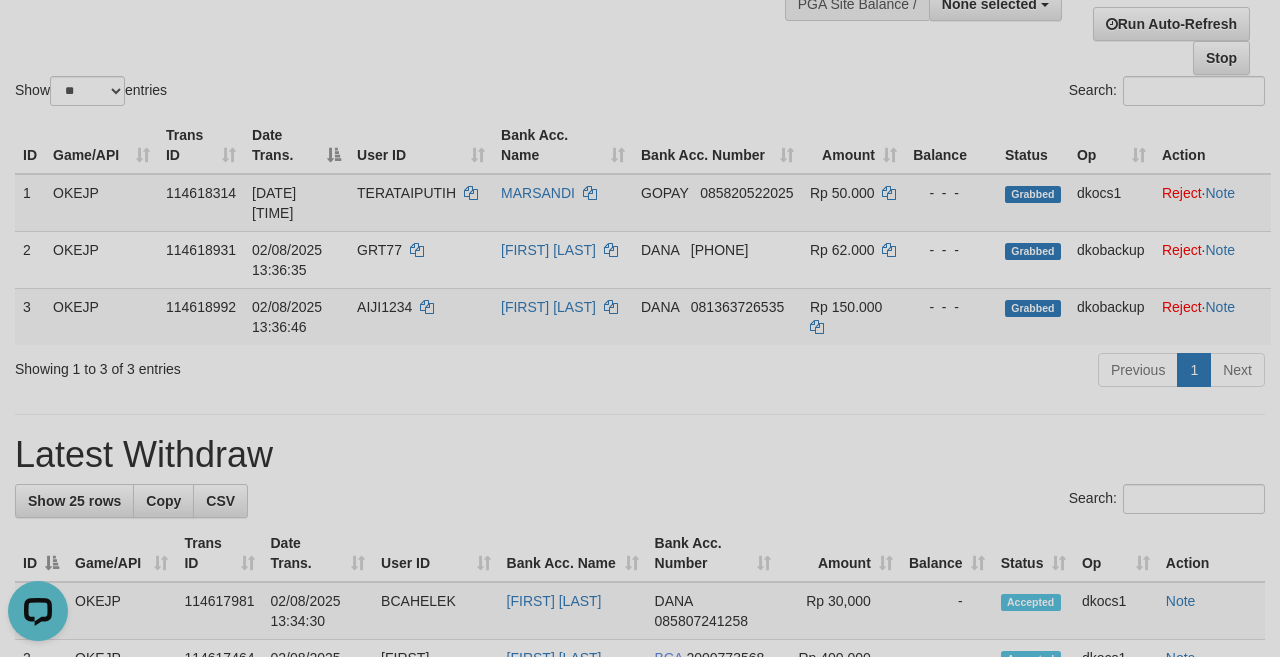 scroll, scrollTop: 0, scrollLeft: 0, axis: both 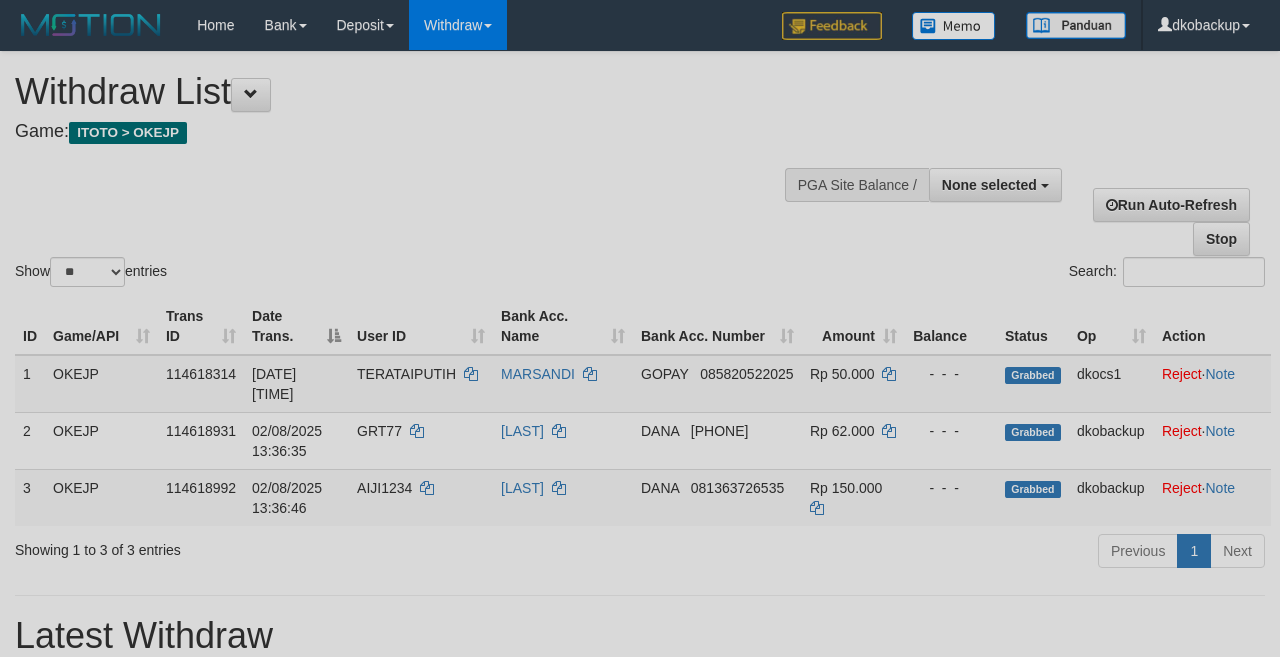 select 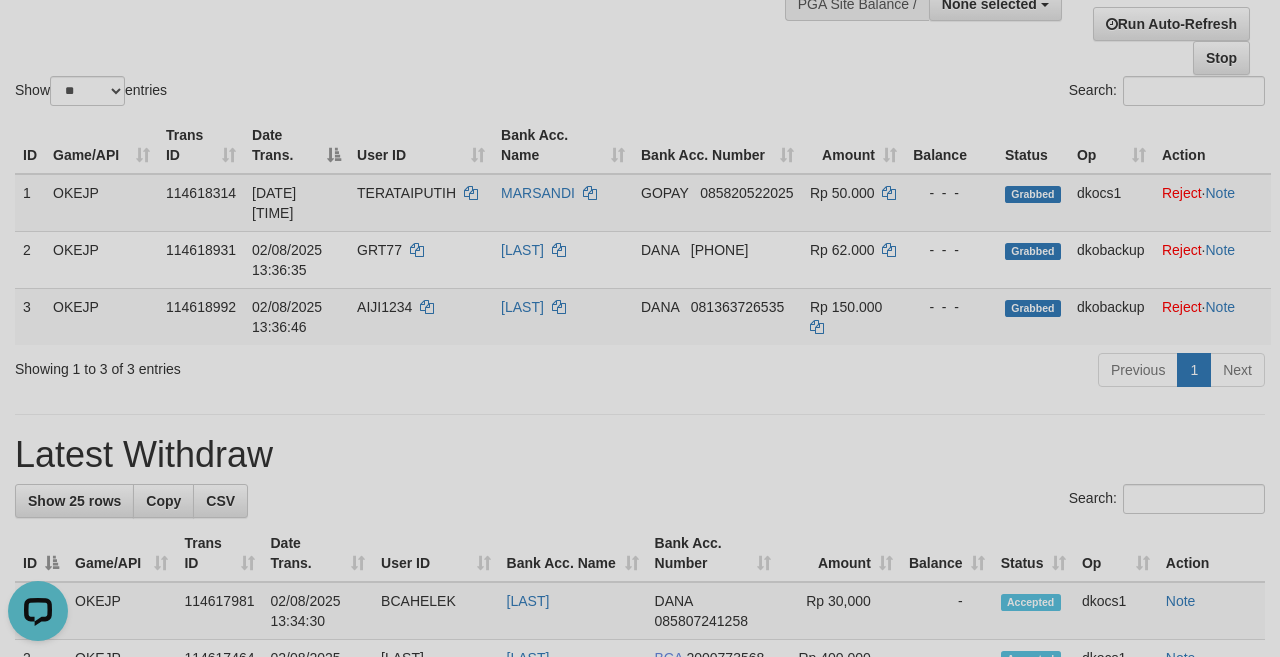 scroll, scrollTop: 0, scrollLeft: 0, axis: both 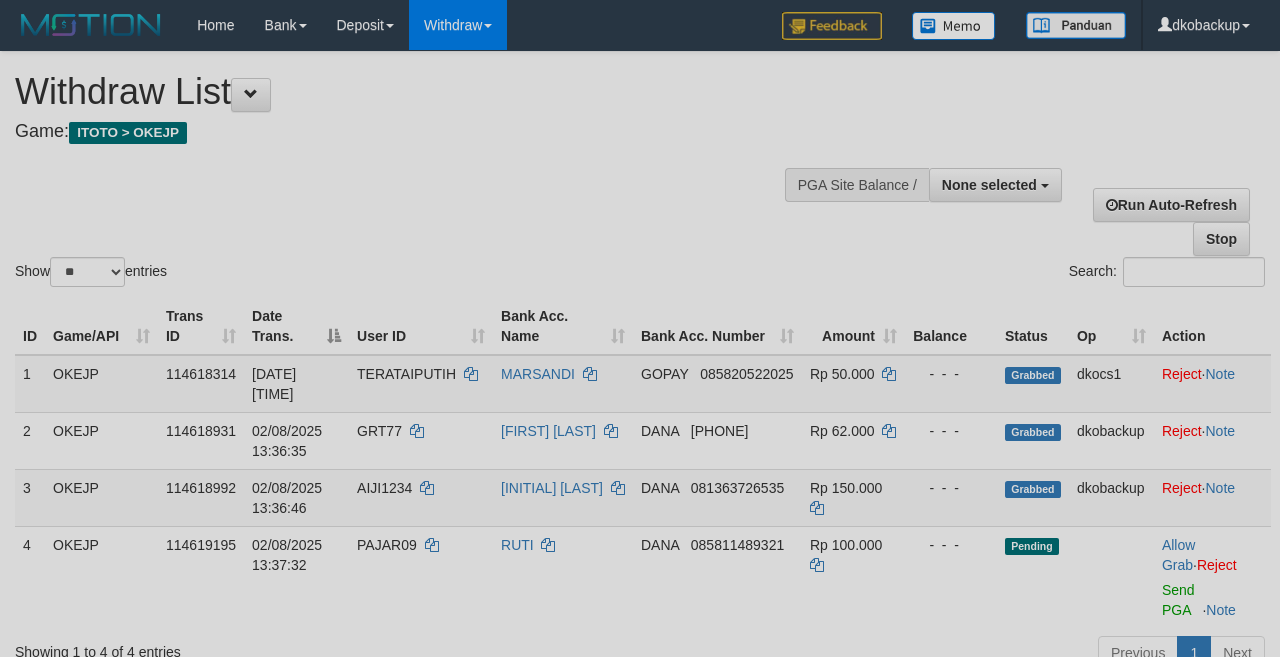 select 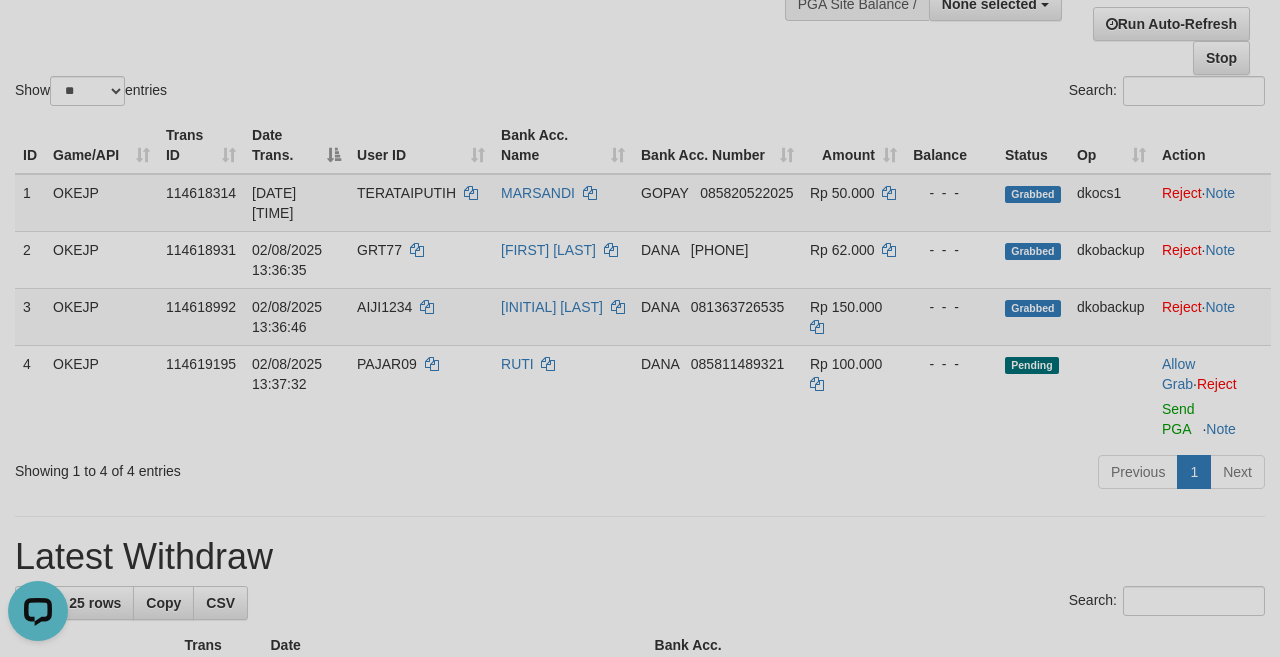 scroll, scrollTop: 0, scrollLeft: 0, axis: both 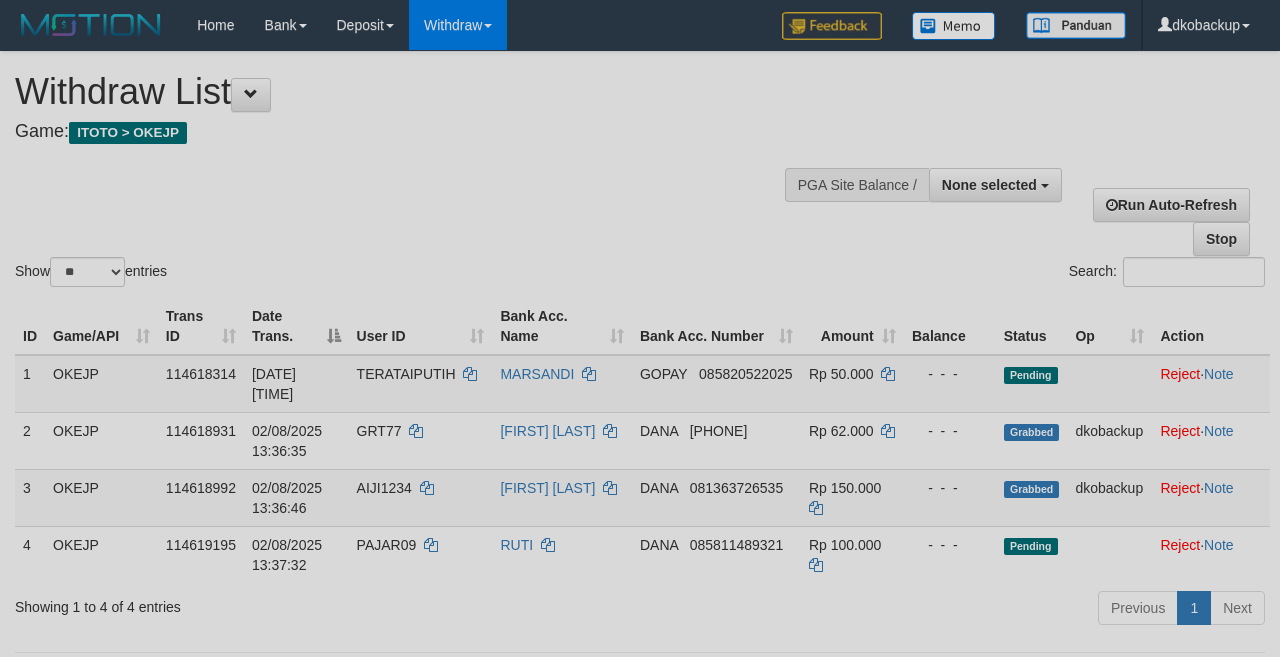 select 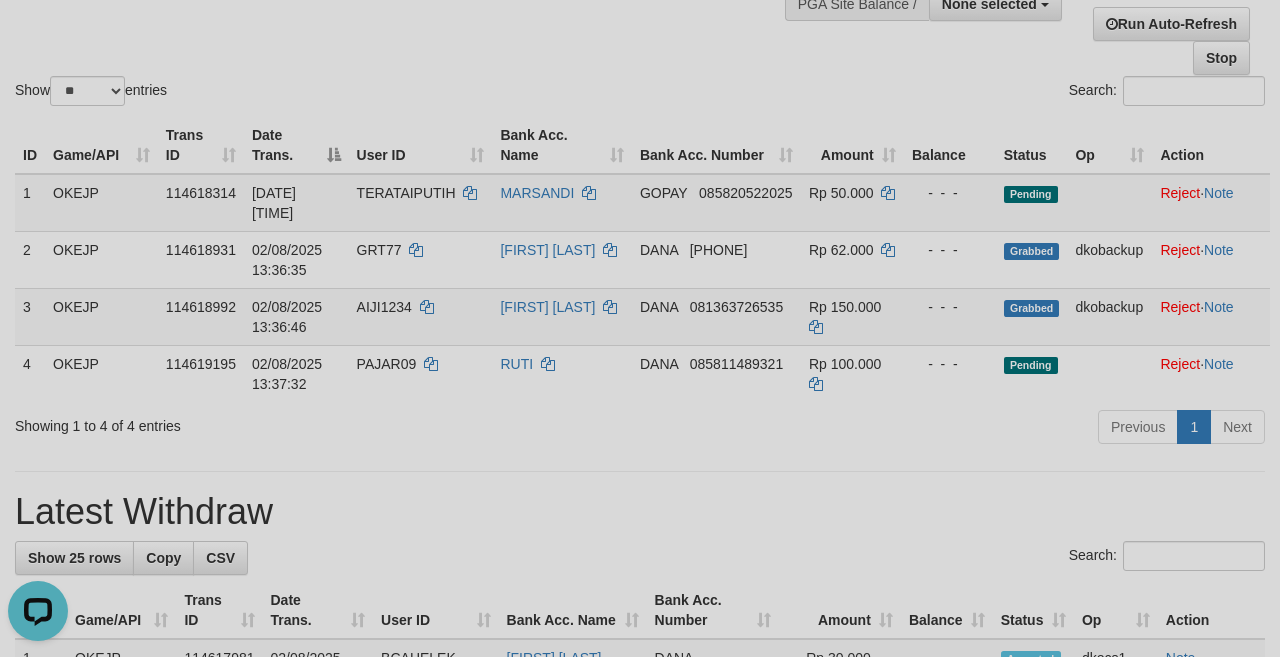 scroll, scrollTop: 0, scrollLeft: 0, axis: both 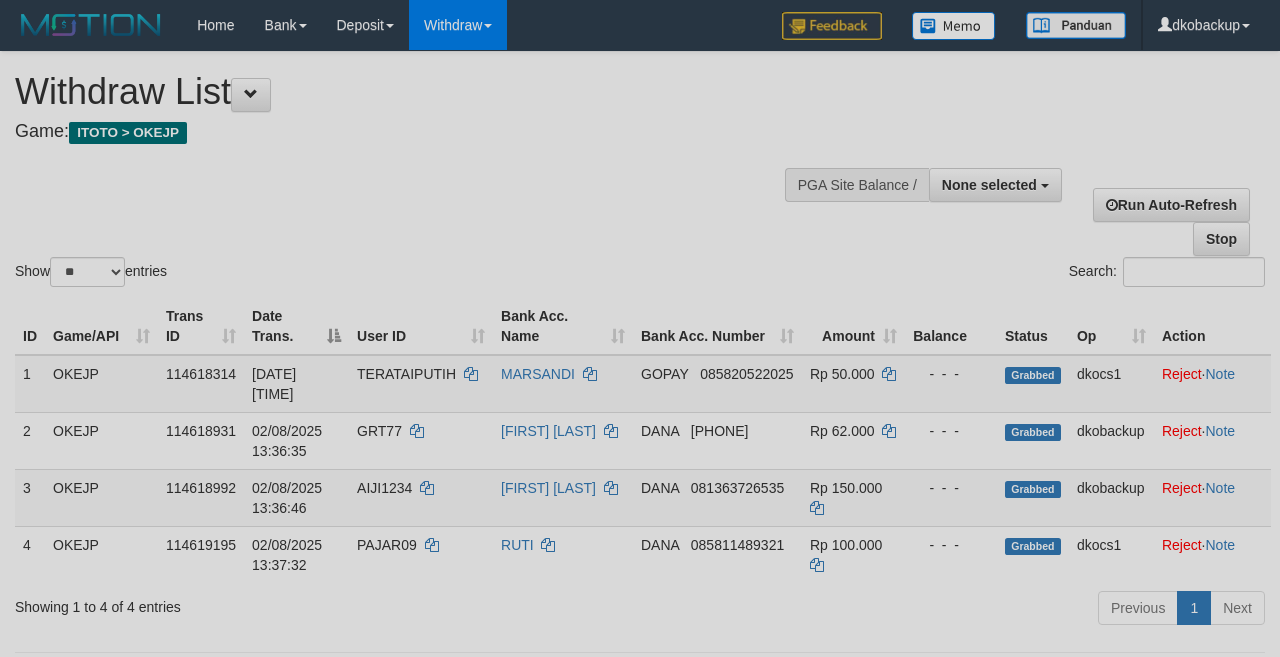 select 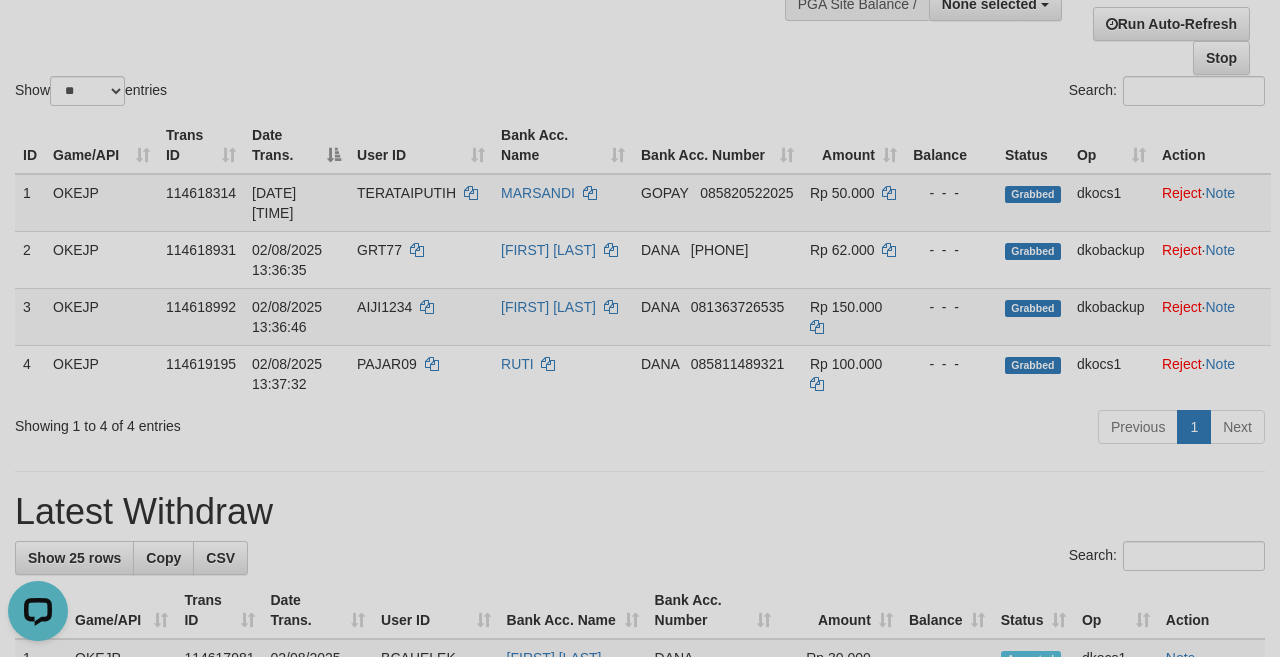 scroll, scrollTop: 0, scrollLeft: 0, axis: both 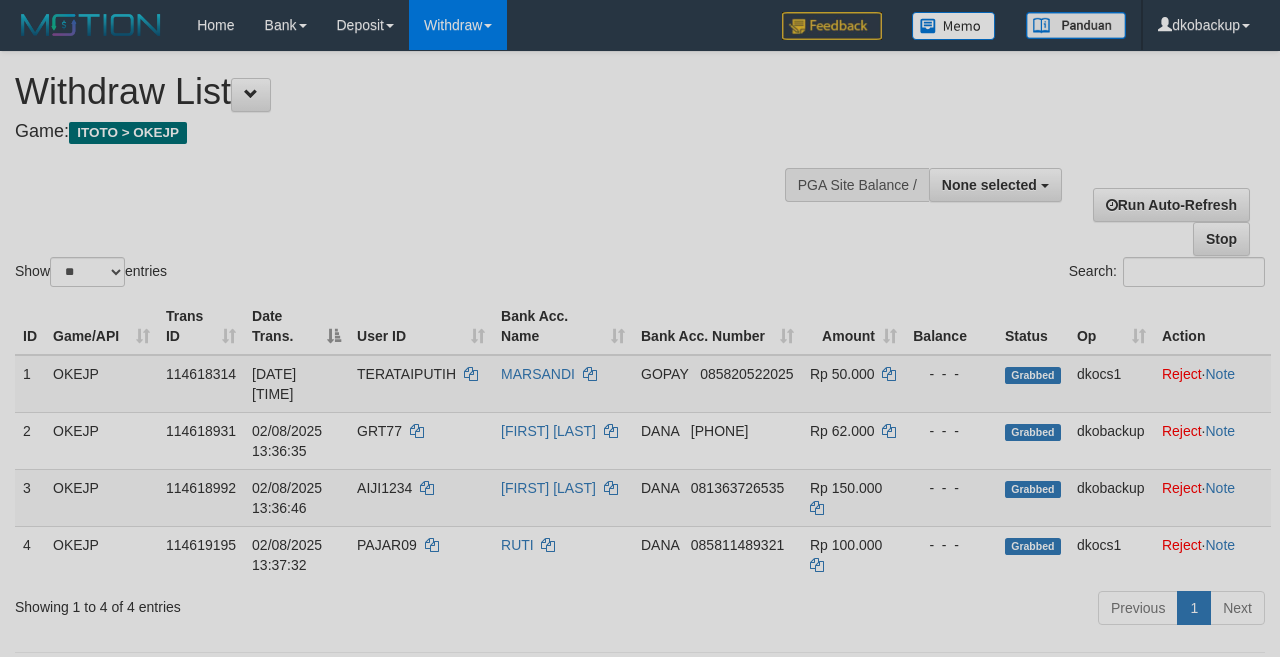 select 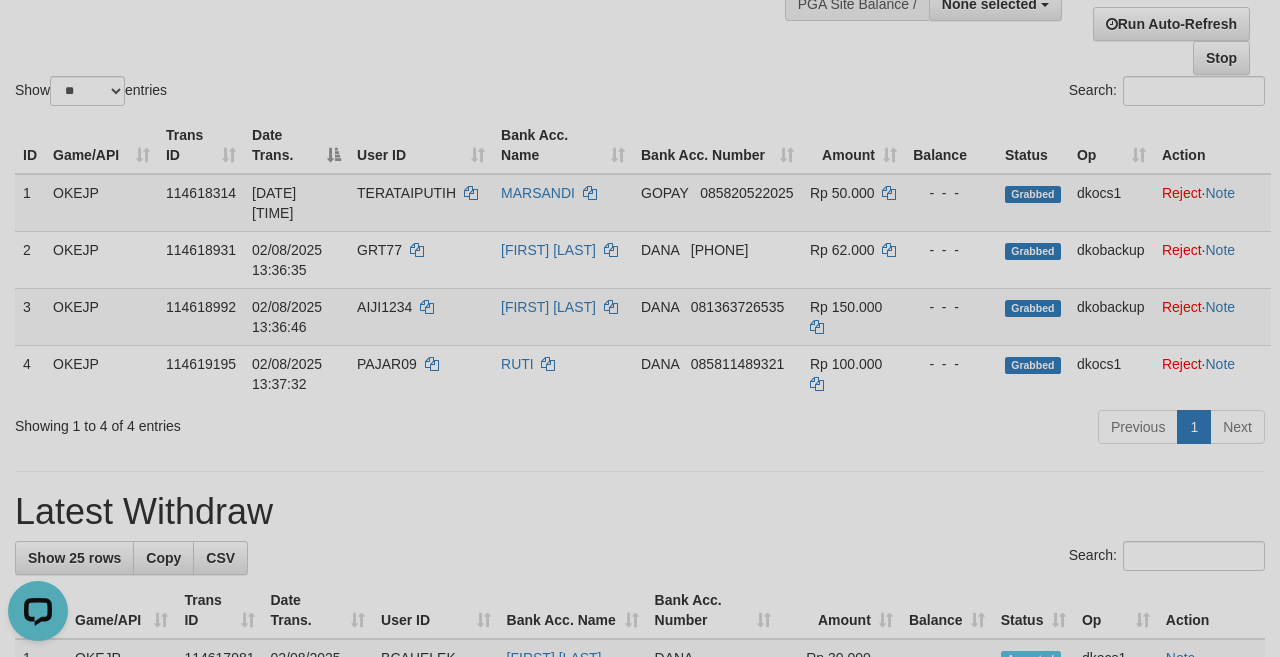 scroll, scrollTop: 0, scrollLeft: 0, axis: both 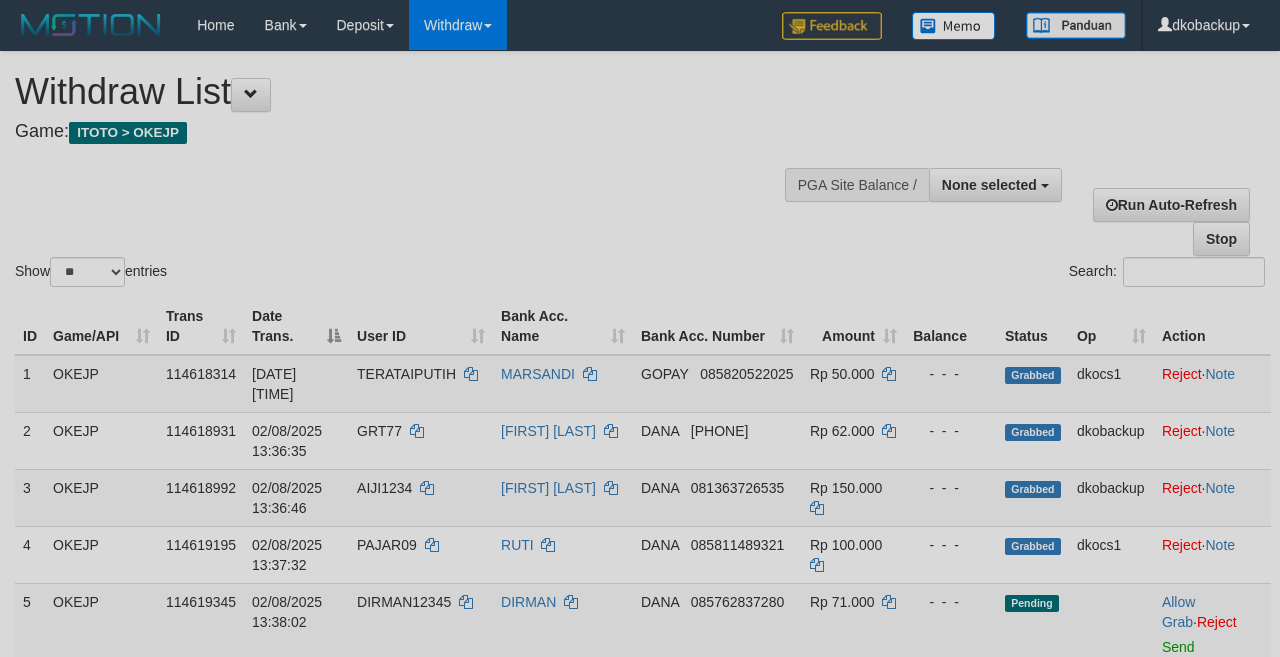 select 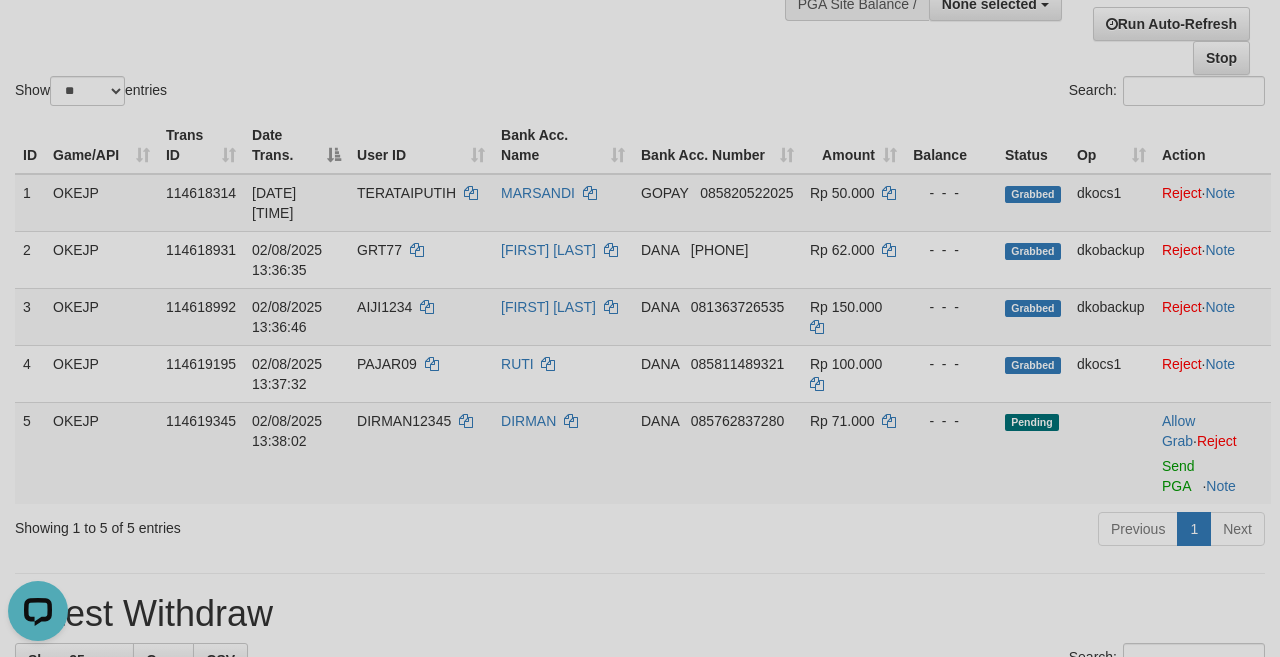 scroll, scrollTop: 0, scrollLeft: 0, axis: both 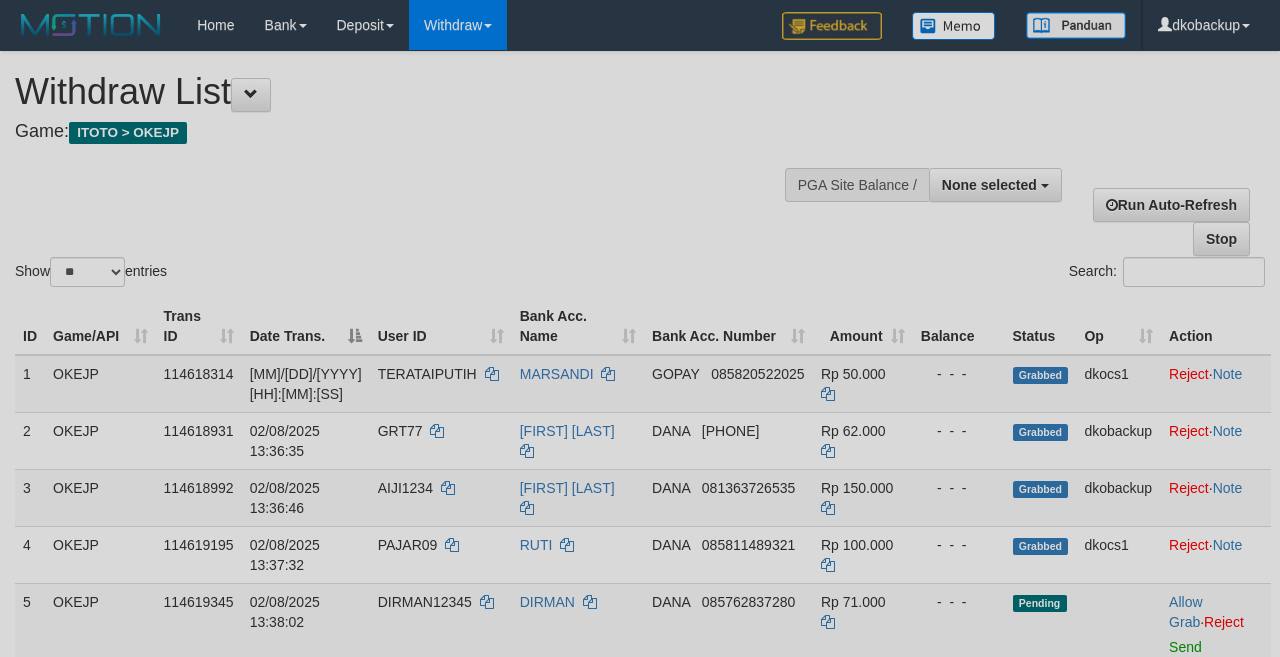 select 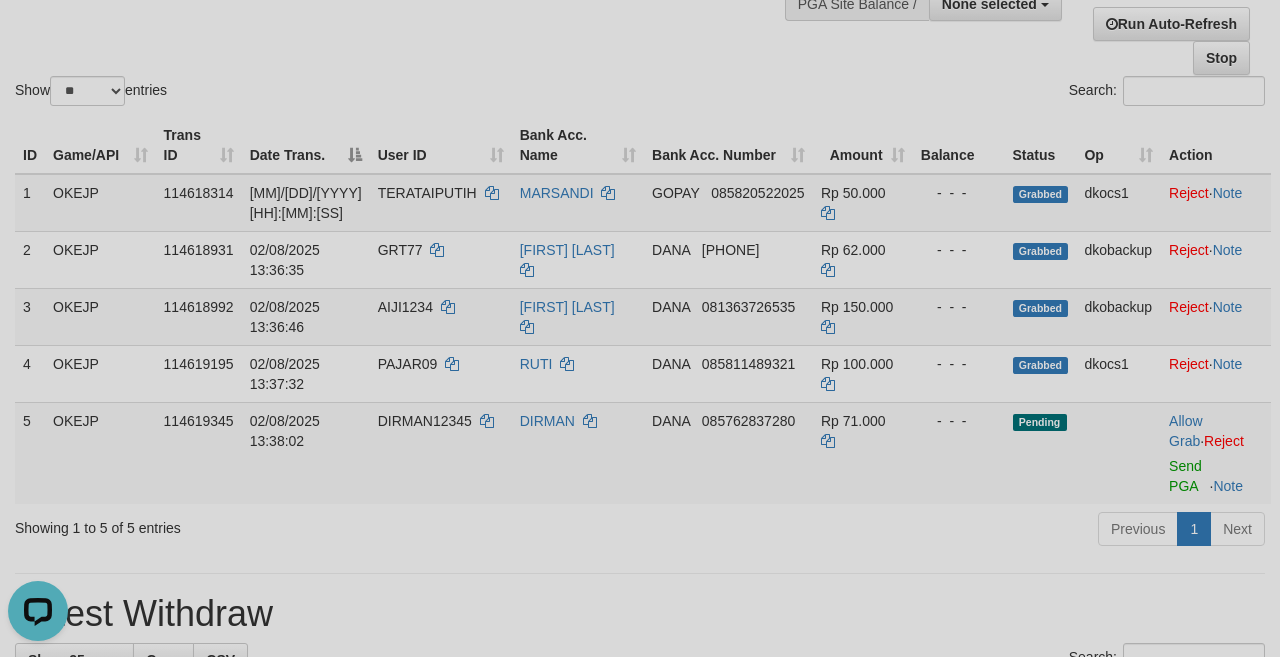 scroll, scrollTop: 0, scrollLeft: 0, axis: both 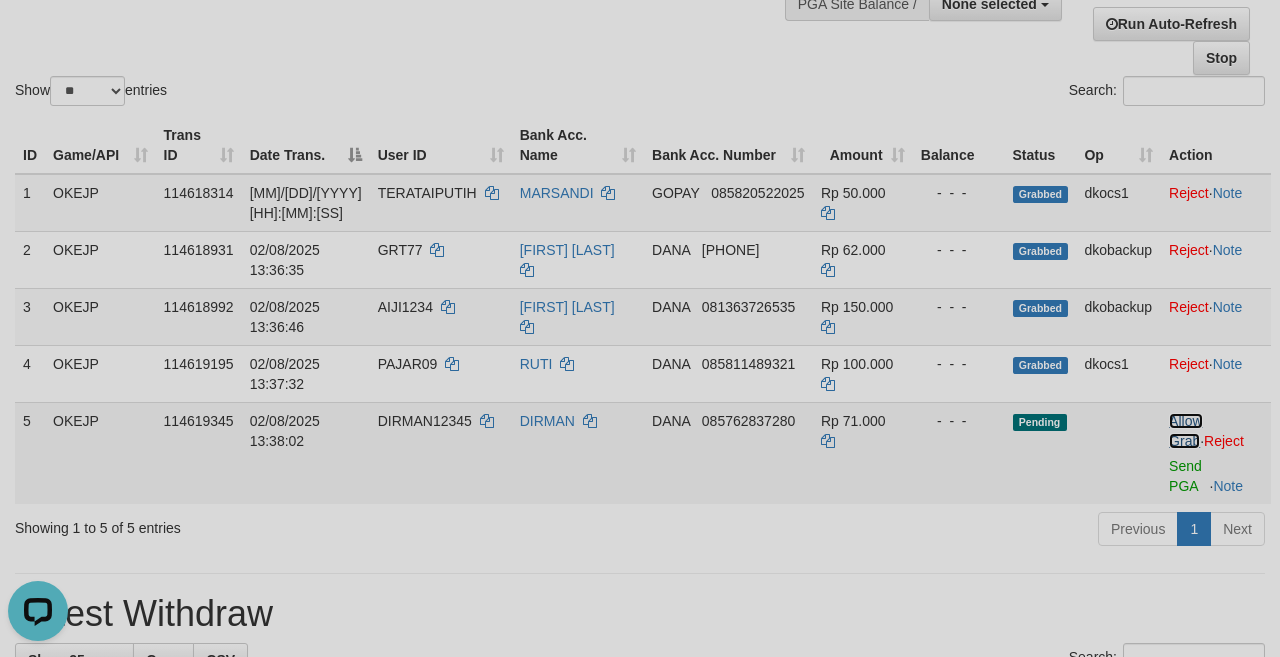 click on "Allow Grab" at bounding box center (1185, 431) 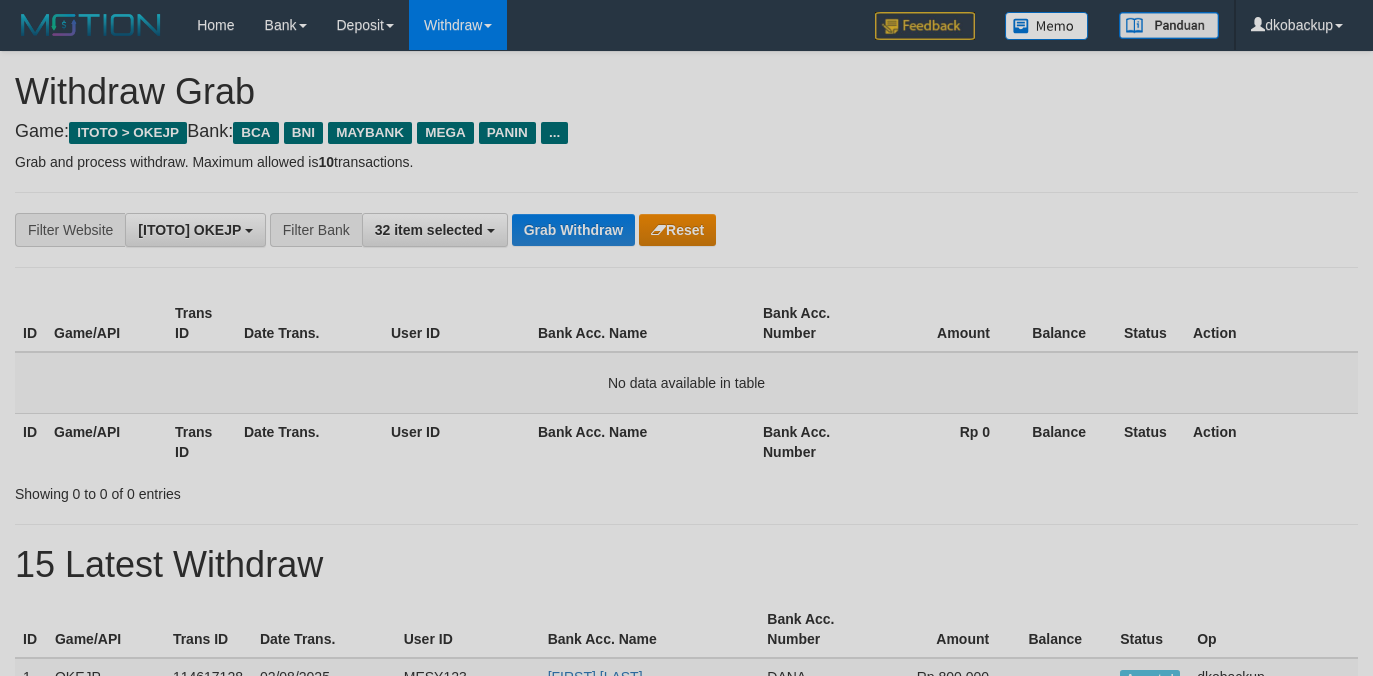 scroll, scrollTop: 0, scrollLeft: 0, axis: both 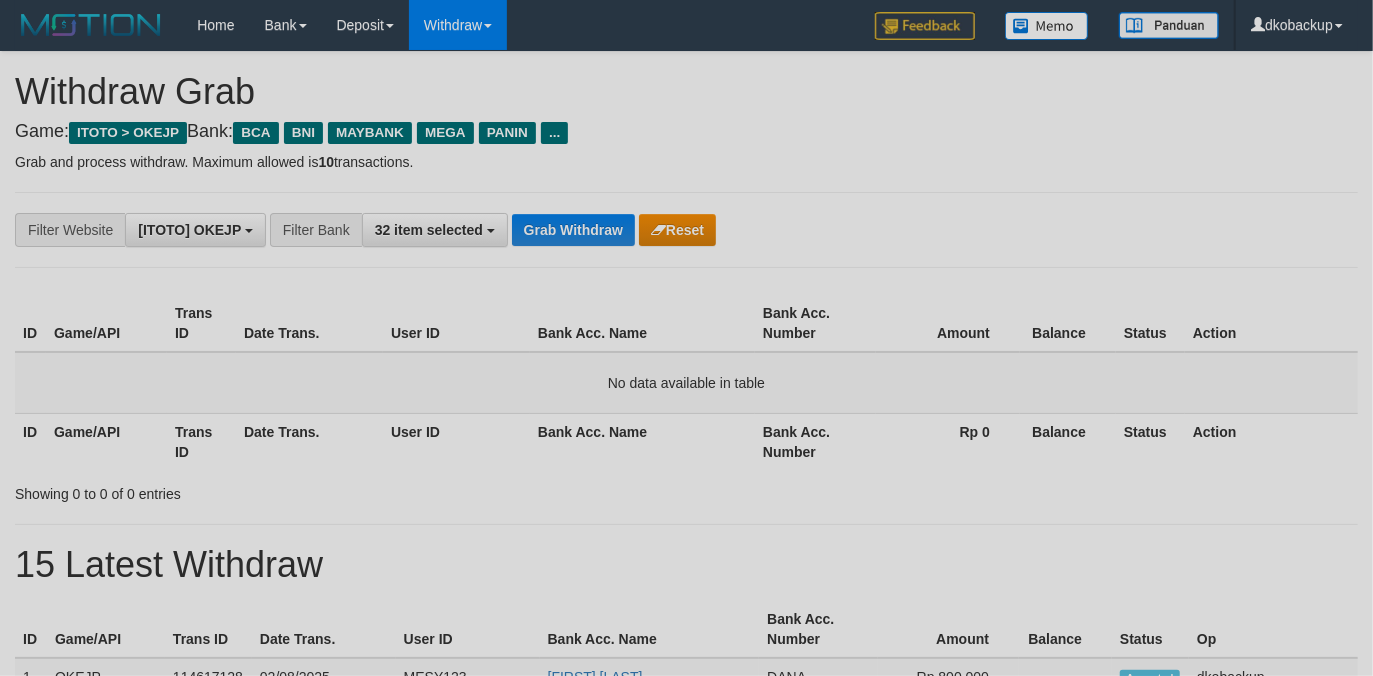 click on "Grab Withdraw" at bounding box center (573, 230) 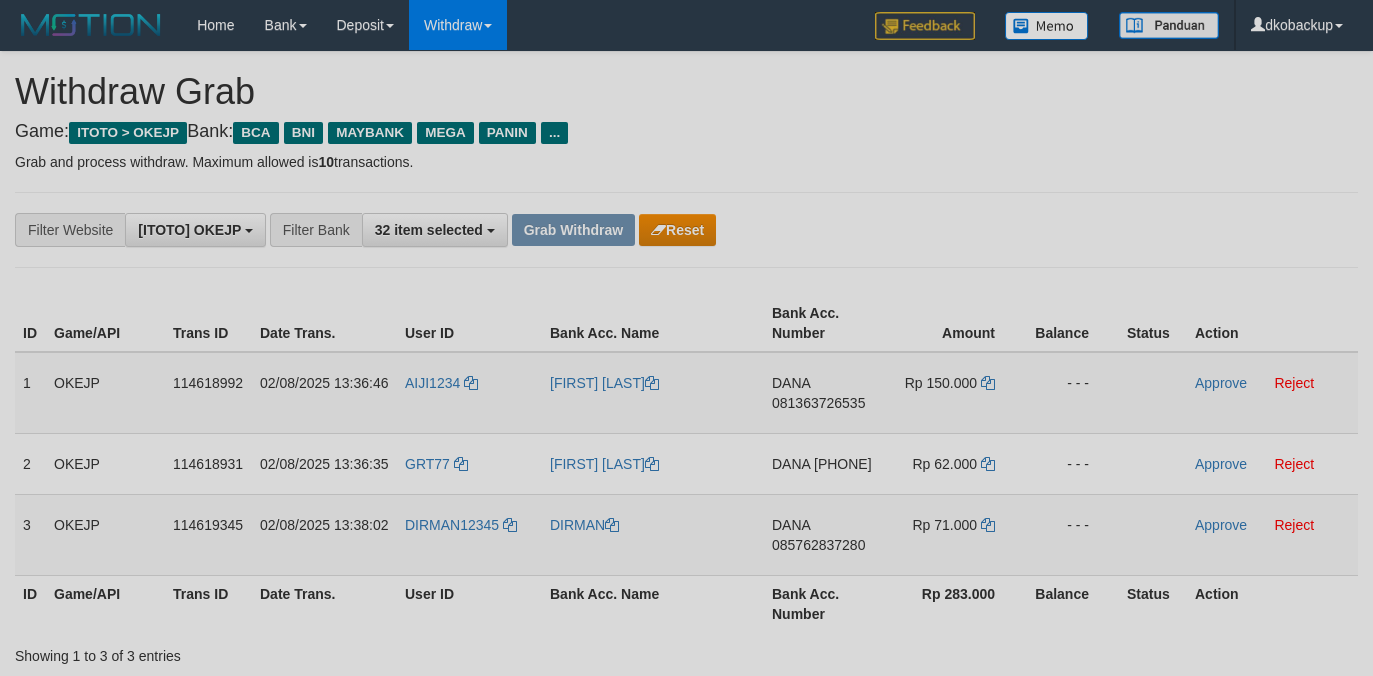 scroll, scrollTop: 0, scrollLeft: 0, axis: both 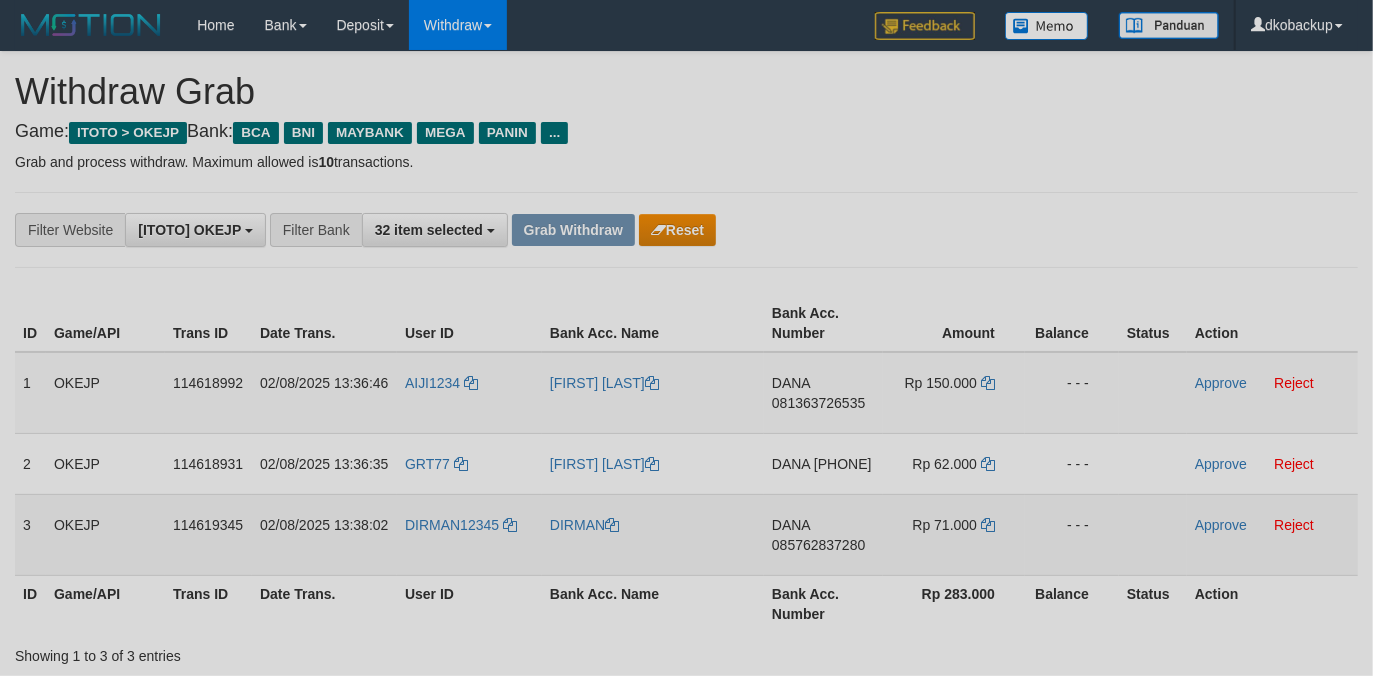 click on "DIRMAN12345" at bounding box center (469, 534) 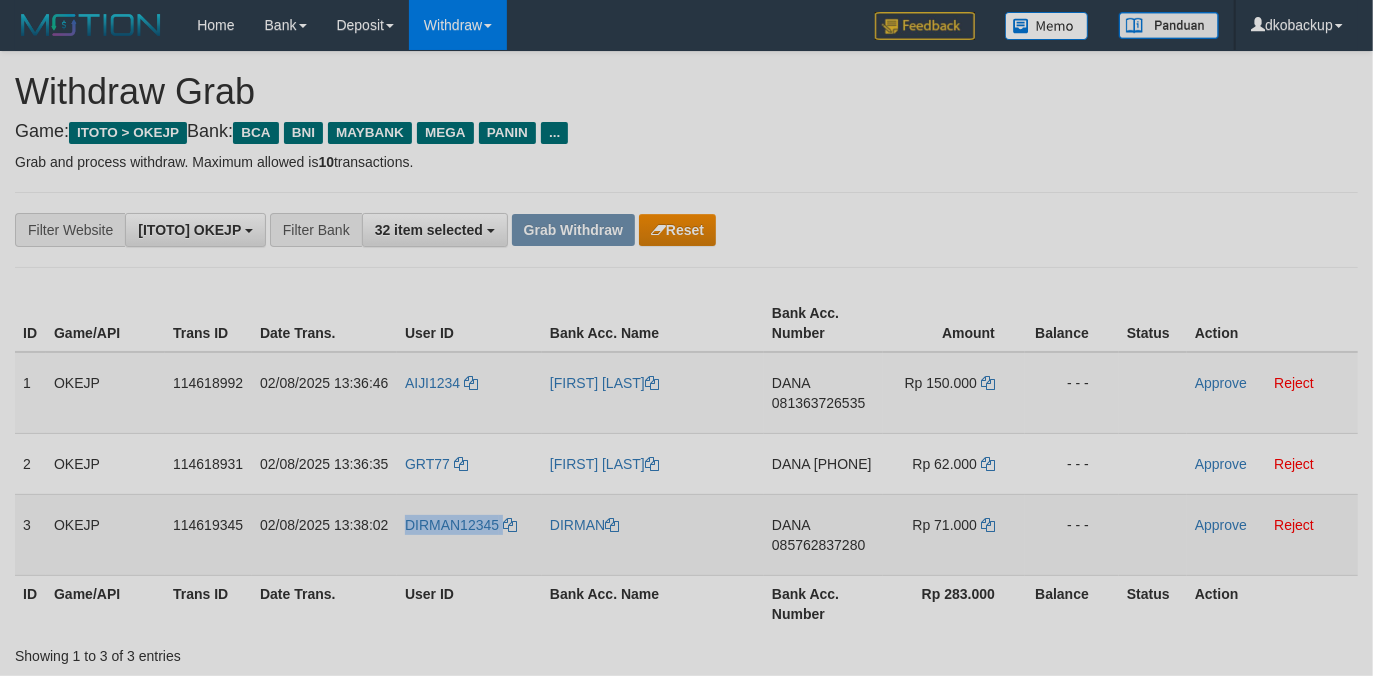 click on "DIRMAN12345" at bounding box center (469, 534) 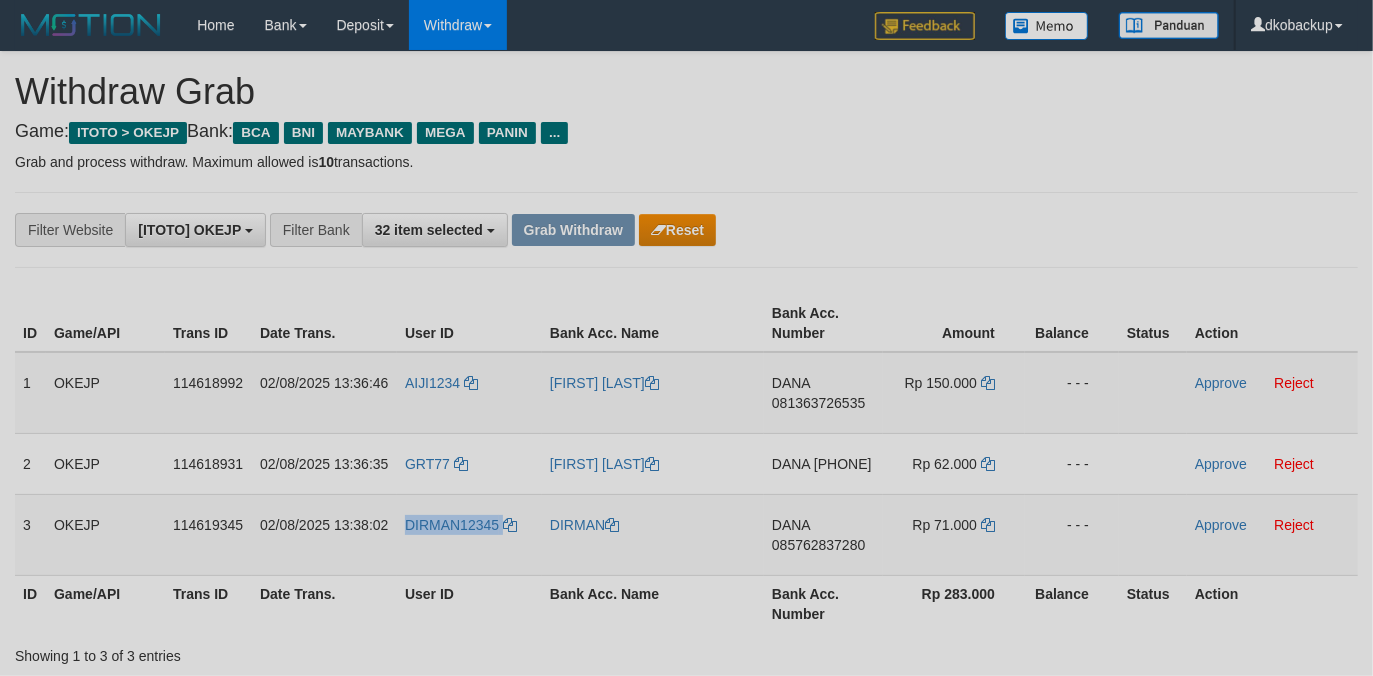copy on "DIRMAN12345" 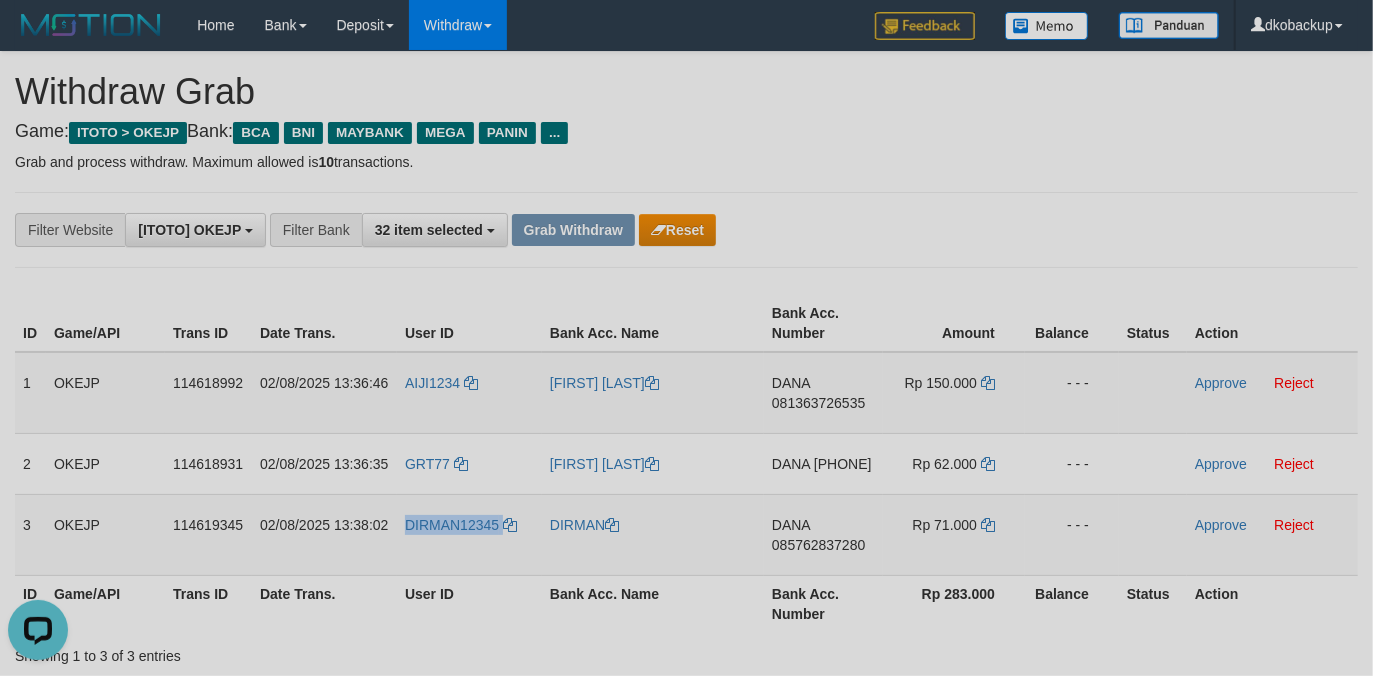 scroll, scrollTop: 0, scrollLeft: 0, axis: both 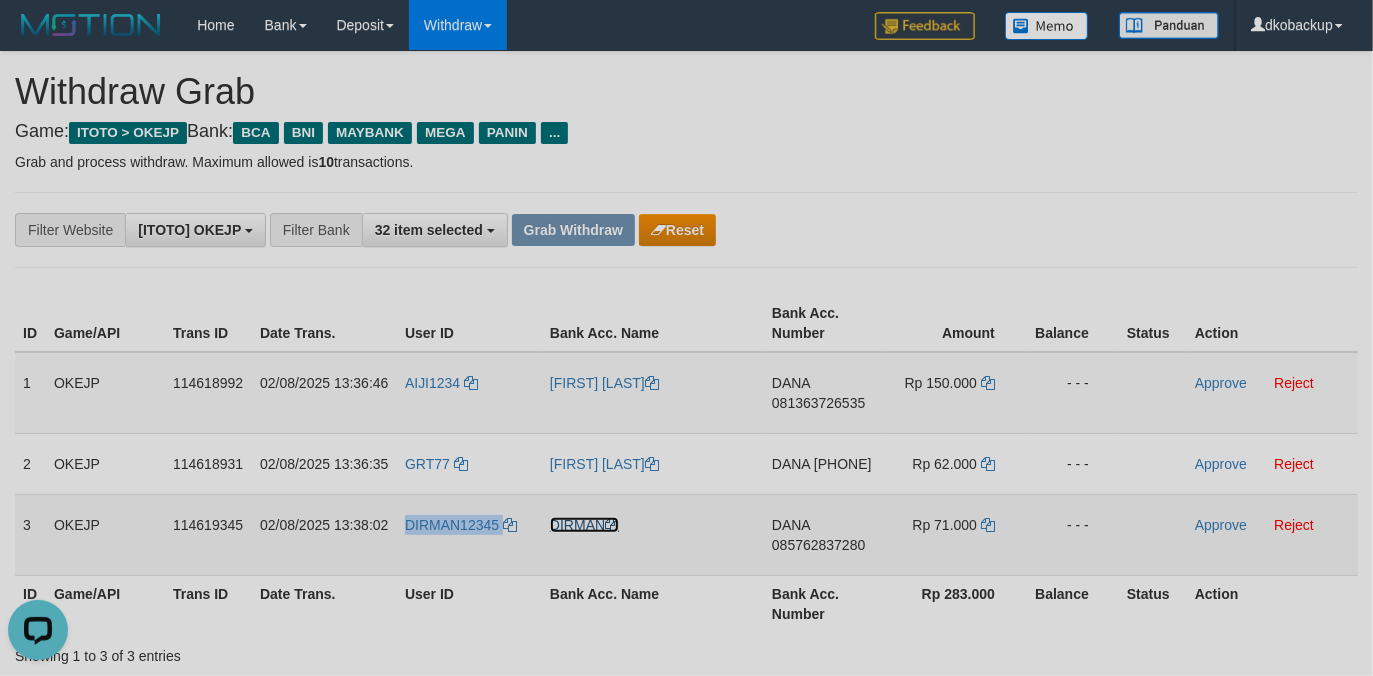 click on "DIRMAN" at bounding box center [584, 525] 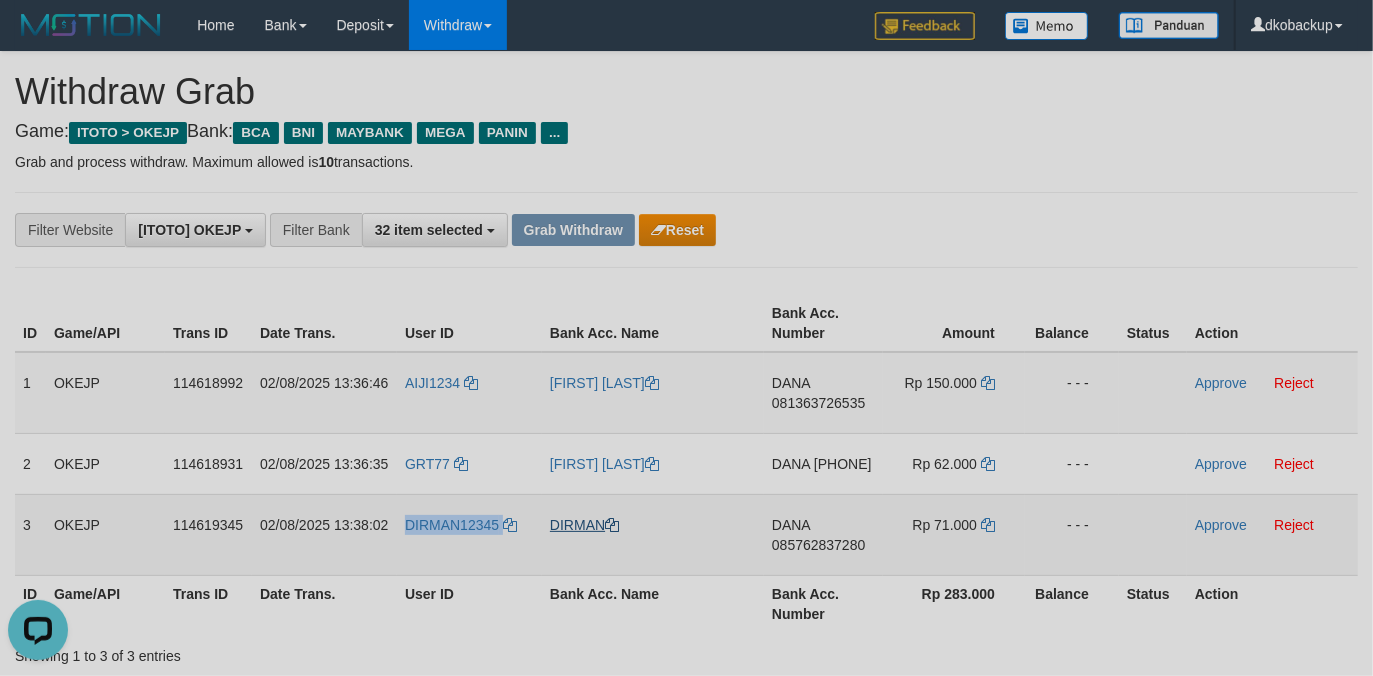 copy on "DIRMAN12345" 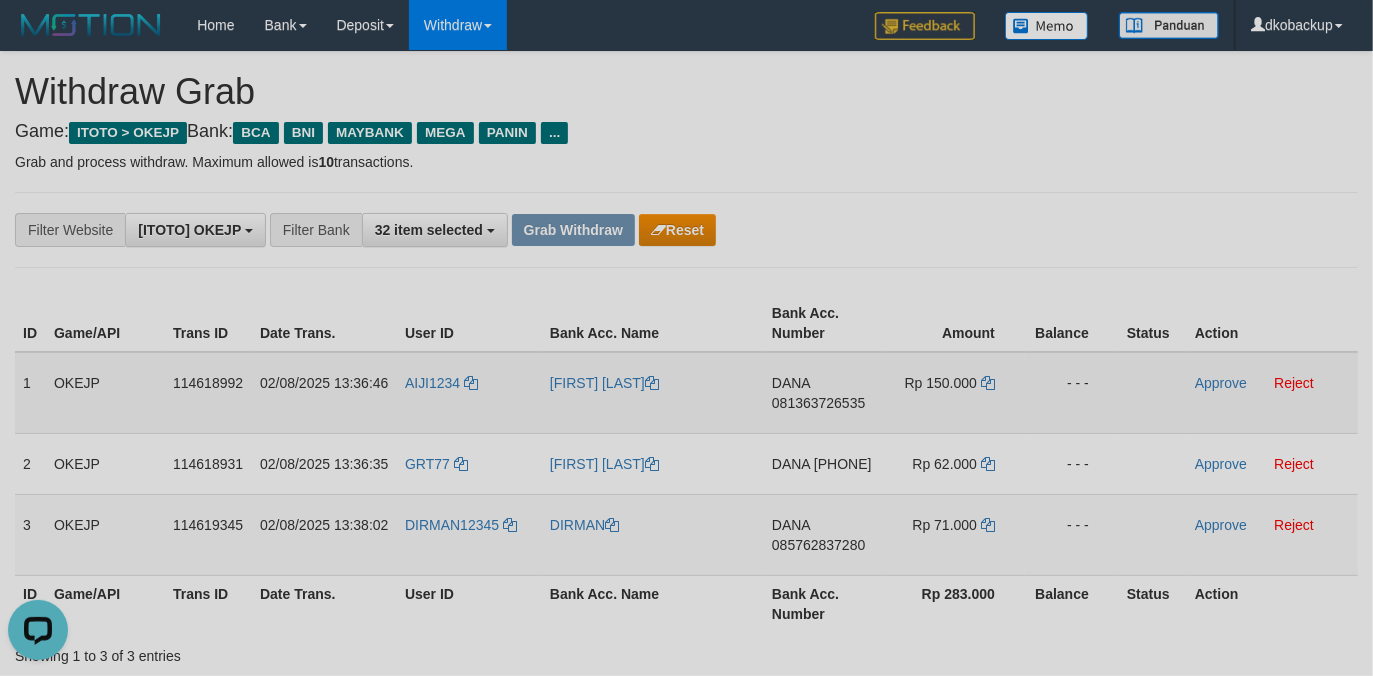 click on "081363726535" at bounding box center [818, 403] 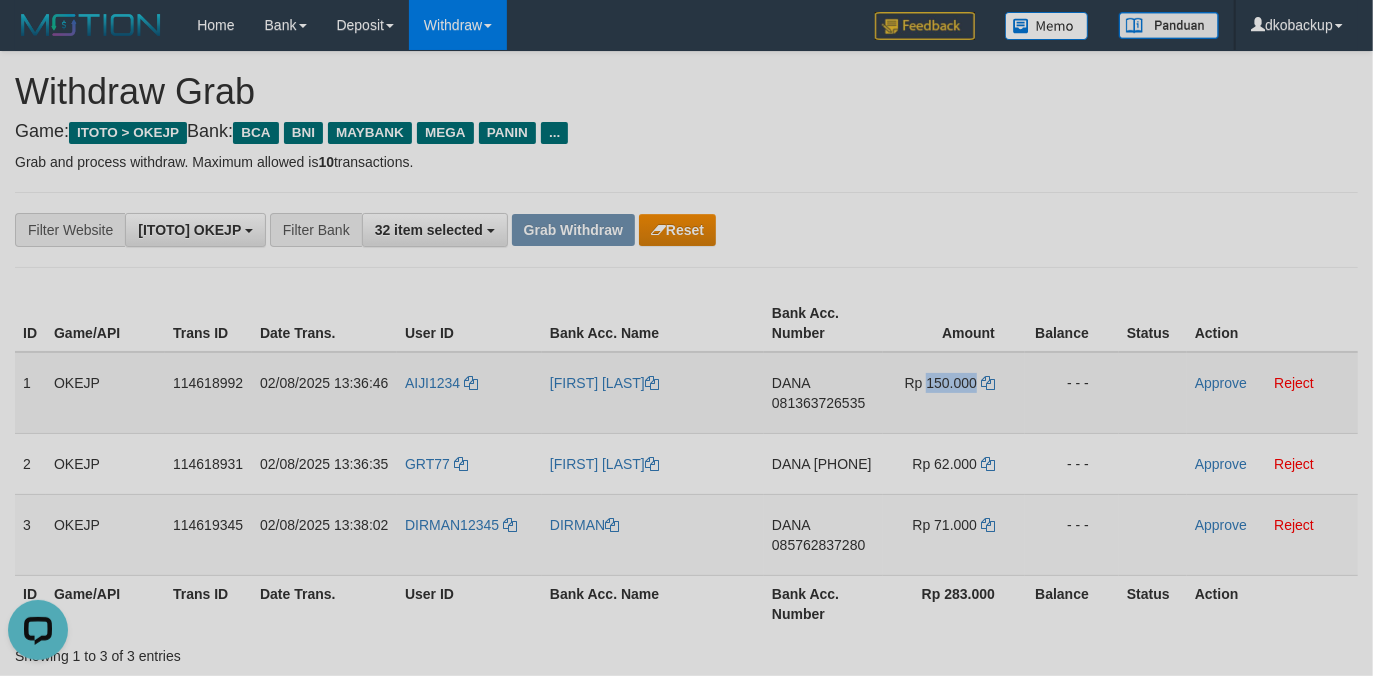 click on "Rp 150.000" at bounding box center [954, 393] 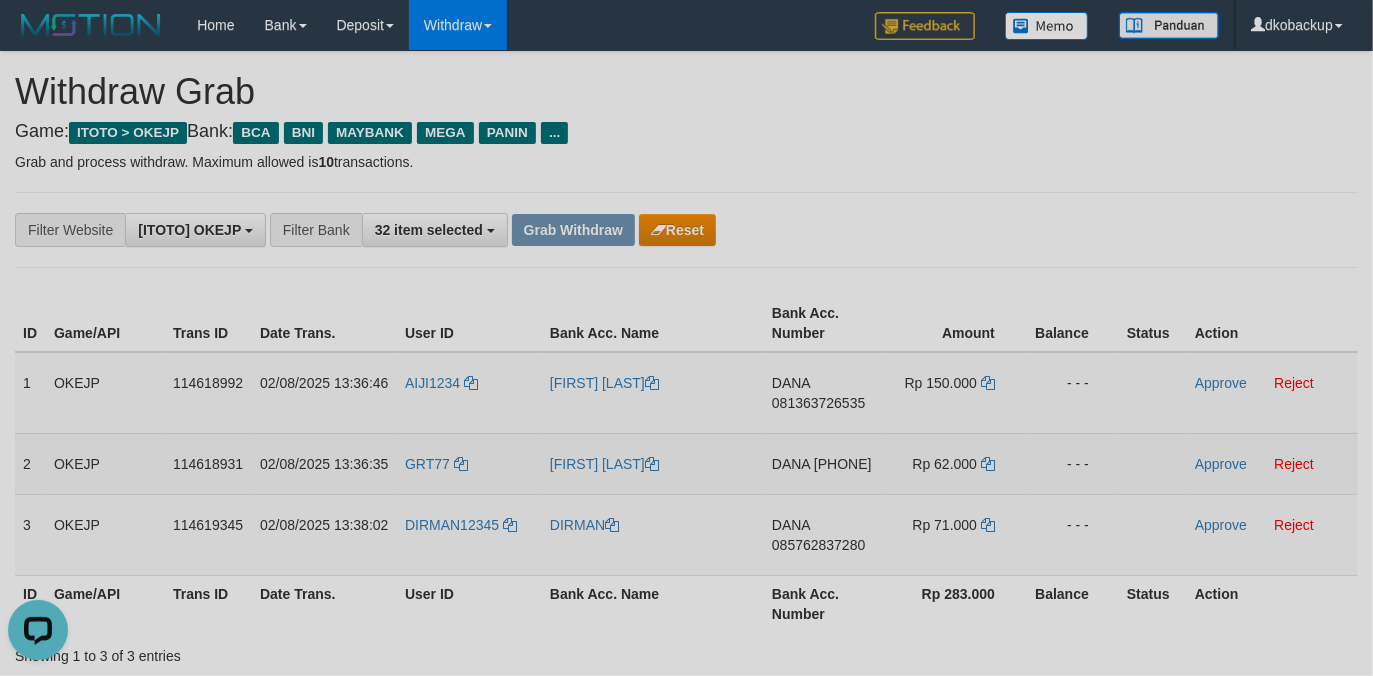 click on "[PHONE]" at bounding box center (843, 464) 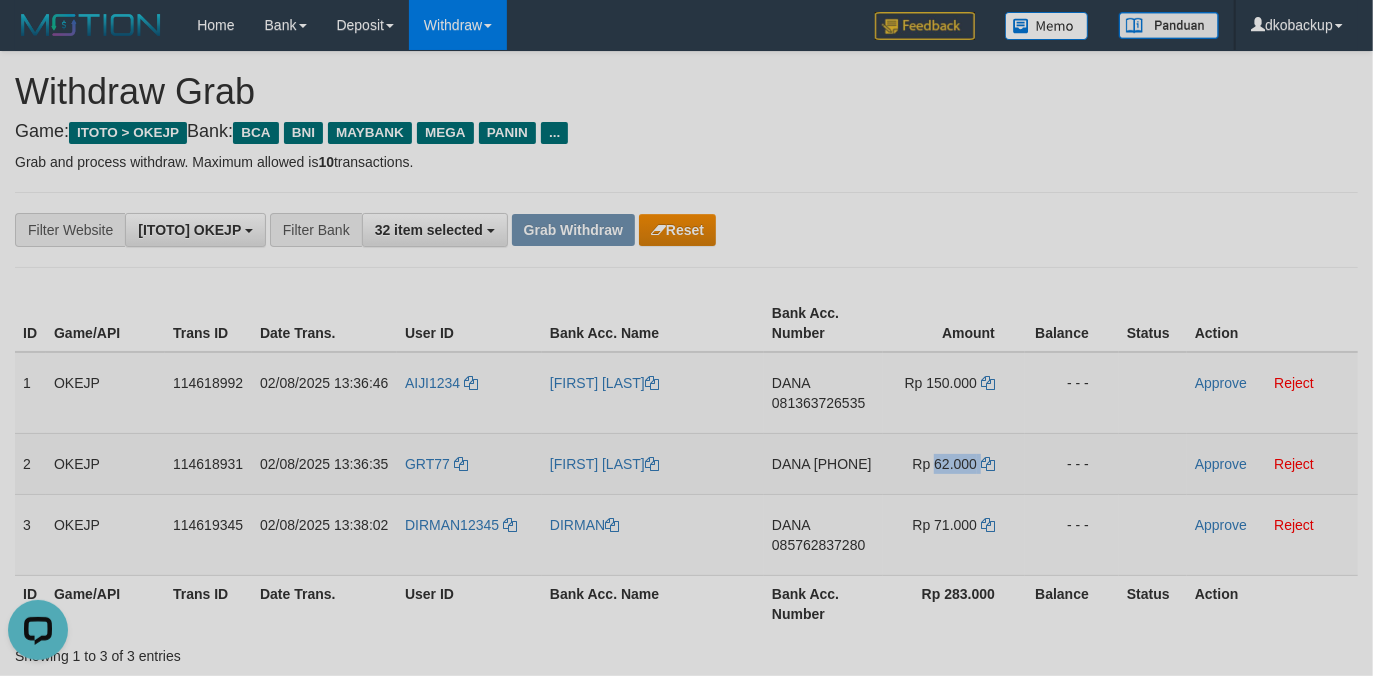 click on "Rp 62.000" at bounding box center [945, 464] 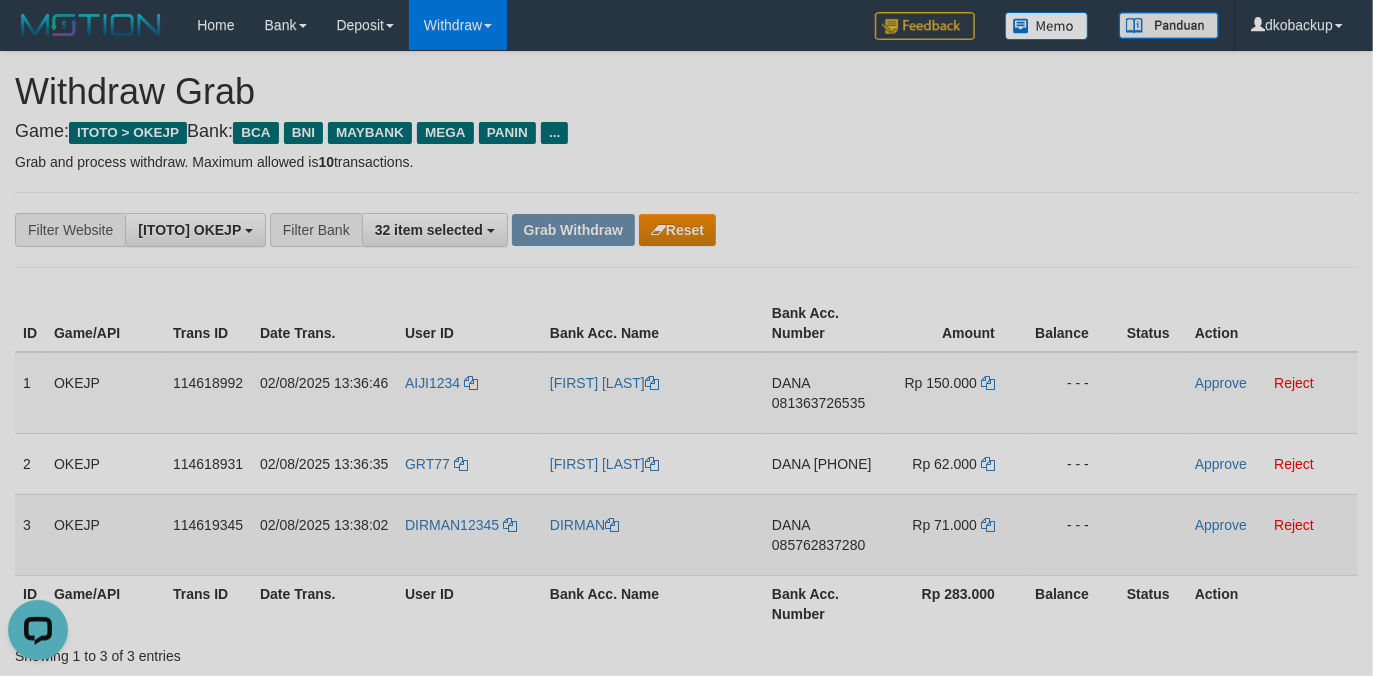 click on "085762837280" at bounding box center [818, 545] 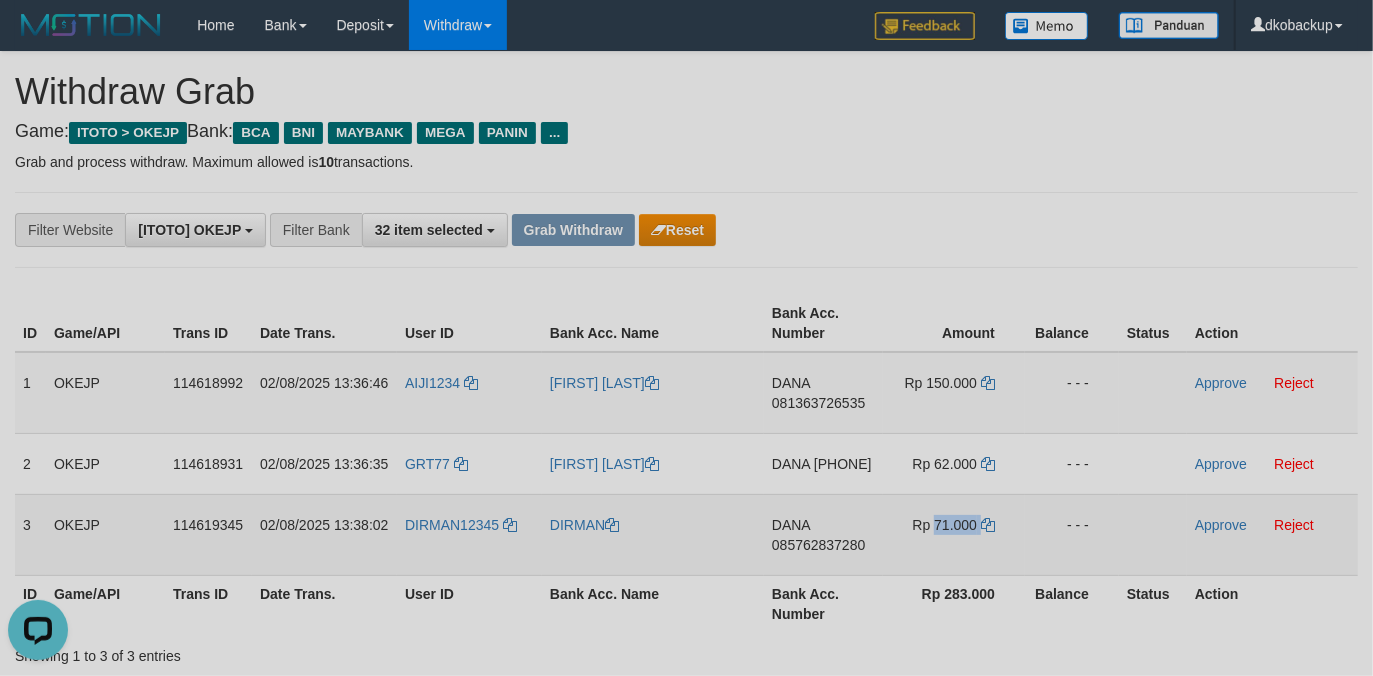click on "Rp 71.000" at bounding box center (954, 534) 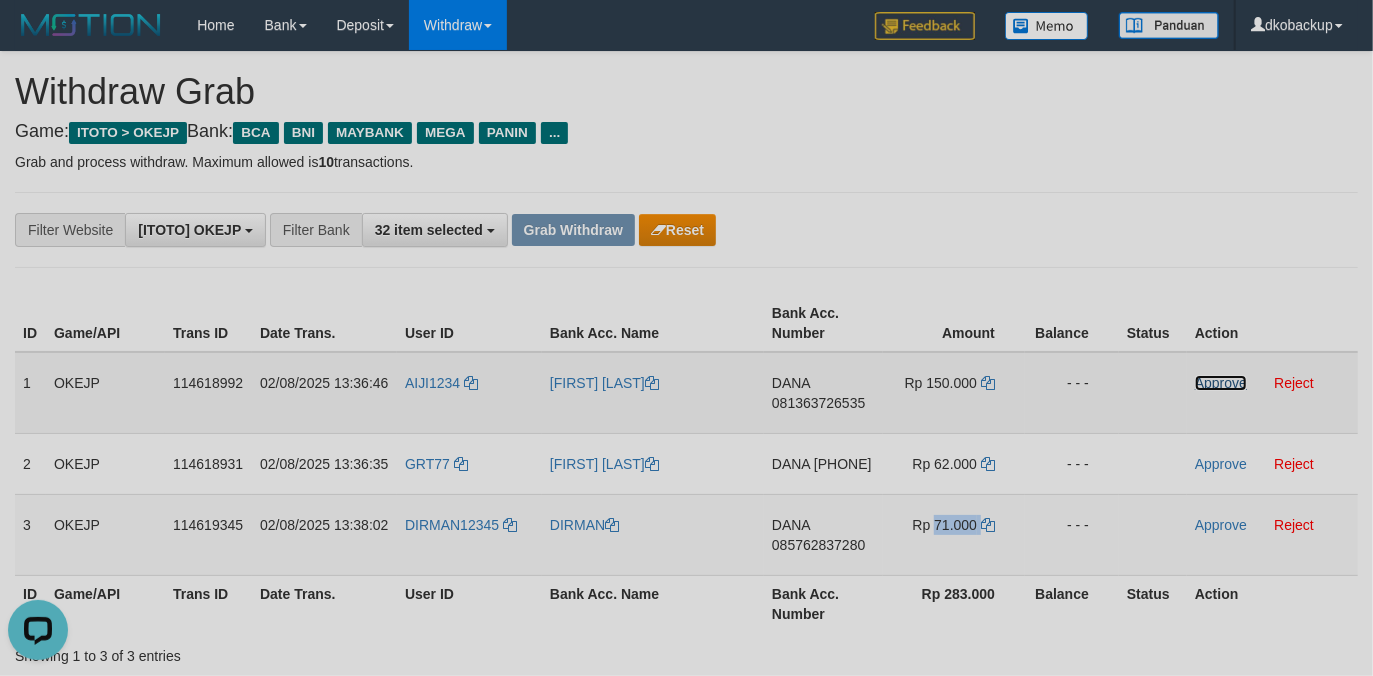 click on "Approve" at bounding box center [1221, 383] 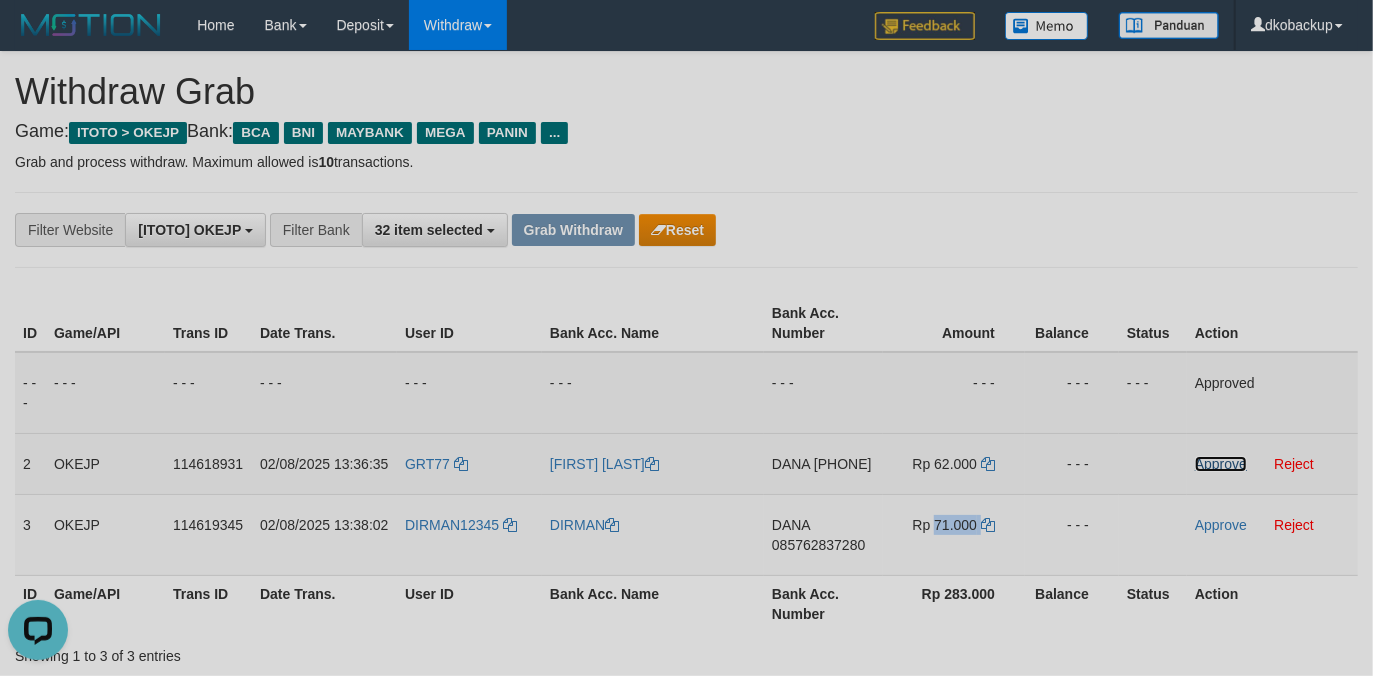 click on "Approve" at bounding box center (1221, 464) 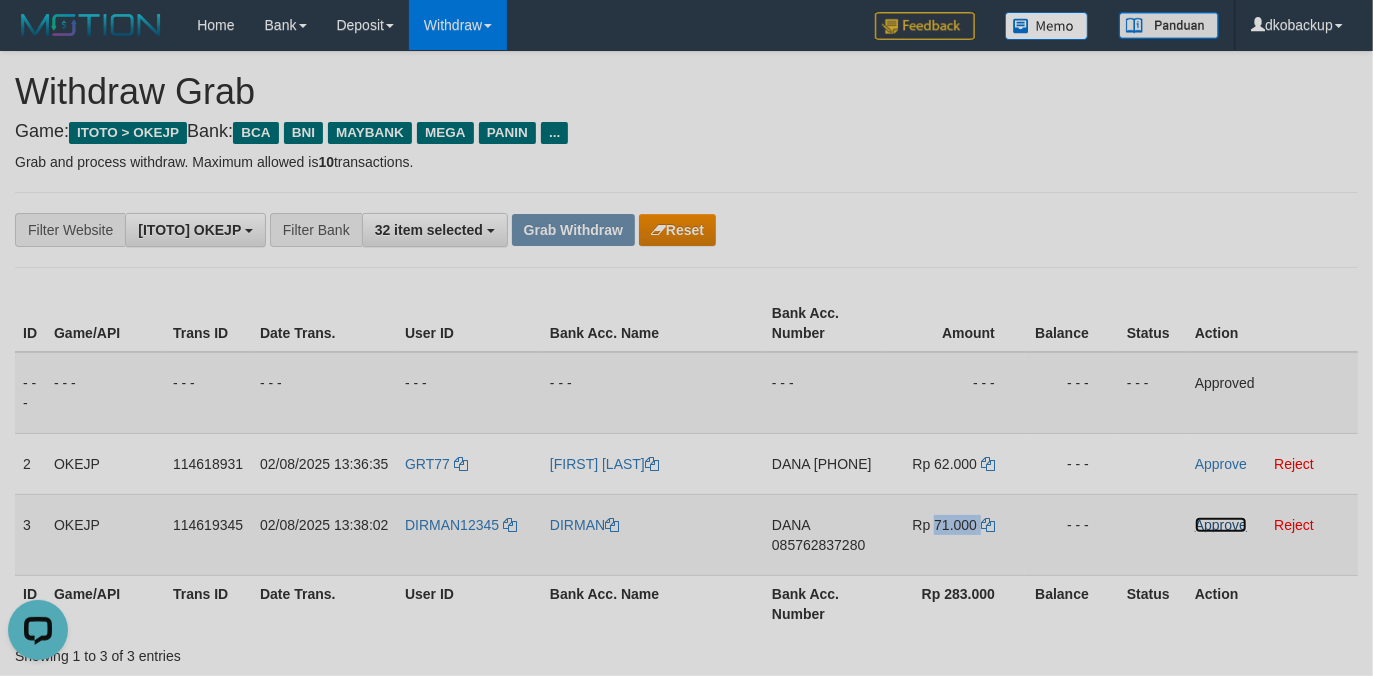 click on "Approve" at bounding box center [1221, 525] 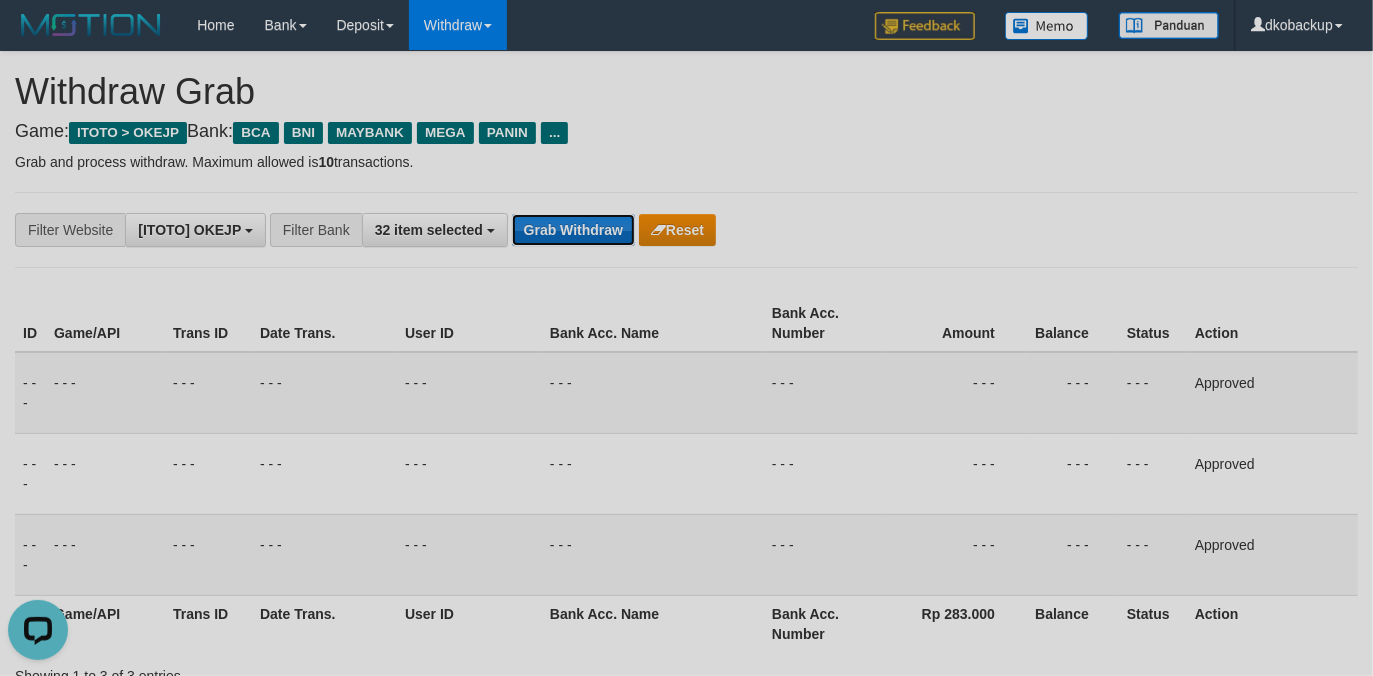 click on "Grab Withdraw" at bounding box center [573, 230] 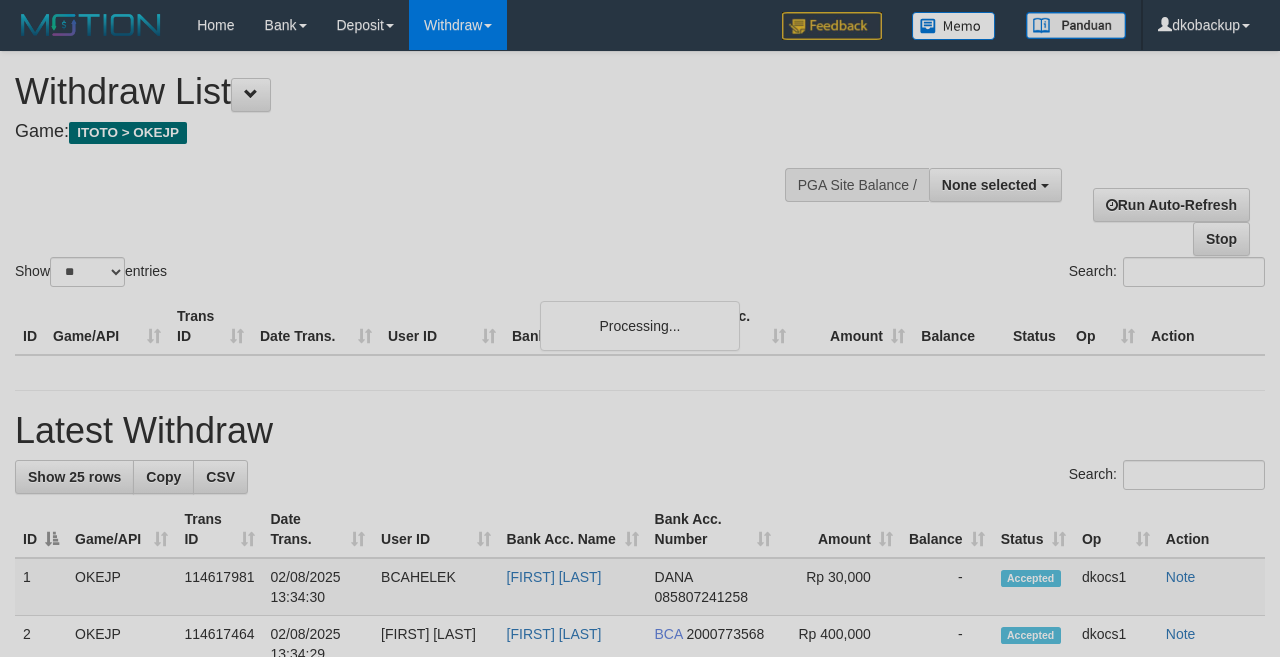 select 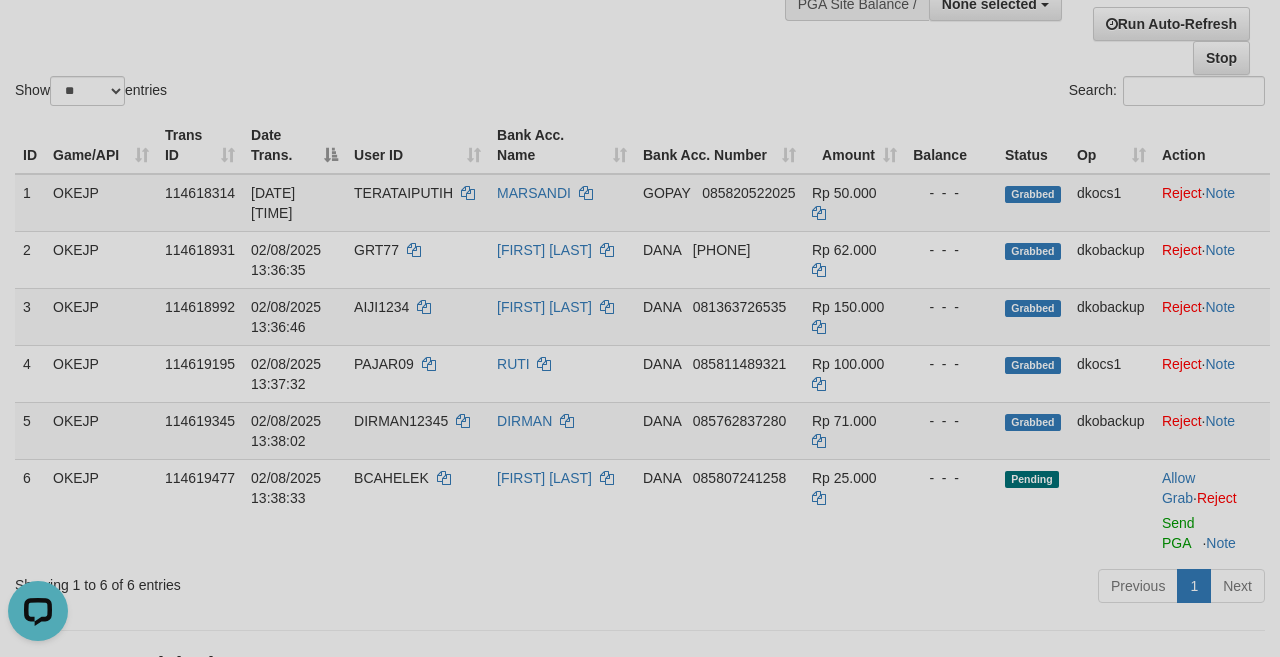 scroll, scrollTop: 0, scrollLeft: 0, axis: both 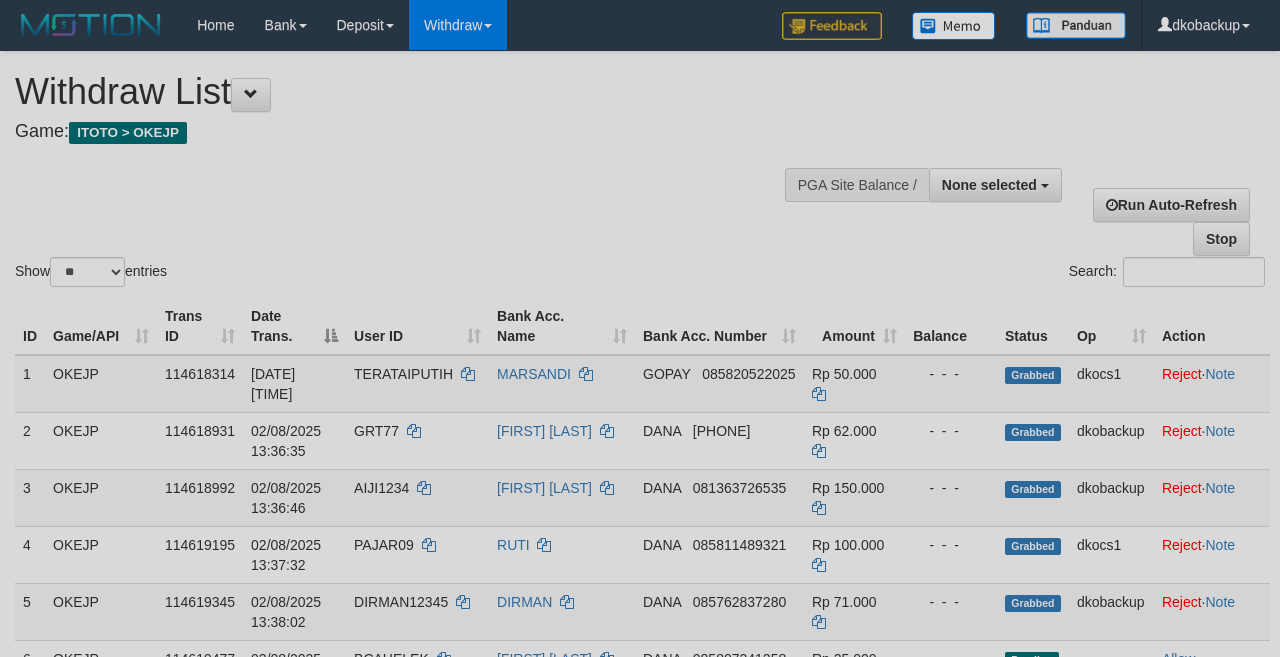 select 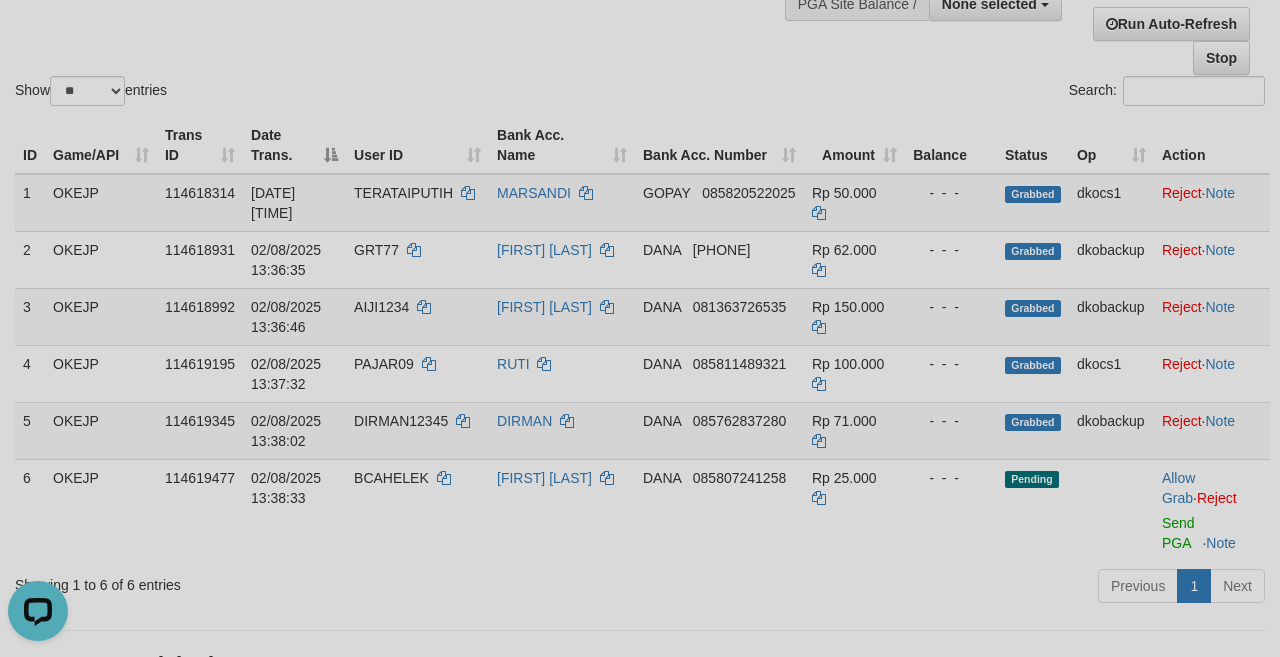 scroll, scrollTop: 0, scrollLeft: 0, axis: both 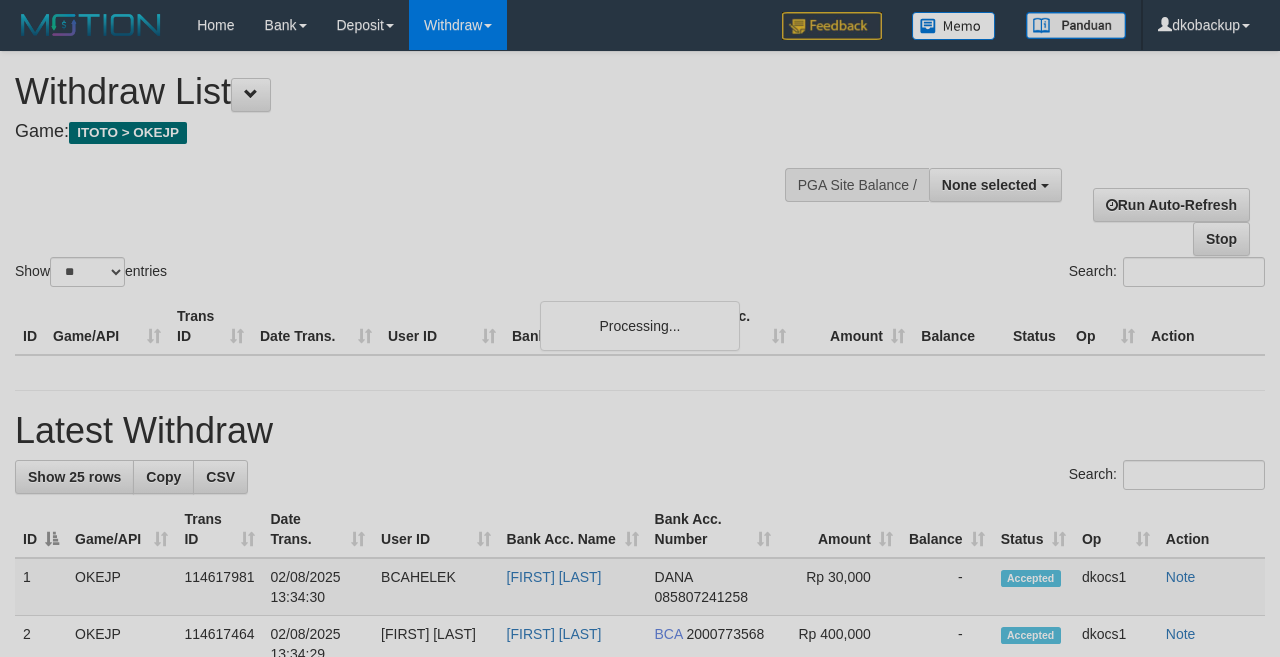 select 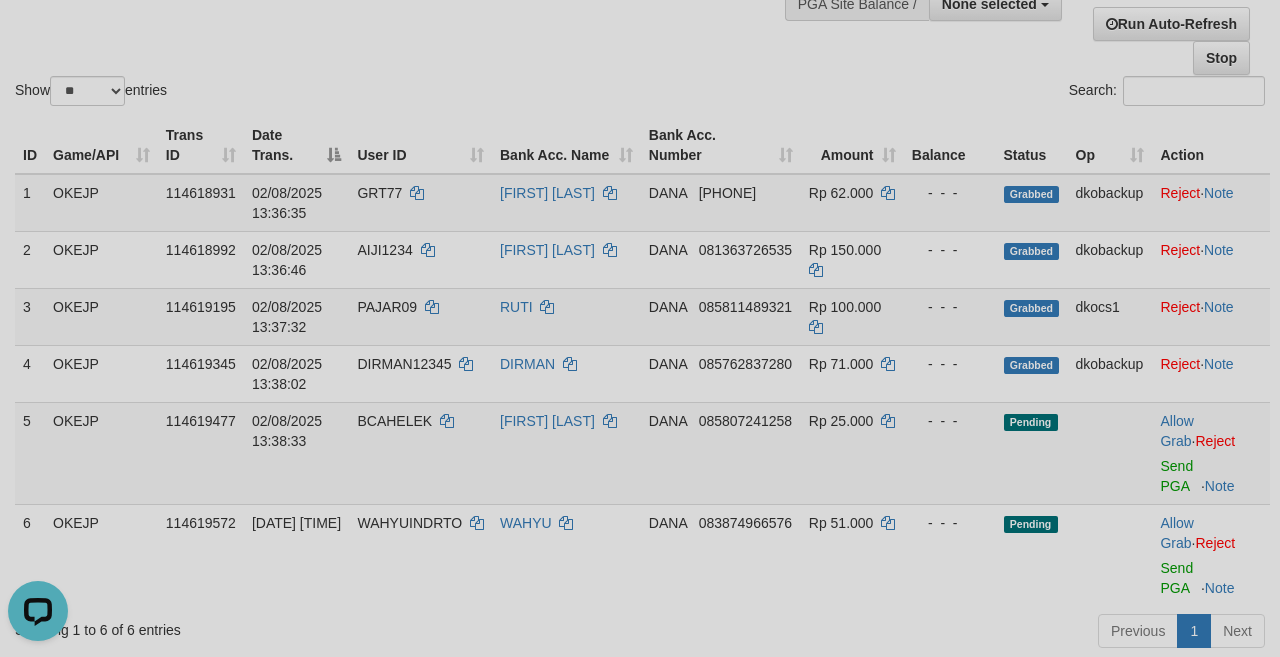 scroll, scrollTop: 0, scrollLeft: 0, axis: both 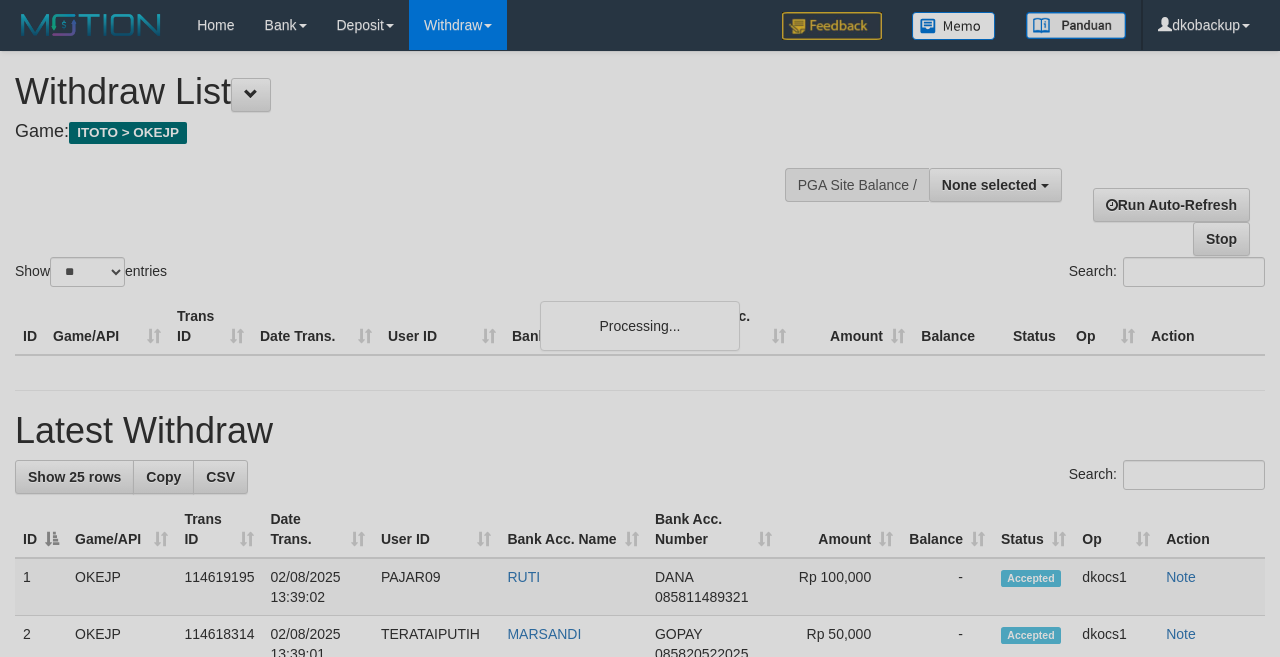 select 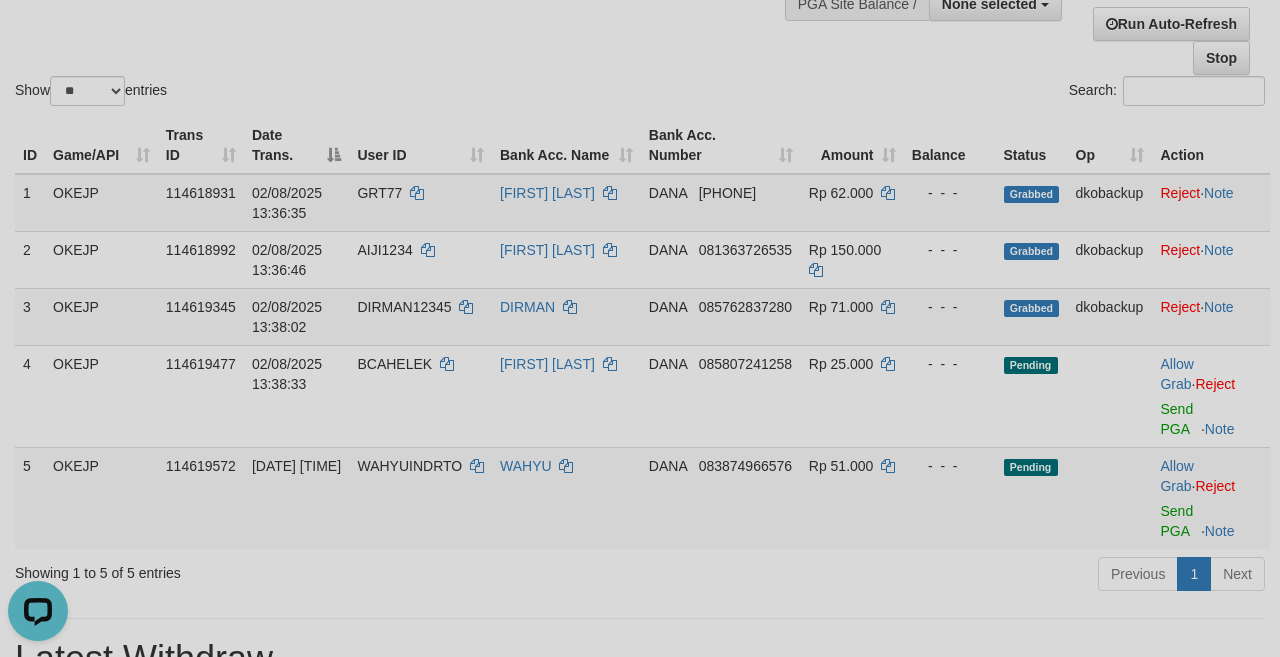 scroll, scrollTop: 0, scrollLeft: 0, axis: both 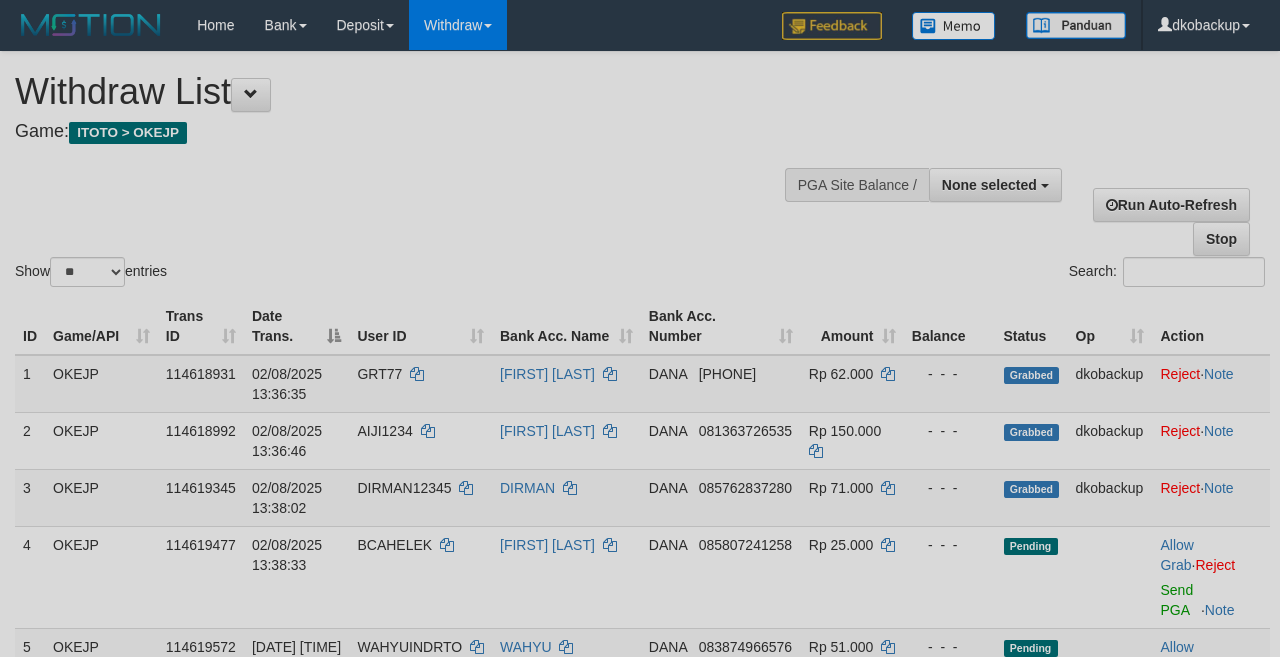 select 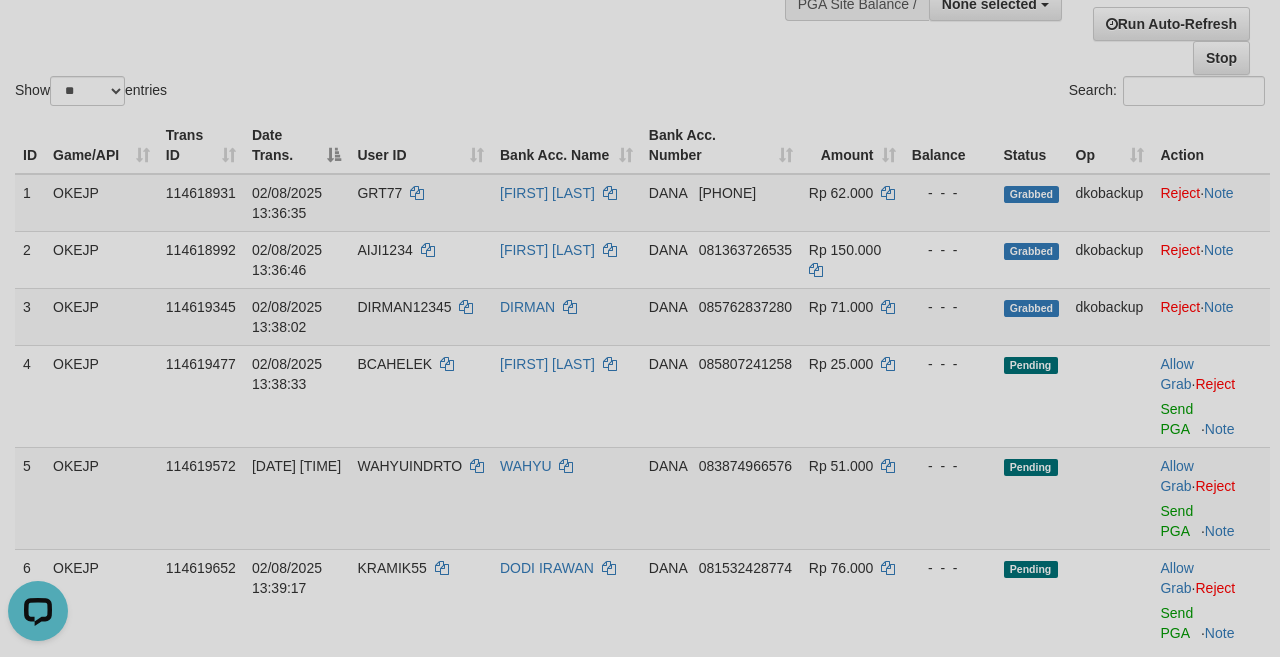 scroll, scrollTop: 0, scrollLeft: 0, axis: both 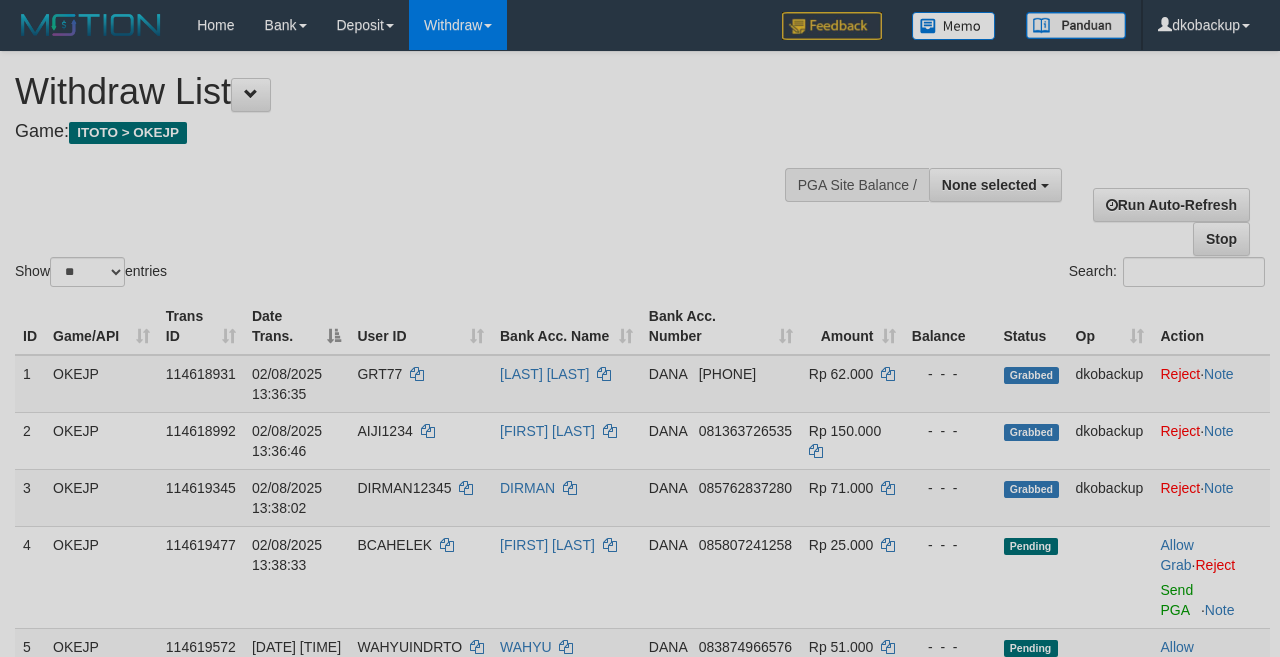 select 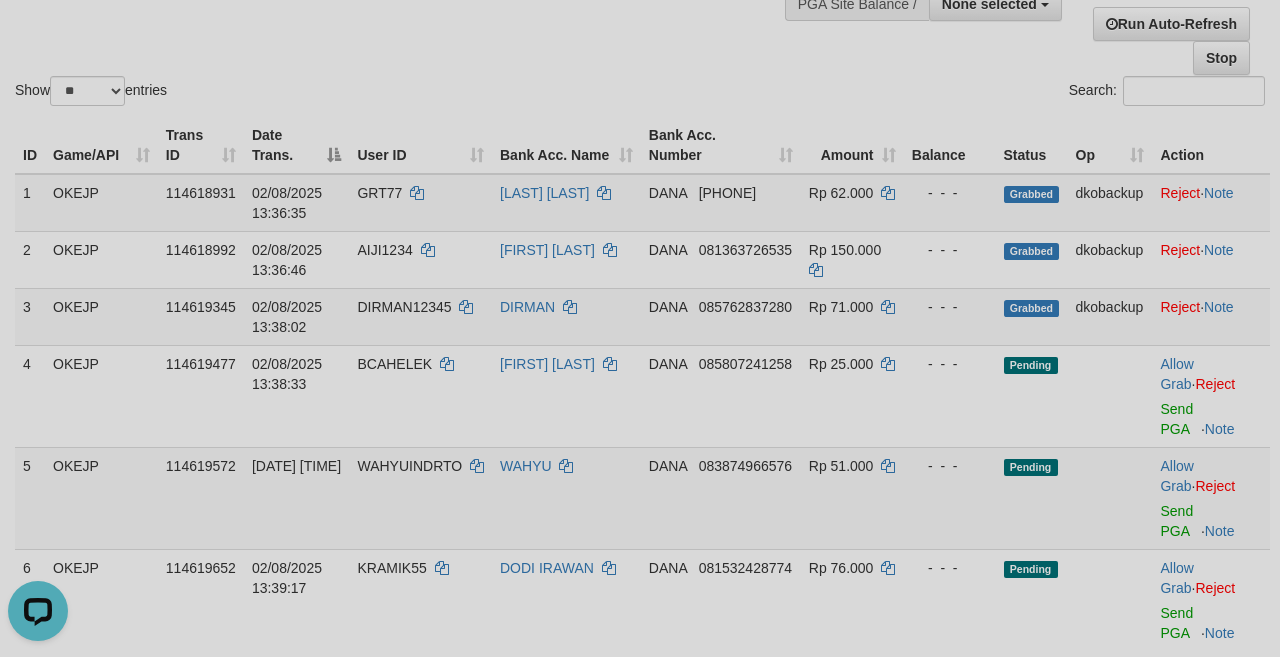 scroll, scrollTop: 0, scrollLeft: 0, axis: both 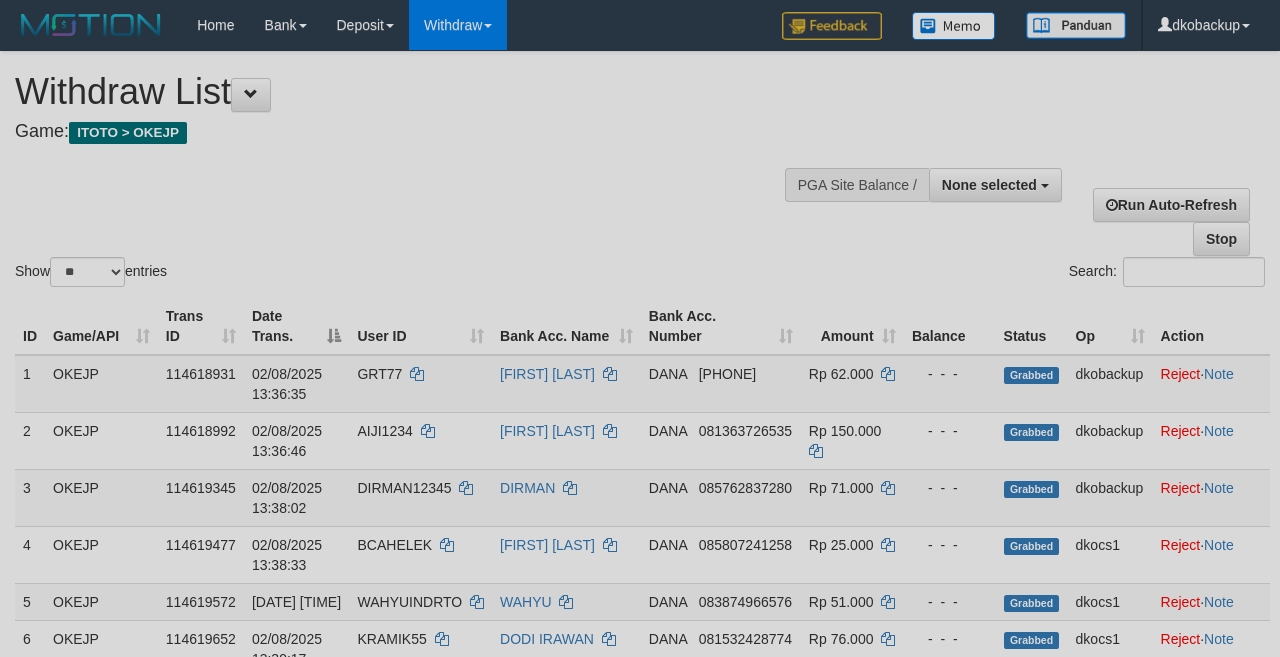 select 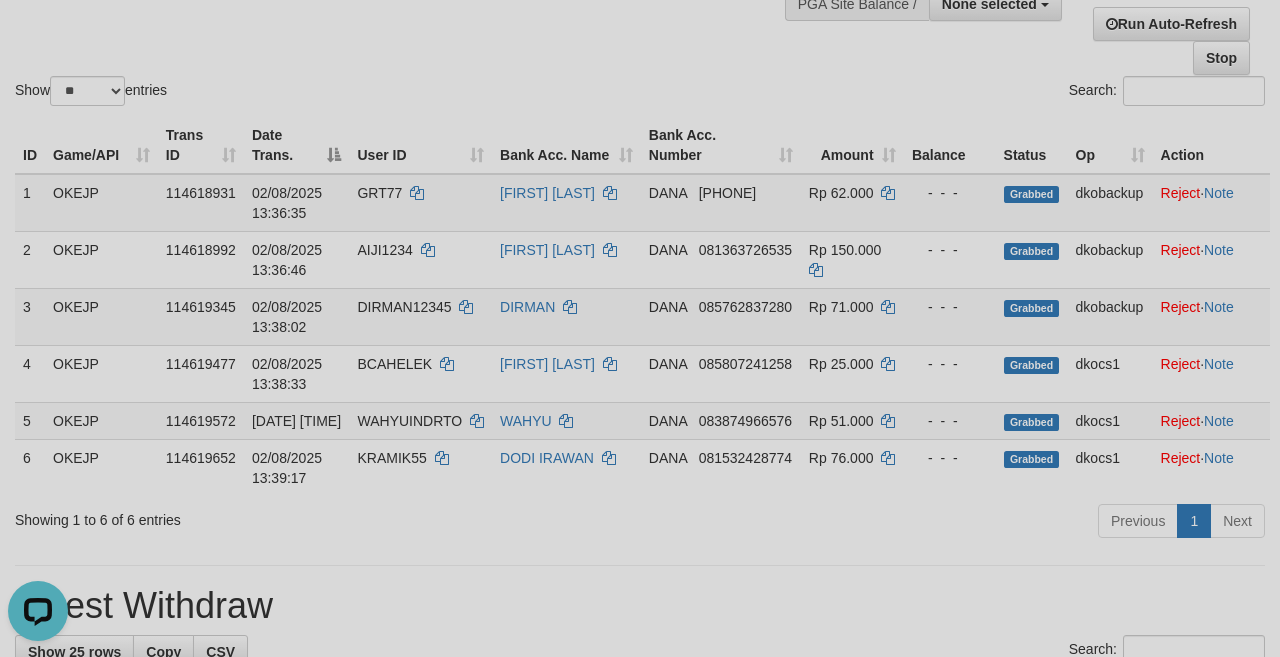 scroll, scrollTop: 0, scrollLeft: 0, axis: both 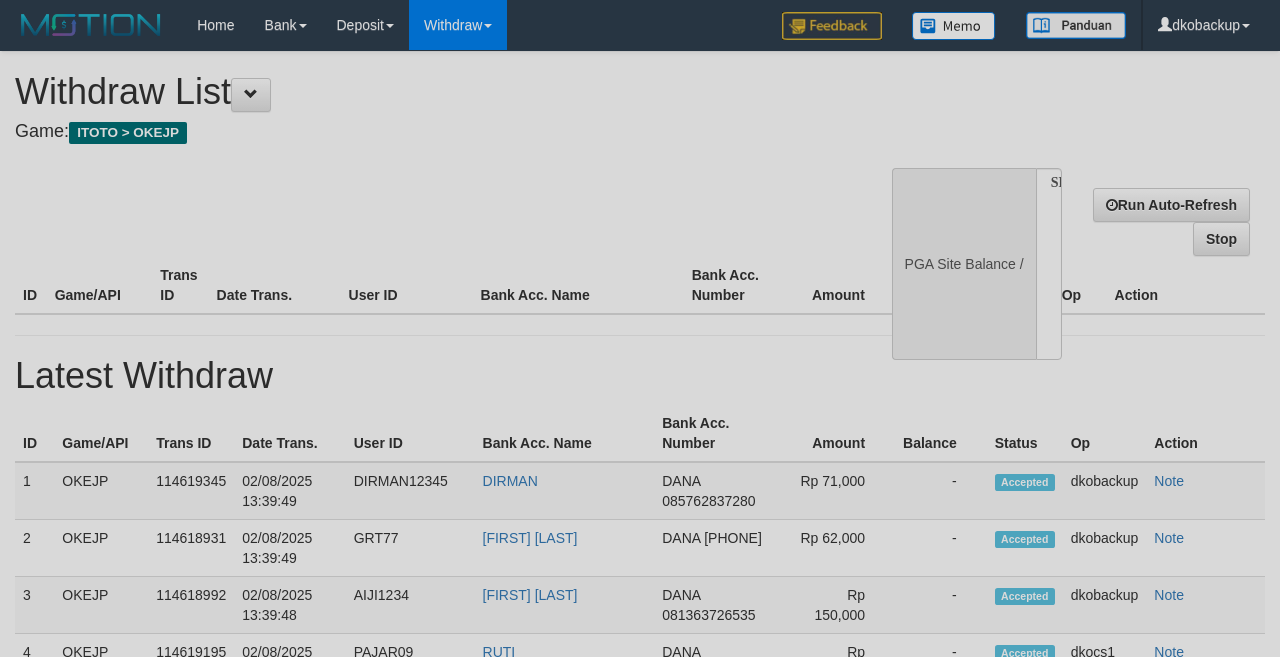 select 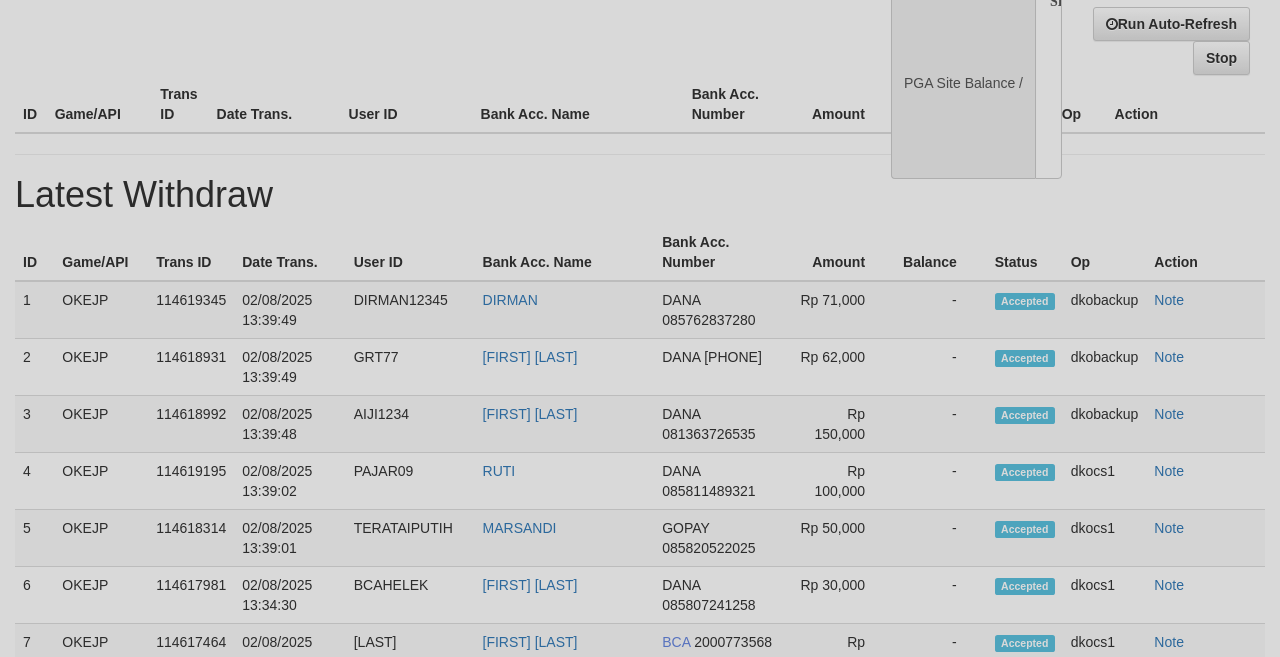 select on "**" 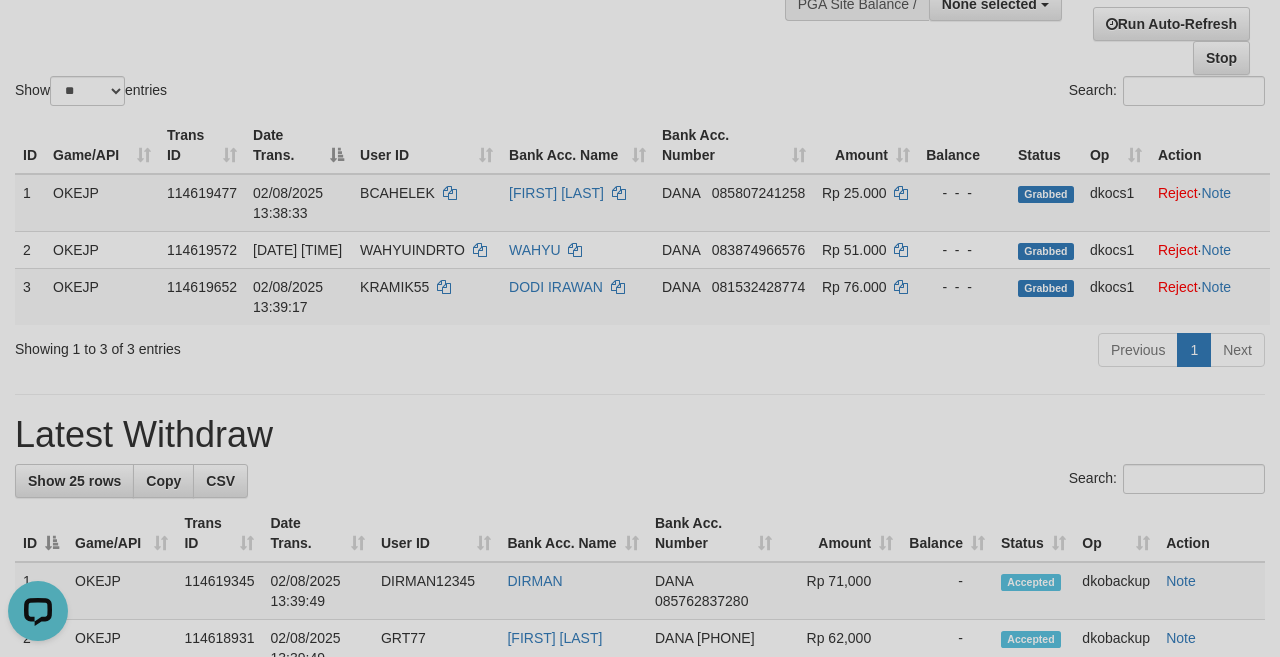 scroll, scrollTop: 0, scrollLeft: 0, axis: both 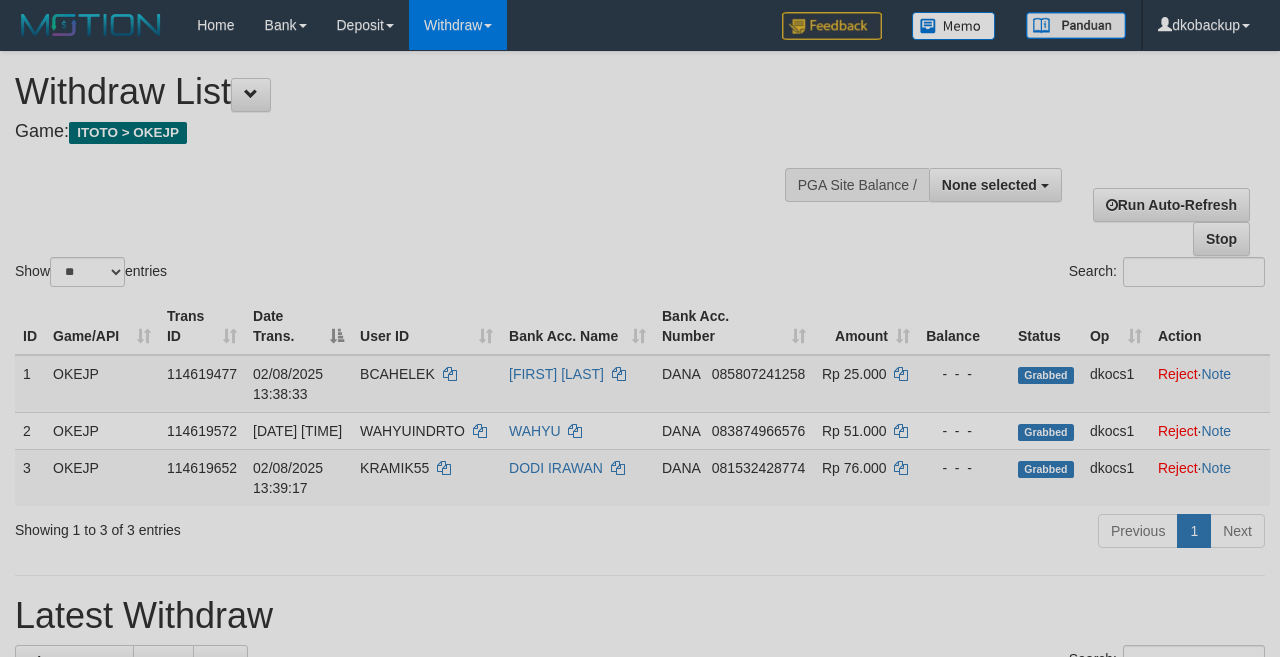 select 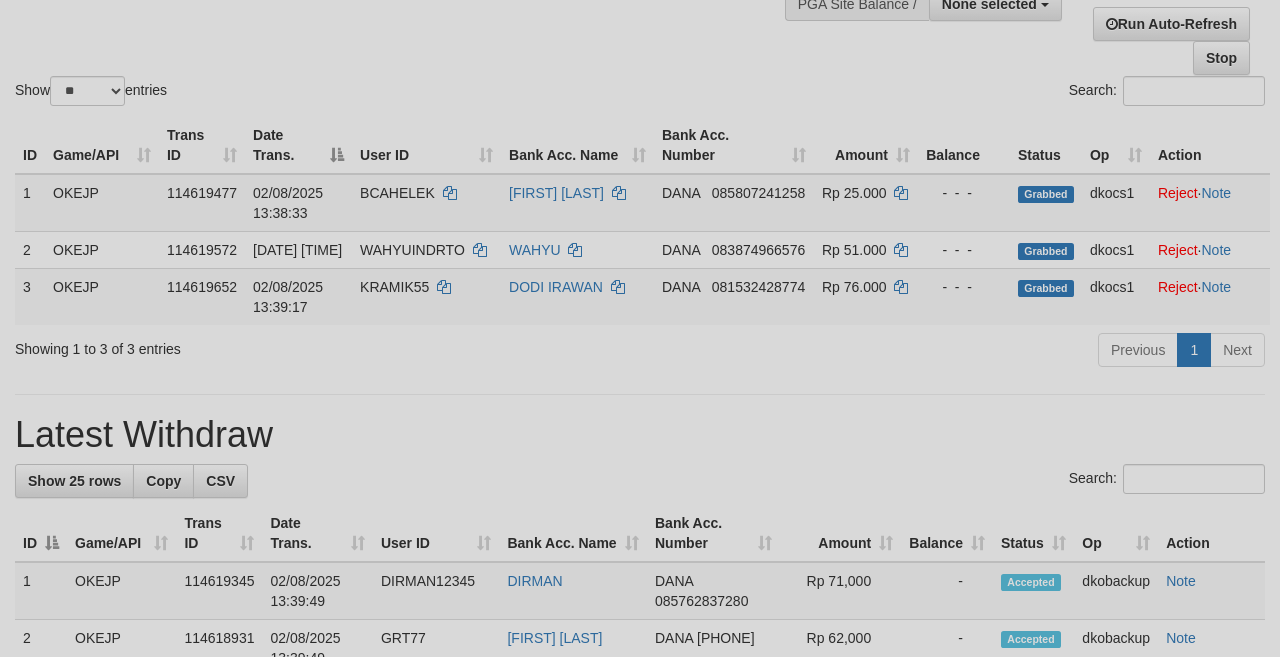 scroll, scrollTop: 181, scrollLeft: 0, axis: vertical 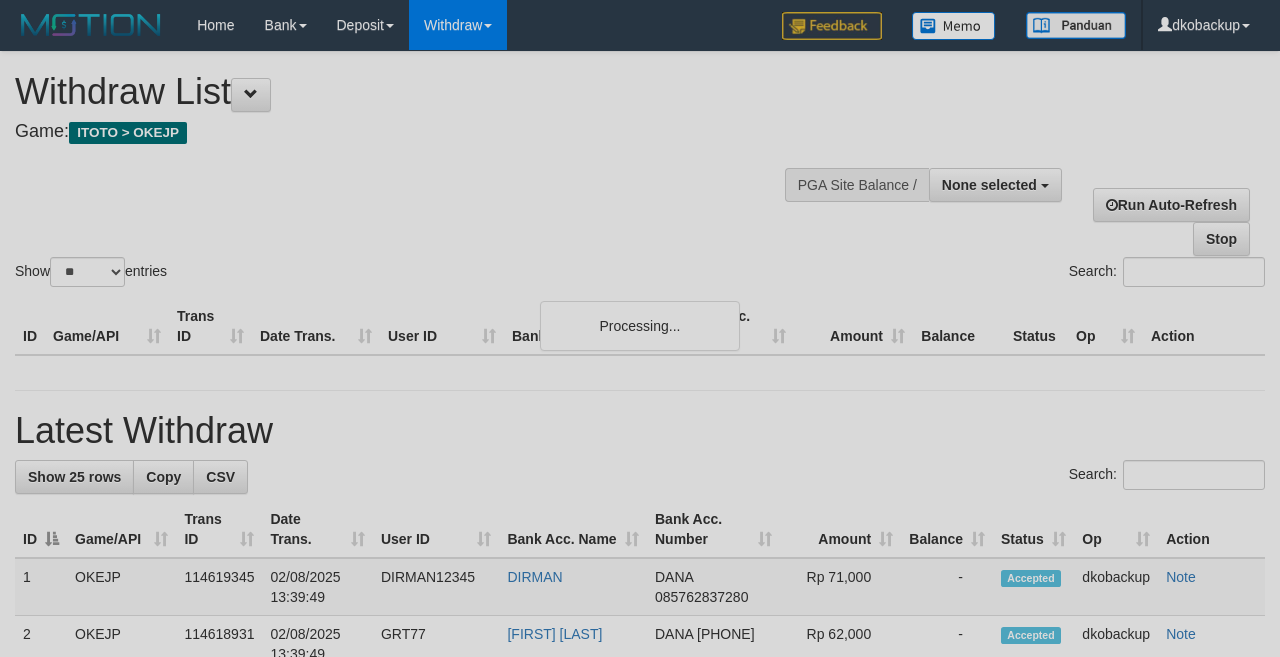 select 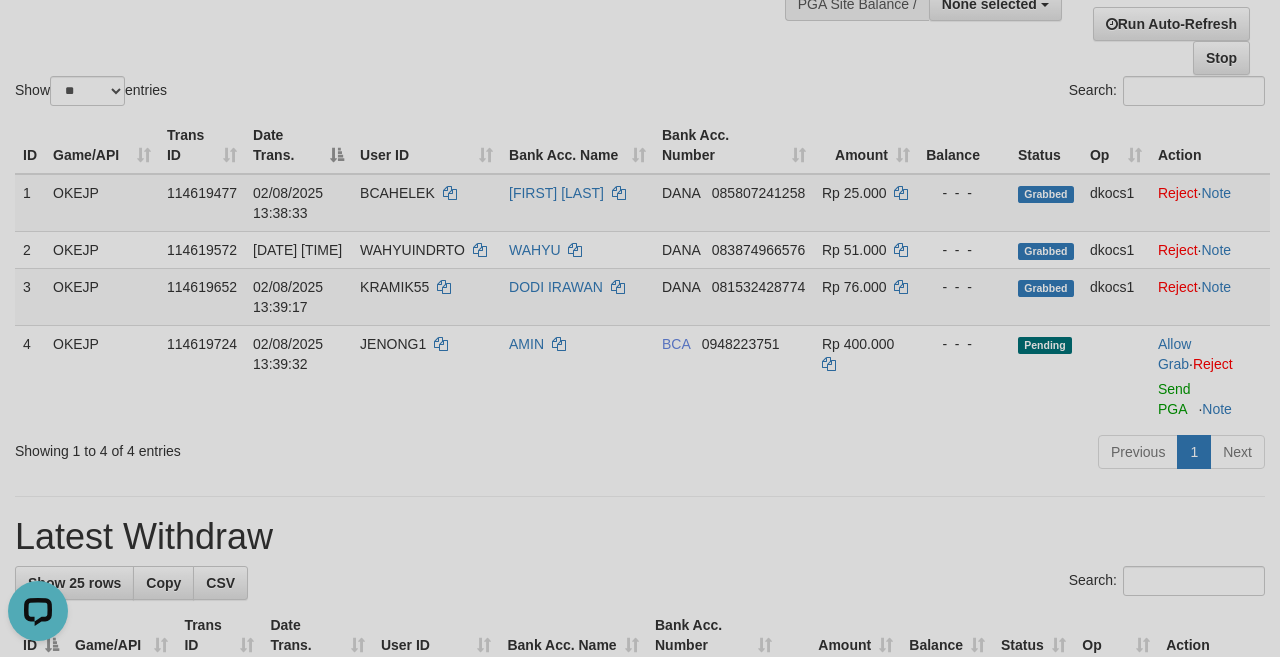 scroll, scrollTop: 0, scrollLeft: 0, axis: both 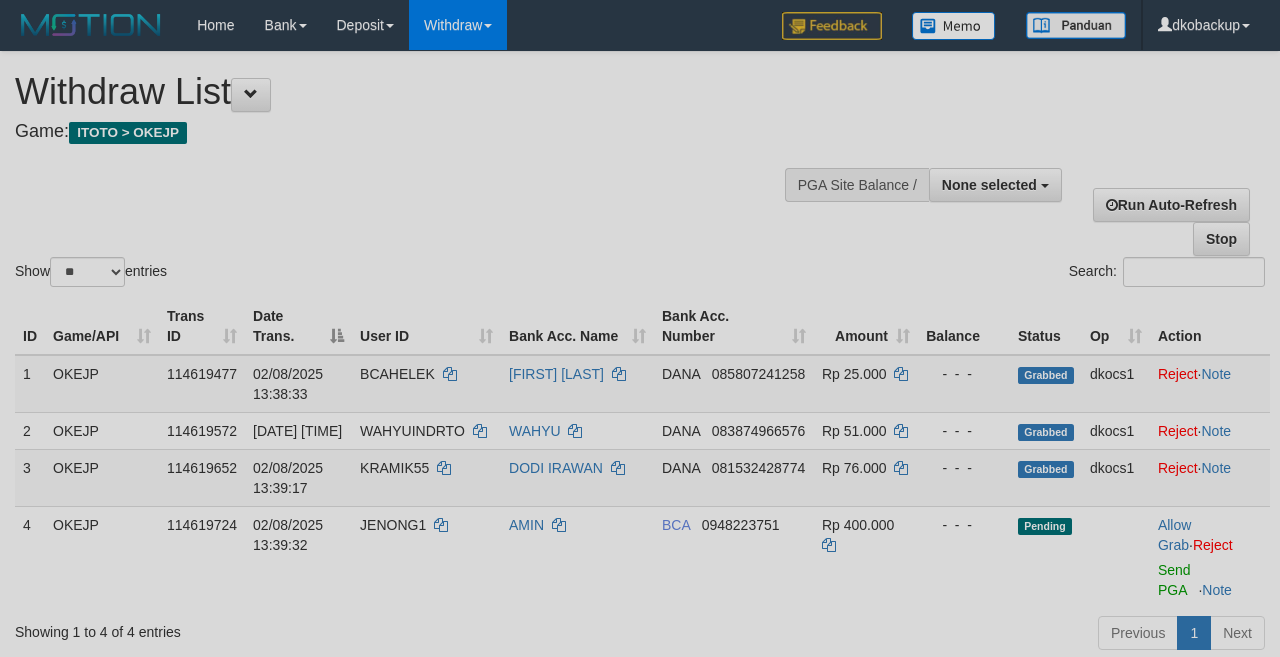 select 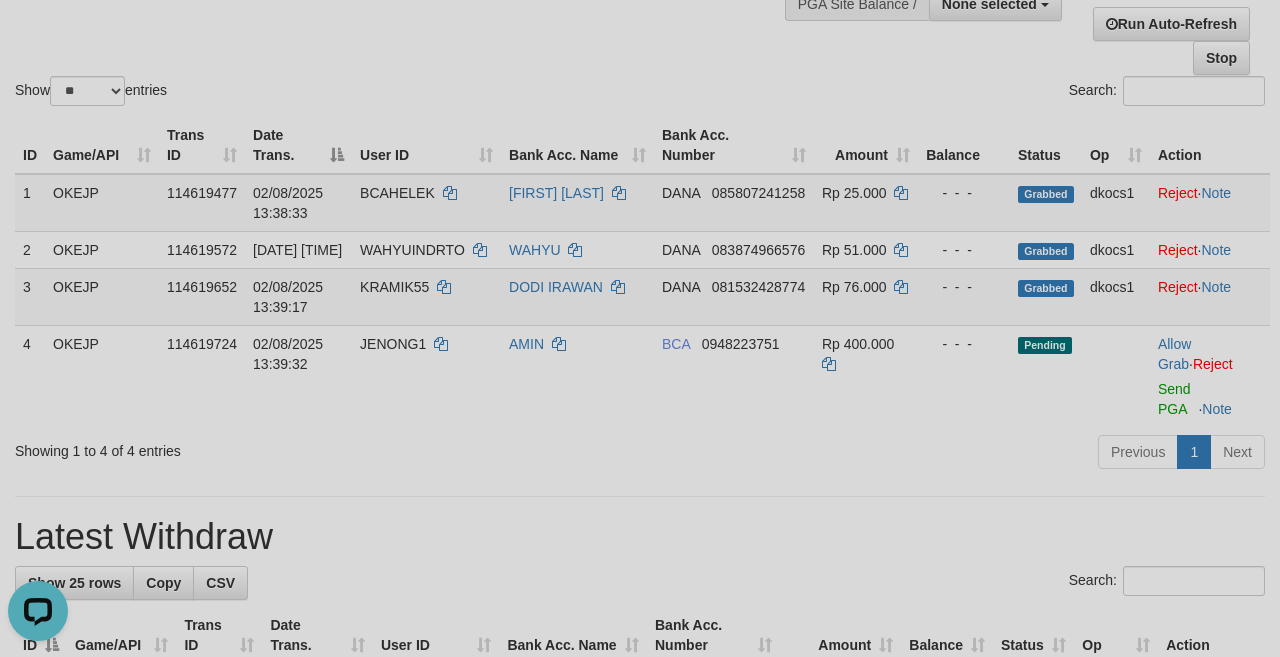 scroll, scrollTop: 0, scrollLeft: 0, axis: both 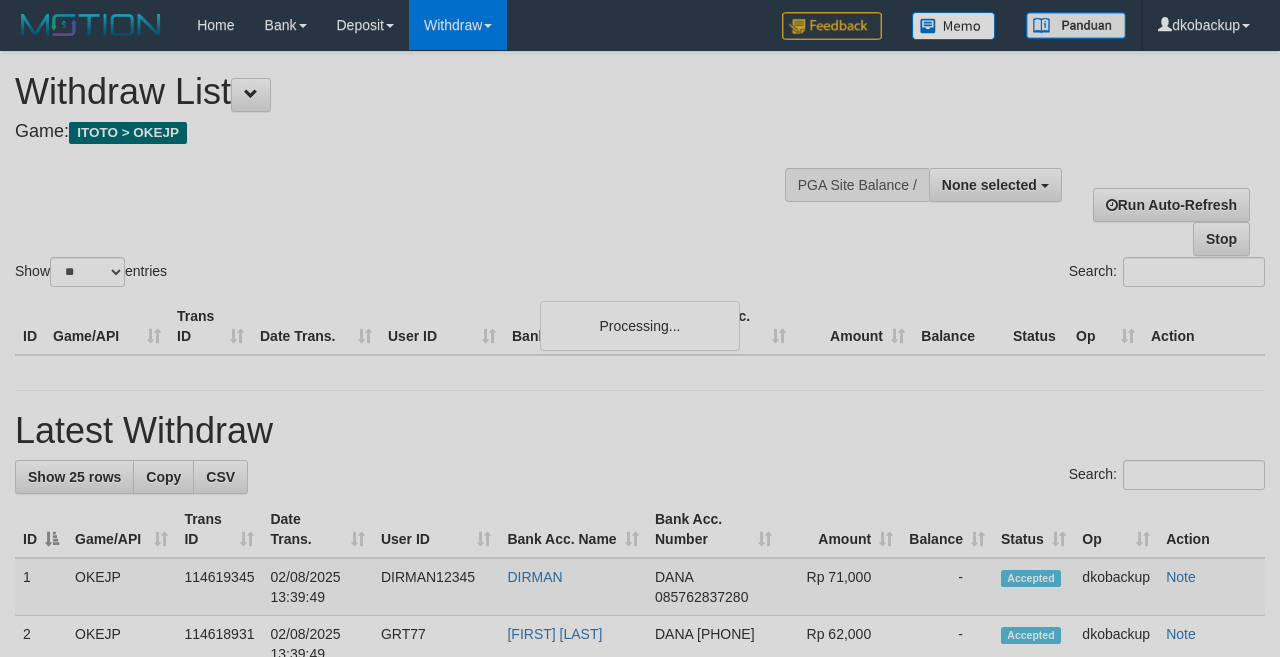 select 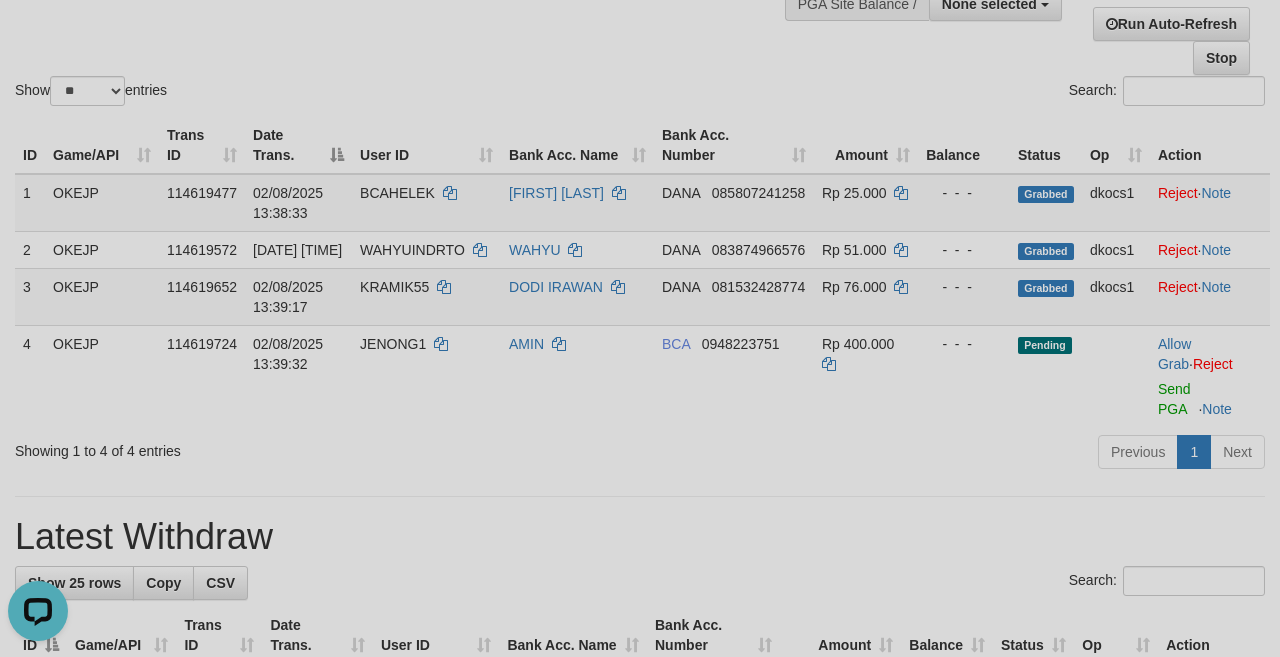 scroll, scrollTop: 0, scrollLeft: 0, axis: both 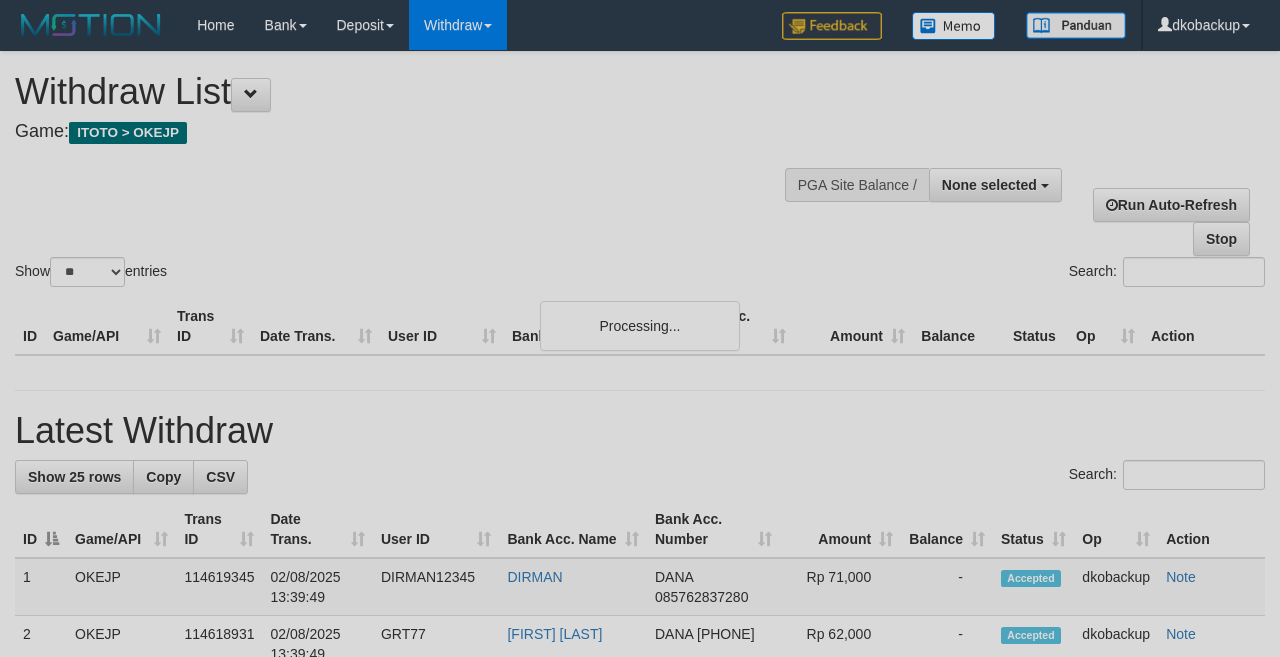 select 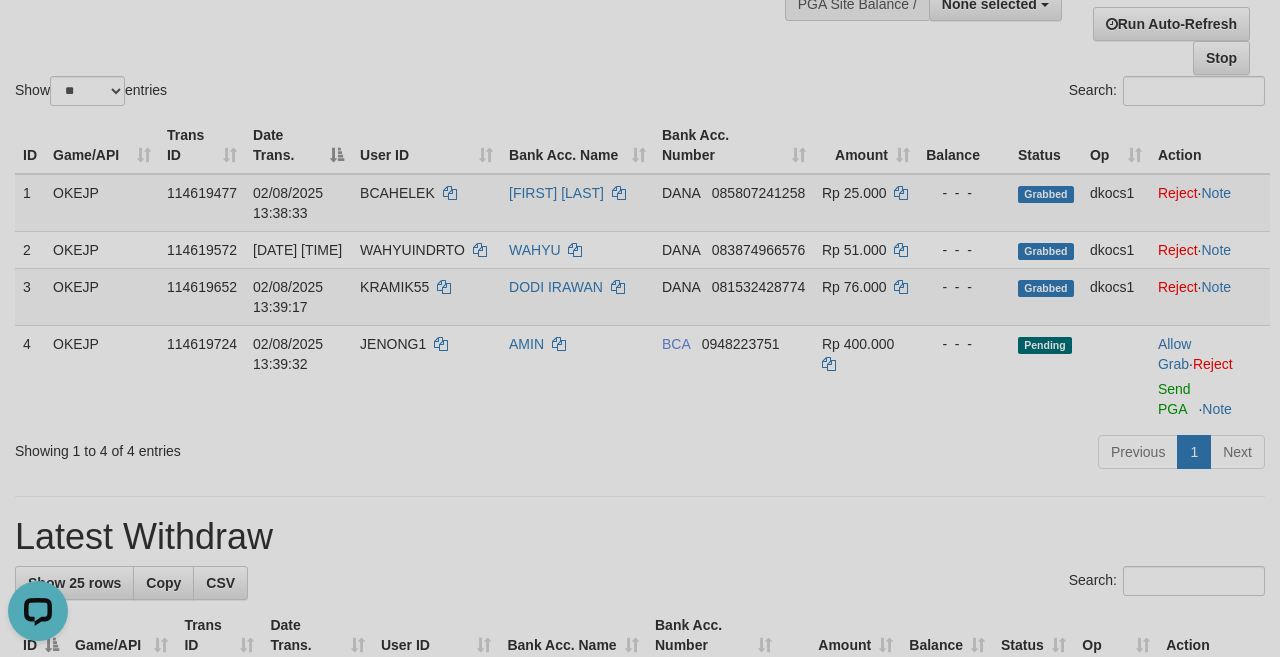 scroll, scrollTop: 0, scrollLeft: 0, axis: both 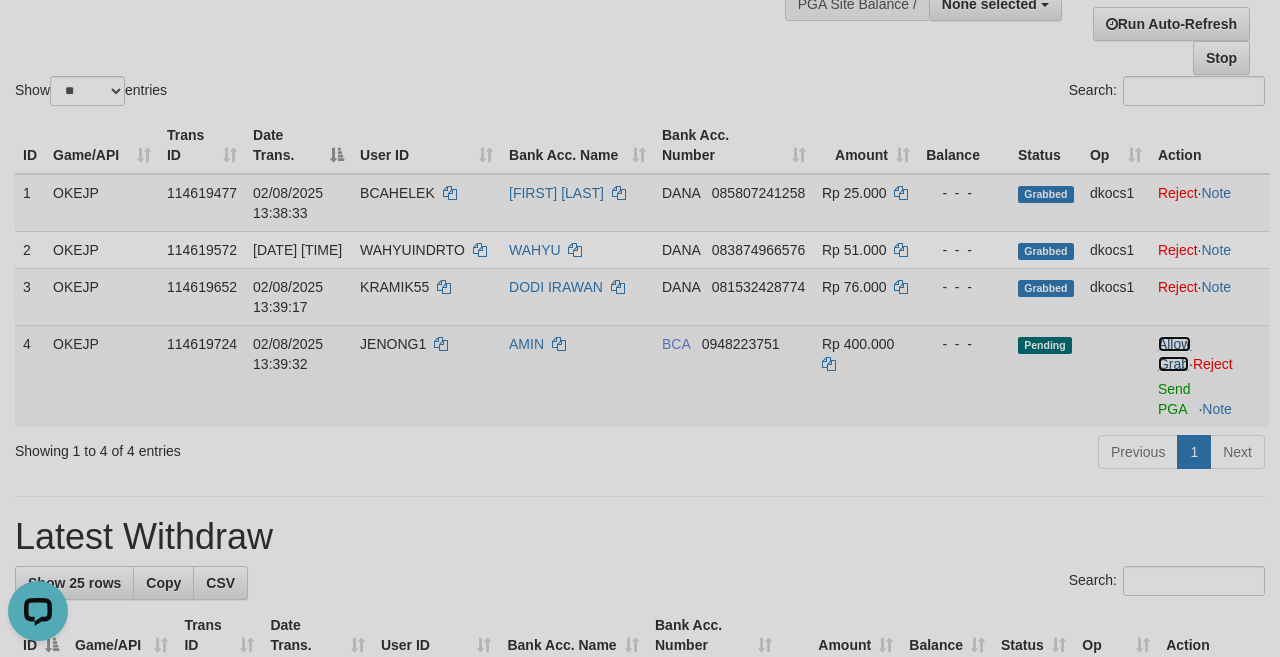 click on "Allow Grab" at bounding box center [1174, 354] 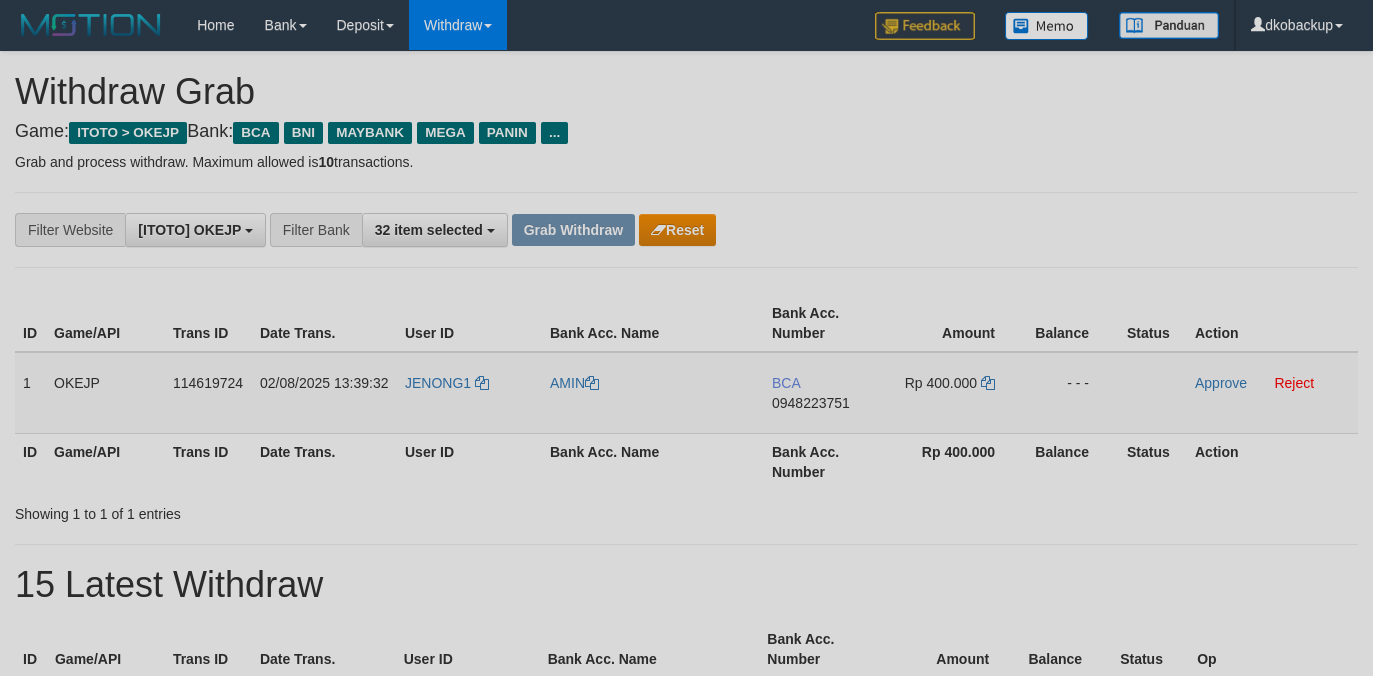 scroll, scrollTop: 0, scrollLeft: 0, axis: both 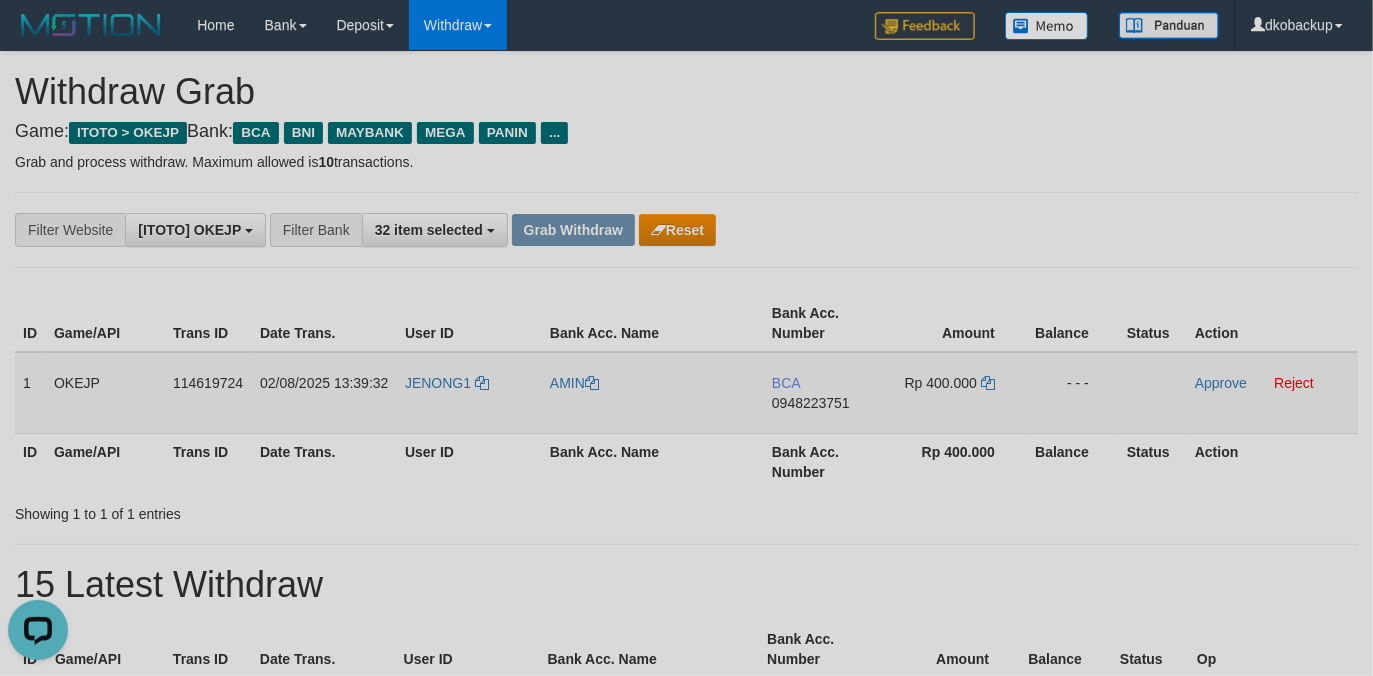 click on "JENONG1" at bounding box center [469, 393] 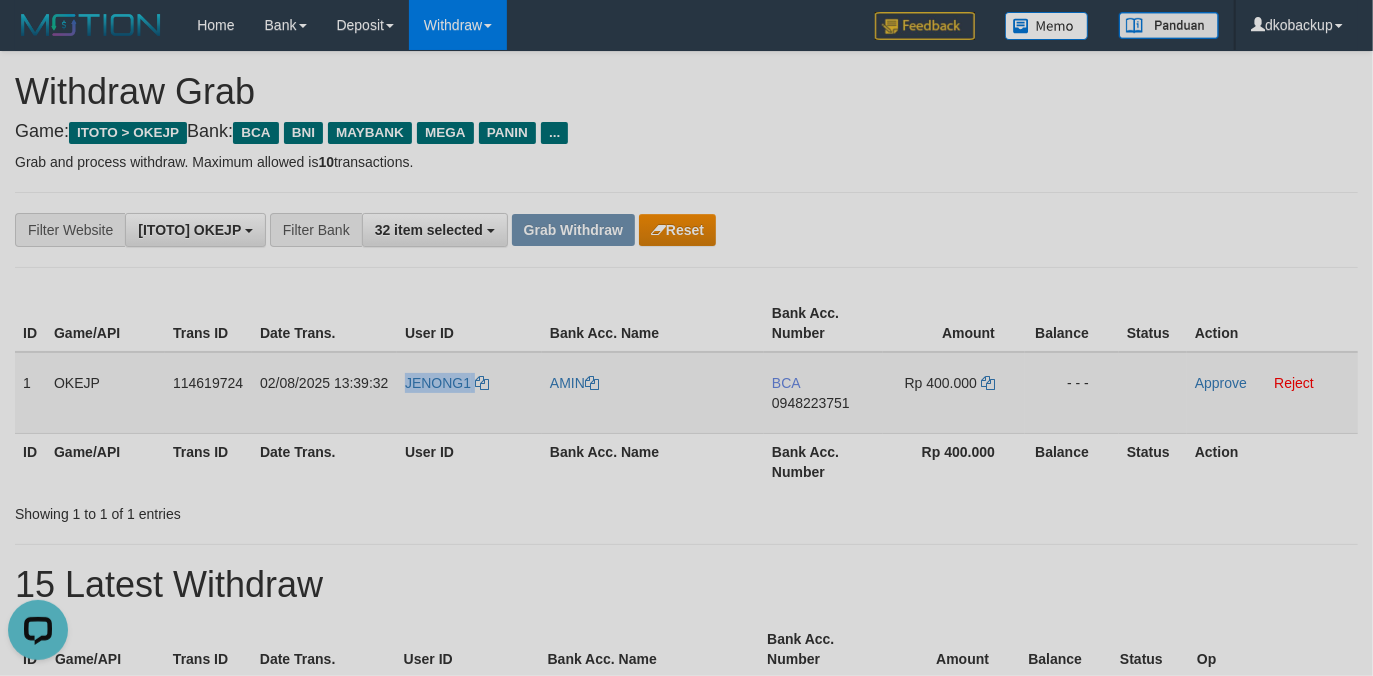 click on "JENONG1" at bounding box center [469, 393] 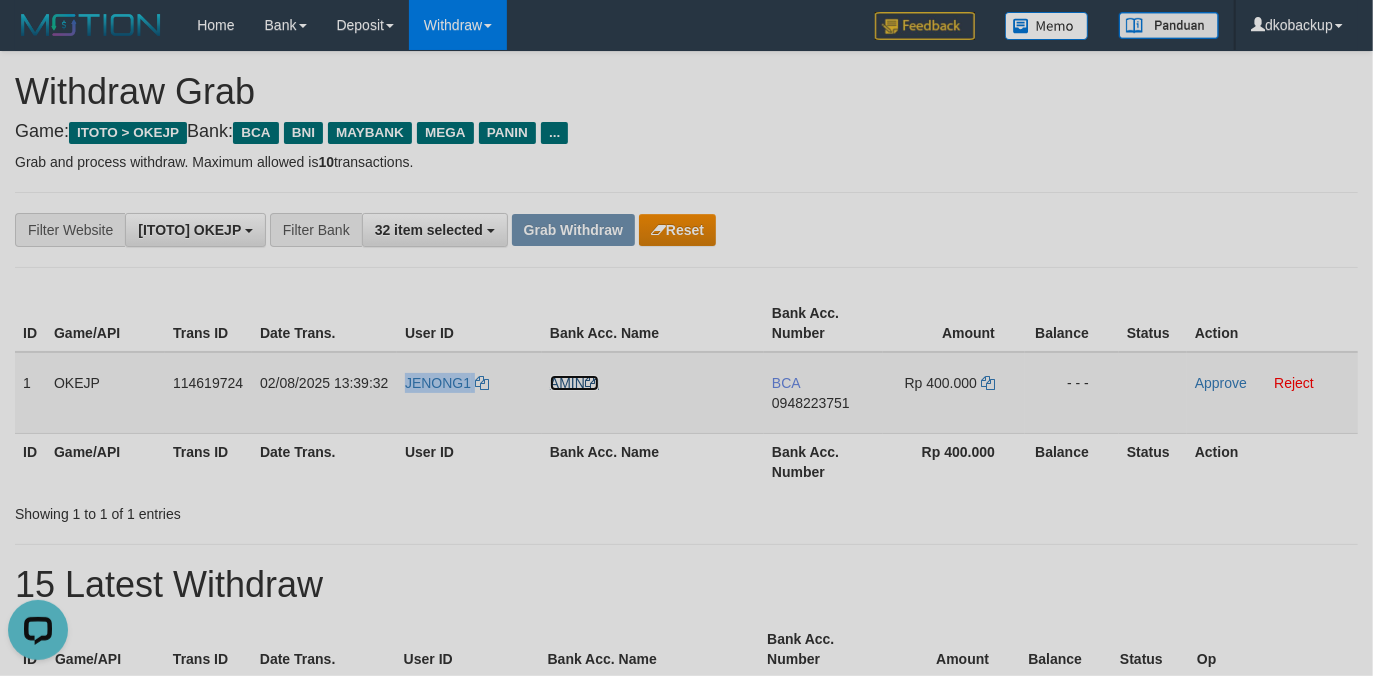 click on "AMIN" at bounding box center [574, 383] 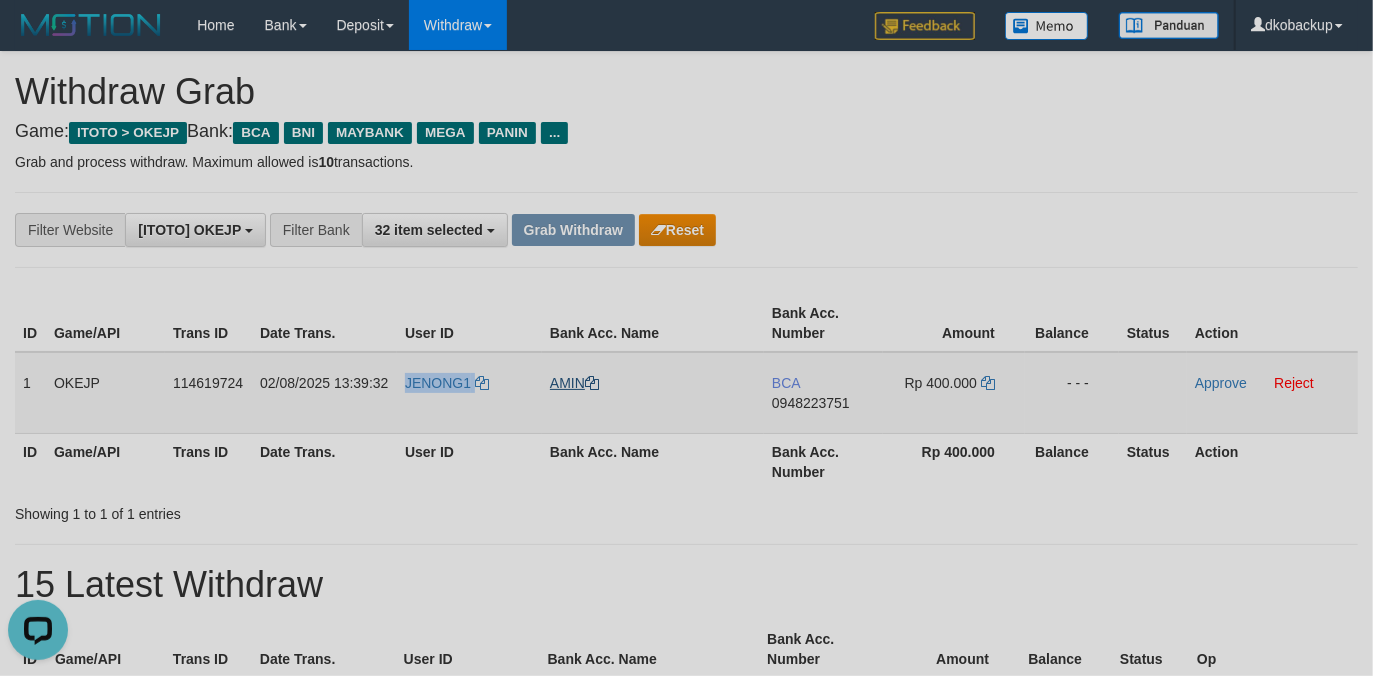 copy on "JENONG1" 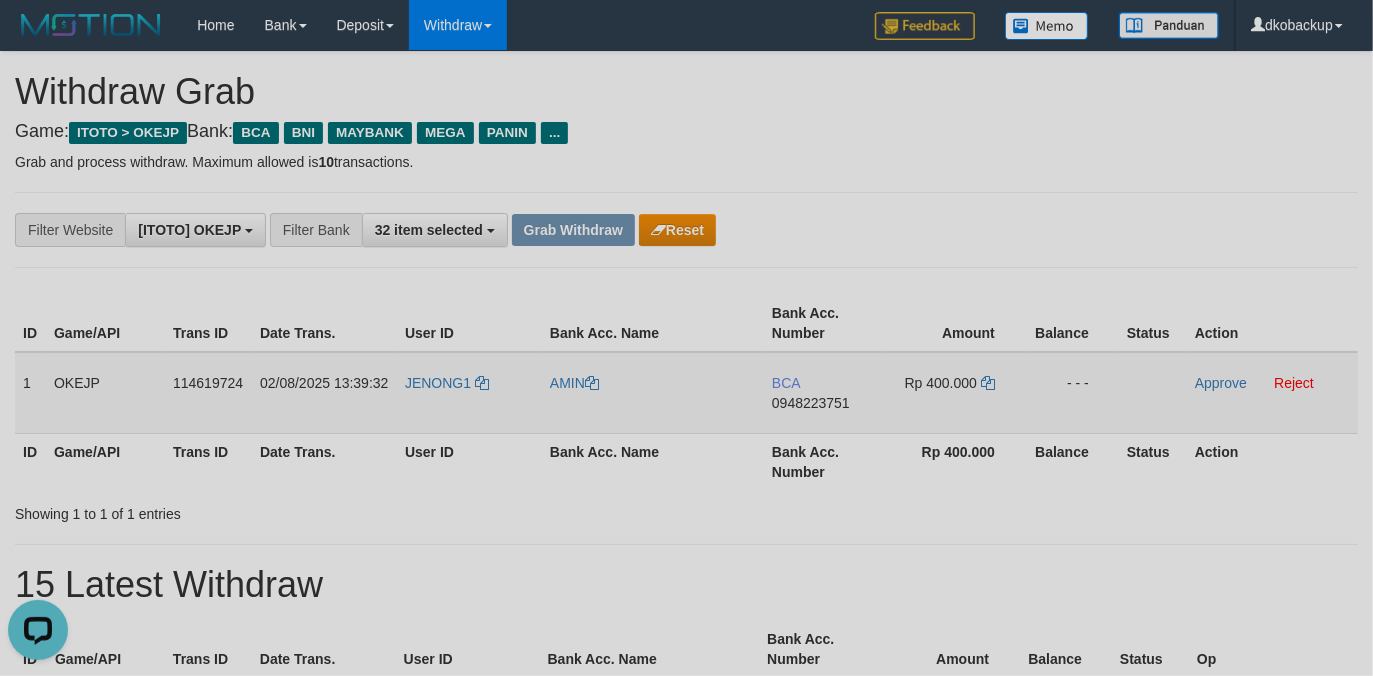 drag, startPoint x: 818, startPoint y: 401, endPoint x: 477, endPoint y: 401, distance: 341 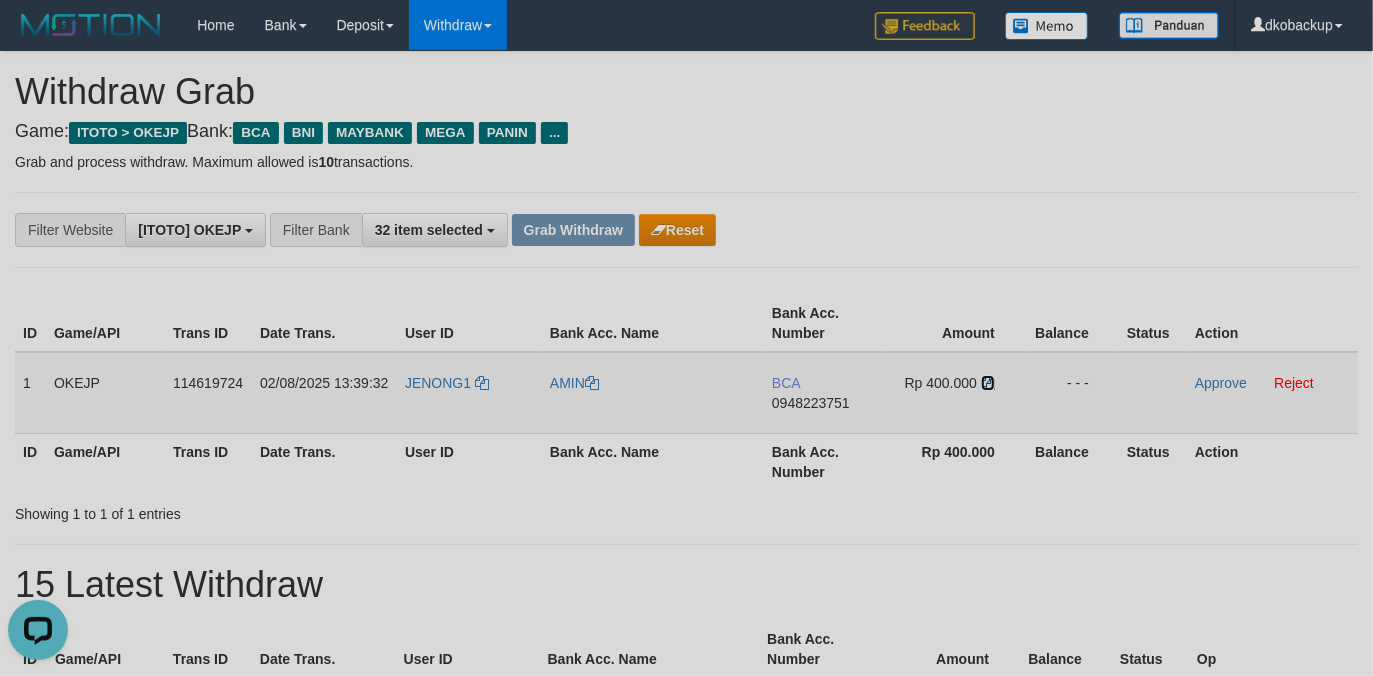 click at bounding box center [988, 383] 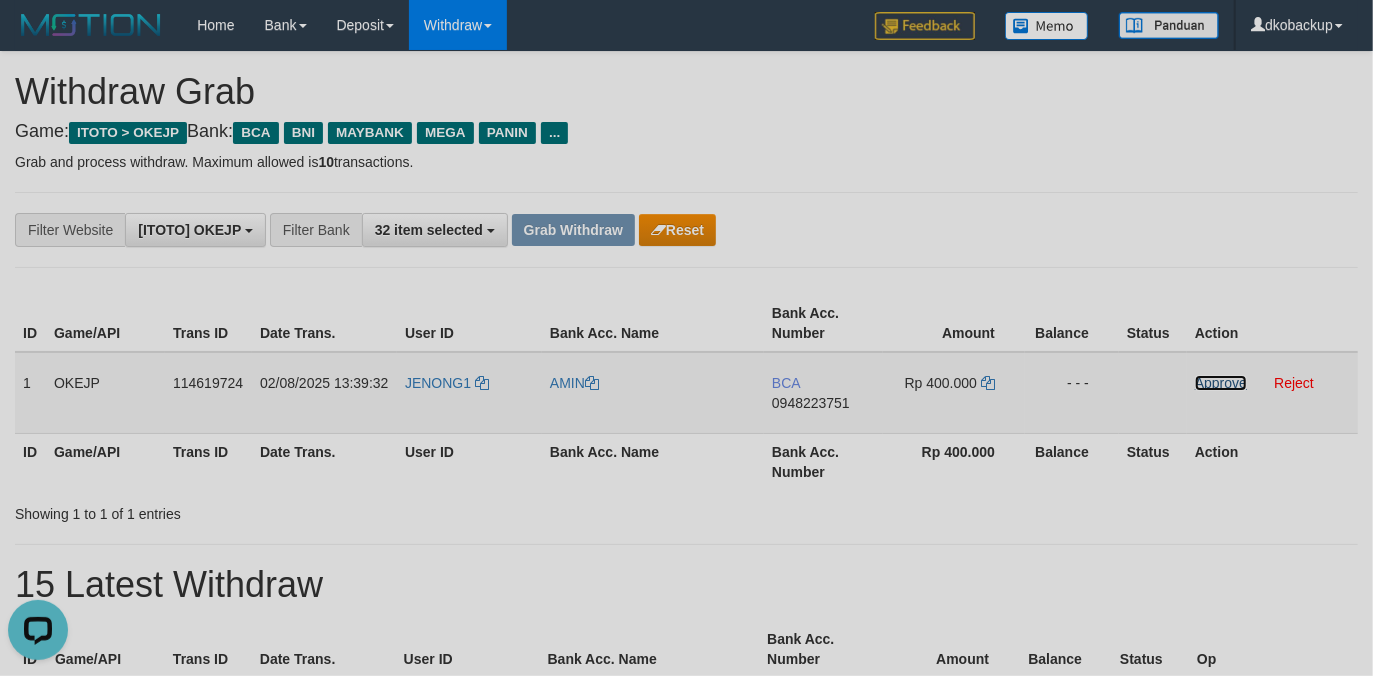 click on "Approve" at bounding box center [1221, 383] 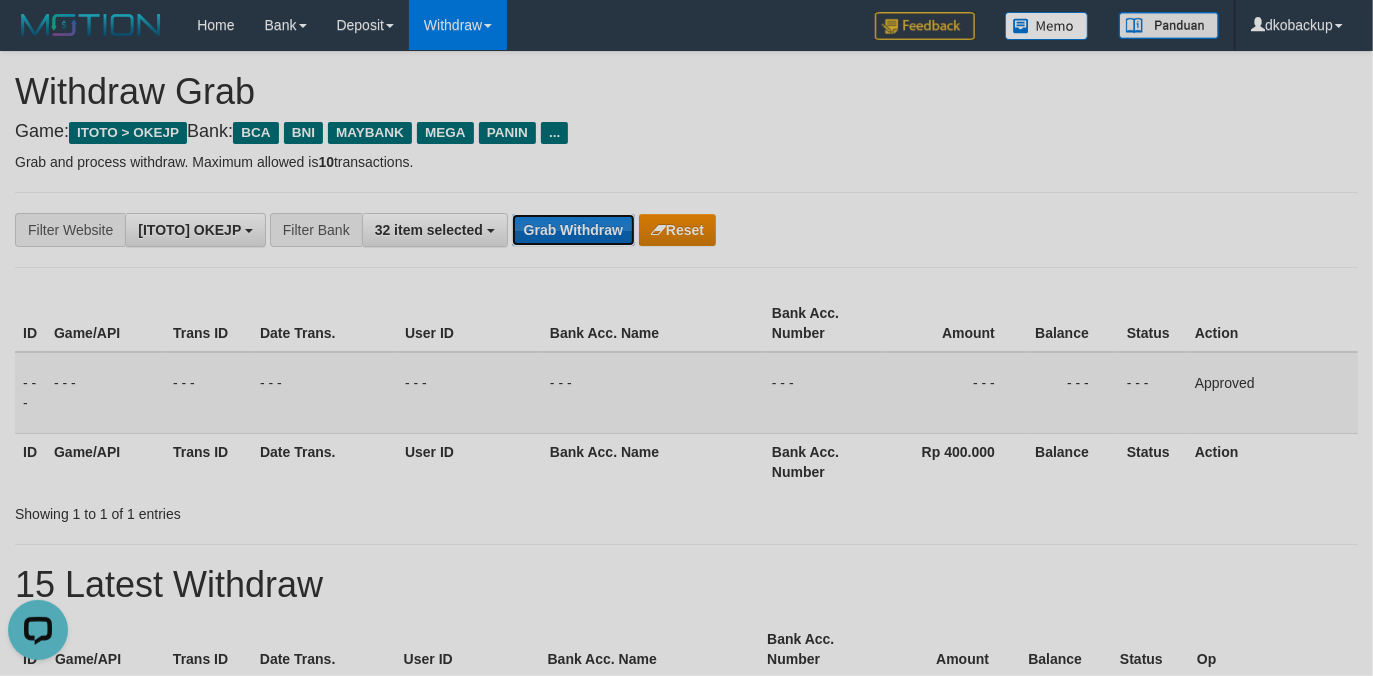 click on "Grab Withdraw" at bounding box center [573, 230] 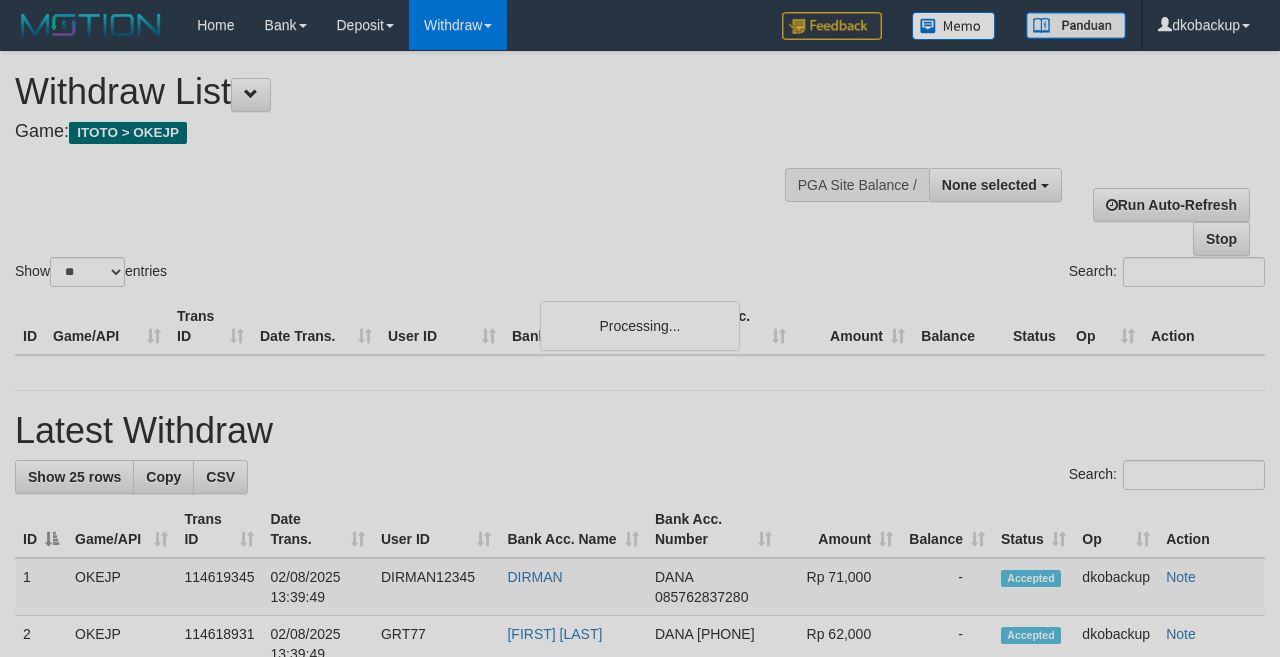 select 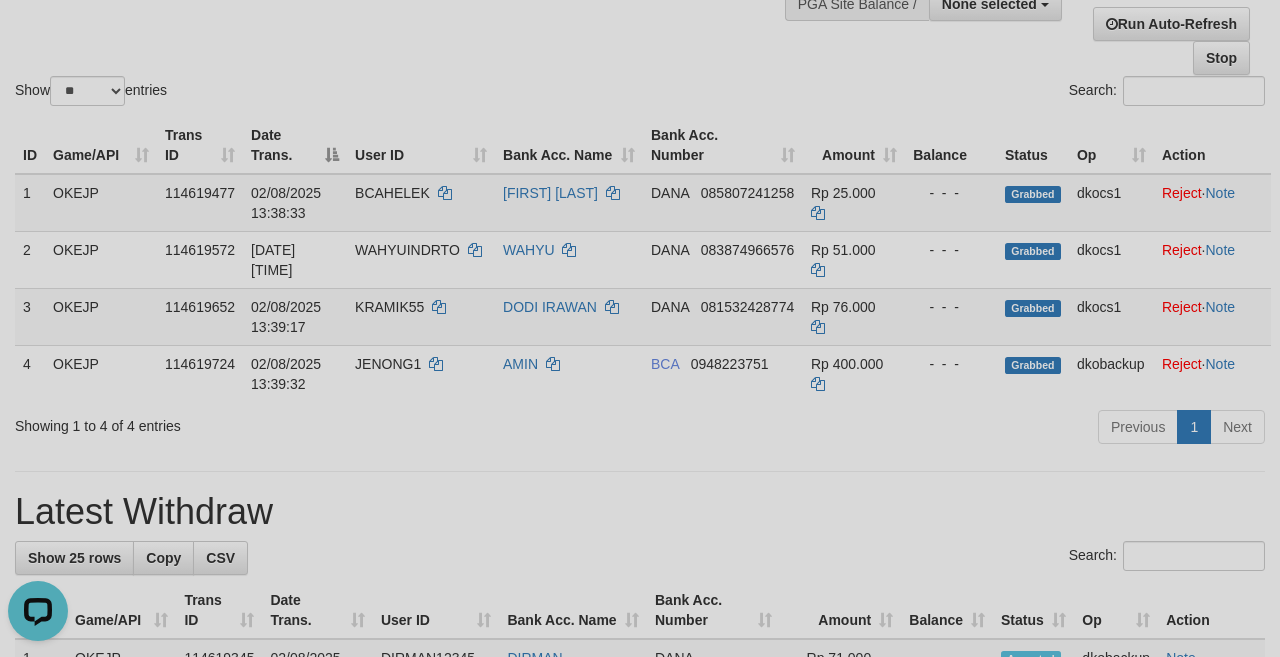 scroll, scrollTop: 0, scrollLeft: 0, axis: both 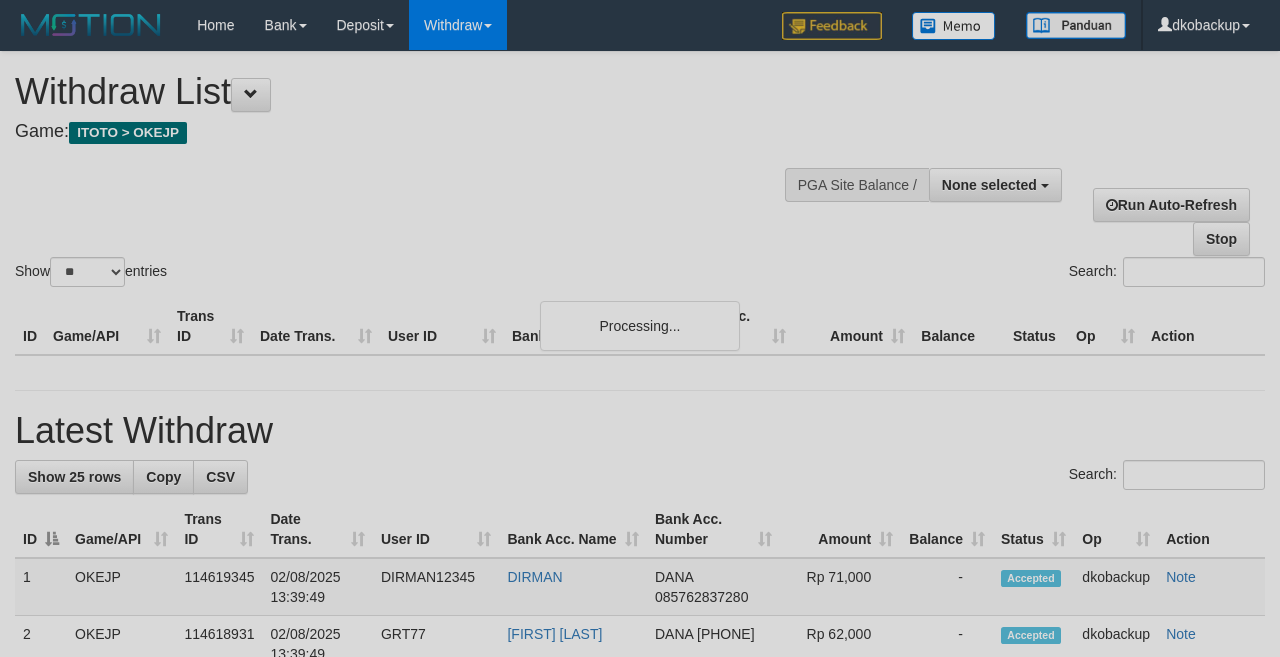 select 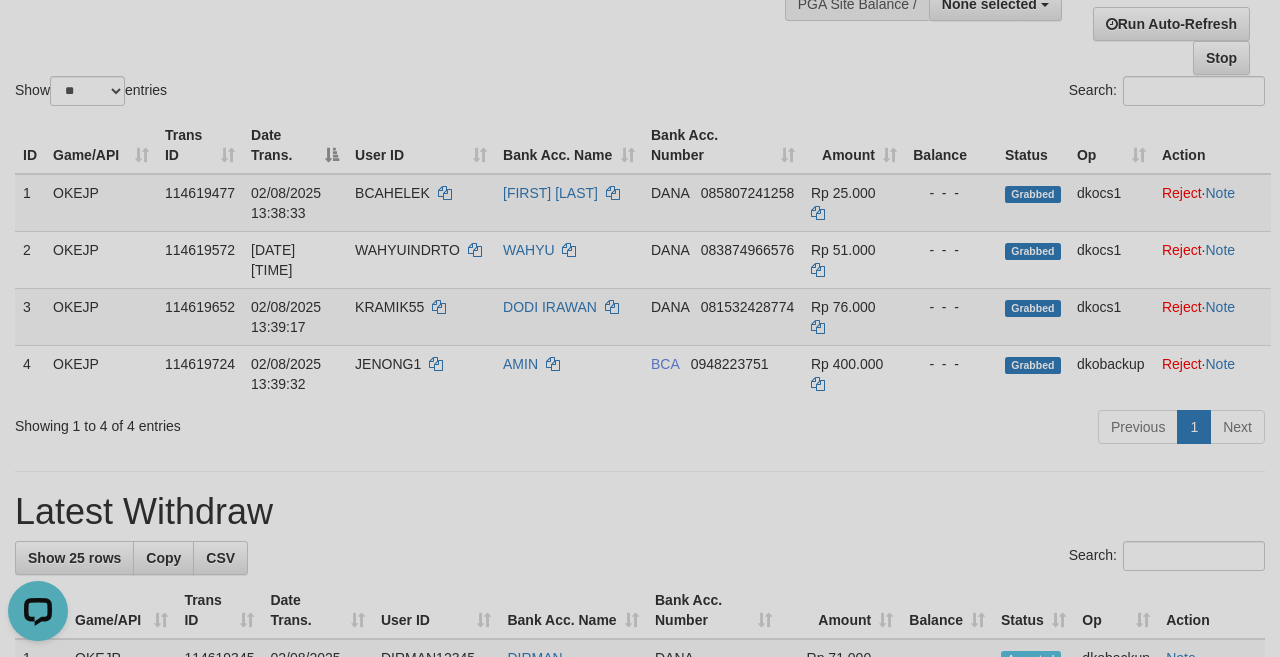 scroll, scrollTop: 0, scrollLeft: 0, axis: both 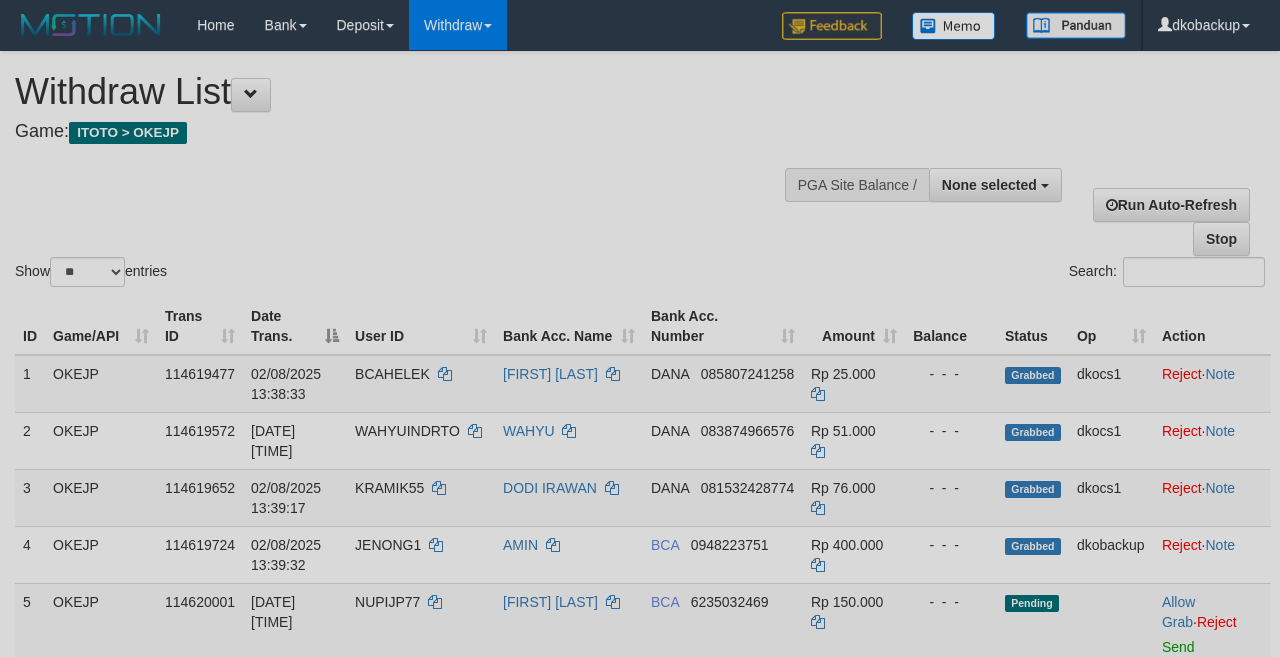 select 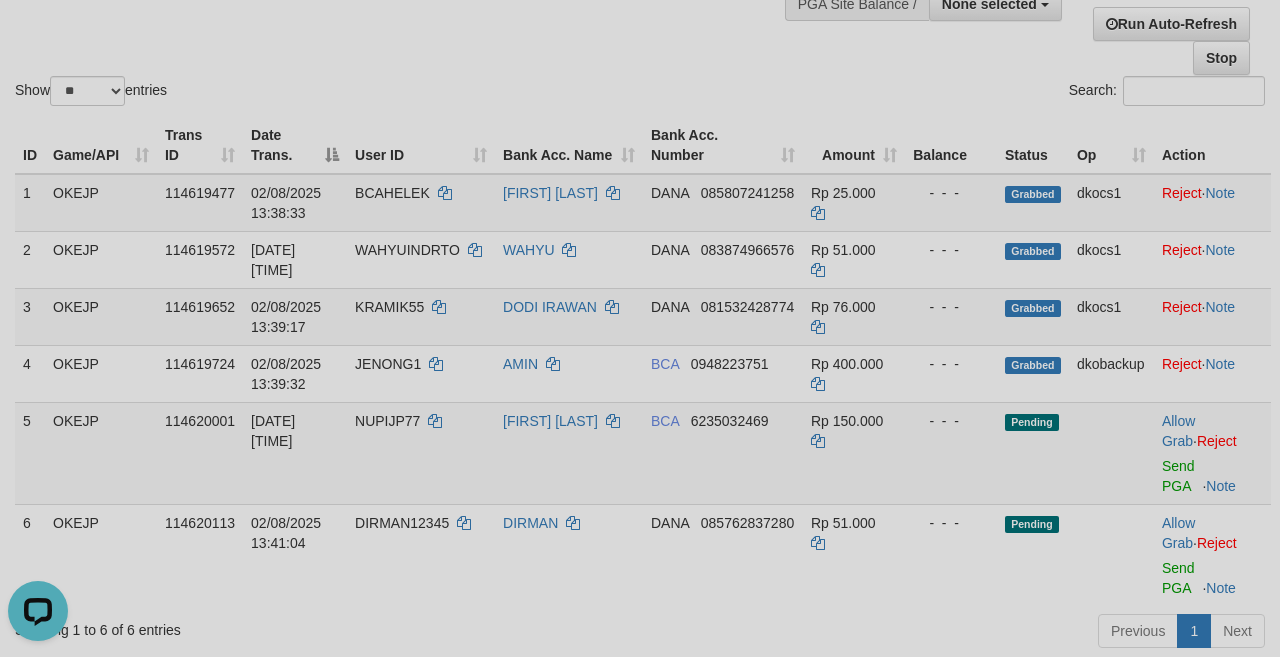 scroll, scrollTop: 0, scrollLeft: 0, axis: both 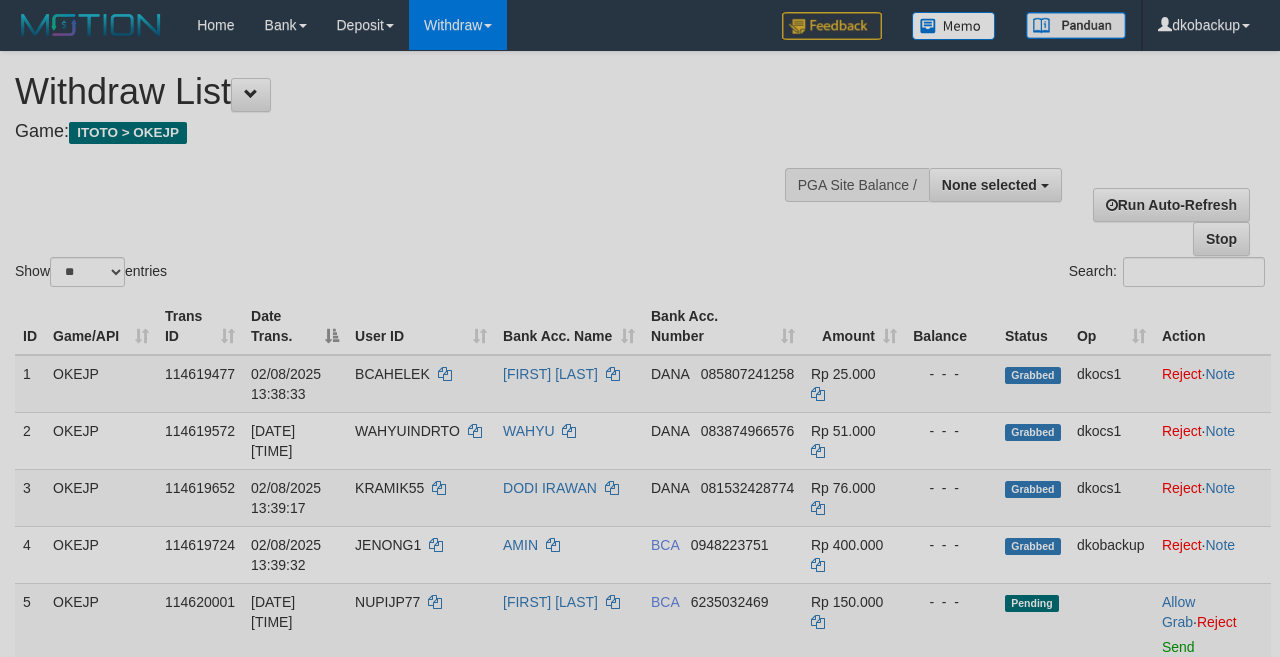 select 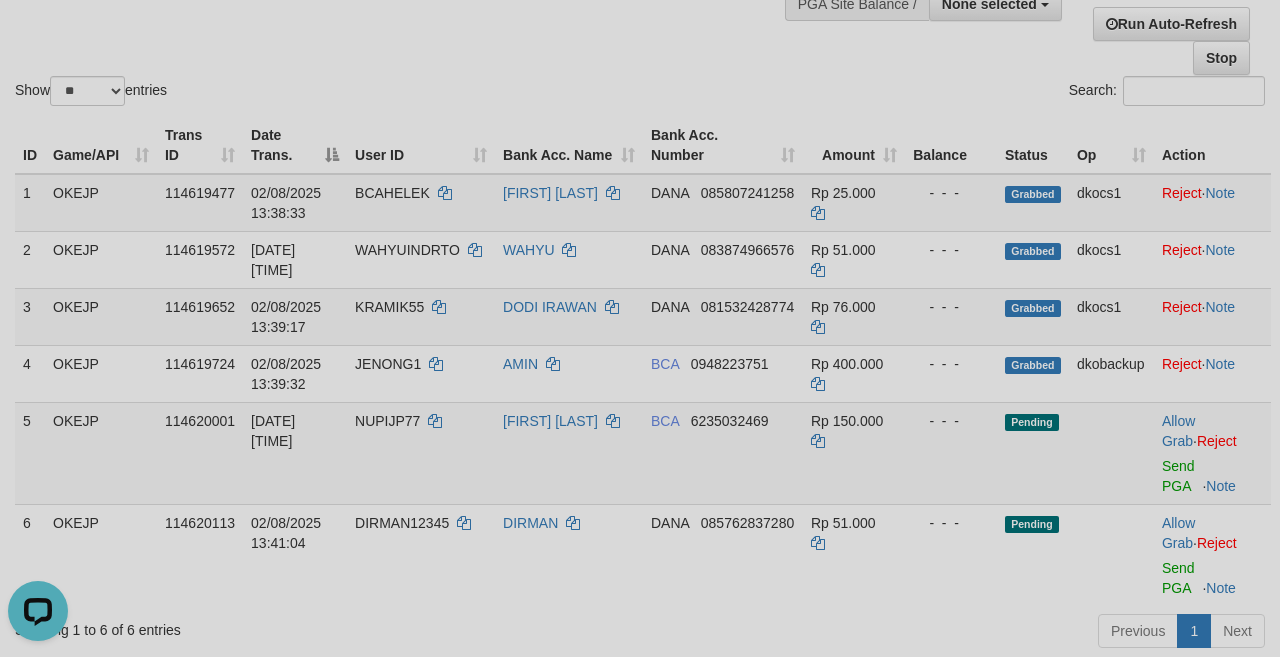 scroll, scrollTop: 0, scrollLeft: 0, axis: both 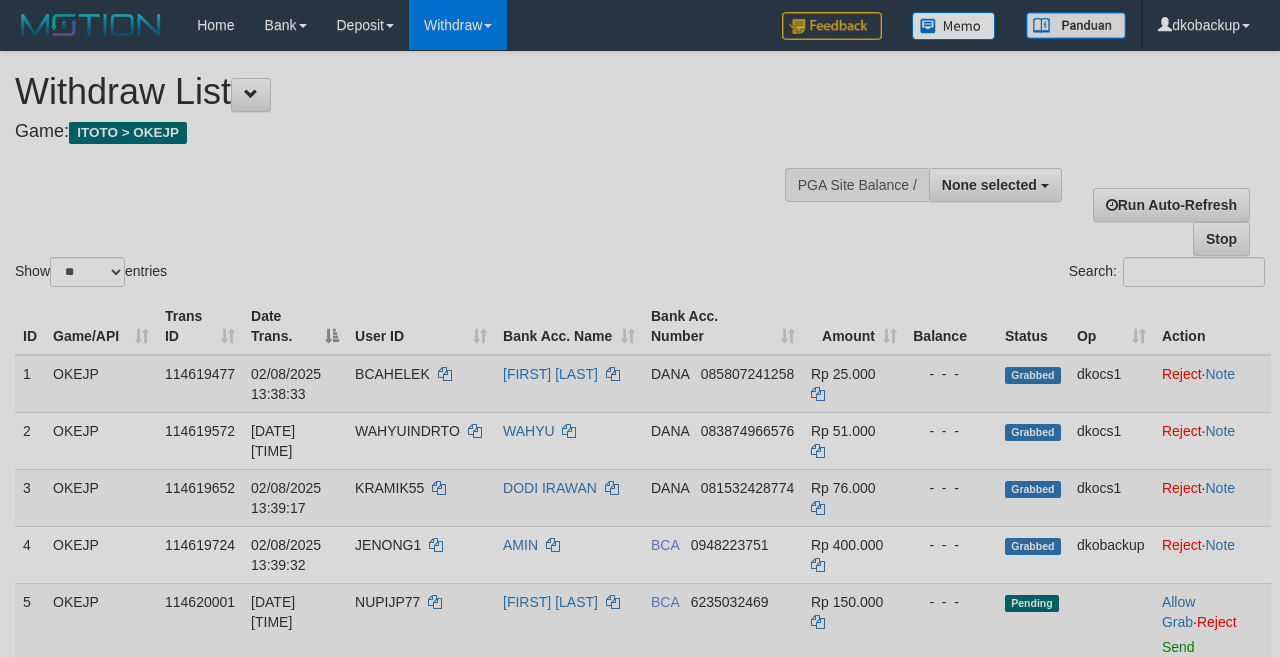 select 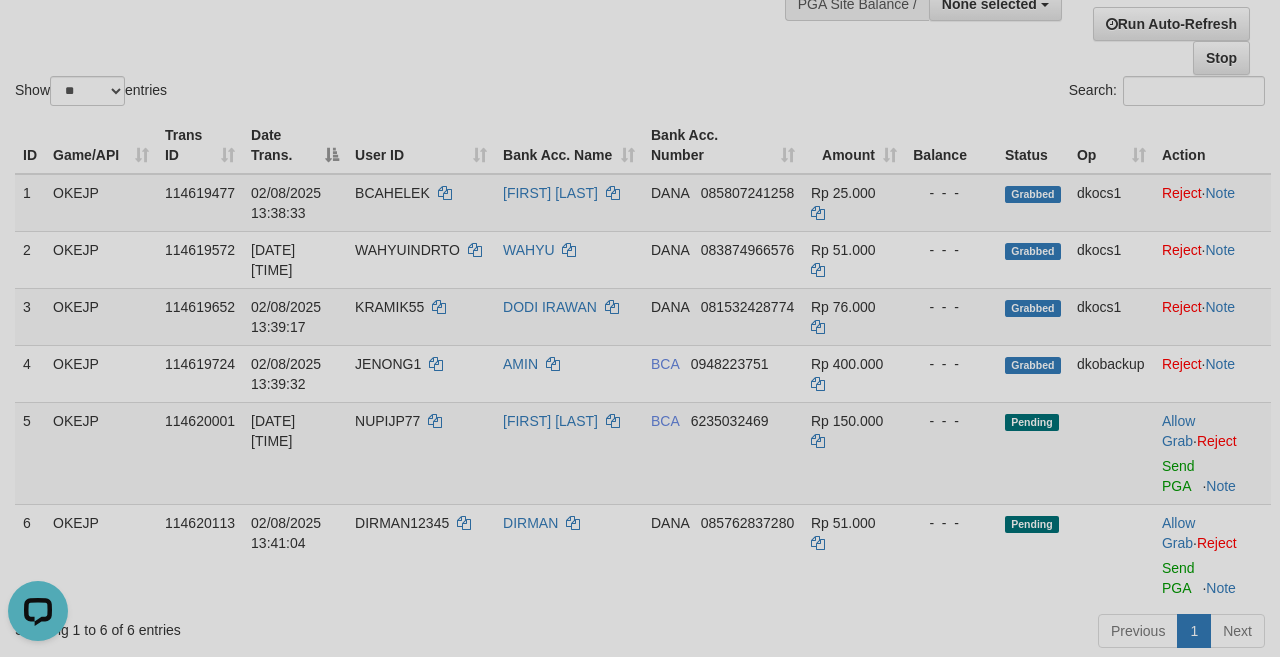 scroll, scrollTop: 0, scrollLeft: 0, axis: both 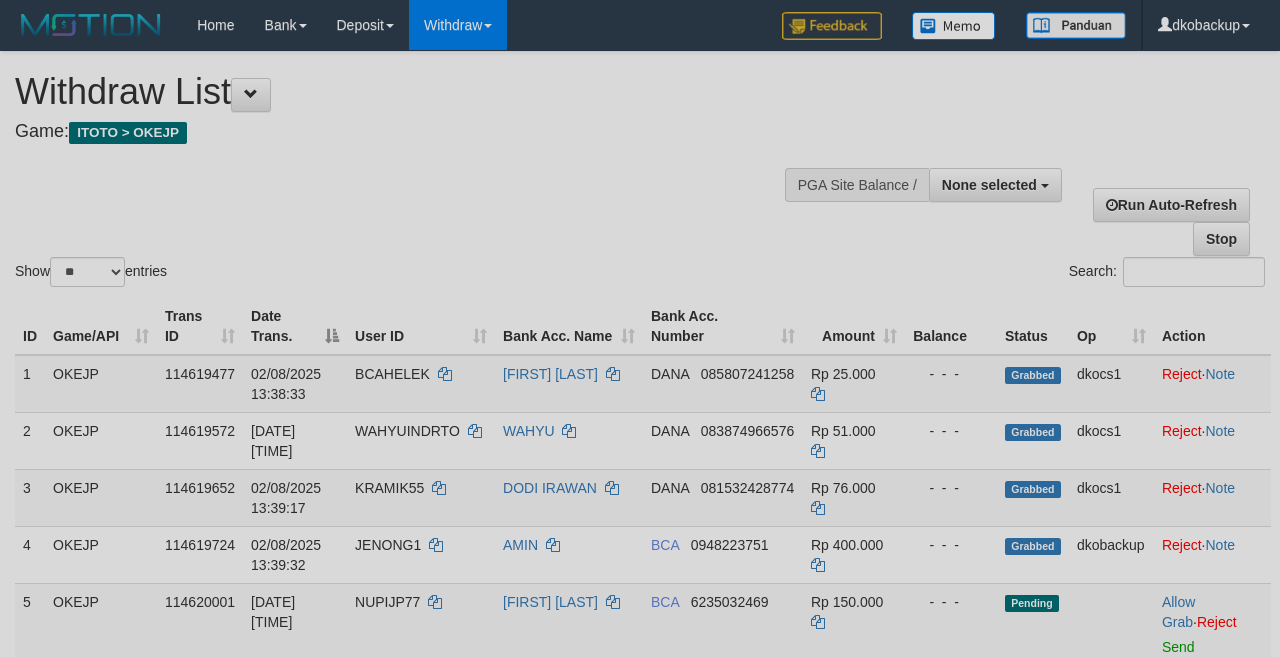 select 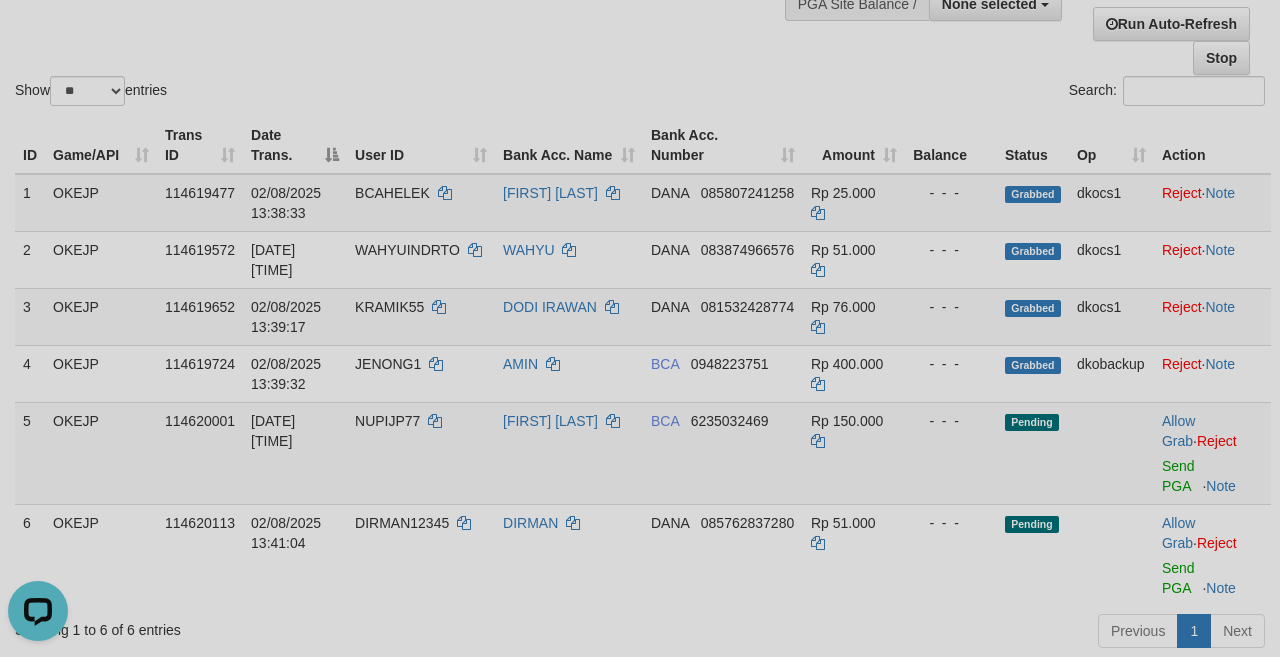 scroll, scrollTop: 0, scrollLeft: 0, axis: both 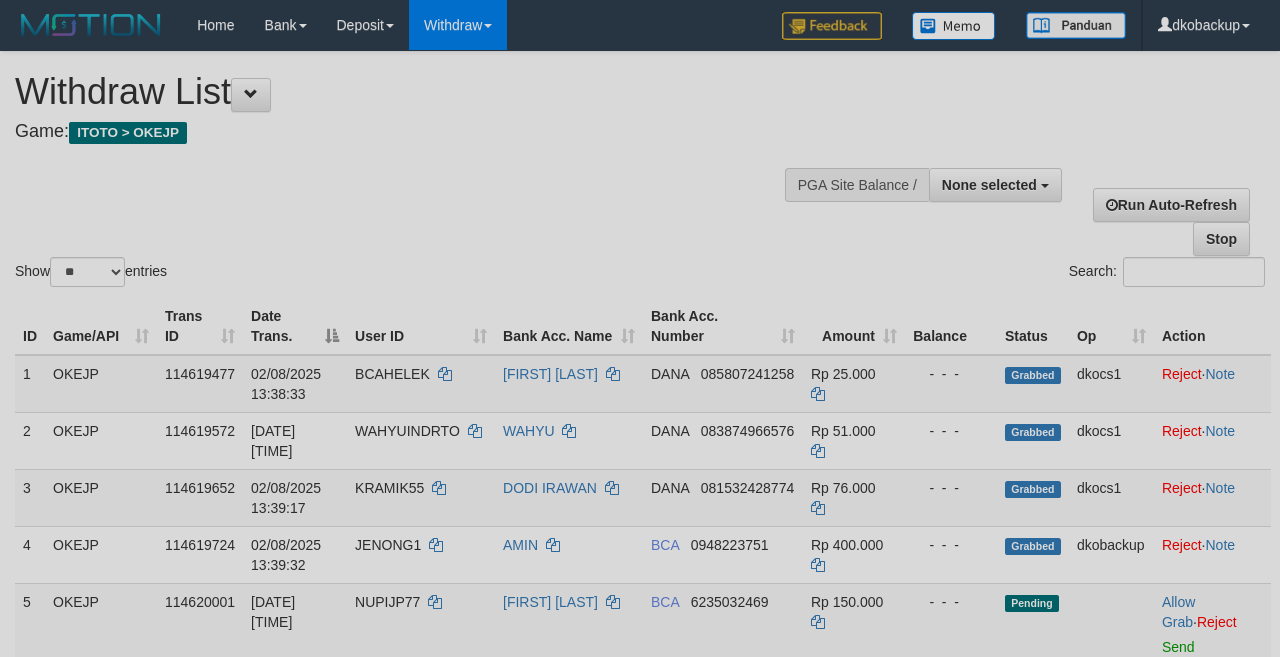 select 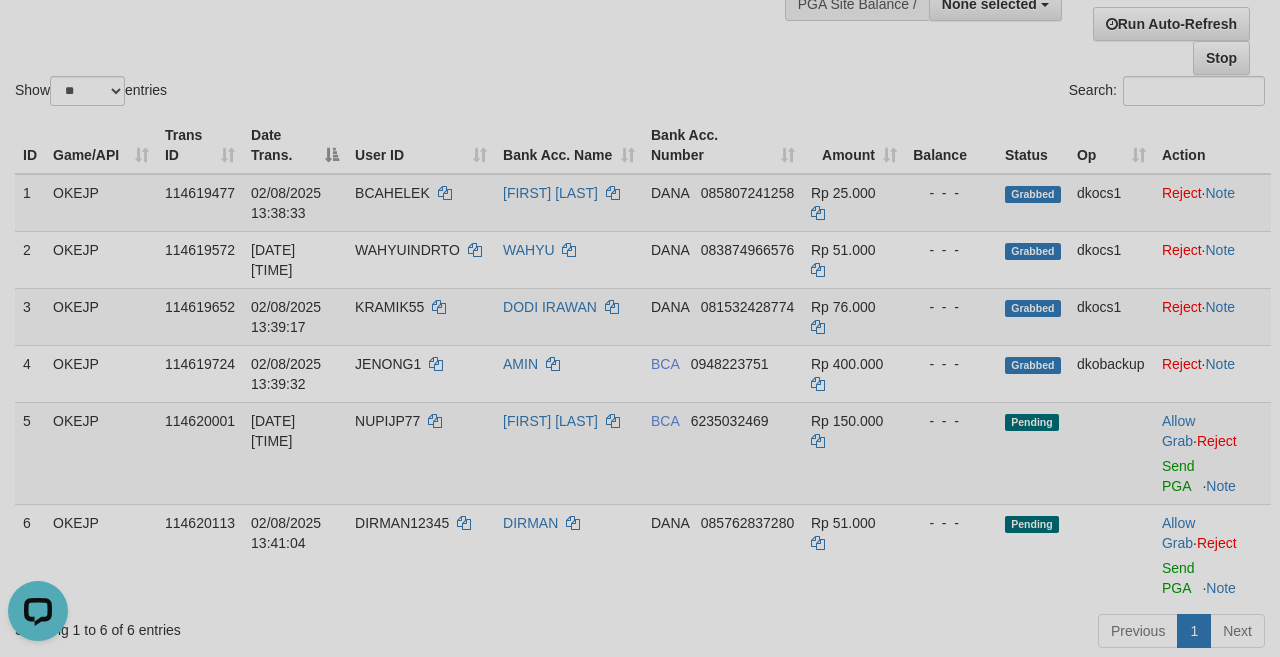 scroll, scrollTop: 0, scrollLeft: 0, axis: both 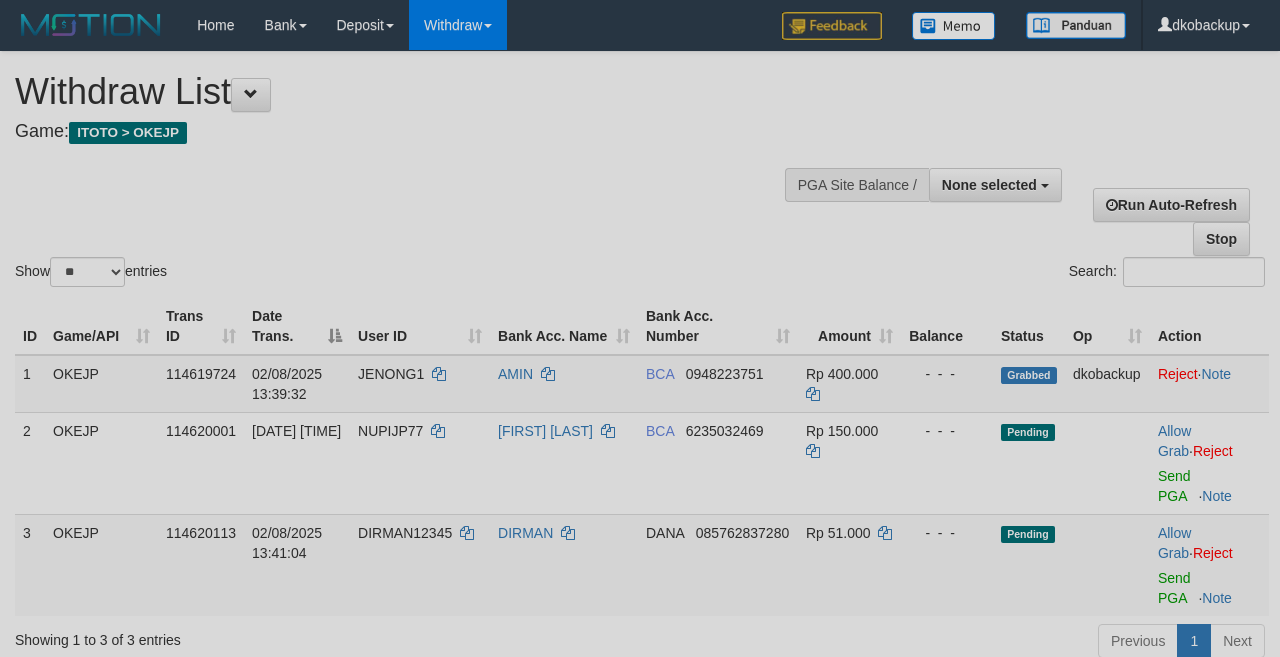 select 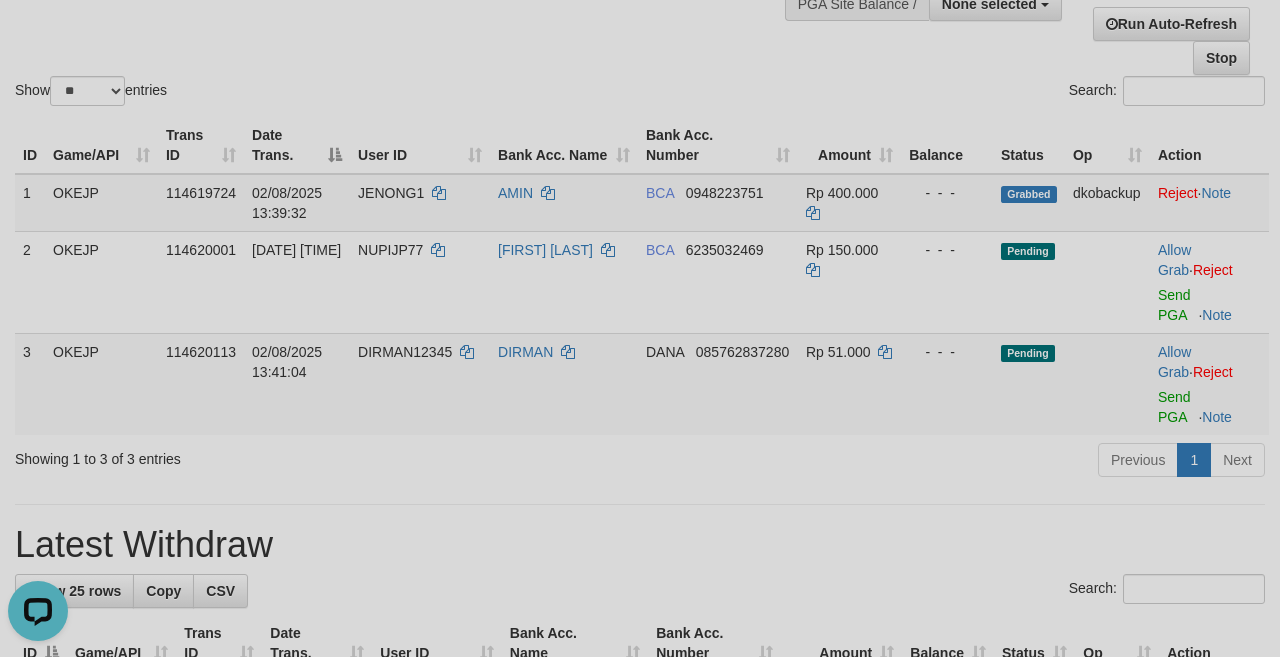 scroll, scrollTop: 0, scrollLeft: 0, axis: both 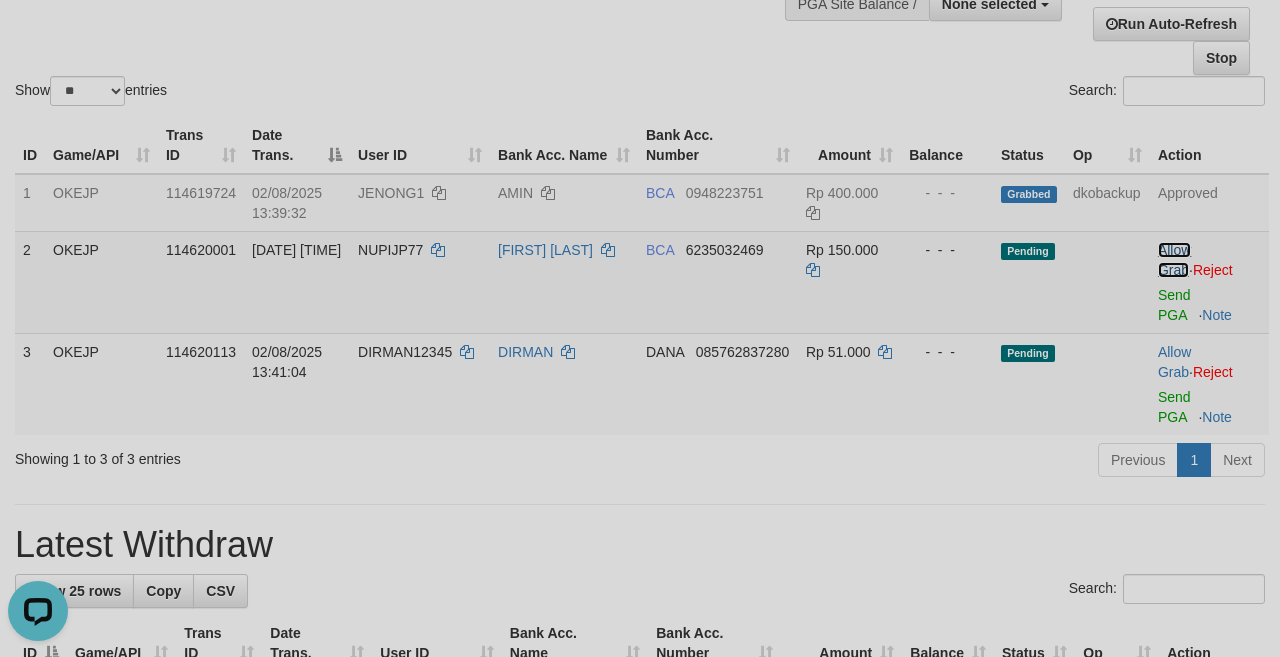 click on "Allow Grab" at bounding box center (1174, 260) 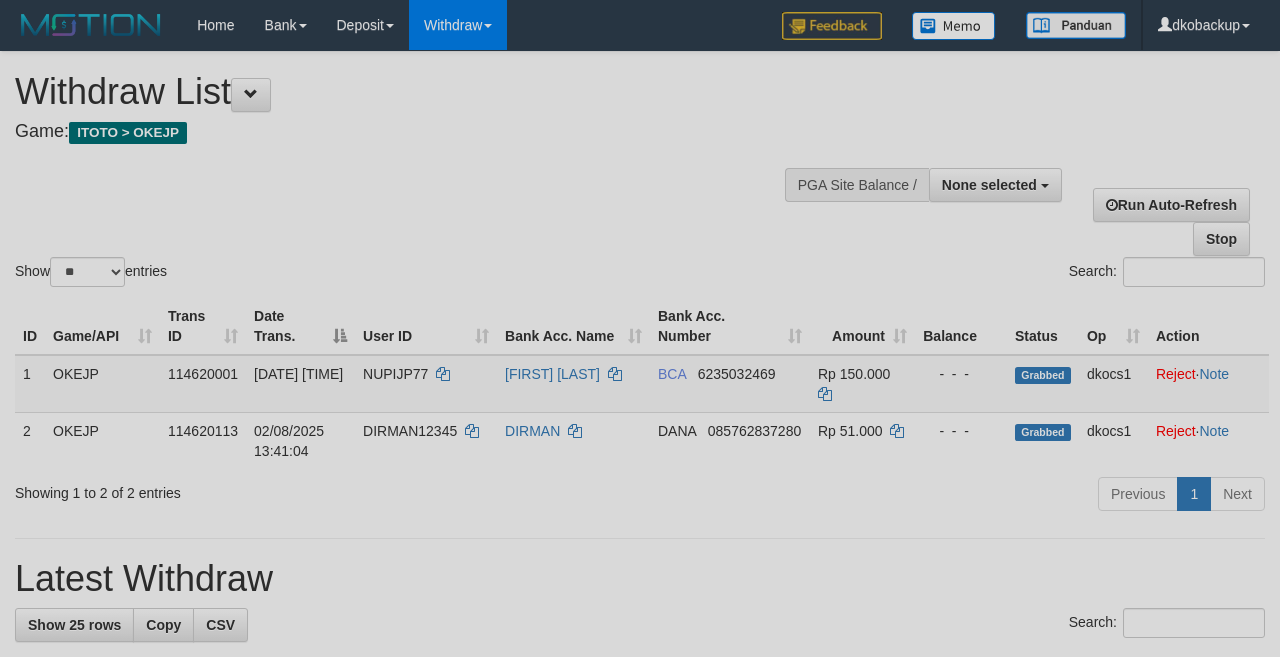 select 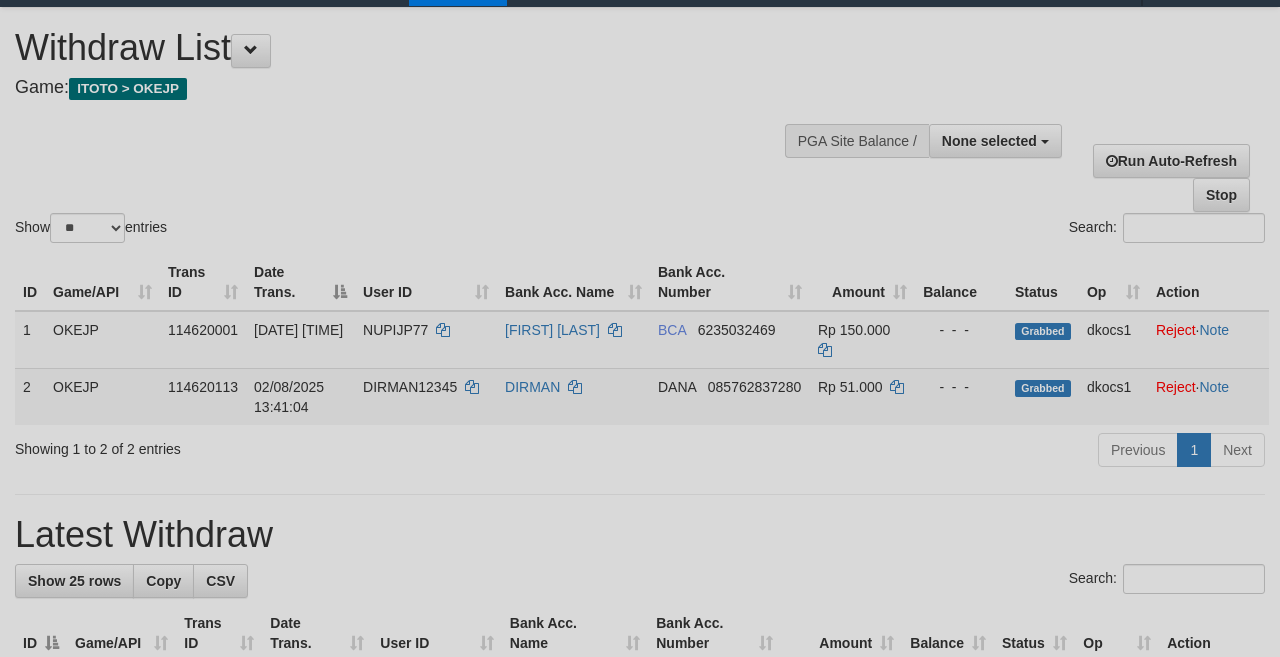 scroll, scrollTop: 0, scrollLeft: 0, axis: both 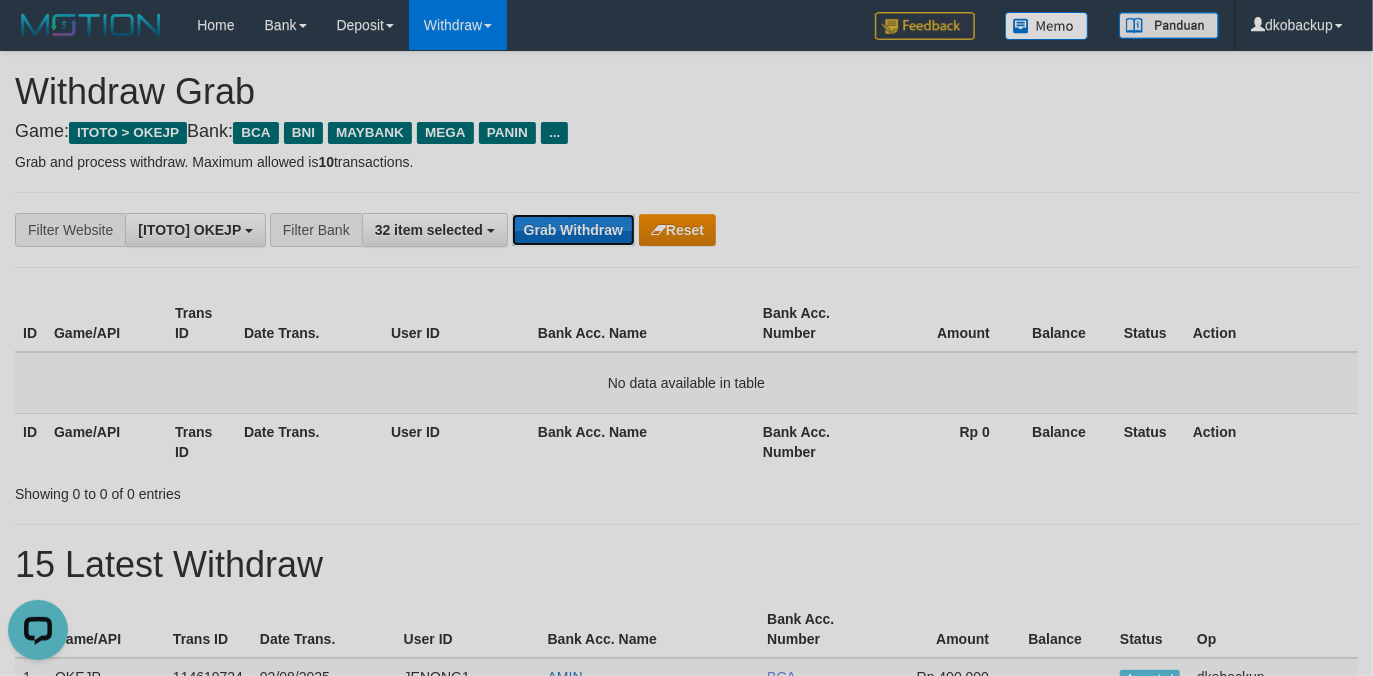 click on "Grab Withdraw" at bounding box center [573, 230] 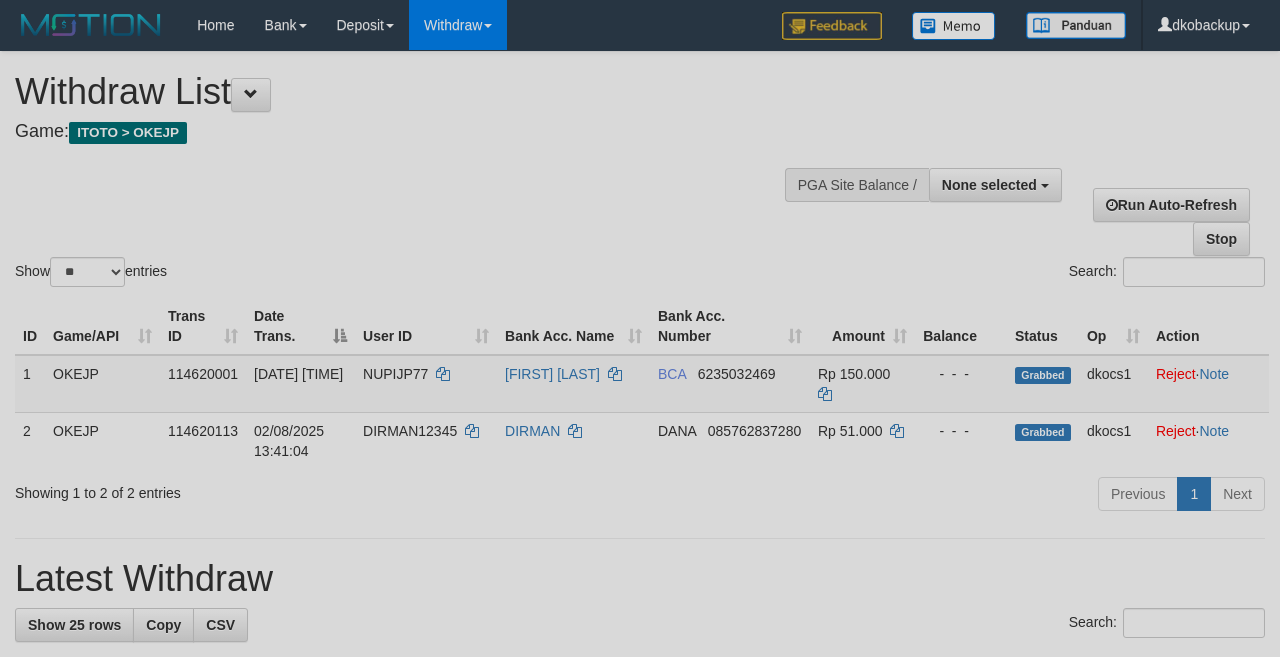 select 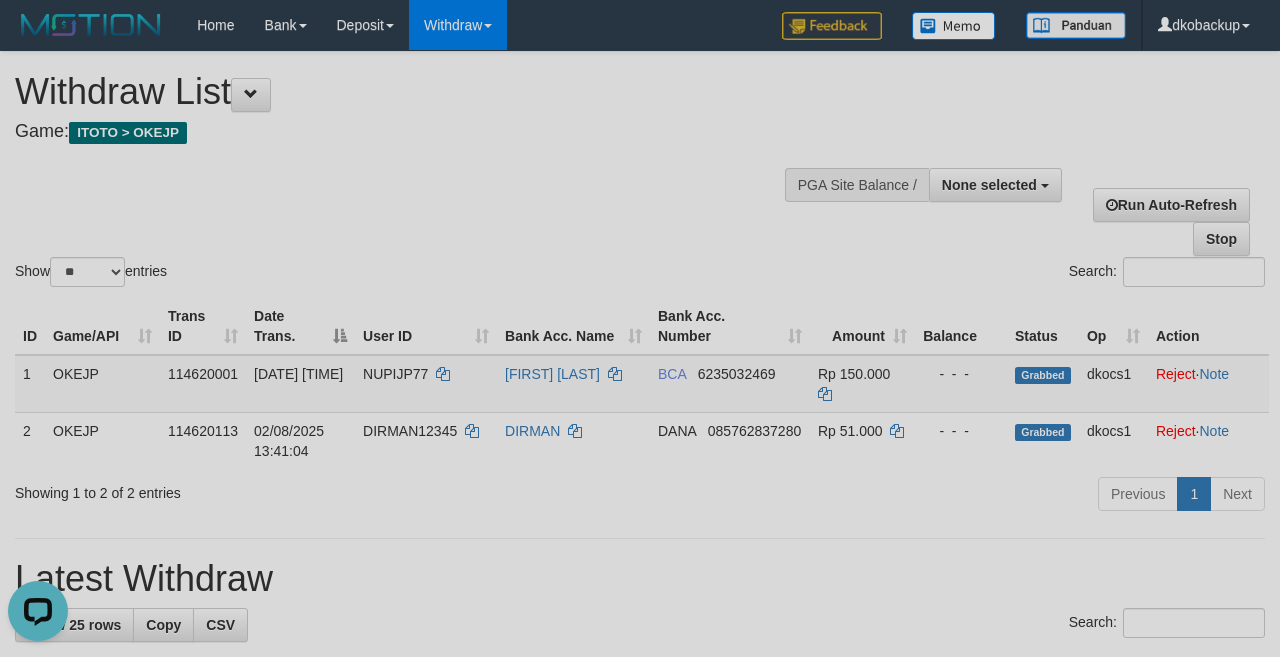 scroll, scrollTop: 0, scrollLeft: 0, axis: both 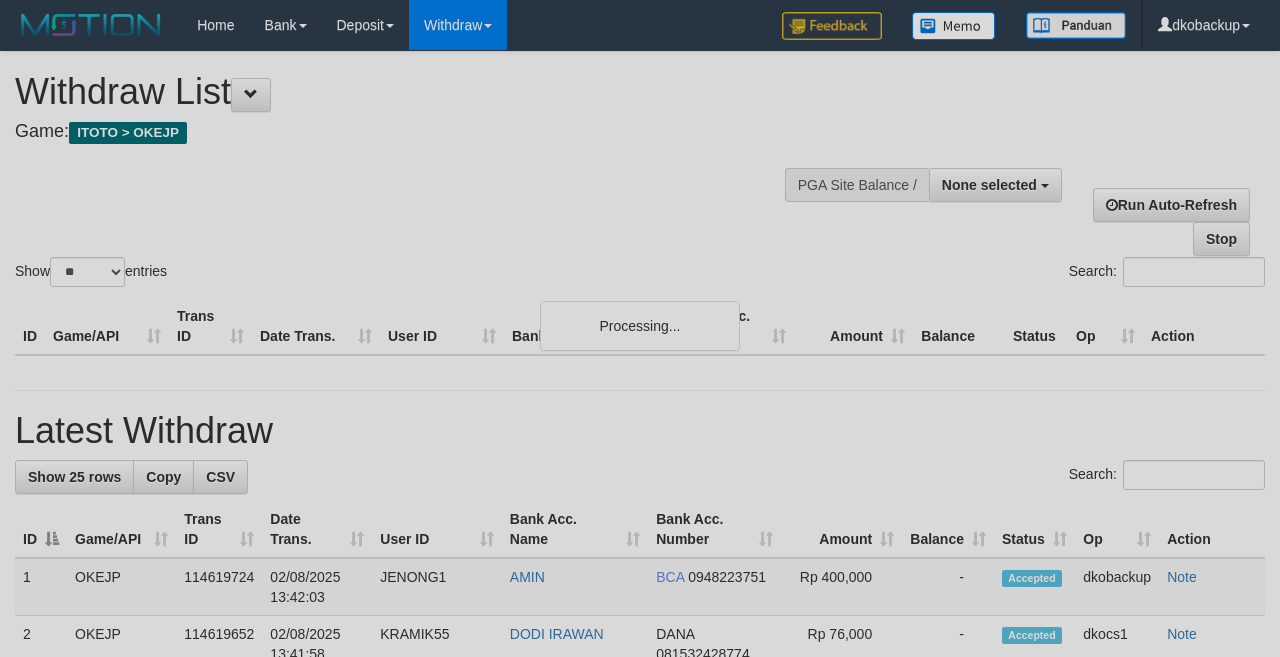 select 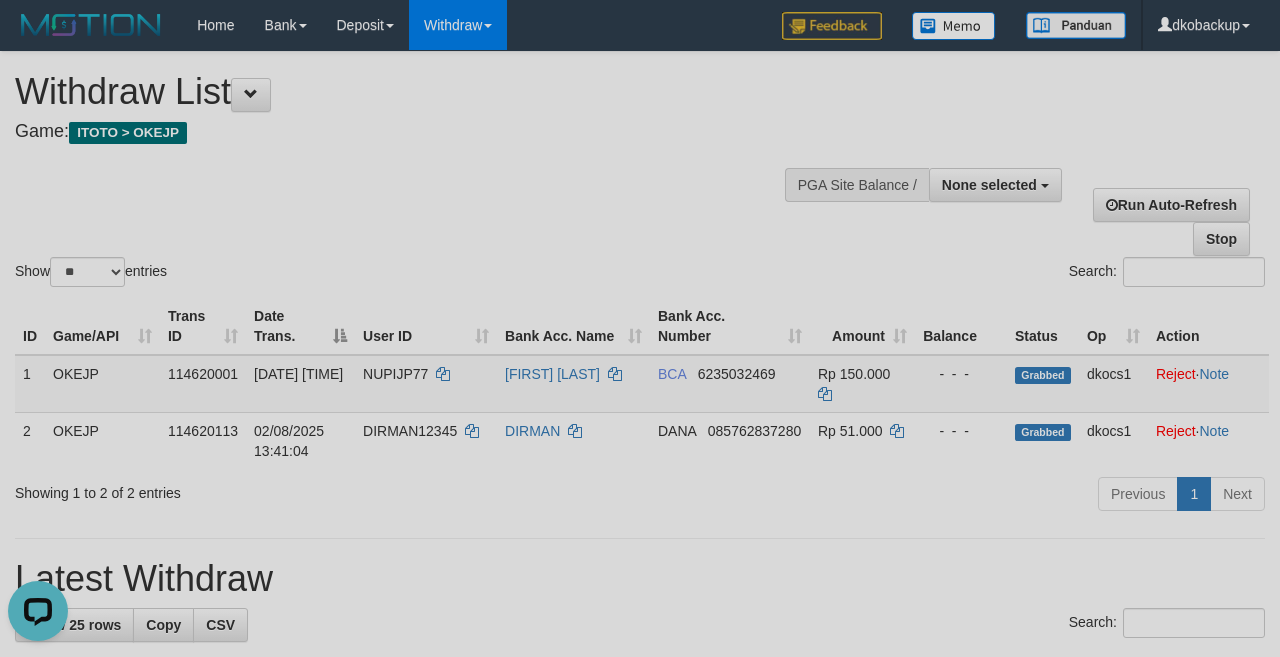 scroll, scrollTop: 0, scrollLeft: 0, axis: both 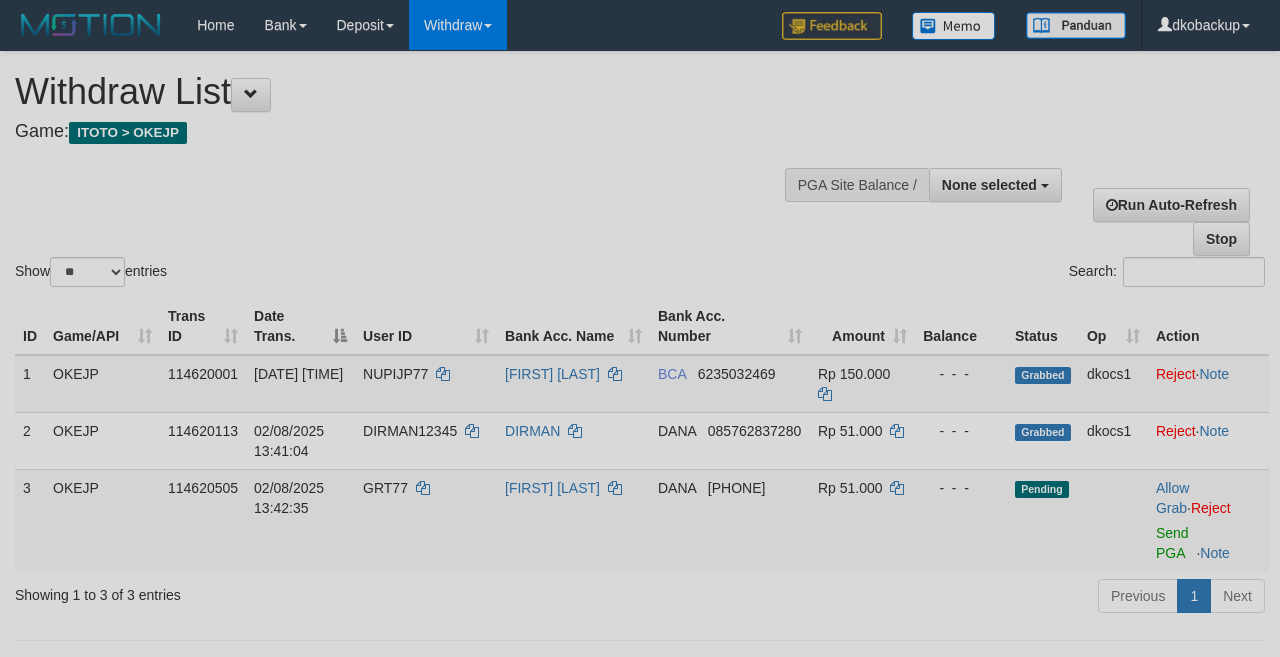 select 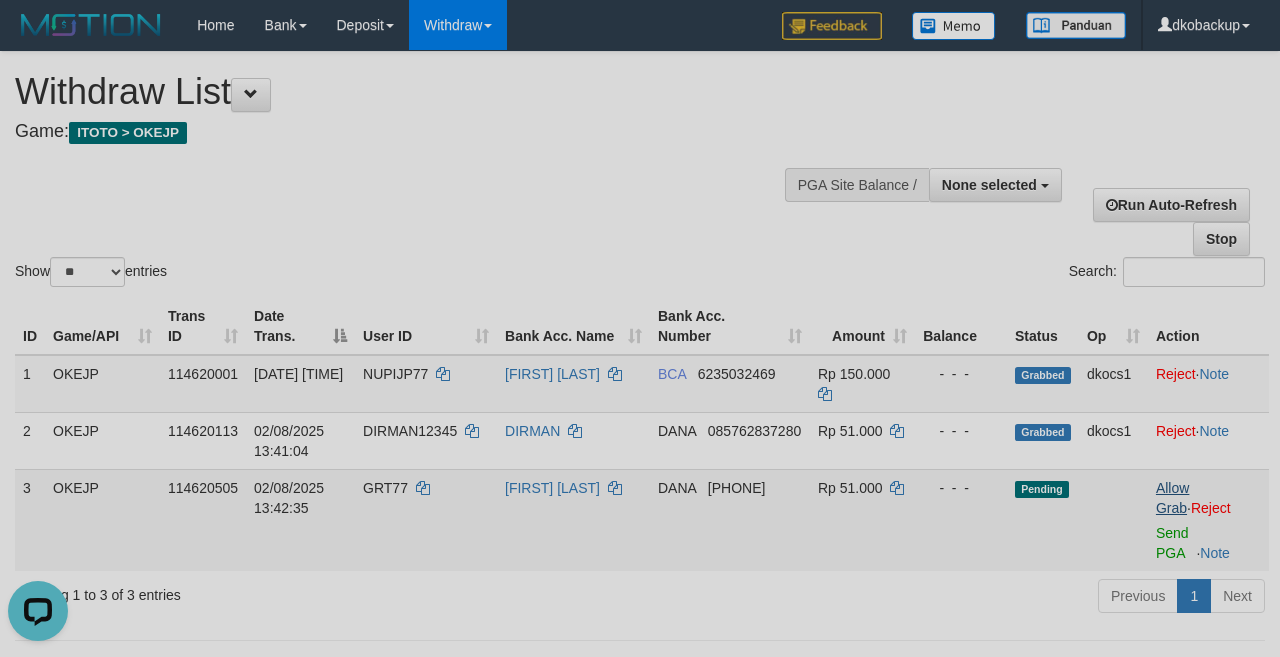 scroll, scrollTop: 0, scrollLeft: 0, axis: both 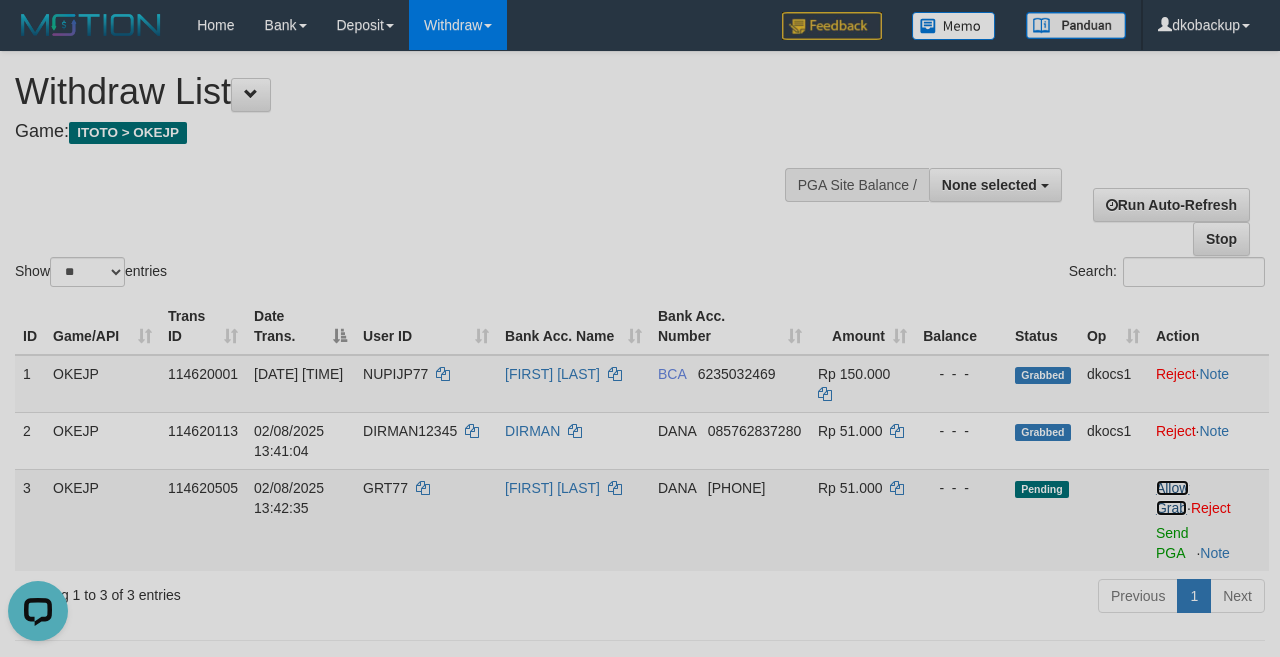 click on "Allow Grab" at bounding box center [1172, 498] 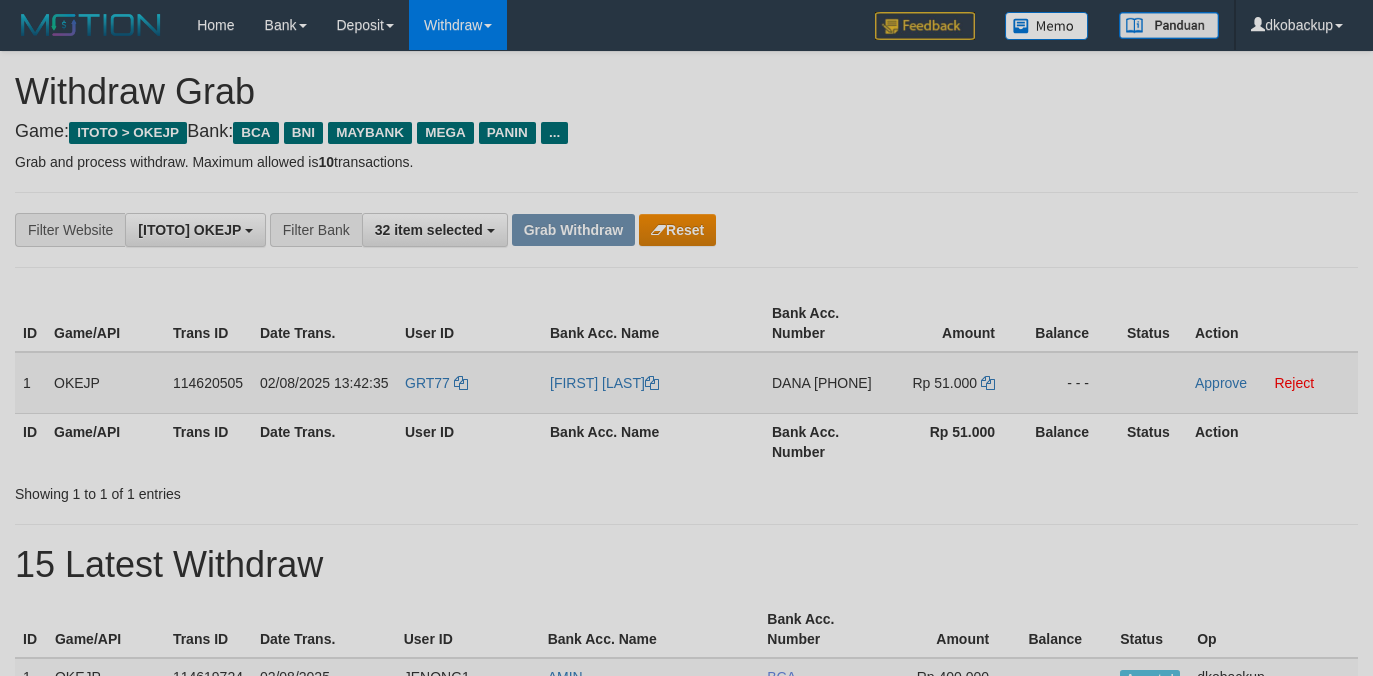 scroll, scrollTop: 0, scrollLeft: 0, axis: both 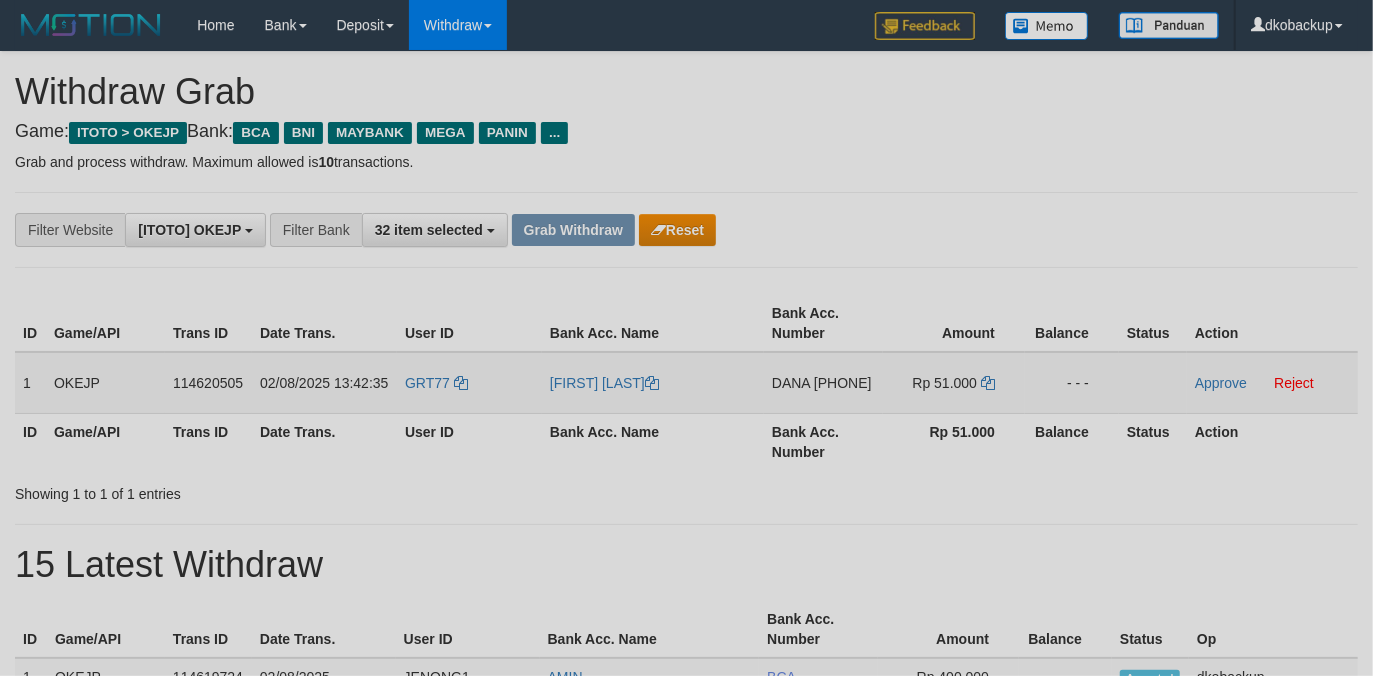 click on "GRT77" at bounding box center [469, 383] 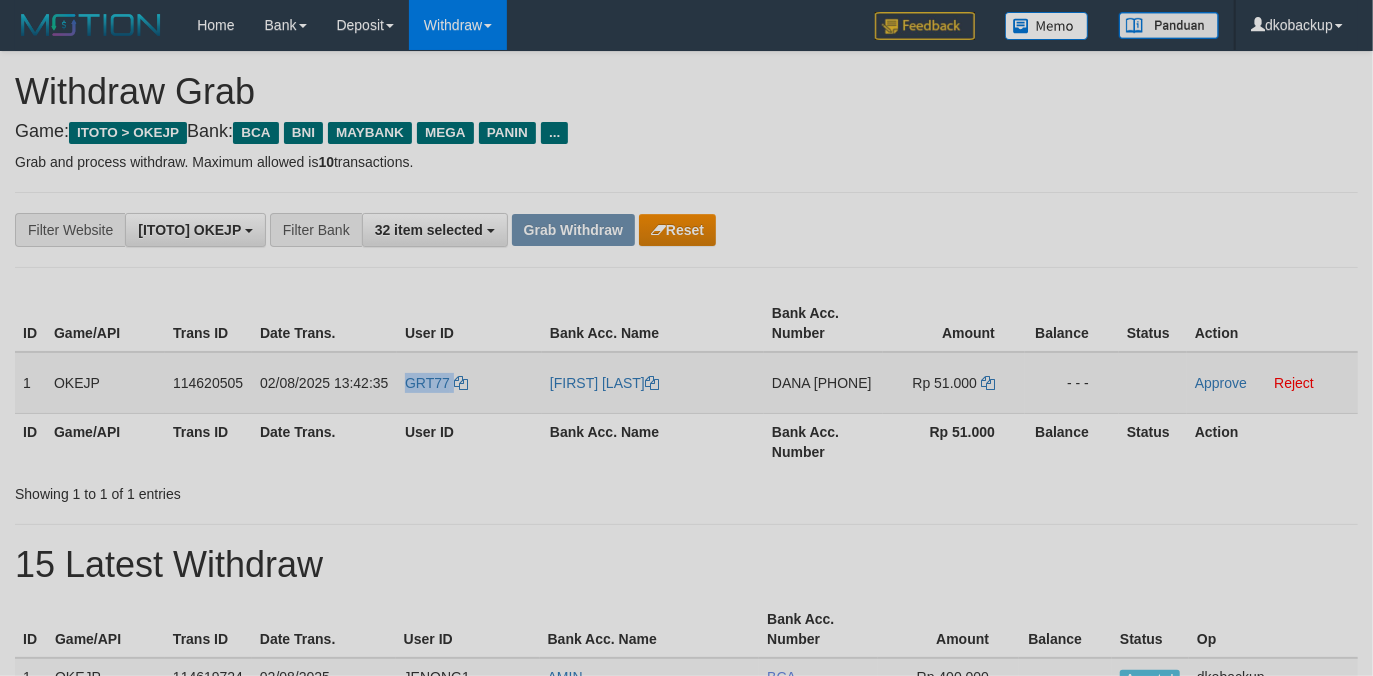 click on "GRT77" at bounding box center [469, 383] 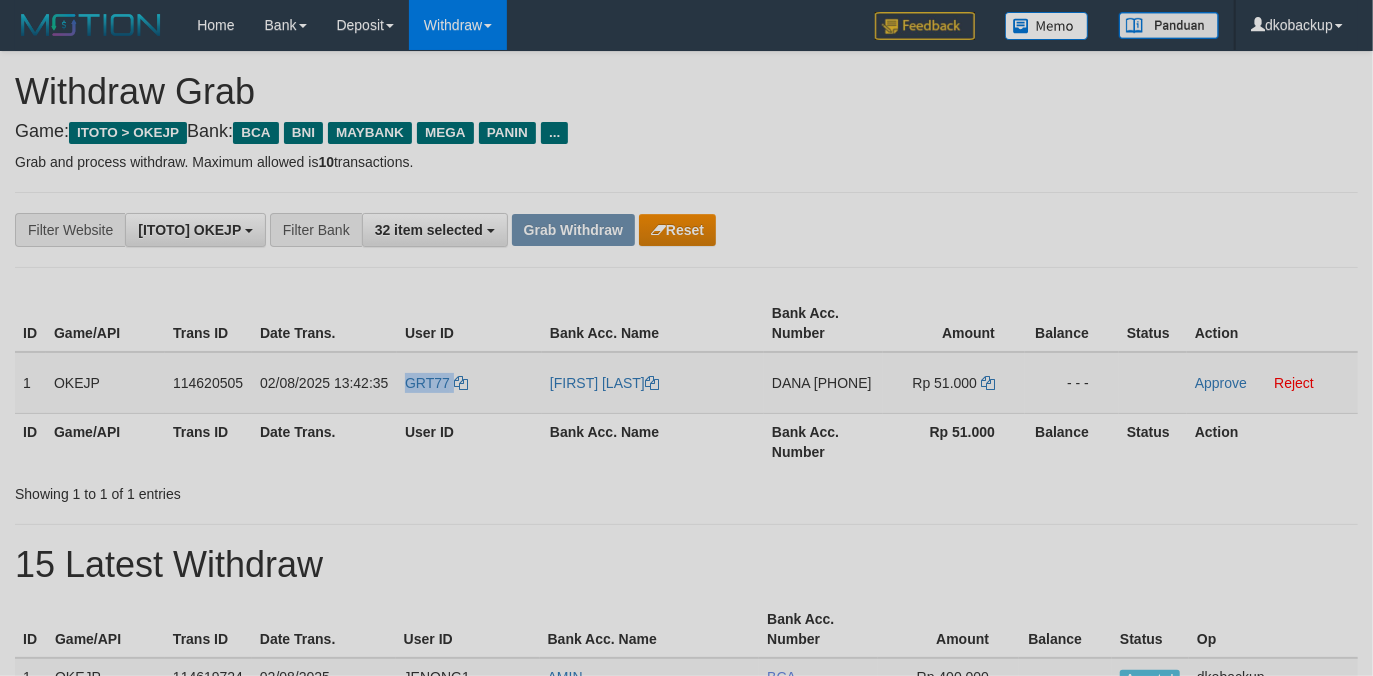 copy on "GRT77" 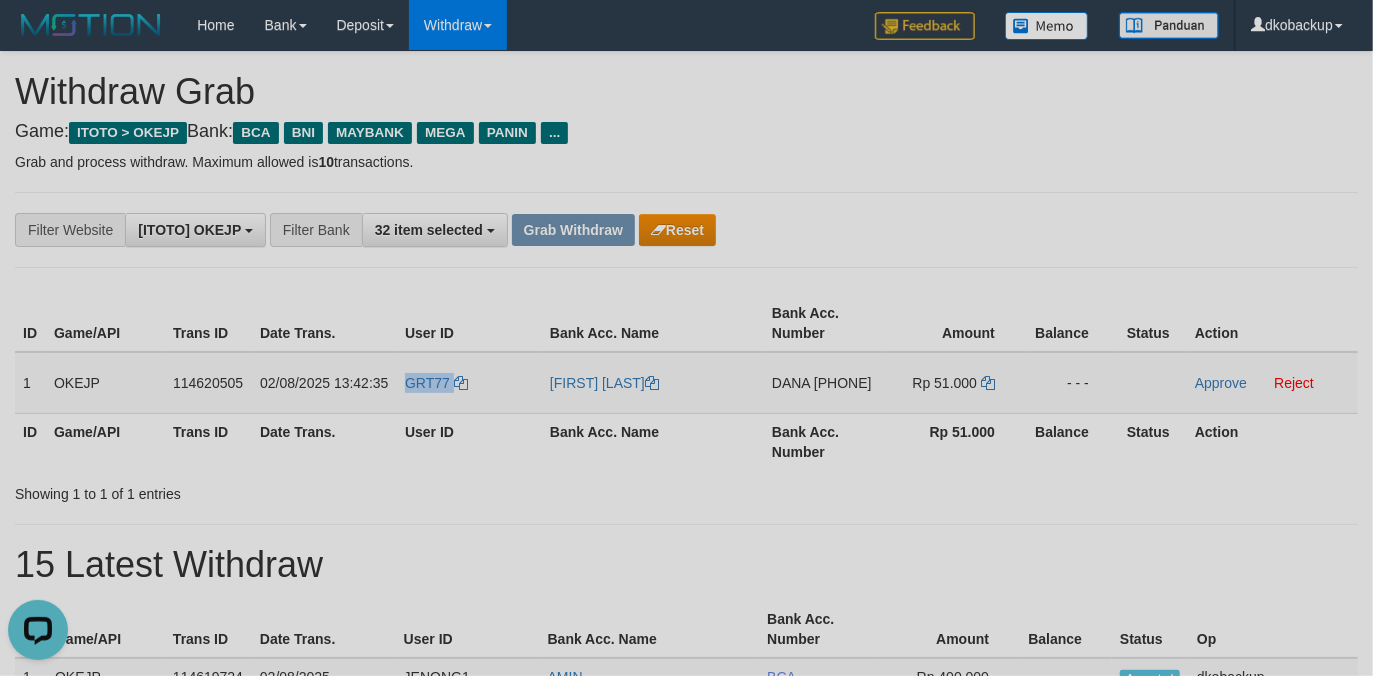 scroll, scrollTop: 0, scrollLeft: 0, axis: both 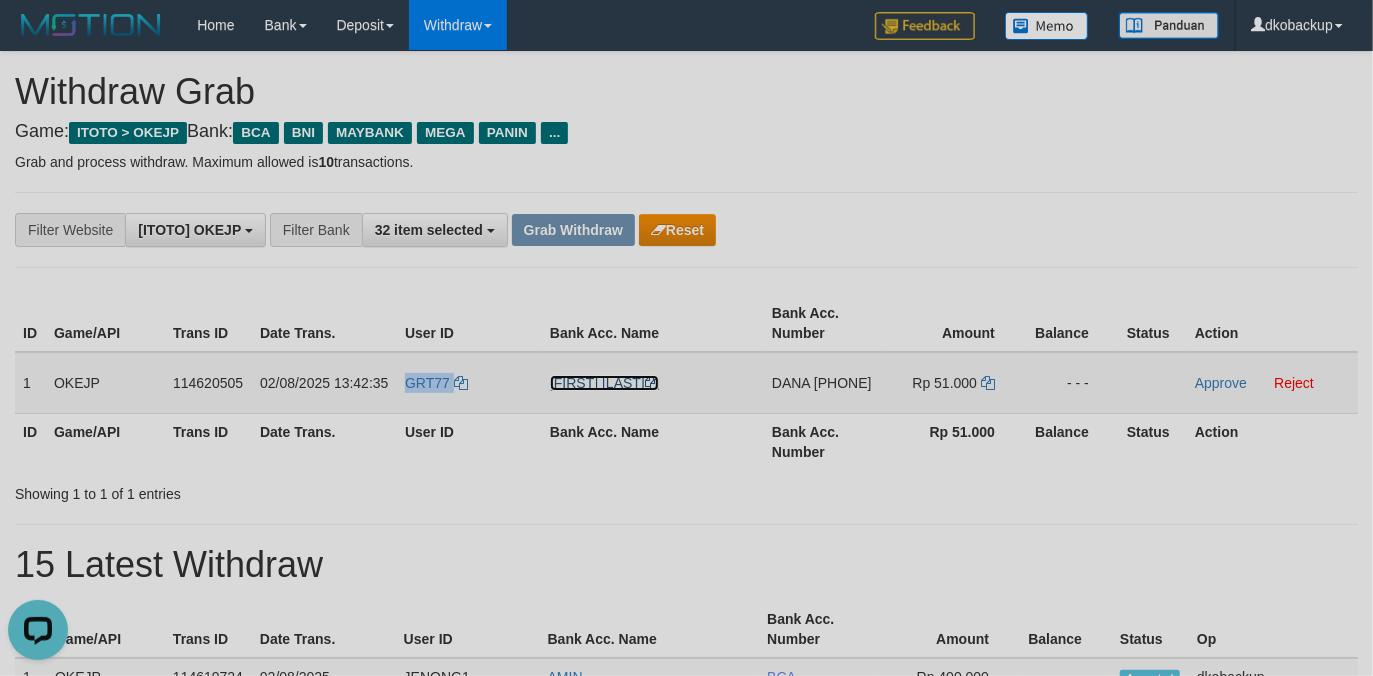 drag, startPoint x: 600, startPoint y: 385, endPoint x: 1164, endPoint y: 360, distance: 564.55383 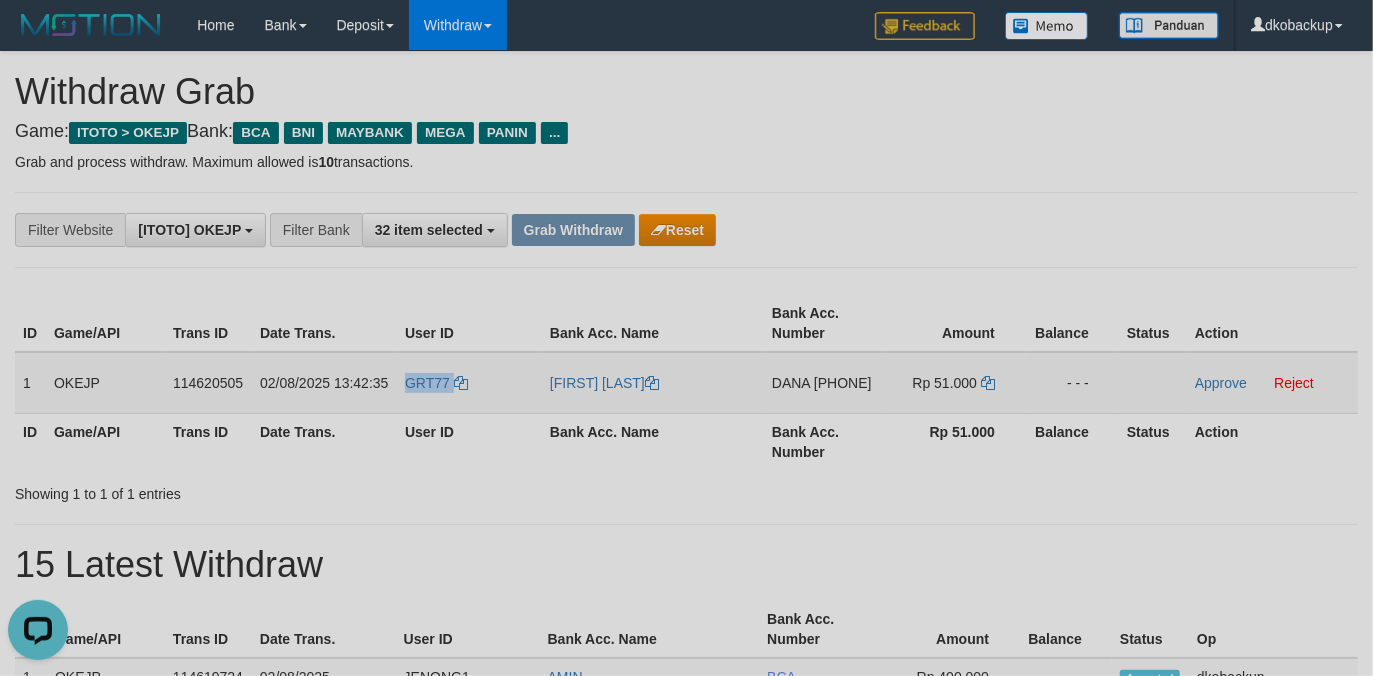 copy on "GRT77" 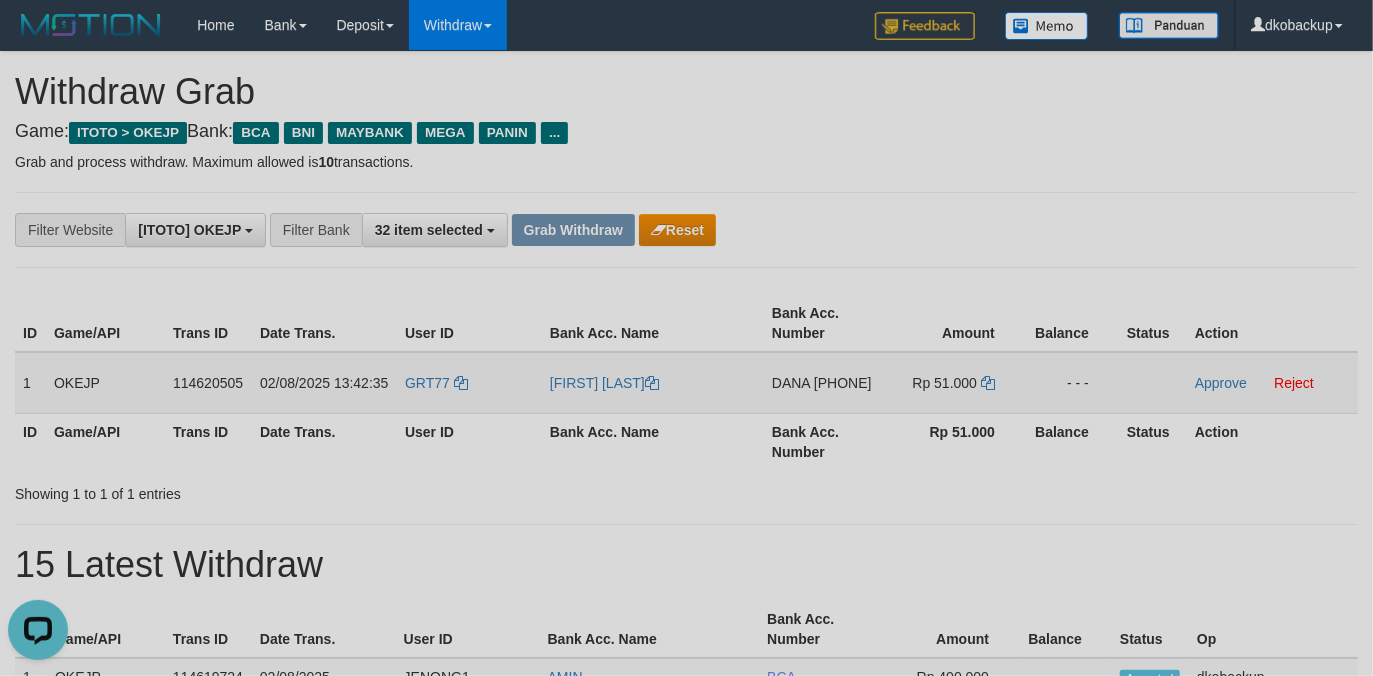 click on "[PHONE]" at bounding box center (843, 383) 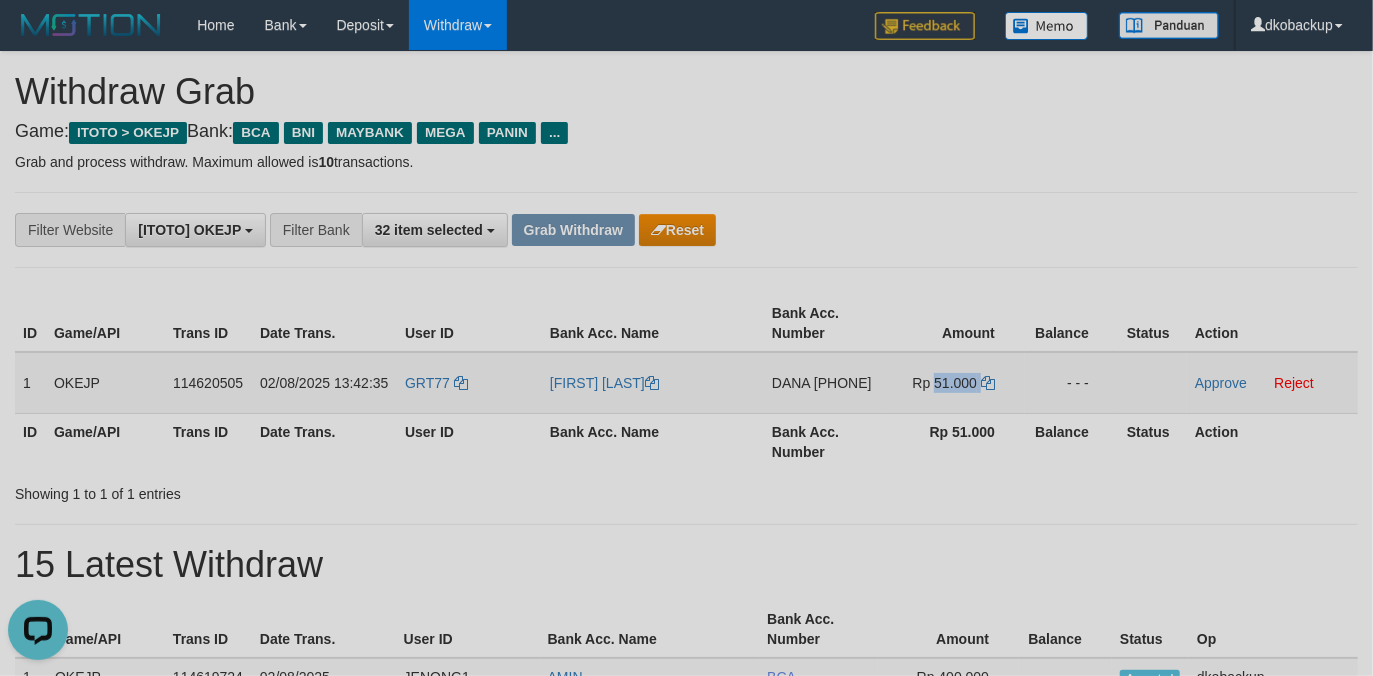 click on "Rp 51.000" at bounding box center (945, 383) 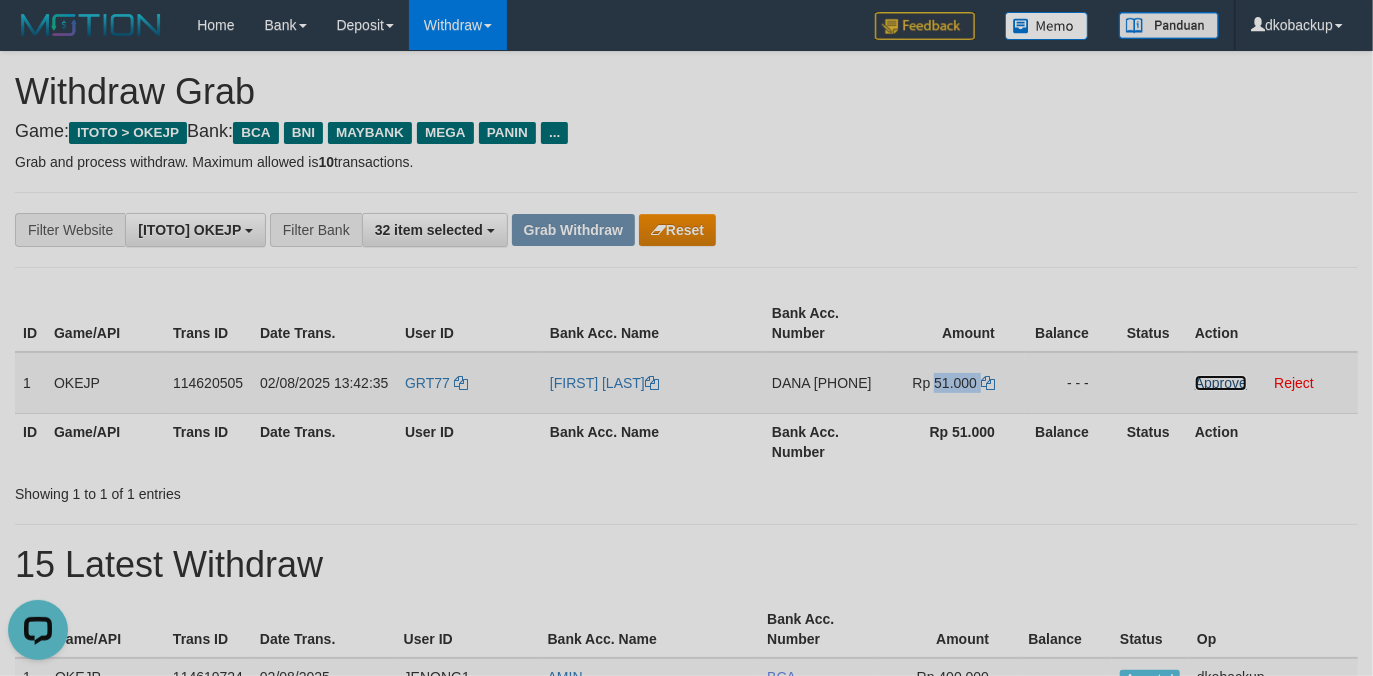 click on "Approve" at bounding box center [1221, 383] 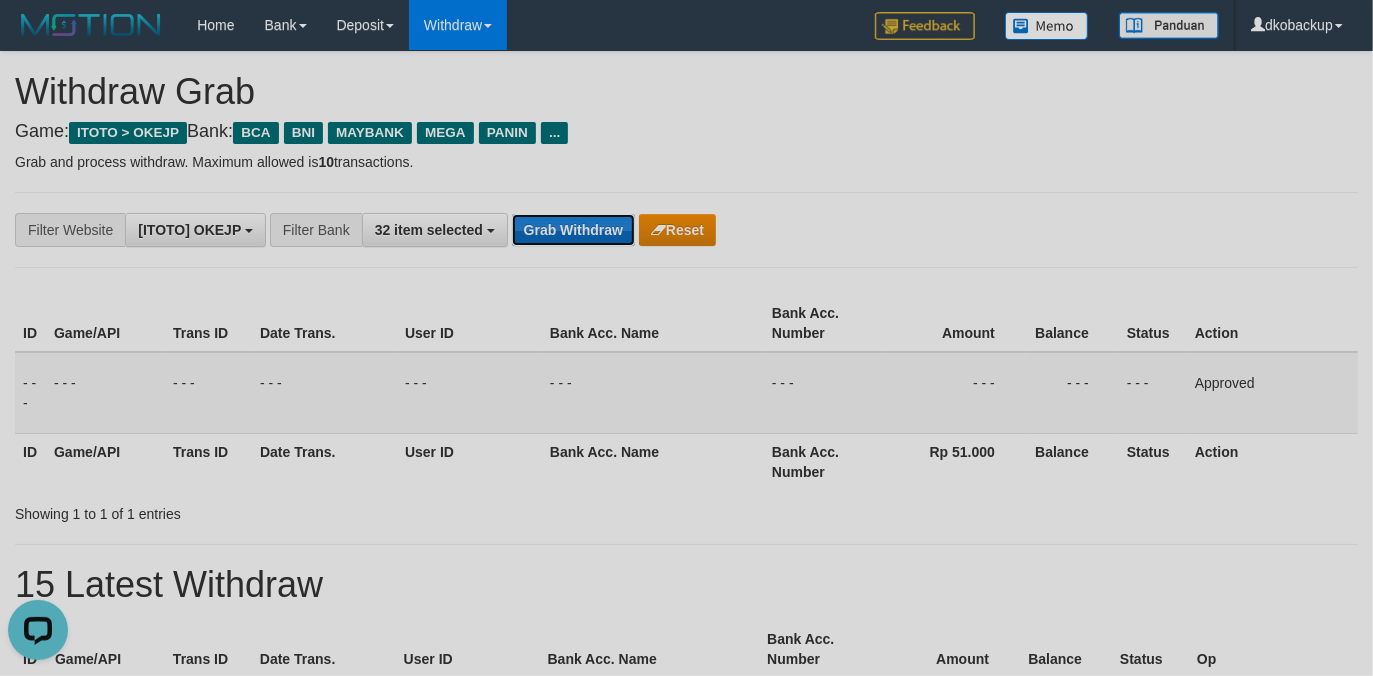 click on "Grab Withdraw" at bounding box center [573, 230] 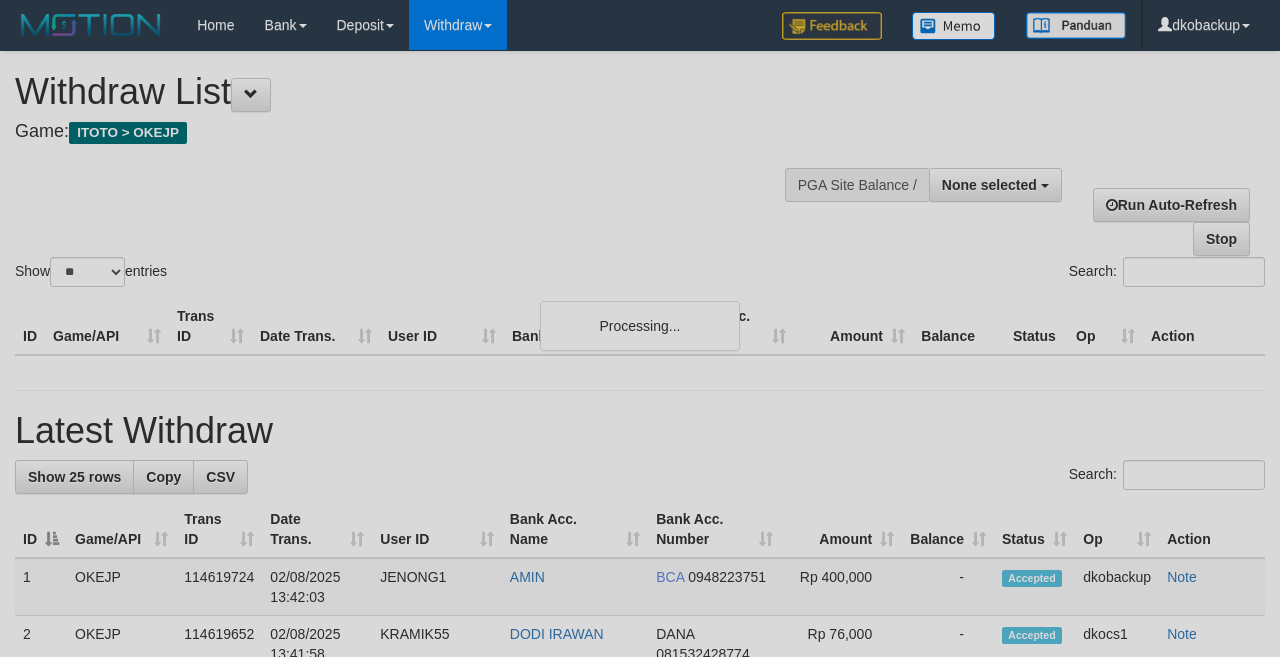 select 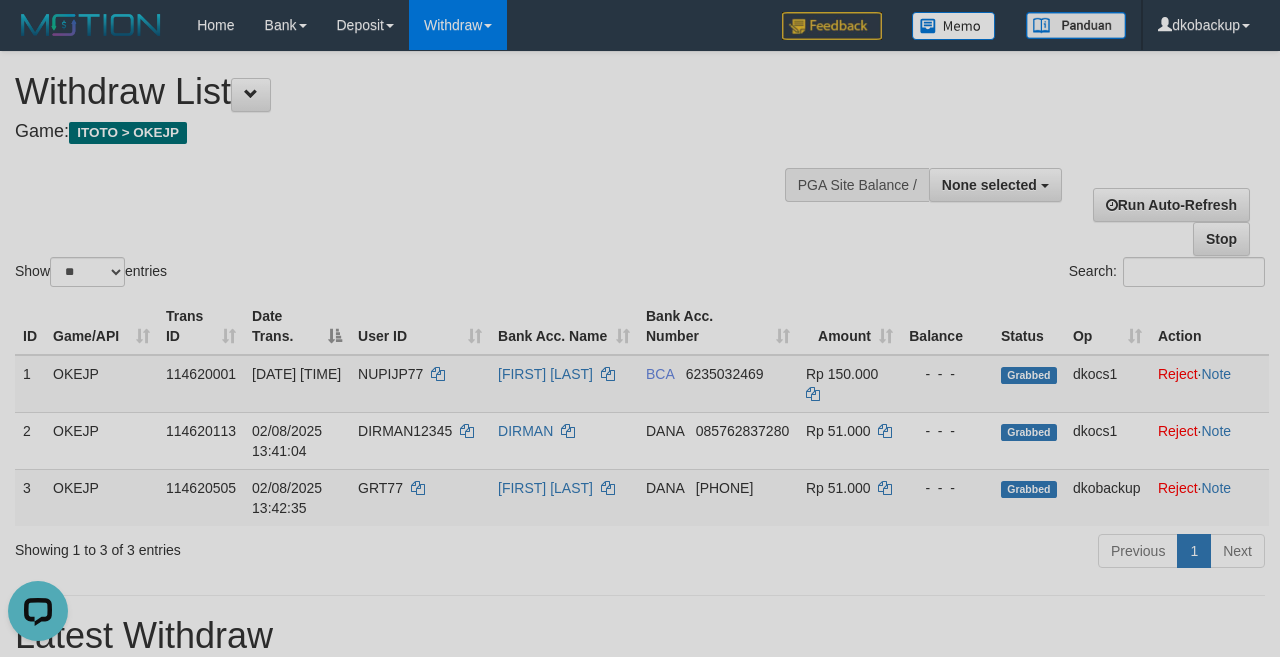 scroll, scrollTop: 0, scrollLeft: 0, axis: both 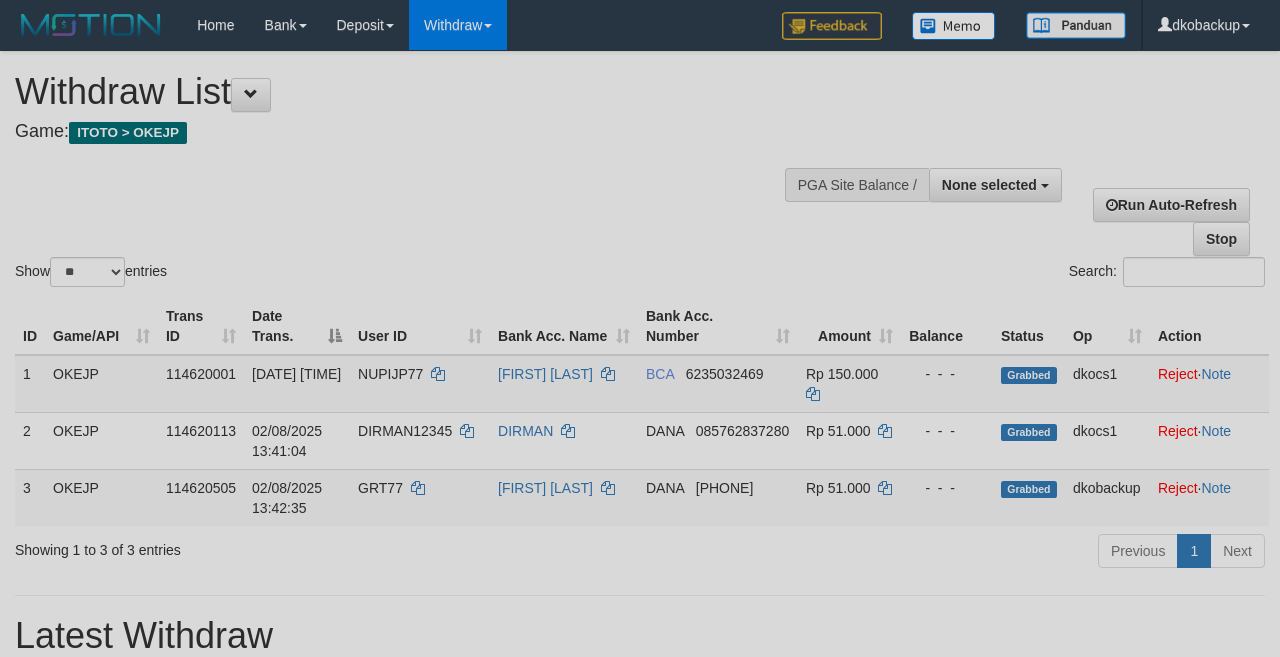 select 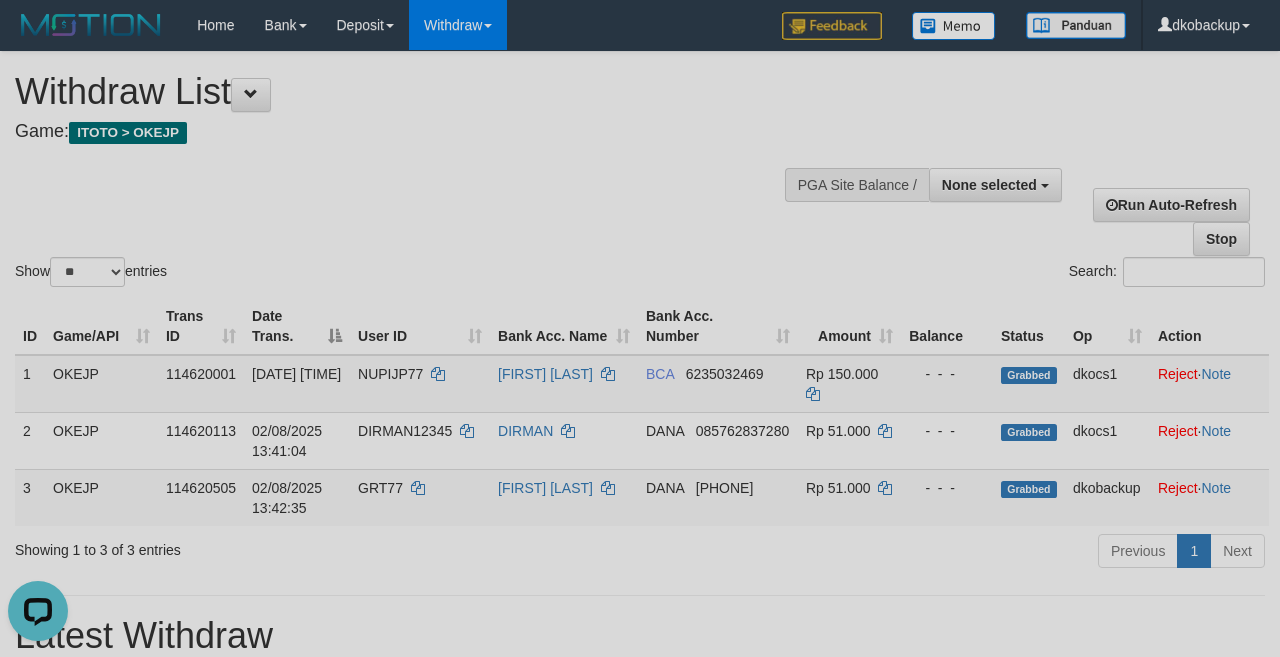 scroll, scrollTop: 0, scrollLeft: 0, axis: both 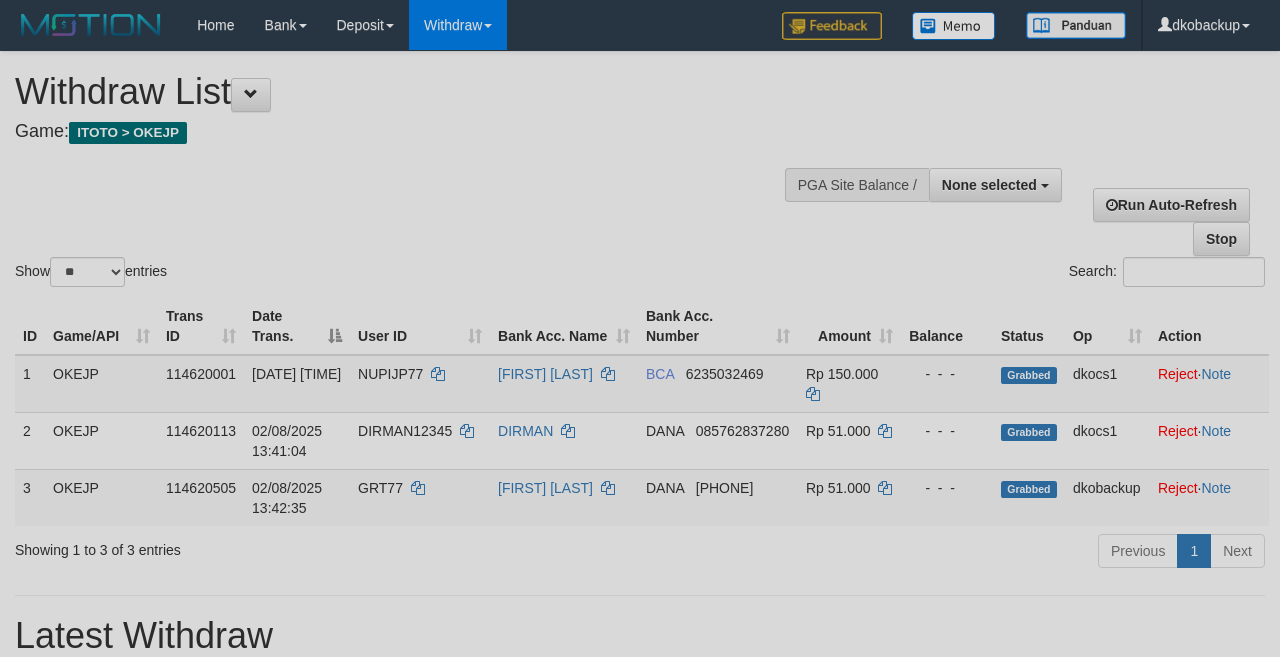 select 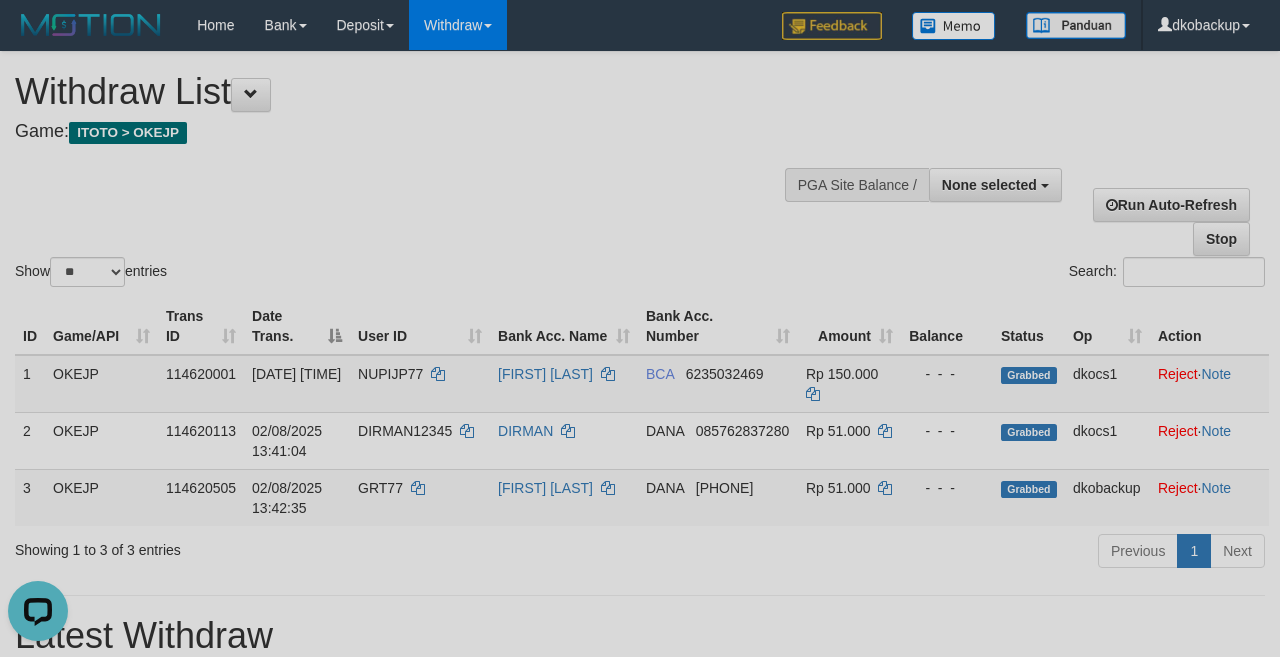 scroll, scrollTop: 0, scrollLeft: 0, axis: both 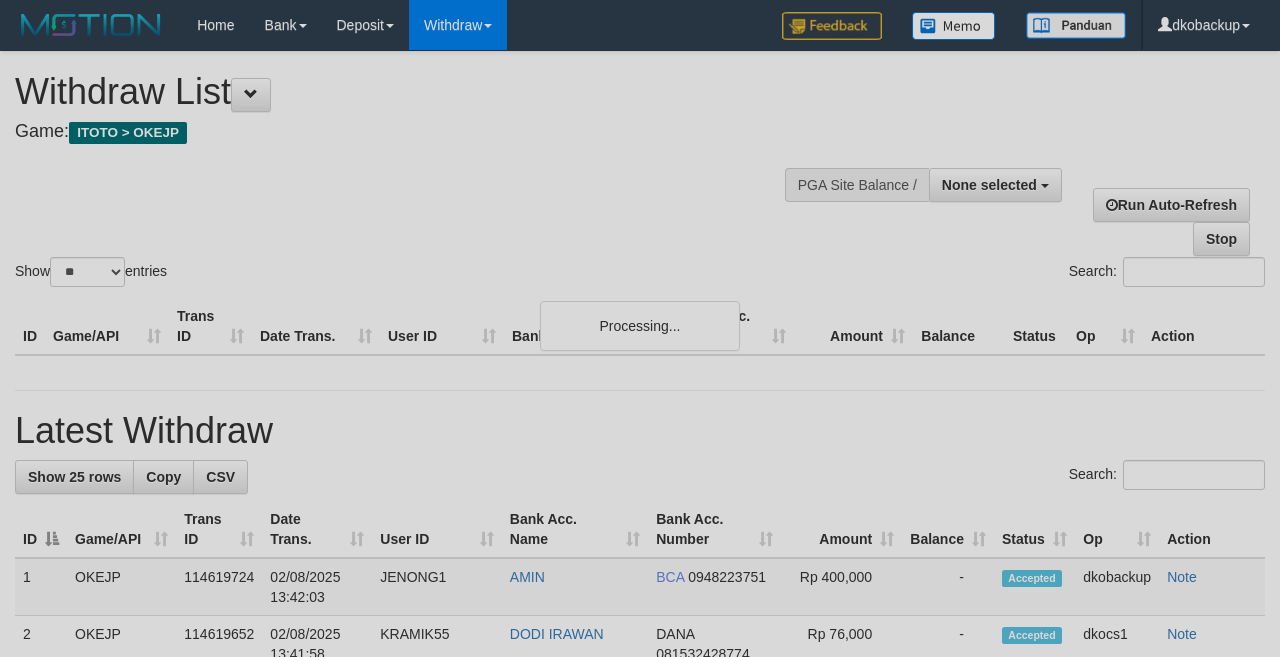 select 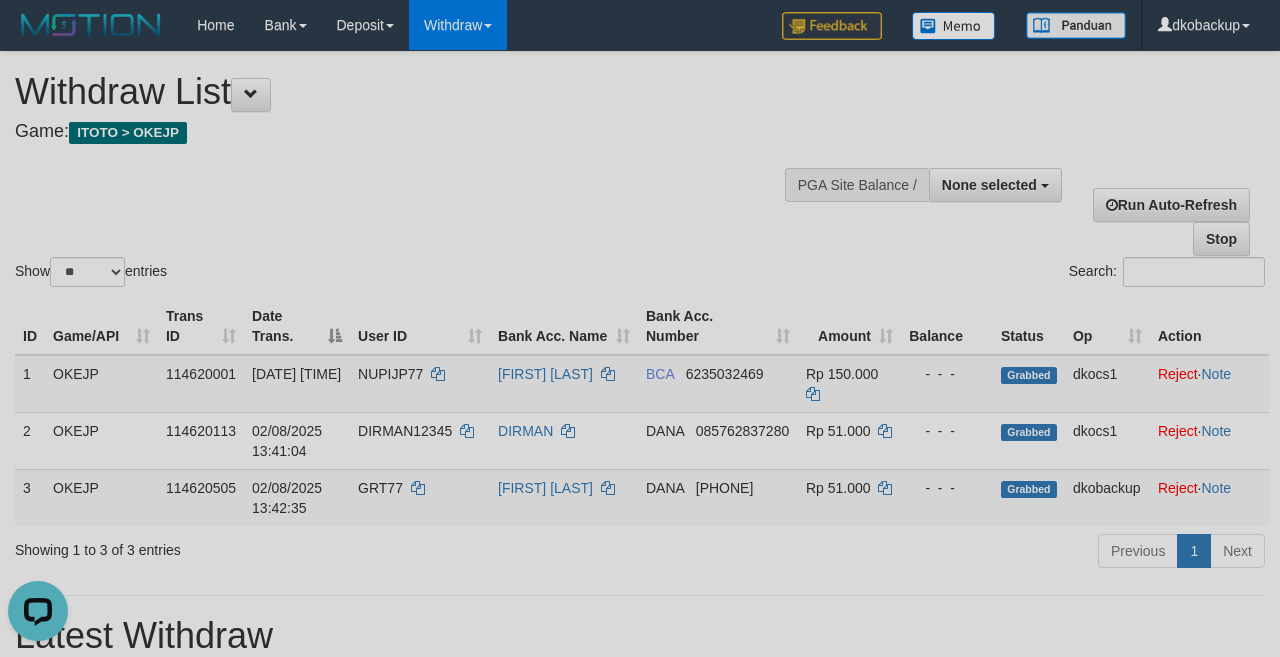 scroll, scrollTop: 0, scrollLeft: 0, axis: both 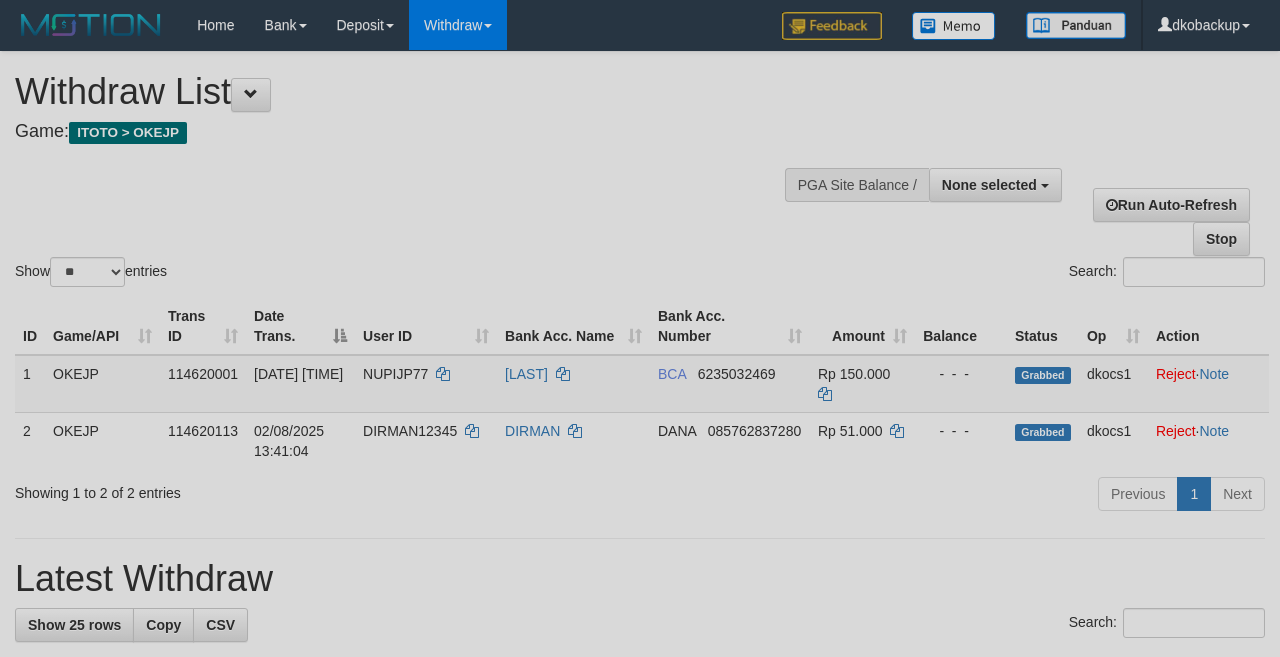 select 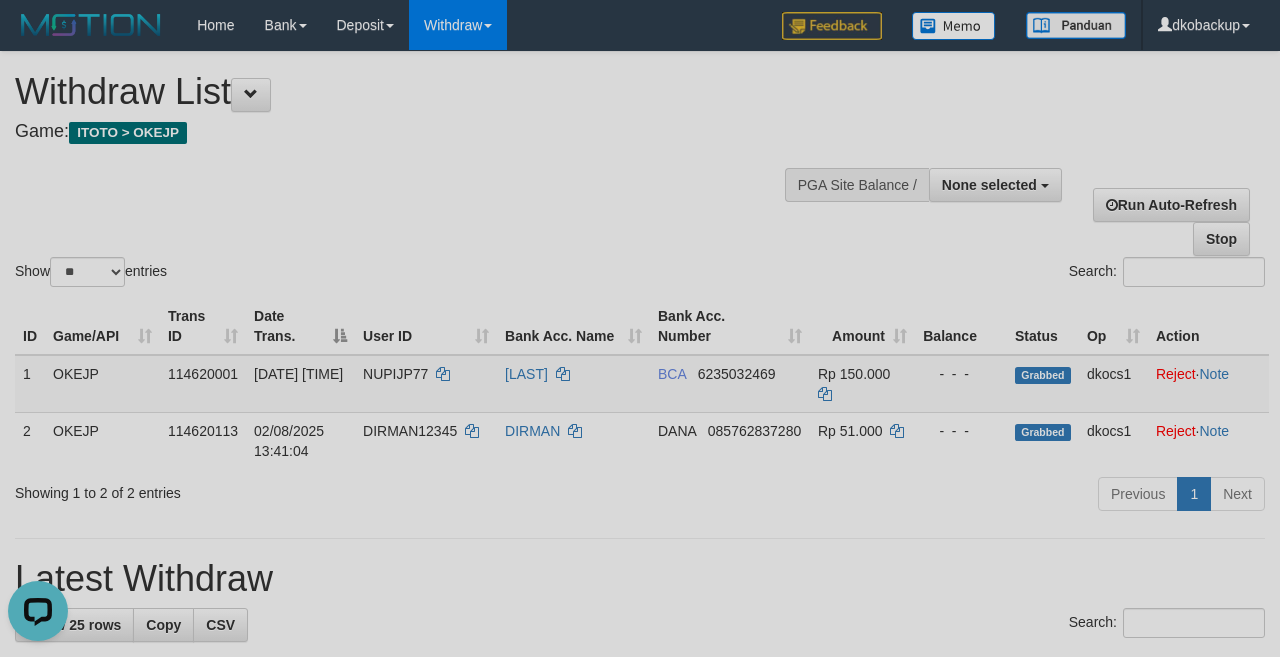scroll, scrollTop: 0, scrollLeft: 0, axis: both 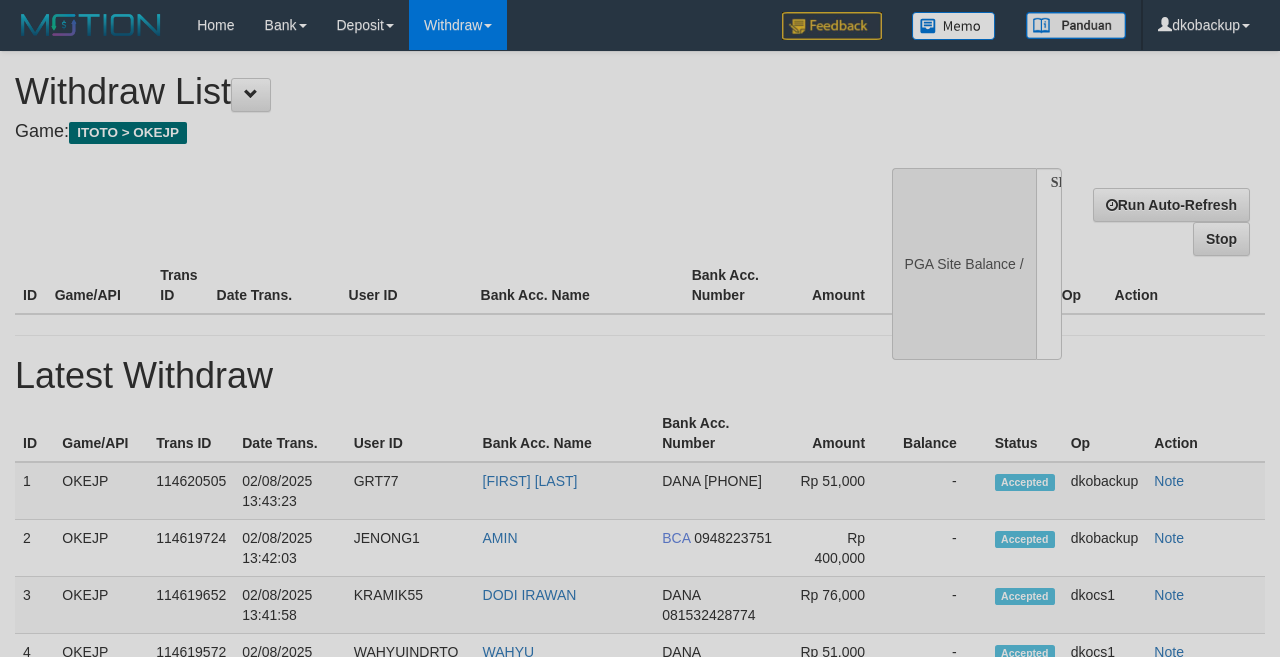 select 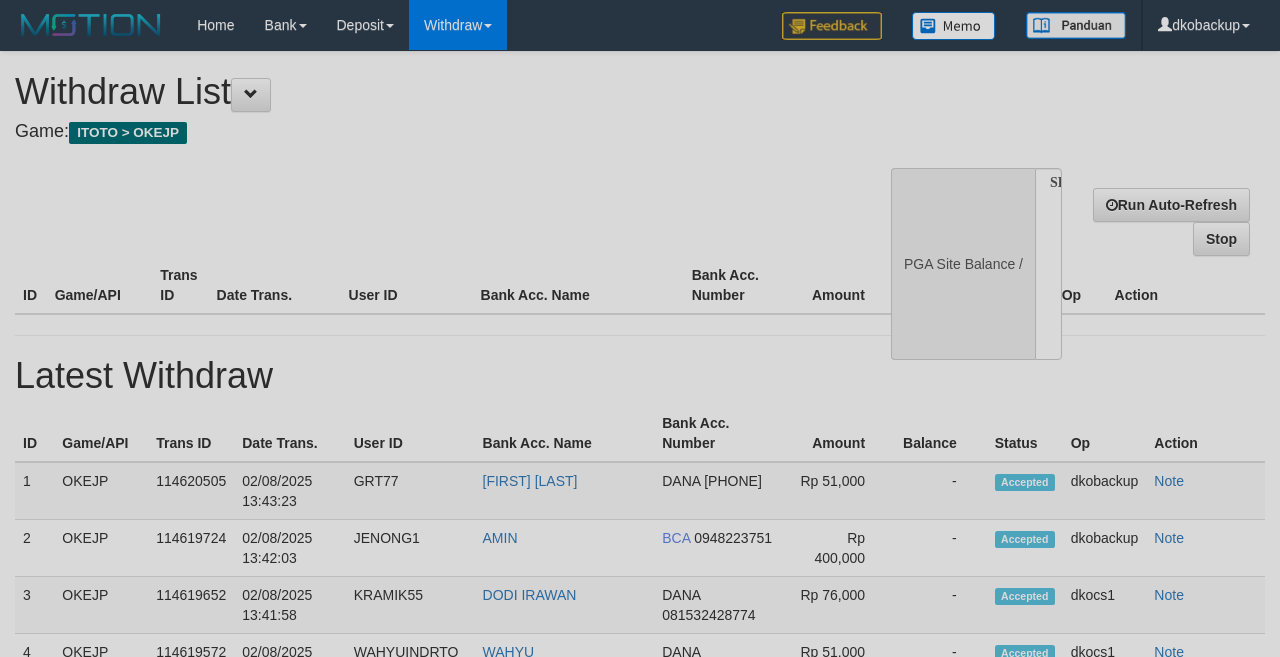 select on "**" 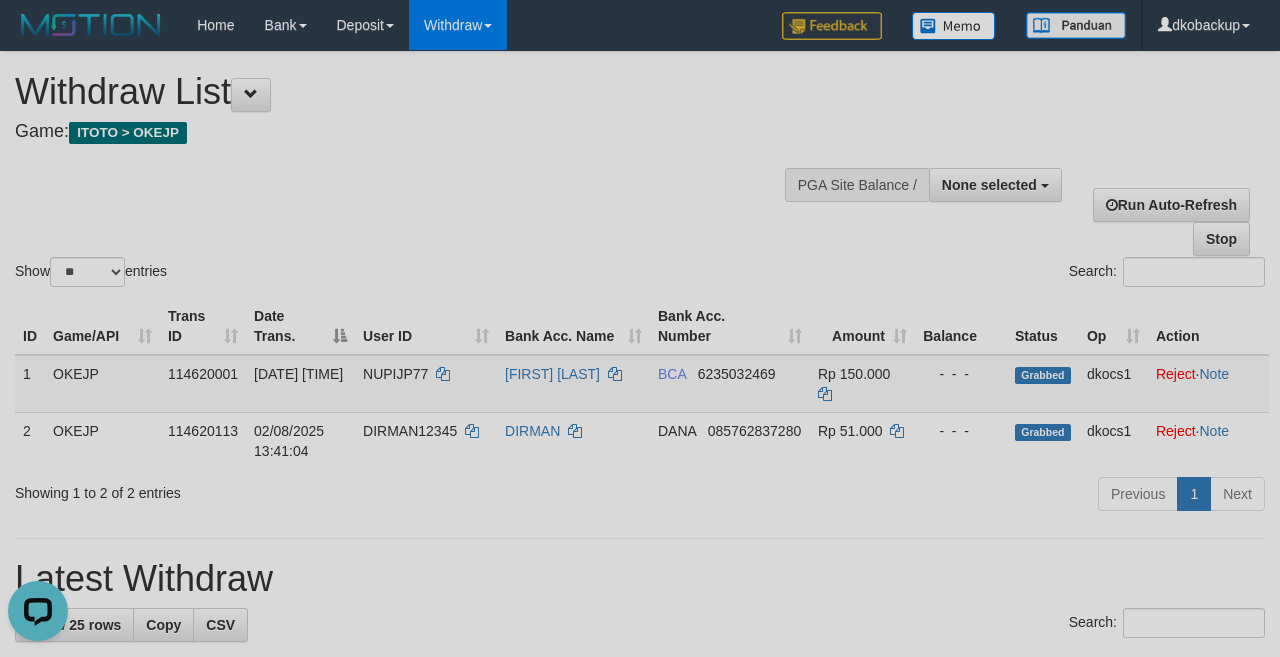scroll, scrollTop: 0, scrollLeft: 0, axis: both 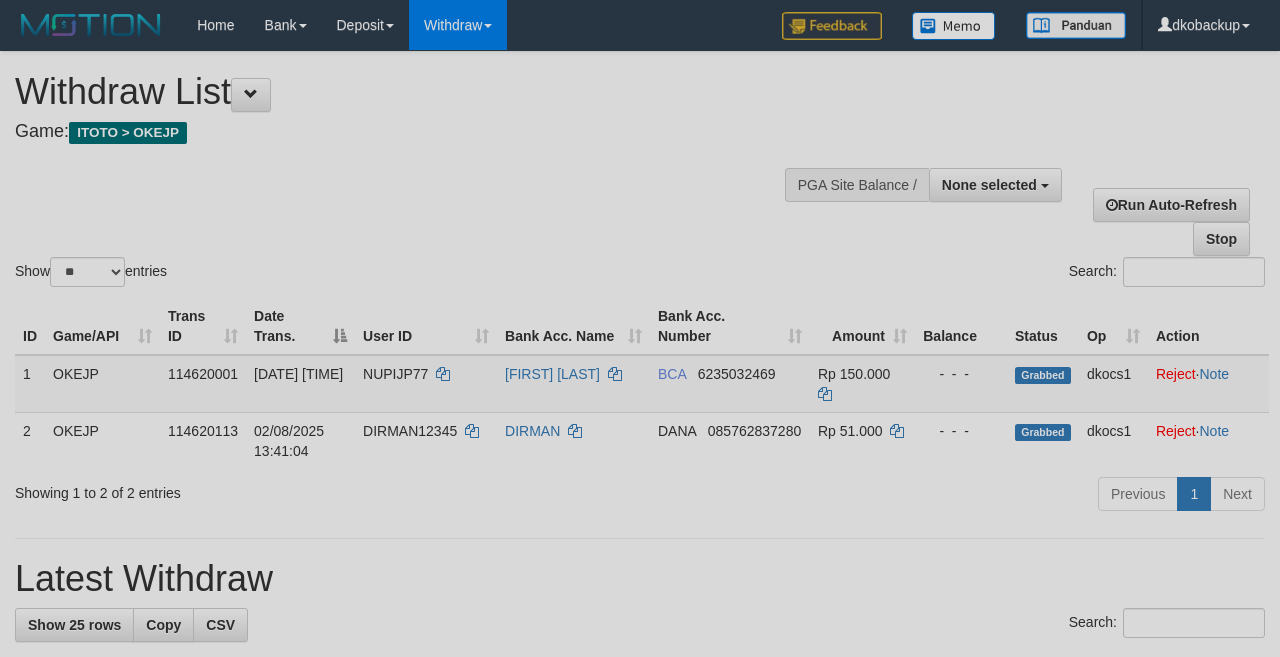 select 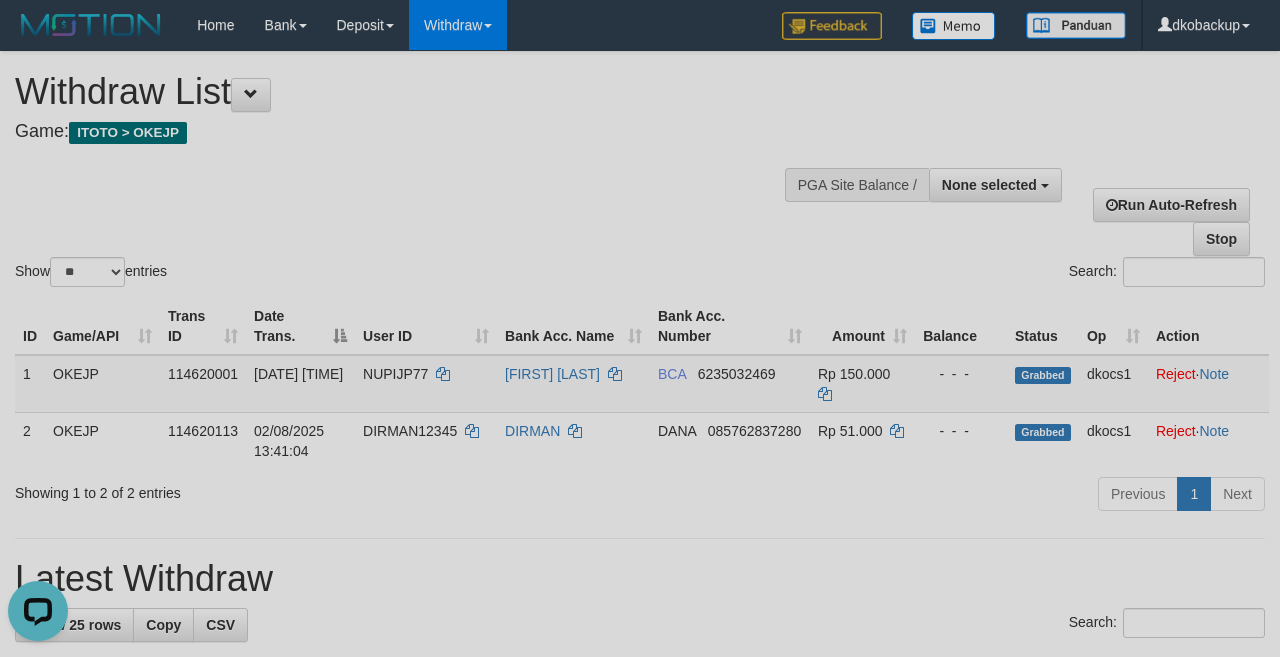scroll, scrollTop: 0, scrollLeft: 0, axis: both 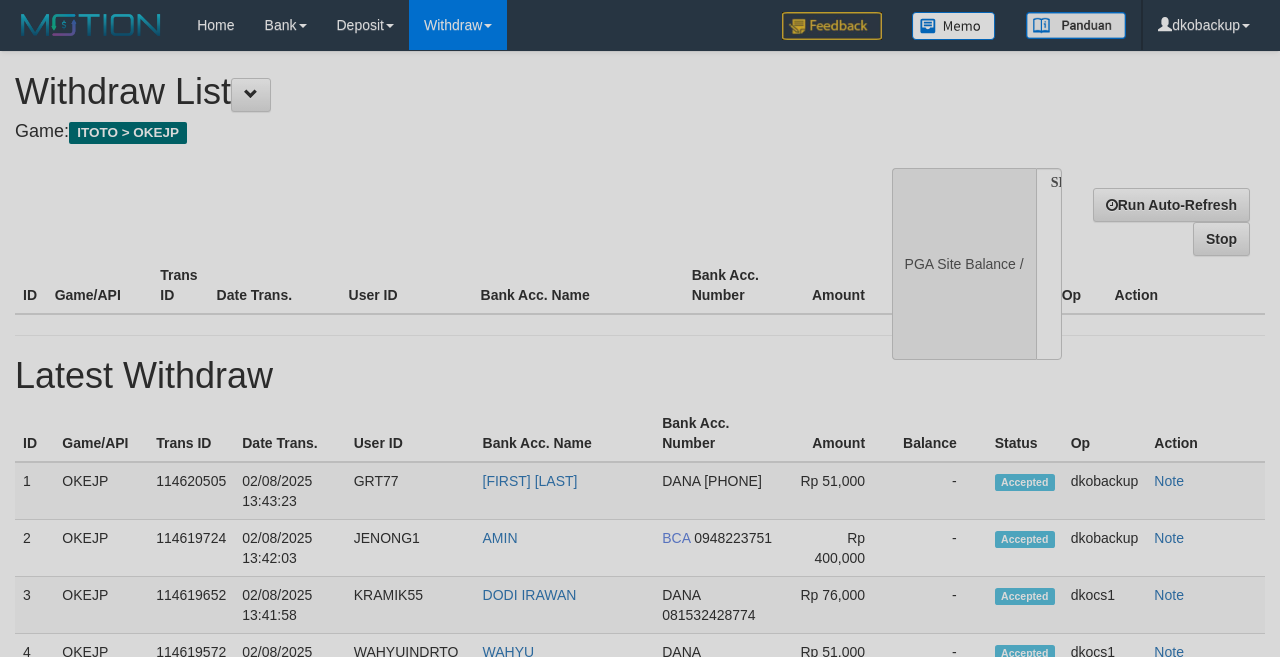 select 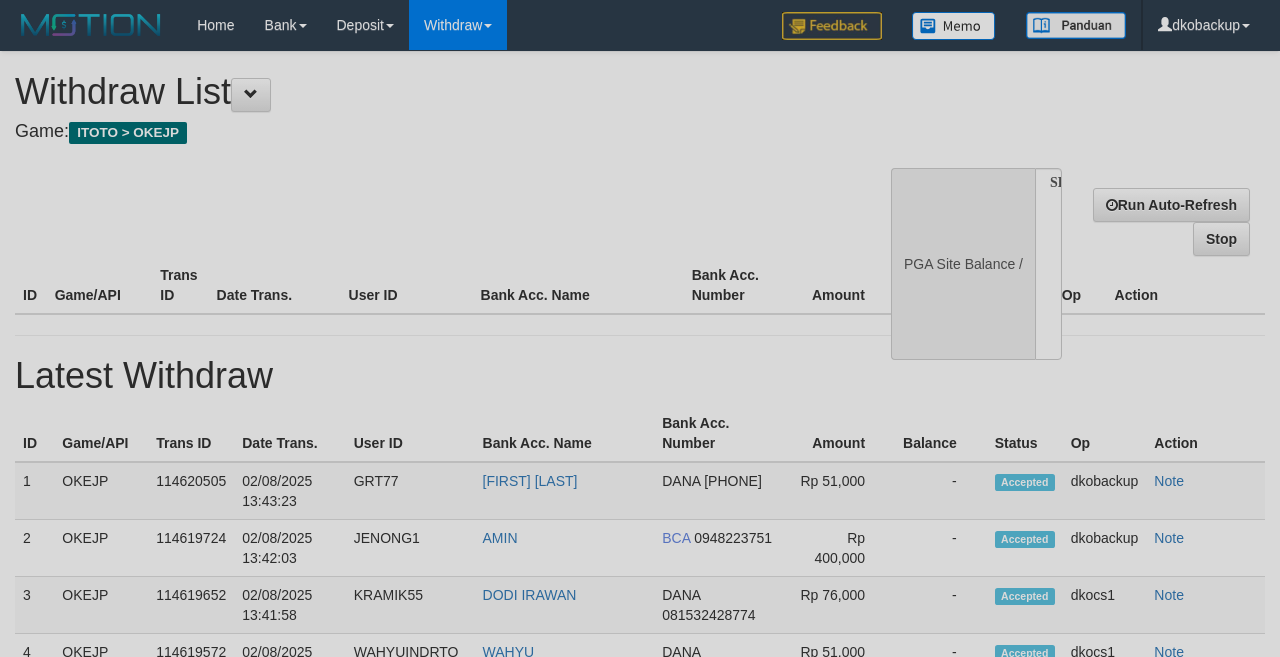 scroll, scrollTop: 0, scrollLeft: 0, axis: both 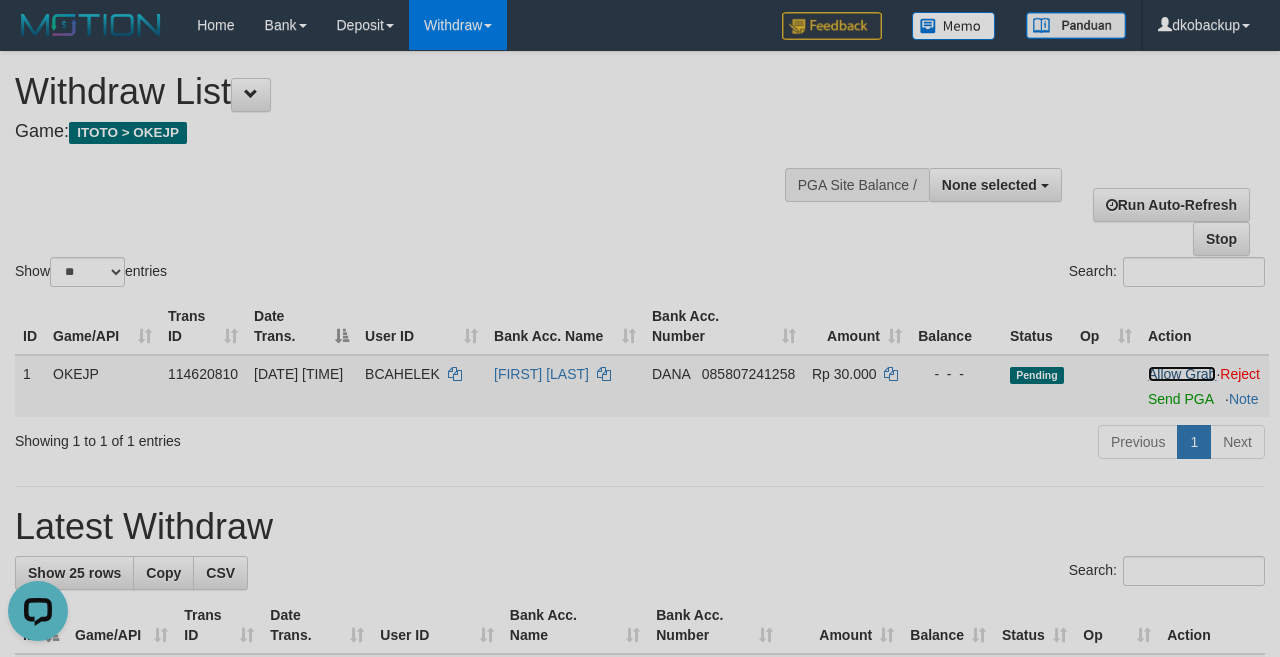 click on "Allow Grab" at bounding box center (1182, 374) 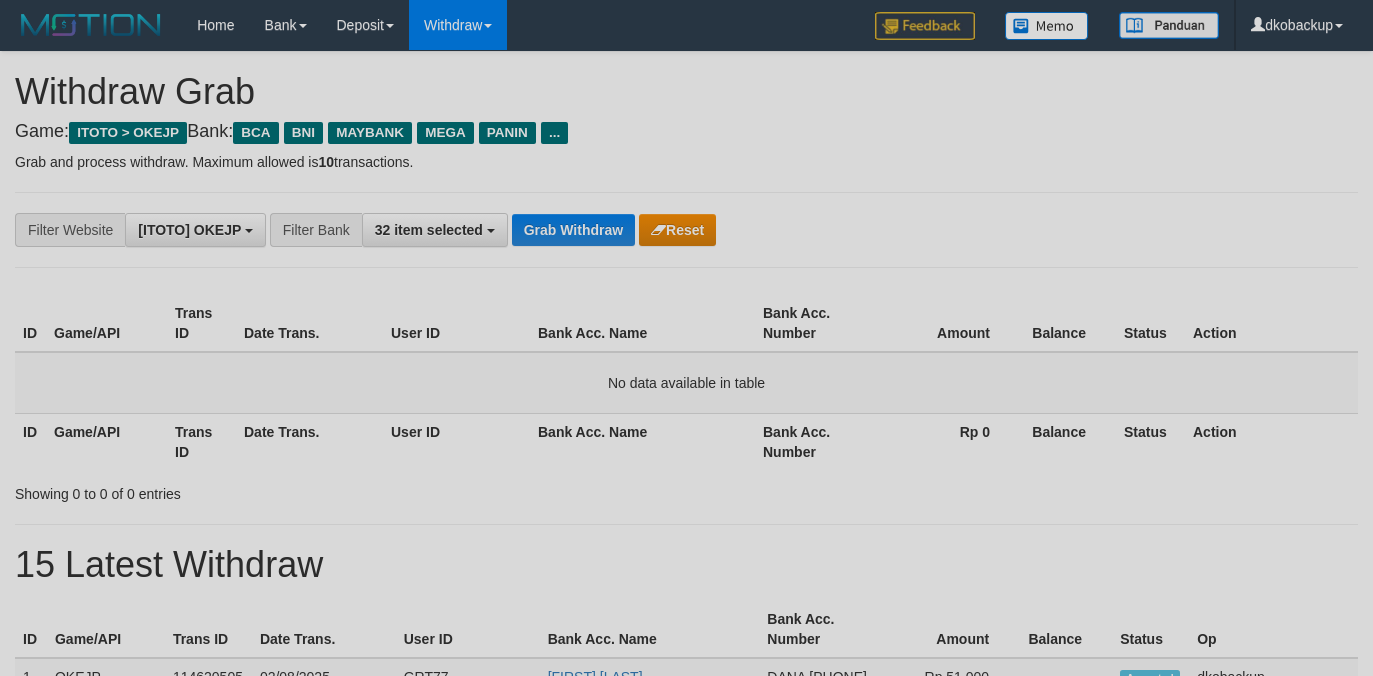 scroll, scrollTop: 0, scrollLeft: 0, axis: both 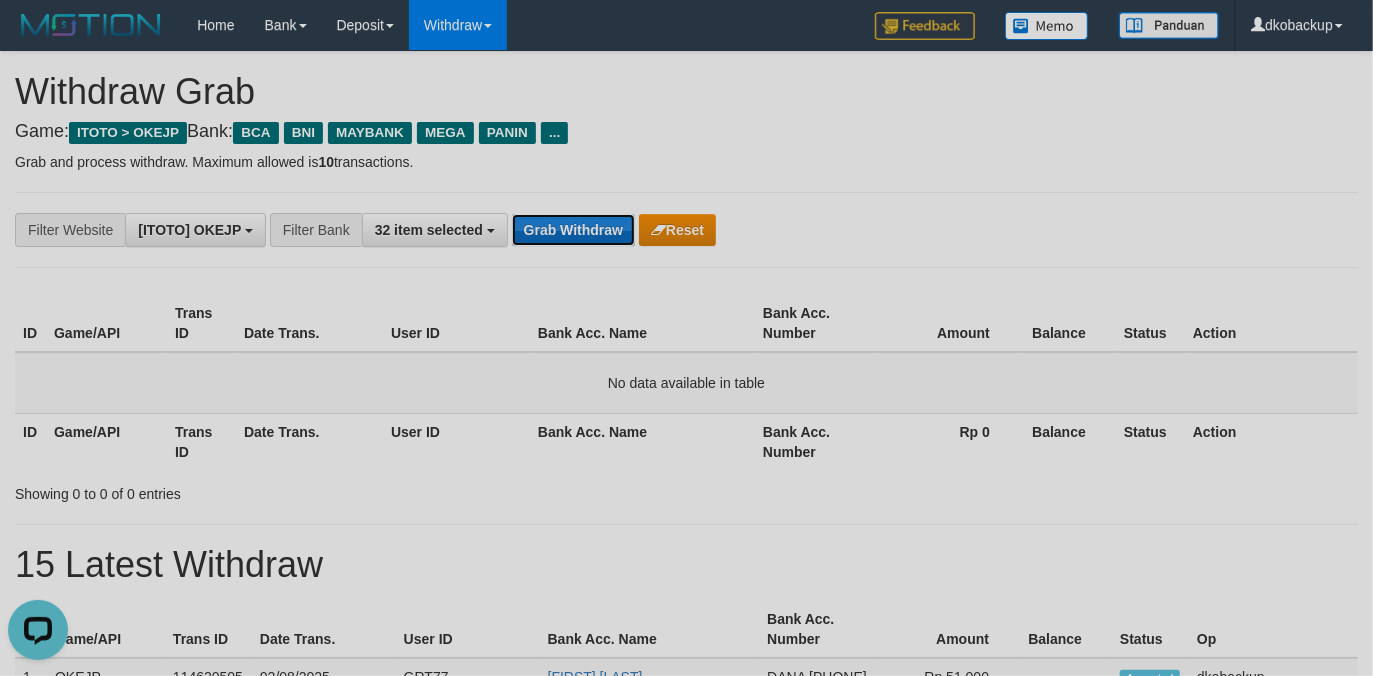 click on "Grab Withdraw" at bounding box center [573, 230] 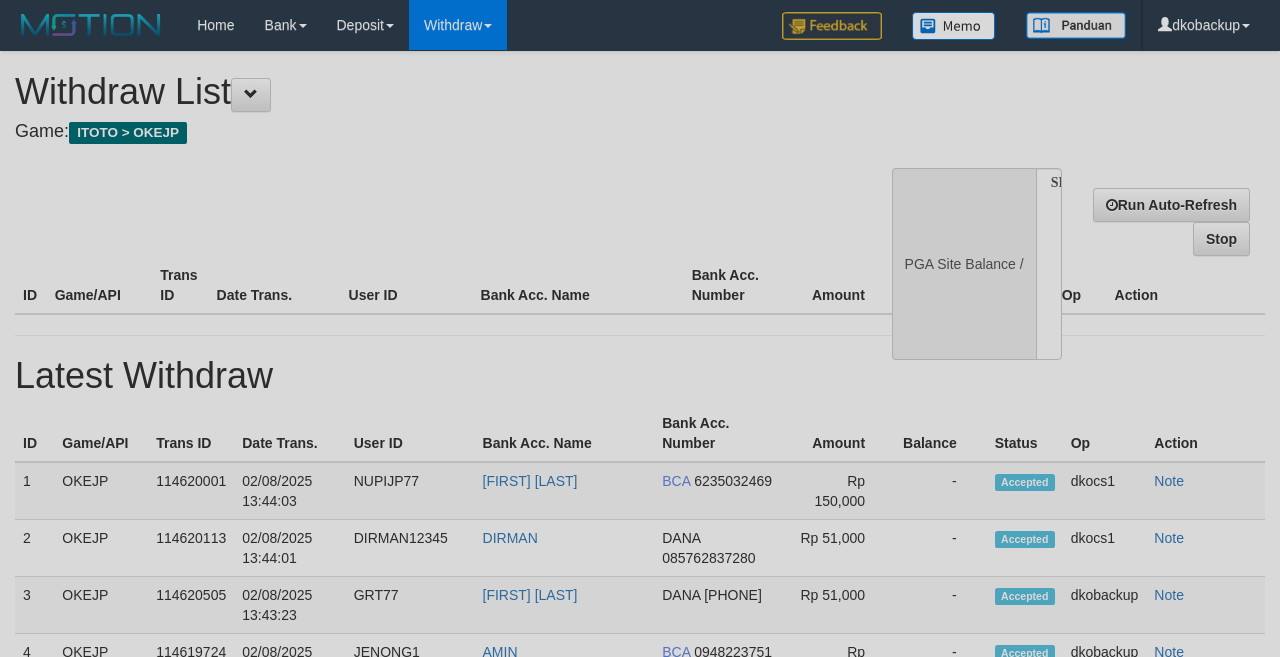 select 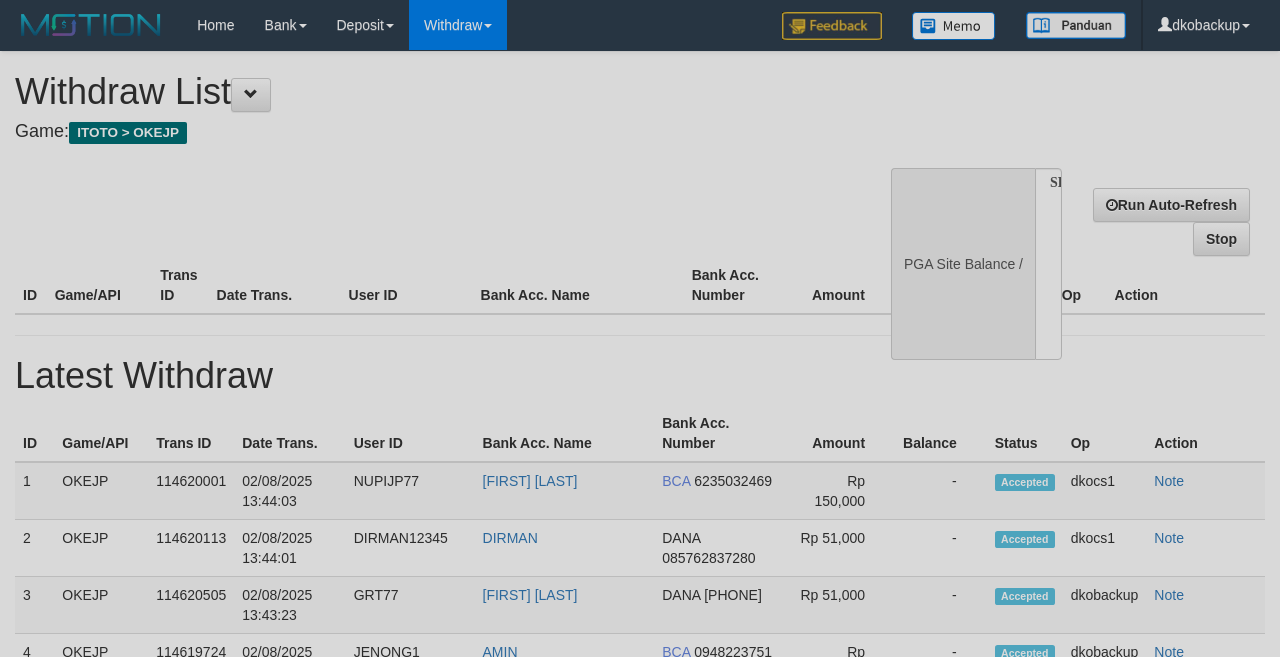 scroll, scrollTop: 0, scrollLeft: 0, axis: both 